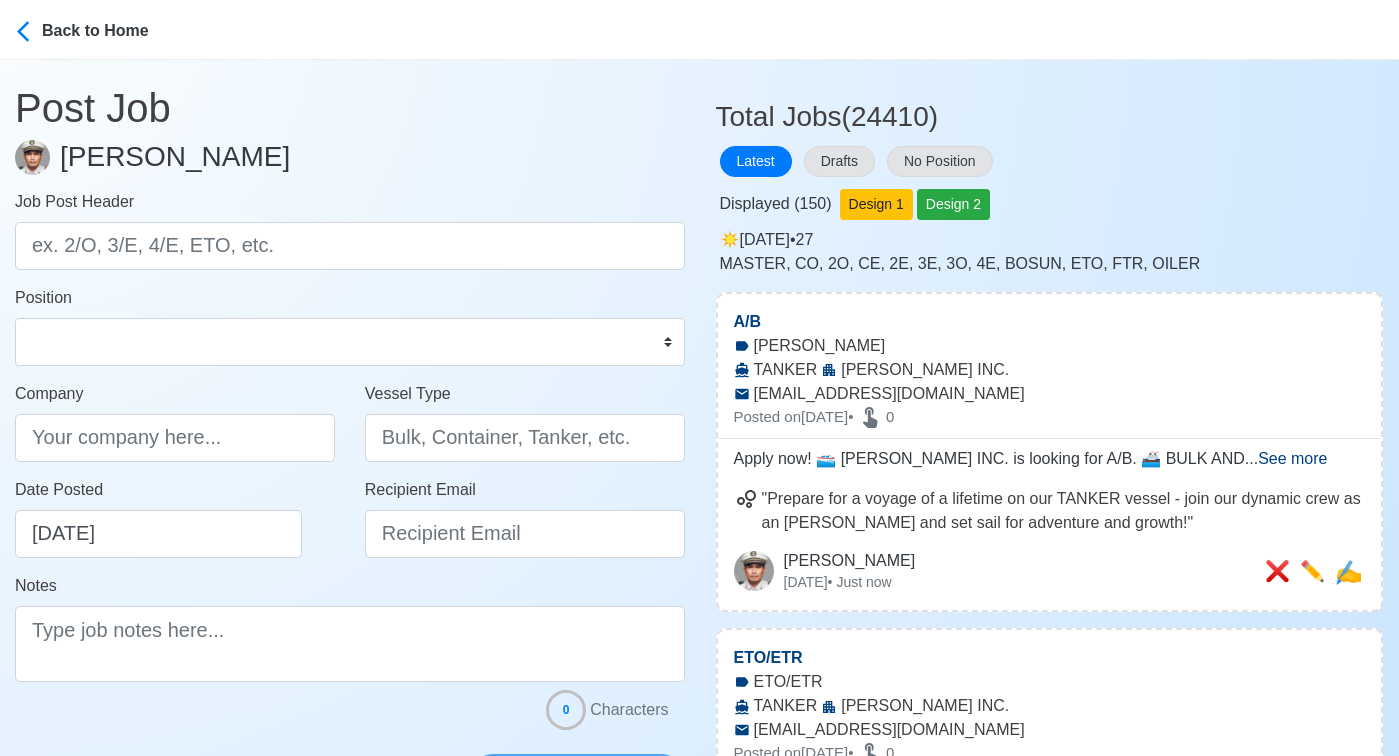 scroll, scrollTop: 0, scrollLeft: 0, axis: both 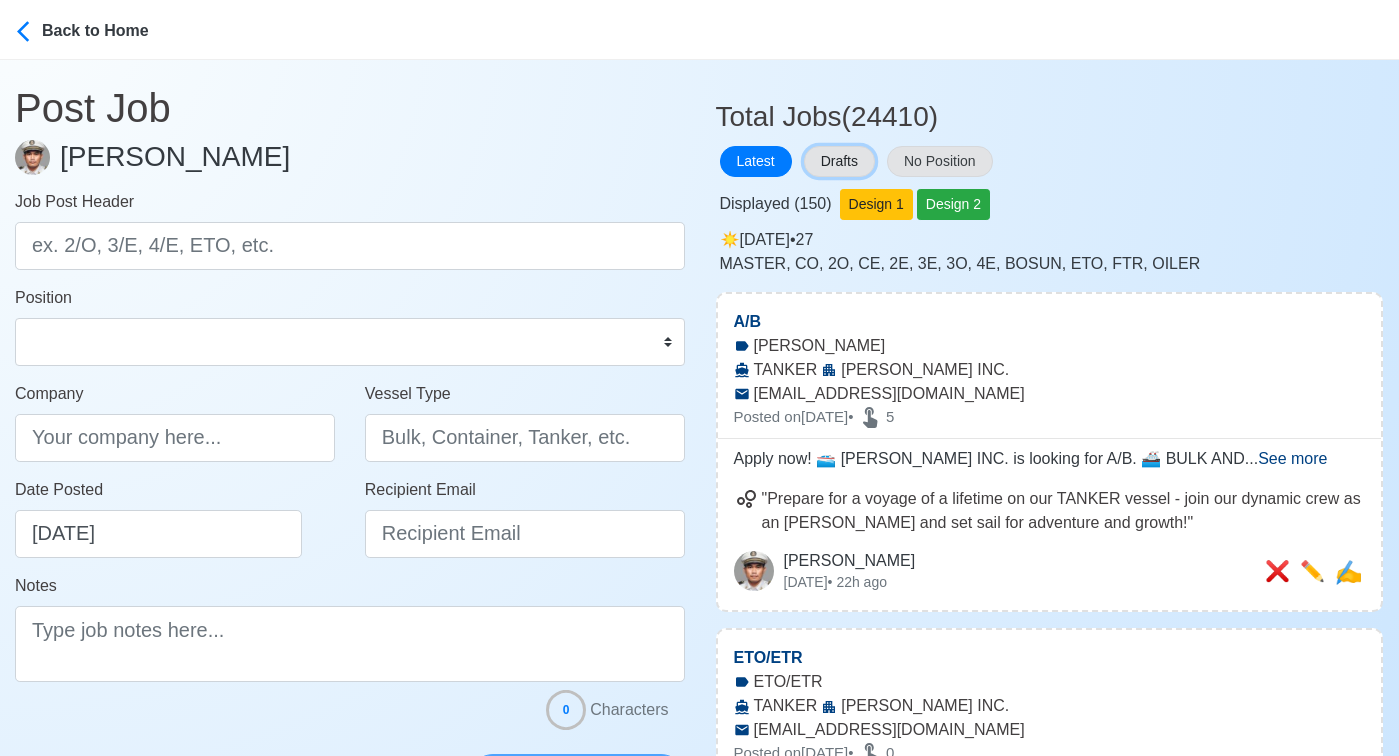 click on "Drafts" at bounding box center [839, 161] 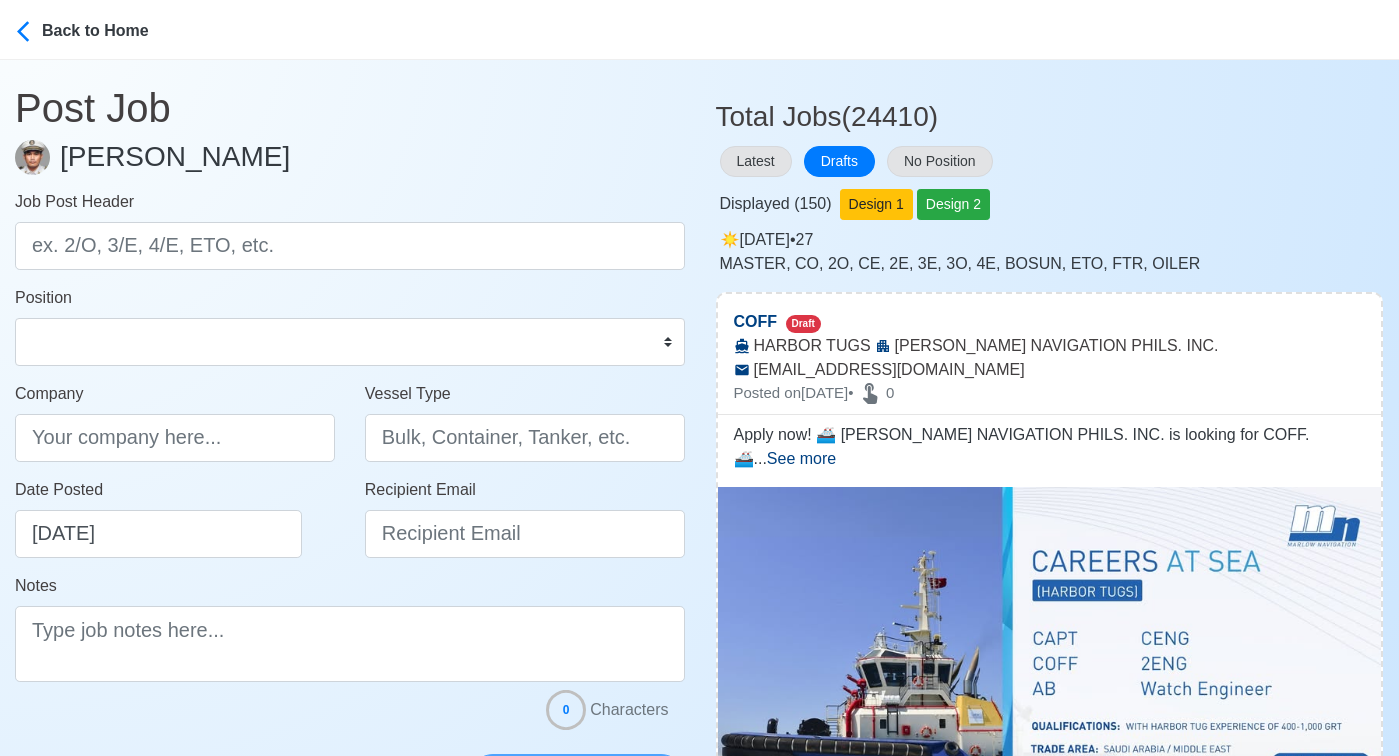 click on "Displayed ( 150 ) Design 1 Design 2" at bounding box center [1050, 200] 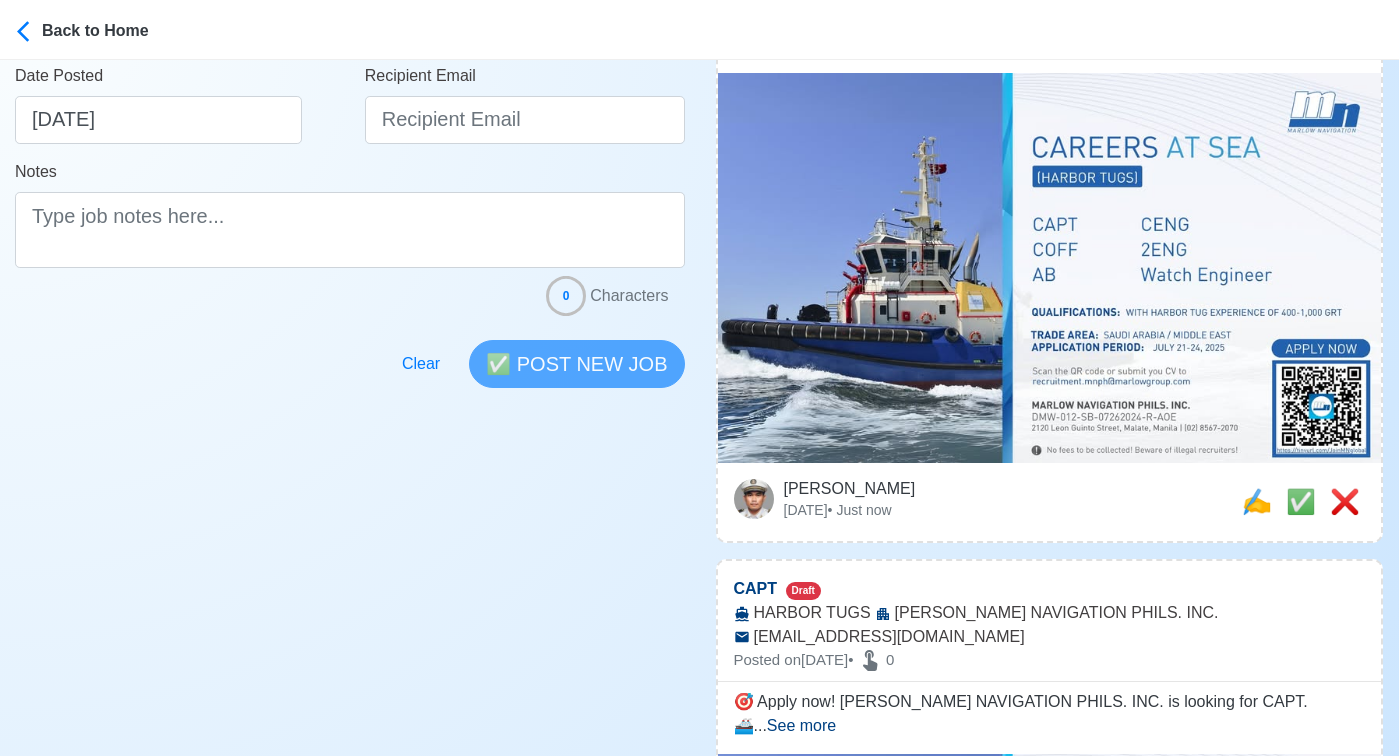scroll, scrollTop: 492, scrollLeft: 0, axis: vertical 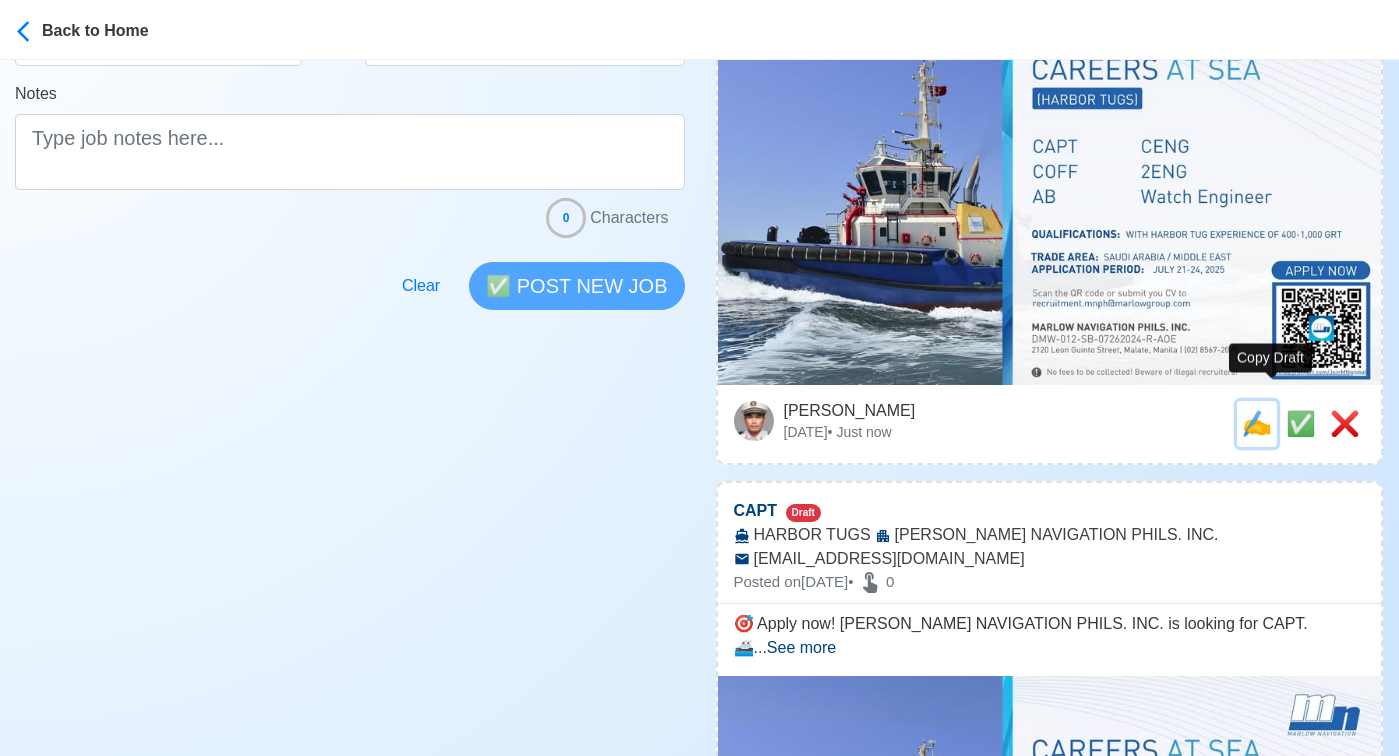click on "✍️" at bounding box center [1257, 423] 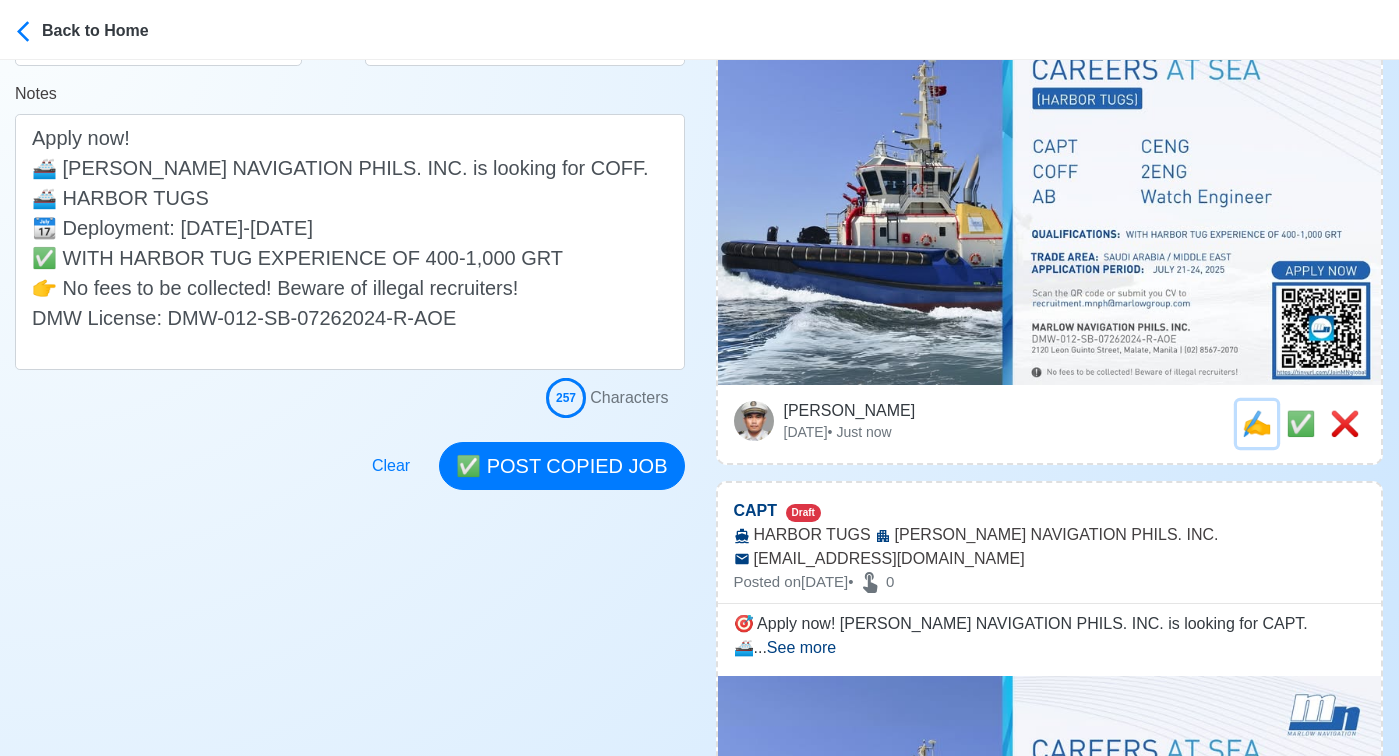 scroll, scrollTop: 0, scrollLeft: 0, axis: both 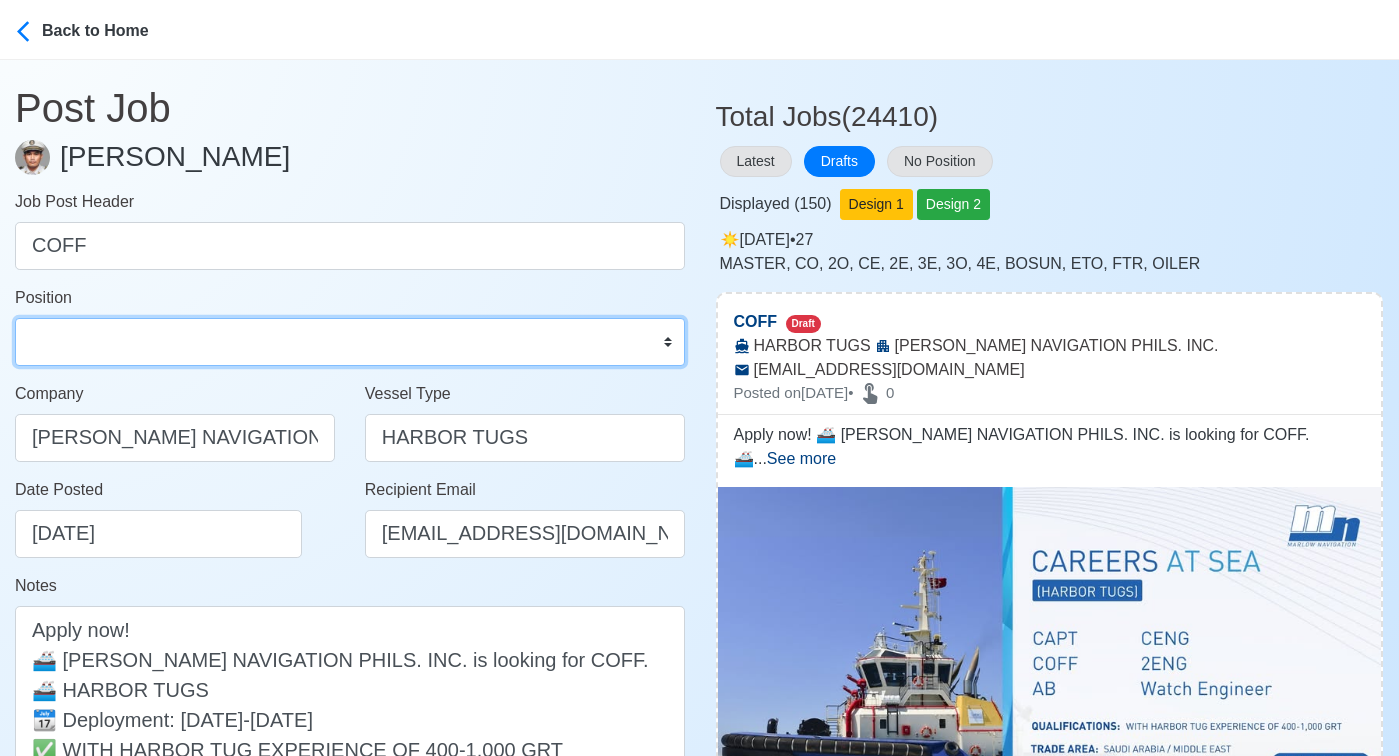 click on "Master Chief Officer 2nd Officer 3rd Officer Junior Officer Chief Engineer 2nd Engineer 3rd Engineer 4th Engineer Gas Engineer Junior Engineer 1st Assistant Engineer 2nd Assistant Engineer 3rd Assistant Engineer ETO/ETR Electrician Electrical Engineer Oiler Fitter Welder Chief Cook Chef Cook Messman Wiper Rigger Ordinary Seaman Able Seaman Motorman Pumpman Bosun Cadet Reefer Mechanic Operator Repairman Painter Steward Waiter Others" at bounding box center (350, 342) 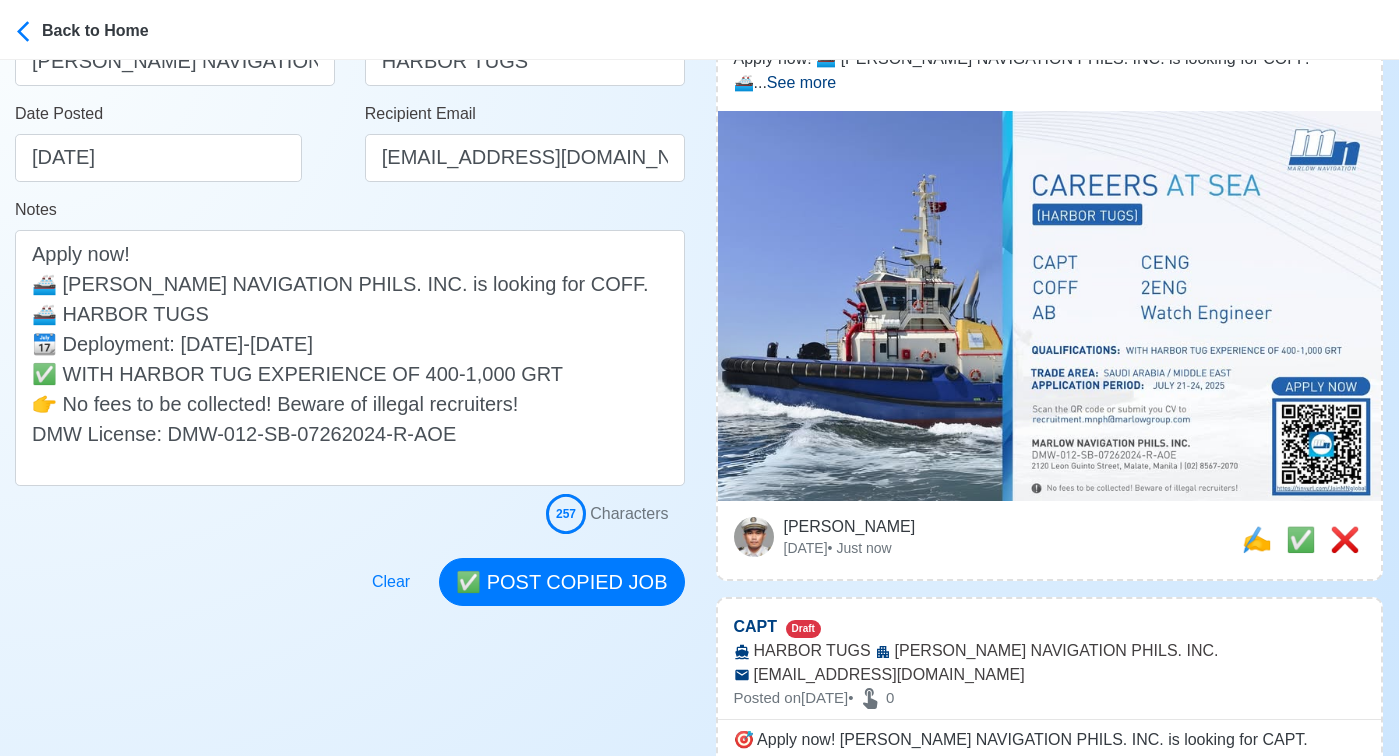scroll, scrollTop: 378, scrollLeft: 0, axis: vertical 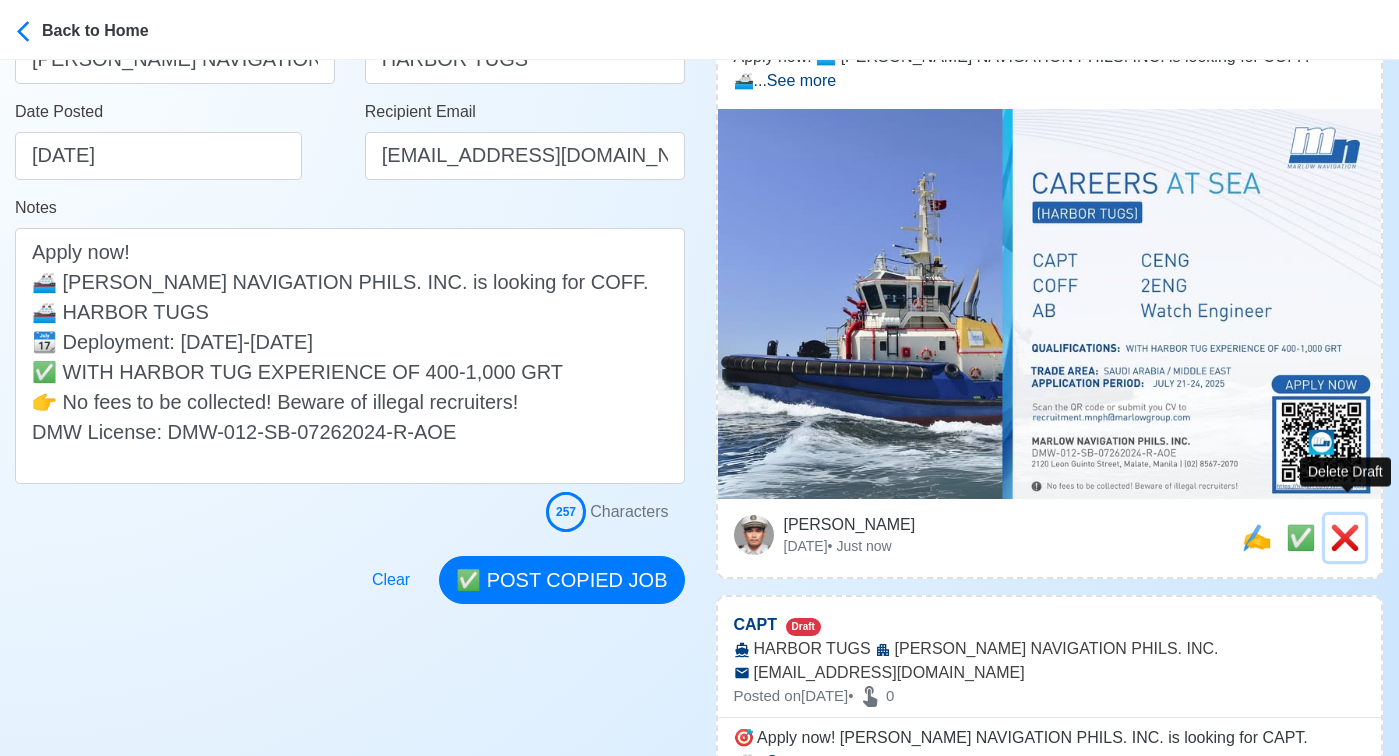 click on "❌" at bounding box center (1345, 537) 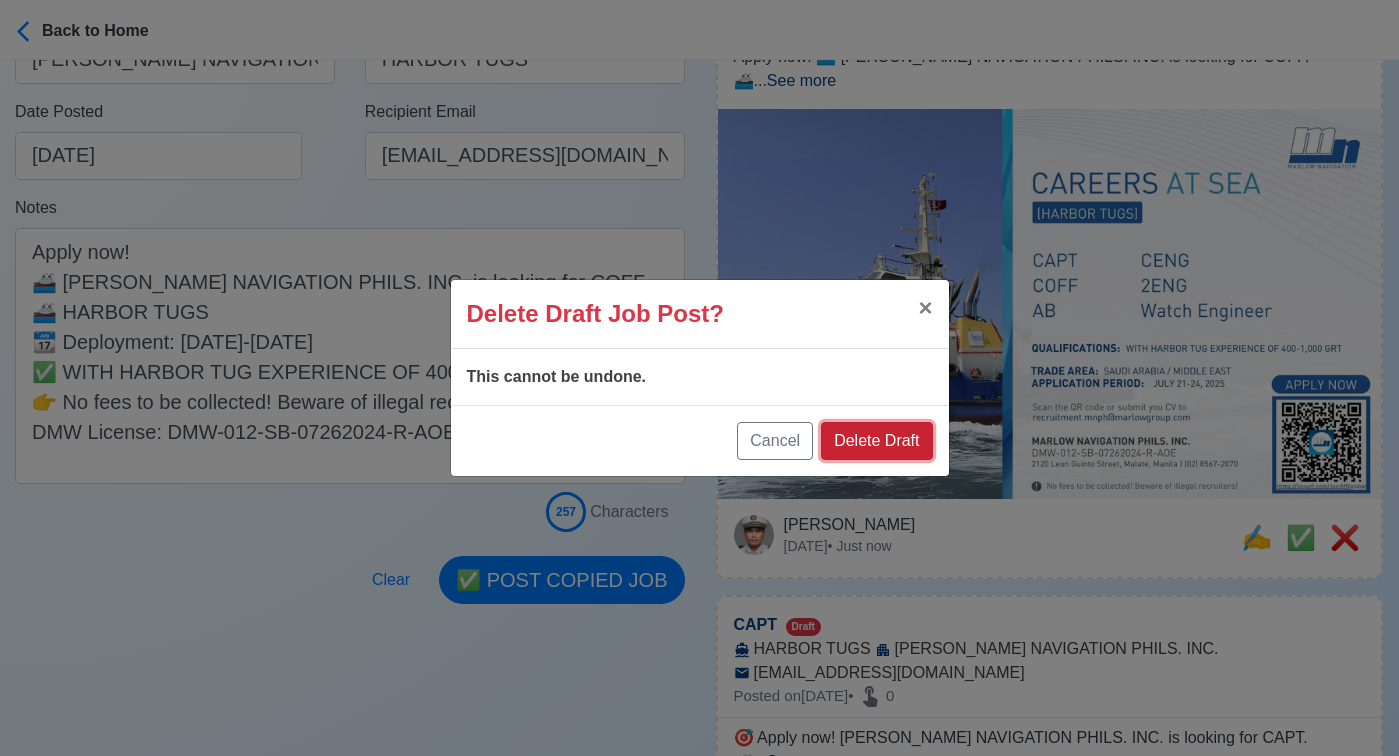 click on "Delete Draft" at bounding box center (876, 441) 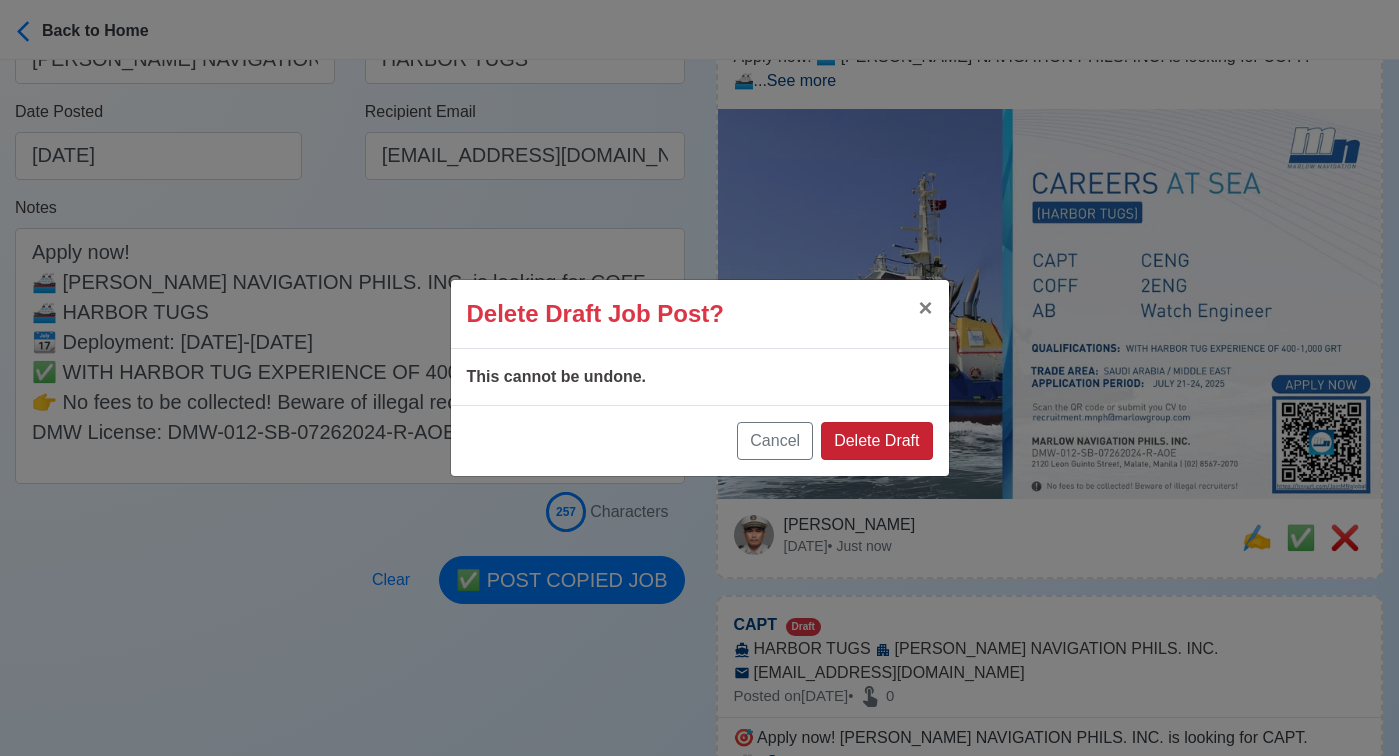 type 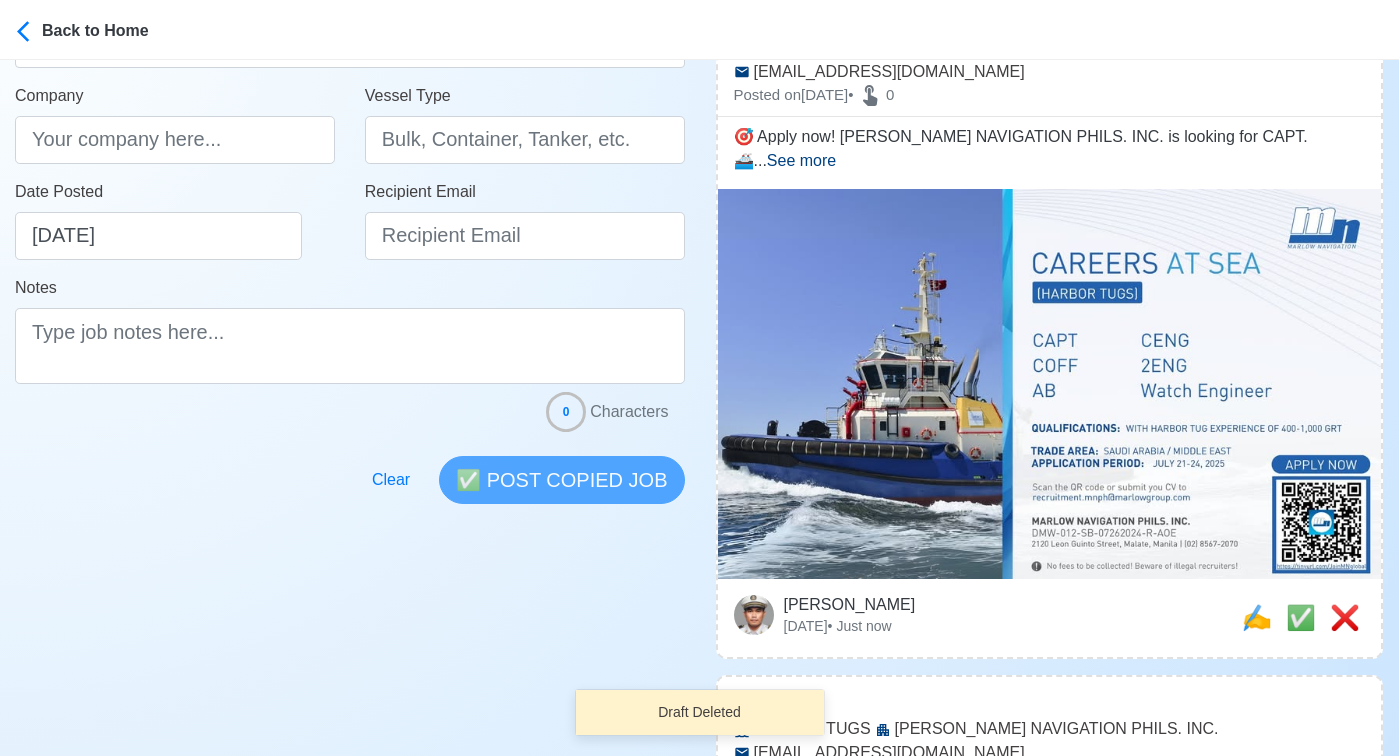 scroll, scrollTop: 657, scrollLeft: 0, axis: vertical 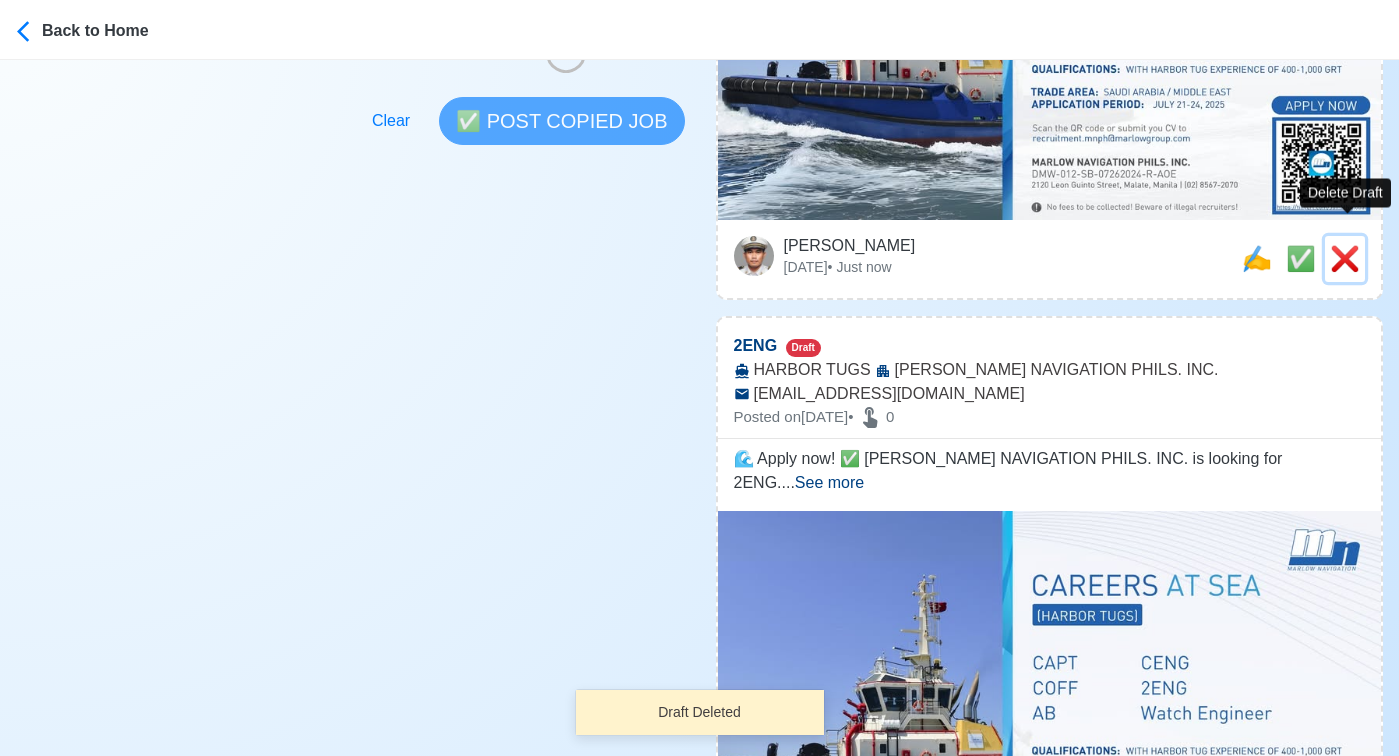 click on "❌" at bounding box center (1345, 258) 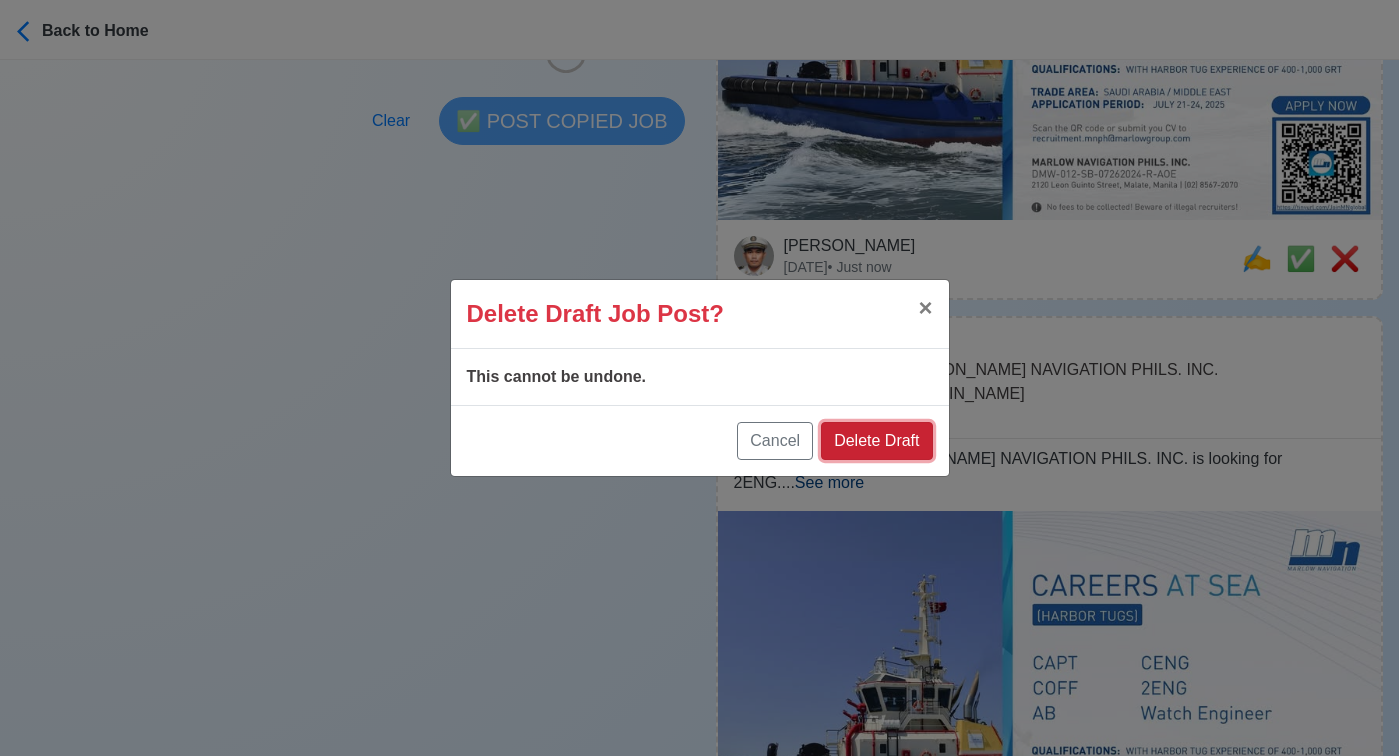 click on "Delete Draft" at bounding box center (876, 441) 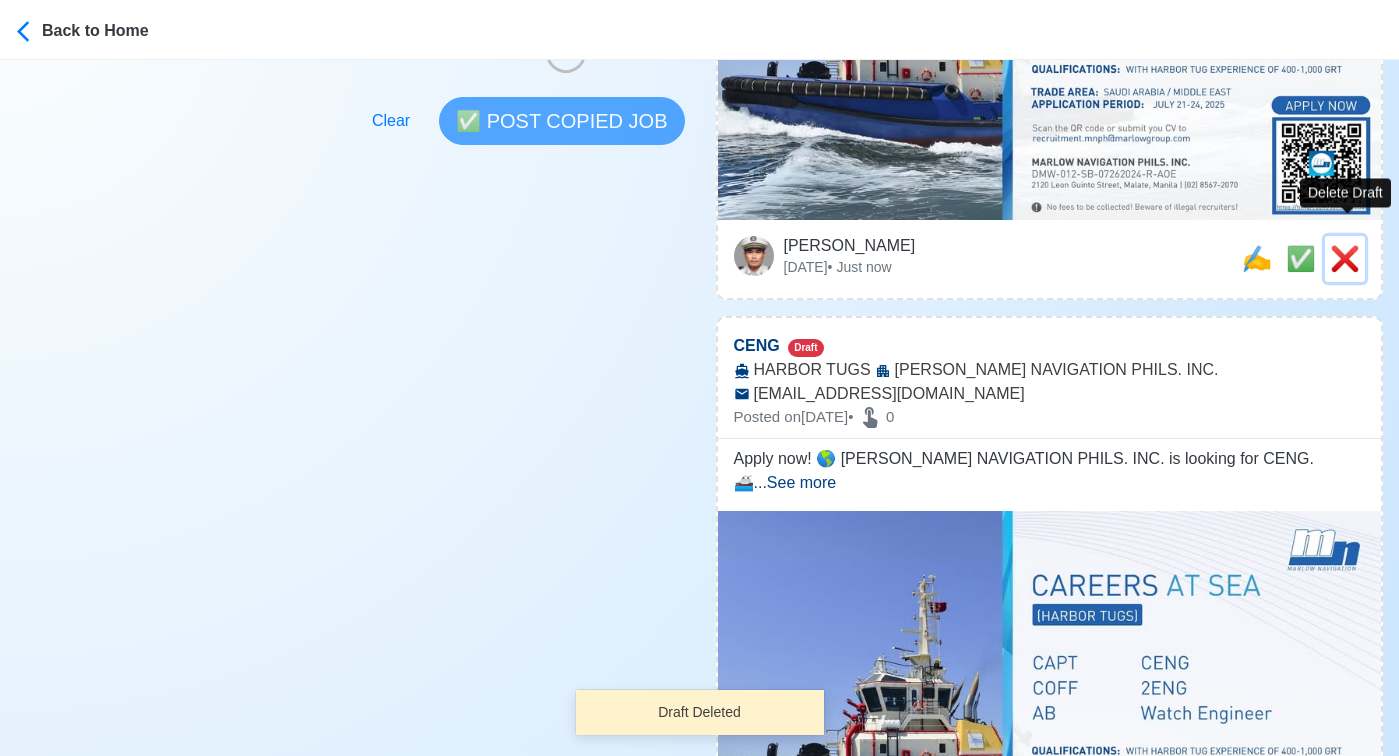 click on "❌" at bounding box center [1345, 258] 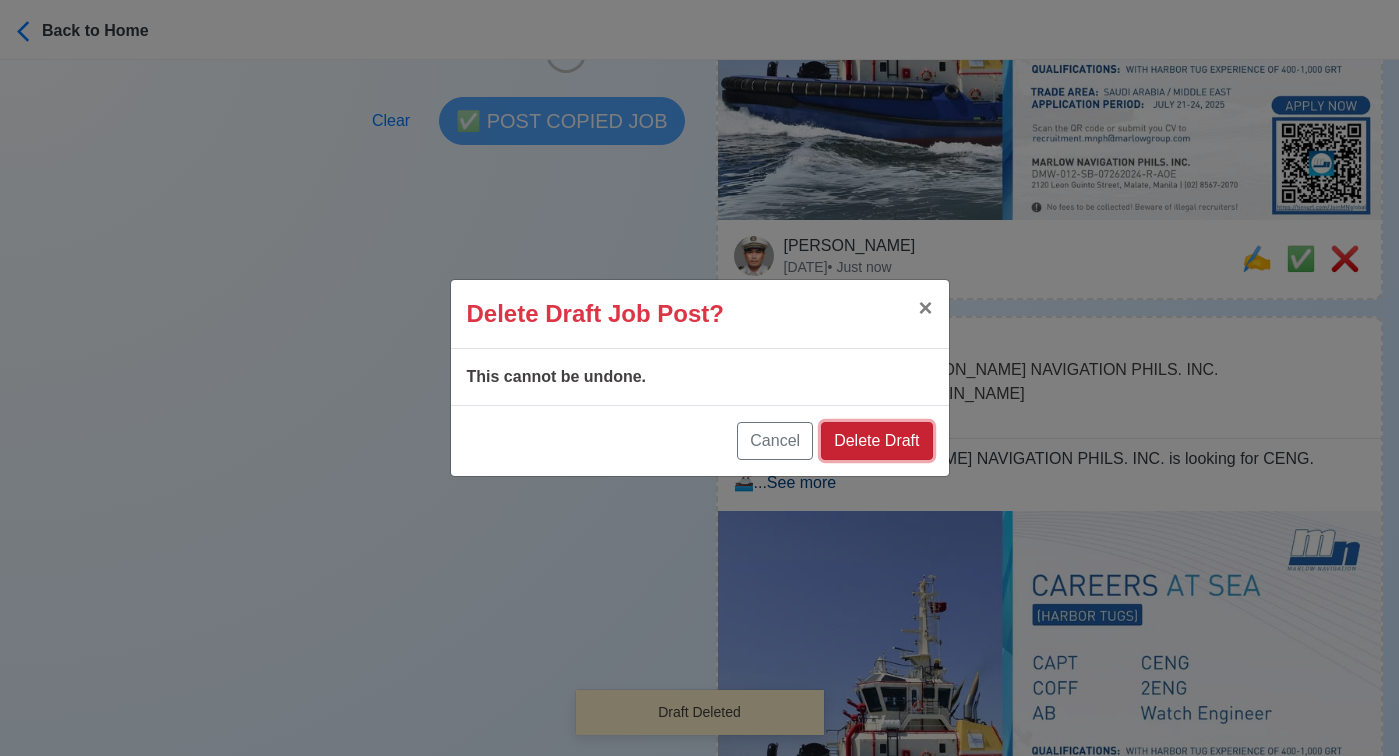 click on "Delete Draft" at bounding box center (876, 441) 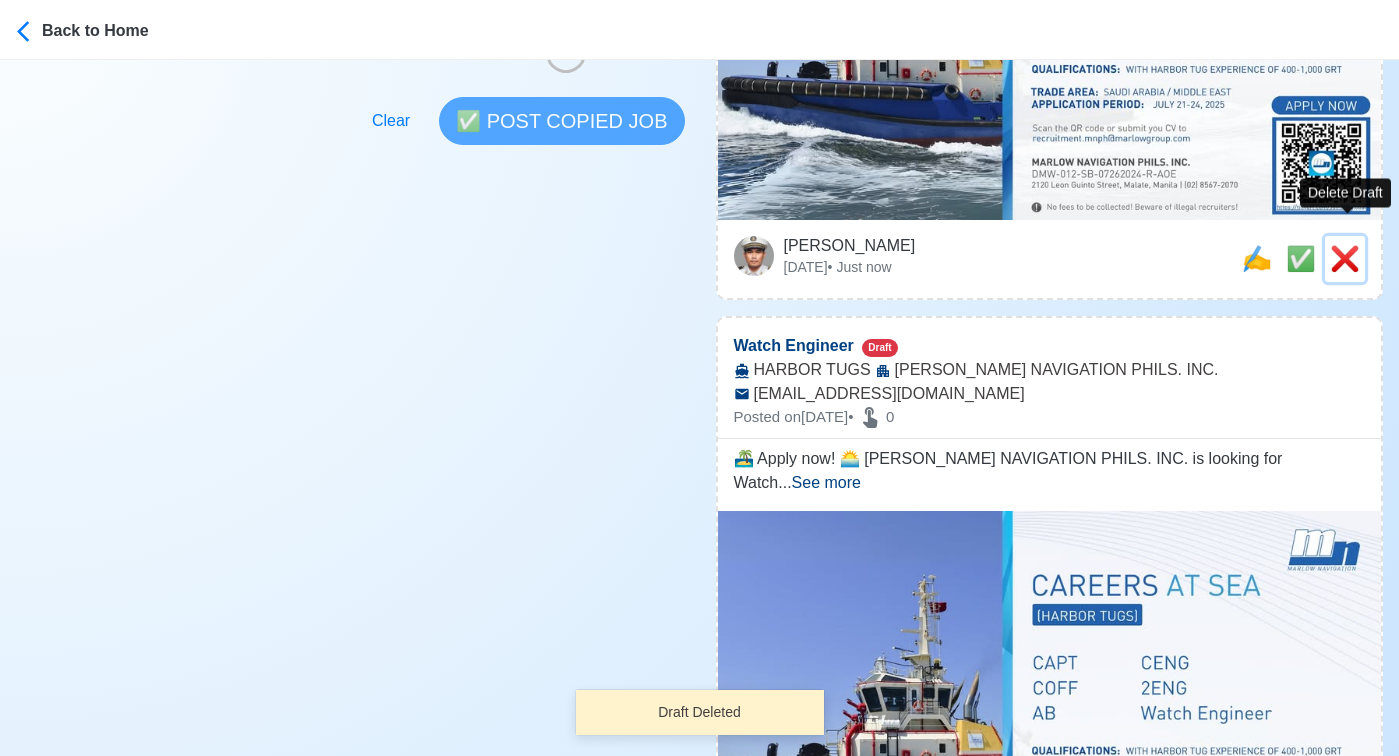click on "❌" at bounding box center [1345, 258] 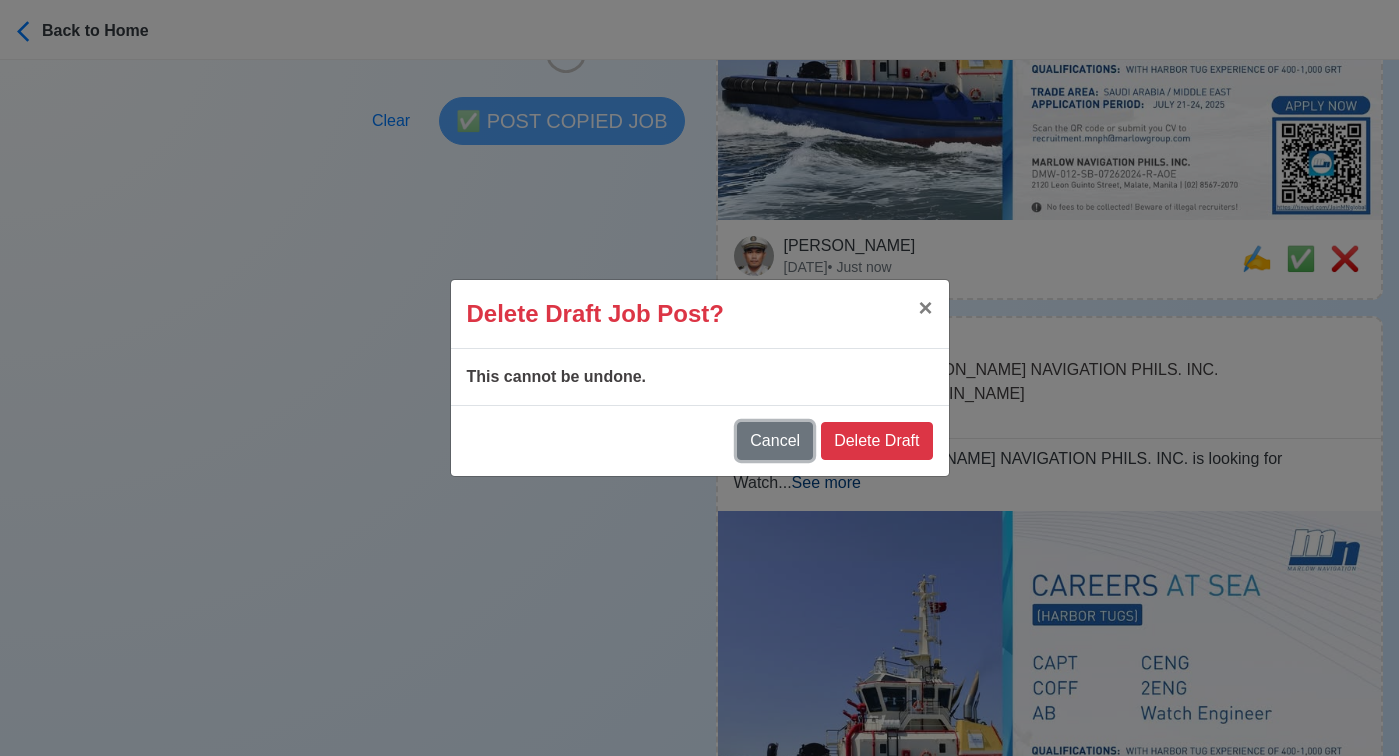 click on "Cancel" at bounding box center (775, 441) 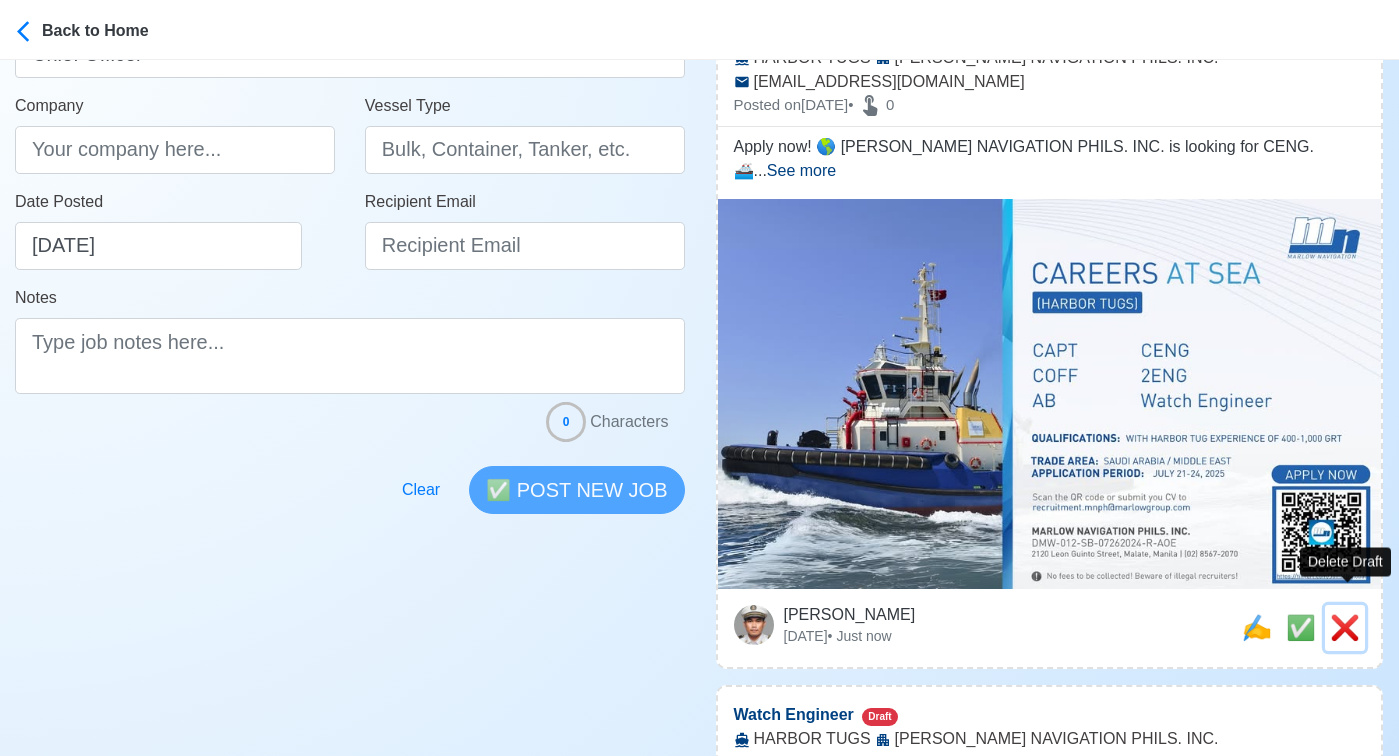 scroll, scrollTop: 292, scrollLeft: 0, axis: vertical 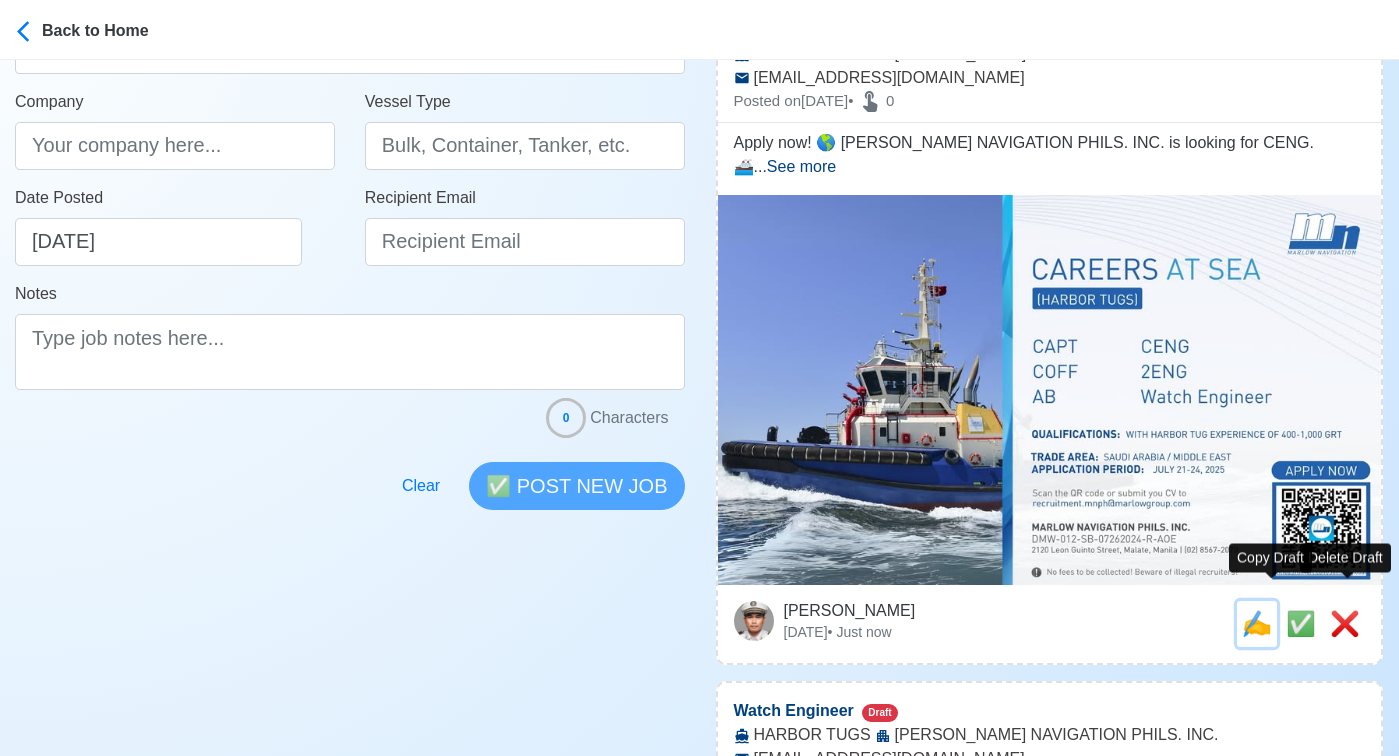 click on "✍️" at bounding box center [1257, 623] 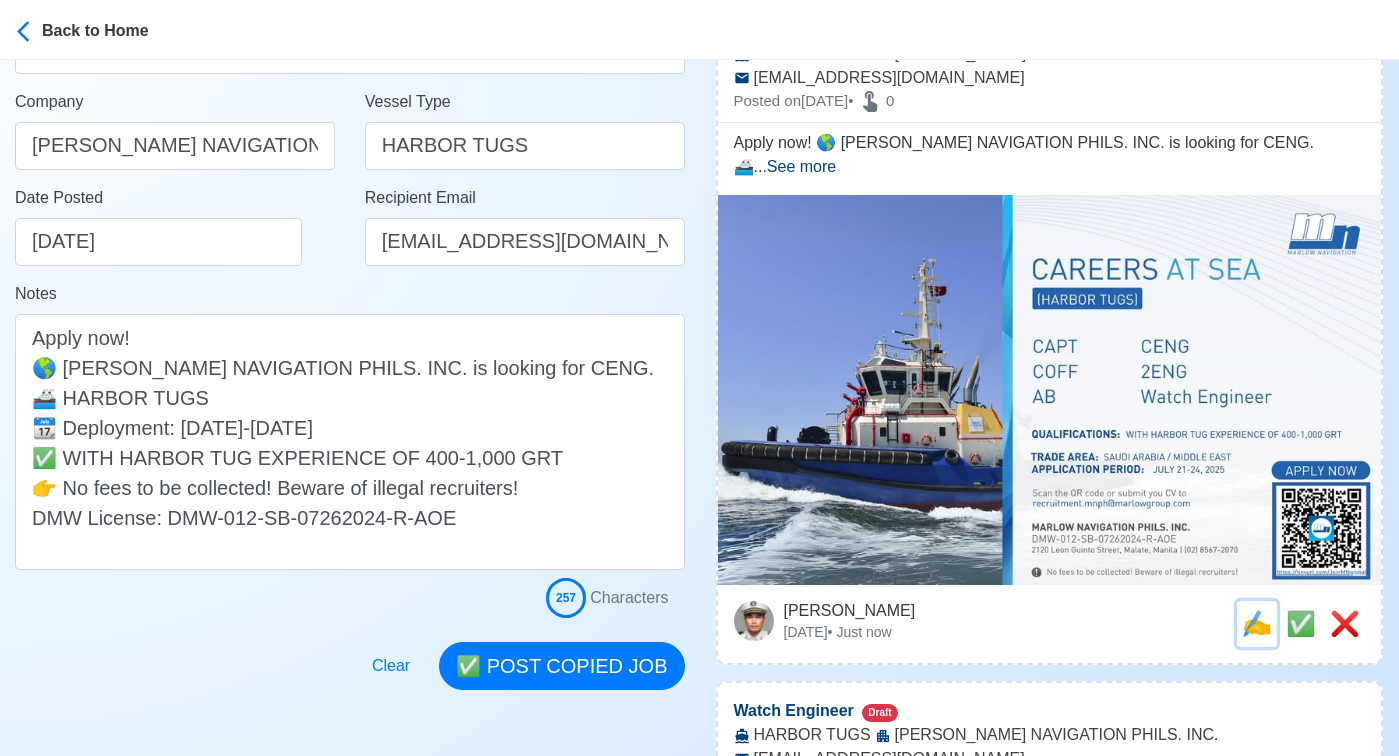 scroll, scrollTop: 0, scrollLeft: 0, axis: both 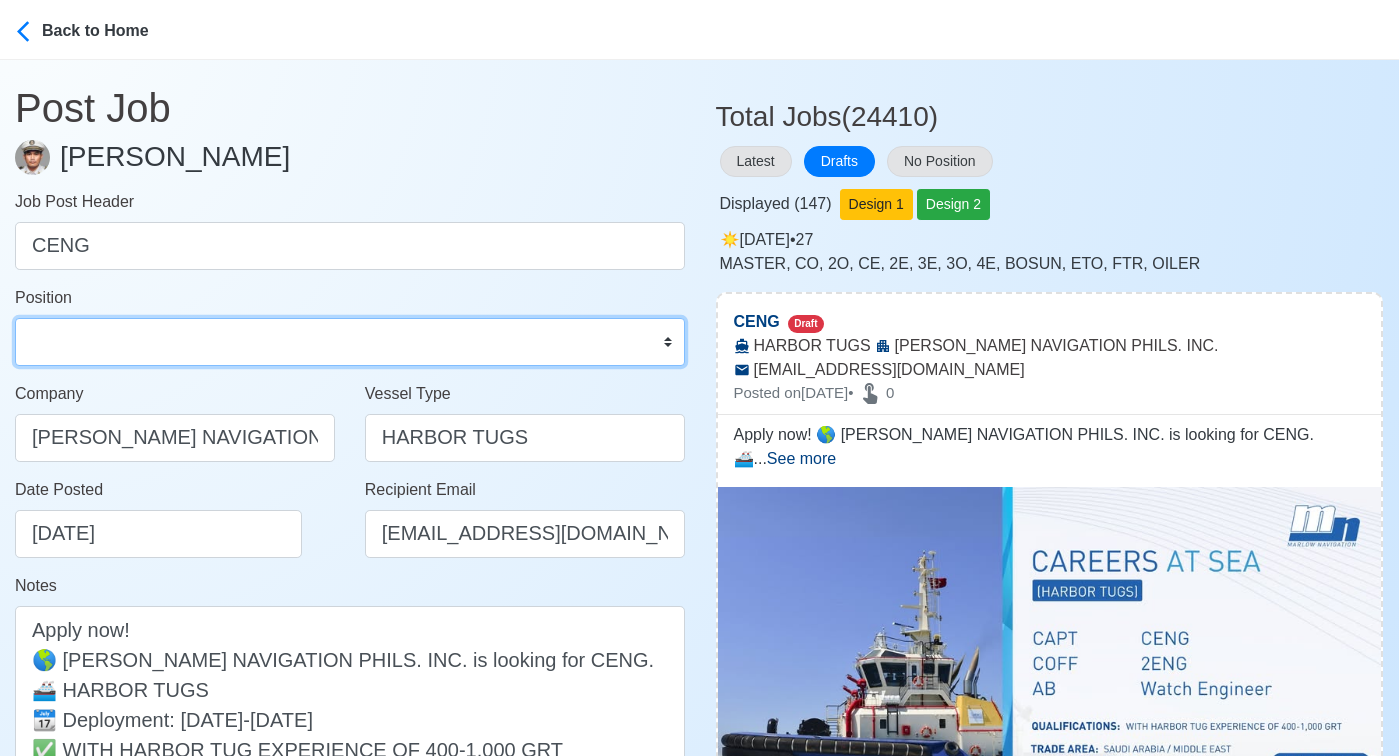click on "Master Chief Officer 2nd Officer 3rd Officer Junior Officer Chief Engineer 2nd Engineer 3rd Engineer 4th Engineer Gas Engineer Junior Engineer 1st Assistant Engineer 2nd Assistant Engineer 3rd Assistant Engineer ETO/ETR Electrician Electrical Engineer Oiler Fitter Welder Chief Cook Chef Cook Messman Wiper Rigger Ordinary Seaman Able Seaman Motorman Pumpman Bosun Cadet Reefer Mechanic Operator Repairman Painter Steward Waiter Others" at bounding box center [350, 342] 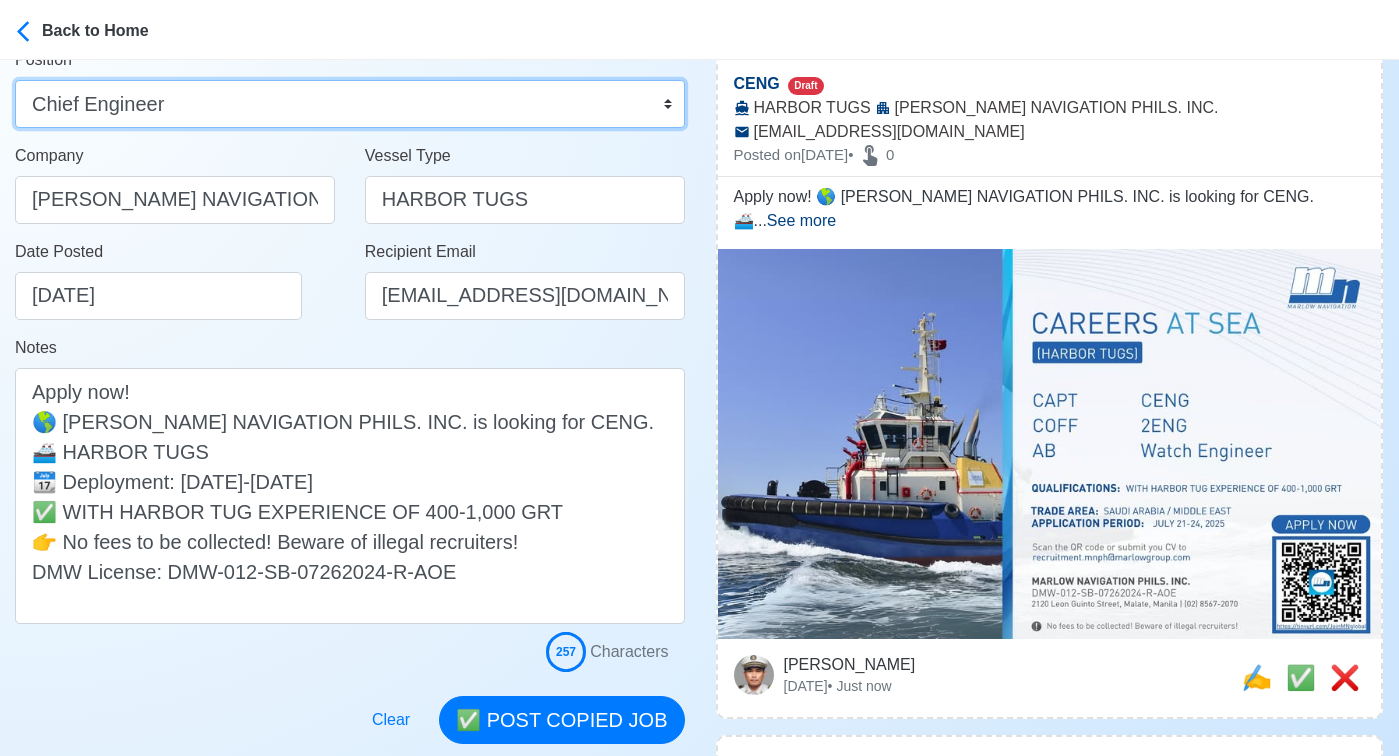 scroll, scrollTop: 285, scrollLeft: 0, axis: vertical 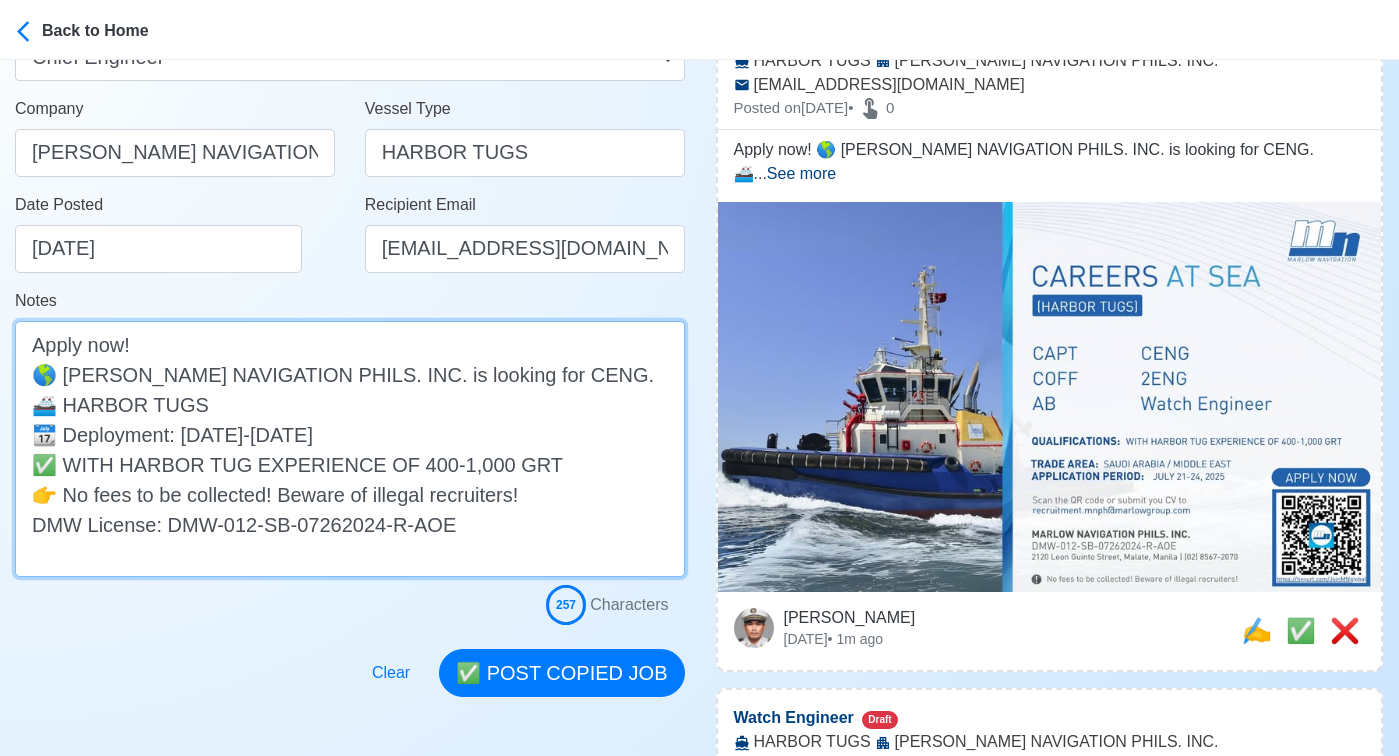 drag, startPoint x: 339, startPoint y: 440, endPoint x: -9, endPoint y: 435, distance: 348.03592 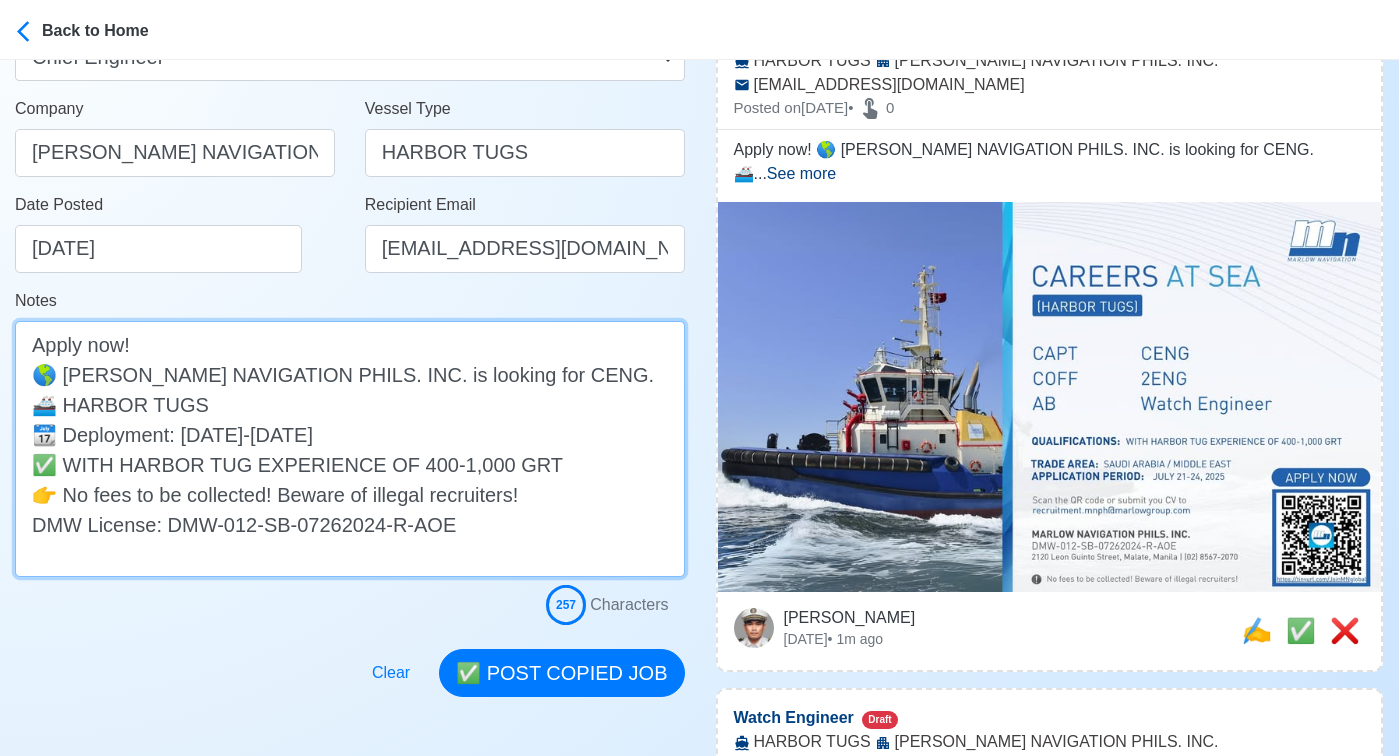 click on "Apply now!
🌎 MARLOW NAVIGATION PHILS. INC. is looking for CENG.
🚢 HARBOR TUGS
📆 Deployment: JULY 21-24, 2025
✅ WITH HARBOR TUG EXPERIENCE OF 400-1,000 GRT
👉 No fees to be collected! Beware of illegal recruiters!
DMW License: DMW-012-SB-07262024-R-AOE" at bounding box center (350, 449) 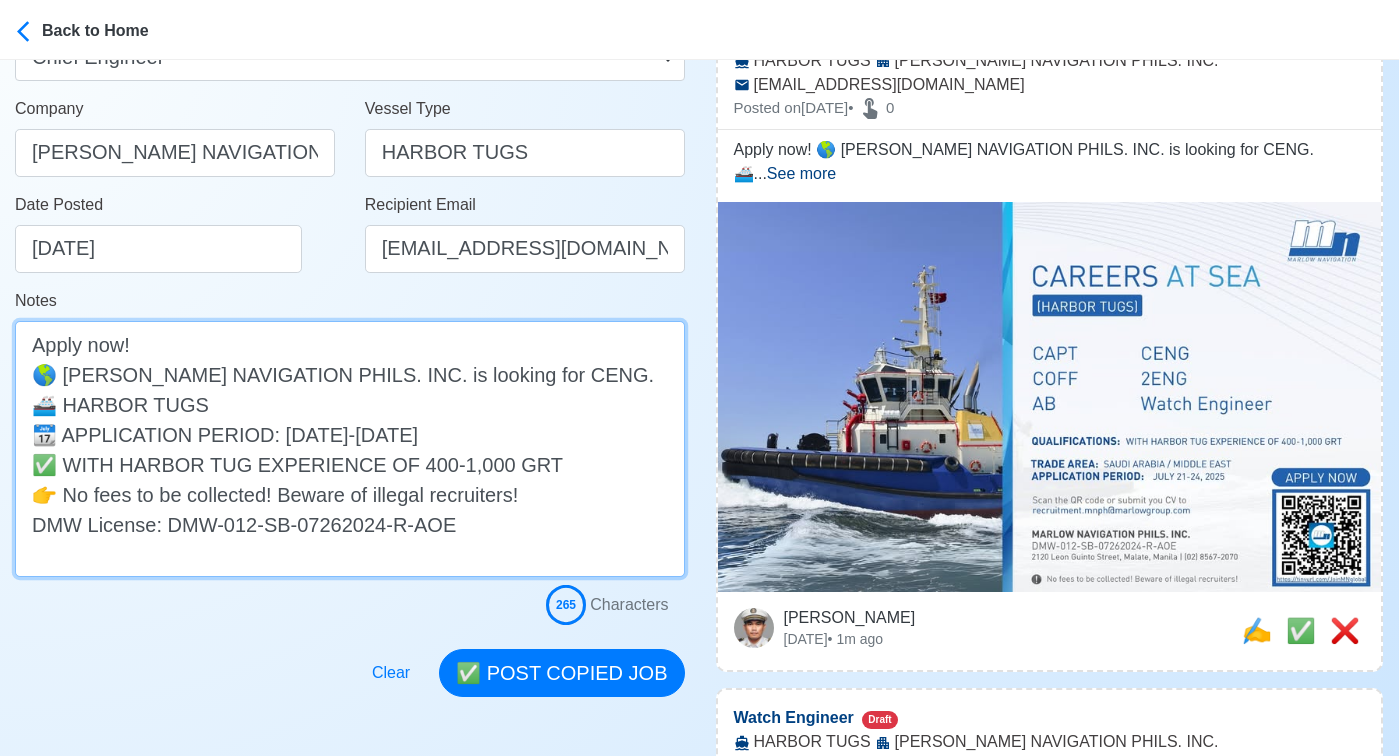 click on "Apply now!
🌎 MARLOW NAVIGATION PHILS. INC. is looking for CENG.
🚢 HARBOR TUGS
📆 APPLICATION PERIOD: JULY 21-24, 2025
✅ WITH HARBOR TUG EXPERIENCE OF 400-1,000 GRT
👉 No fees to be collected! Beware of illegal recruiters!
DMW License: DMW-012-SB-07262024-R-AOE" at bounding box center (350, 449) 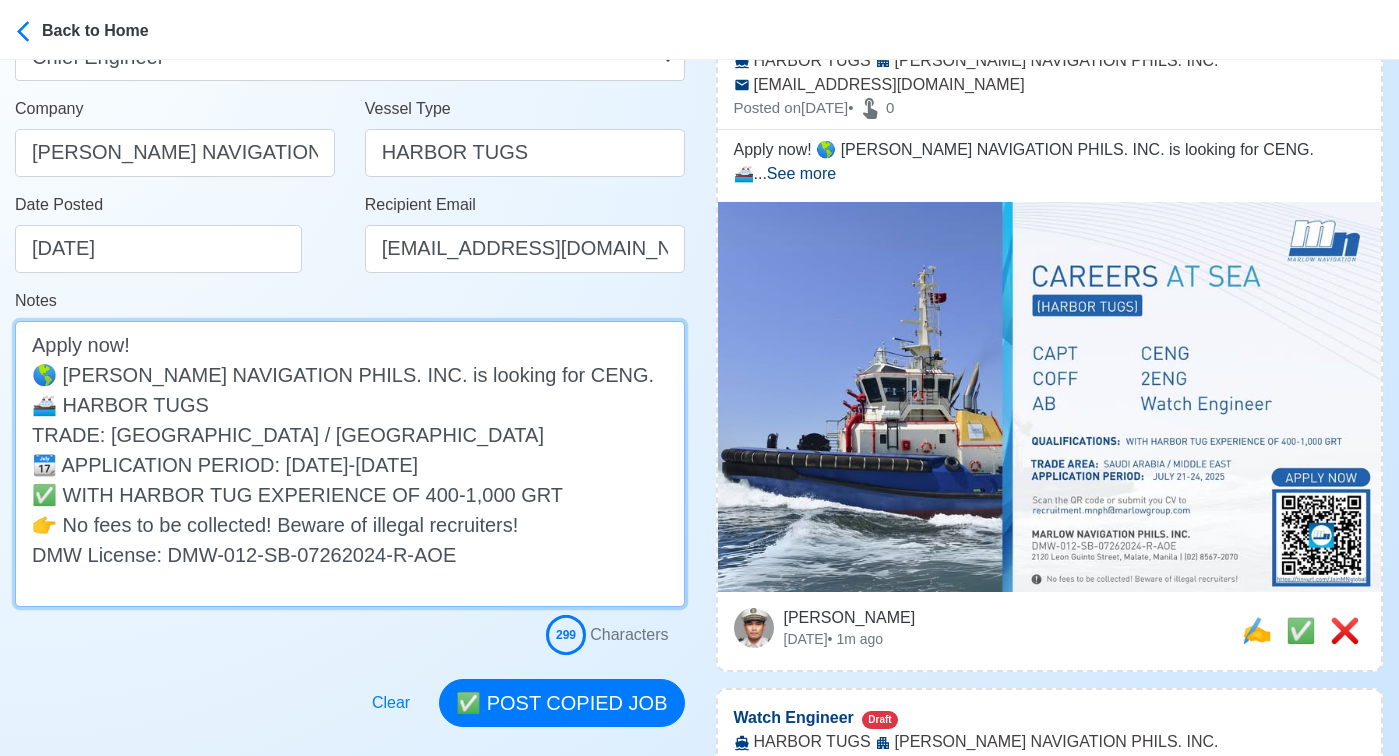 drag, startPoint x: 28, startPoint y: 430, endPoint x: 258, endPoint y: 457, distance: 231.57936 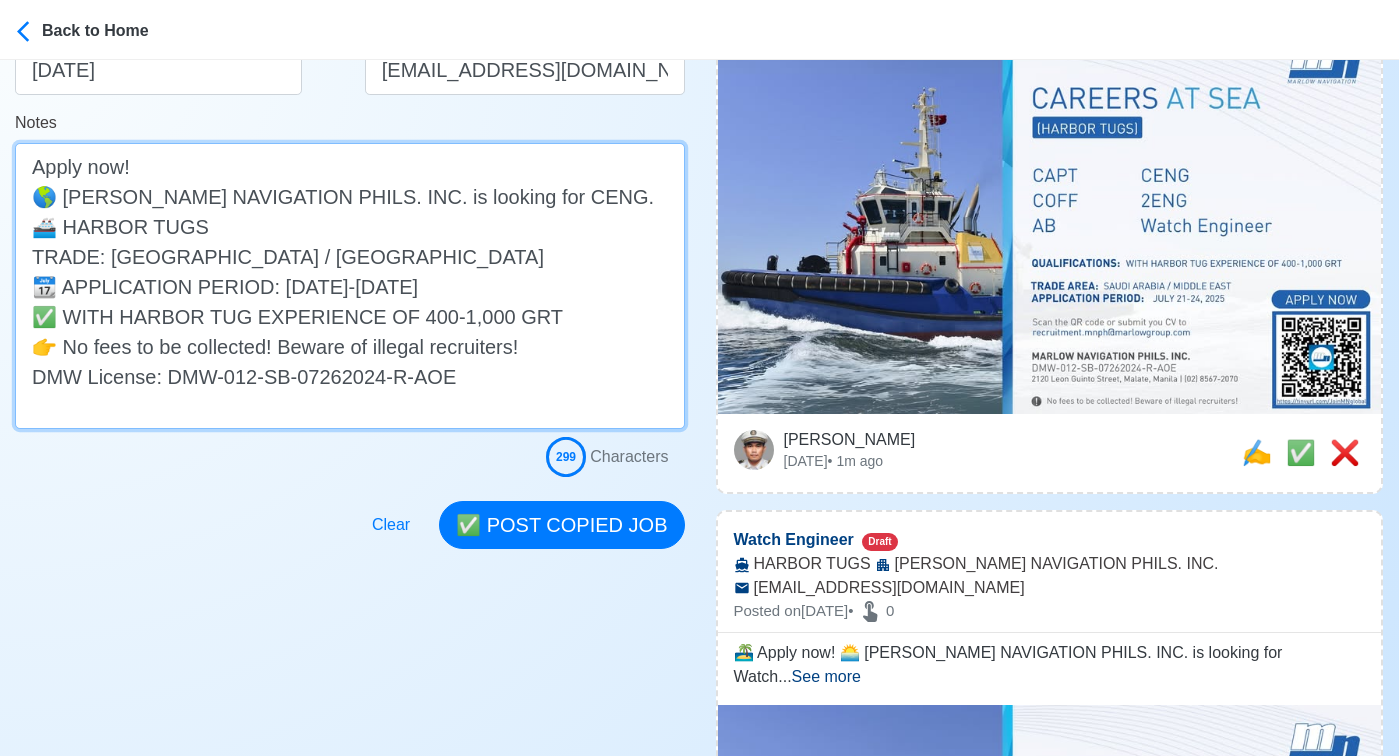 scroll, scrollTop: 470, scrollLeft: 0, axis: vertical 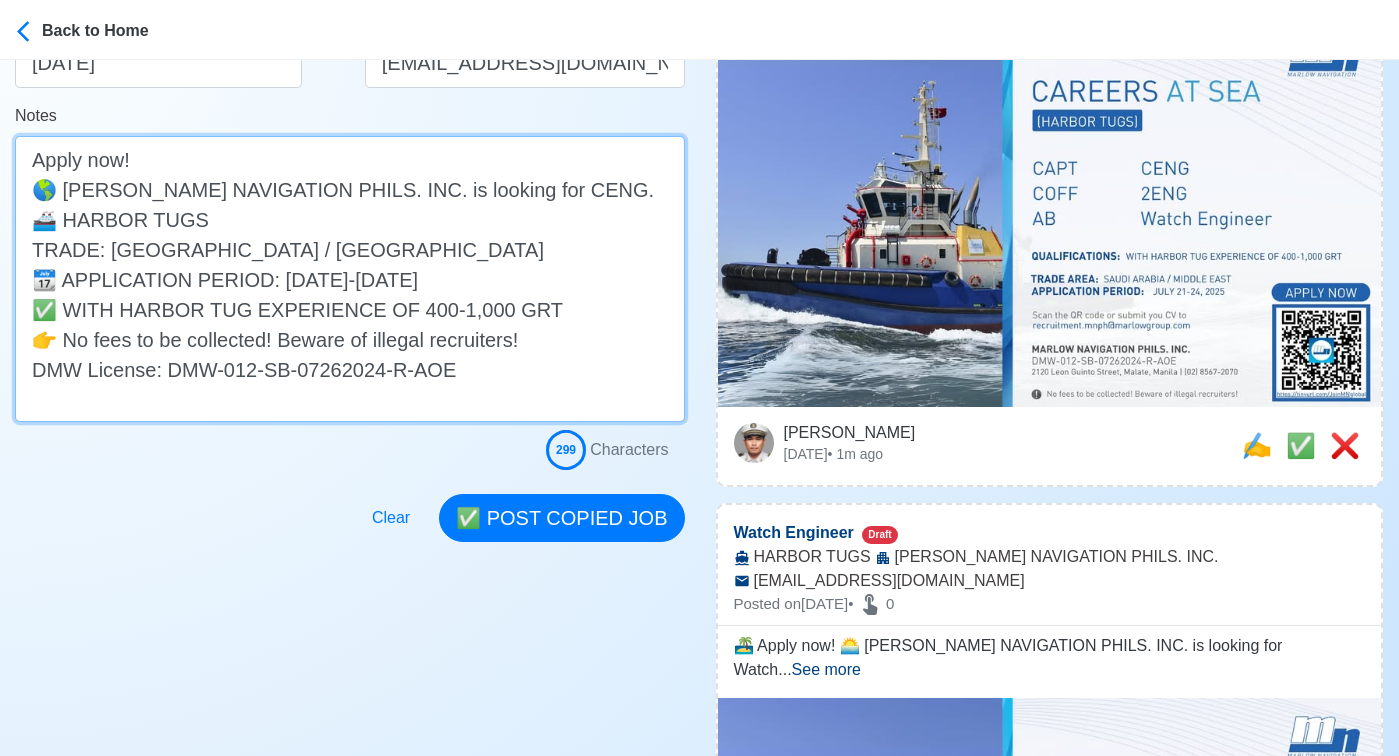 type on "Apply now!
🌎 MARLOW NAVIGATION PHILS. INC. is looking for CENG.
🚢 HARBOR TUGS
TRADE: SAUDI ARABIA / MIDDLE EAST
📆 APPLICATION PERIOD: JULY 21-24, 2025
✅ WITH HARBOR TUG EXPERIENCE OF 400-1,000 GRT
👉 No fees to be collected! Beware of illegal recruiters!
DMW License: DMW-012-SB-07262024-R-AOE" 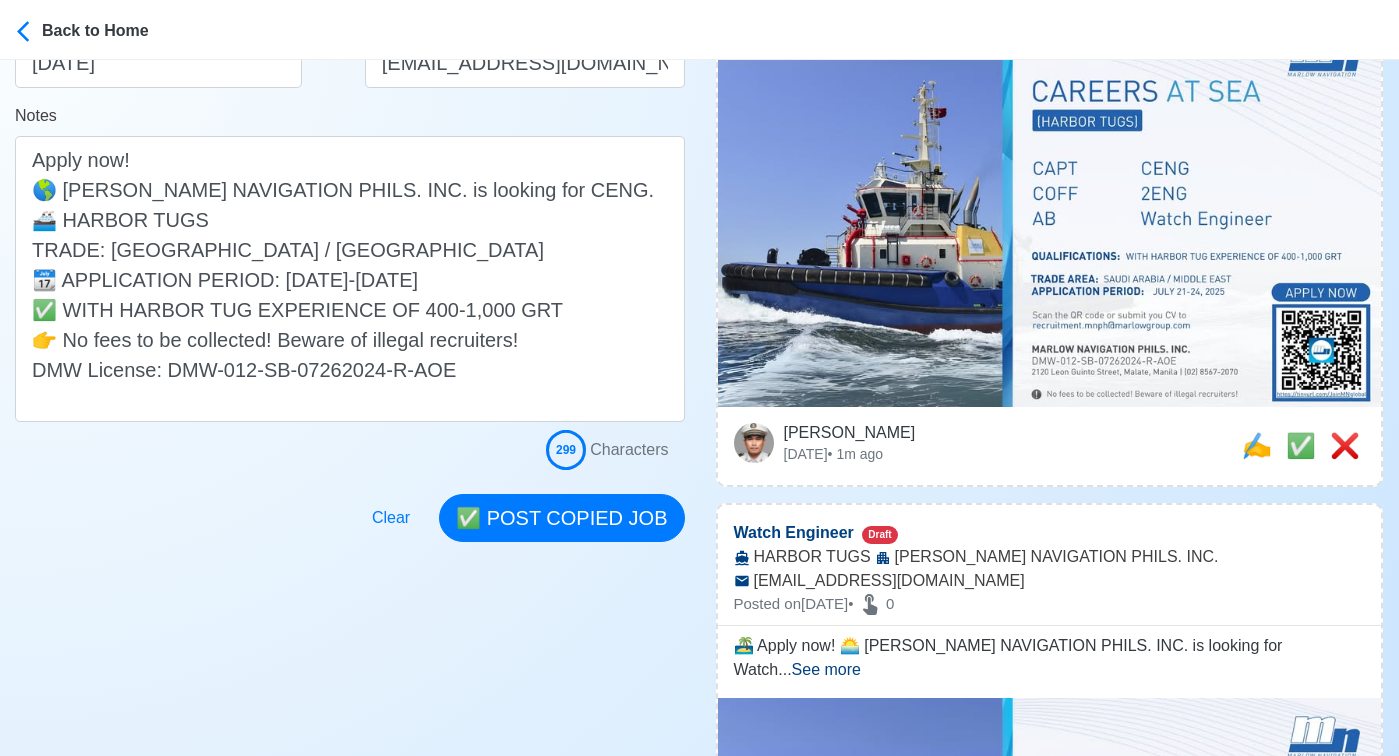 click at bounding box center [350, 506] 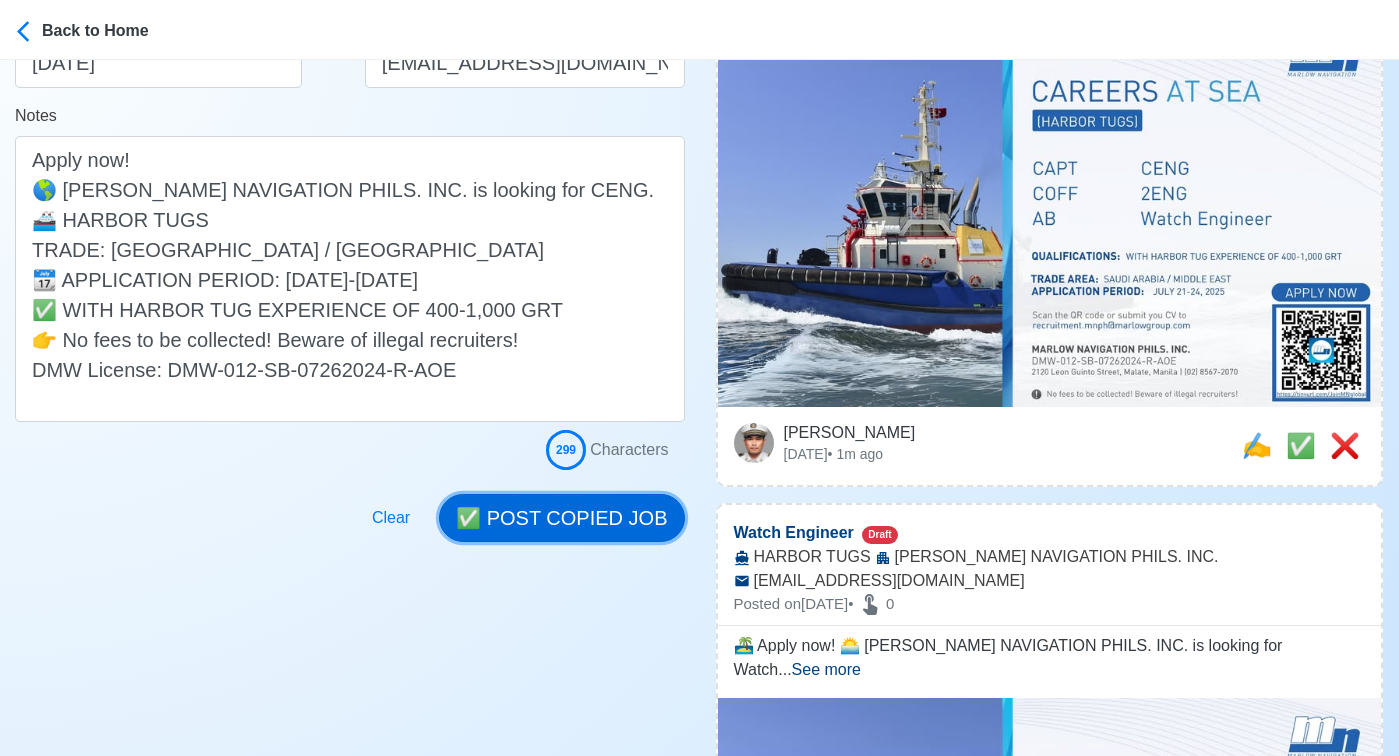 click on "✅ POST COPIED JOB" at bounding box center [561, 518] 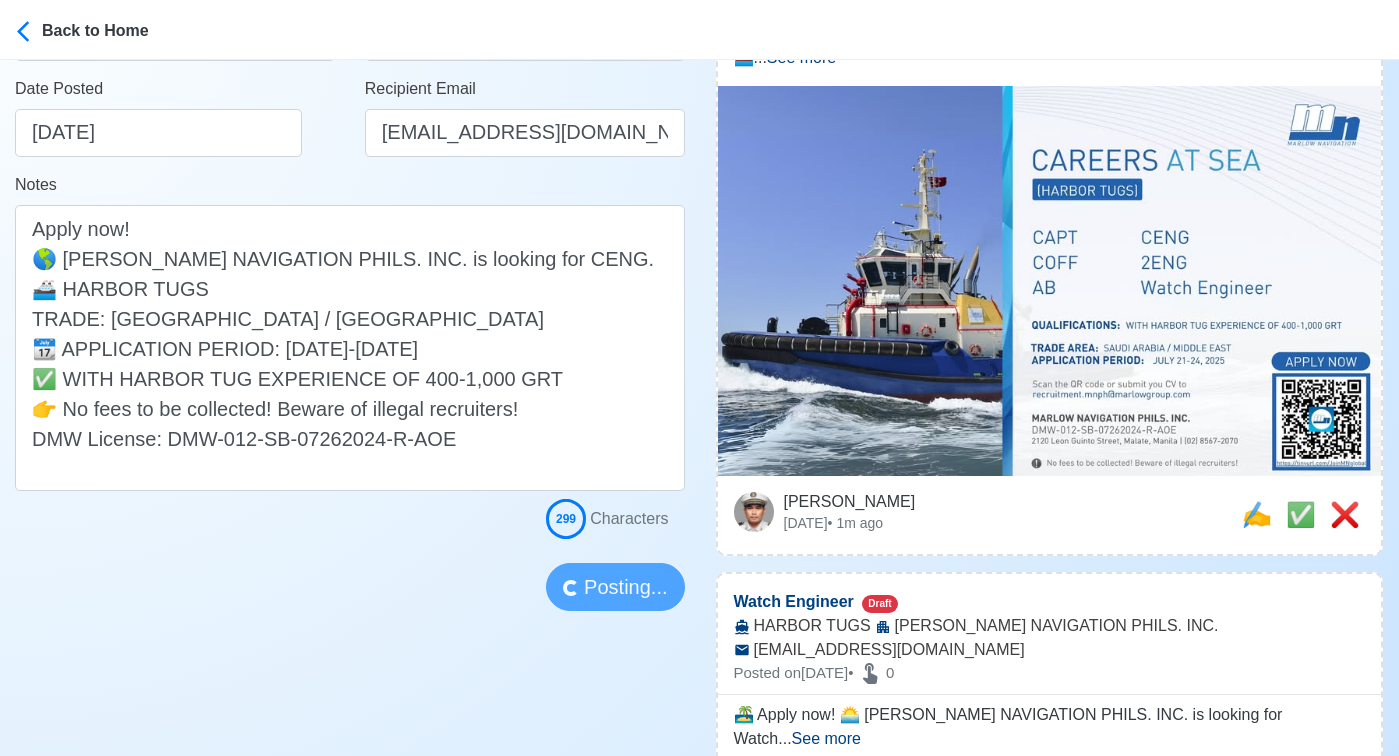 scroll, scrollTop: 392, scrollLeft: 0, axis: vertical 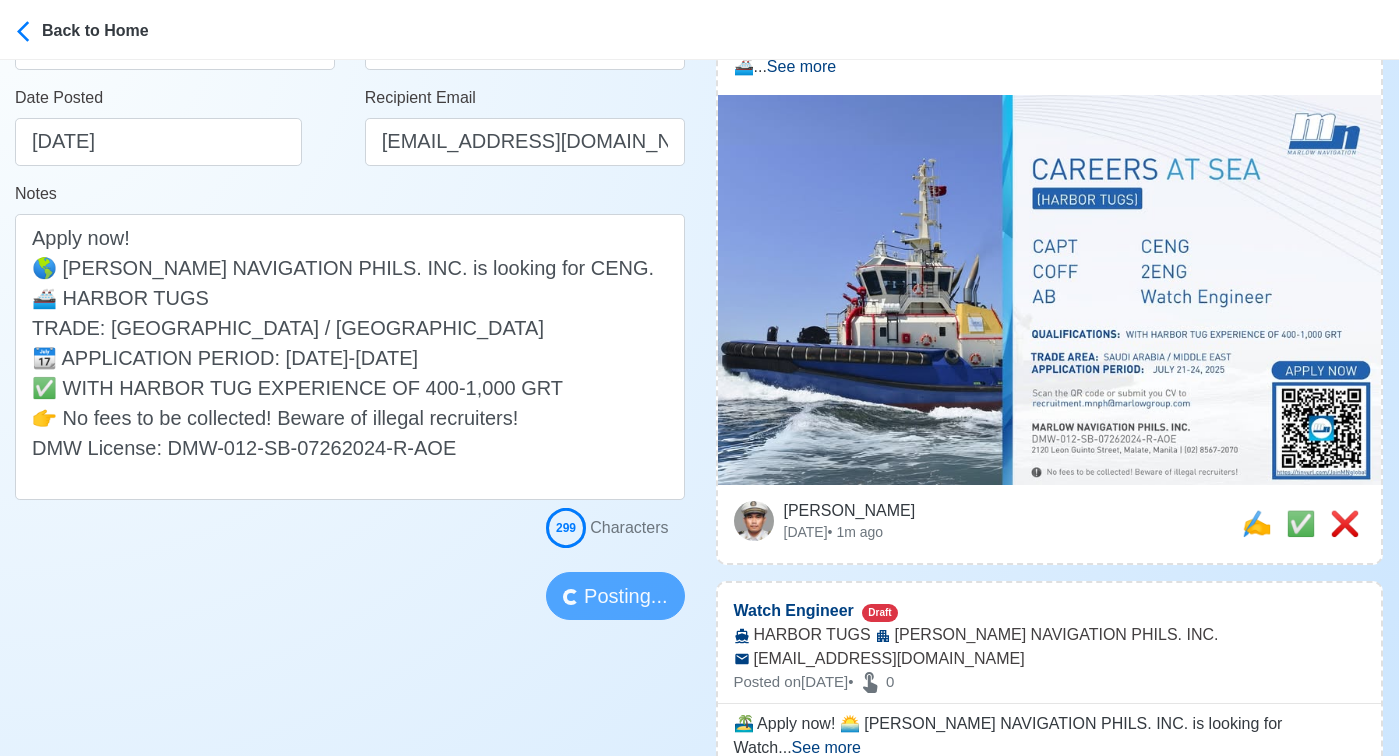 type 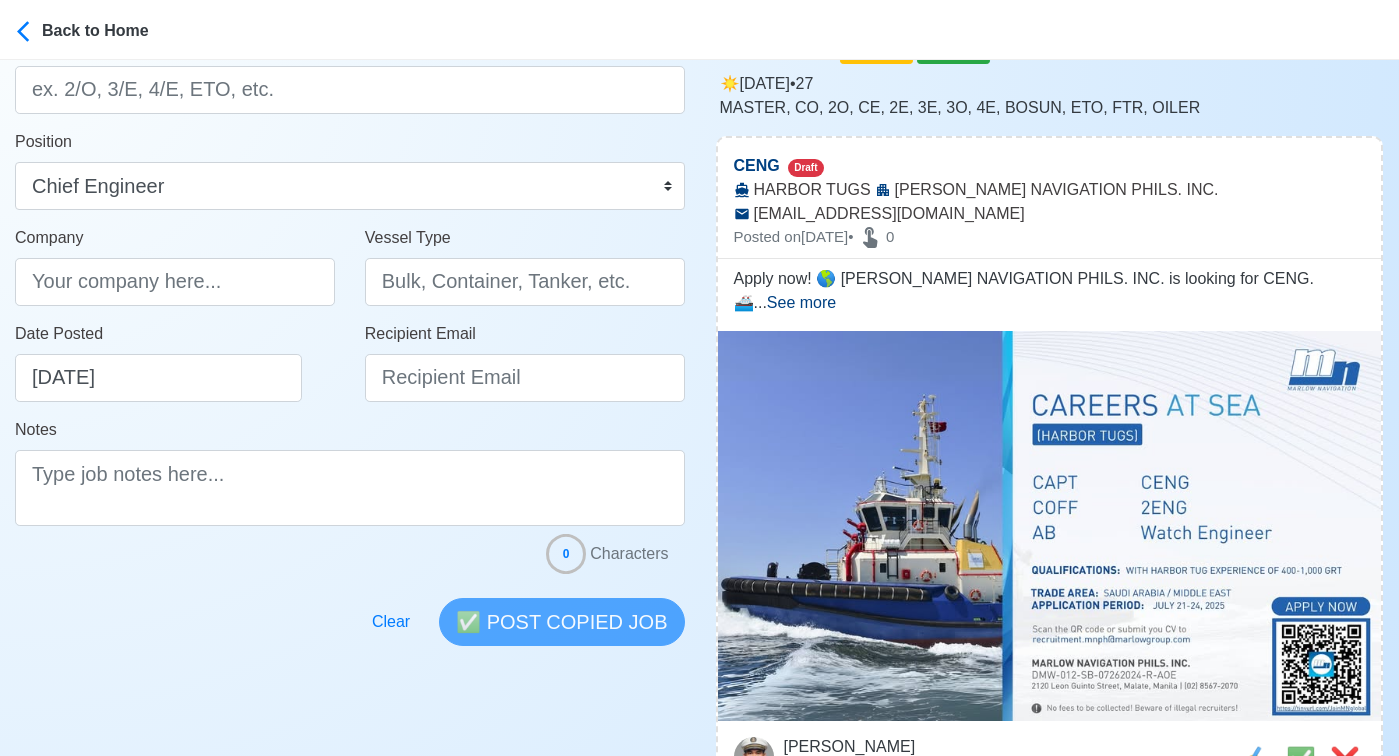 scroll, scrollTop: 0, scrollLeft: 0, axis: both 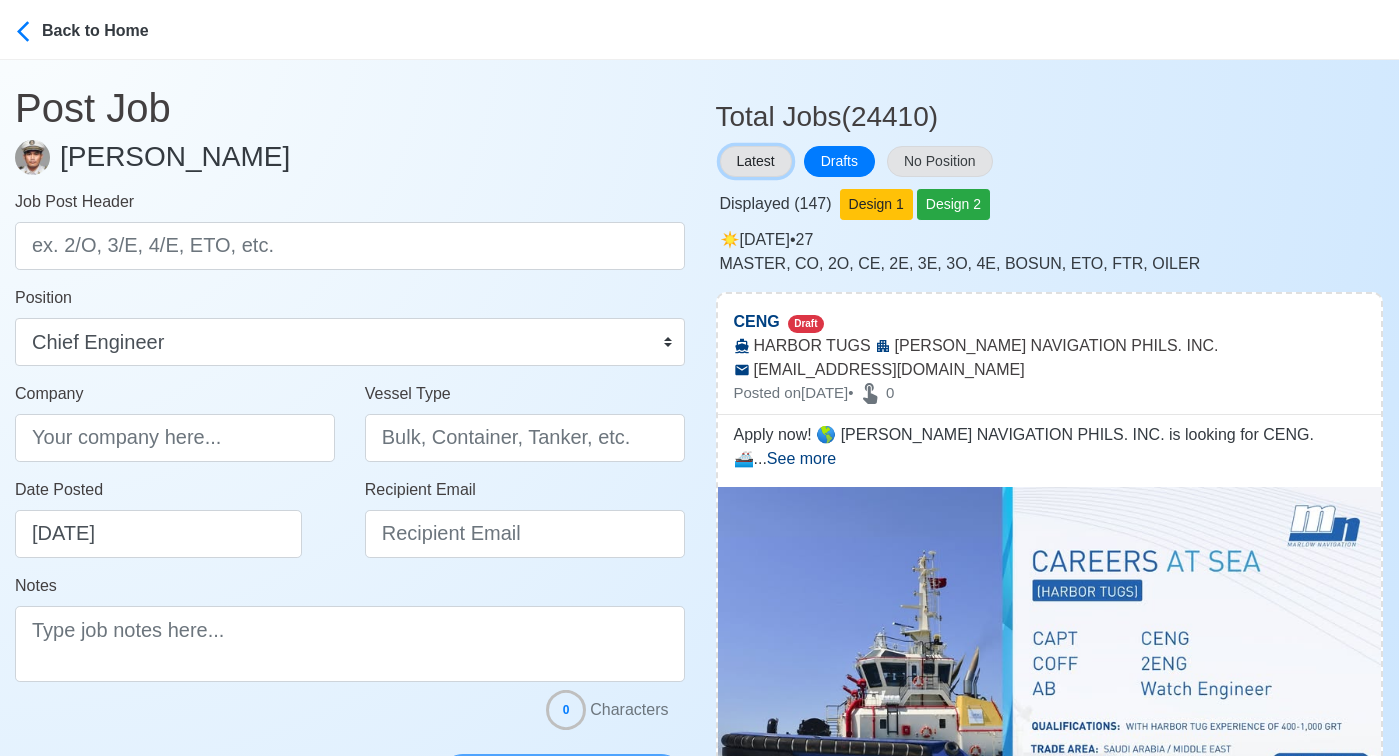 click on "Latest" at bounding box center (756, 161) 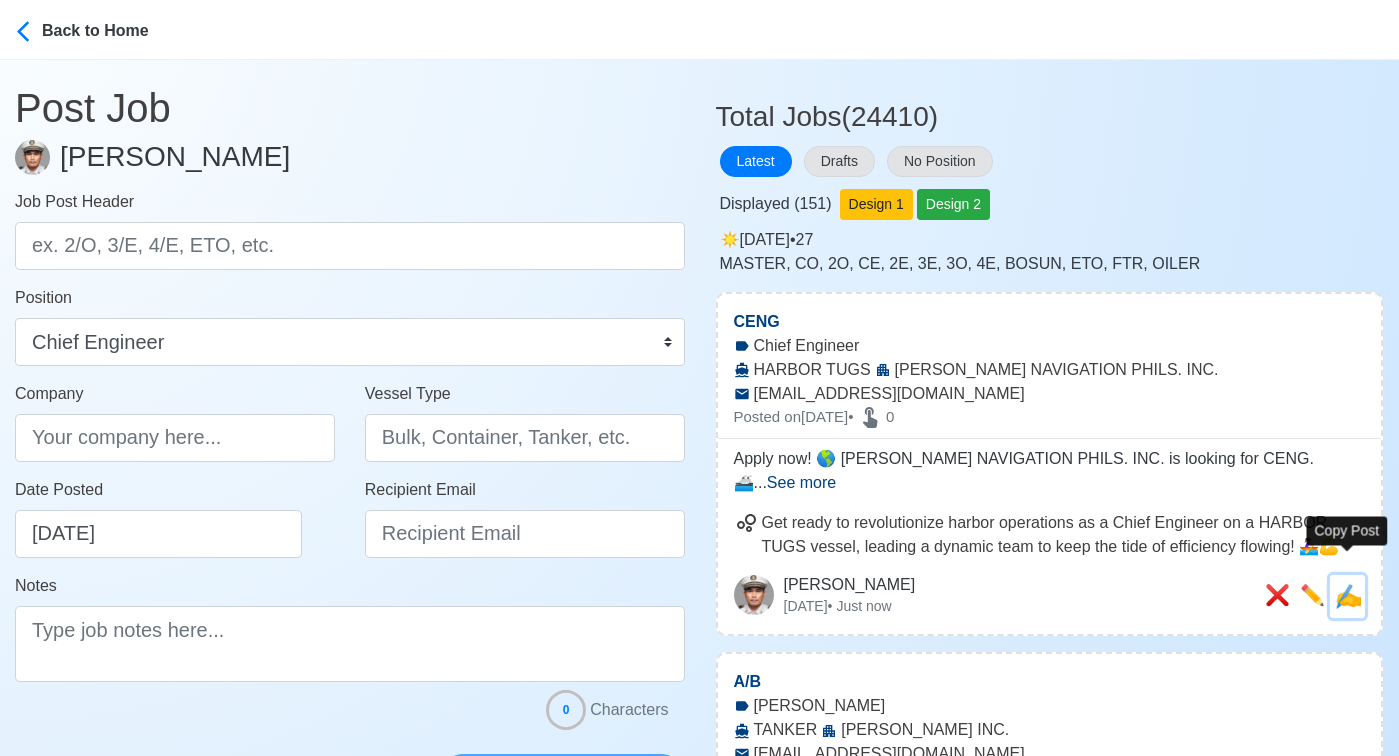click on "✍️" at bounding box center [1348, 596] 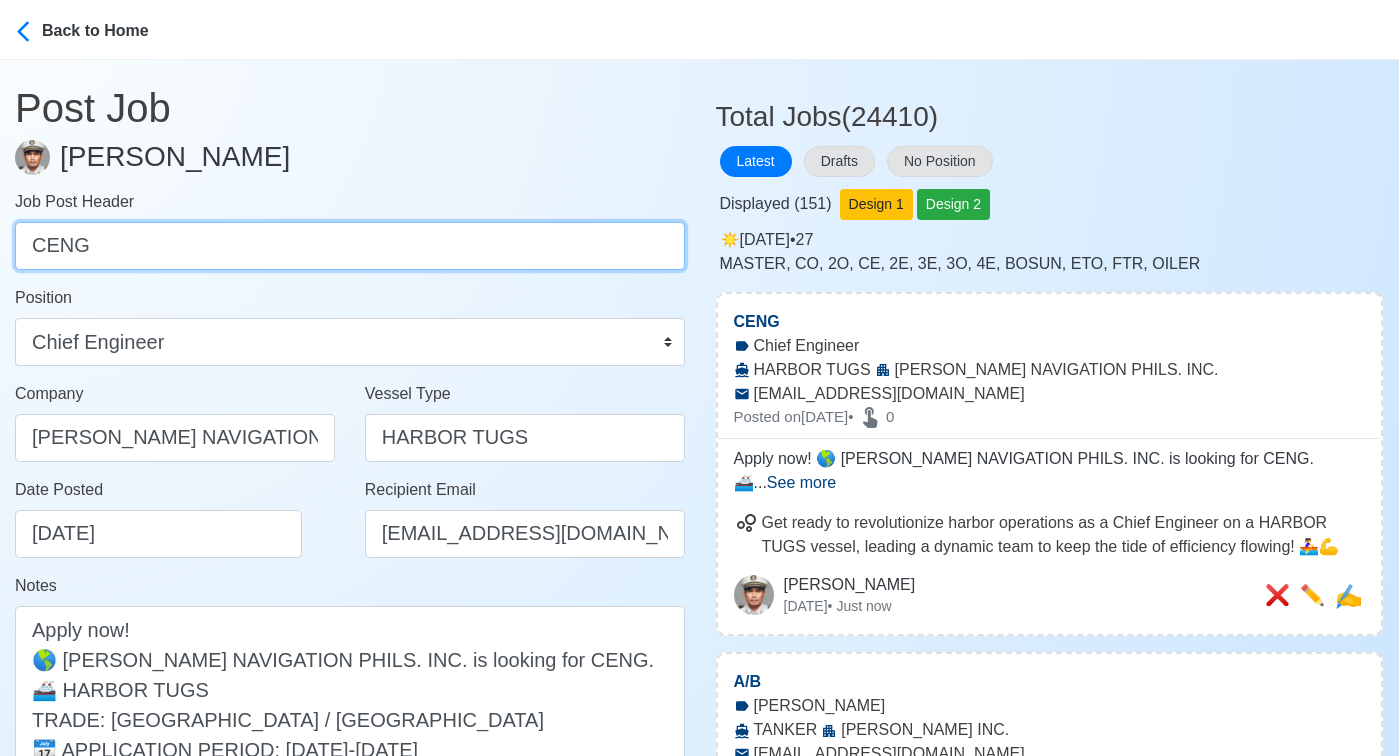 click on "CENG" at bounding box center (350, 246) 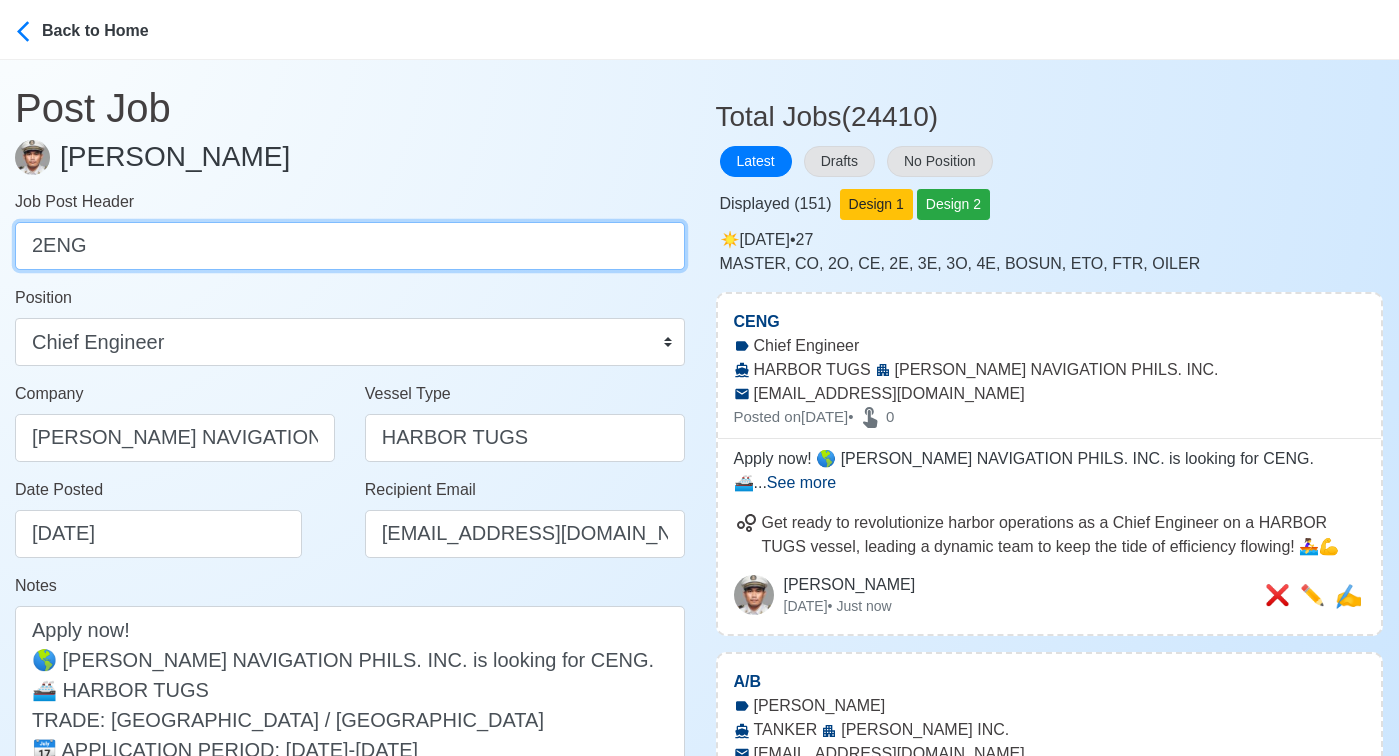 type on "2ENG" 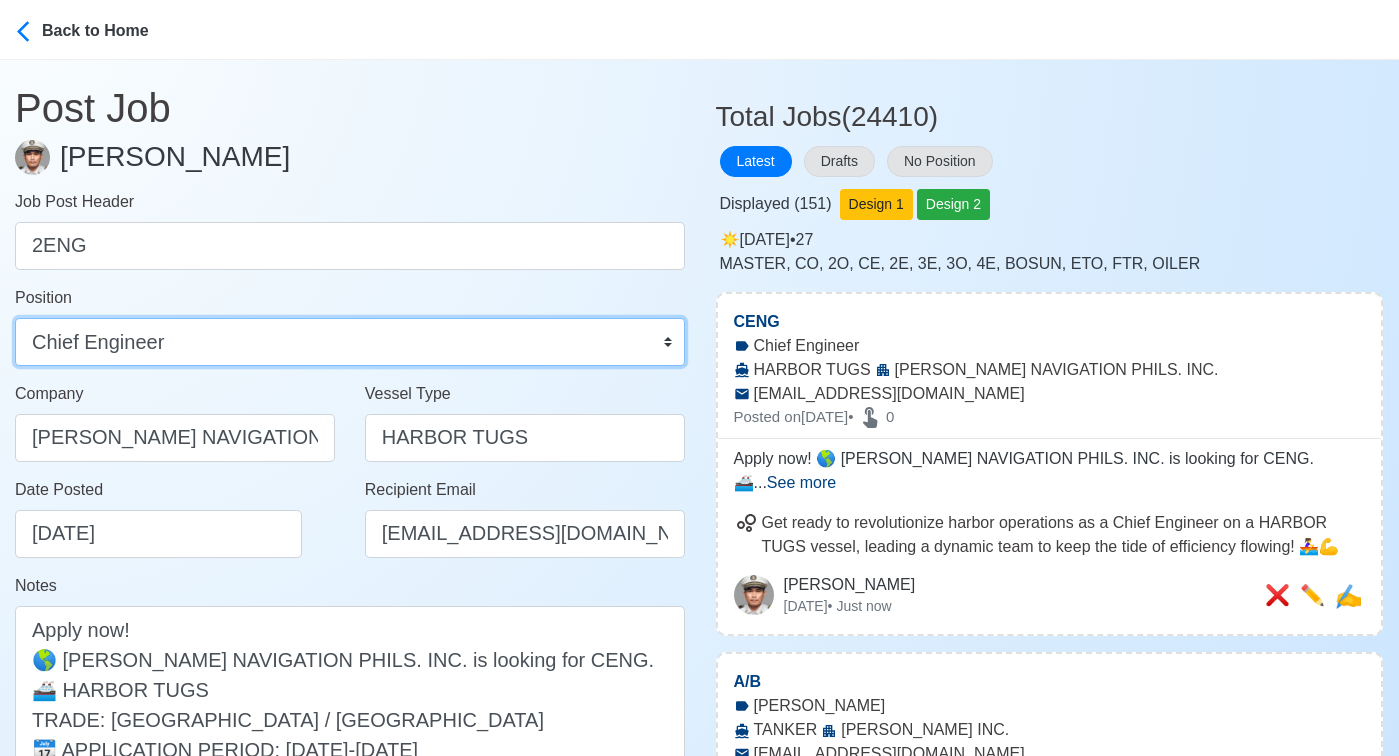 click on "Master Chief Officer 2nd Officer 3rd Officer Junior Officer Chief Engineer 2nd Engineer 3rd Engineer 4th Engineer Gas Engineer Junior Engineer 1st Assistant Engineer 2nd Assistant Engineer 3rd Assistant Engineer ETO/ETR Electrician Electrical Engineer Oiler Fitter Welder Chief Cook Chef Cook Messman Wiper Rigger Ordinary Seaman Able Seaman Motorman Pumpman Bosun Cadet Reefer Mechanic Operator Repairman Painter Steward Waiter Others" at bounding box center [350, 342] 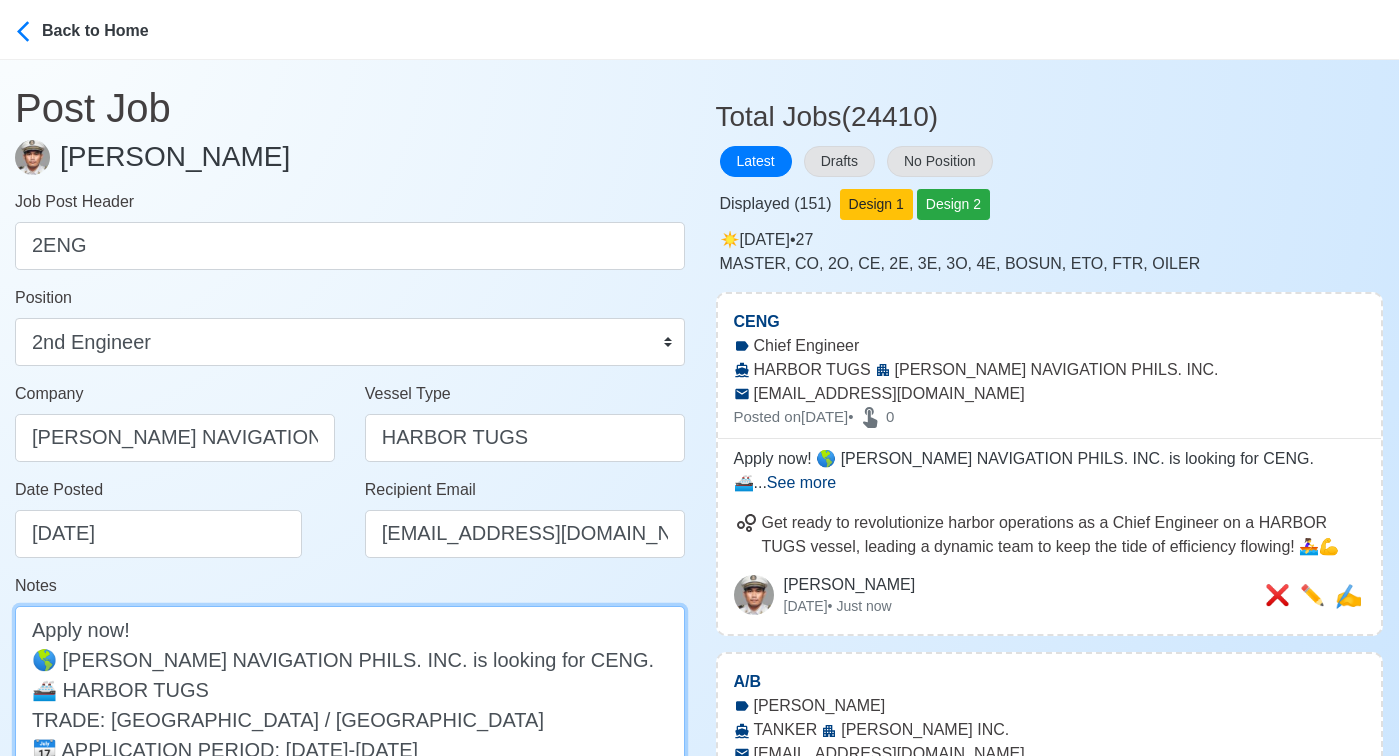 click on "Apply now!
🌎 MARLOW NAVIGATION PHILS. INC. is looking for CENG.
🚢 HARBOR TUGS
TRADE: SAUDI ARABIA / MIDDLE EAST
📆 APPLICATION PERIOD: JULY 21-24, 2025
✅ WITH HARBOR TUG EXPERIENCE OF 400-1,000 GRT
👉 No fees to be collected! Beware of illegal recruiters!
DMW License: DMW-012-SB-07262024-R-AOE" at bounding box center [350, 749] 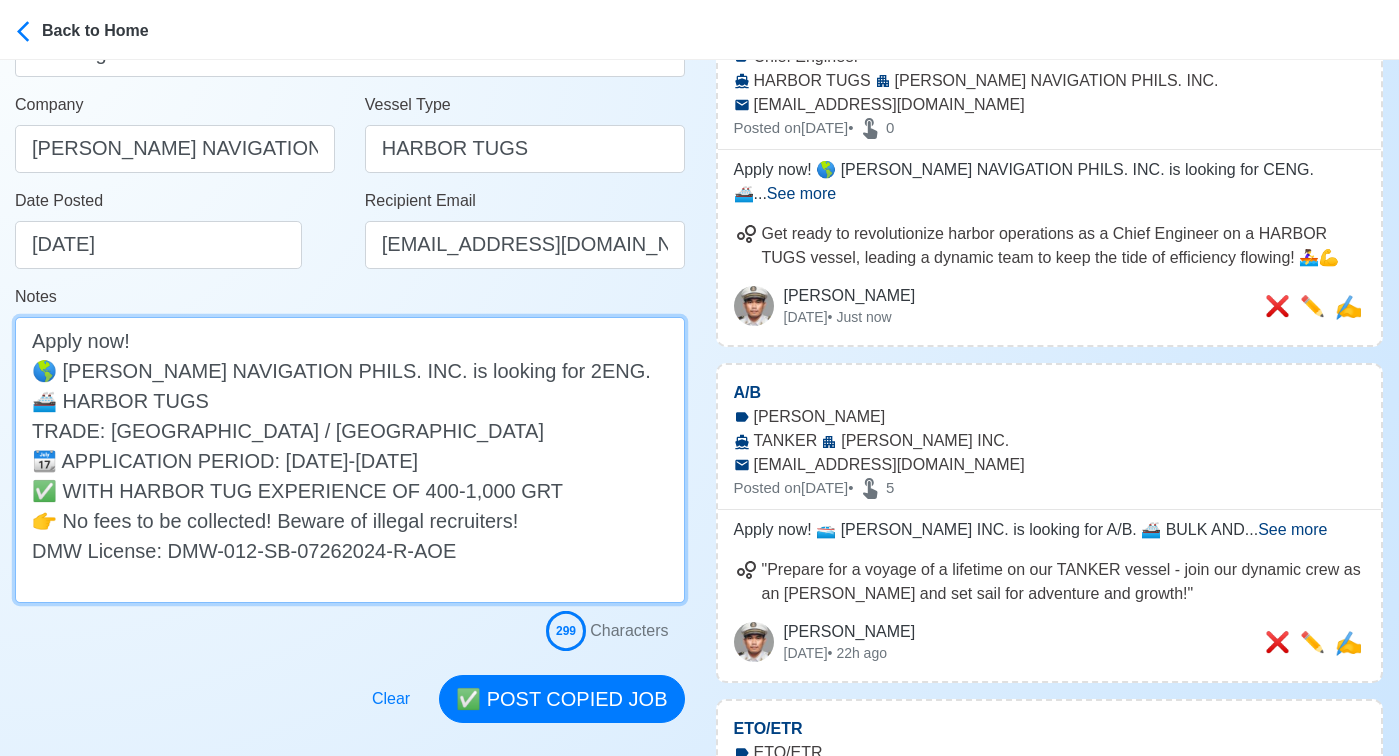 scroll, scrollTop: 431, scrollLeft: 0, axis: vertical 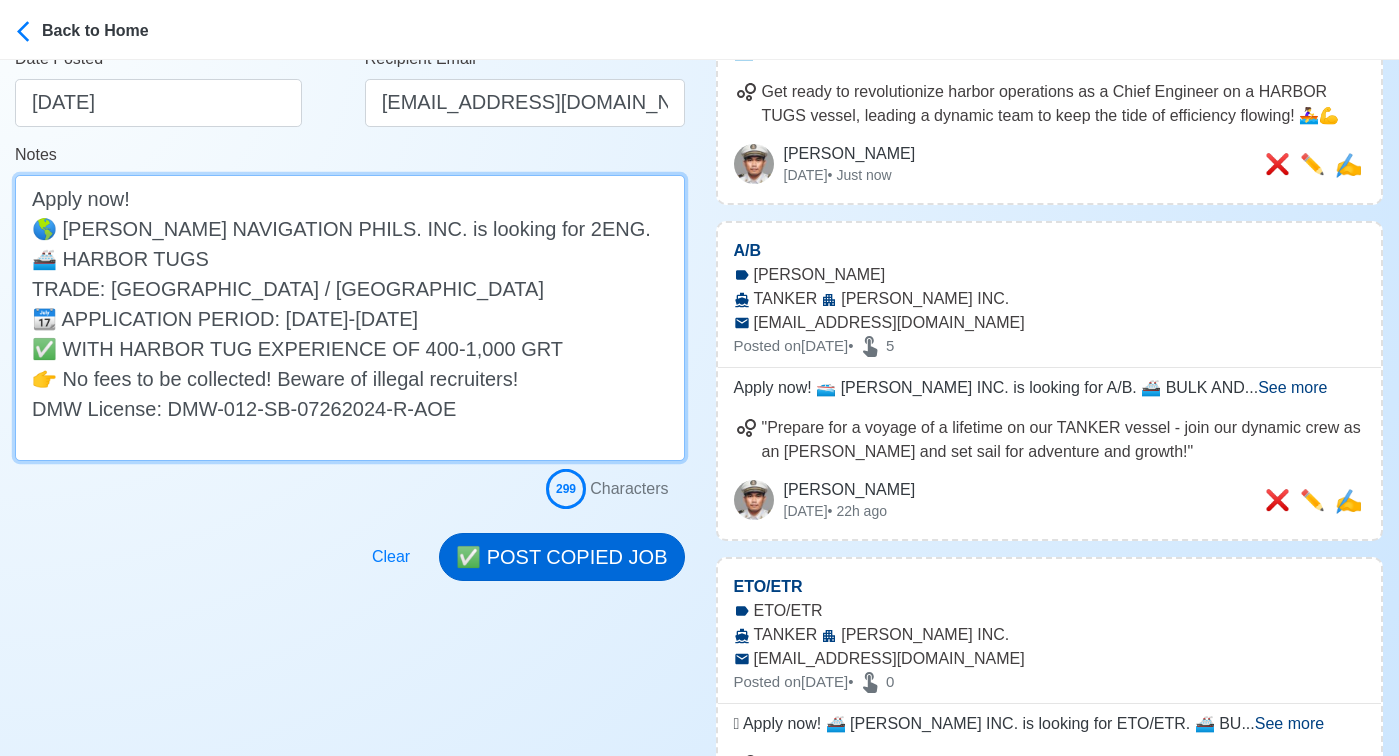 type on "Apply now!
🌎 MARLOW NAVIGATION PHILS. INC. is looking for 2ENG.
🚢 HARBOR TUGS
TRADE: SAUDI ARABIA / MIDDLE EAST
📆 APPLICATION PERIOD: JULY 21-24, 2025
✅ WITH HARBOR TUG EXPERIENCE OF 400-1,000 GRT
👉 No fees to be collected! Beware of illegal recruiters!
DMW License: DMW-012-SB-07262024-R-AOE" 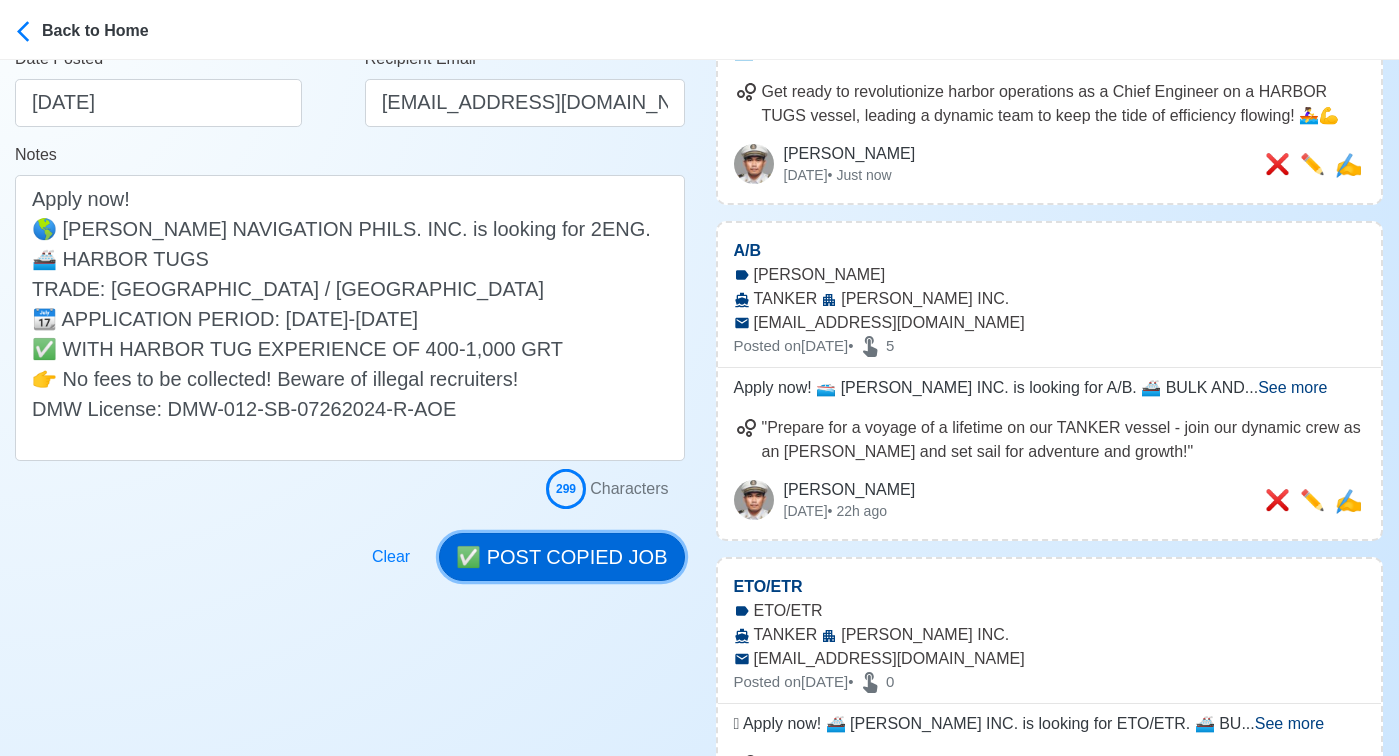 click on "✅ POST COPIED JOB" at bounding box center [561, 557] 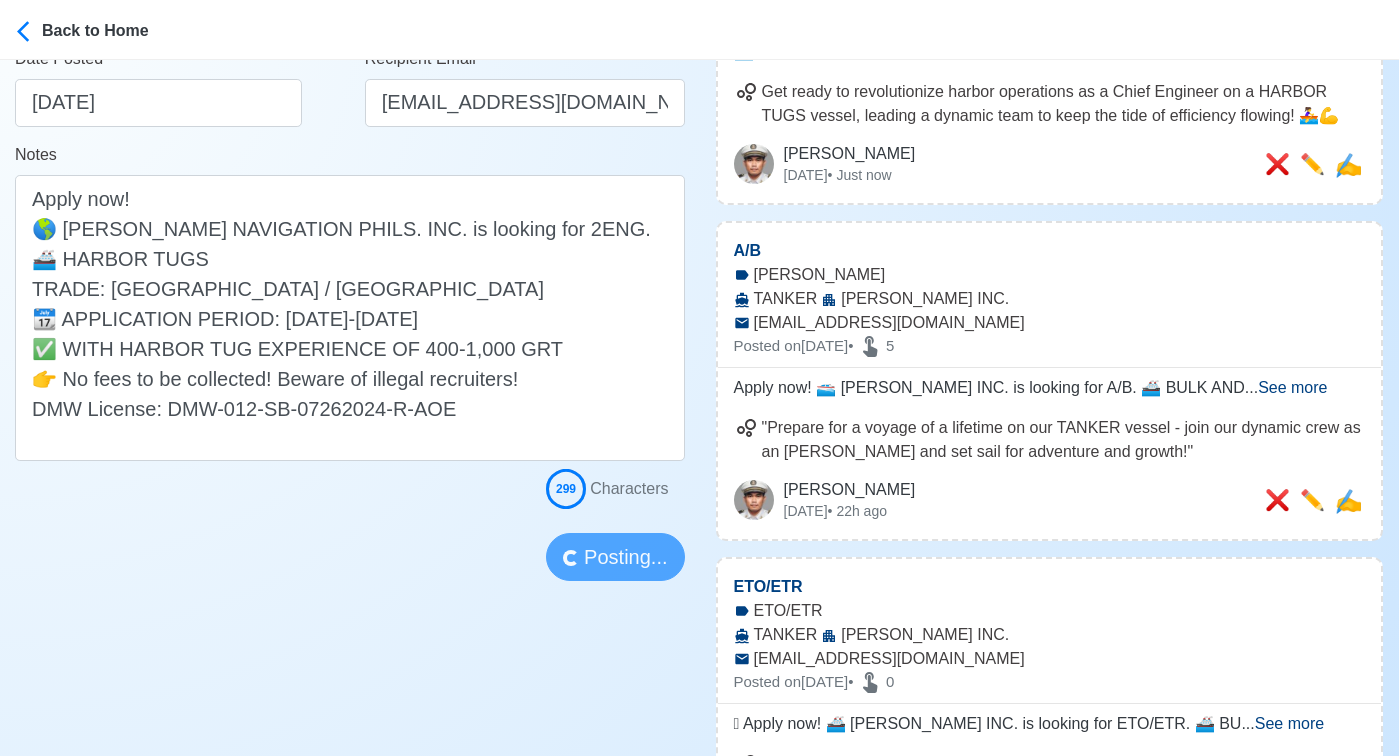 type 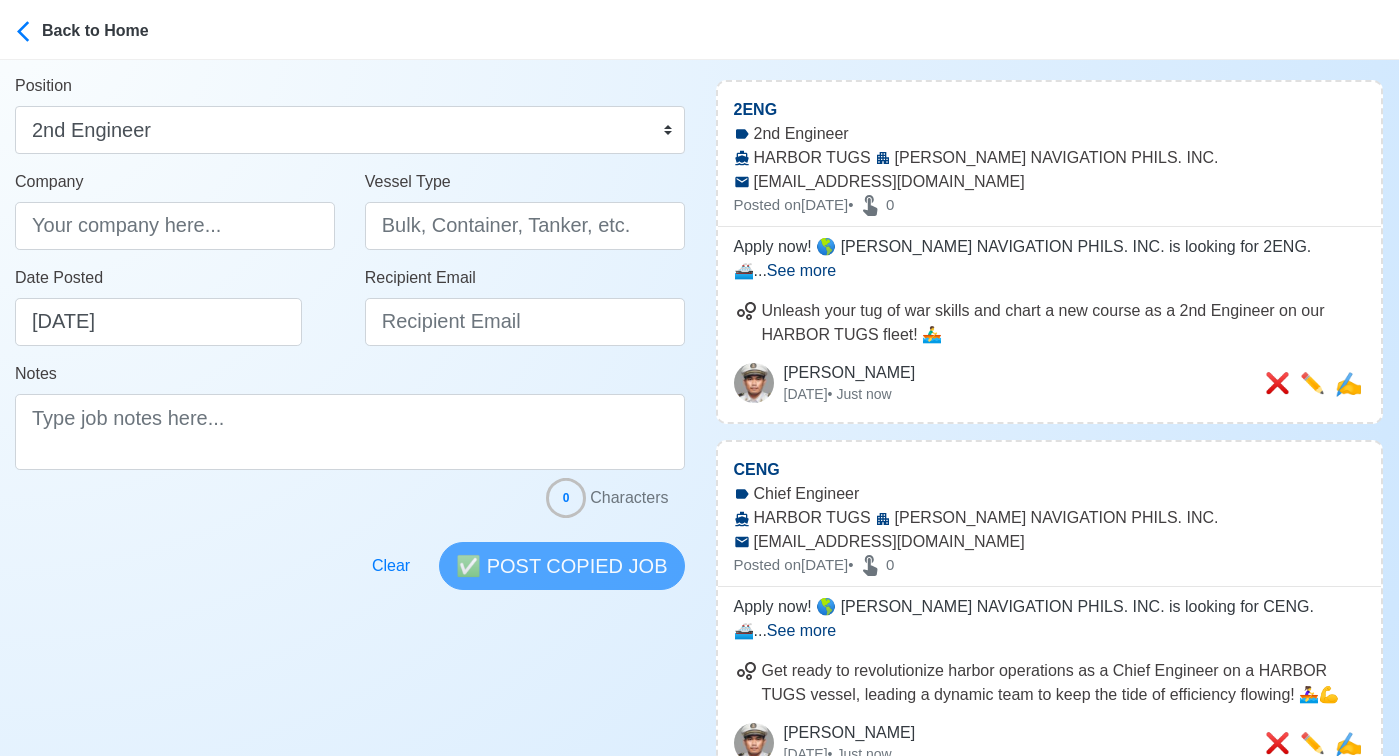 scroll, scrollTop: 0, scrollLeft: 0, axis: both 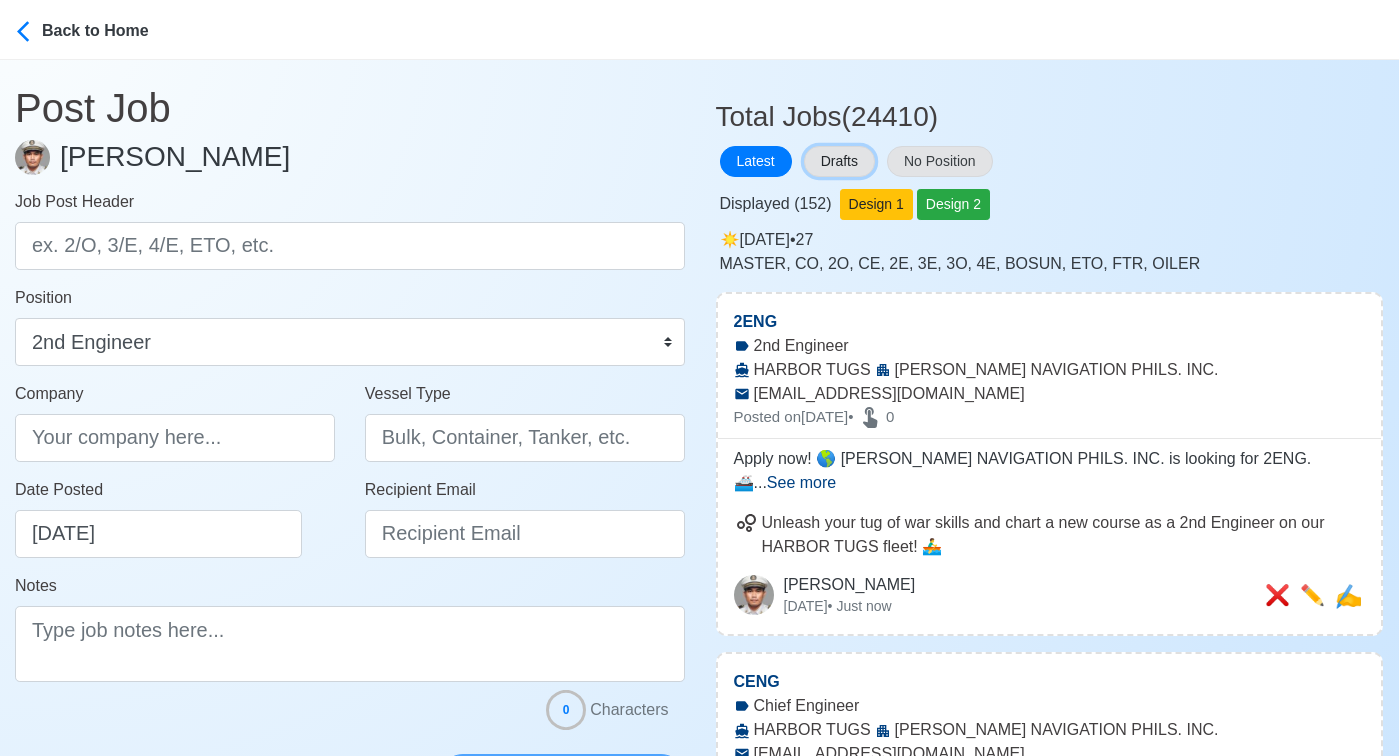 click on "Drafts" at bounding box center (839, 161) 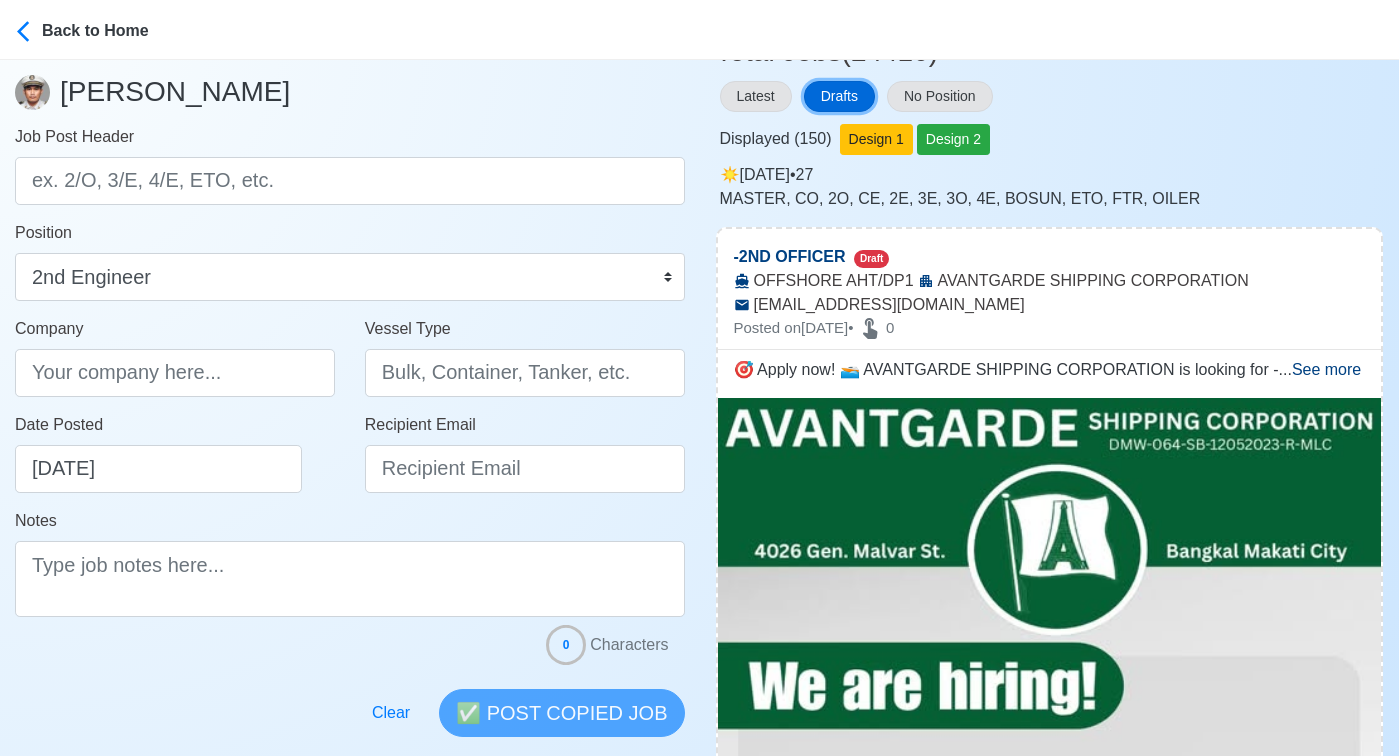 scroll, scrollTop: 0, scrollLeft: 0, axis: both 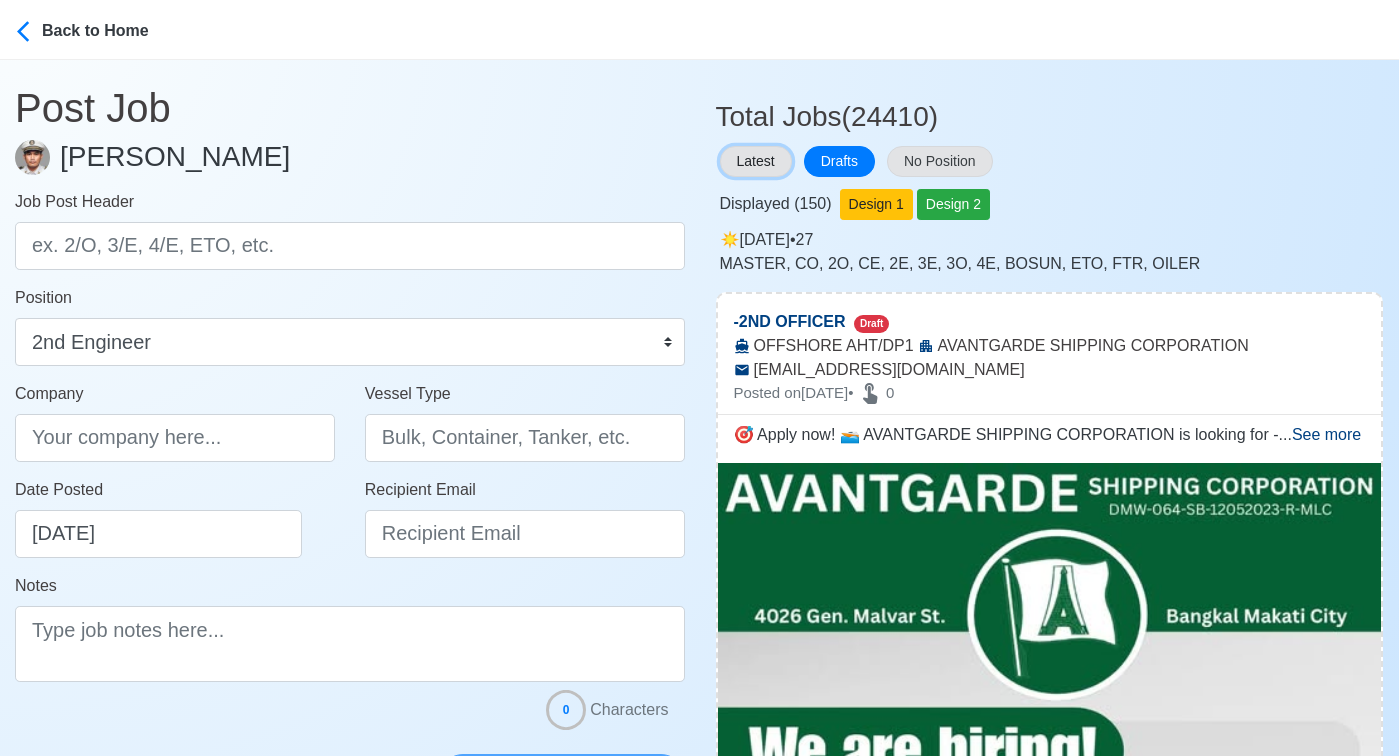 click on "Latest" at bounding box center [756, 161] 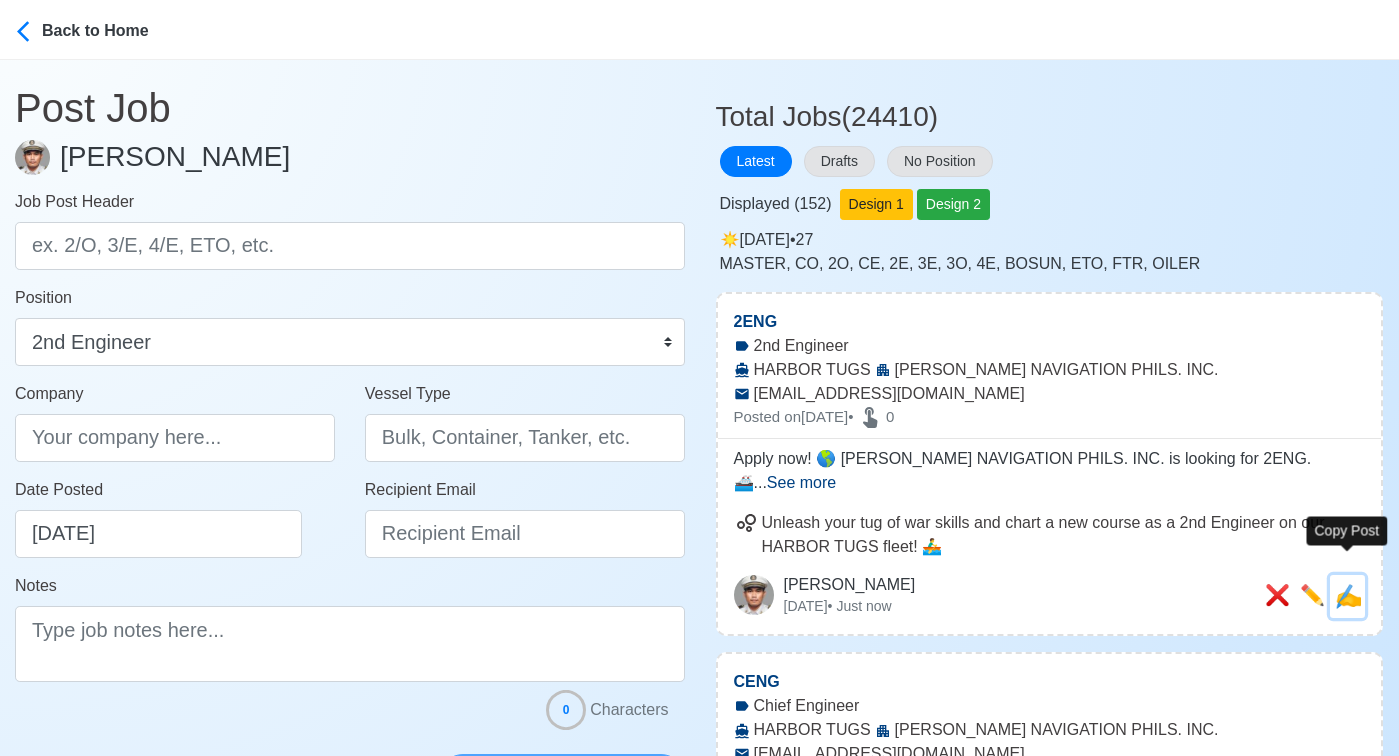 click on "✍️" at bounding box center (1348, 596) 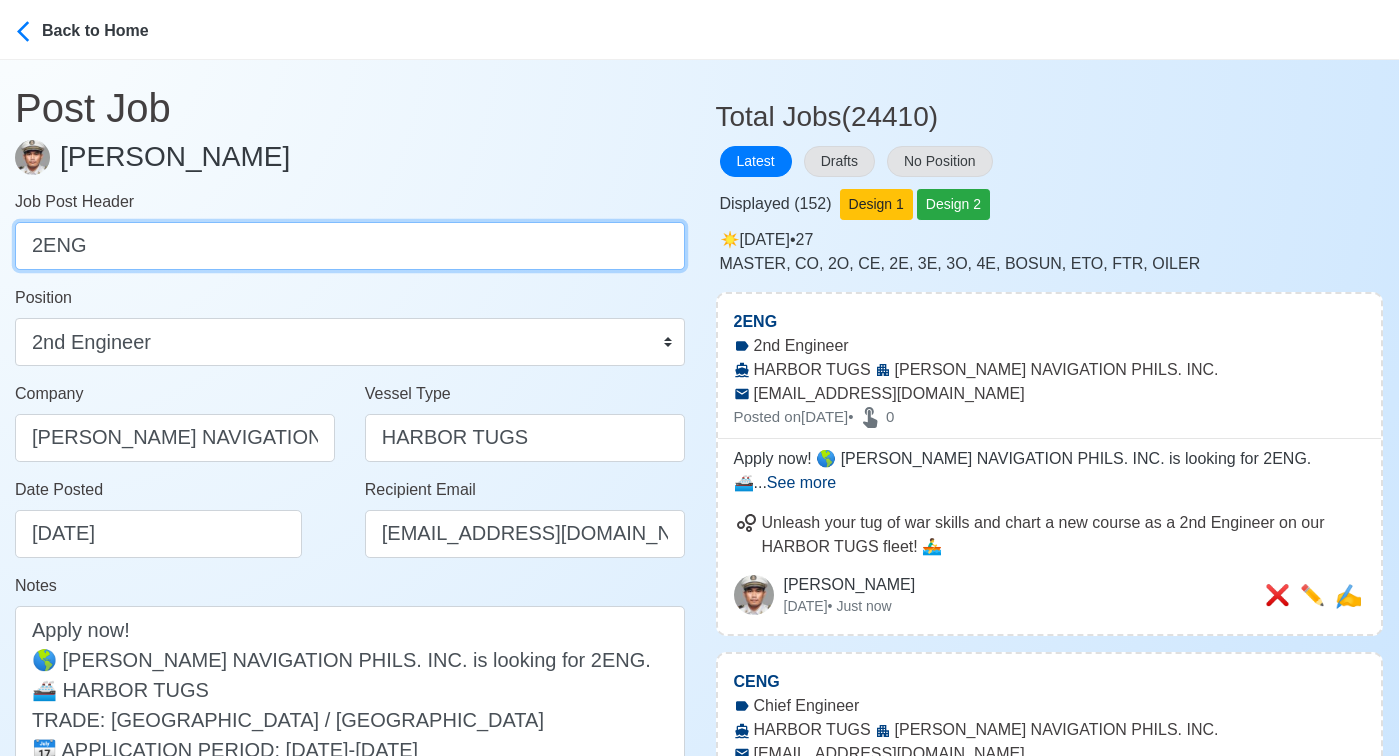 click on "2ENG" at bounding box center (350, 246) 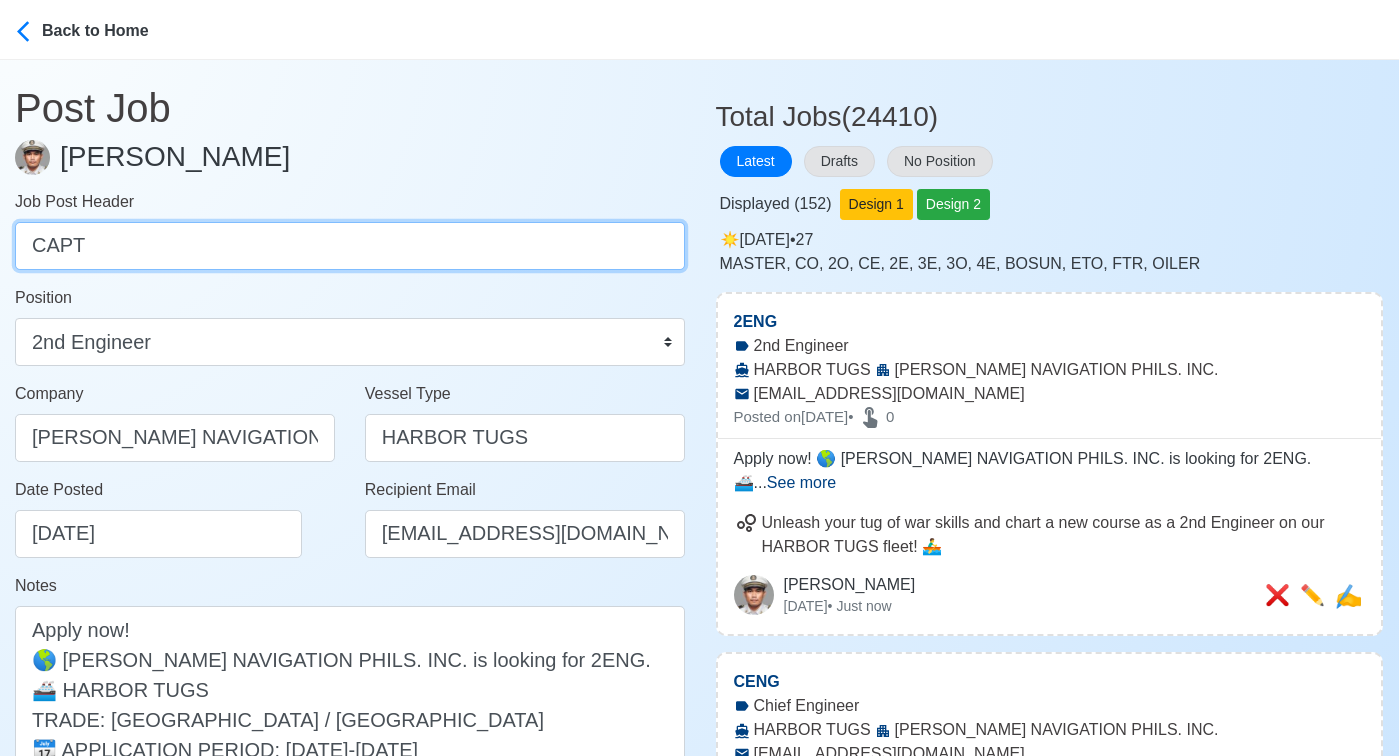 type on "CAPT" 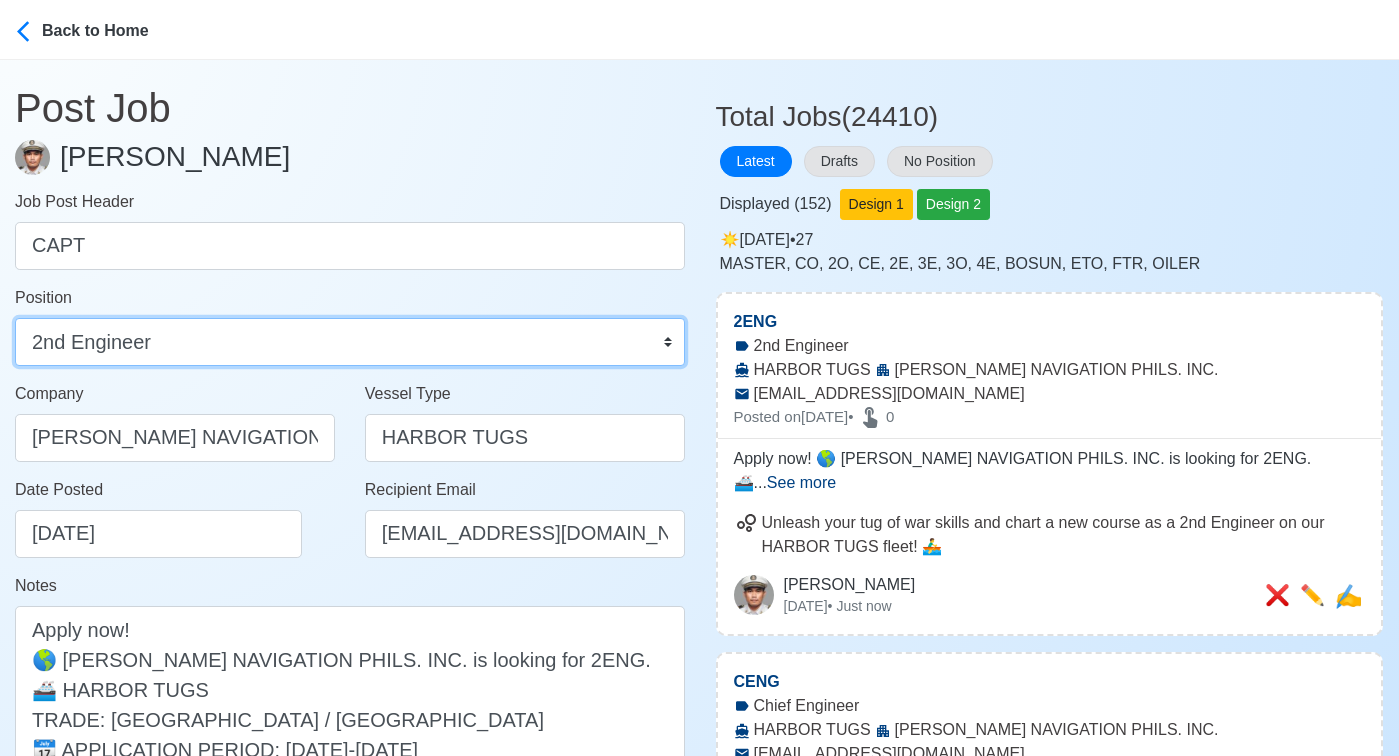 click on "Master Chief Officer 2nd Officer 3rd Officer Junior Officer Chief Engineer 2nd Engineer 3rd Engineer 4th Engineer Gas Engineer Junior Engineer 1st Assistant Engineer 2nd Assistant Engineer 3rd Assistant Engineer ETO/ETR Electrician Electrical Engineer Oiler Fitter Welder Chief Cook Chef Cook Messman Wiper Rigger Ordinary Seaman Able Seaman Motorman Pumpman Bosun Cadet Reefer Mechanic Operator Repairman Painter Steward Waiter Others" at bounding box center [350, 342] 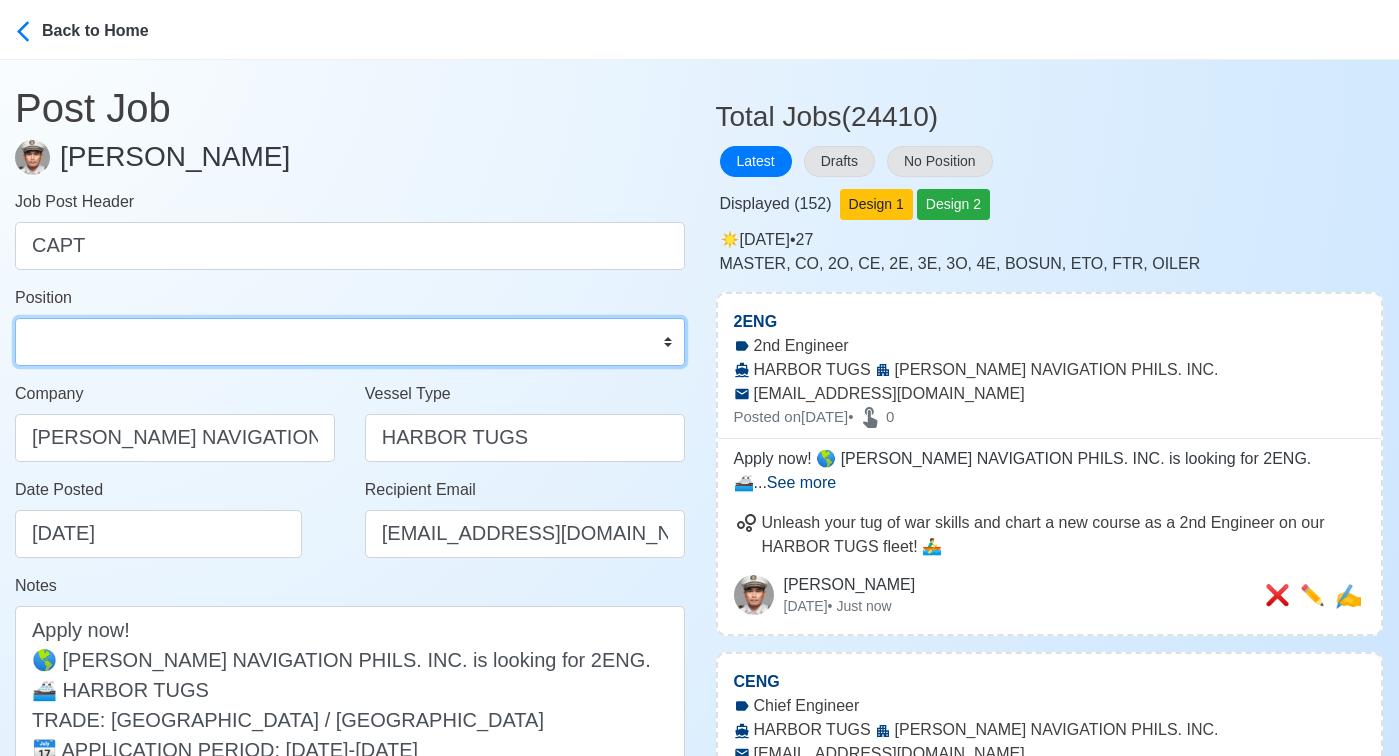 click on "Master Chief Officer 2nd Officer 3rd Officer Junior Officer Chief Engineer 2nd Engineer 3rd Engineer 4th Engineer Gas Engineer Junior Engineer 1st Assistant Engineer 2nd Assistant Engineer 3rd Assistant Engineer ETO/ETR Electrician Electrical Engineer Oiler Fitter Welder Chief Cook Chef Cook Messman Wiper Rigger Ordinary Seaman Able Seaman Motorman Pumpman Bosun Cadet Reefer Mechanic Operator Repairman Painter Steward Waiter Others" at bounding box center [350, 342] 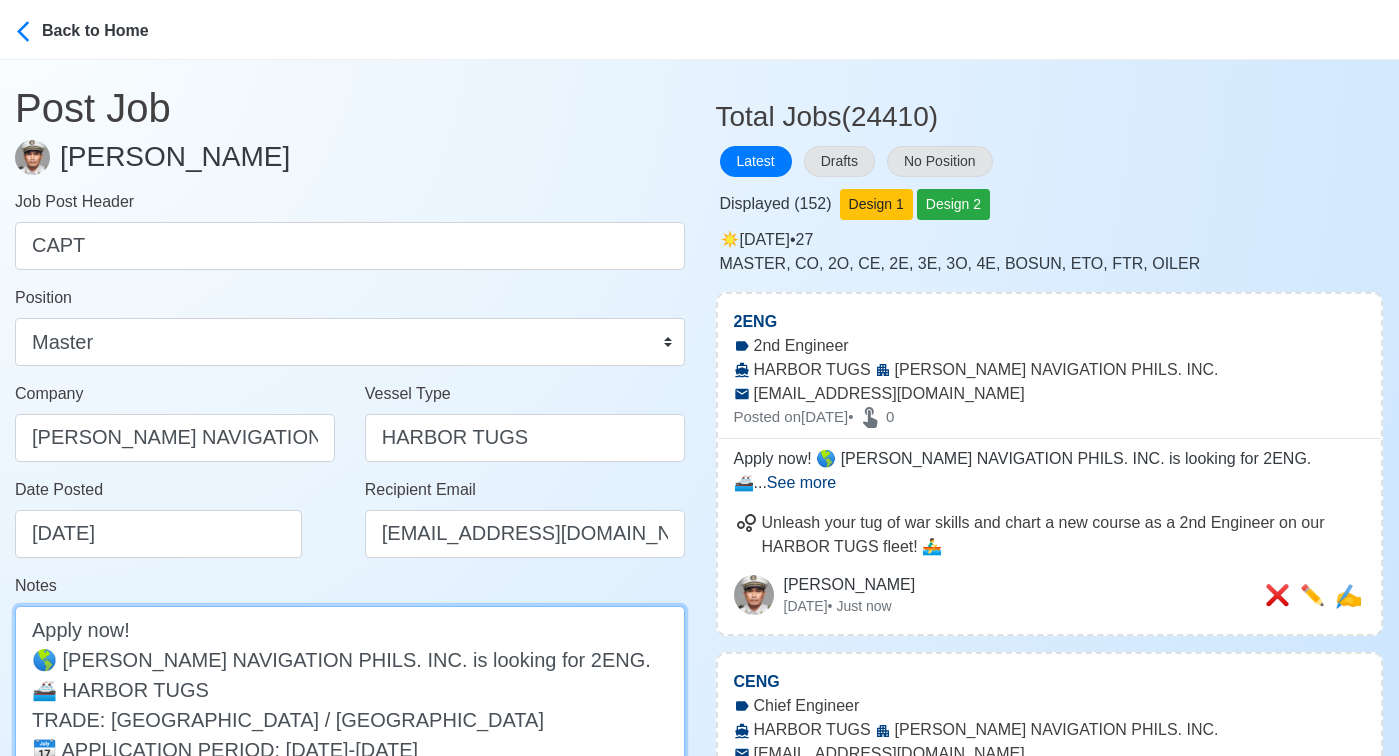 click on "Apply now!
🌎 MARLOW NAVIGATION PHILS. INC. is looking for 2ENG.
🚢 HARBOR TUGS
TRADE: SAUDI ARABIA / MIDDLE EAST
📆 APPLICATION PERIOD: JULY 21-24, 2025
✅ WITH HARBOR TUG EXPERIENCE OF 400-1,000 GRT
👉 No fees to be collected! Beware of illegal recruiters!
DMW License: DMW-012-SB-07262024-R-AOE" at bounding box center [350, 749] 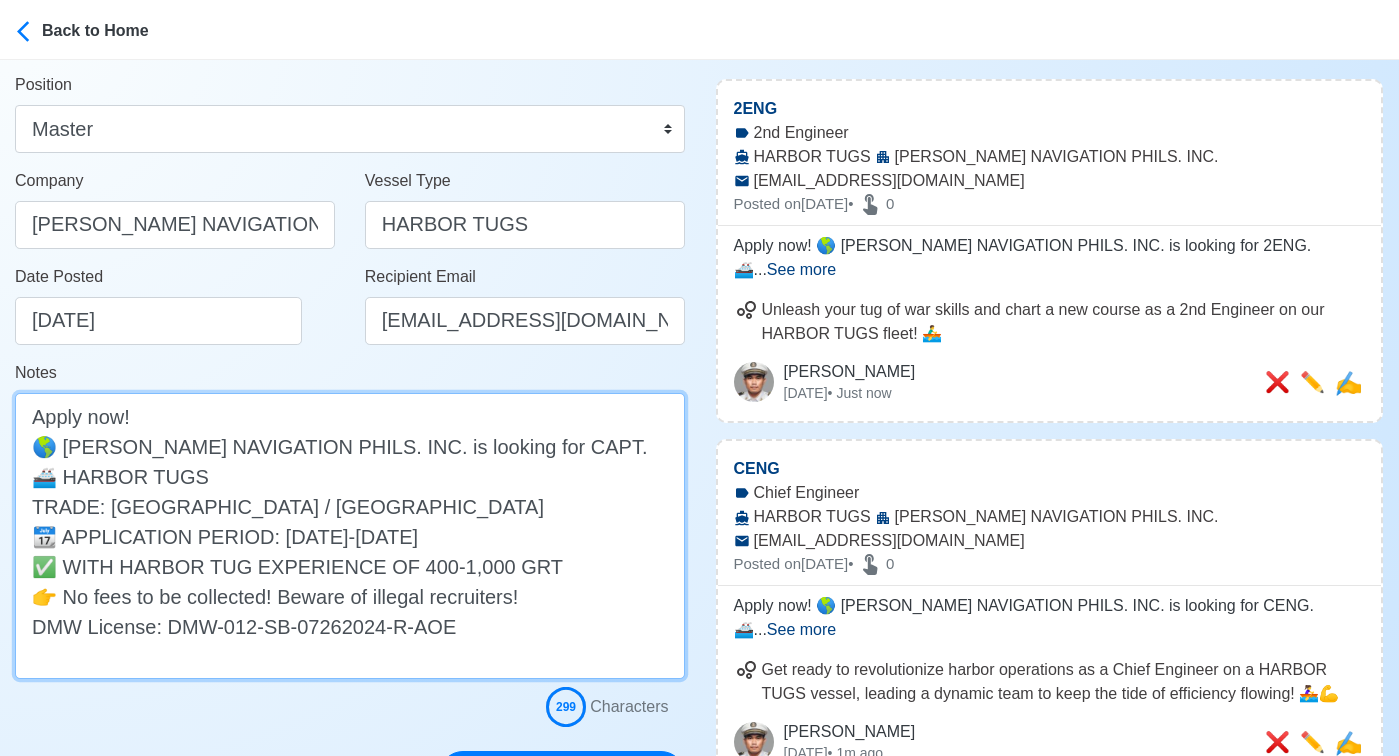 scroll, scrollTop: 334, scrollLeft: 0, axis: vertical 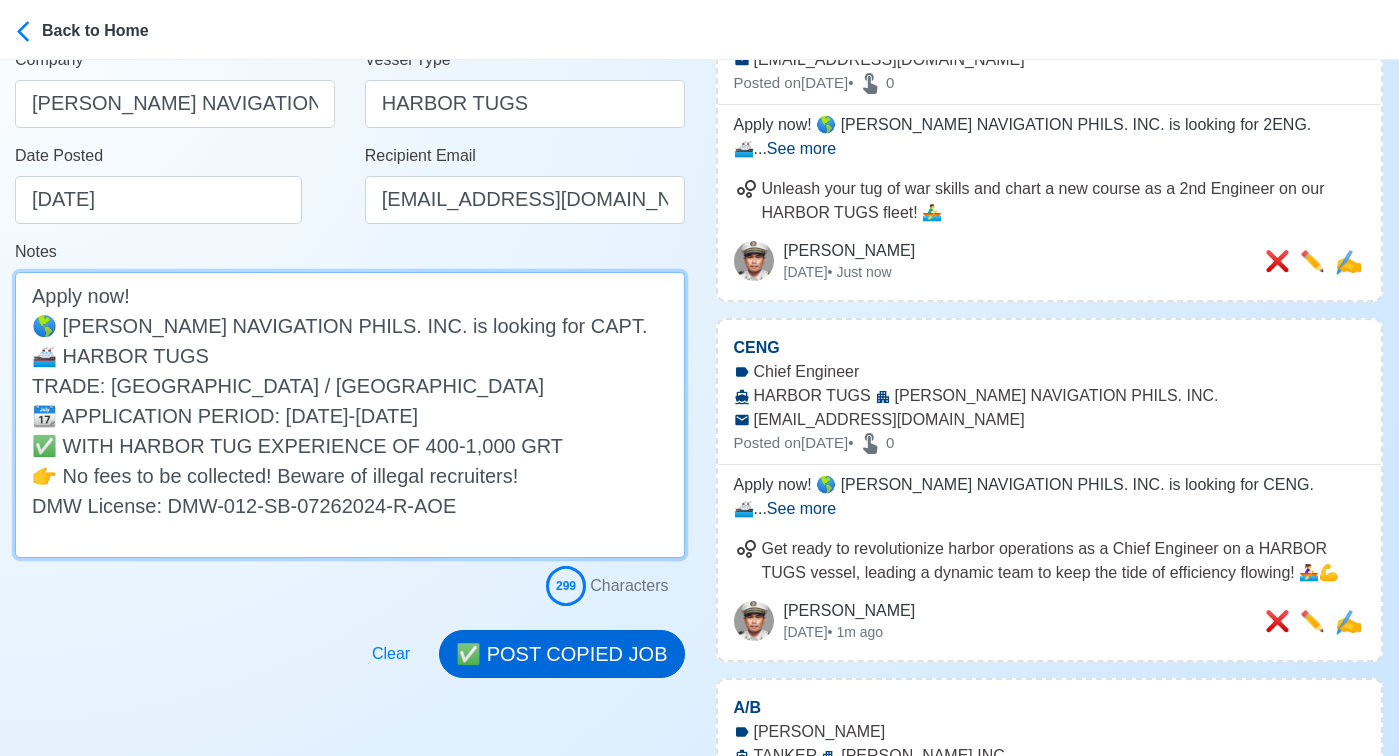 type on "Apply now!
🌎 MARLOW NAVIGATION PHILS. INC. is looking for CAPT.
🚢 HARBOR TUGS
TRADE: SAUDI ARABIA / MIDDLE EAST
📆 APPLICATION PERIOD: JULY 21-24, 2025
✅ WITH HARBOR TUG EXPERIENCE OF 400-1,000 GRT
👉 No fees to be collected! Beware of illegal recruiters!
DMW License: DMW-012-SB-07262024-R-AOE" 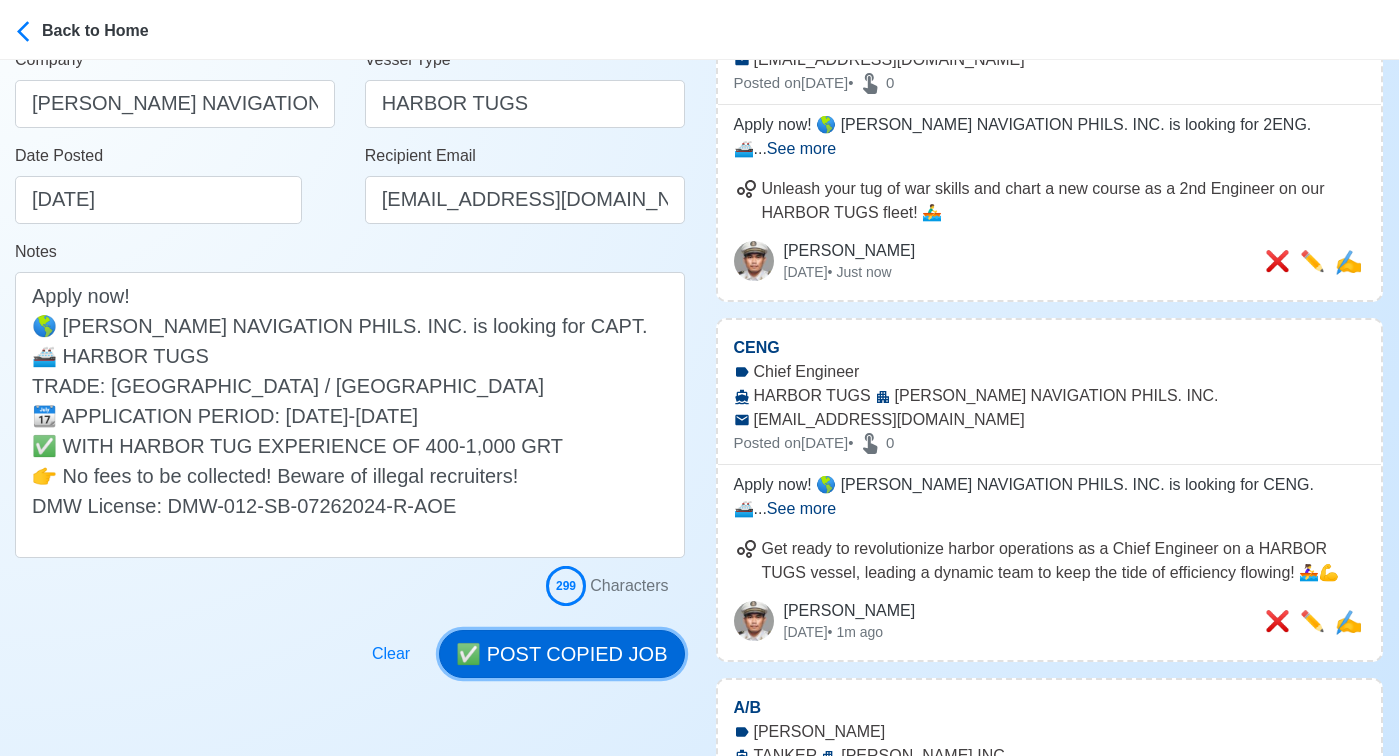 click on "✅ POST COPIED JOB" at bounding box center [561, 654] 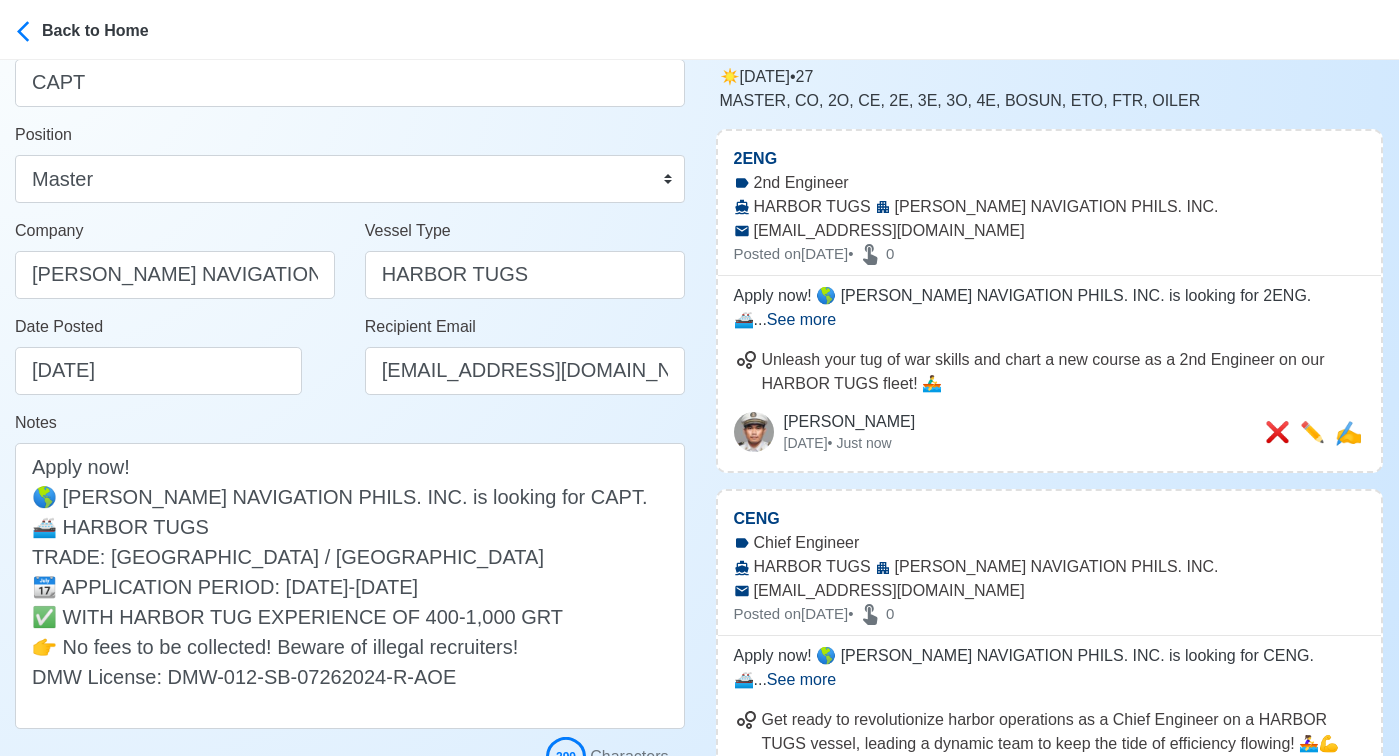 scroll, scrollTop: 0, scrollLeft: 0, axis: both 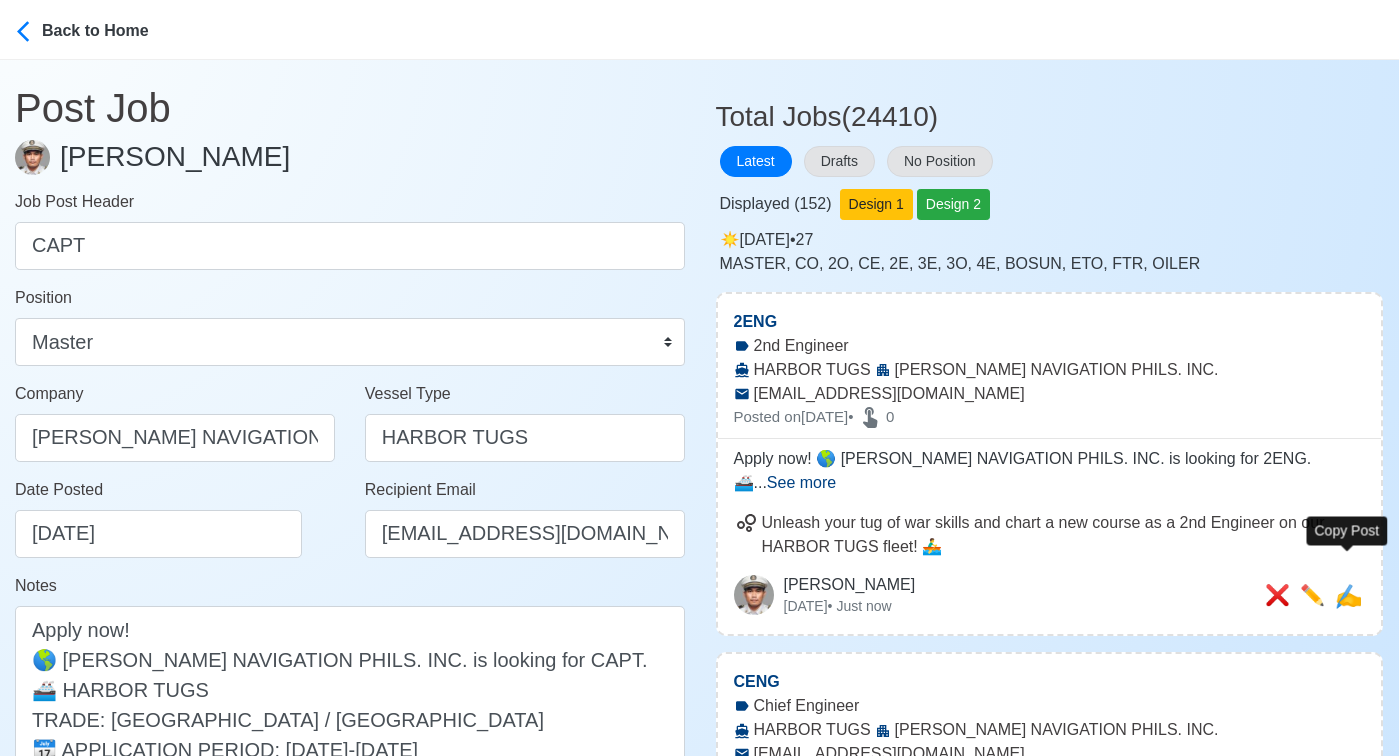 type 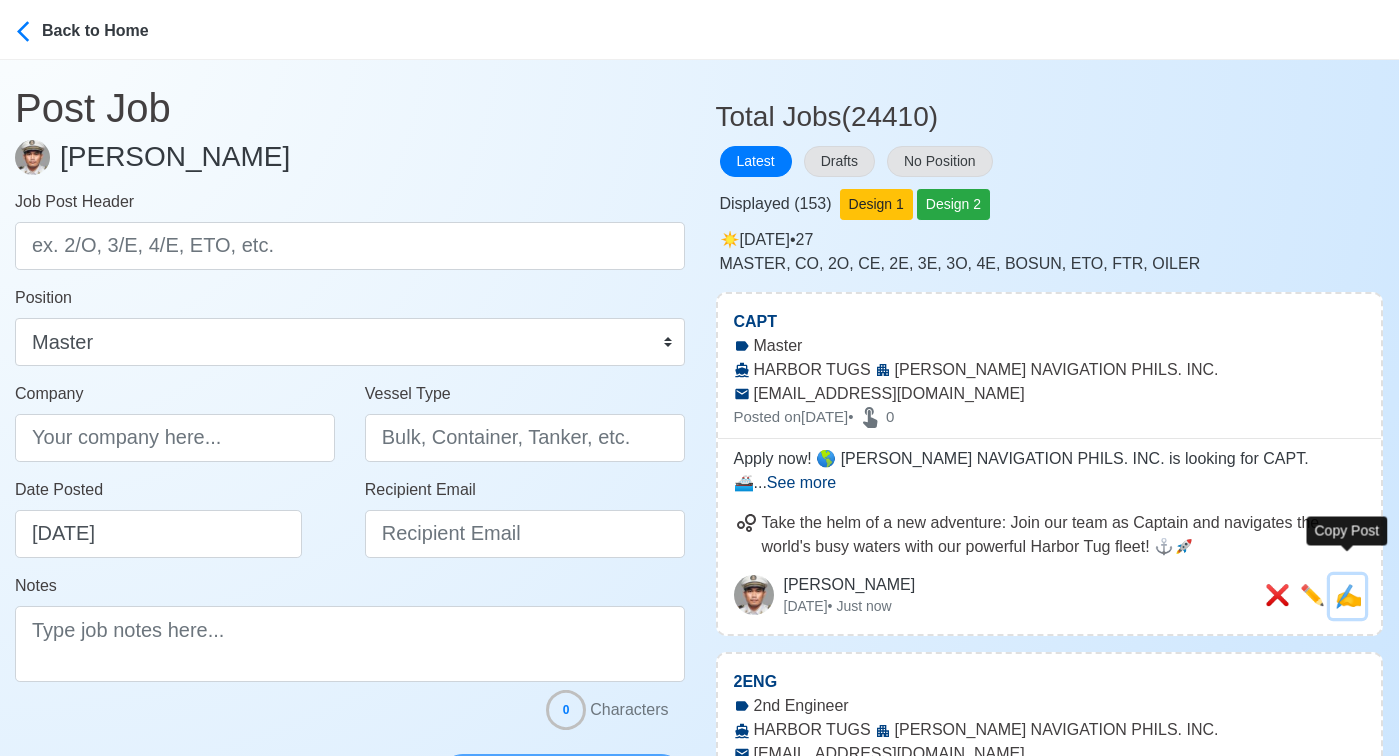 click on "✍️" at bounding box center (1348, 596) 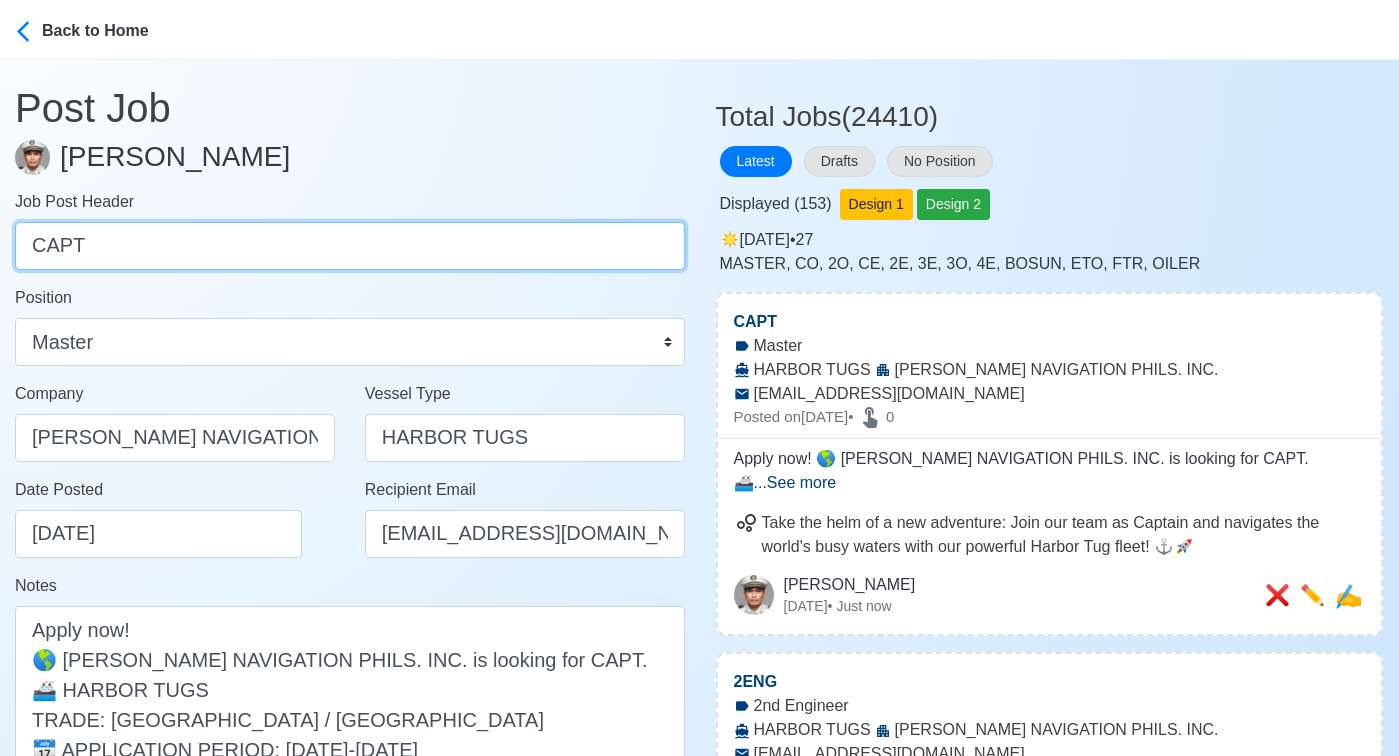 click on "CAPT" at bounding box center (350, 246) 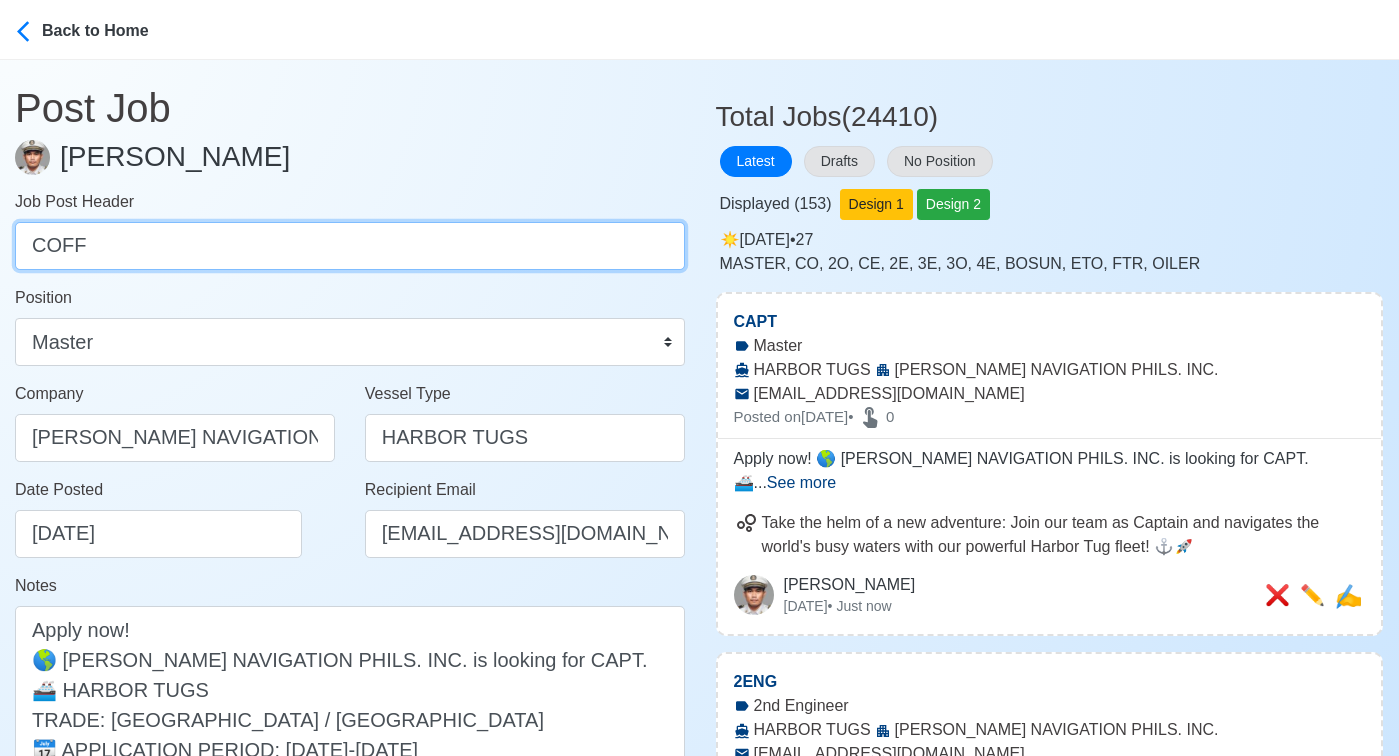 type on "COFF" 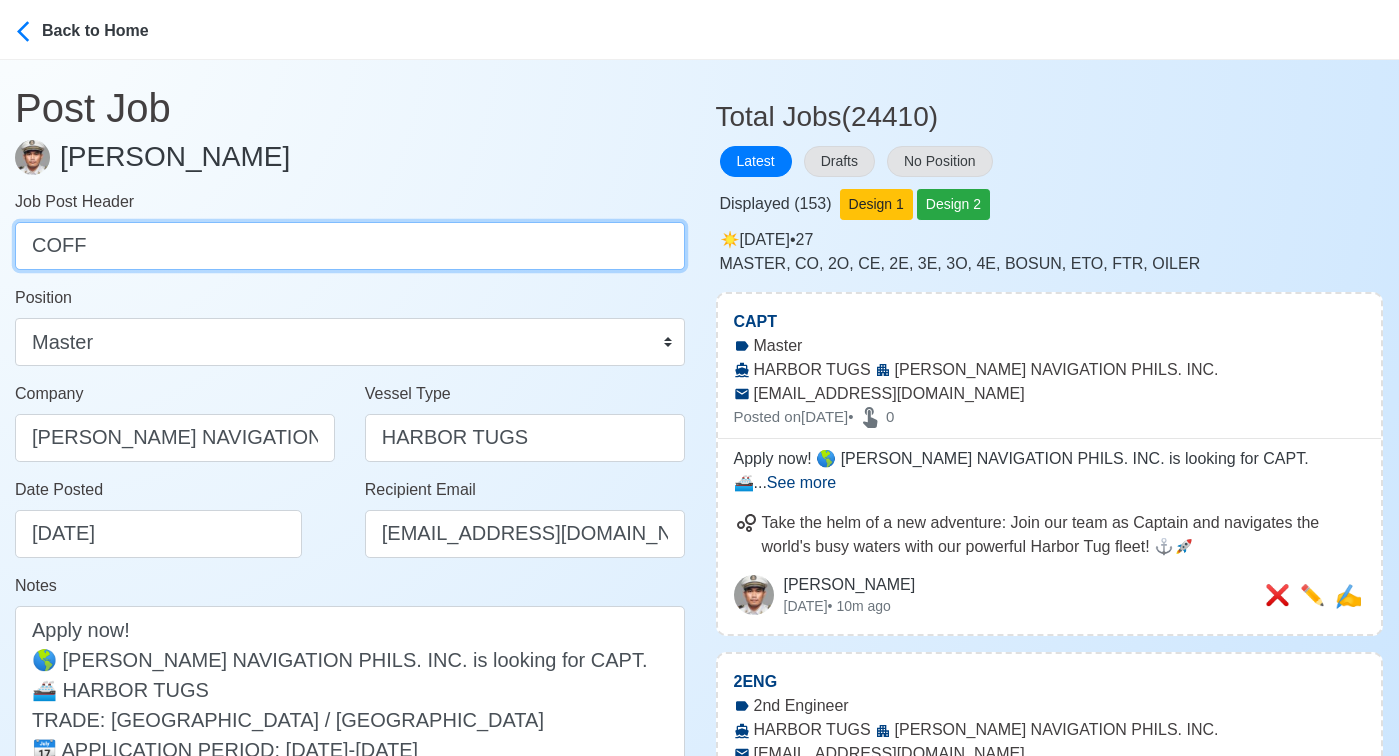 drag, startPoint x: 125, startPoint y: 251, endPoint x: -35, endPoint y: 239, distance: 160.44937 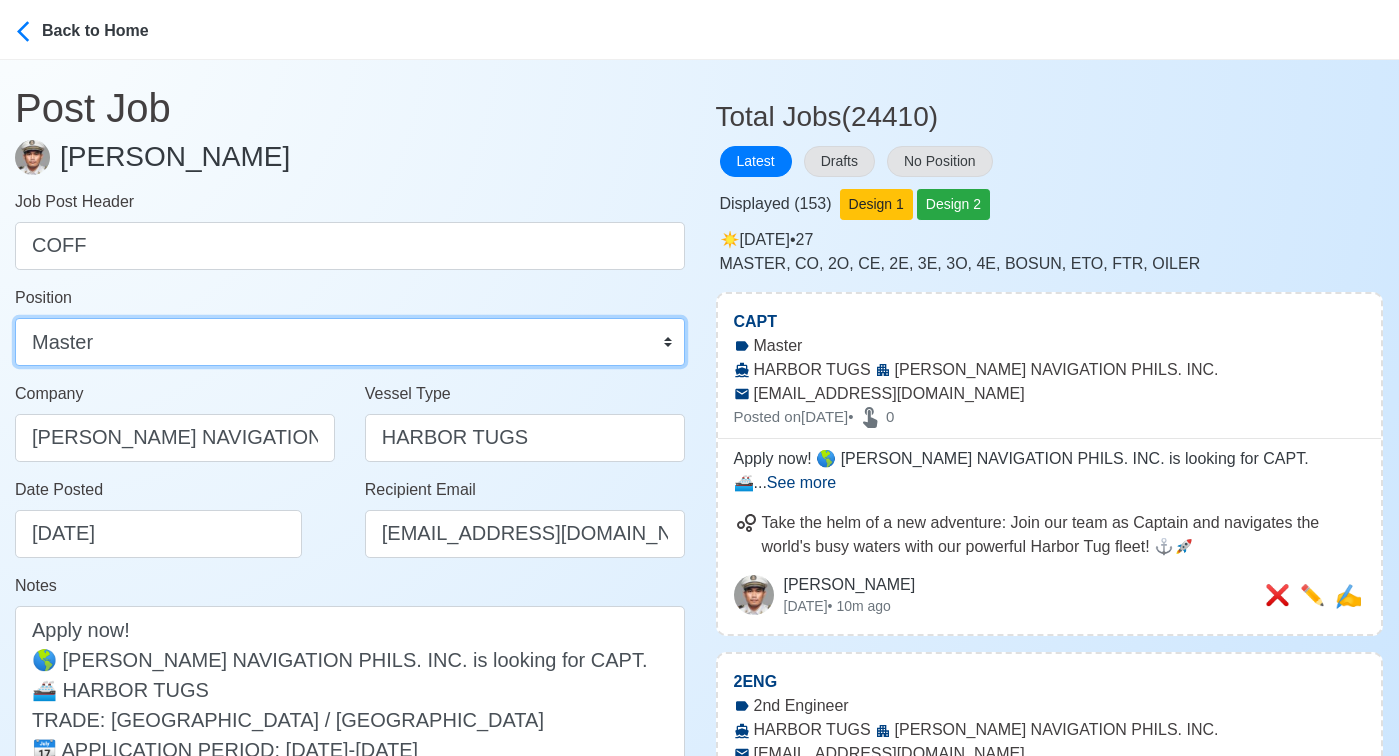 click on "Master Chief Officer 2nd Officer 3rd Officer Junior Officer Chief Engineer 2nd Engineer 3rd Engineer 4th Engineer Gas Engineer Junior Engineer 1st Assistant Engineer 2nd Assistant Engineer 3rd Assistant Engineer ETO/ETR Electrician Electrical Engineer Oiler Fitter Welder Chief Cook Chef Cook Messman Wiper Rigger Ordinary Seaman Able Seaman Motorman Pumpman Bosun Cadet Reefer Mechanic Operator Repairman Painter Steward Waiter Others" at bounding box center (350, 342) 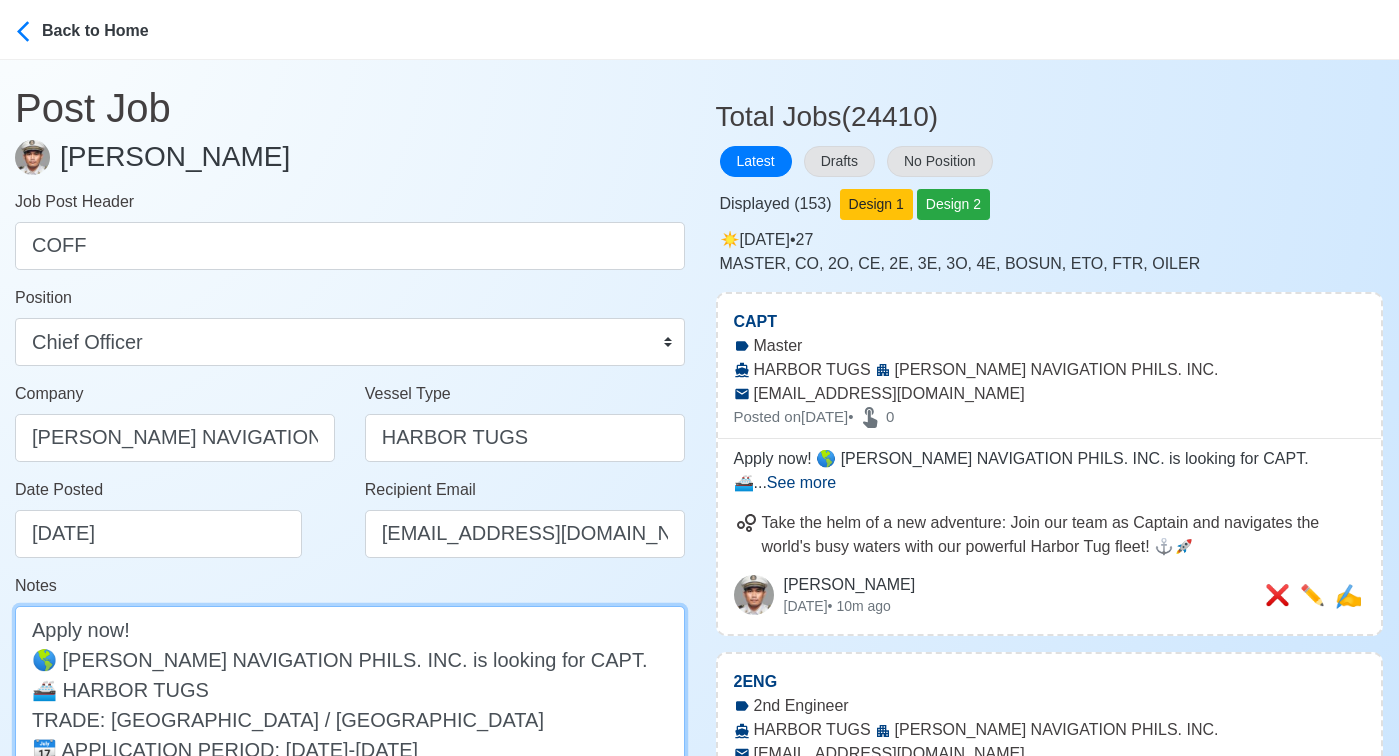 click on "Apply now!
🌎 MARLOW NAVIGATION PHILS. INC. is looking for CAPT.
🚢 HARBOR TUGS
TRADE: SAUDI ARABIA / MIDDLE EAST
📆 APPLICATION PERIOD: JULY 21-24, 2025
✅ WITH HARBOR TUG EXPERIENCE OF 400-1,000 GRT
👉 No fees to be collected! Beware of illegal recruiters!
DMW License: DMW-012-SB-07262024-R-AOE" at bounding box center [350, 749] 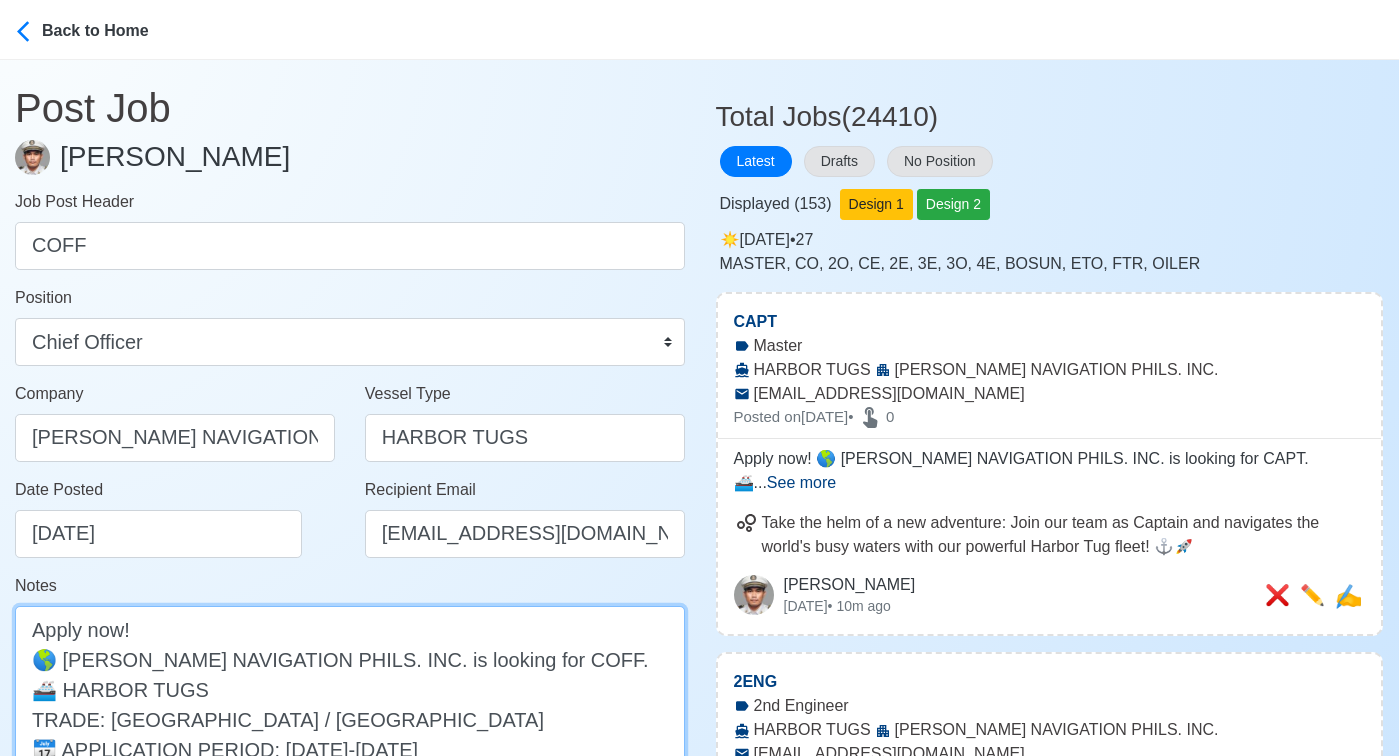 type on "Apply now!
🌎 MARLOW NAVIGATION PHILS. INC. is looking for COFF.
🚢 HARBOR TUGS
TRADE: SAUDI ARABIA / MIDDLE EAST
📆 APPLICATION PERIOD: JULY 21-24, 2025
✅ WITH HARBOR TUG EXPERIENCE OF 400-1,000 GRT
👉 No fees to be collected! Beware of illegal recruiters!
DMW License: DMW-012-SB-07262024-R-AOE" 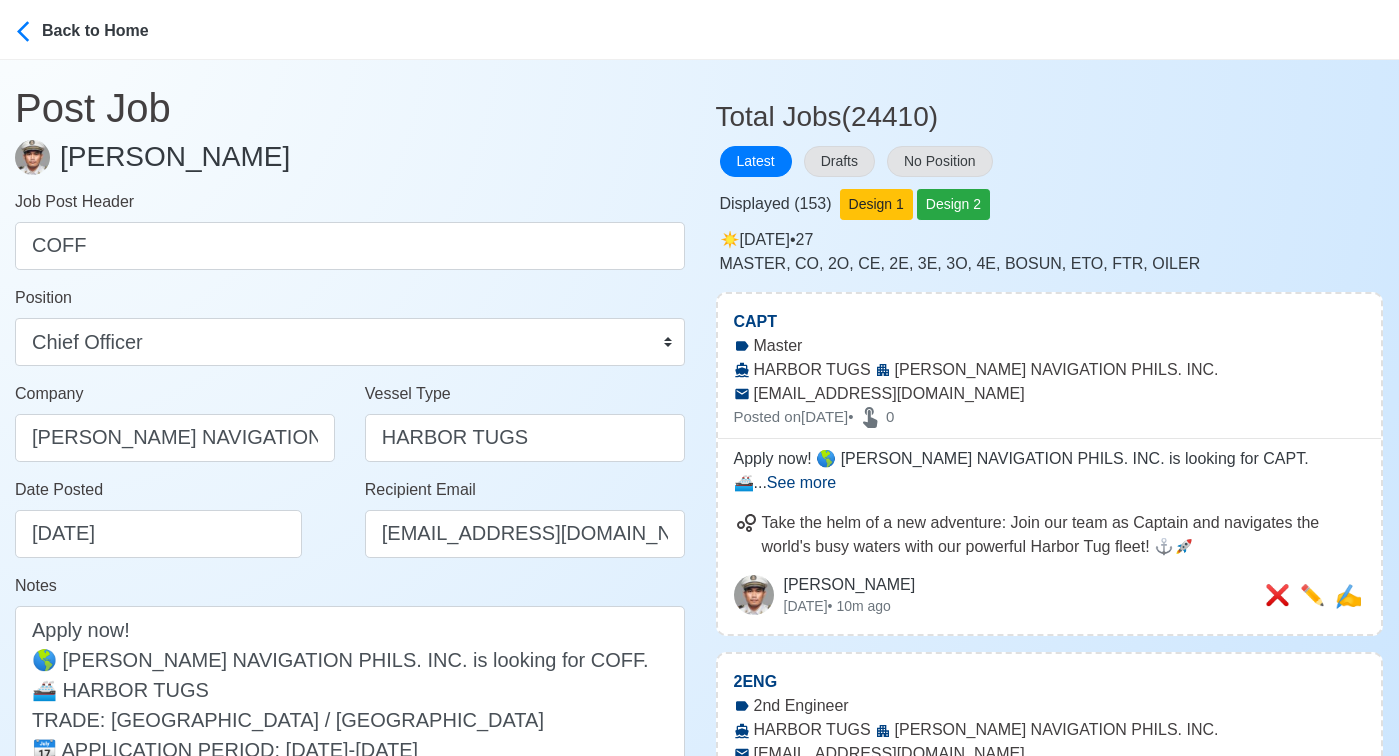 click on "Date Posted       07/22/2025" at bounding box center [180, 518] 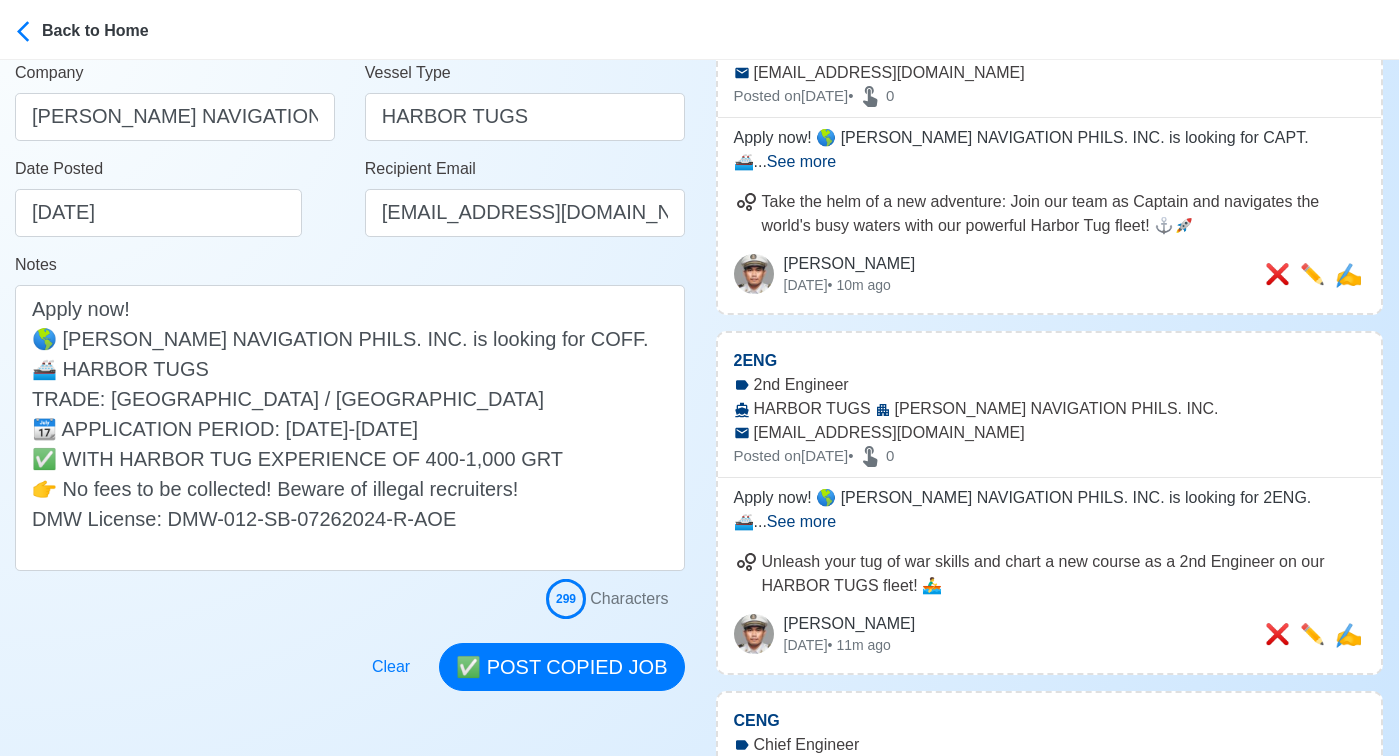scroll, scrollTop: 352, scrollLeft: 0, axis: vertical 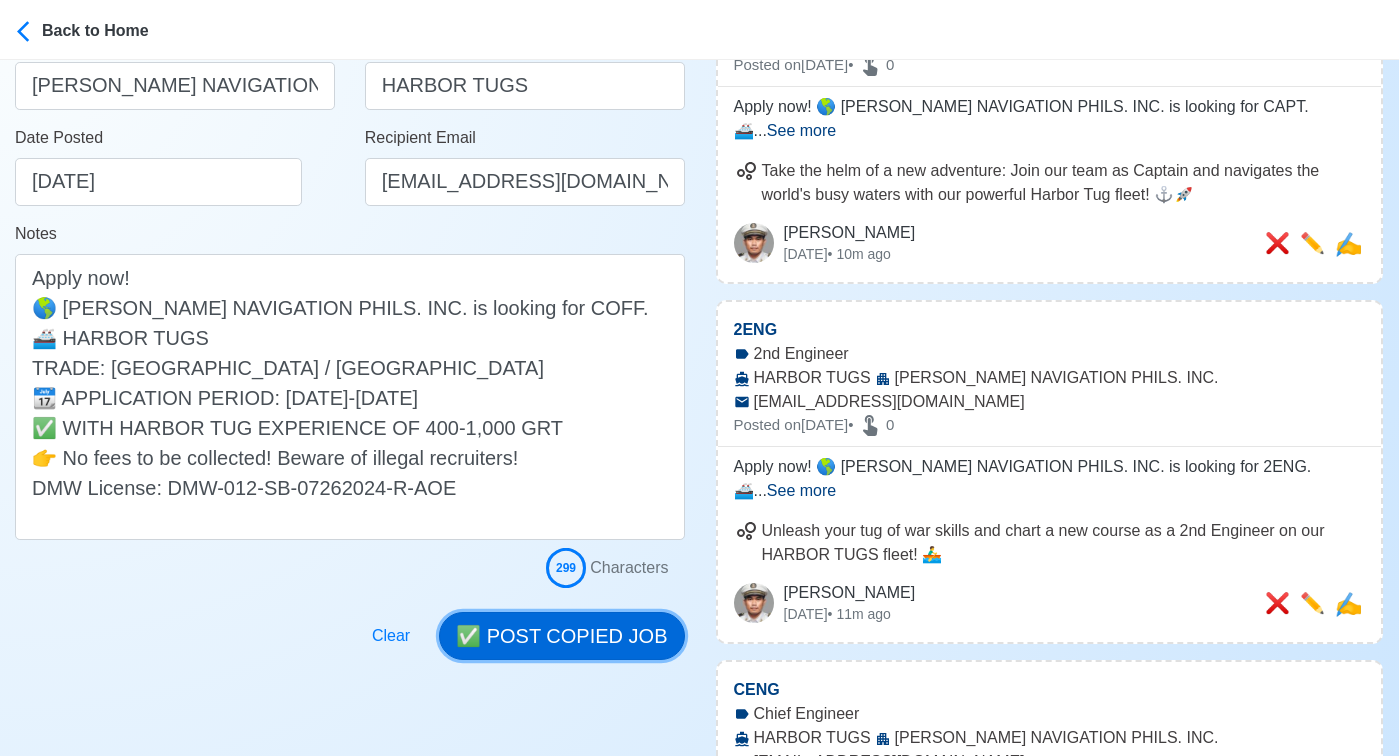 click on "✅ POST COPIED JOB" at bounding box center (561, 636) 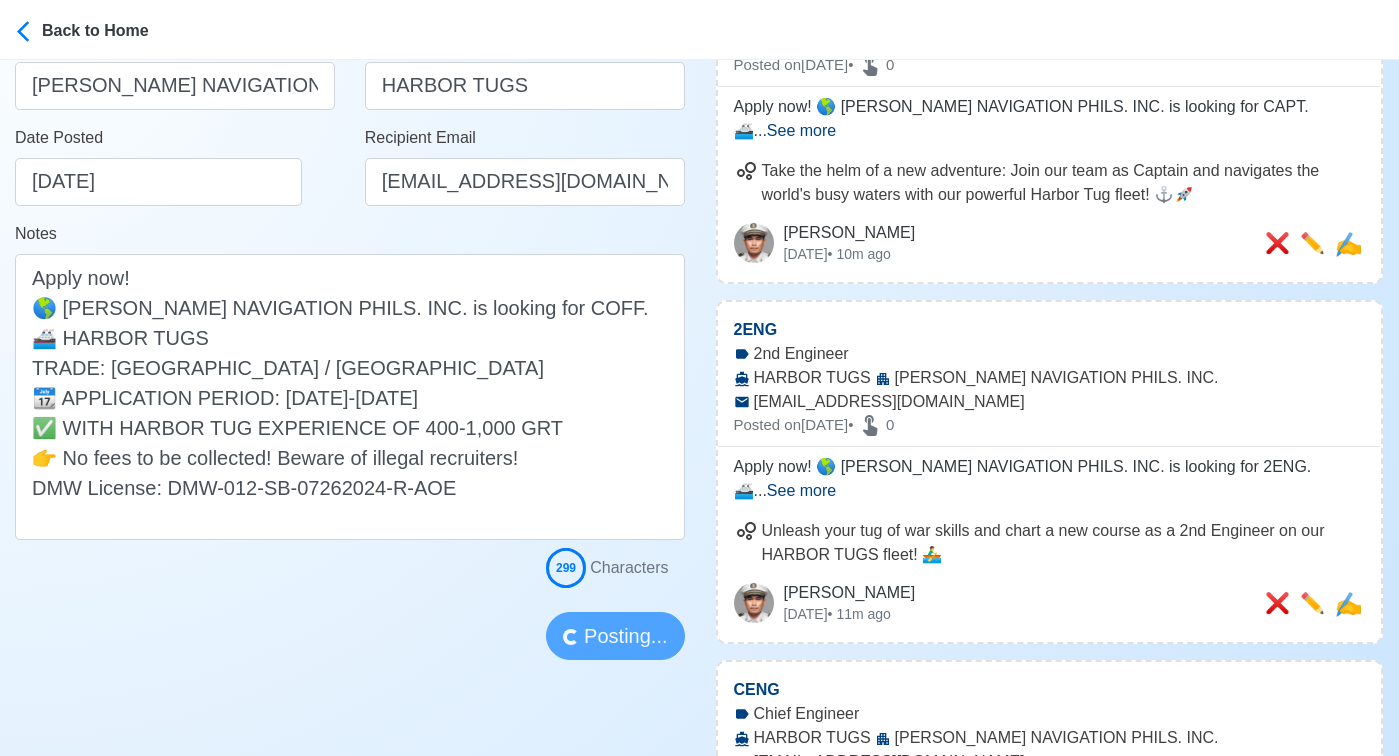 type 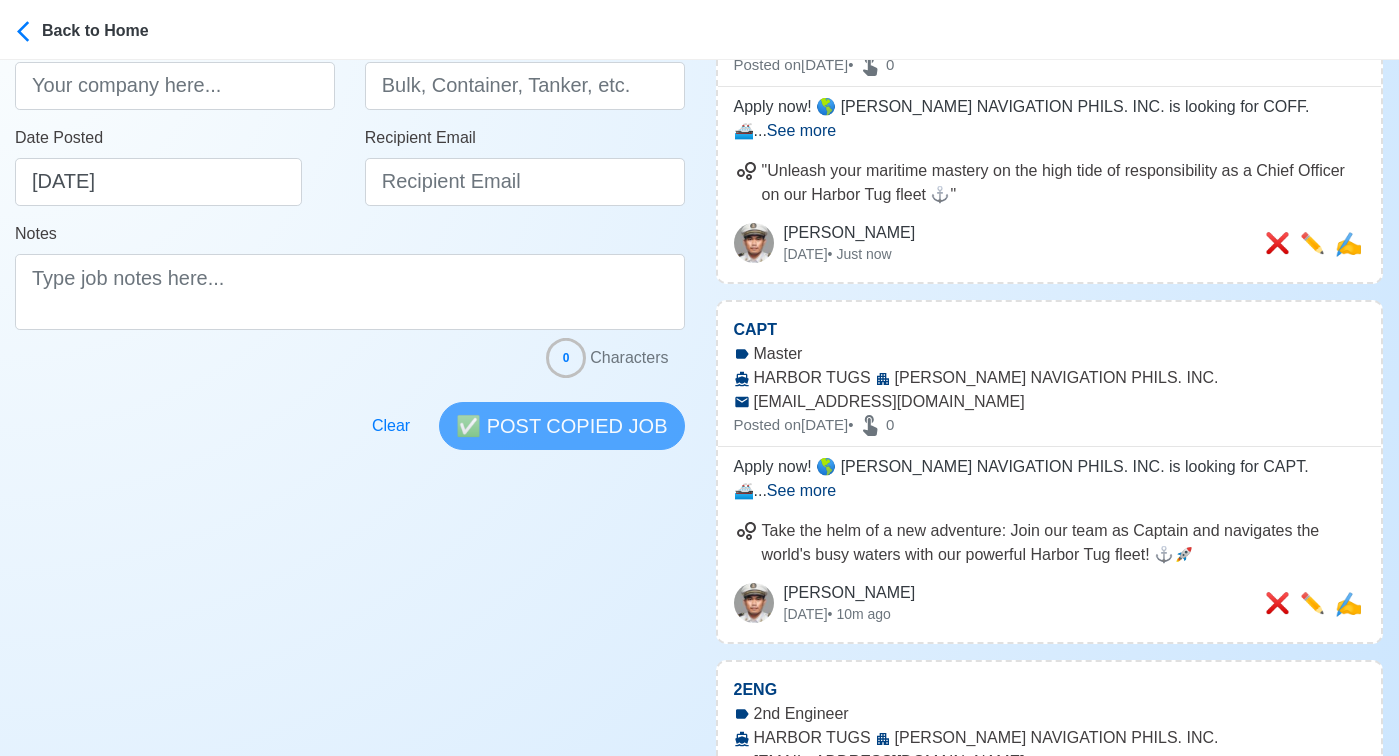 scroll, scrollTop: 0, scrollLeft: 0, axis: both 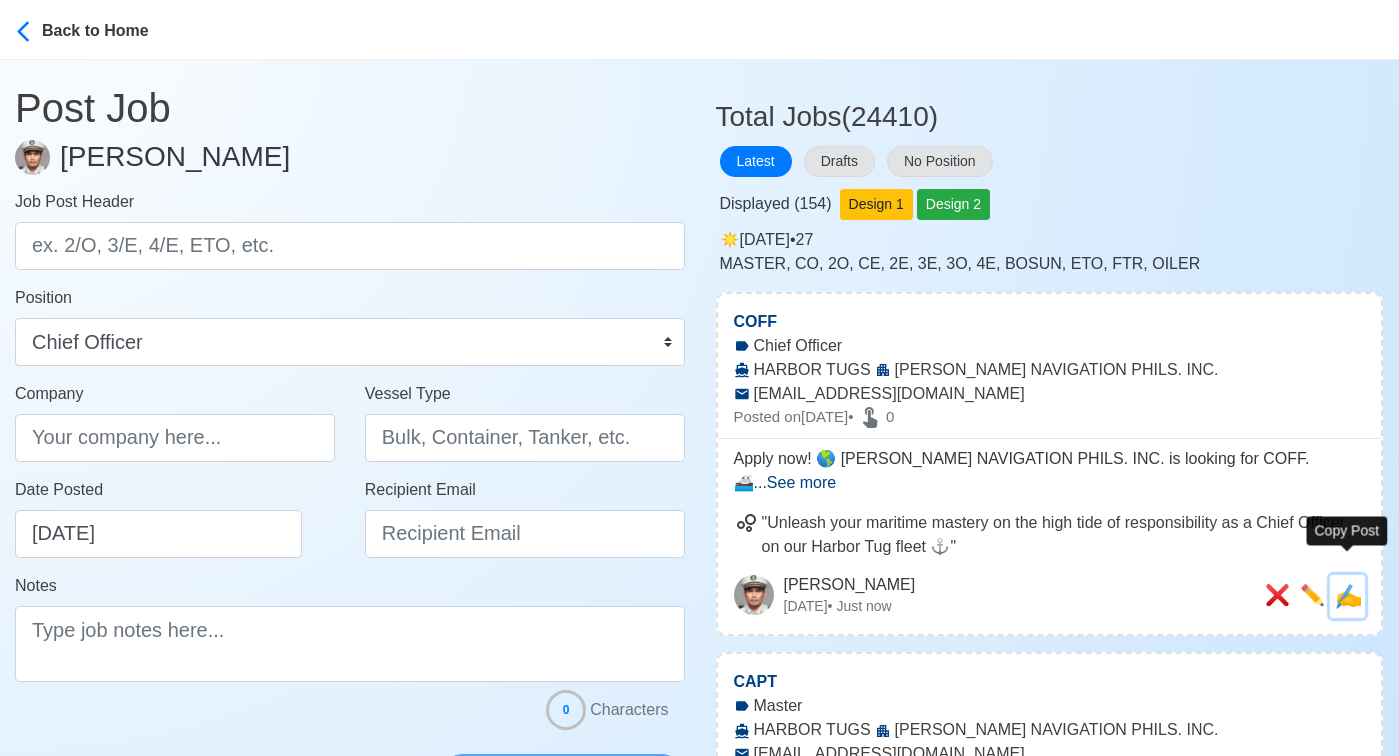 click on "✍️" at bounding box center (1348, 596) 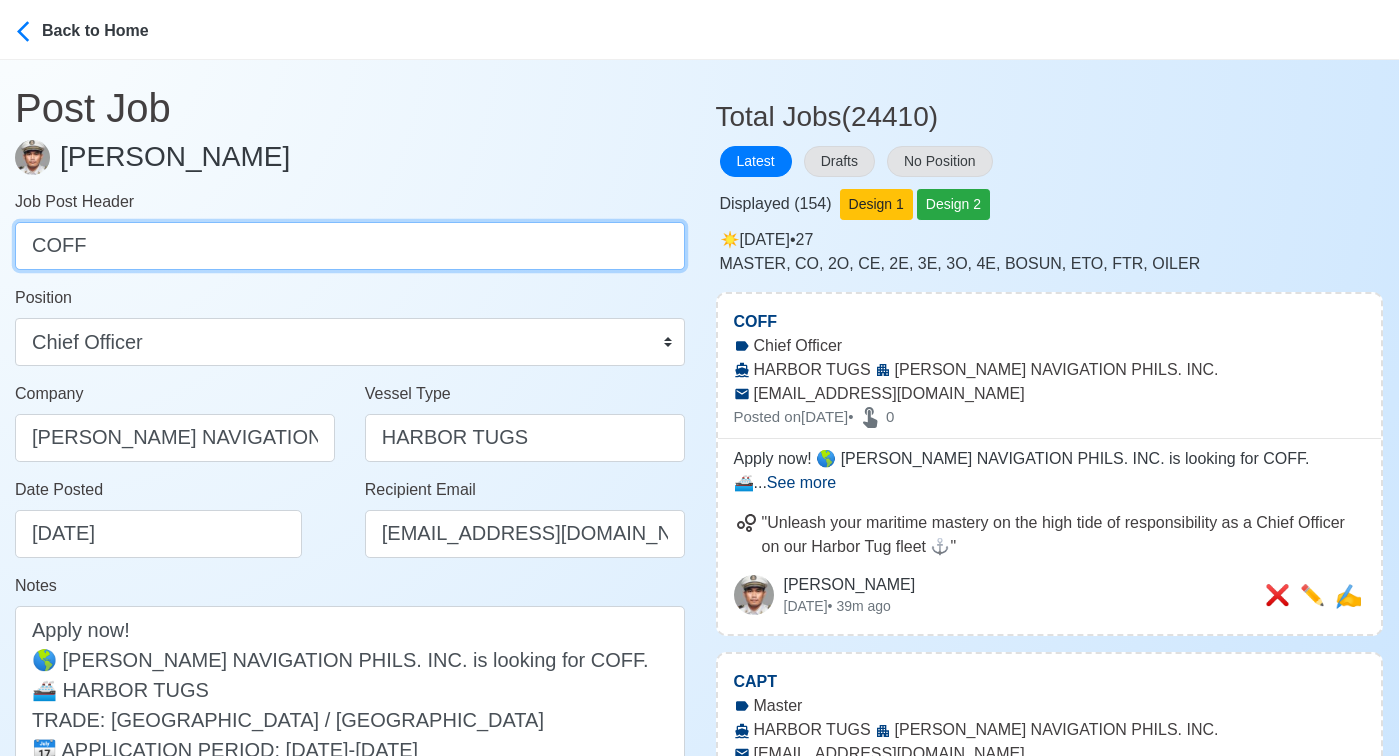 click on "COFF" at bounding box center [350, 246] 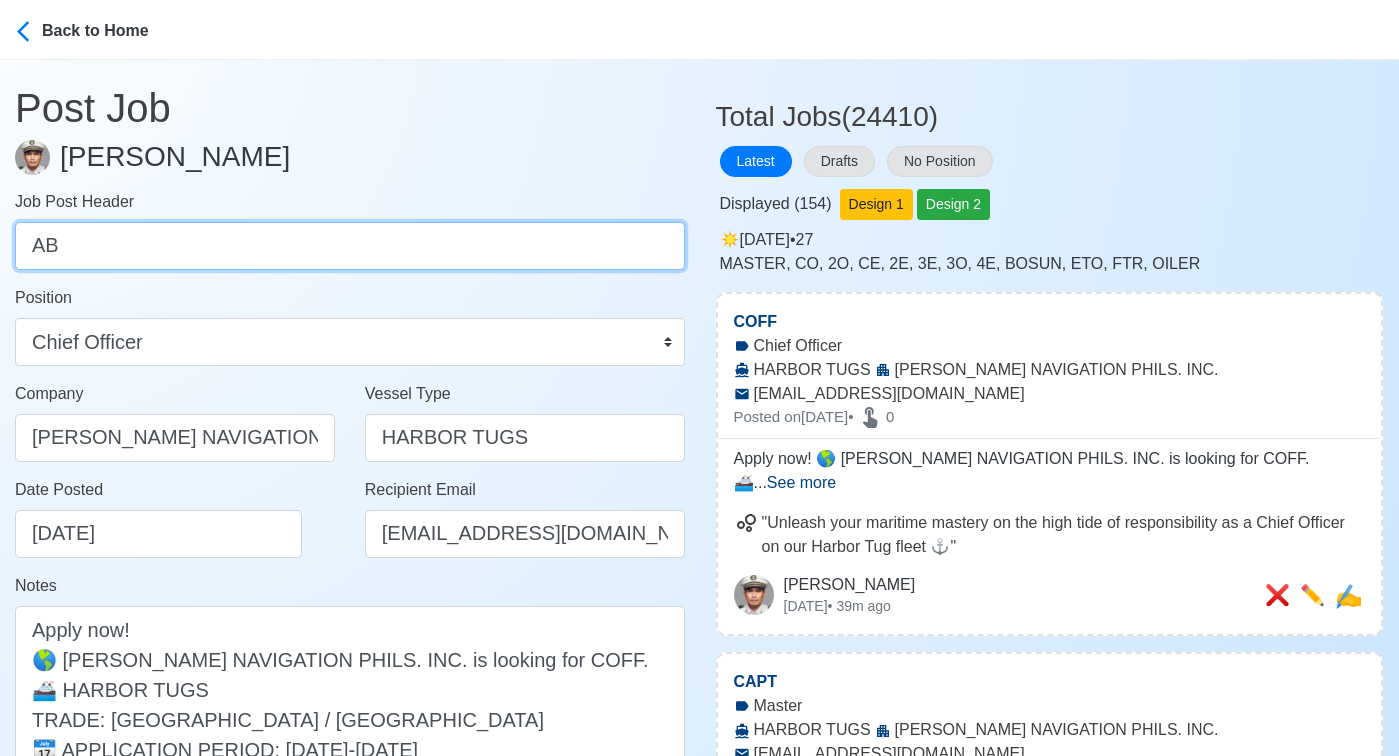 type on "AB" 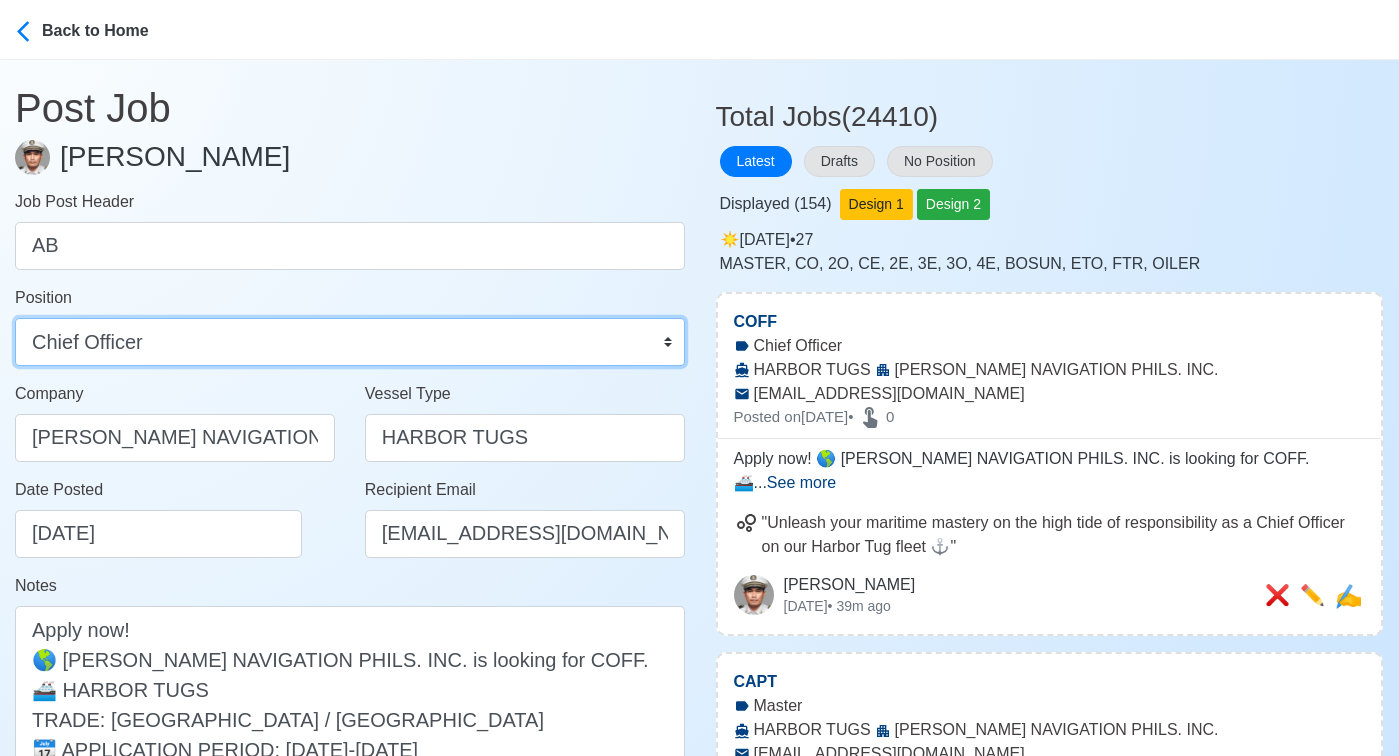 click on "Master Chief Officer 2nd Officer 3rd Officer Junior Officer Chief Engineer 2nd Engineer 3rd Engineer 4th Engineer Gas Engineer Junior Engineer 1st Assistant Engineer 2nd Assistant Engineer 3rd Assistant Engineer ETO/ETR Electrician Electrical Engineer Oiler Fitter Welder Chief Cook Chef Cook Messman Wiper Rigger Ordinary Seaman Able Seaman Motorman Pumpman Bosun Cadet Reefer Mechanic Operator Repairman Painter Steward Waiter Others" at bounding box center (350, 342) 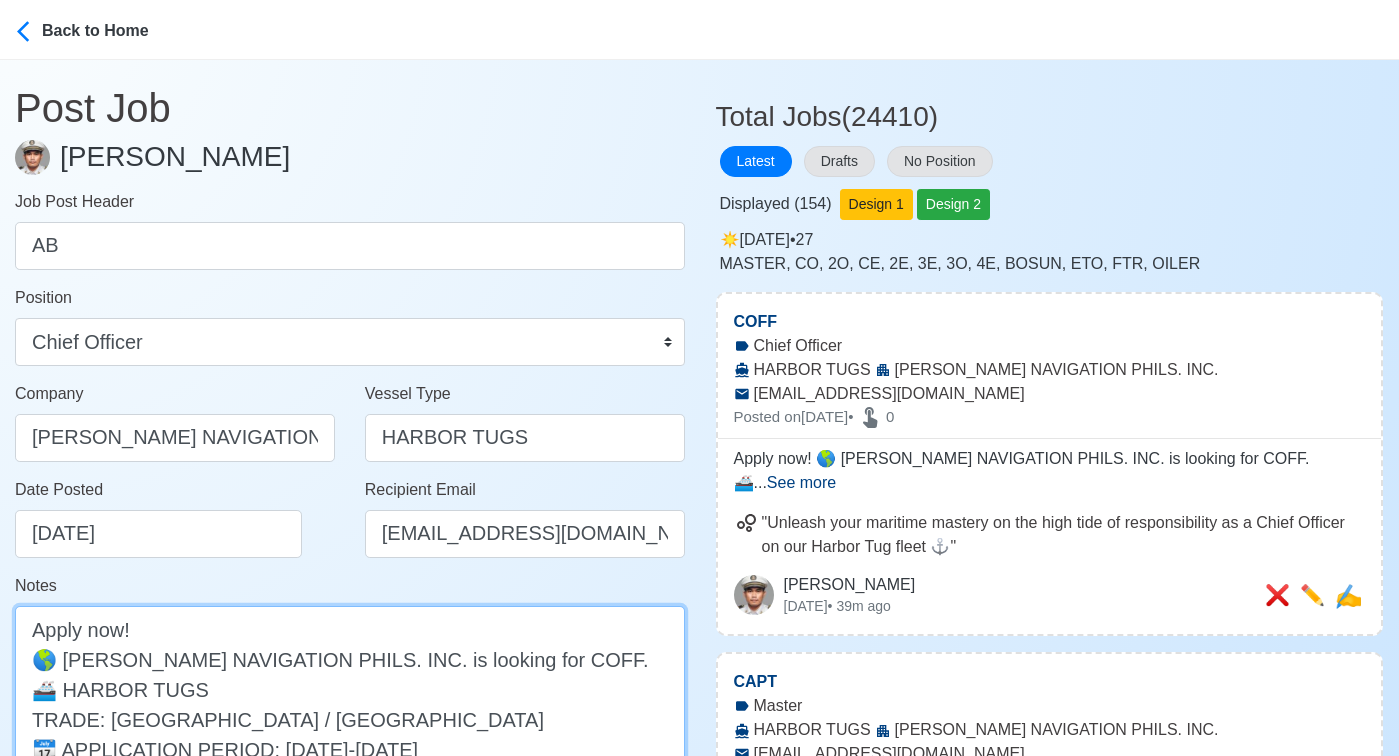 click on "Apply now!
🌎 MARLOW NAVIGATION PHILS. INC. is looking for COFF.
🚢 HARBOR TUGS
TRADE: SAUDI ARABIA / MIDDLE EAST
📆 APPLICATION PERIOD: JULY 21-24, 2025
✅ WITH HARBOR TUG EXPERIENCE OF 400-1,000 GRT
👉 No fees to be collected! Beware of illegal recruiters!
DMW License: DMW-012-SB-07262024-R-AOE" at bounding box center (350, 749) 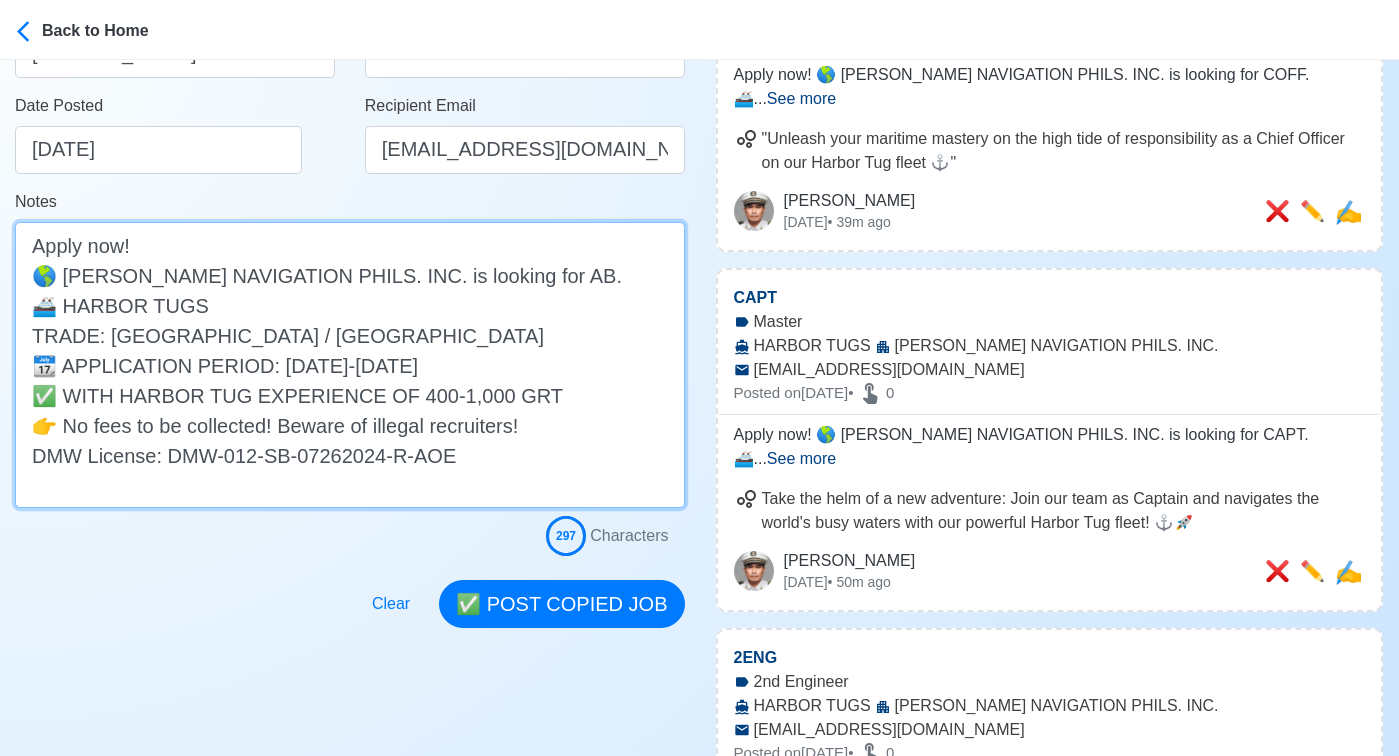 scroll, scrollTop: 403, scrollLeft: 0, axis: vertical 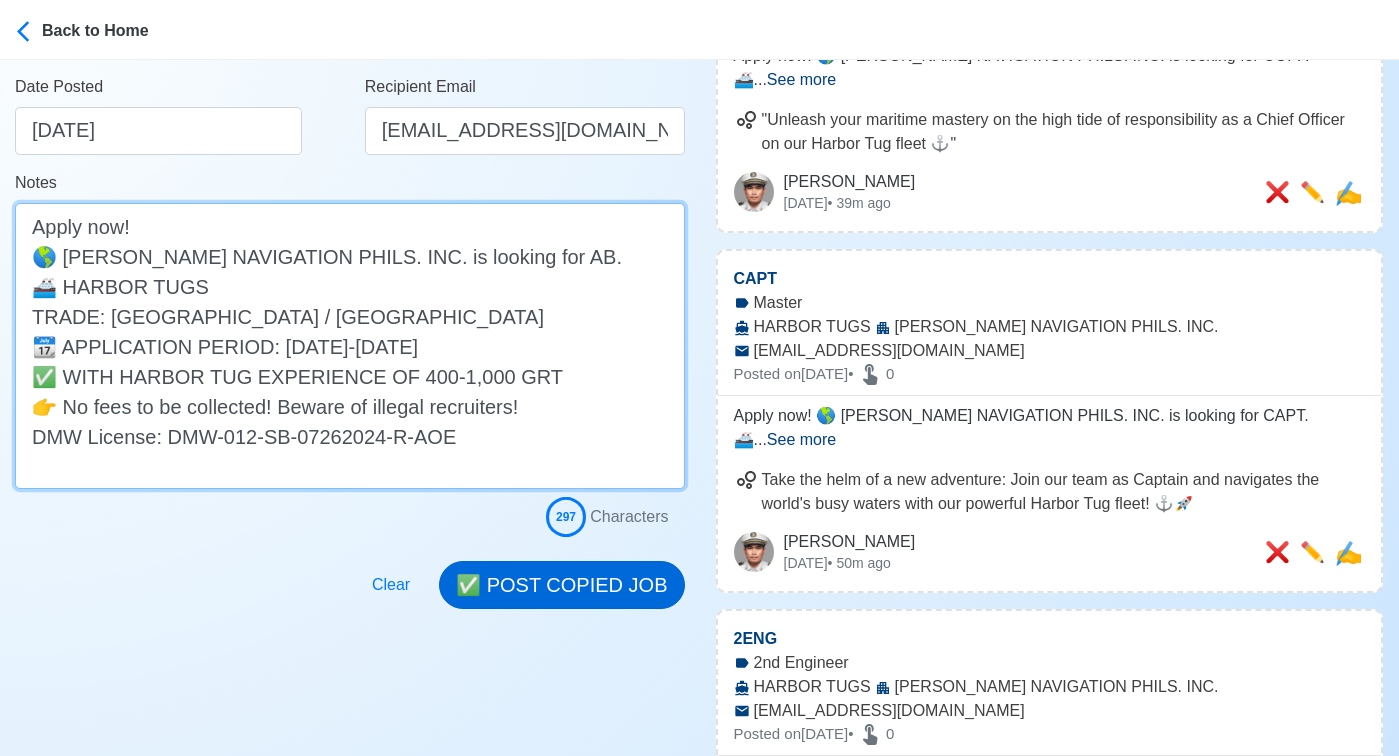 type on "Apply now!
🌎 MARLOW NAVIGATION PHILS. INC. is looking for AB.
🚢 HARBOR TUGS
TRADE: SAUDI ARABIA / MIDDLE EAST
📆 APPLICATION PERIOD: JULY 21-24, 2025
✅ WITH HARBOR TUG EXPERIENCE OF 400-1,000 GRT
👉 No fees to be collected! Beware of illegal recruiters!
DMW License: DMW-012-SB-07262024-R-AOE" 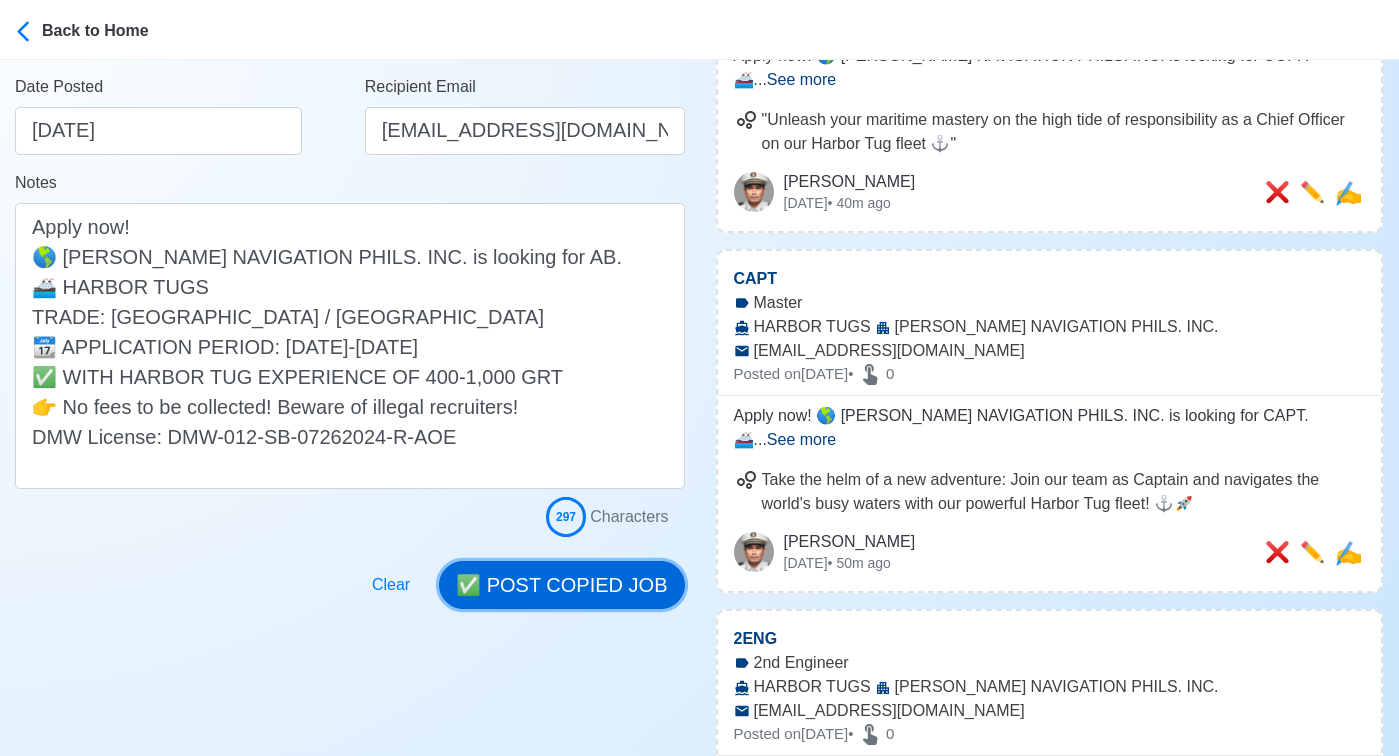 click on "✅ POST COPIED JOB" at bounding box center (561, 585) 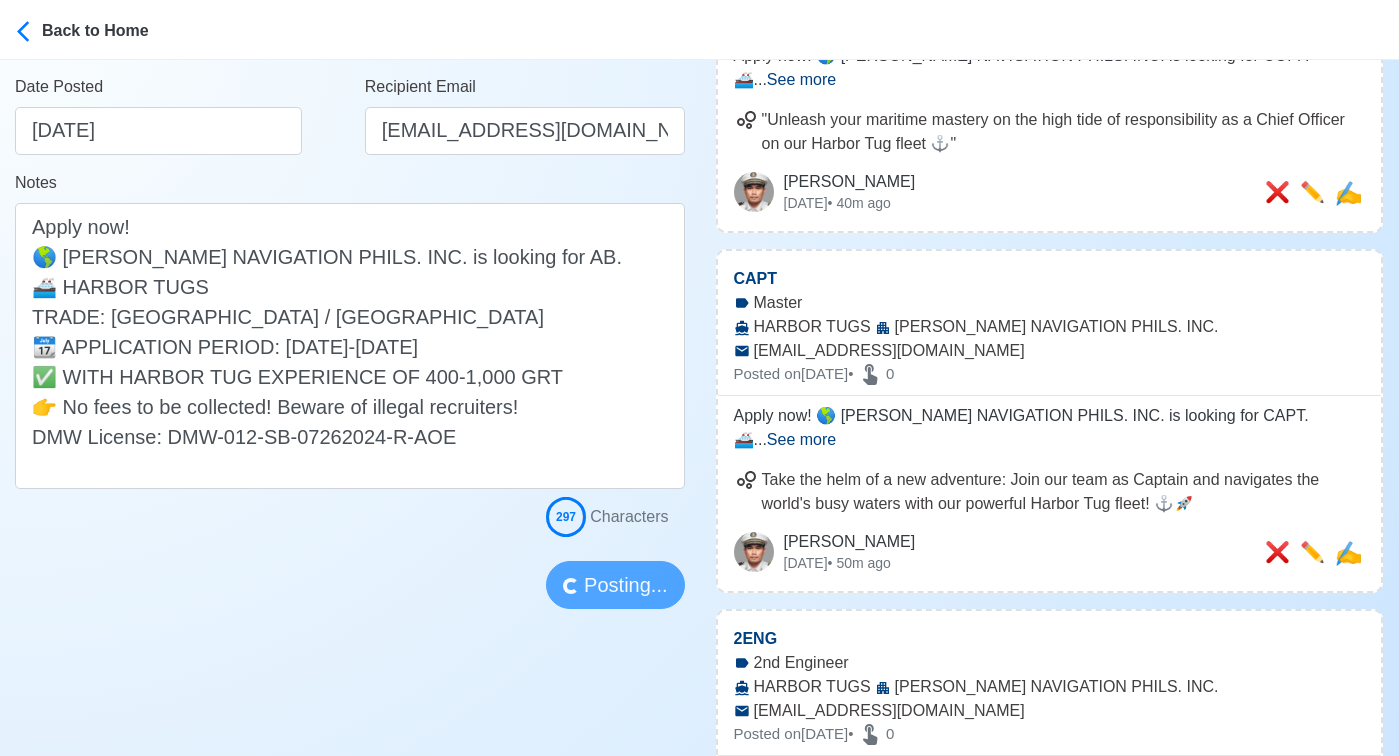 type 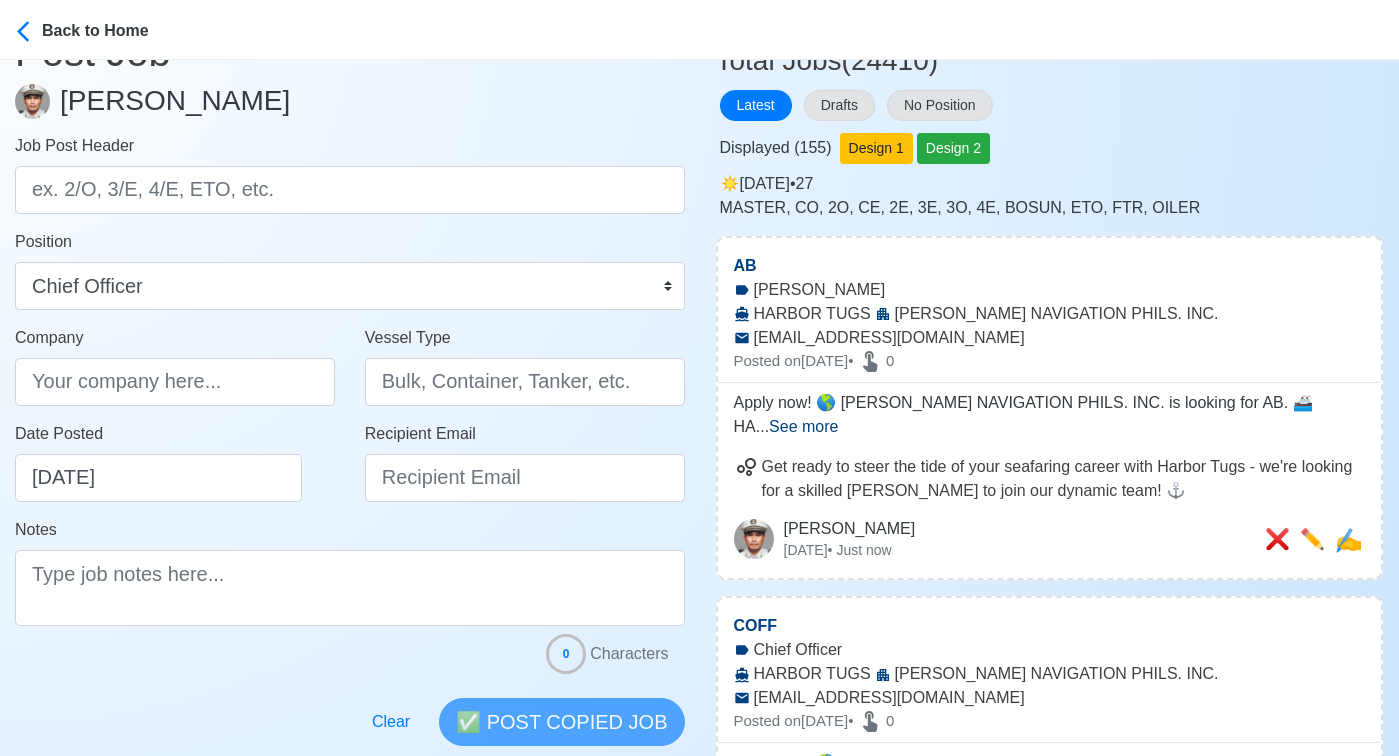 scroll, scrollTop: 0, scrollLeft: 0, axis: both 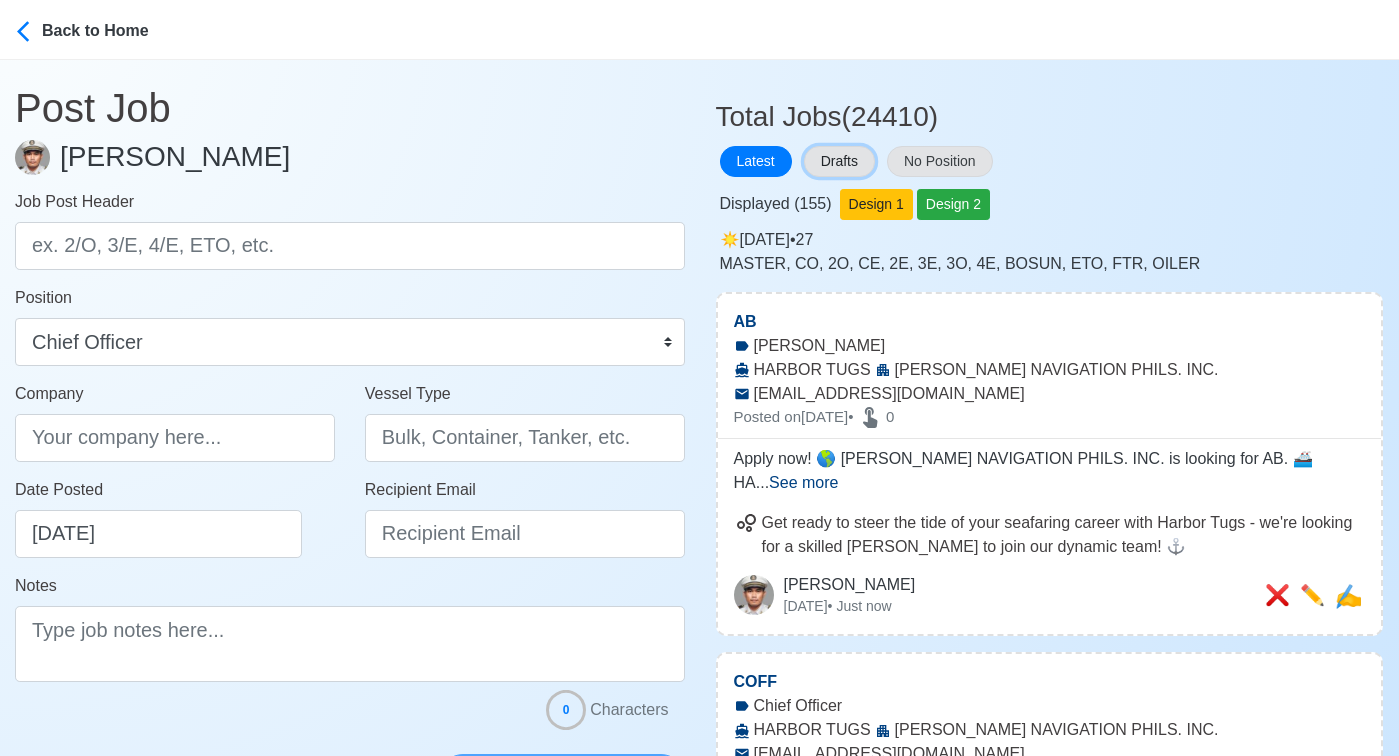 click on "Drafts" at bounding box center [839, 161] 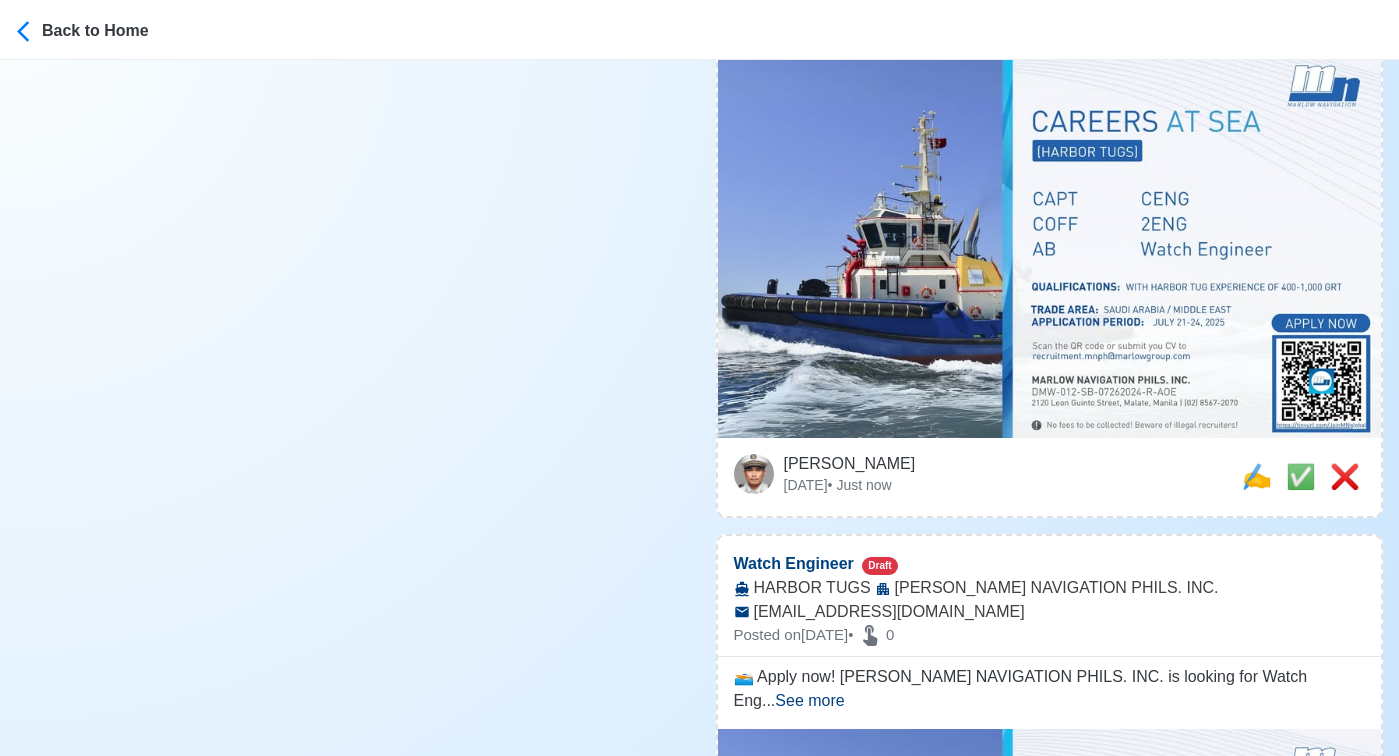 scroll, scrollTop: 8813, scrollLeft: 0, axis: vertical 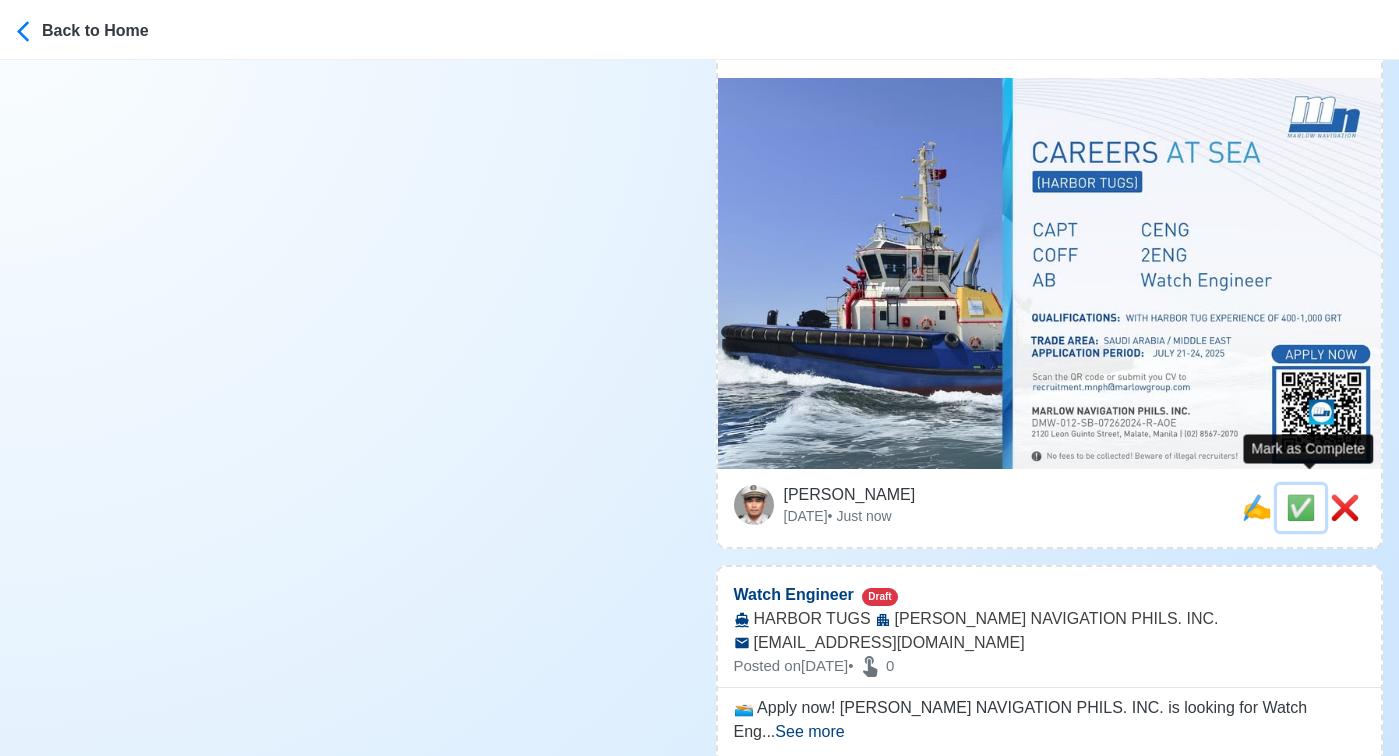 click on "✅" at bounding box center (1301, 507) 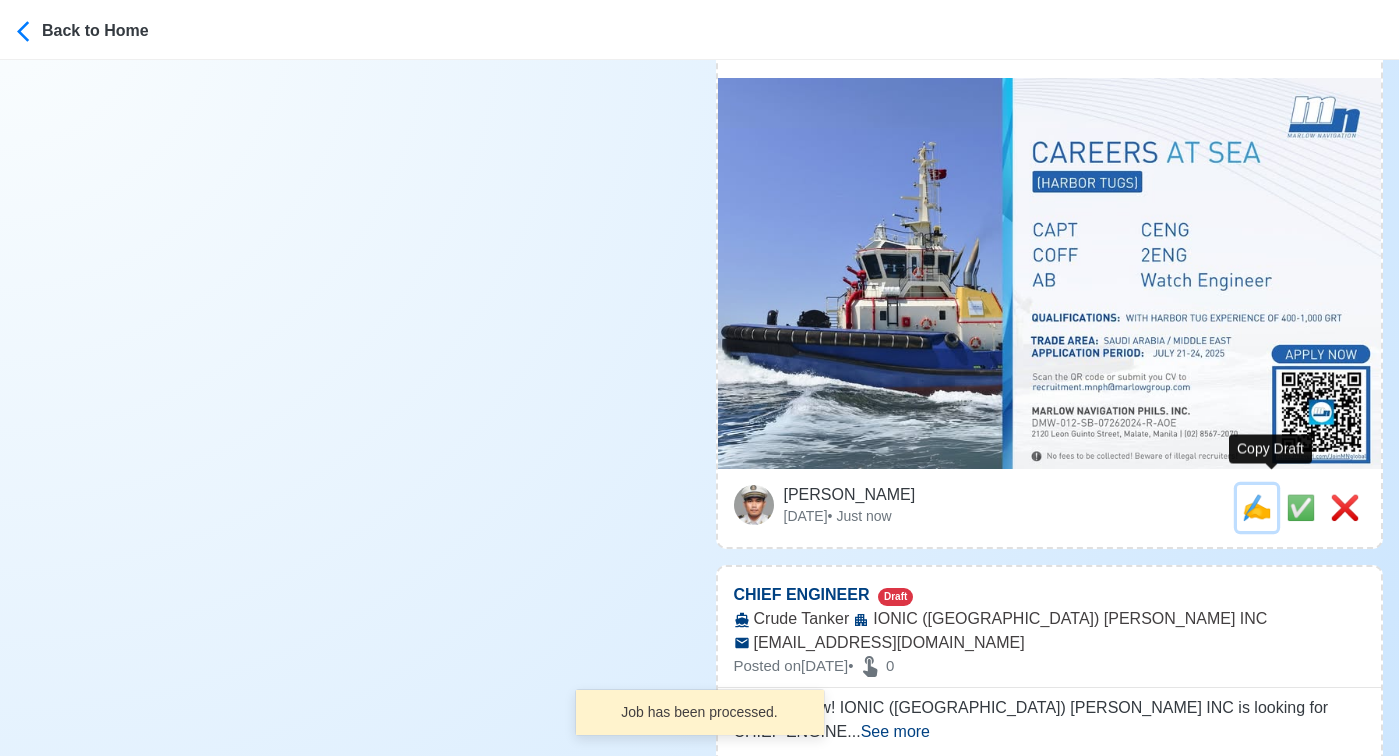 click on "✍️" at bounding box center (1257, 507) 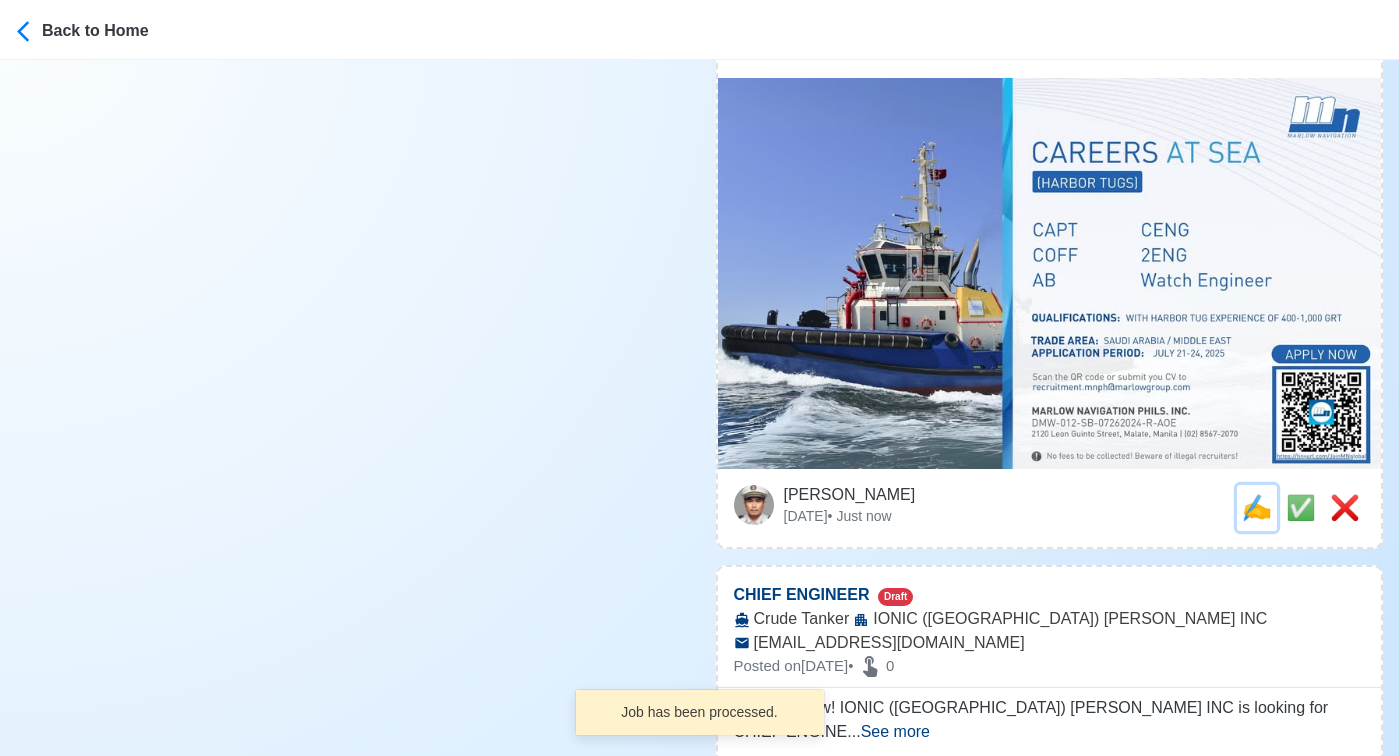 scroll, scrollTop: 0, scrollLeft: 0, axis: both 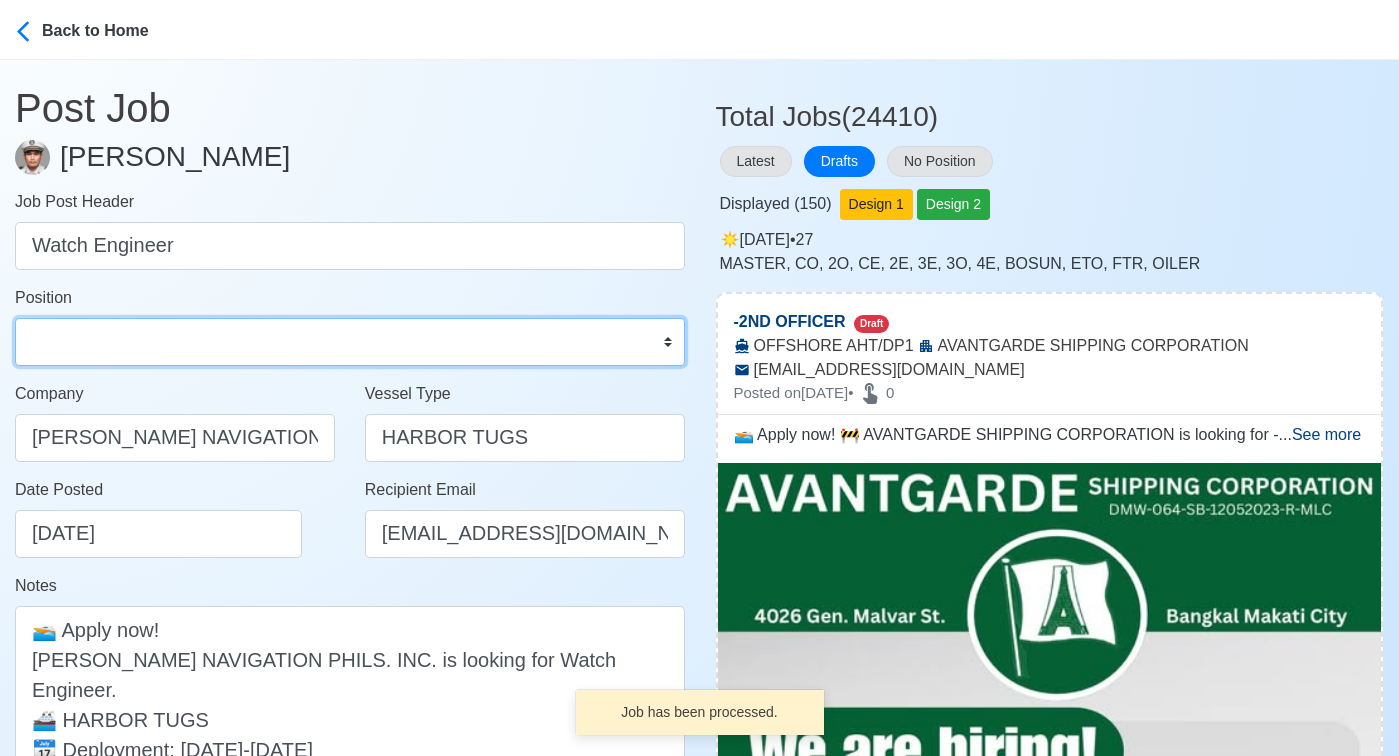 click on "Master Chief Officer 2nd Officer 3rd Officer Junior Officer Chief Engineer 2nd Engineer 3rd Engineer 4th Engineer Gas Engineer Junior Engineer 1st Assistant Engineer 2nd Assistant Engineer 3rd Assistant Engineer ETO/ETR Electrician Electrical Engineer Oiler Fitter Welder Chief Cook Chef Cook Messman Wiper Rigger Ordinary Seaman Able Seaman Motorman Pumpman Bosun Cadet Reefer Mechanic Operator Repairman Painter Steward Waiter Others" at bounding box center (350, 342) 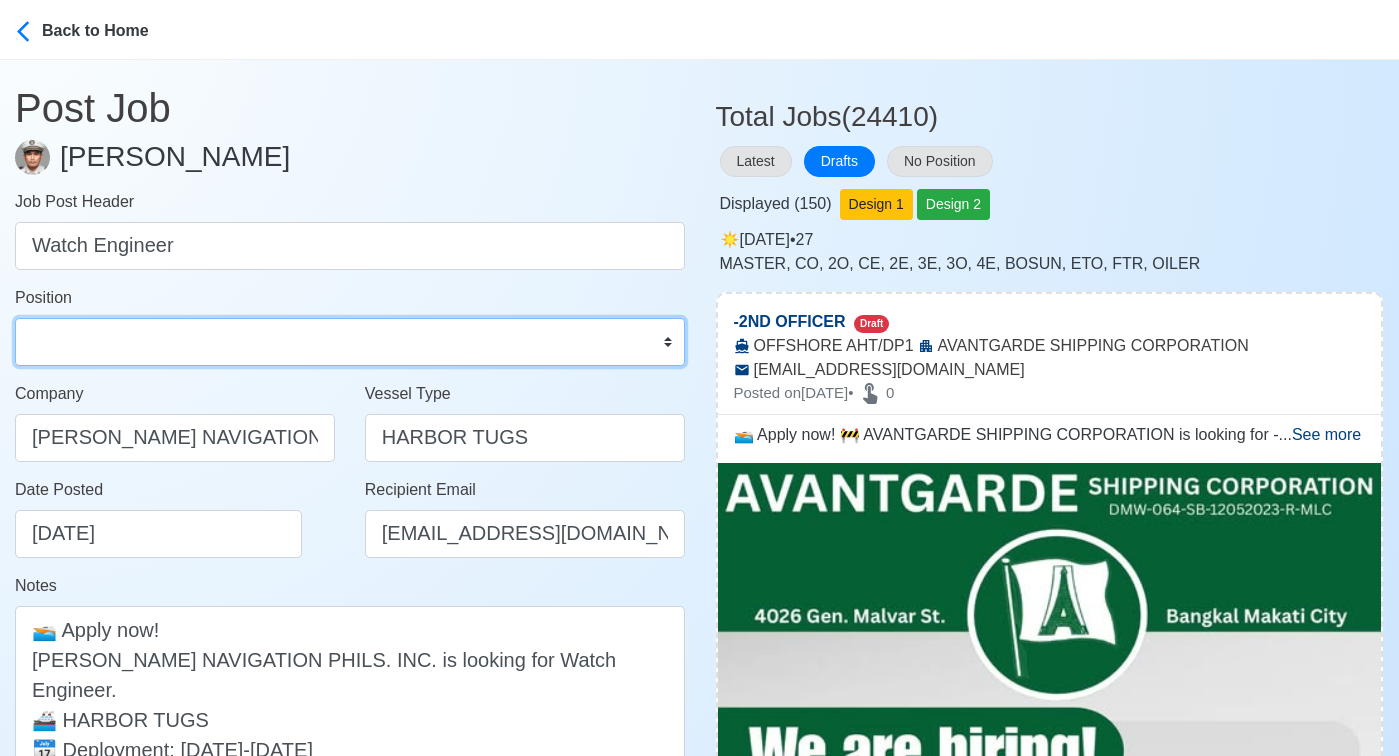 select on "Others" 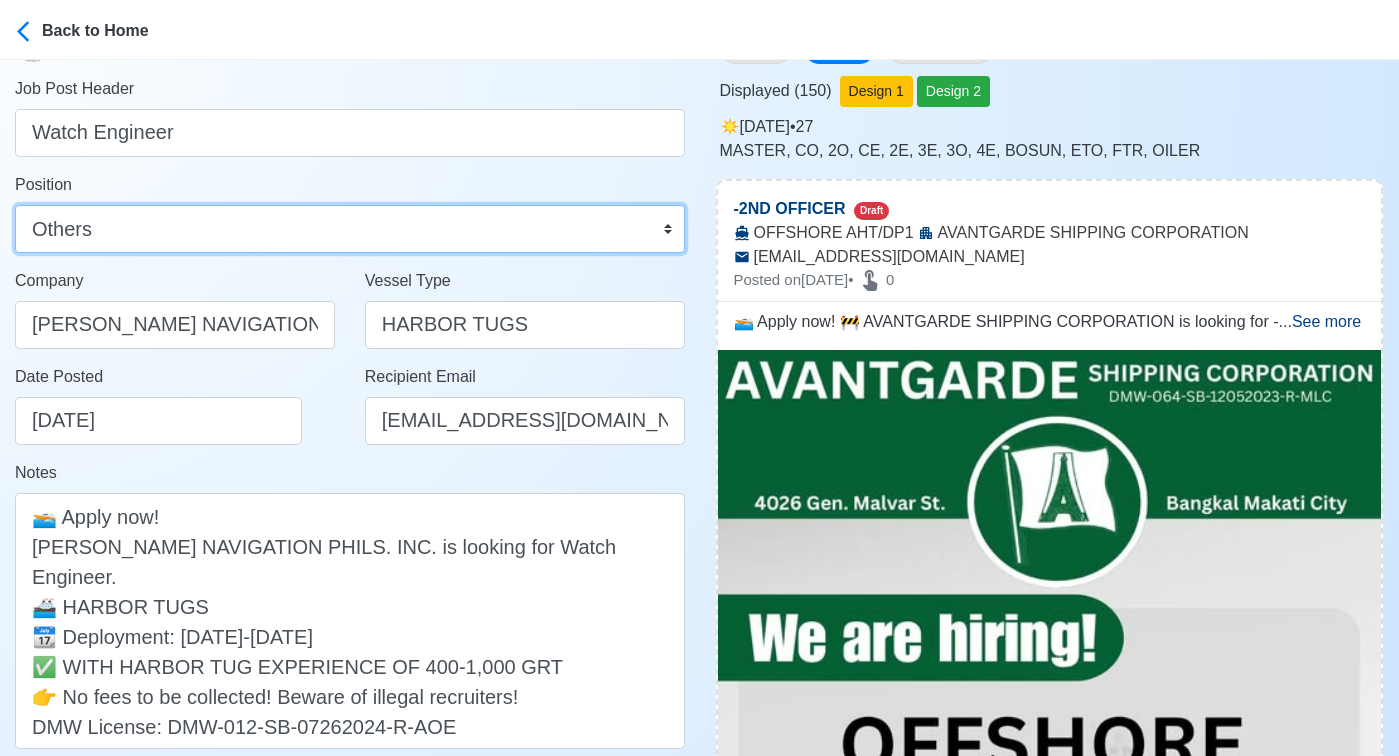 scroll, scrollTop: 120, scrollLeft: 0, axis: vertical 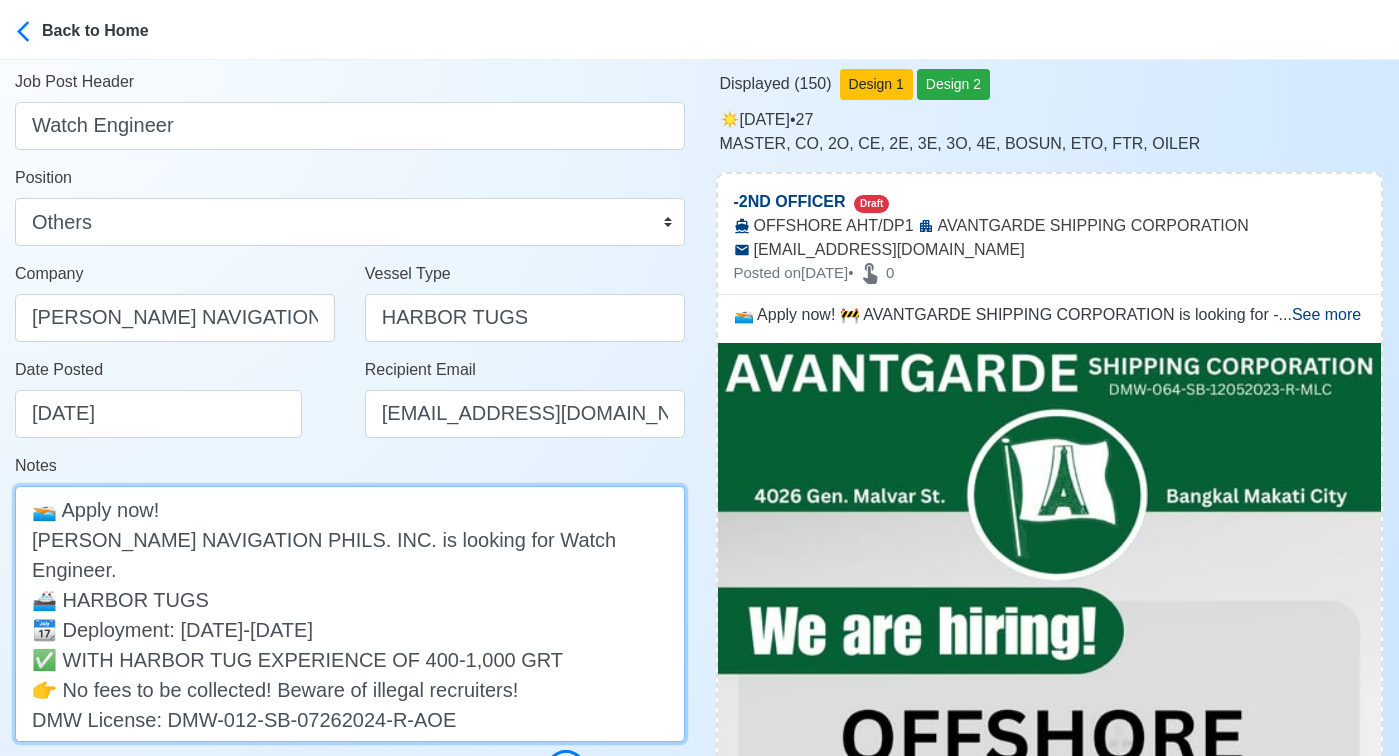 drag, startPoint x: 167, startPoint y: 603, endPoint x: 56, endPoint y: 600, distance: 111.040535 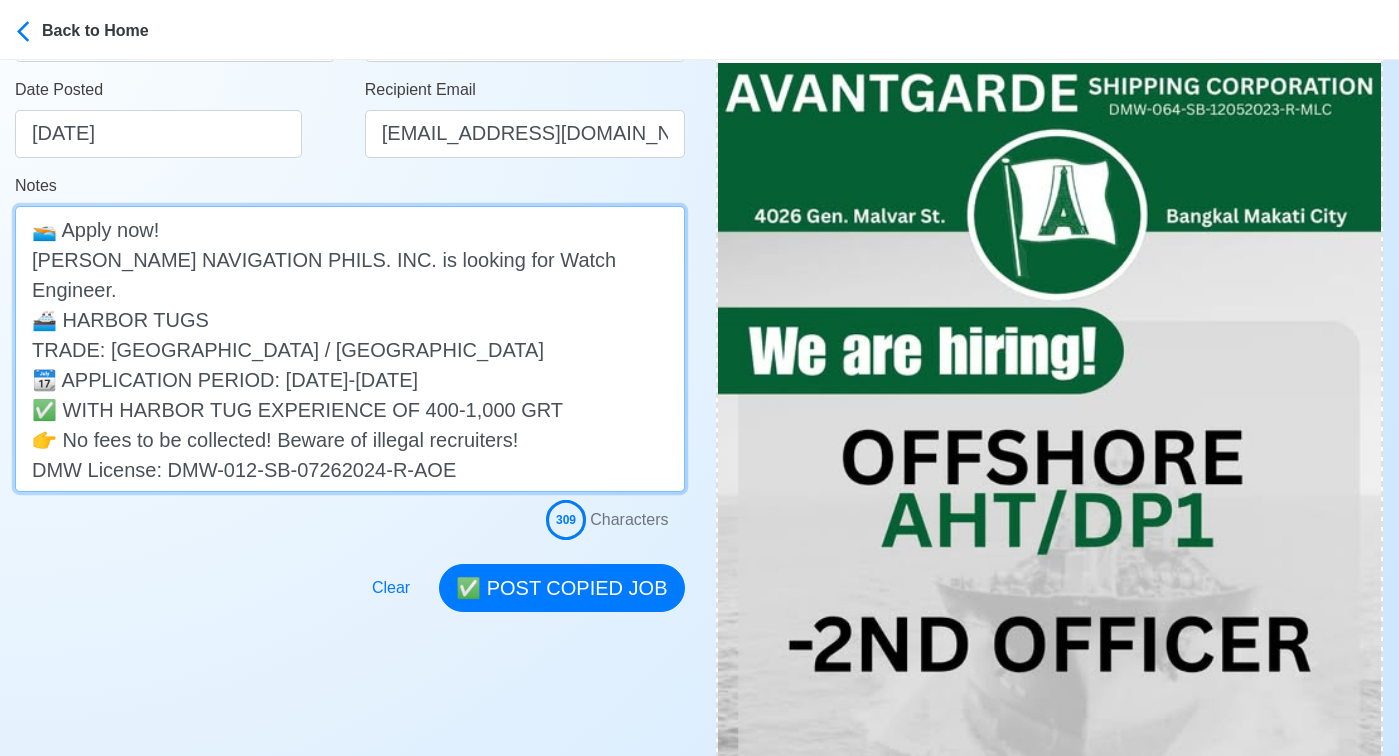scroll, scrollTop: 406, scrollLeft: 0, axis: vertical 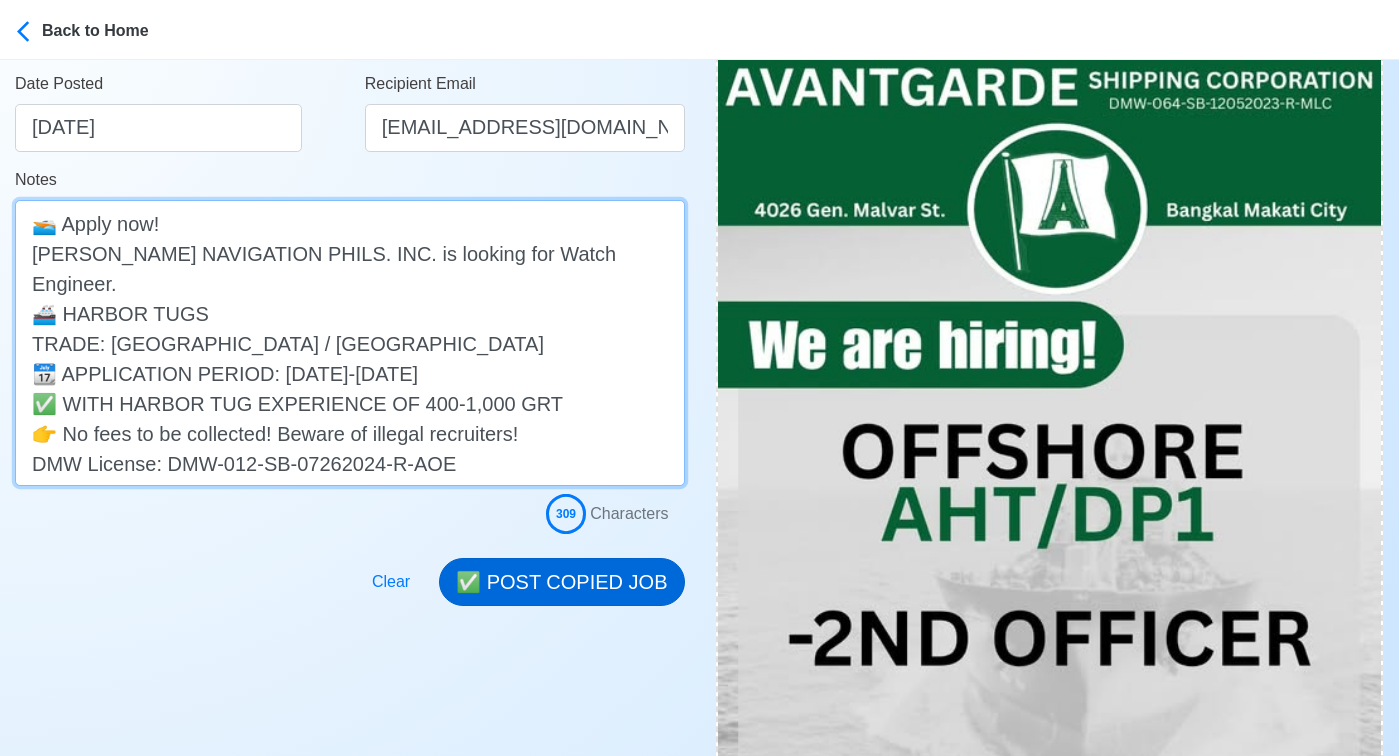 type on "🚤 Apply now!
MARLOW NAVIGATION PHILS. INC. is looking for Watch Engineer.
🚢 HARBOR TUGS
TRADE: SAUDI ARABIA / MIDDLE EAST
📆 APPLICATION PERIOD: JULY 21-24, 2025
✅ WITH HARBOR TUG EXPERIENCE OF 400-1,000 GRT
👉 No fees to be collected! Beware of illegal recruiters!
DMW License: DMW-012-SB-07262024-R-AOE" 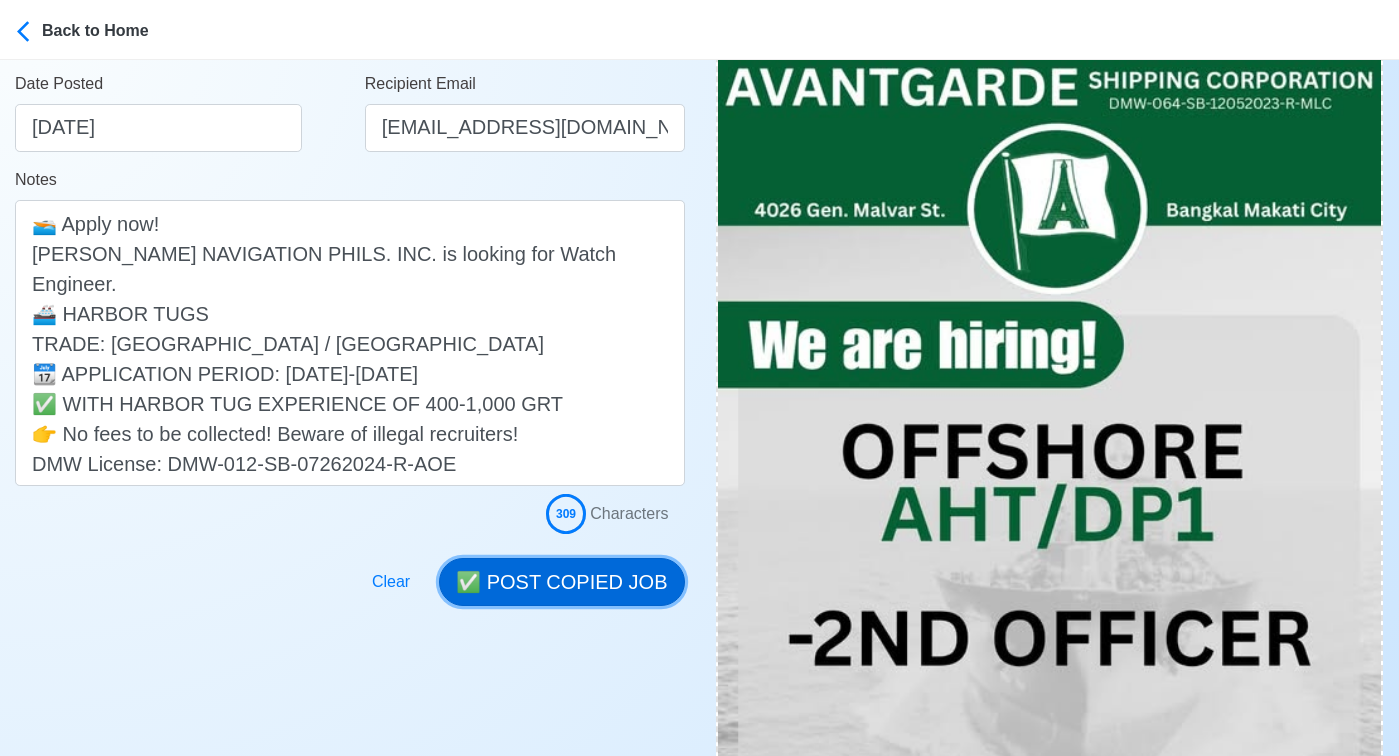 click on "✅ POST COPIED JOB" at bounding box center (561, 582) 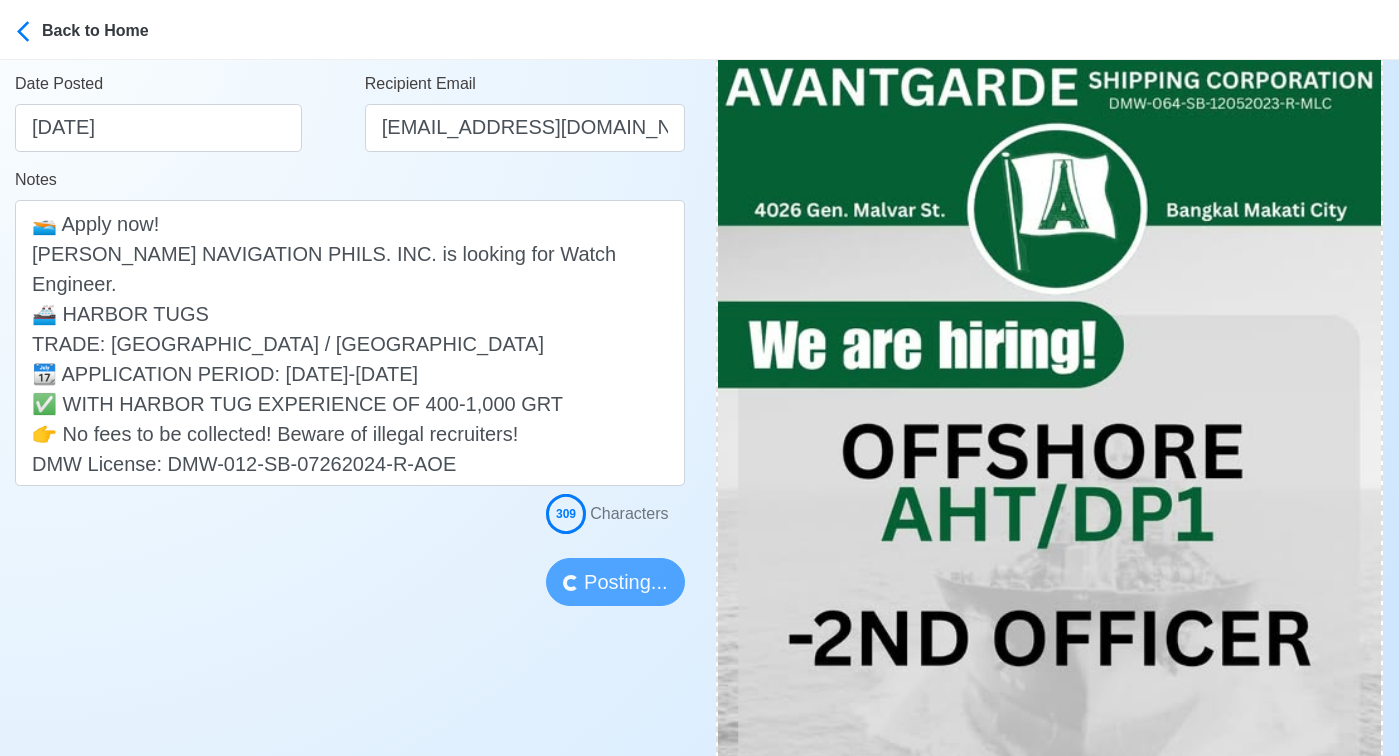 type 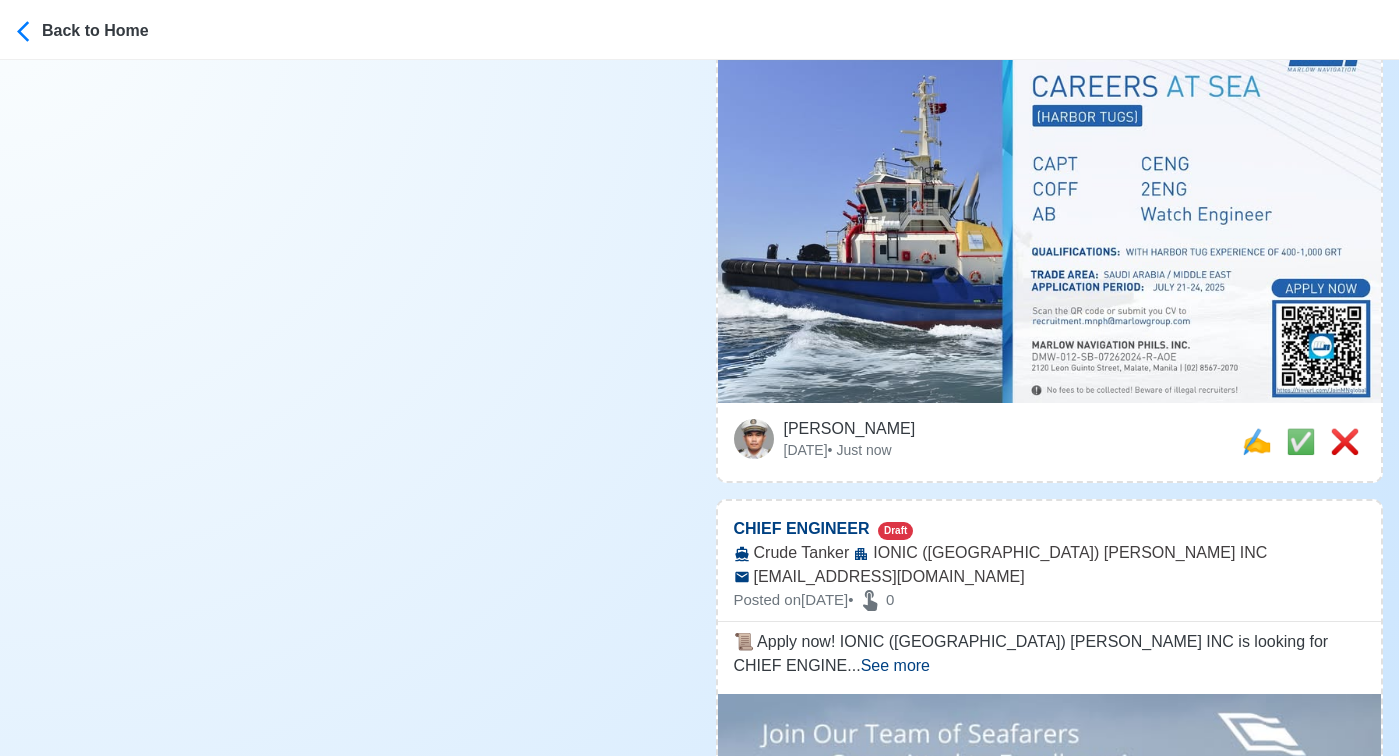 scroll, scrollTop: 8894, scrollLeft: 0, axis: vertical 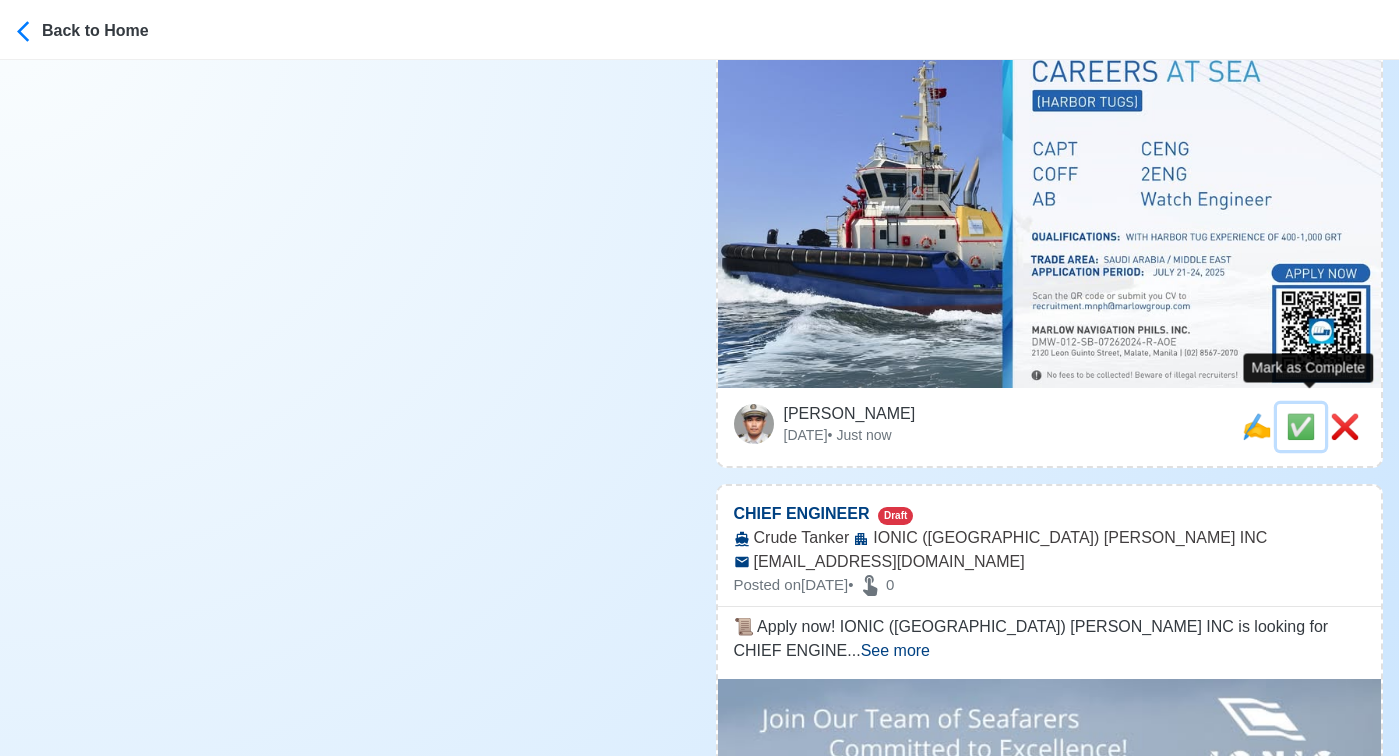 click on "✅" at bounding box center [1301, 426] 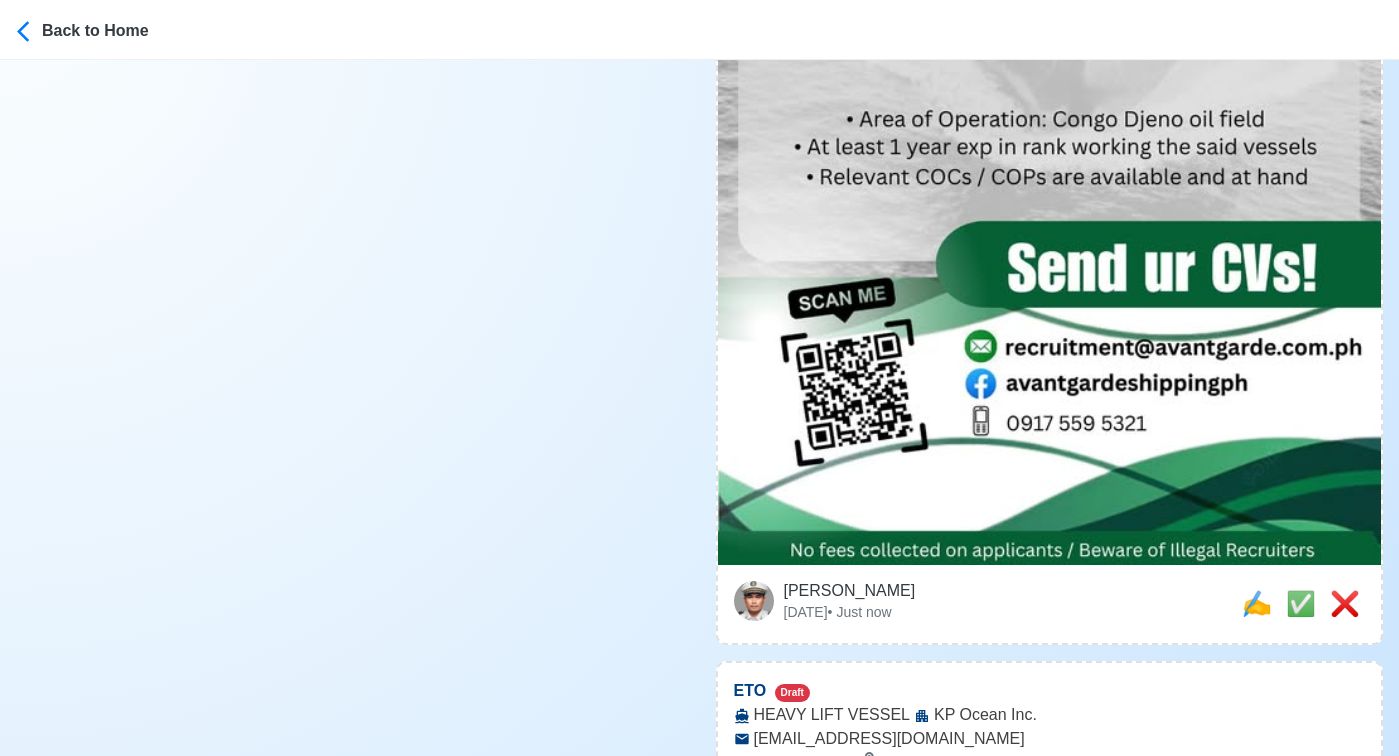 scroll, scrollTop: 1219, scrollLeft: 0, axis: vertical 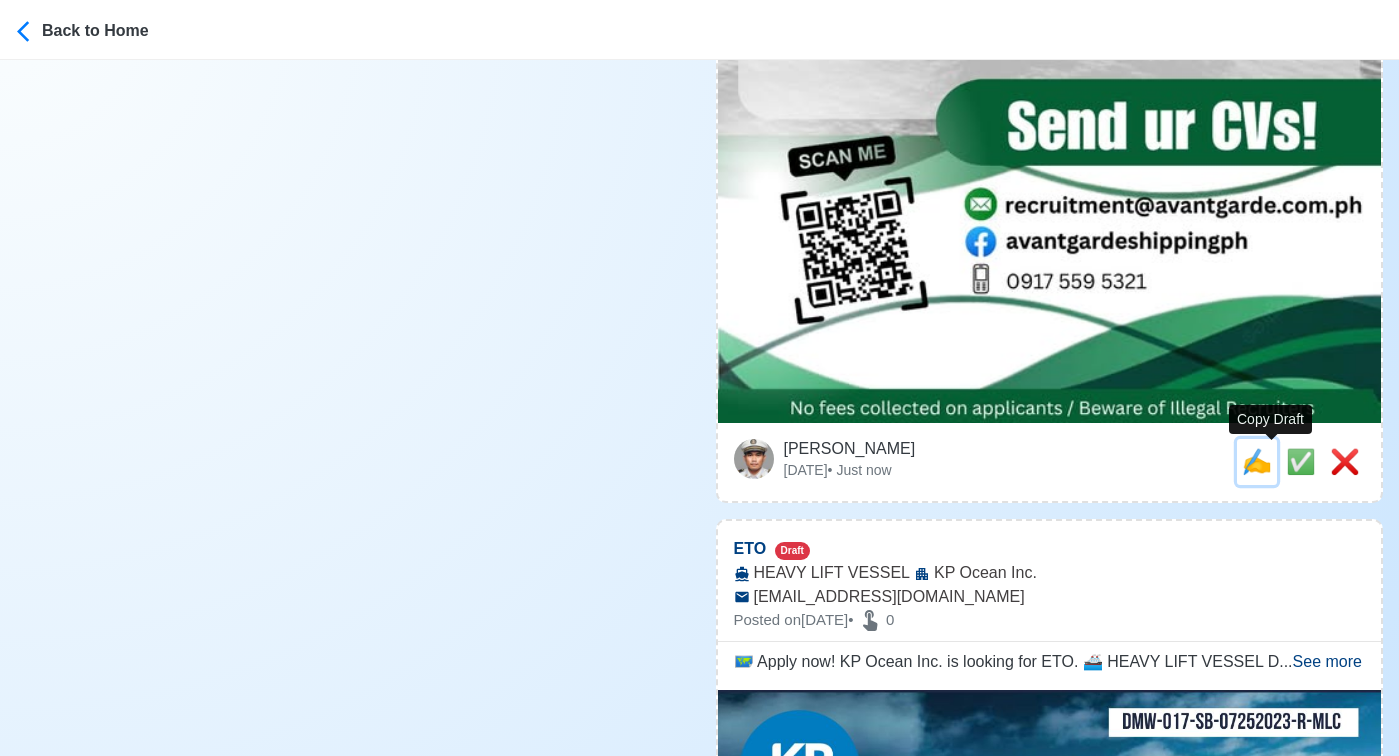 click on "✍️" at bounding box center [1257, 461] 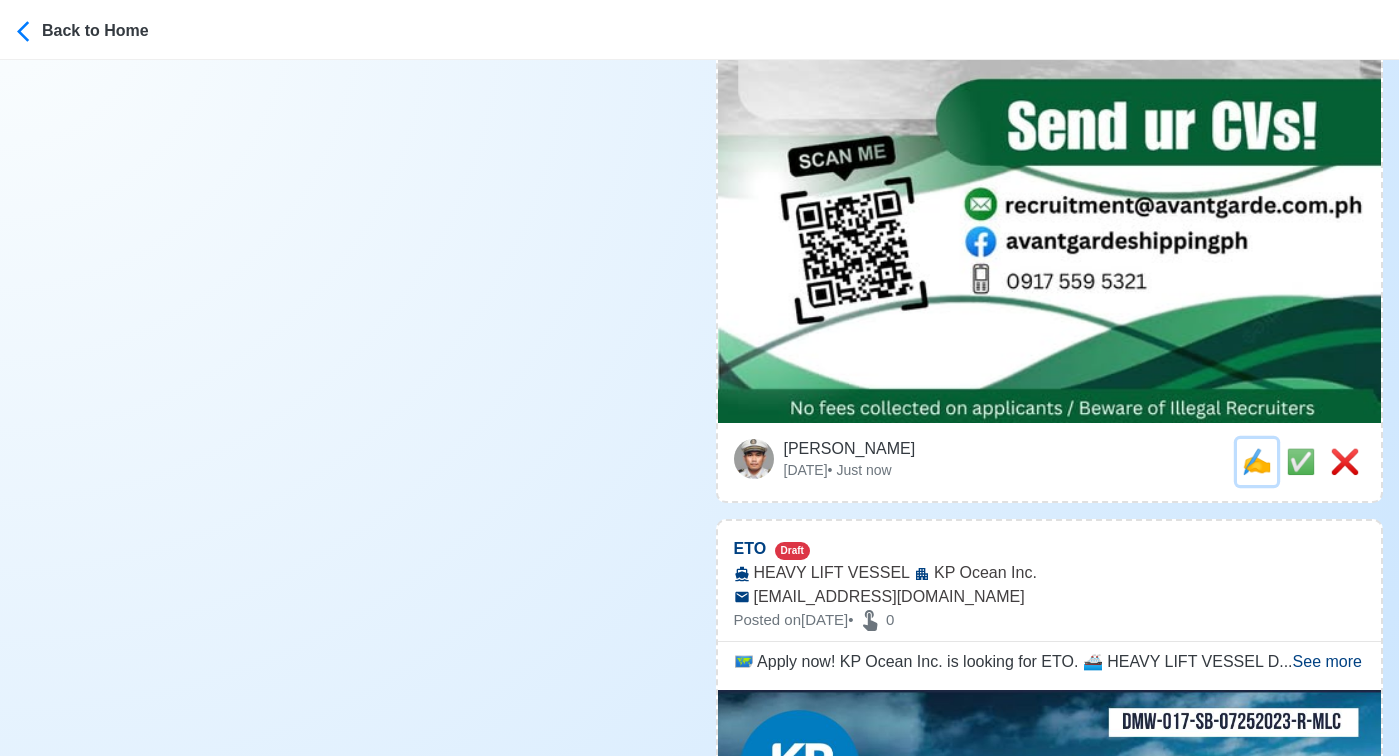 scroll, scrollTop: 0, scrollLeft: 0, axis: both 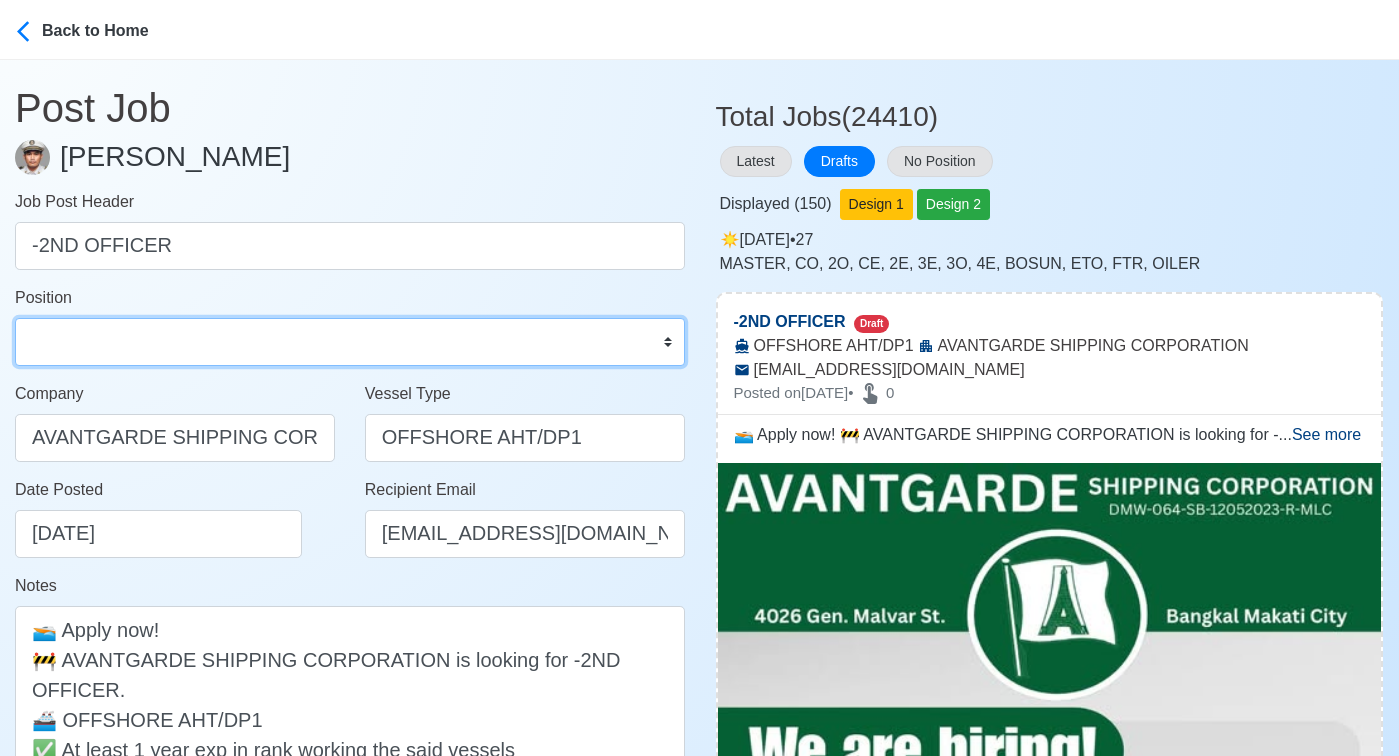 click on "Master Chief Officer 2nd Officer 3rd Officer Junior Officer Chief Engineer 2nd Engineer 3rd Engineer 4th Engineer Gas Engineer Junior Engineer 1st Assistant Engineer 2nd Assistant Engineer 3rd Assistant Engineer ETO/ETR Electrician Electrical Engineer Oiler Fitter Welder Chief Cook Chef Cook Messman Wiper Rigger Ordinary Seaman Able Seaman Motorman Pumpman Bosun Cadet Reefer Mechanic Operator Repairman Painter Steward Waiter Others" at bounding box center [350, 342] 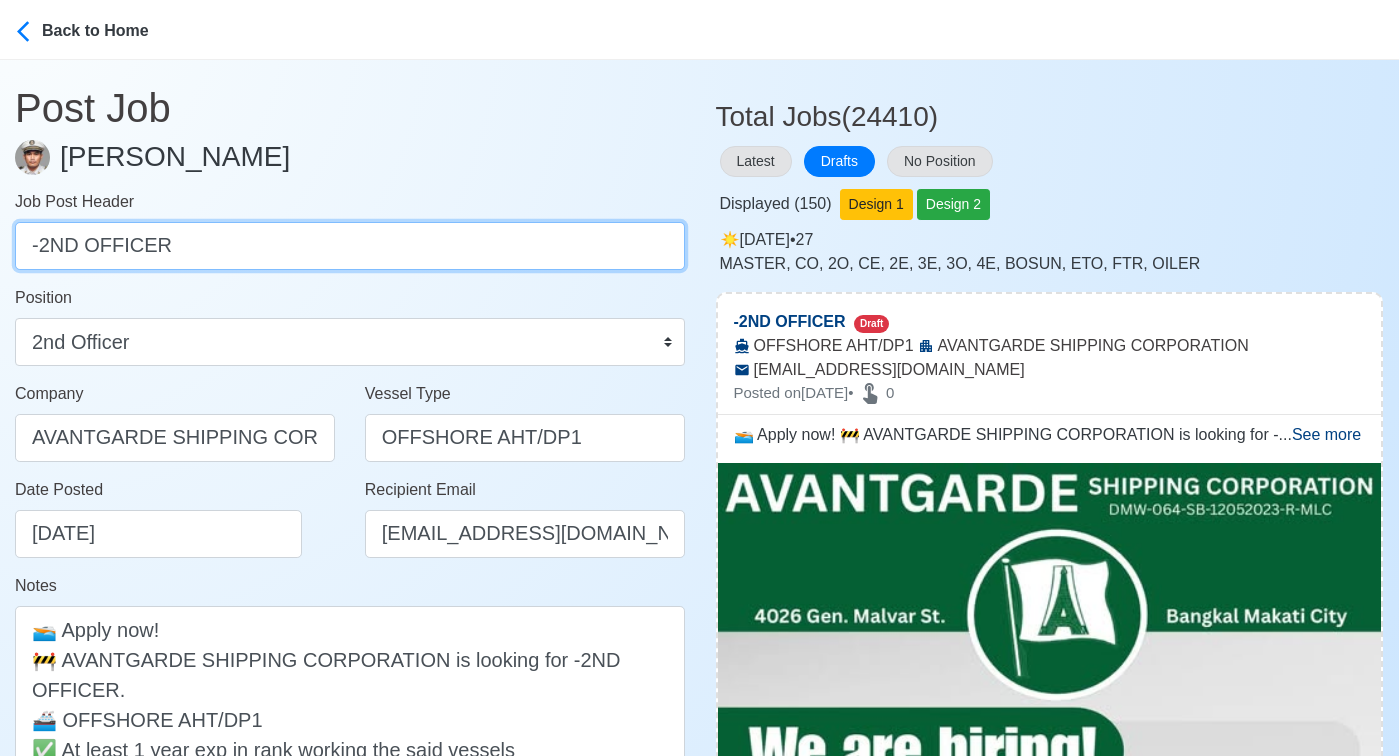 click on "-2ND OFFICER" at bounding box center [350, 246] 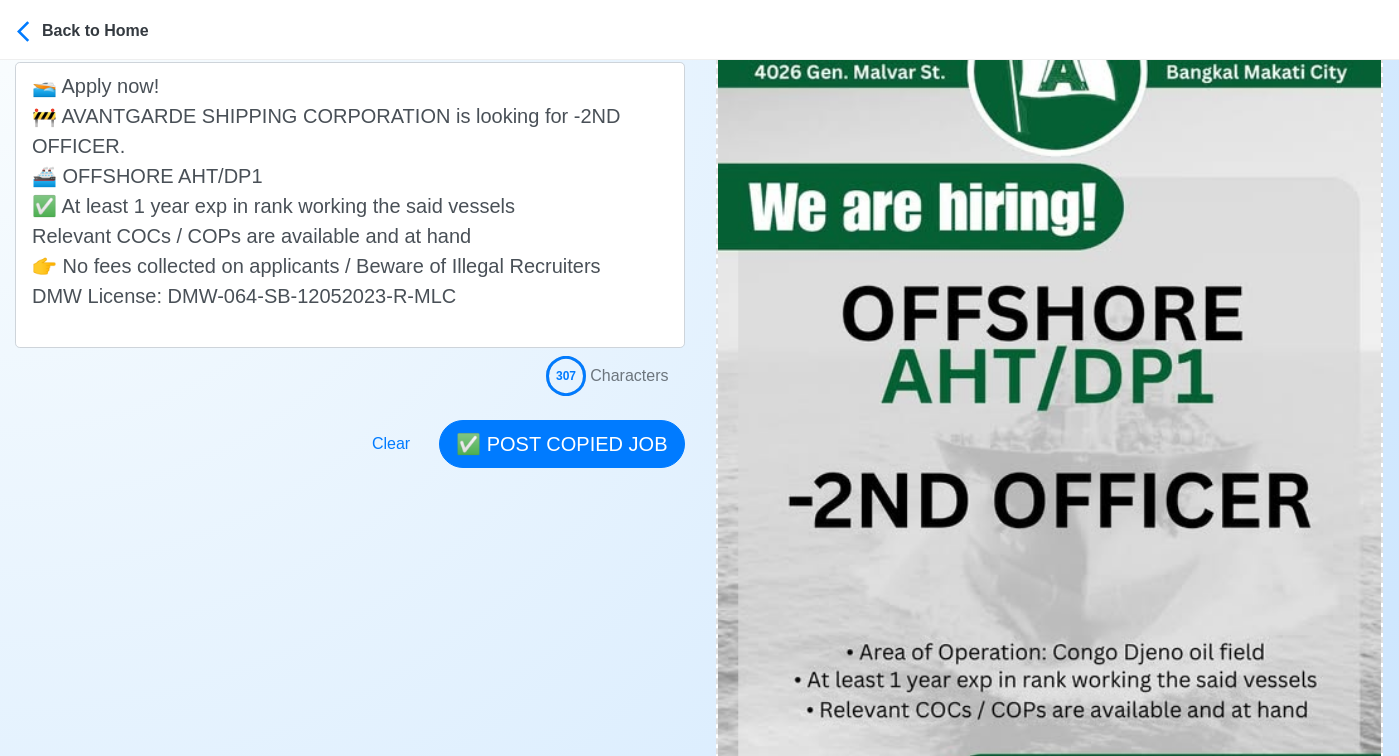 scroll, scrollTop: 545, scrollLeft: 0, axis: vertical 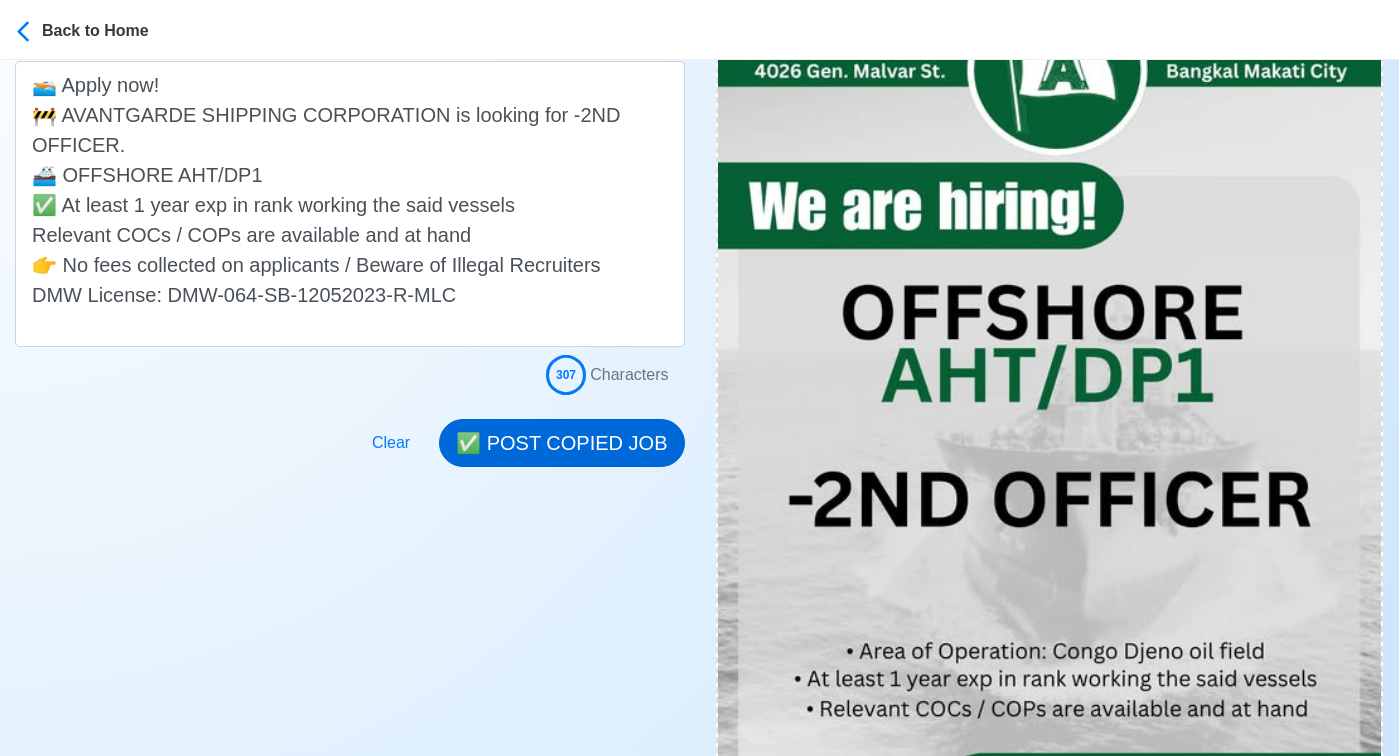 type on "2ND OFFICER" 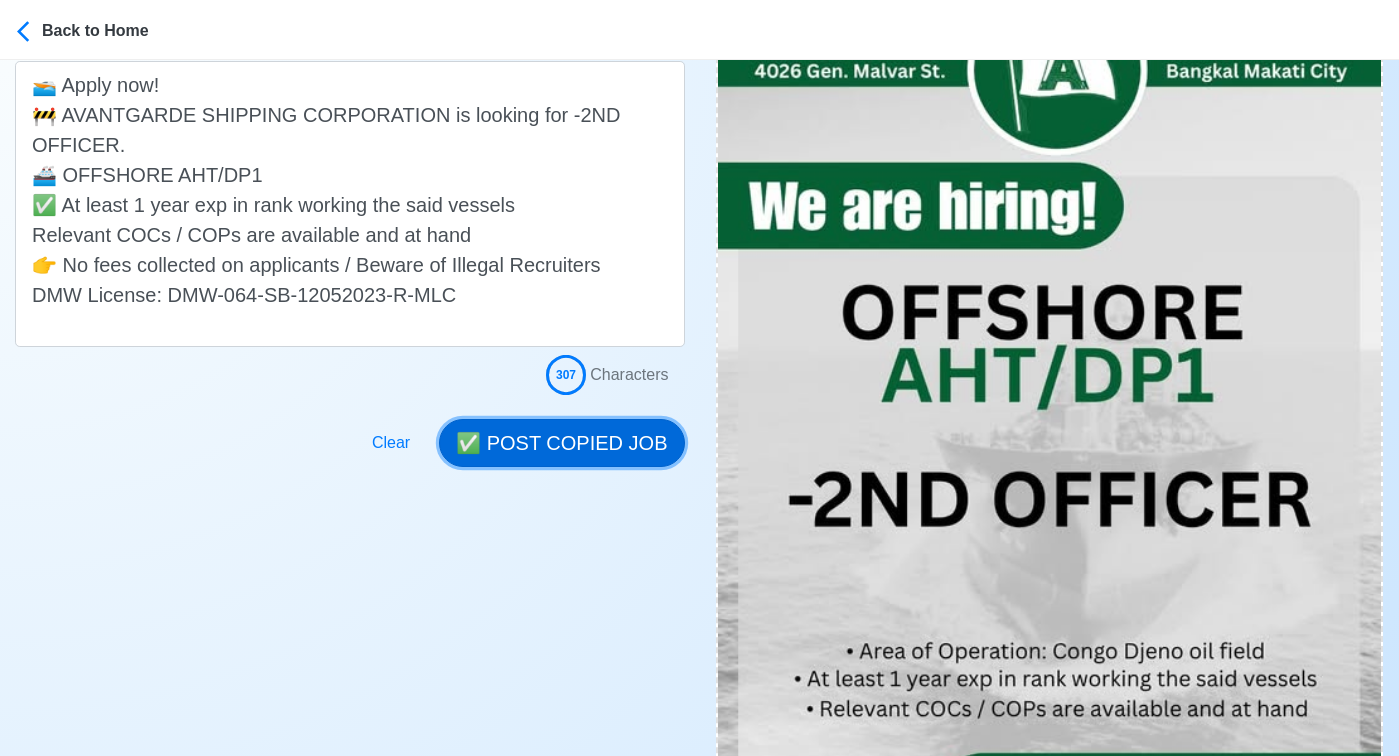 click on "✅ POST COPIED JOB" at bounding box center (561, 443) 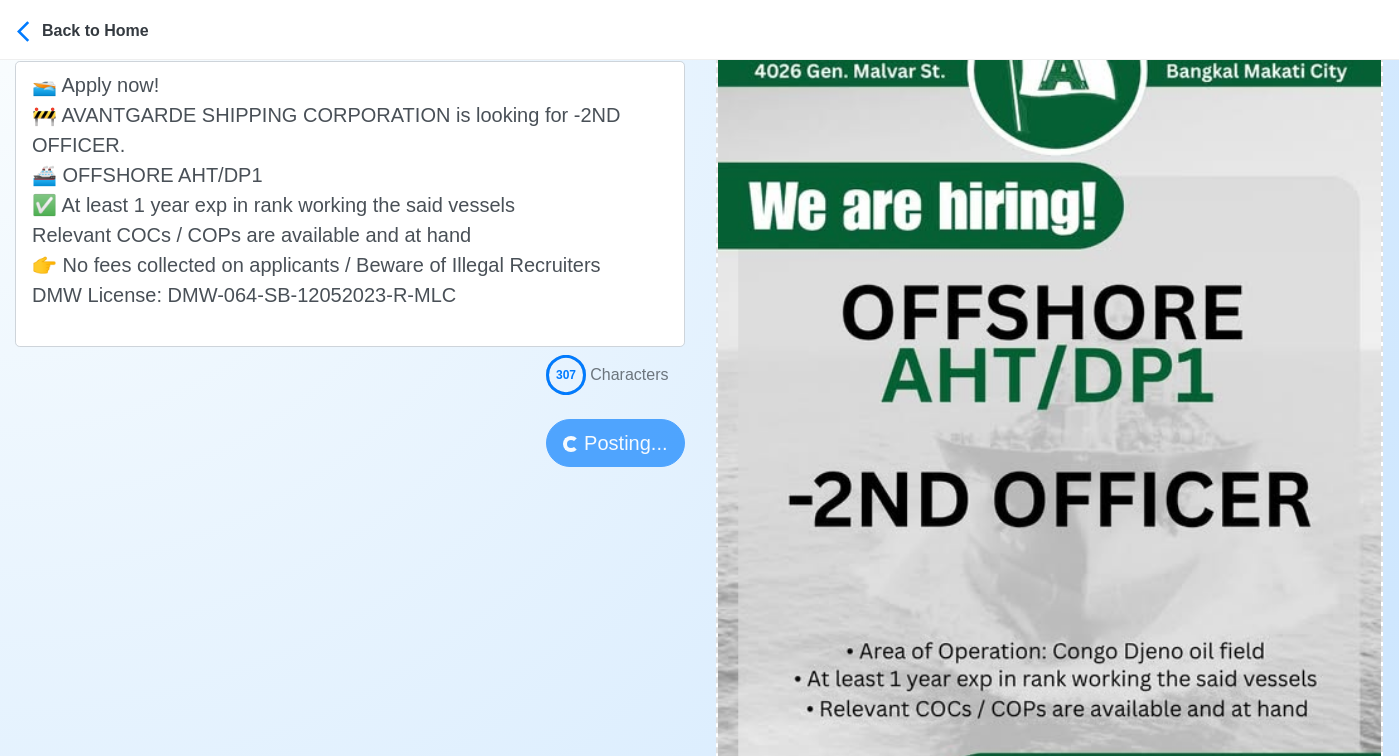 type 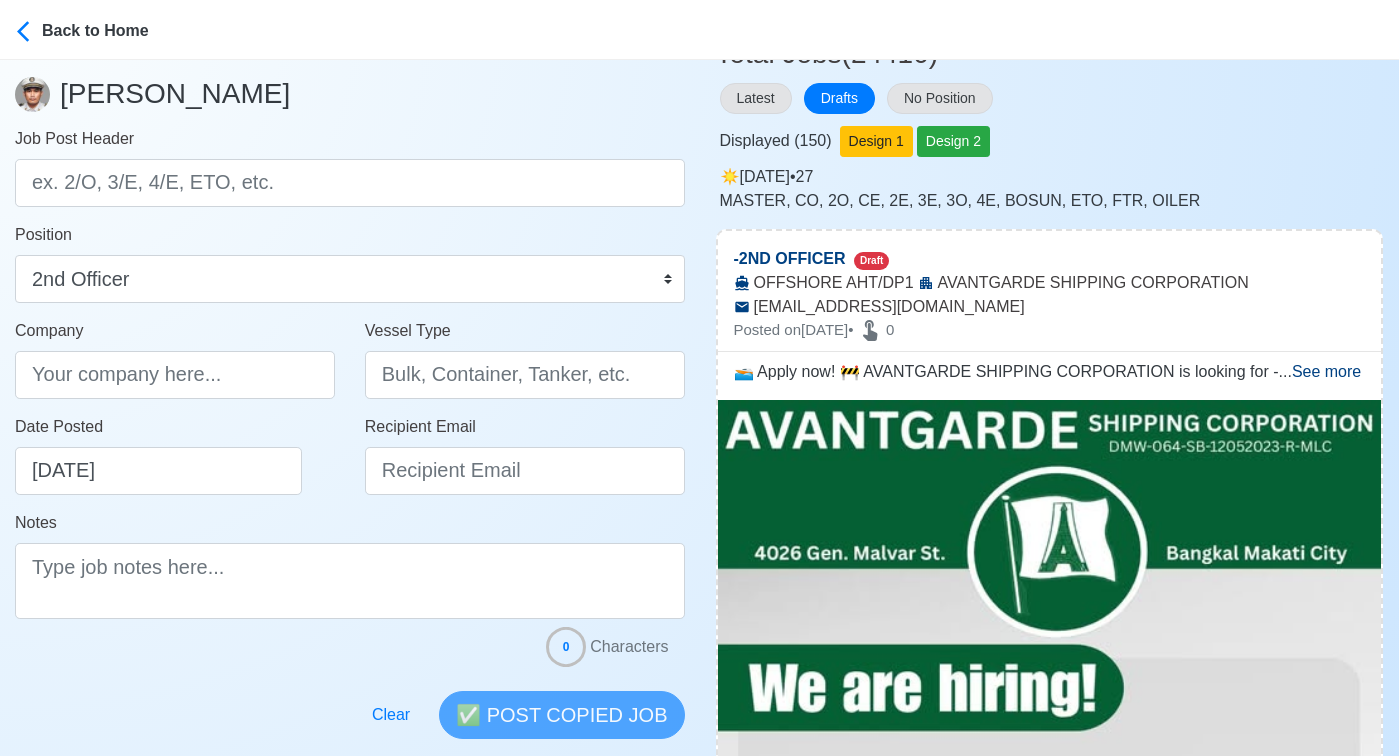 scroll, scrollTop: 0, scrollLeft: 0, axis: both 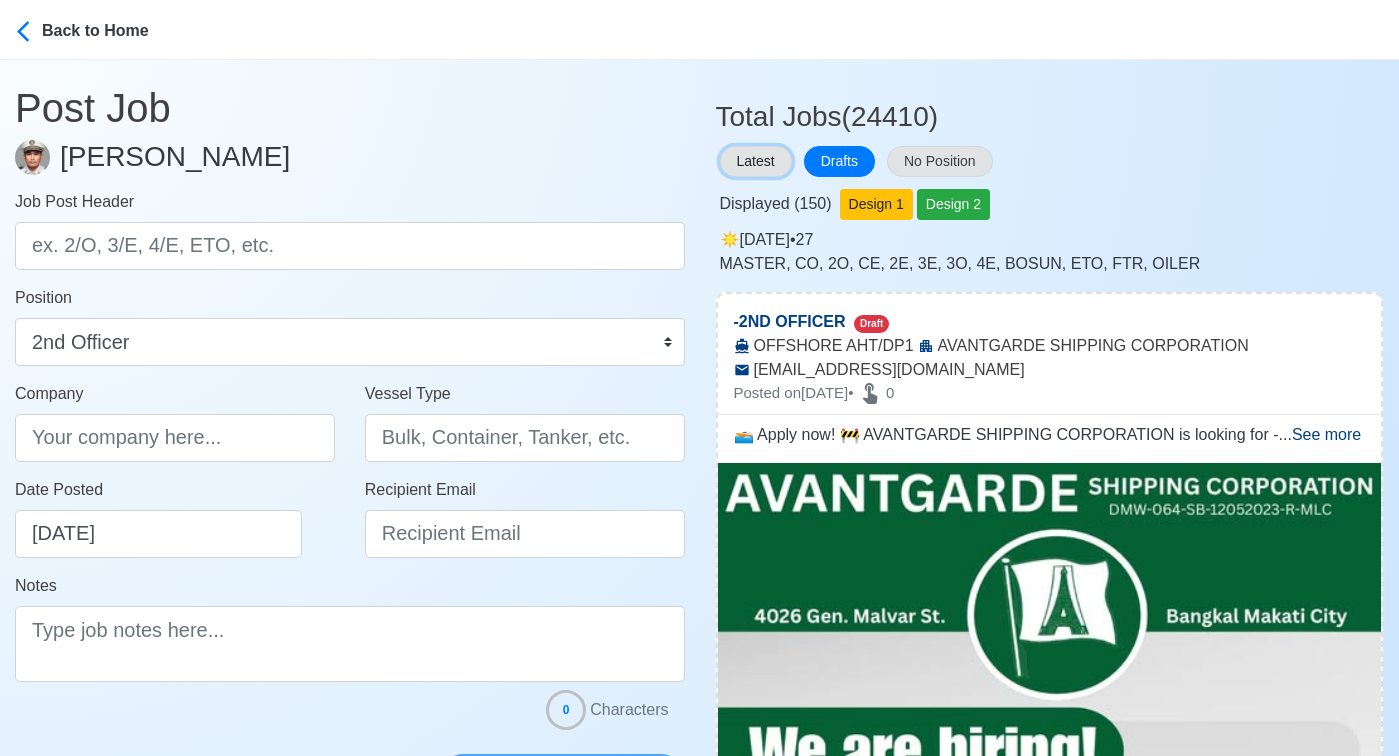 click on "Latest" at bounding box center (756, 161) 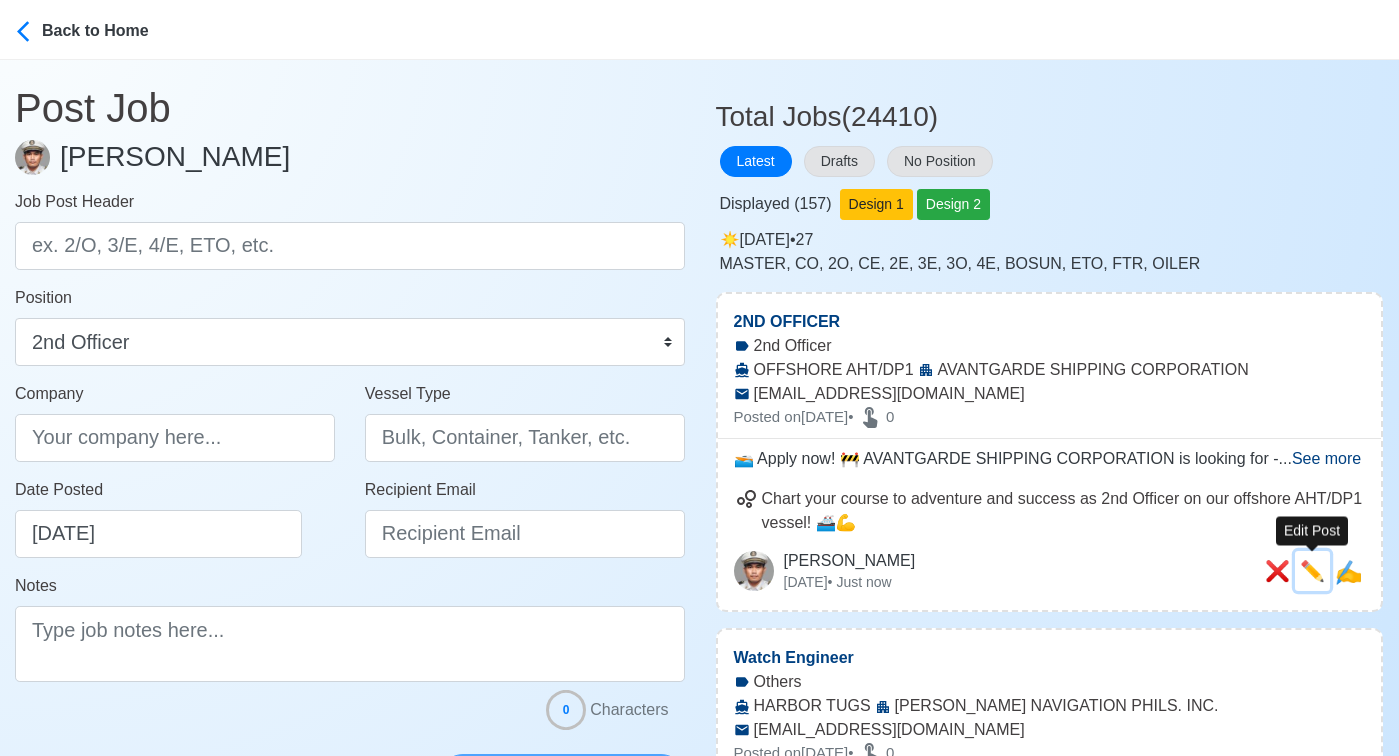 click on "✏️" at bounding box center [1312, 571] 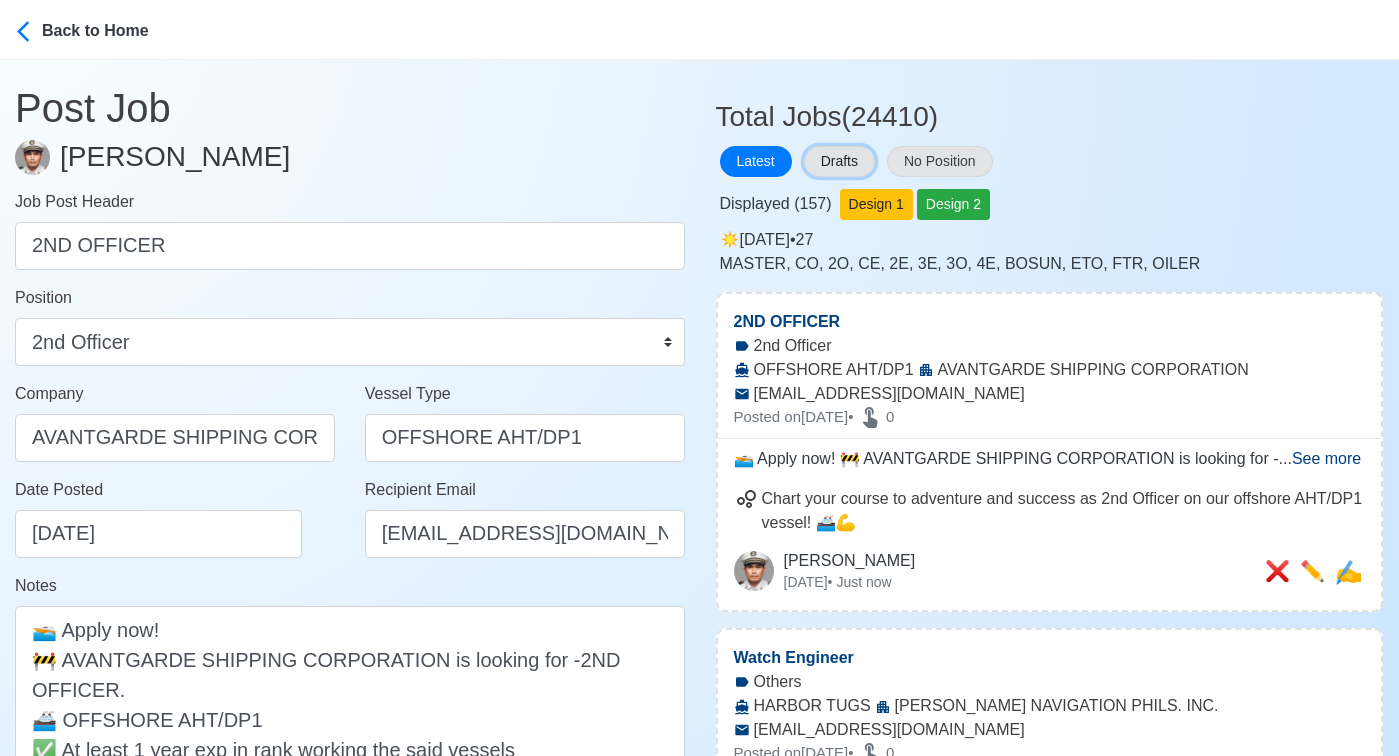 click on "Drafts" at bounding box center (839, 161) 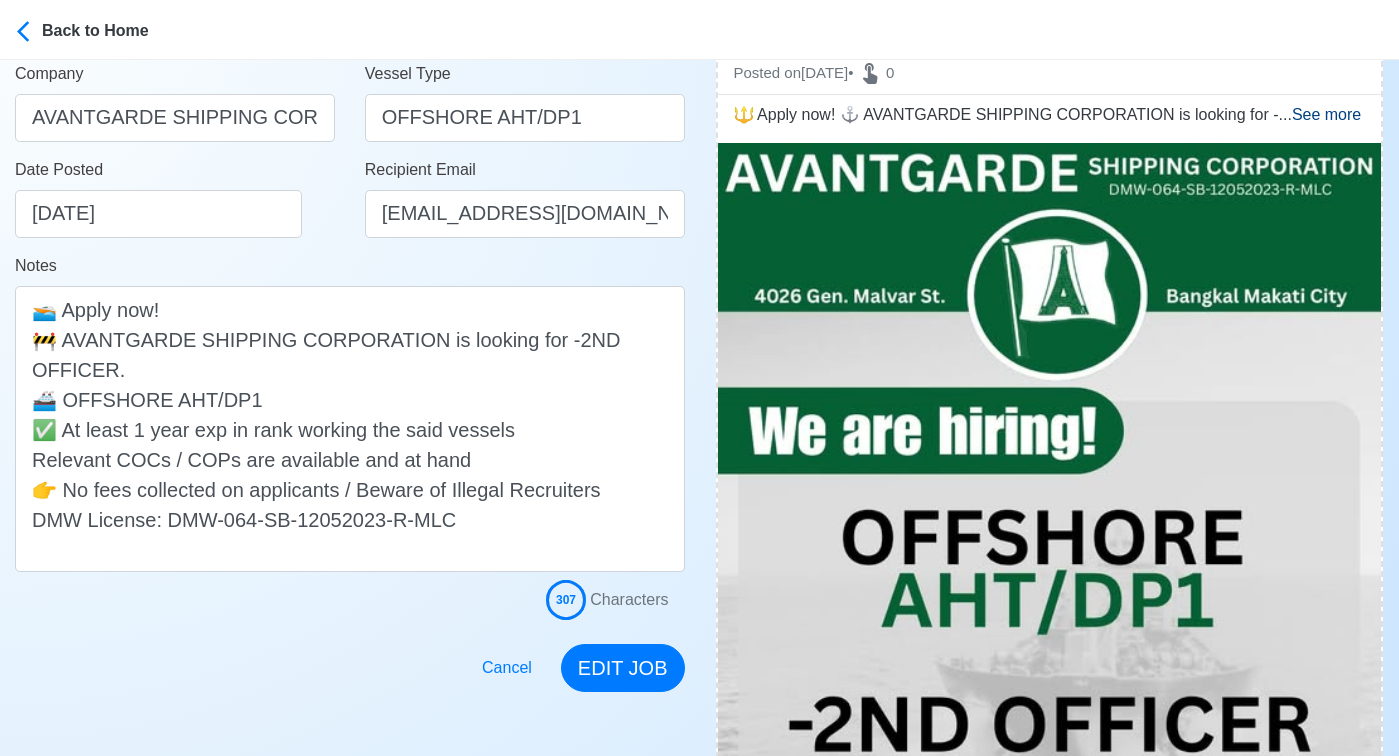 scroll, scrollTop: 343, scrollLeft: 0, axis: vertical 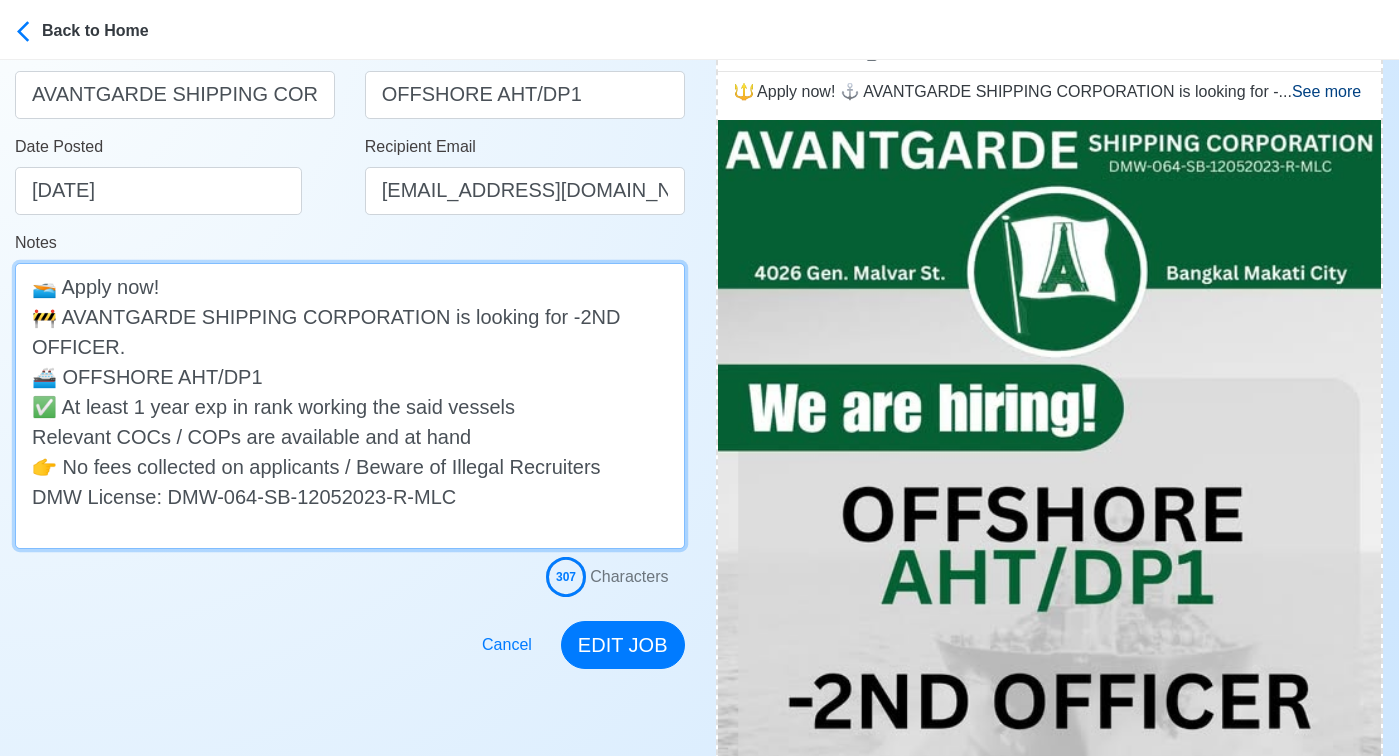 click on "🚤 Apply now!
🚧 AVANTGARDE SHIPPING CORPORATION is looking for -2ND OFFICER.
🚢 OFFSHORE AHT/DP1
✅ At least 1 year exp in rank working the said vessels
Relevant COCs / COPs are available and at hand
👉 No fees collected on applicants / Beware of Illegal Recruiters
DMW License: DMW-064-SB-12052023-R-MLC" at bounding box center (350, 406) 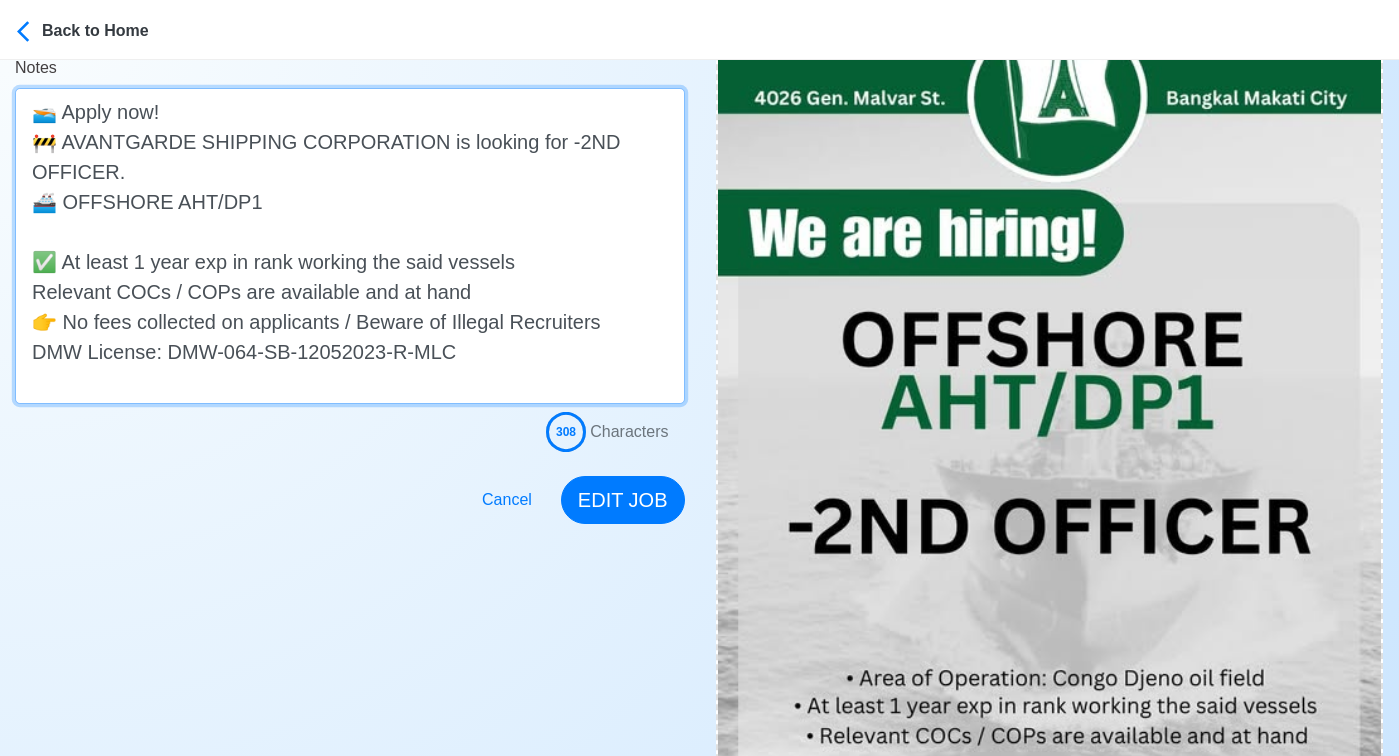 scroll, scrollTop: 519, scrollLeft: 0, axis: vertical 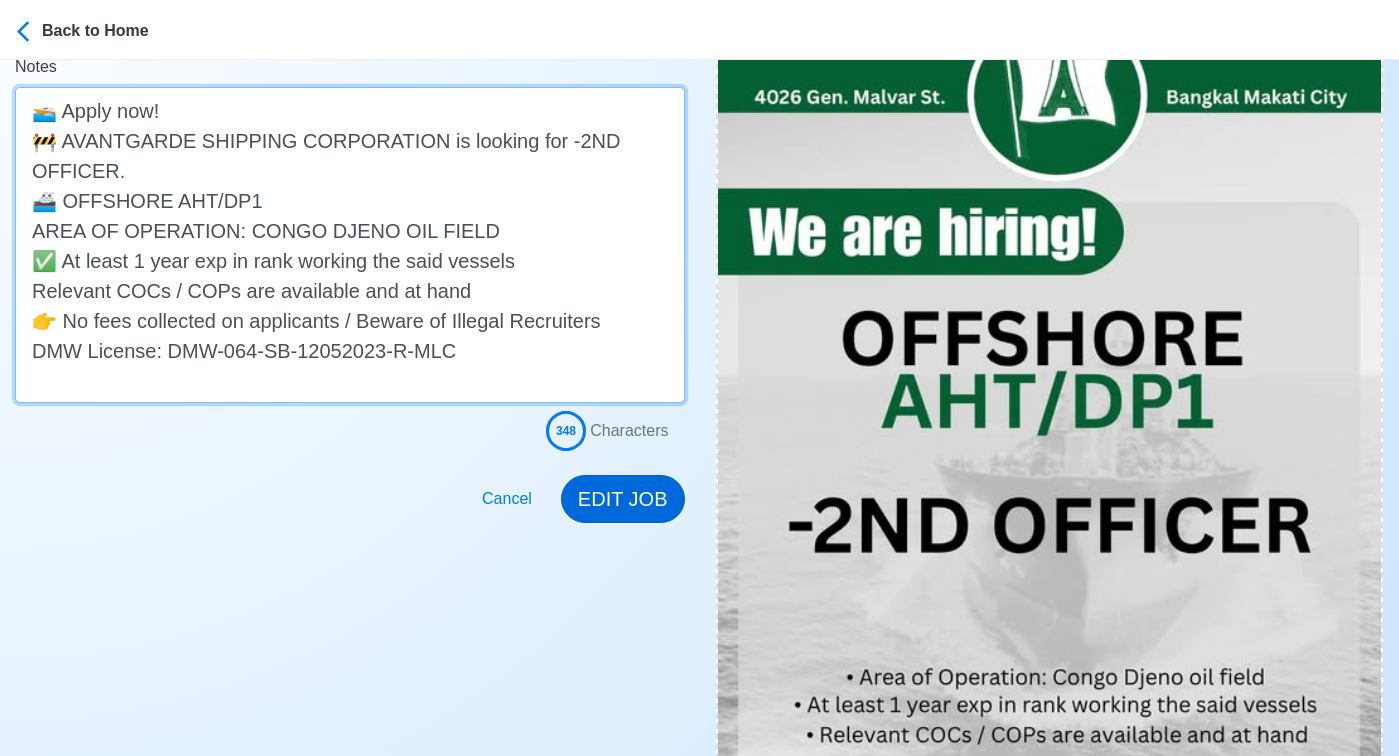 type on "🚤 Apply now!
🚧 AVANTGARDE SHIPPING CORPORATION is looking for -2ND OFFICER.
🚢 OFFSHORE AHT/DP1
AREA OF OPERATION: CONGO DJENO OIL FIELD
✅ At least 1 year exp in rank working the said vessels
Relevant COCs / COPs are available and at hand
👉 No fees collected on applicants / Beware of Illegal Recruiters
DMW License: DMW-064-SB-12052023-R-MLC" 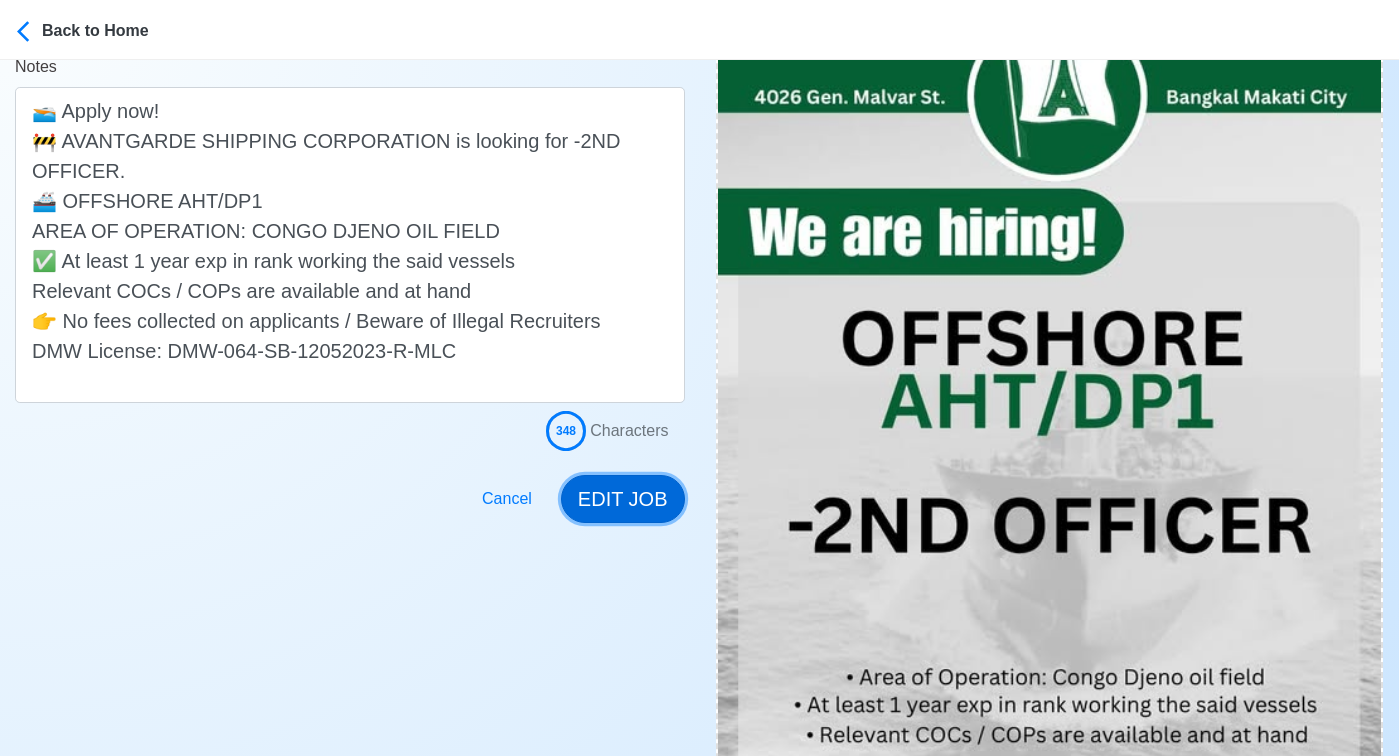 click on "EDIT JOB" at bounding box center [623, 499] 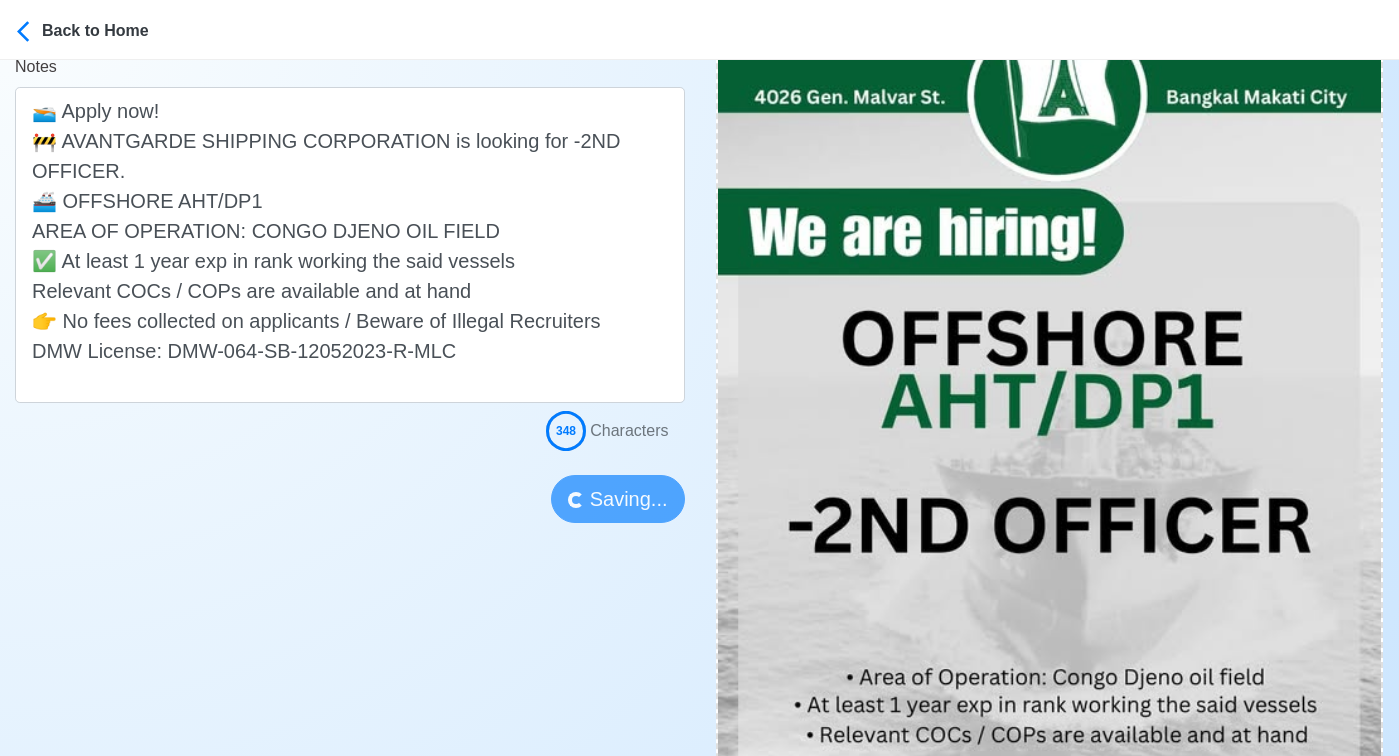 type 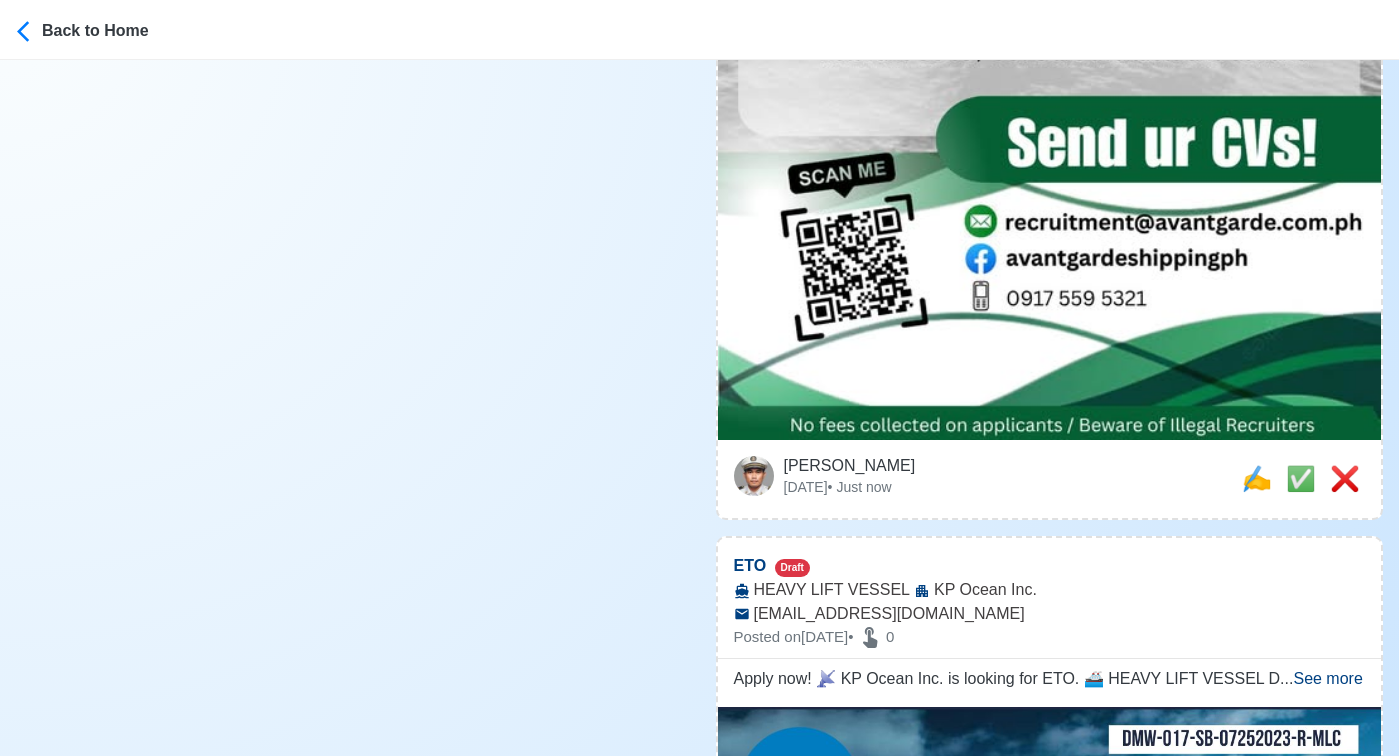 scroll, scrollTop: 1209, scrollLeft: 0, axis: vertical 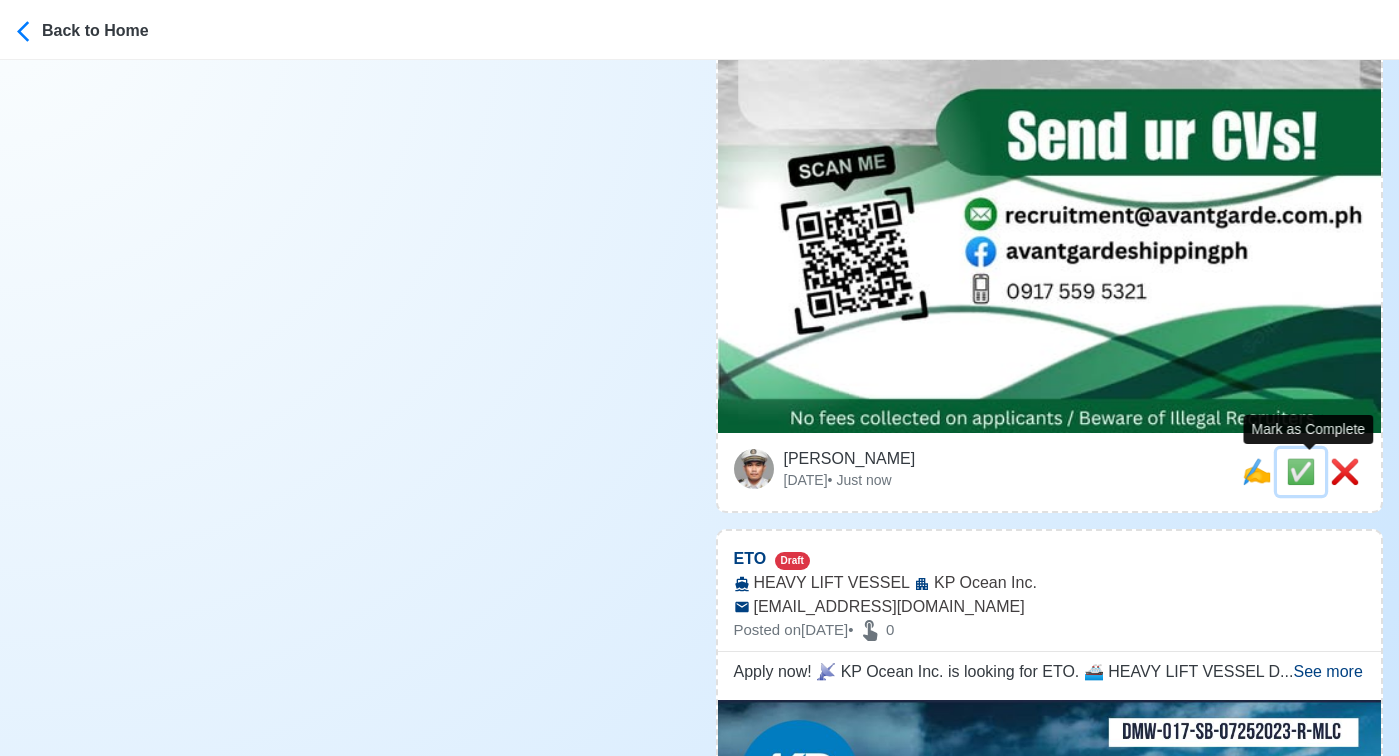 click on "✅" at bounding box center [1301, 471] 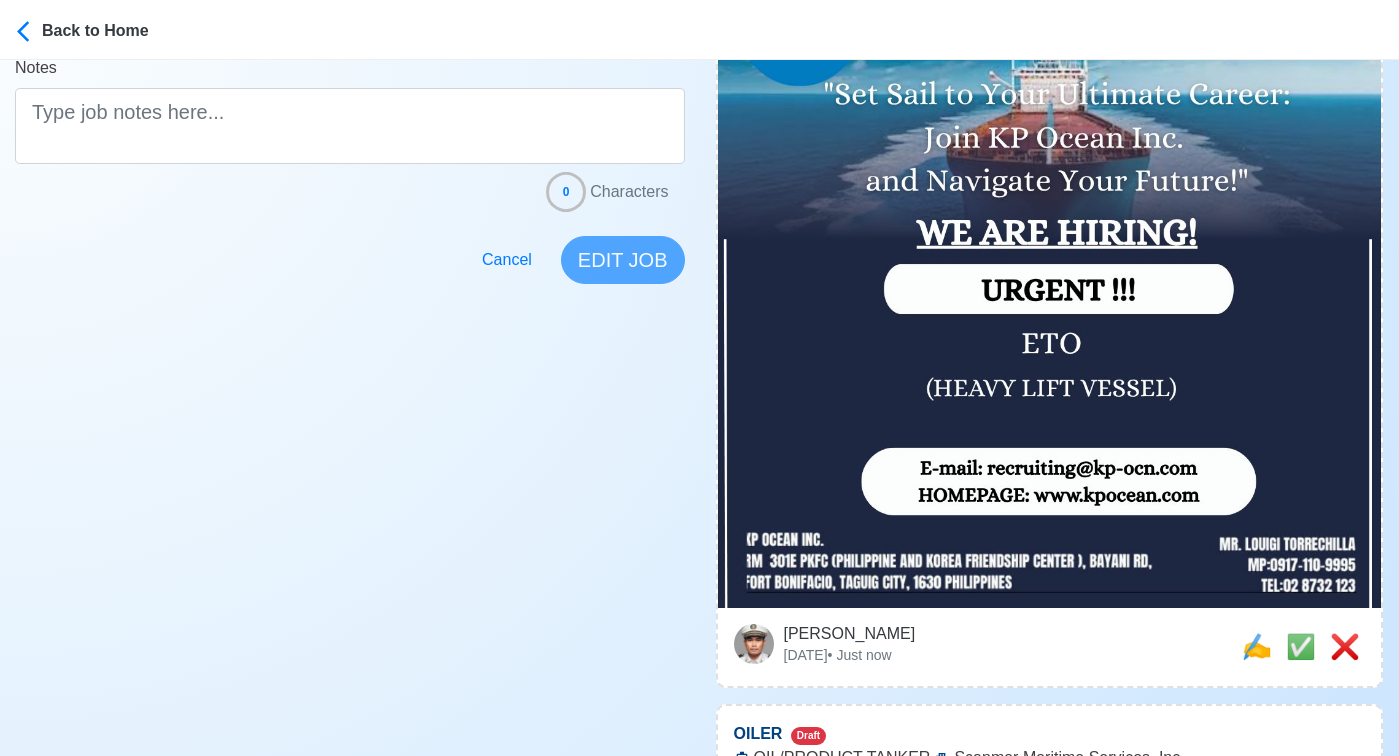 scroll, scrollTop: 670, scrollLeft: 0, axis: vertical 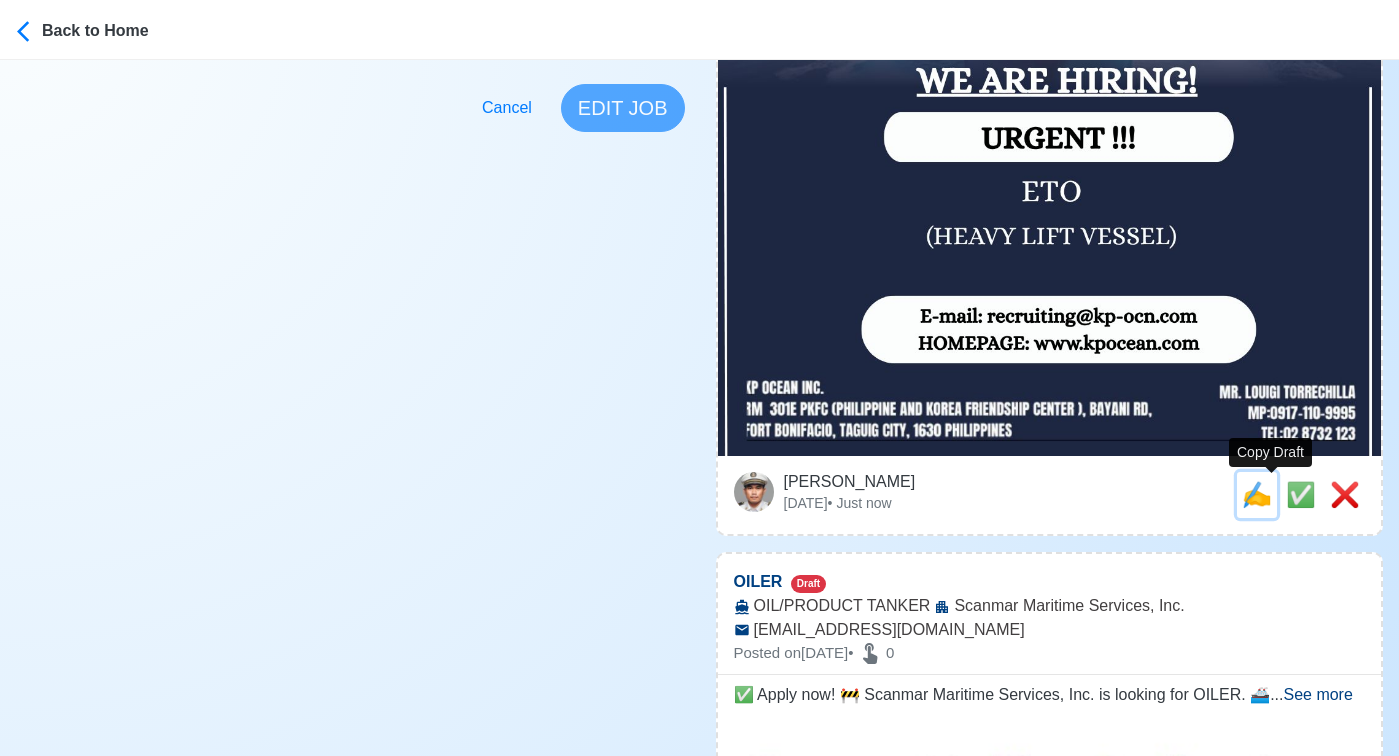 click on "✍️" at bounding box center [1257, 494] 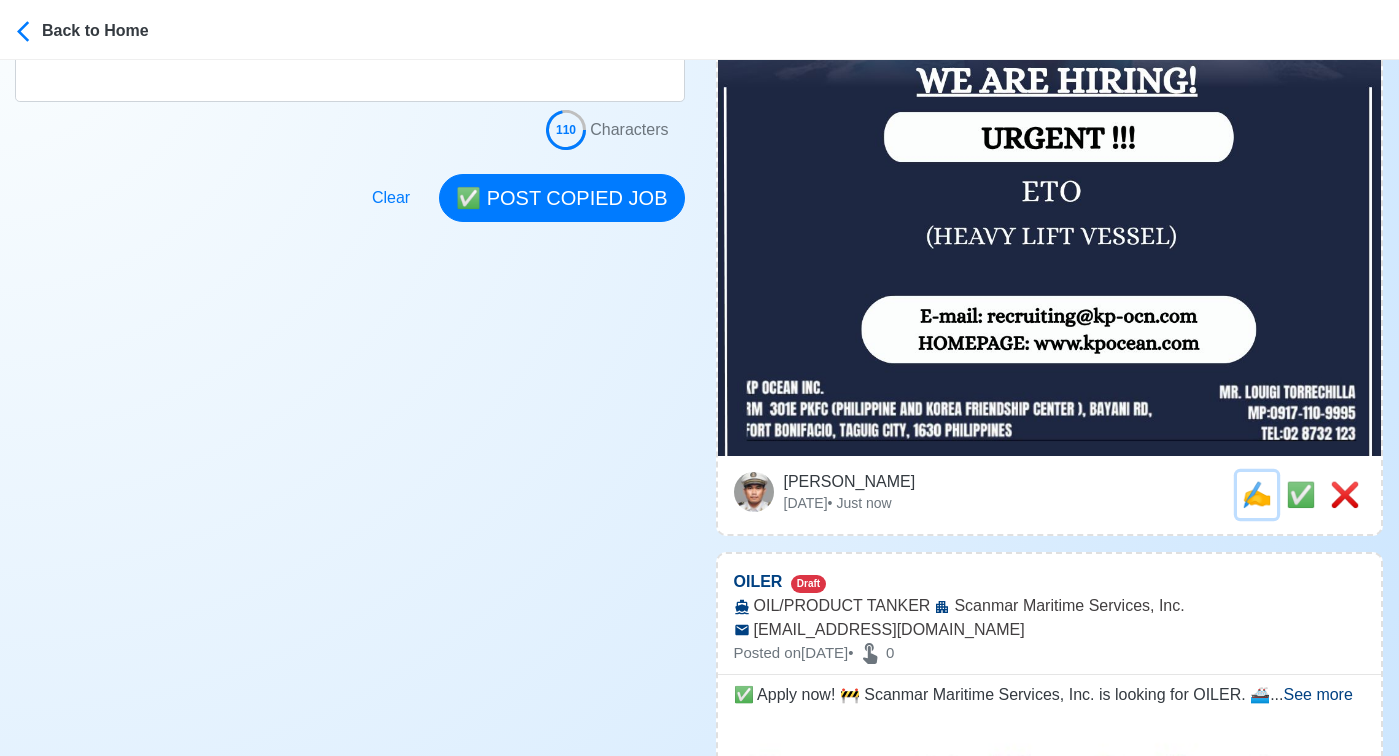 scroll, scrollTop: 0, scrollLeft: 0, axis: both 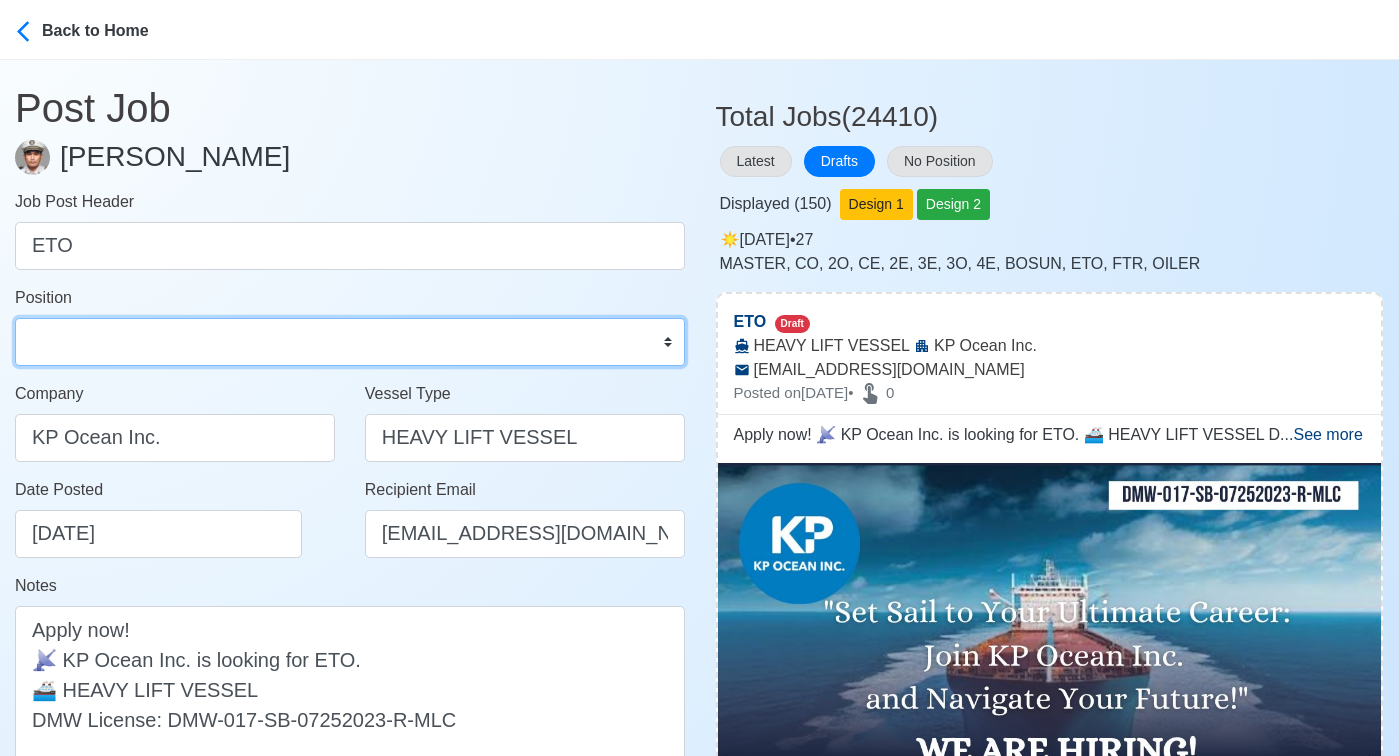 click on "Master Chief Officer 2nd Officer 3rd Officer Junior Officer Chief Engineer 2nd Engineer 3rd Engineer 4th Engineer Gas Engineer Junior Engineer 1st Assistant Engineer 2nd Assistant Engineer 3rd Assistant Engineer ETO/ETR Electrician Electrical Engineer Oiler Fitter Welder Chief Cook Chef Cook Messman Wiper Rigger Ordinary Seaman Able Seaman Motorman Pumpman Bosun Cadet Reefer Mechanic Operator Repairman Painter Steward Waiter Others" at bounding box center (350, 342) 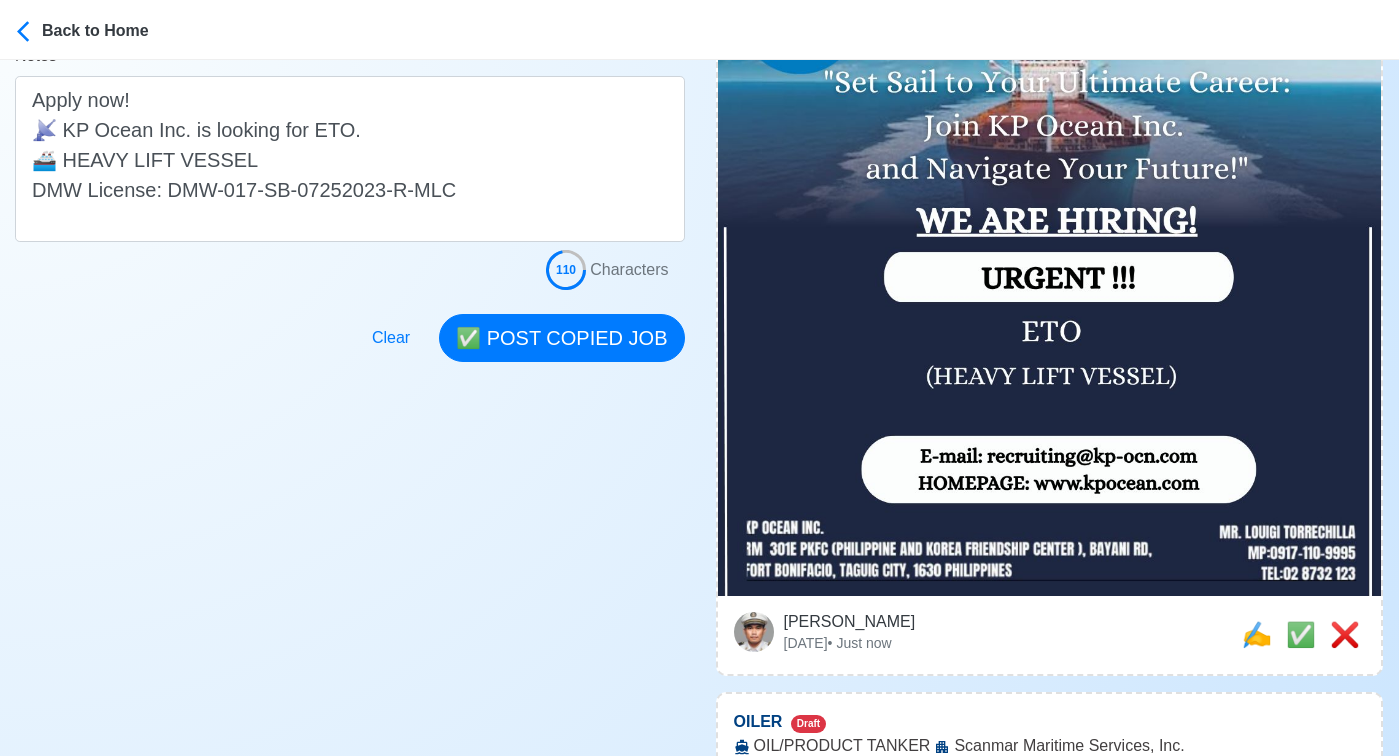 scroll, scrollTop: 583, scrollLeft: 0, axis: vertical 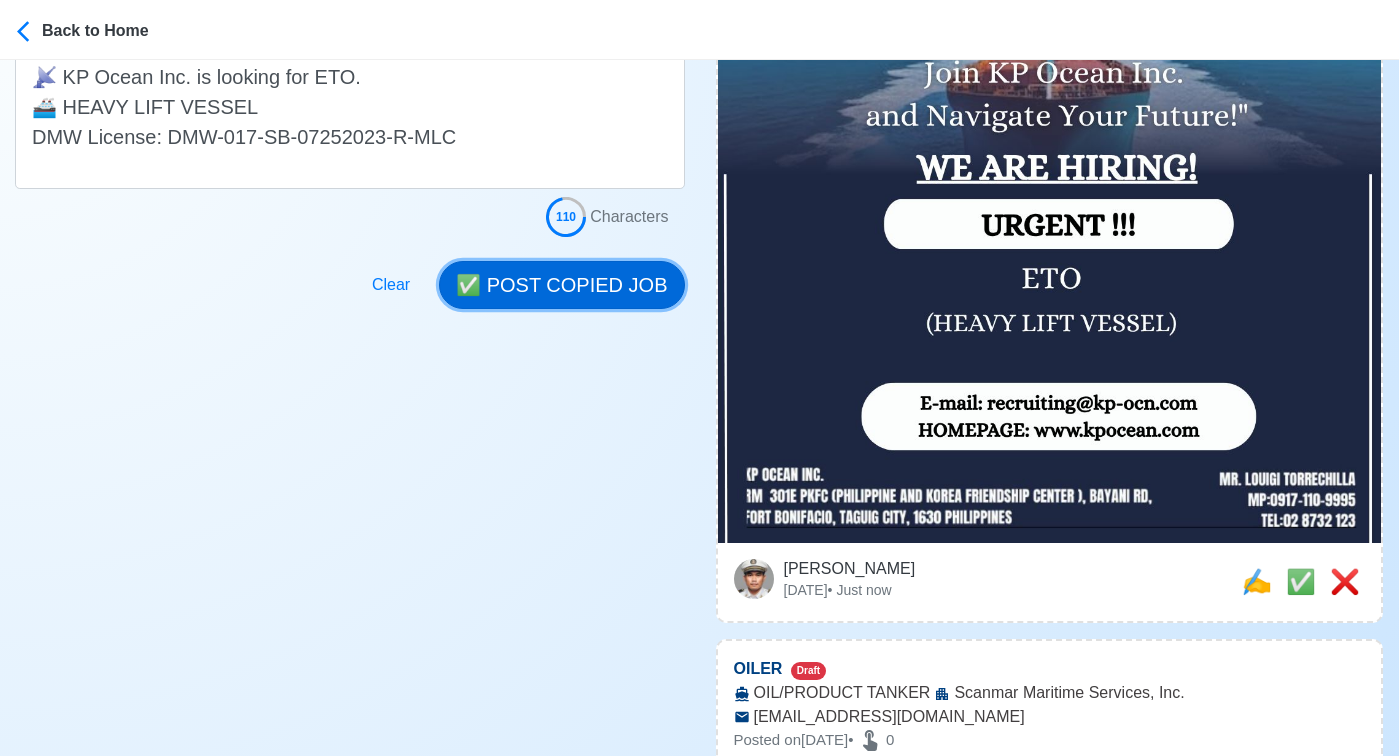 click on "✅ POST COPIED JOB" at bounding box center (561, 285) 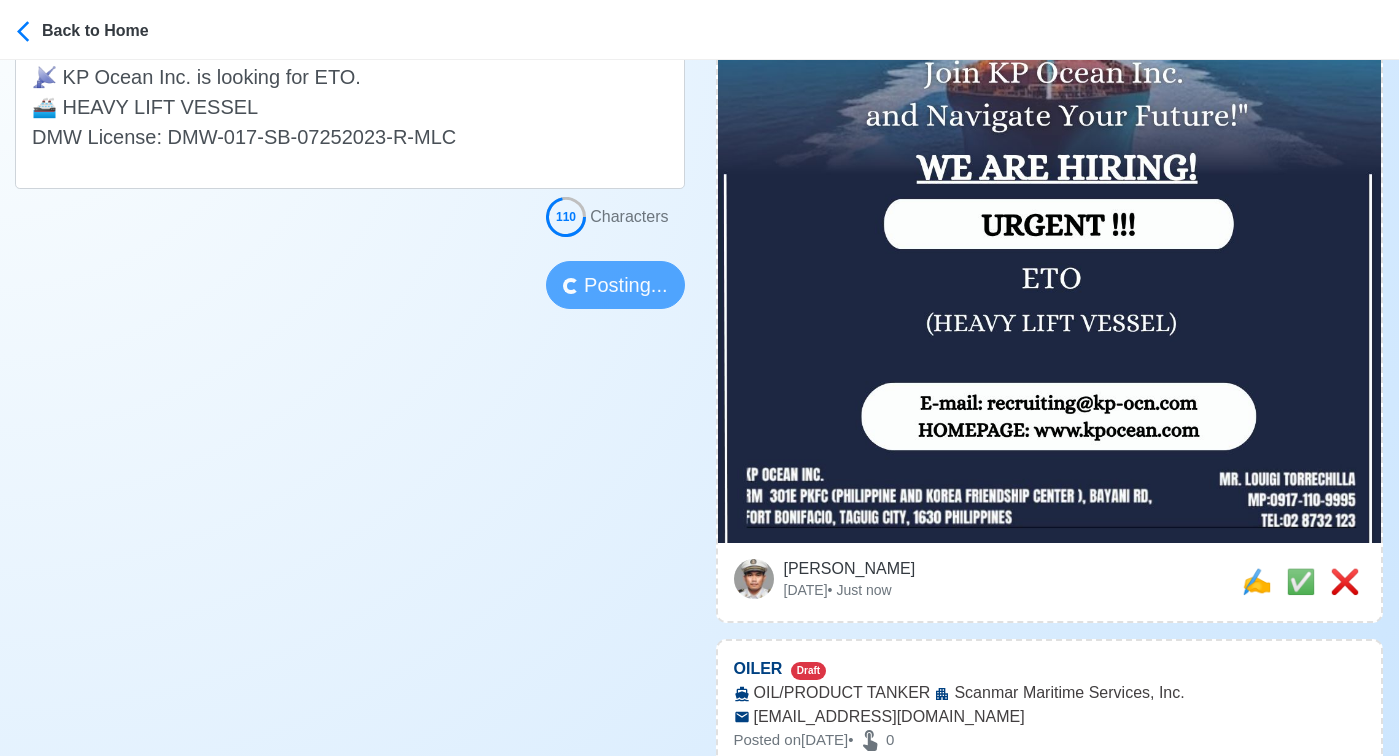 type 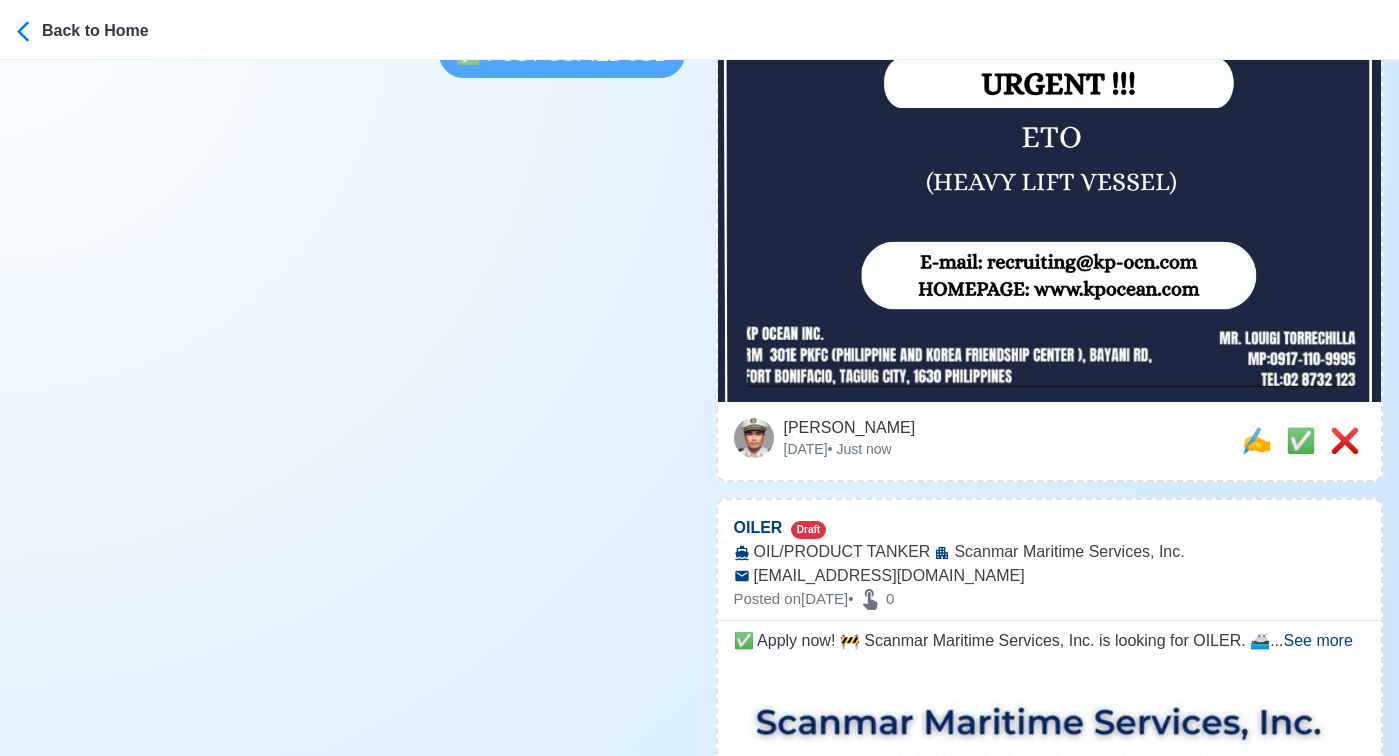 scroll, scrollTop: 793, scrollLeft: 0, axis: vertical 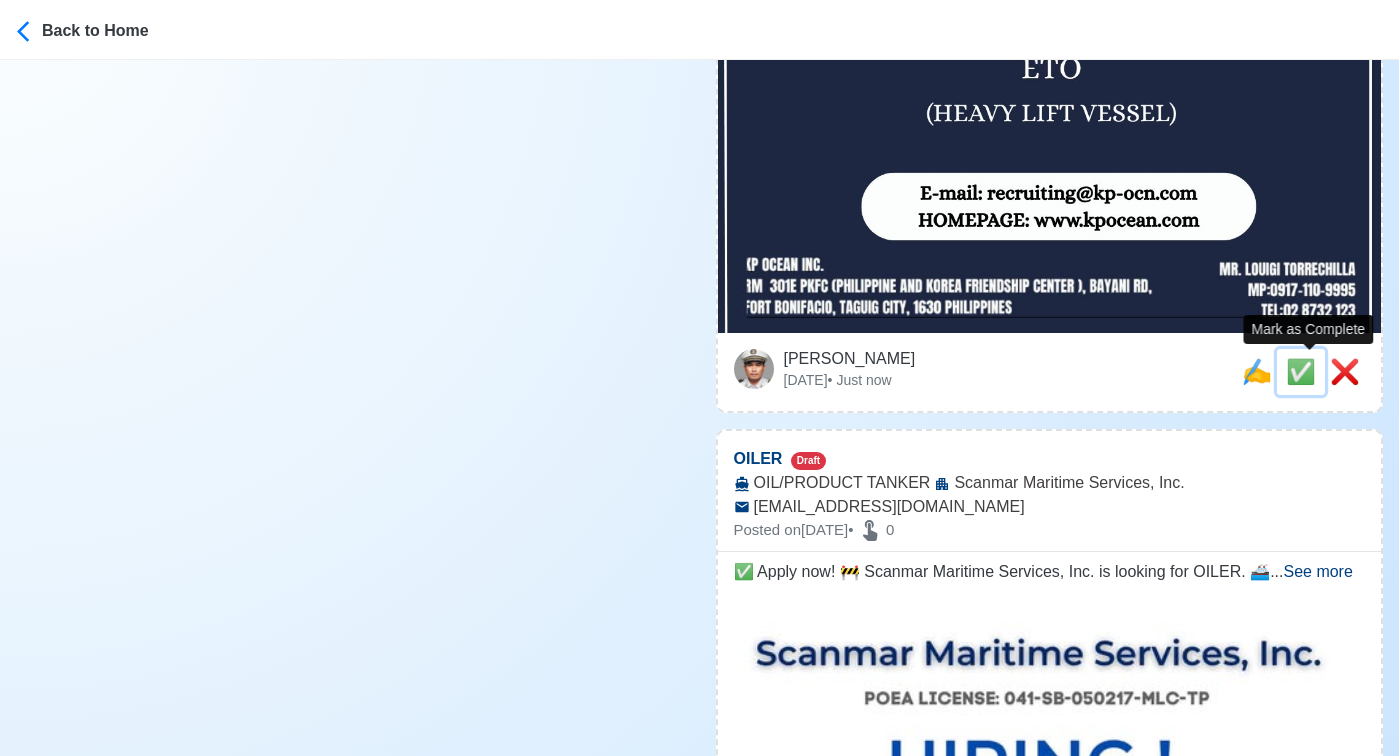 click on "✅" at bounding box center [1301, 371] 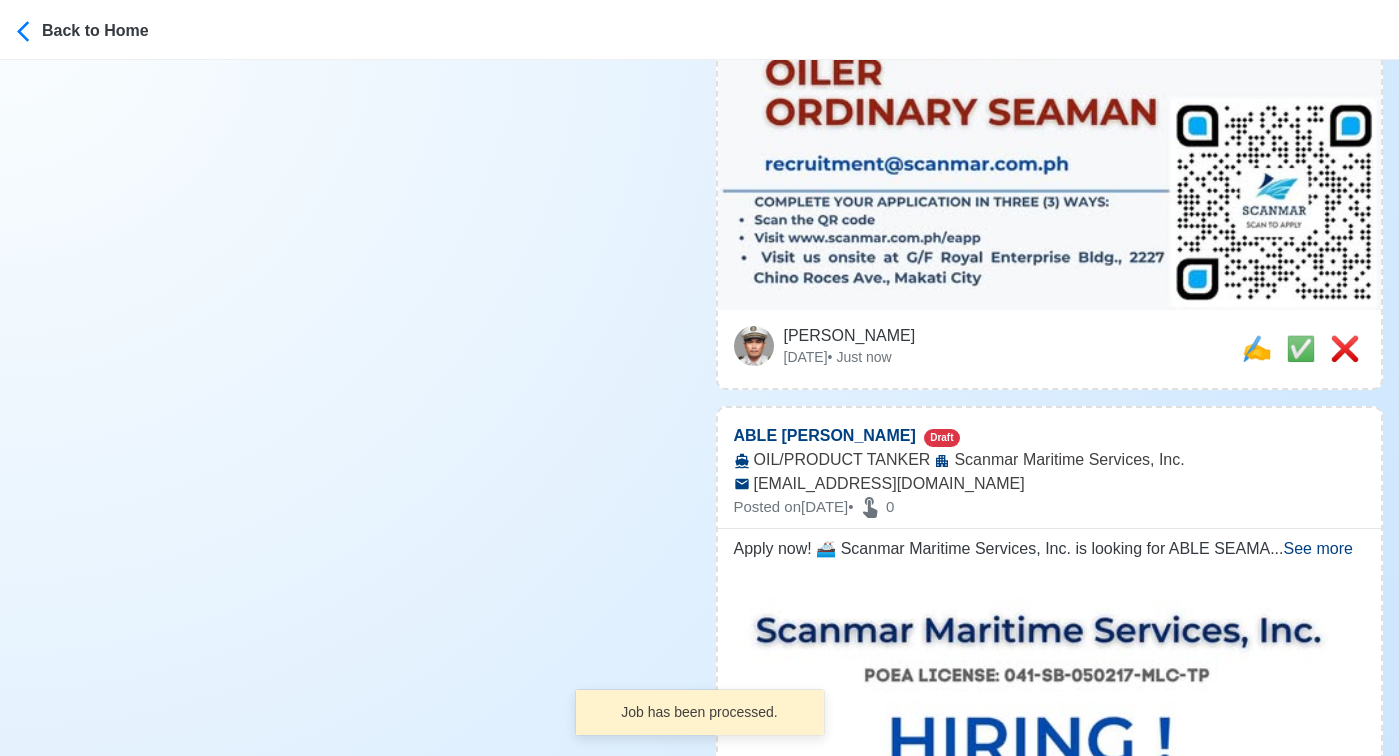 scroll, scrollTop: 1109, scrollLeft: 0, axis: vertical 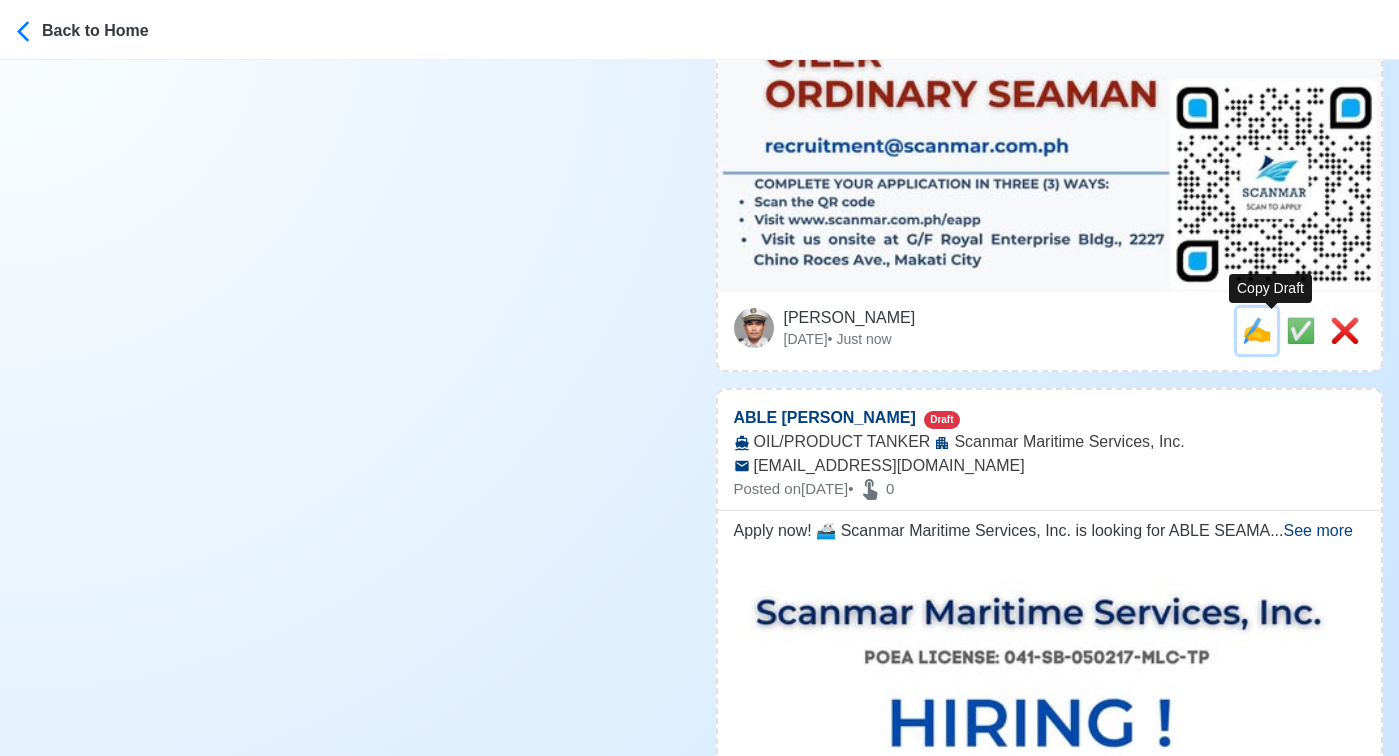 click on "✍️" at bounding box center [1257, 330] 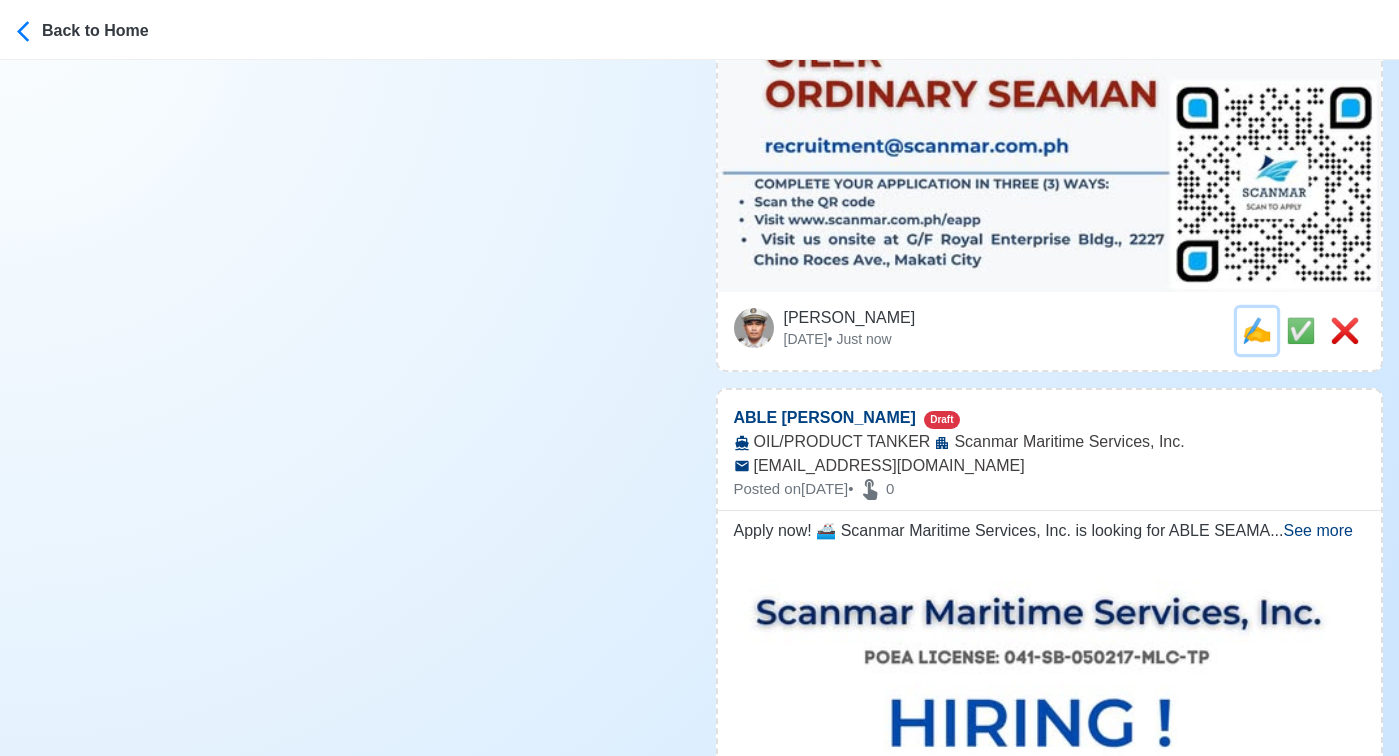 scroll, scrollTop: 0, scrollLeft: 0, axis: both 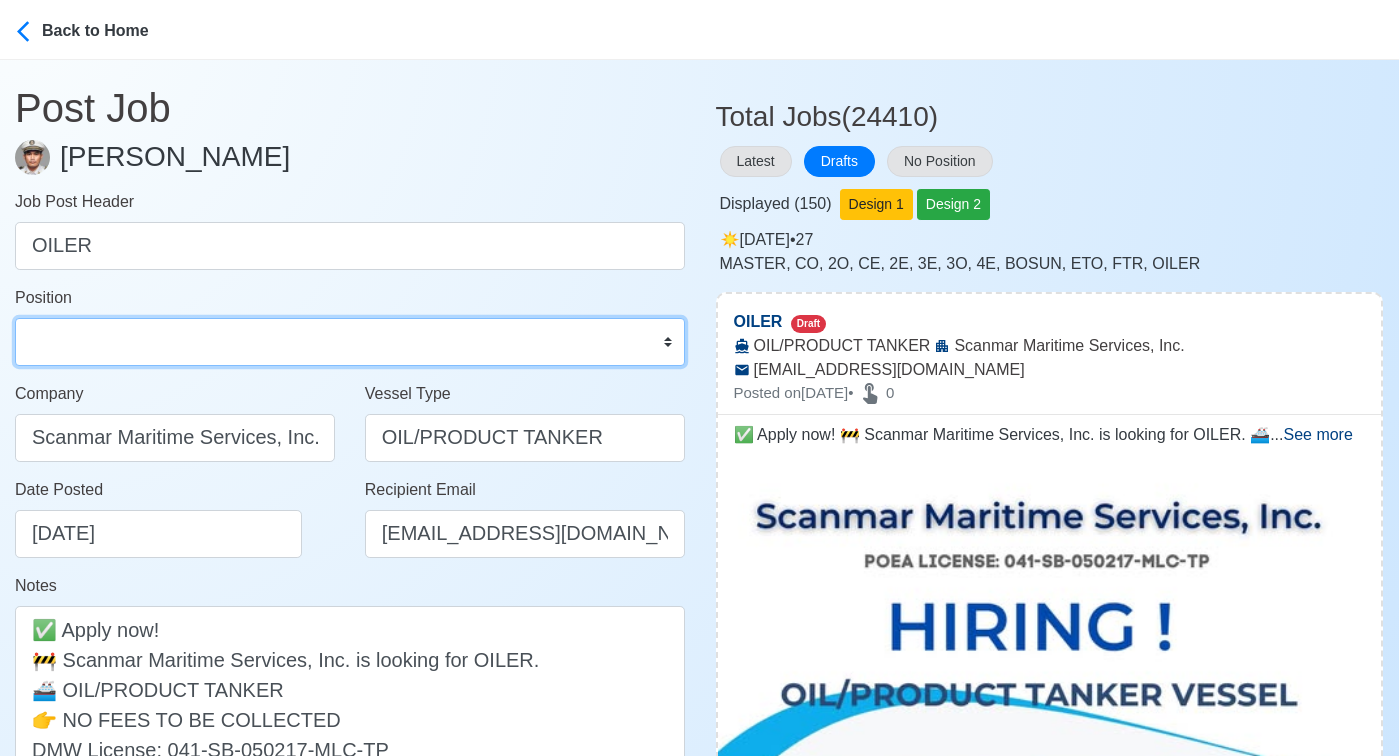 click on "Master Chief Officer 2nd Officer 3rd Officer Junior Officer Chief Engineer 2nd Engineer 3rd Engineer 4th Engineer Gas Engineer Junior Engineer 1st Assistant Engineer 2nd Assistant Engineer 3rd Assistant Engineer ETO/ETR Electrician Electrical Engineer Oiler Fitter Welder Chief Cook Chef Cook Messman Wiper Rigger Ordinary Seaman Able Seaman Motorman Pumpman Bosun Cadet Reefer Mechanic Operator Repairman Painter Steward Waiter Others" at bounding box center [350, 342] 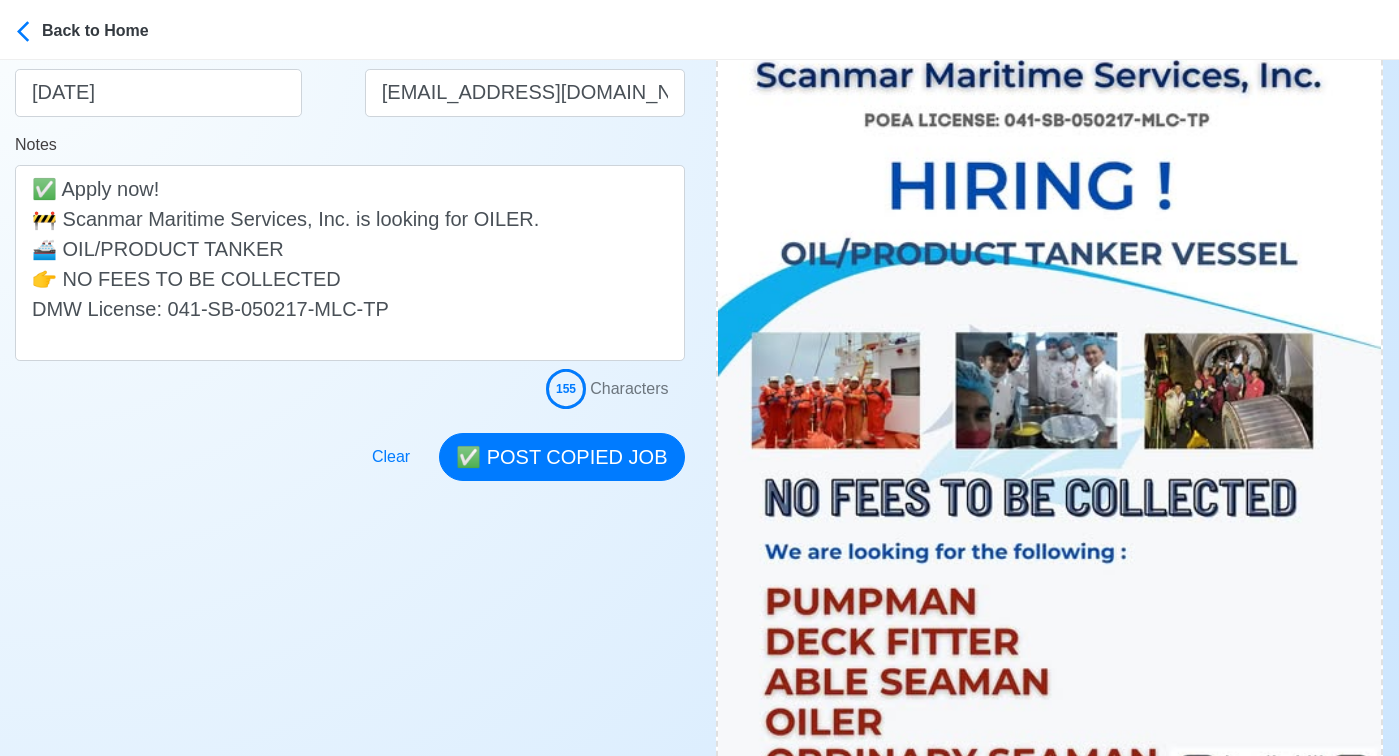 scroll, scrollTop: 462, scrollLeft: 0, axis: vertical 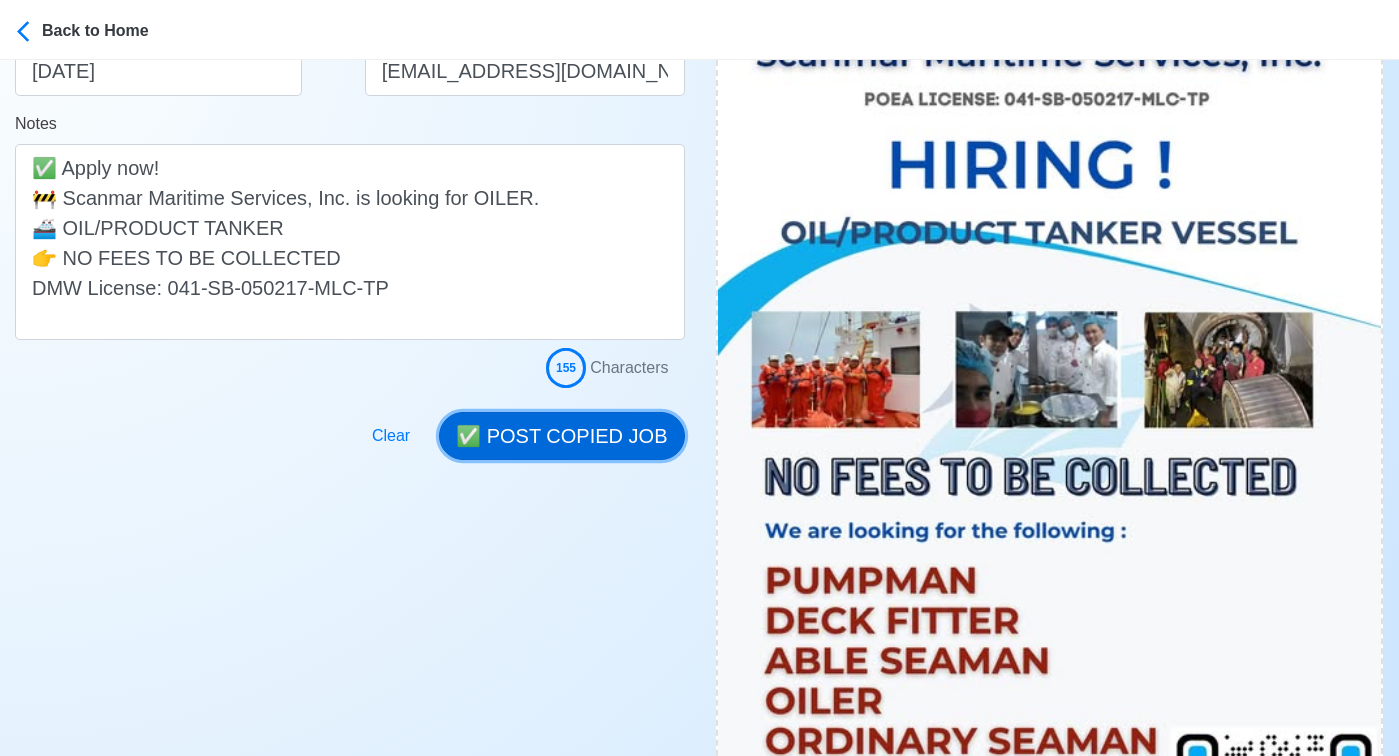 click on "✅ POST COPIED JOB" at bounding box center [561, 436] 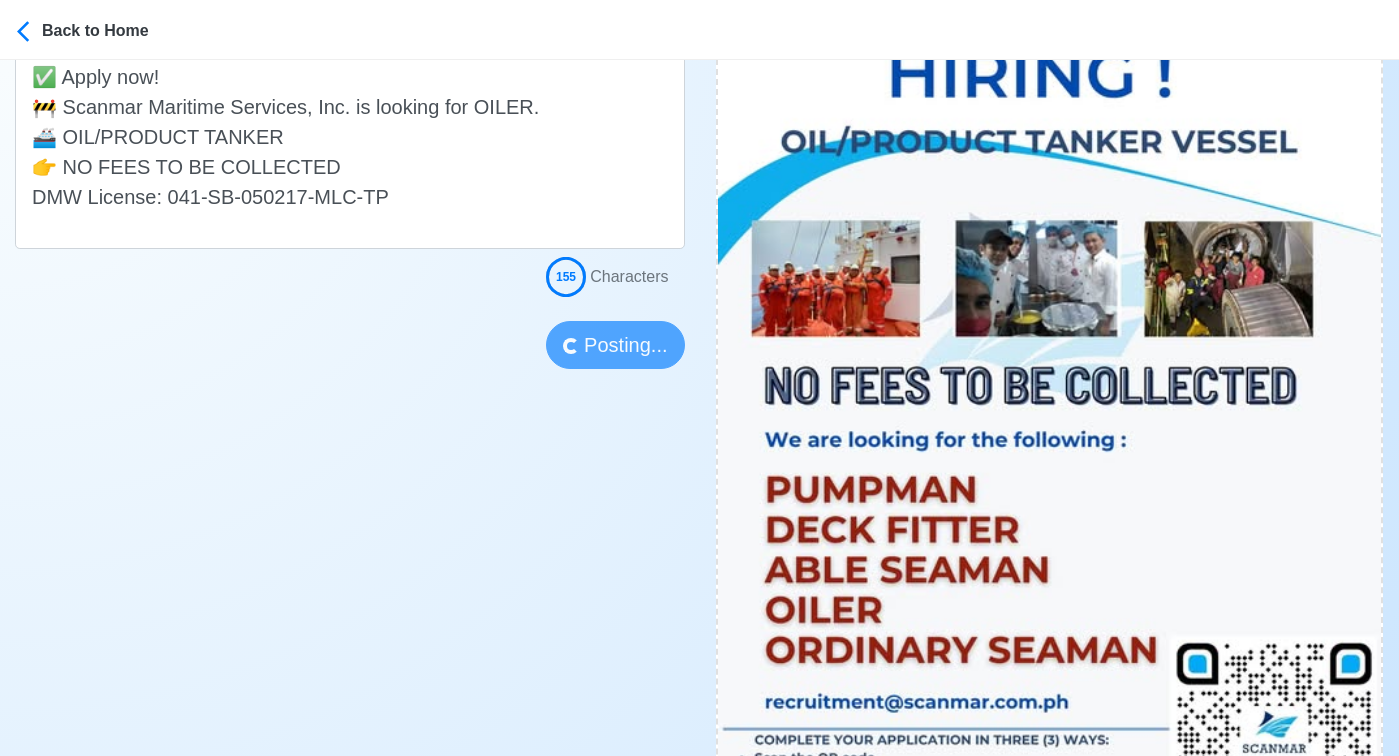 scroll, scrollTop: 578, scrollLeft: 0, axis: vertical 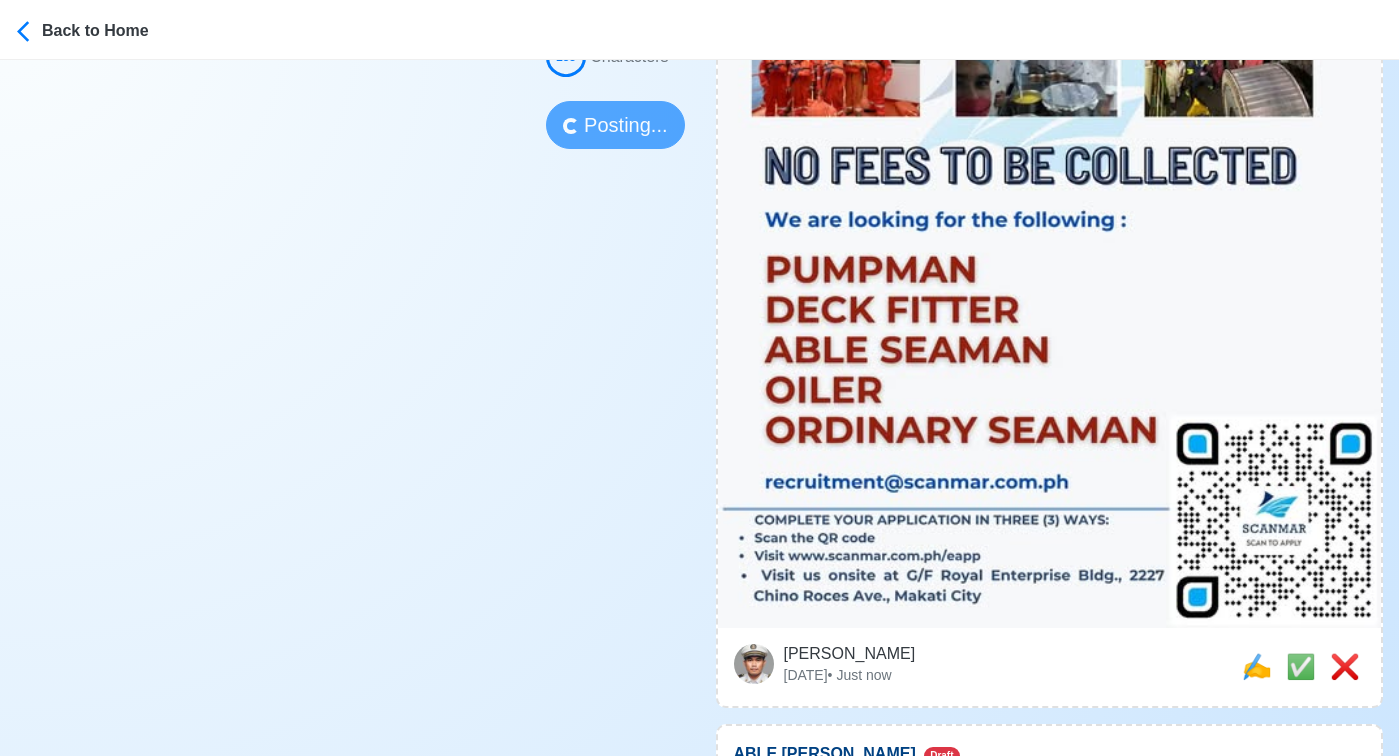 type 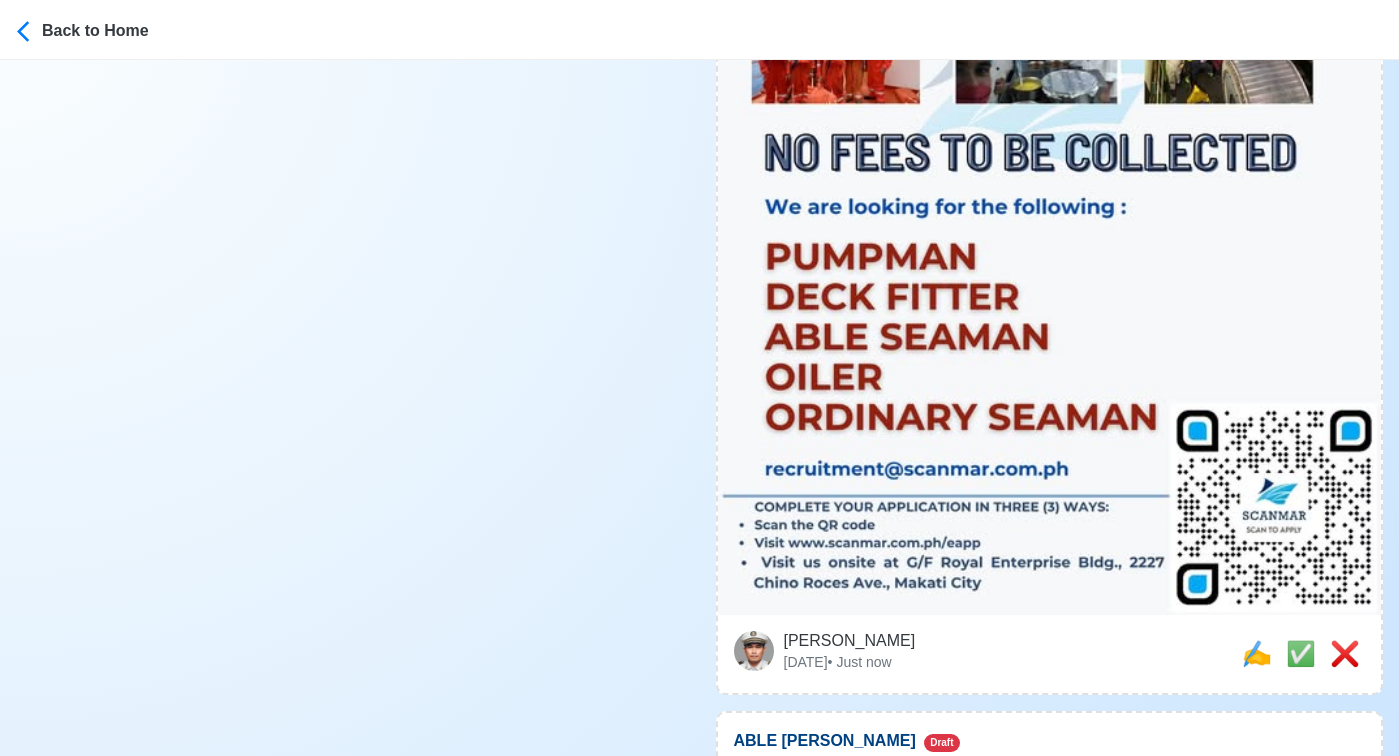 scroll, scrollTop: 788, scrollLeft: 0, axis: vertical 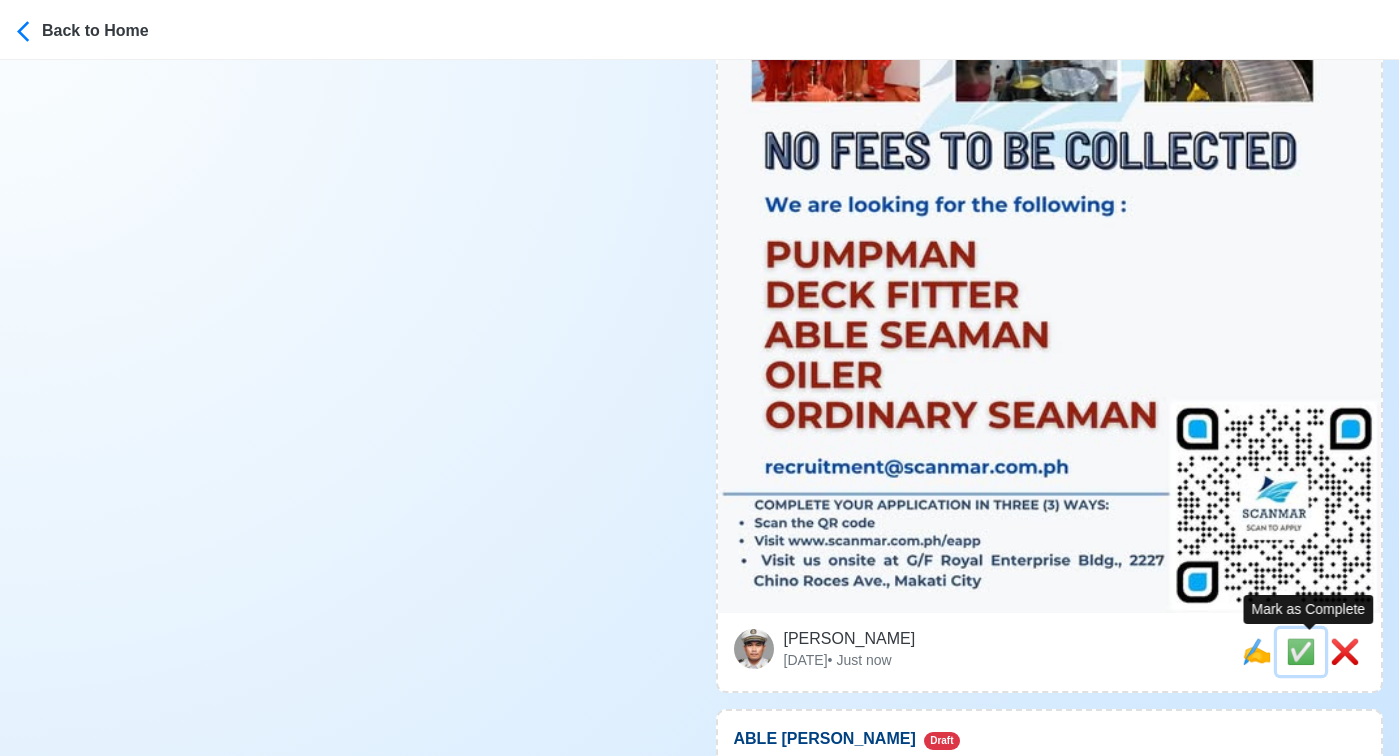 click on "✅" at bounding box center (1301, 652) 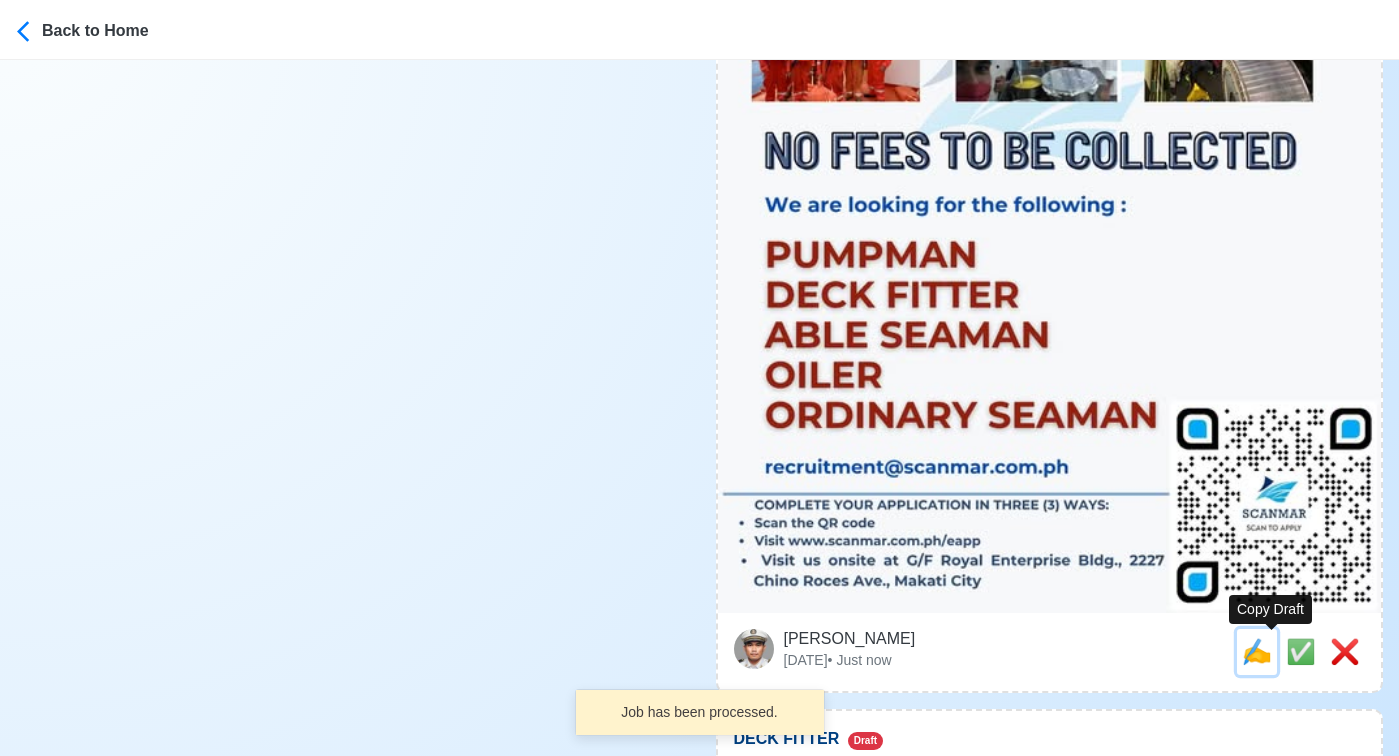 click on "✍️" at bounding box center [1257, 651] 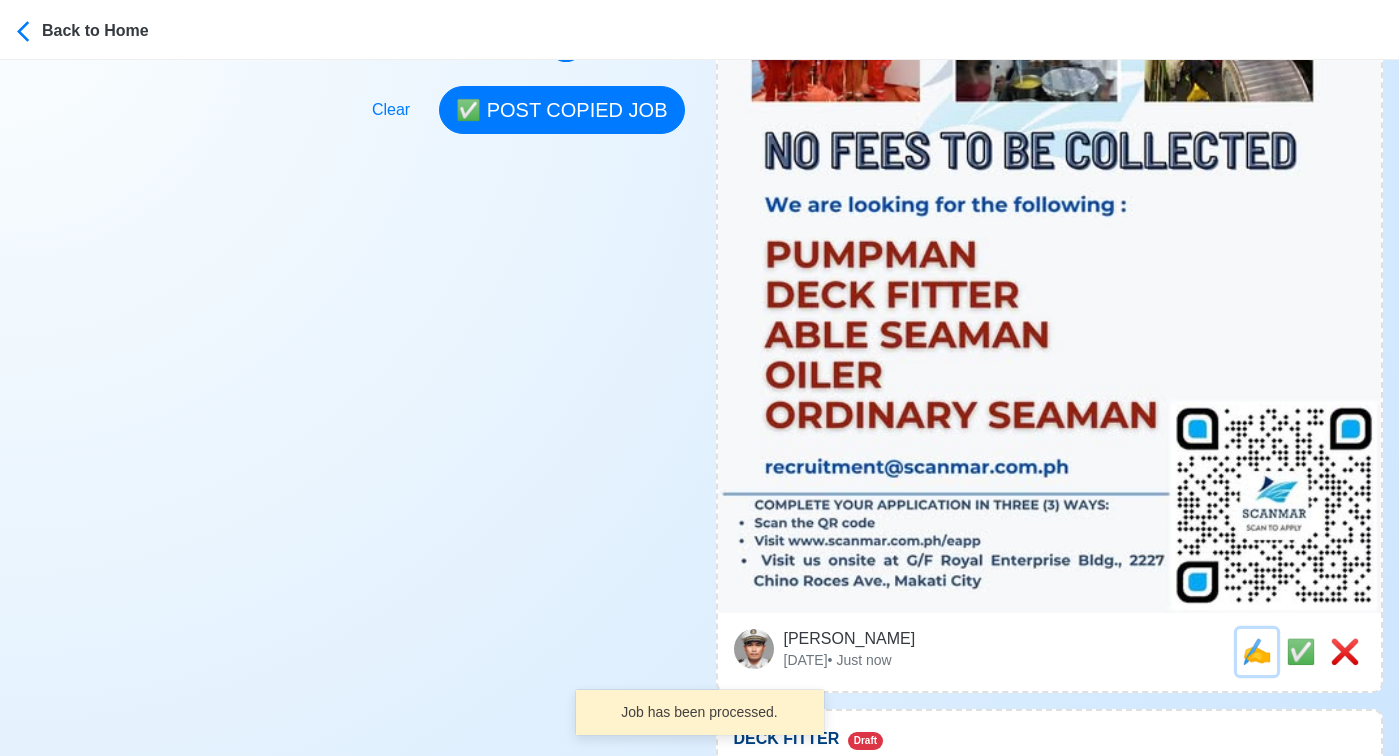 scroll, scrollTop: 0, scrollLeft: 0, axis: both 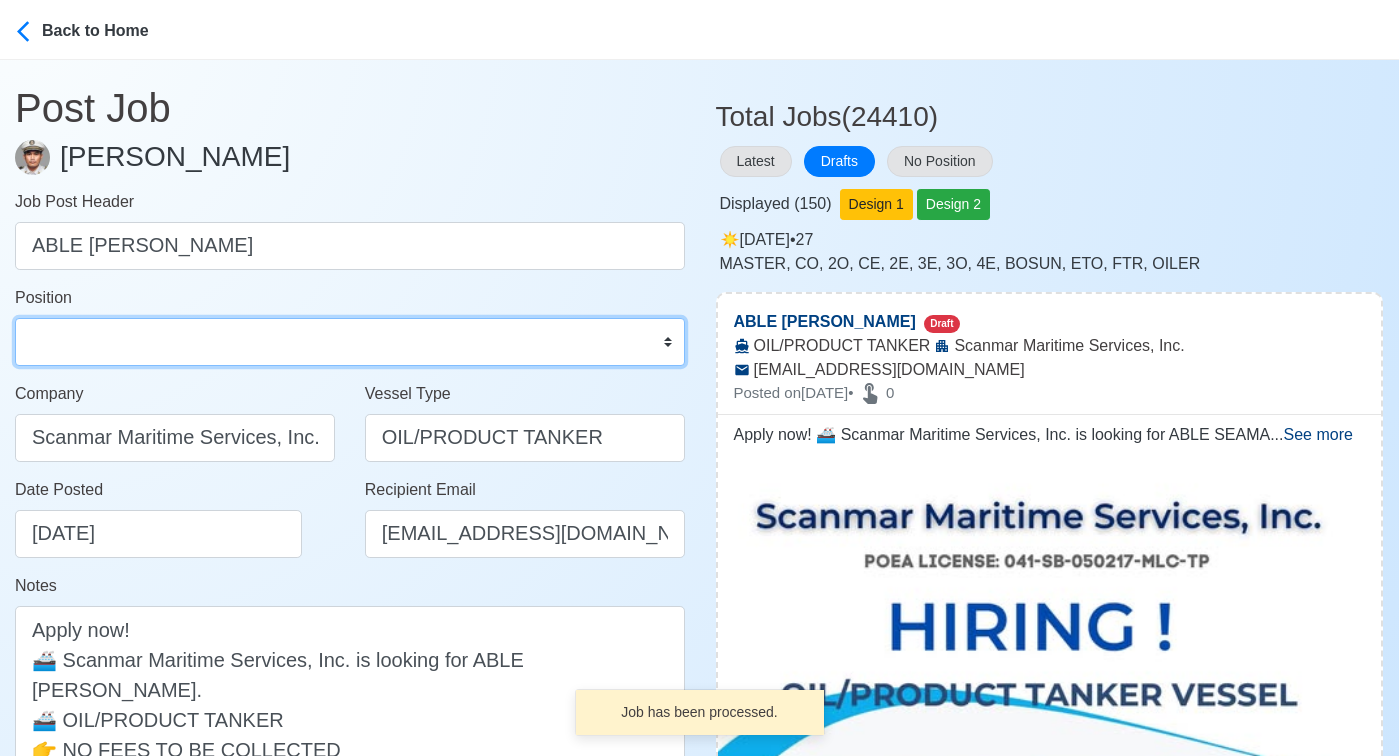 click on "Master Chief Officer 2nd Officer 3rd Officer Junior Officer Chief Engineer 2nd Engineer 3rd Engineer 4th Engineer Gas Engineer Junior Engineer 1st Assistant Engineer 2nd Assistant Engineer 3rd Assistant Engineer ETO/ETR Electrician Electrical Engineer Oiler Fitter Welder Chief Cook Chef Cook Messman Wiper Rigger Ordinary Seaman Able Seaman Motorman Pumpman Bosun Cadet Reefer Mechanic Operator Repairman Painter Steward Waiter Others" at bounding box center [350, 342] 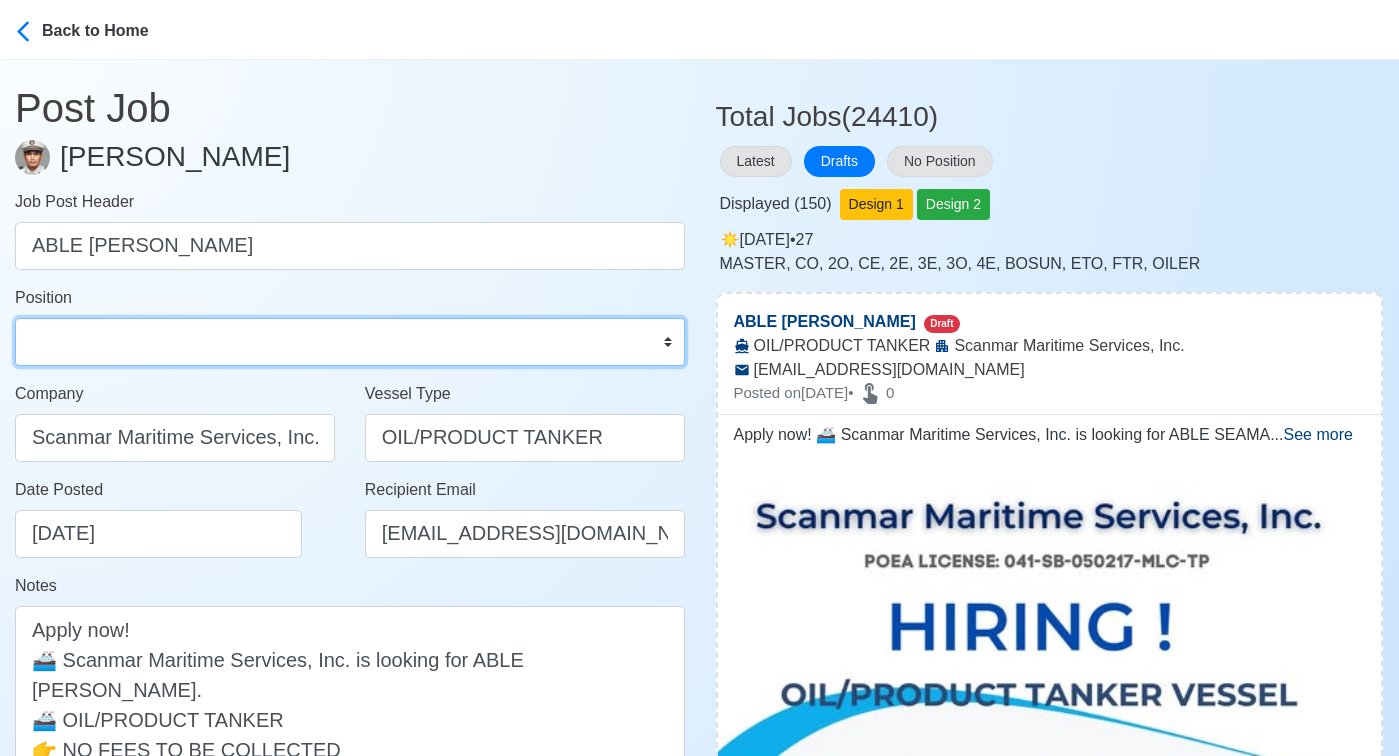select on "[PERSON_NAME]" 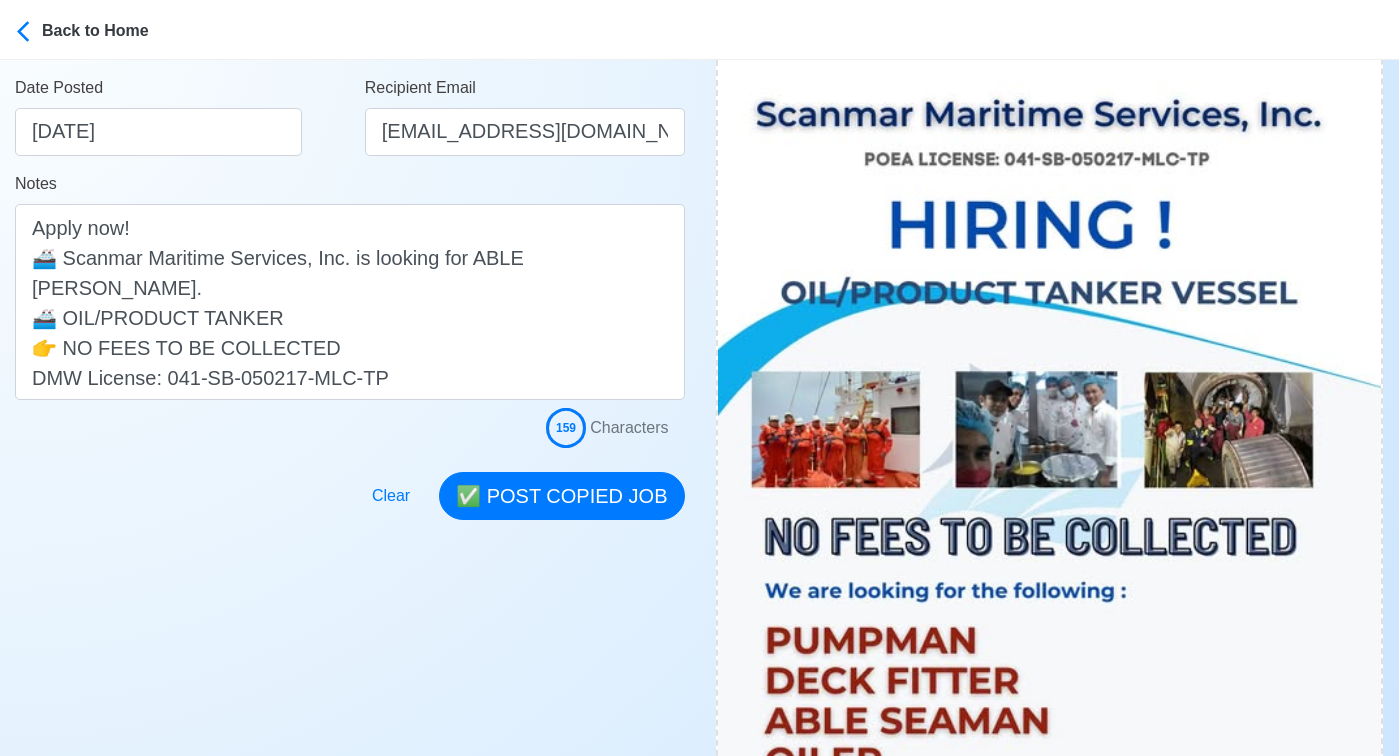 scroll, scrollTop: 420, scrollLeft: 0, axis: vertical 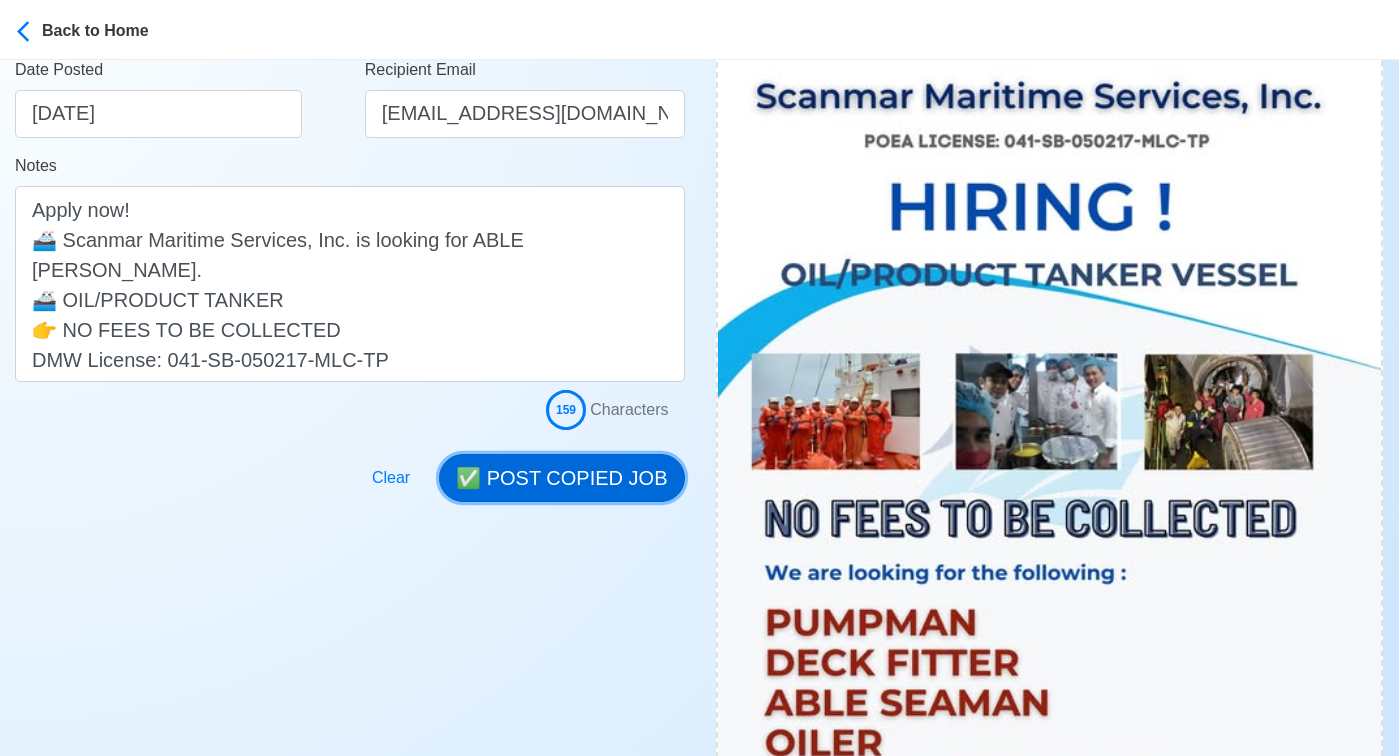 click on "✅ POST COPIED JOB" at bounding box center [561, 478] 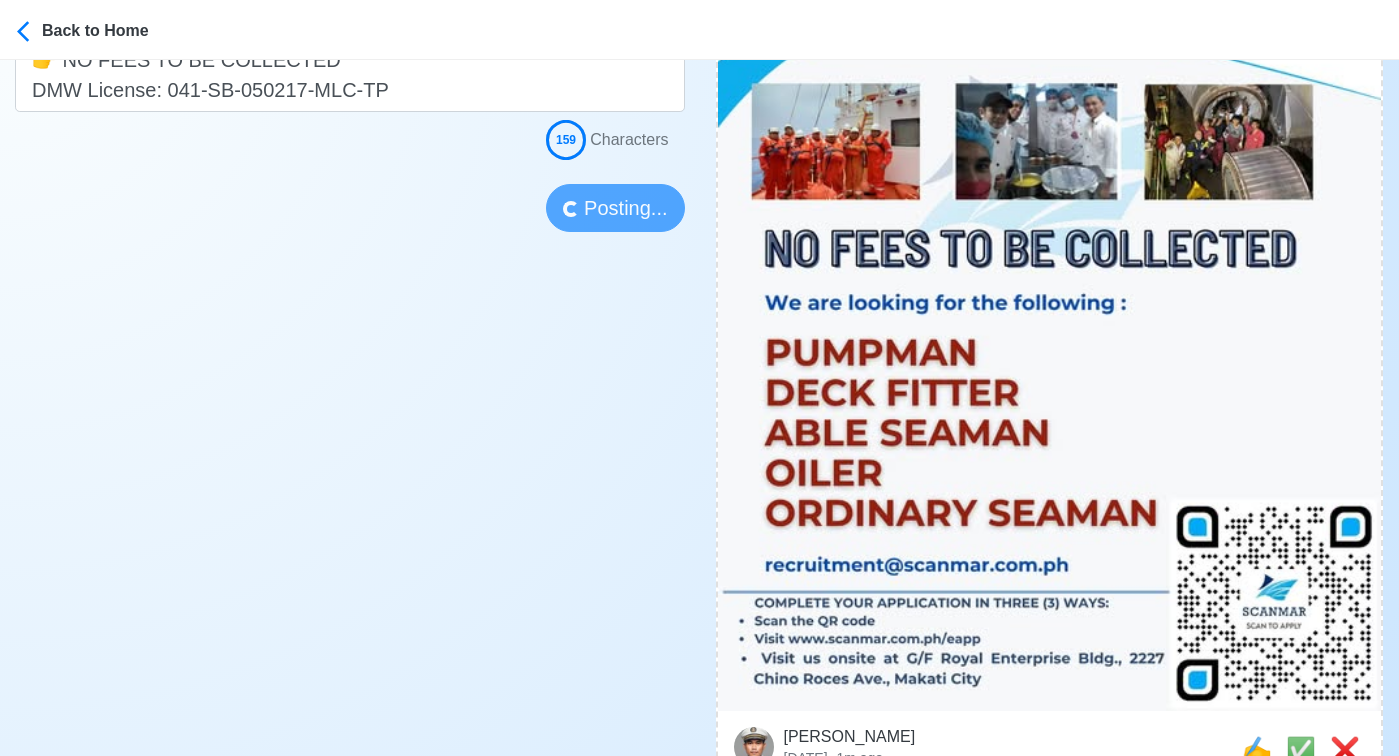 type 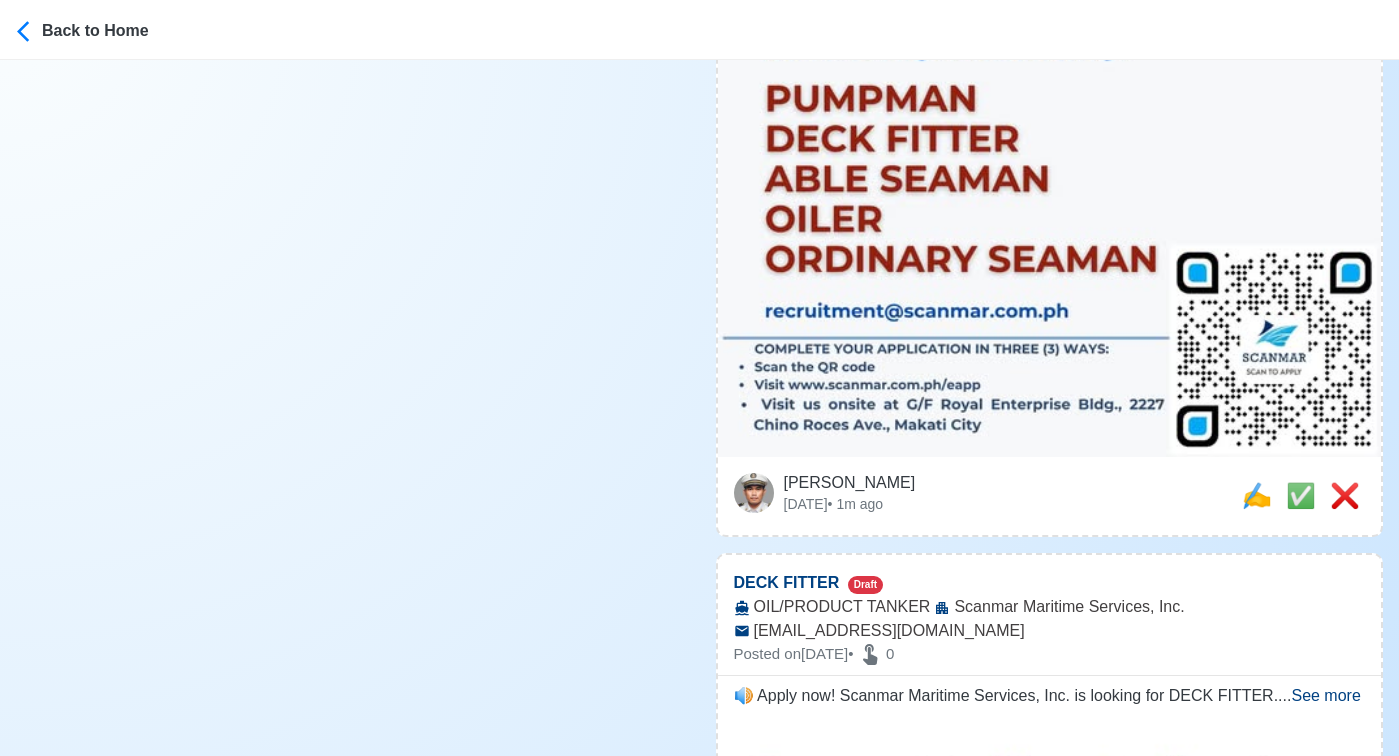 scroll, scrollTop: 949, scrollLeft: 0, axis: vertical 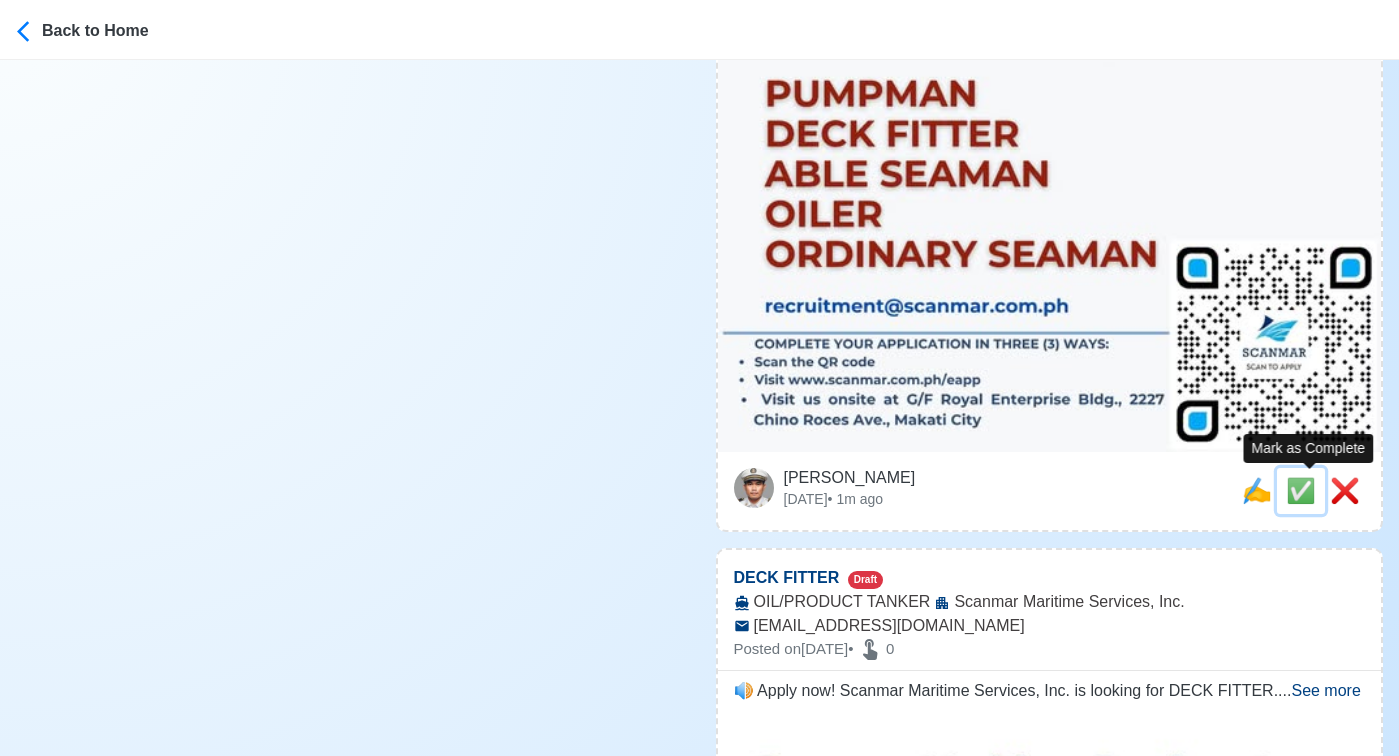 click on "✅" at bounding box center (1301, 490) 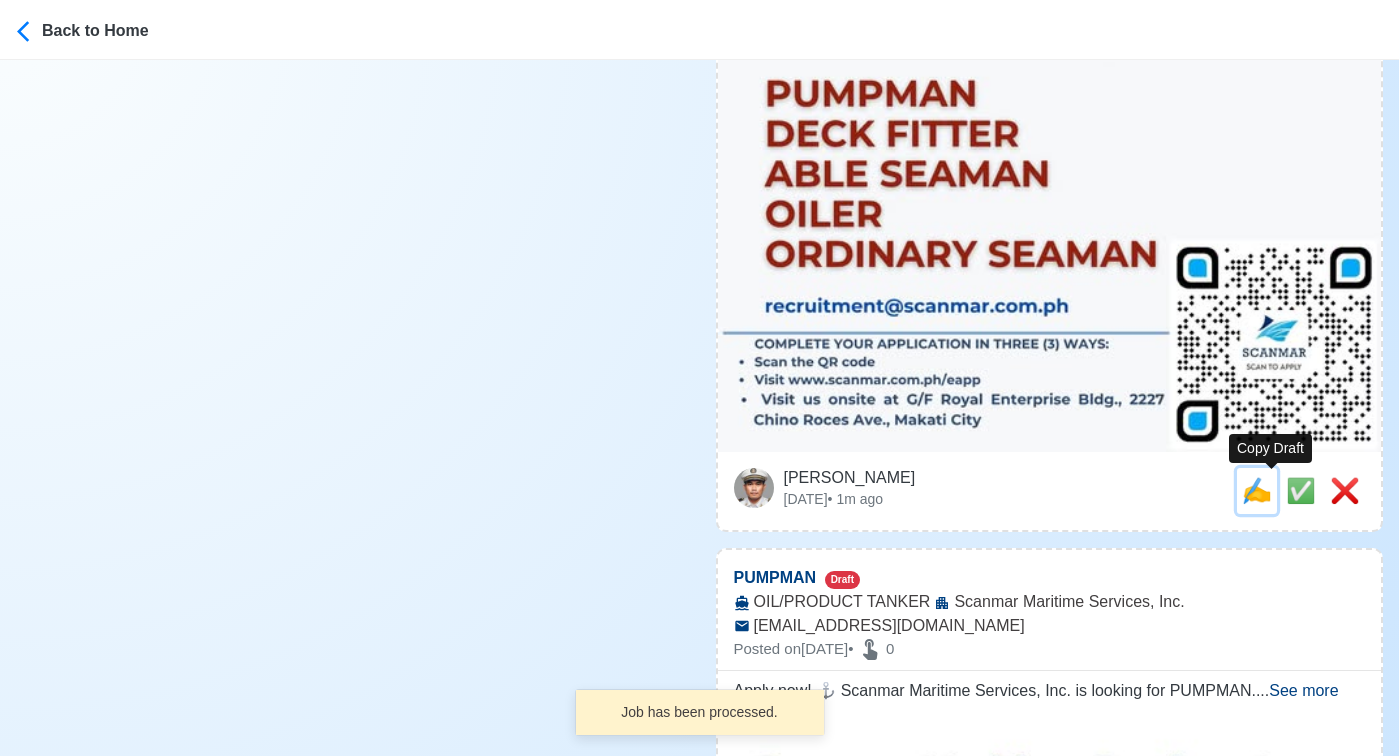click on "✍️" at bounding box center [1257, 491] 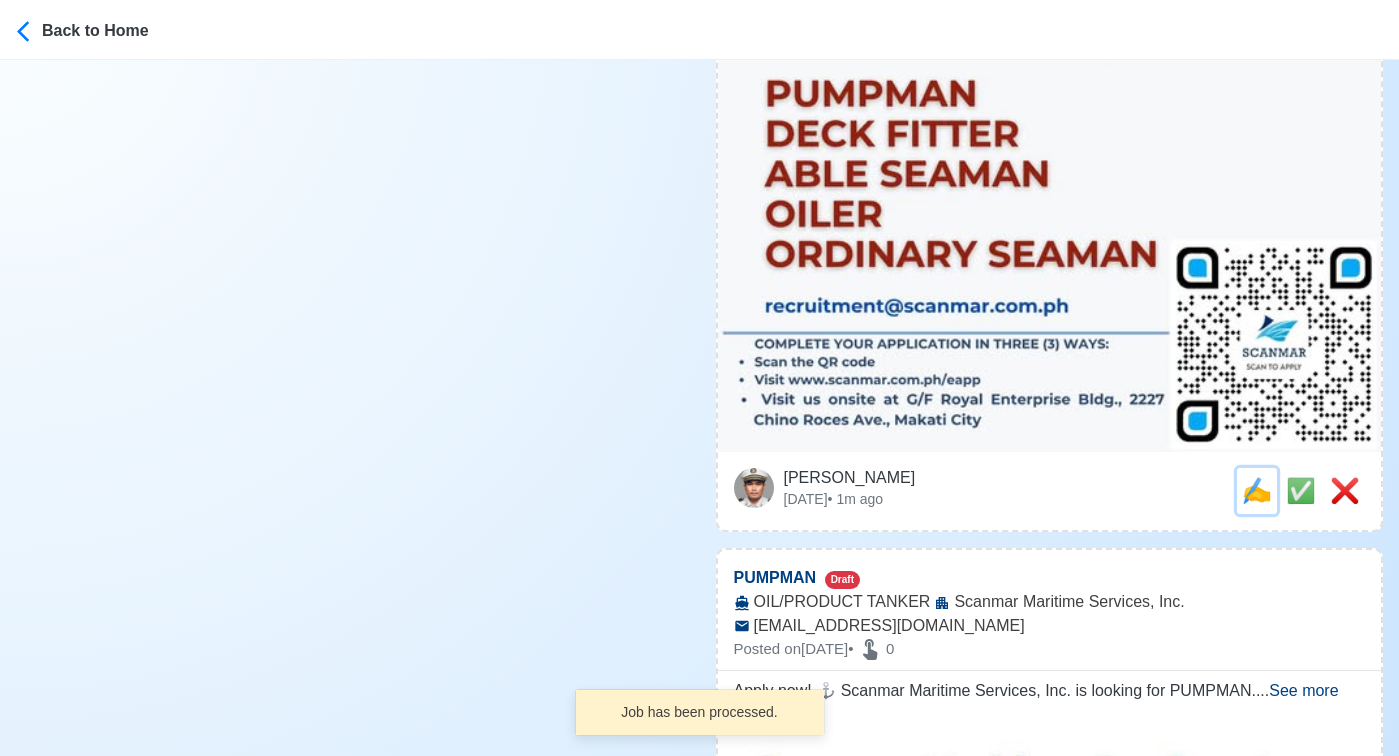 scroll, scrollTop: 0, scrollLeft: 0, axis: both 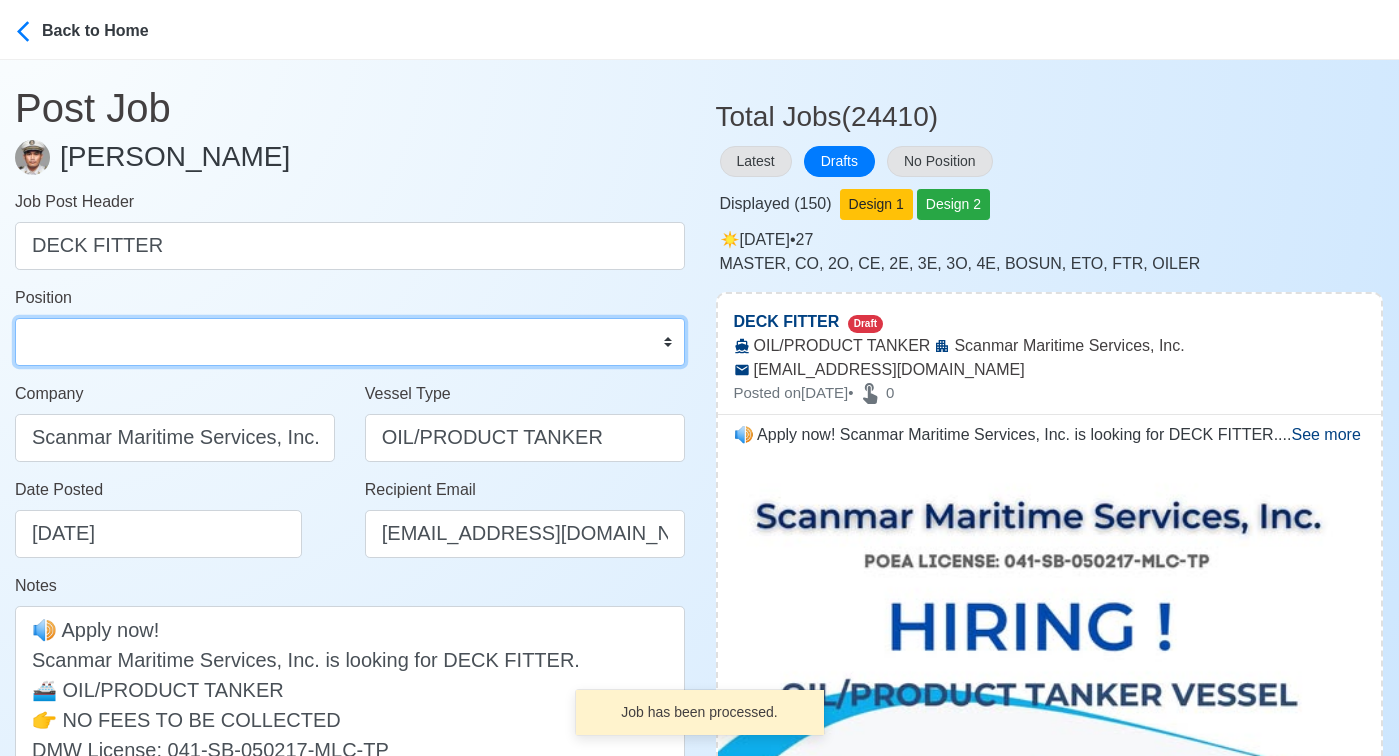 click on "Master Chief Officer 2nd Officer 3rd Officer Junior Officer Chief Engineer 2nd Engineer 3rd Engineer 4th Engineer Gas Engineer Junior Engineer 1st Assistant Engineer 2nd Assistant Engineer 3rd Assistant Engineer ETO/ETR Electrician Electrical Engineer Oiler Fitter Welder Chief Cook Chef Cook Messman Wiper Rigger Ordinary Seaman Able Seaman Motorman Pumpman Bosun Cadet Reefer Mechanic Operator Repairman Painter Steward Waiter Others" at bounding box center [350, 342] 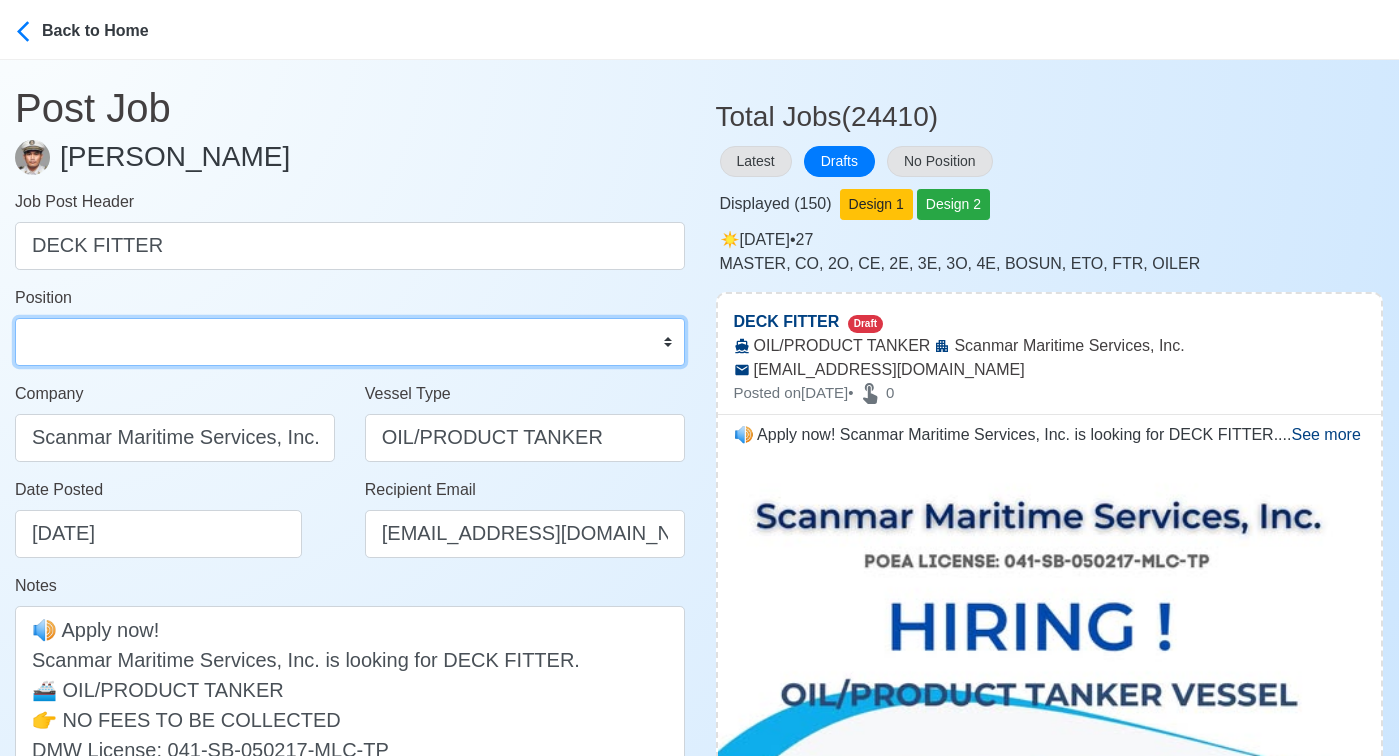 select on "Fitter" 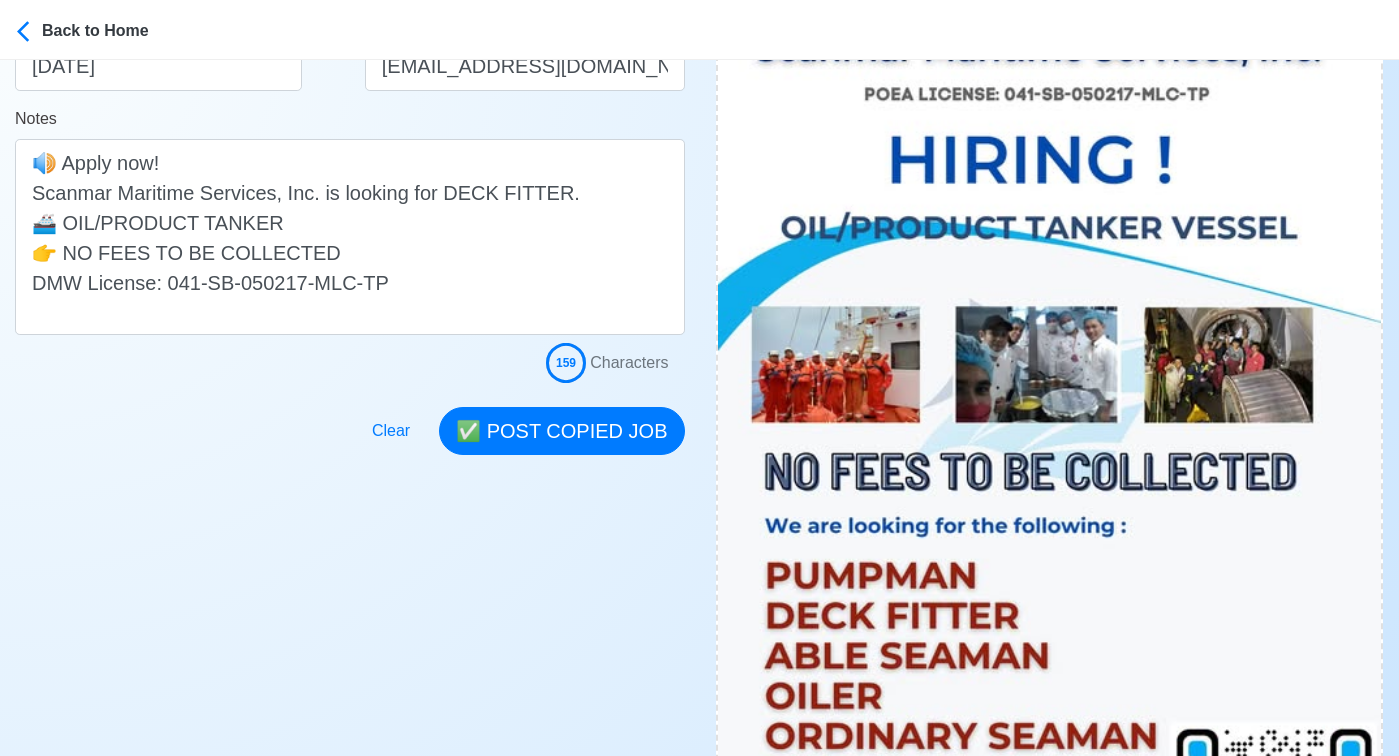scroll, scrollTop: 490, scrollLeft: 0, axis: vertical 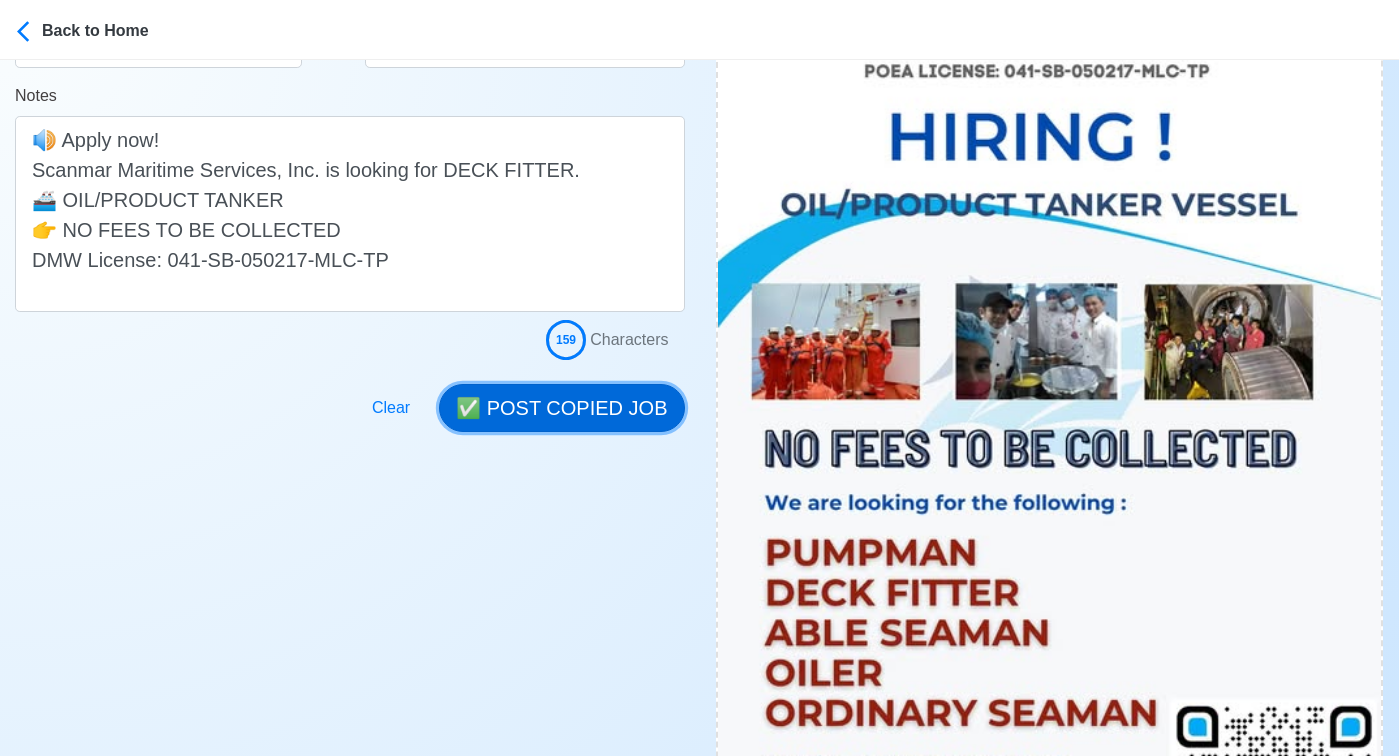 click on "✅ POST COPIED JOB" at bounding box center (561, 408) 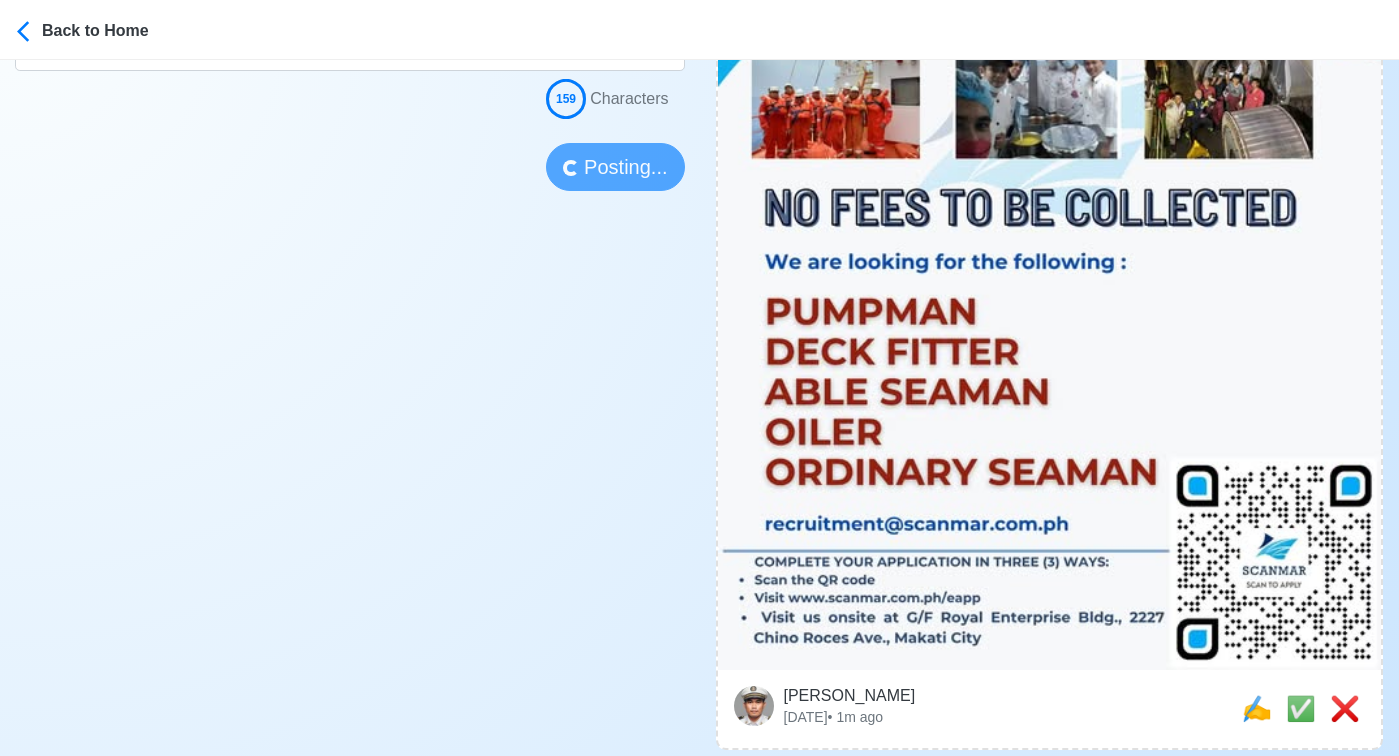scroll, scrollTop: 732, scrollLeft: 0, axis: vertical 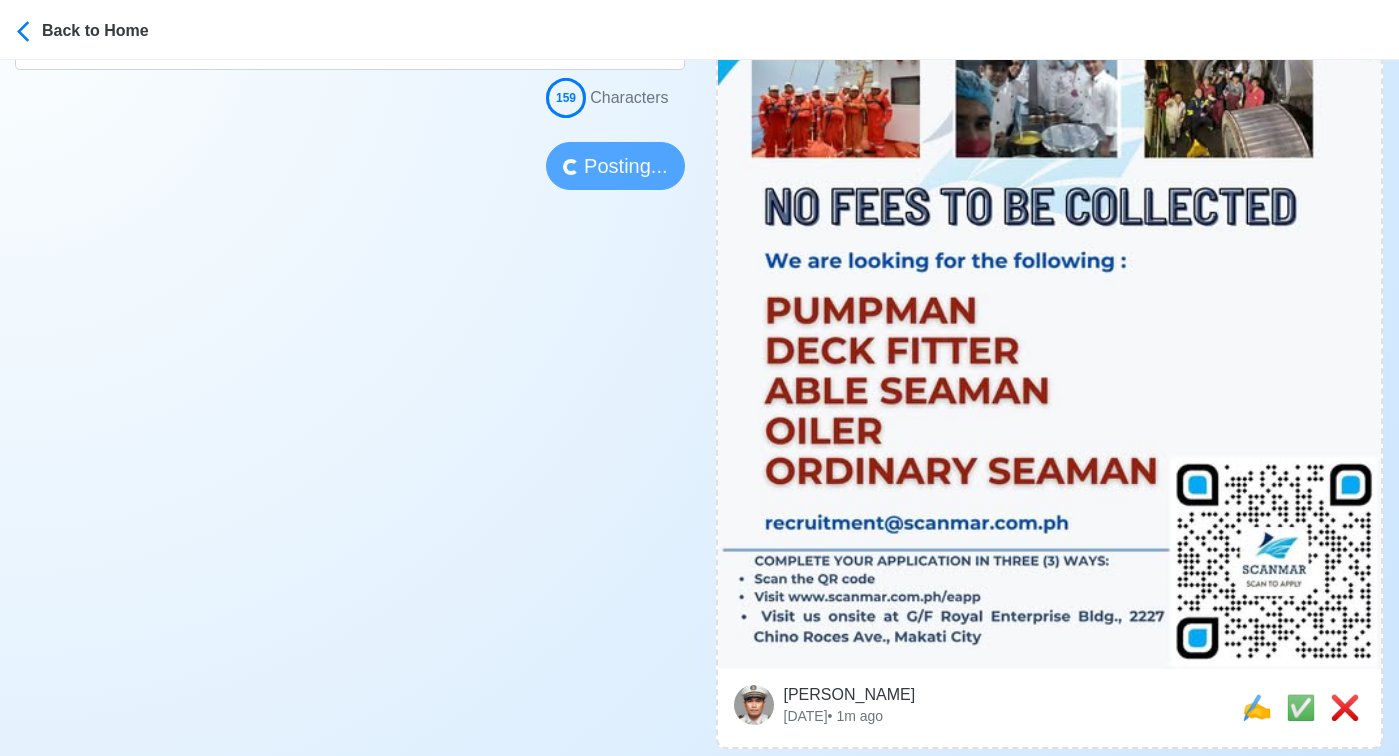 type 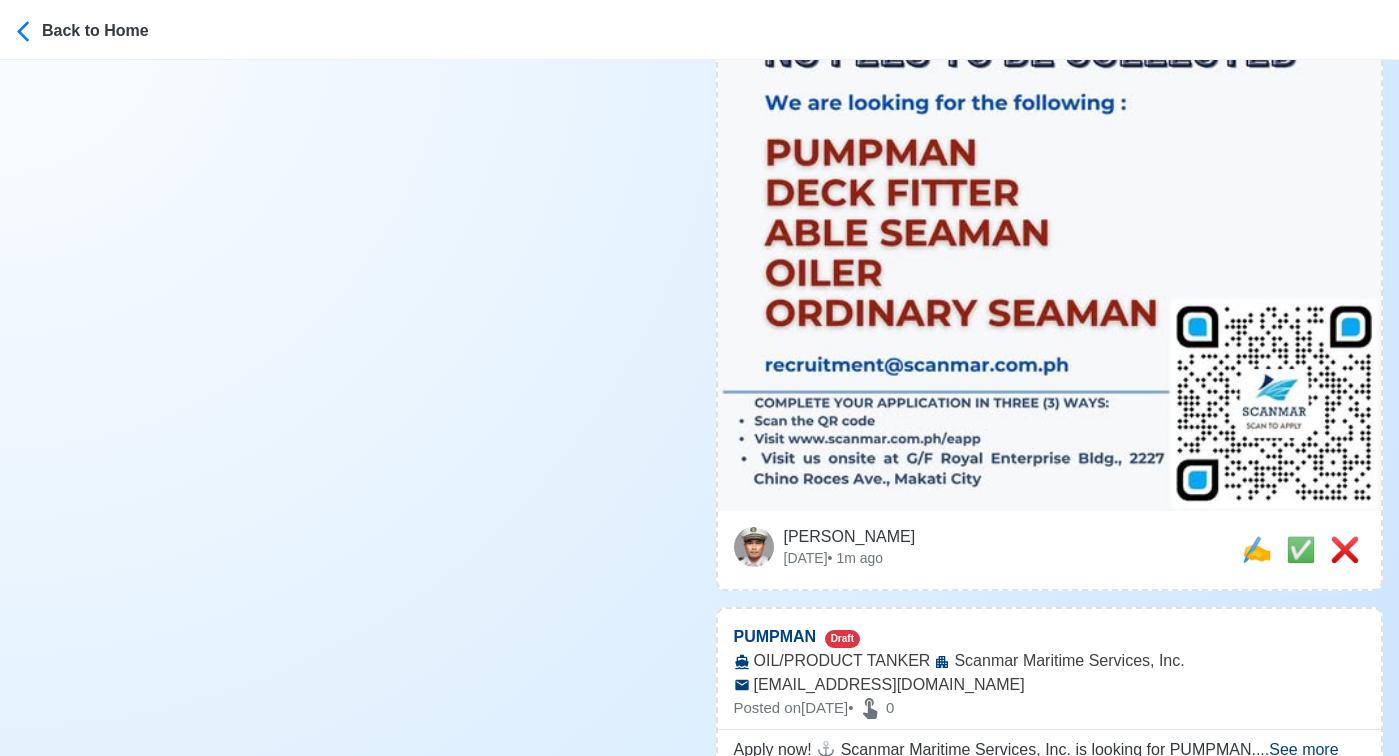 scroll, scrollTop: 1022, scrollLeft: 0, axis: vertical 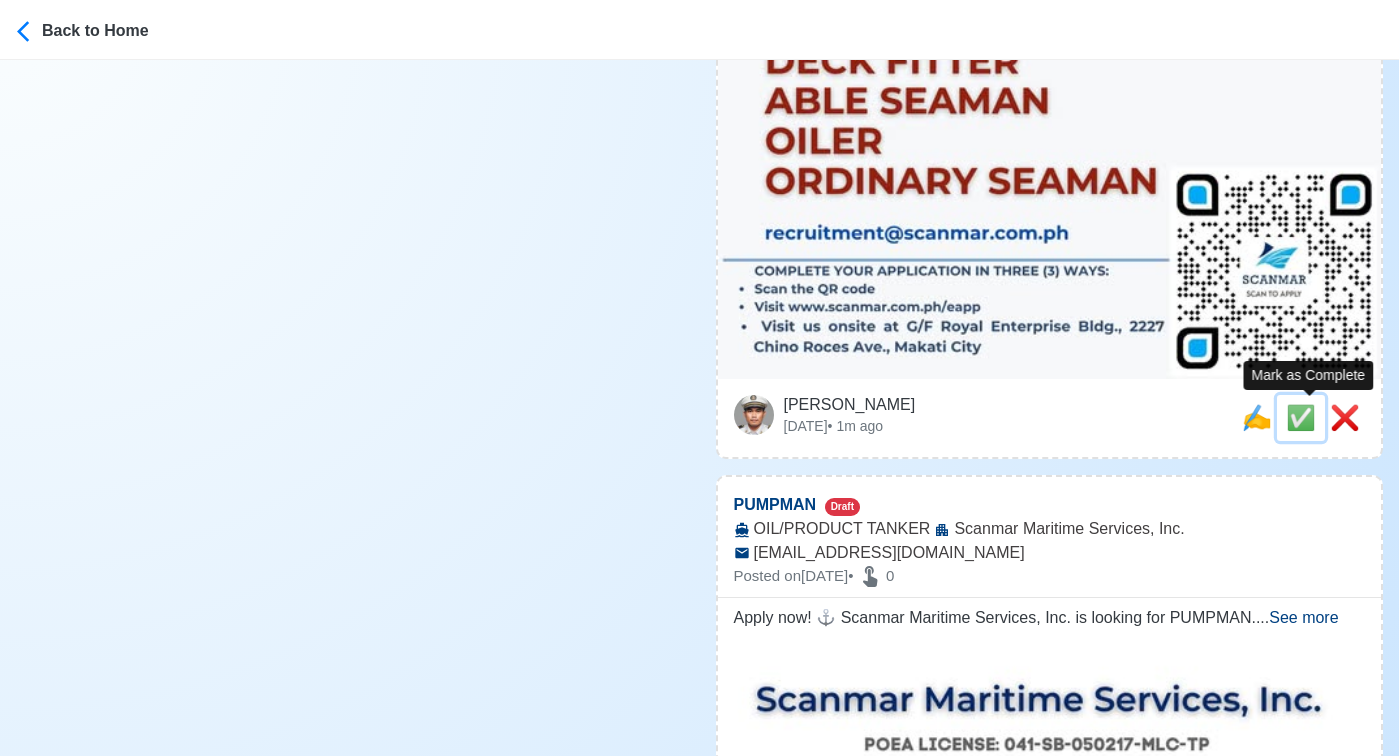 click on "✅" at bounding box center [1301, 417] 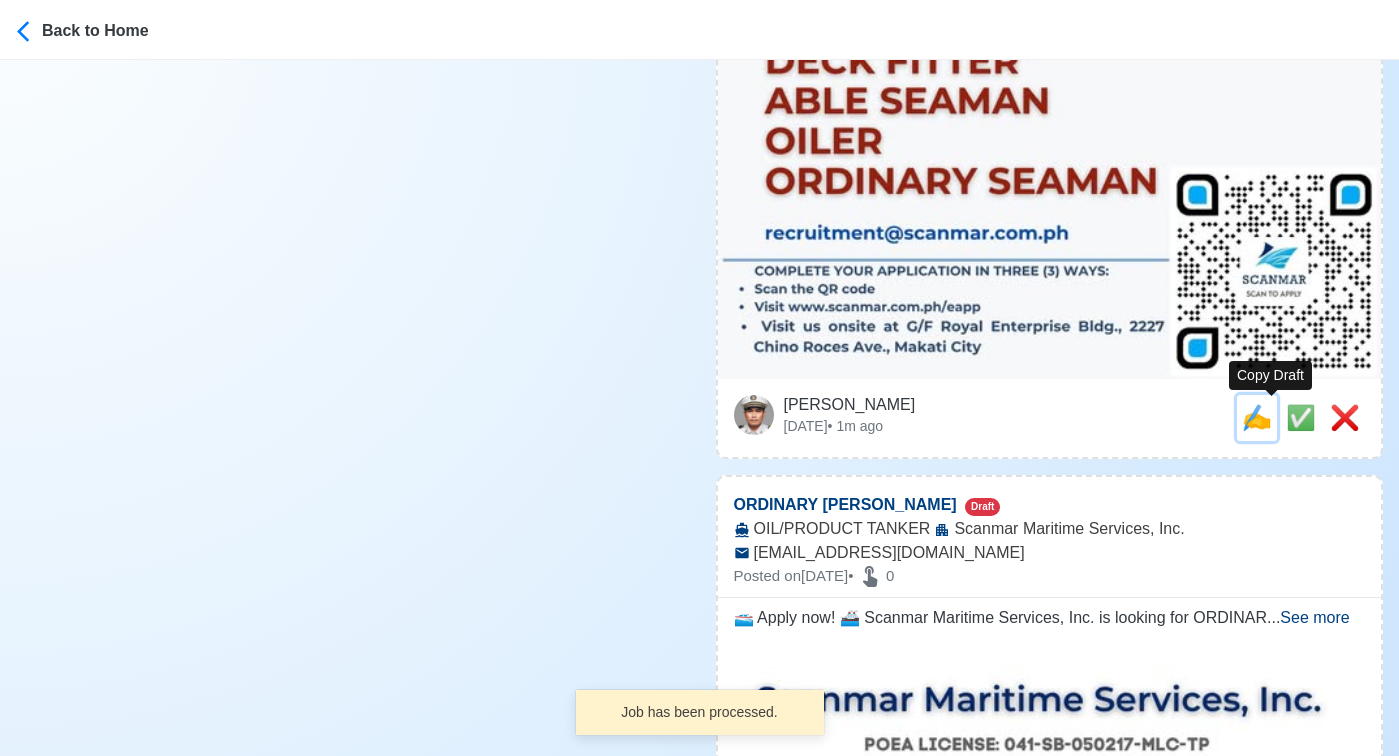 click on "✍️" at bounding box center (1257, 417) 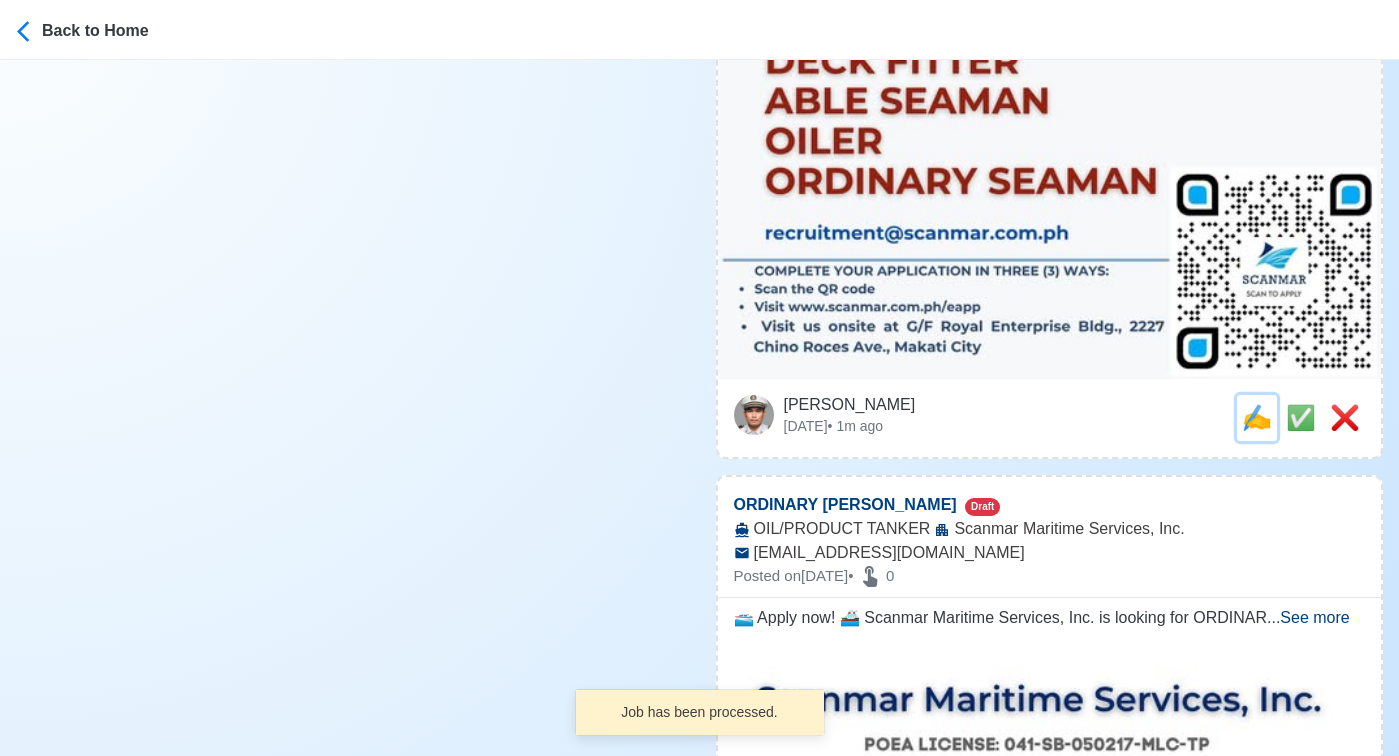 scroll, scrollTop: 0, scrollLeft: 0, axis: both 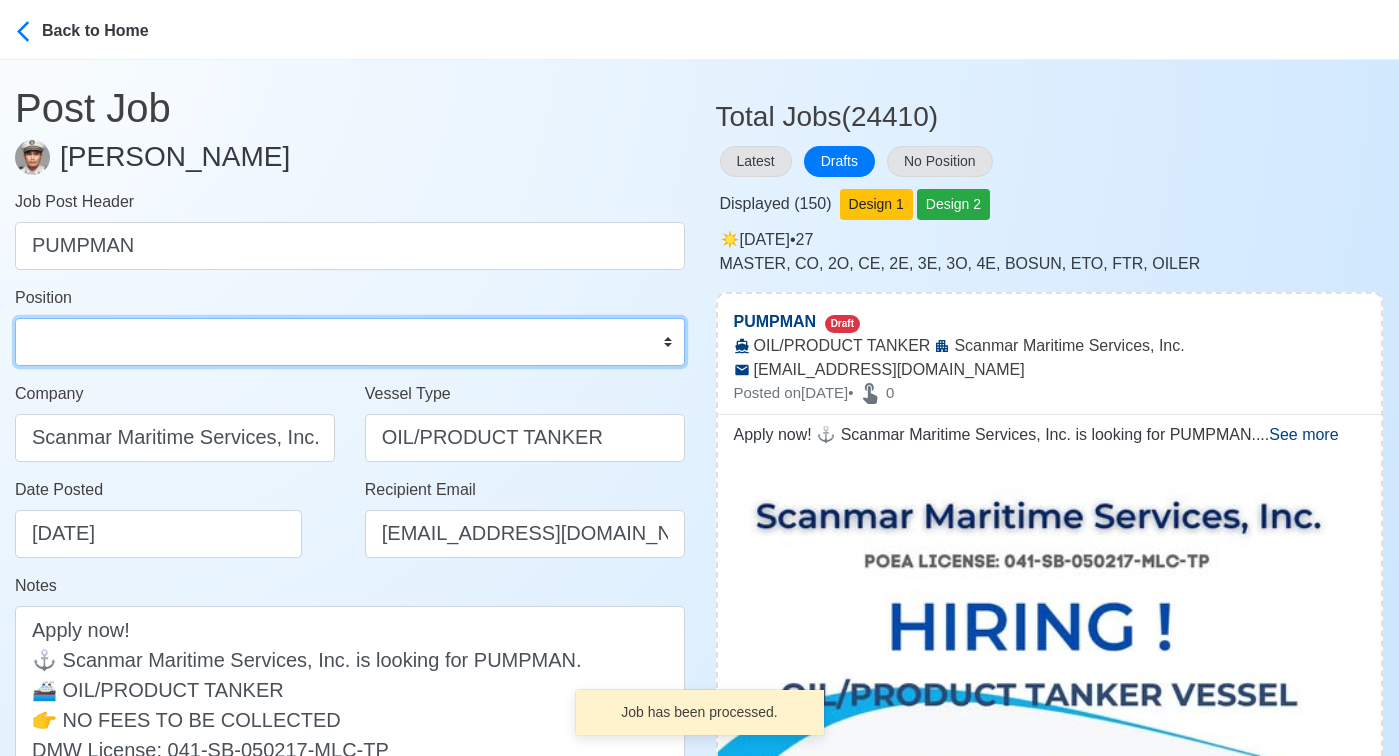 click on "Master Chief Officer 2nd Officer 3rd Officer Junior Officer Chief Engineer 2nd Engineer 3rd Engineer 4th Engineer Gas Engineer Junior Engineer 1st Assistant Engineer 2nd Assistant Engineer 3rd Assistant Engineer ETO/ETR Electrician Electrical Engineer Oiler Fitter Welder Chief Cook Chef Cook Messman Wiper Rigger Ordinary Seaman Able Seaman Motorman Pumpman Bosun Cadet Reefer Mechanic Operator Repairman Painter Steward Waiter Others" at bounding box center (350, 342) 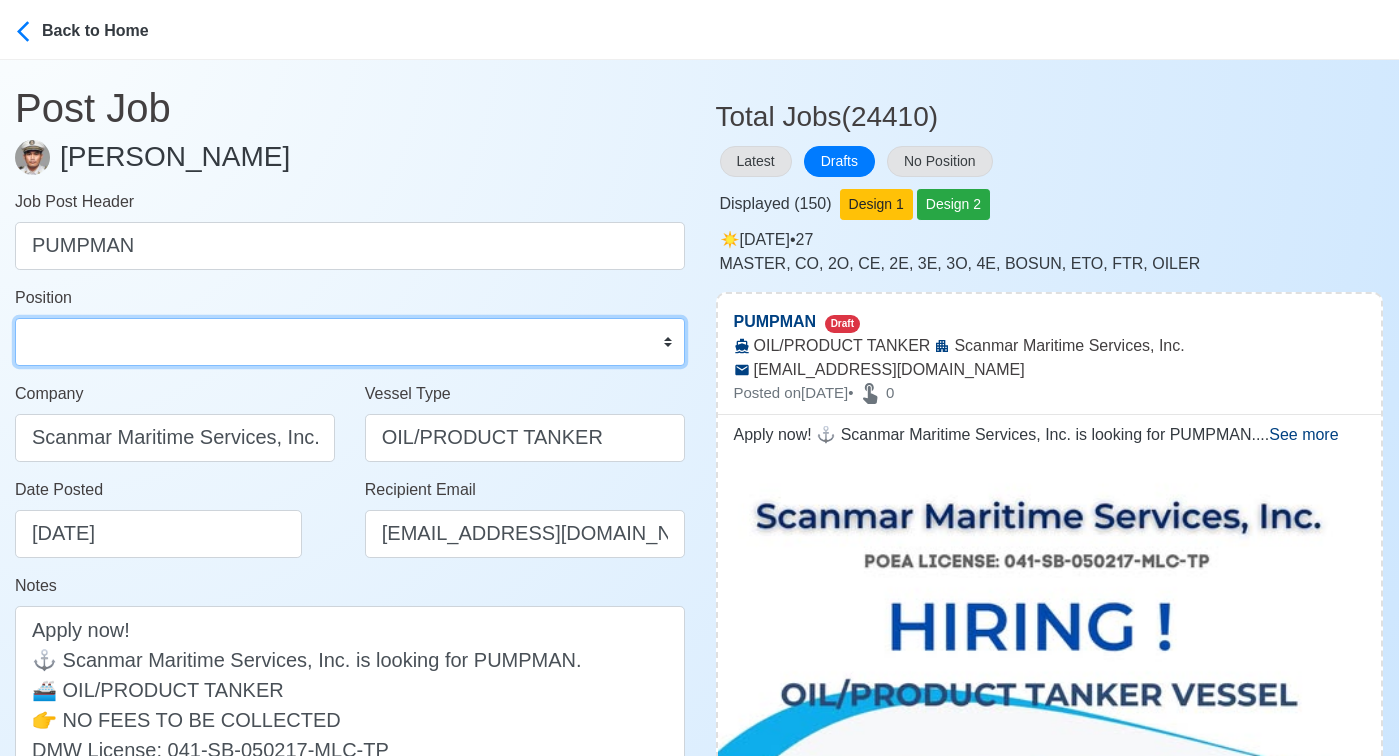 select on "Pumpman" 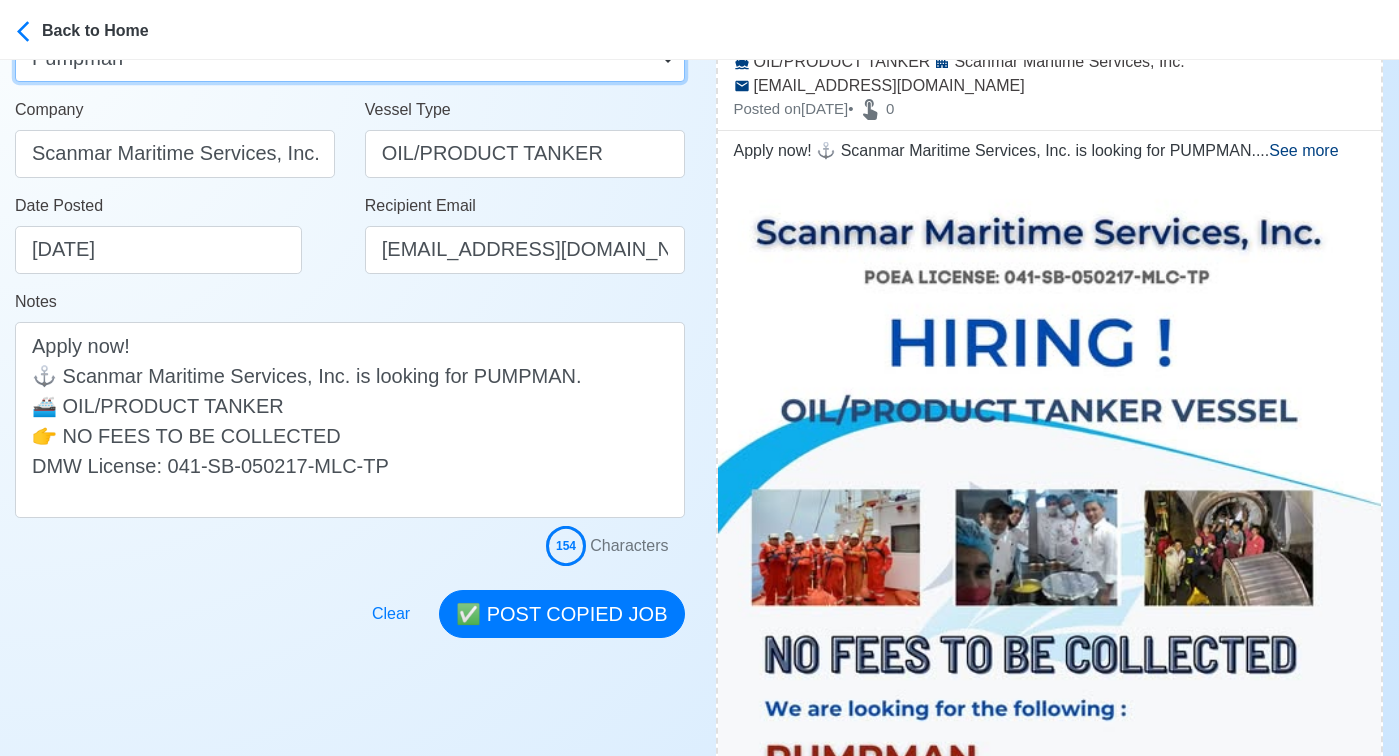 scroll, scrollTop: 483, scrollLeft: 0, axis: vertical 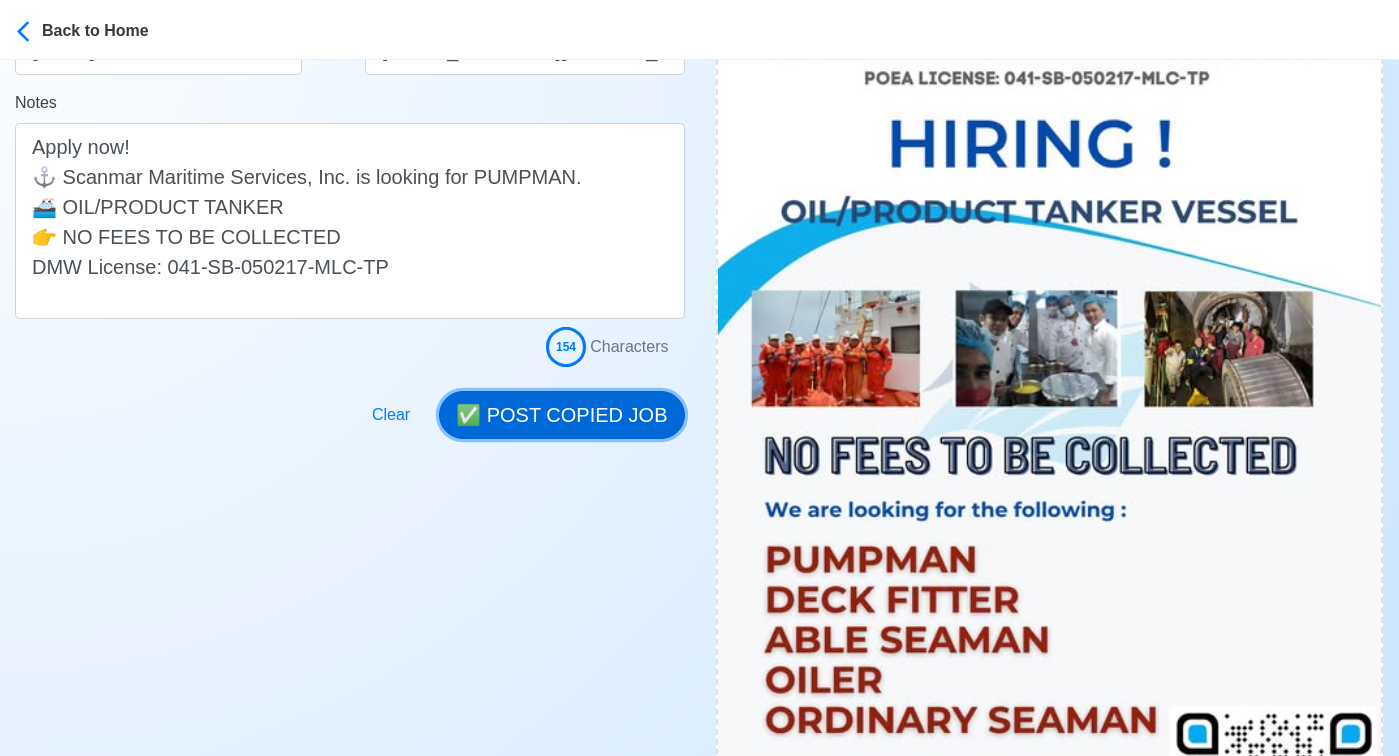 click on "✅ POST COPIED JOB" at bounding box center [561, 415] 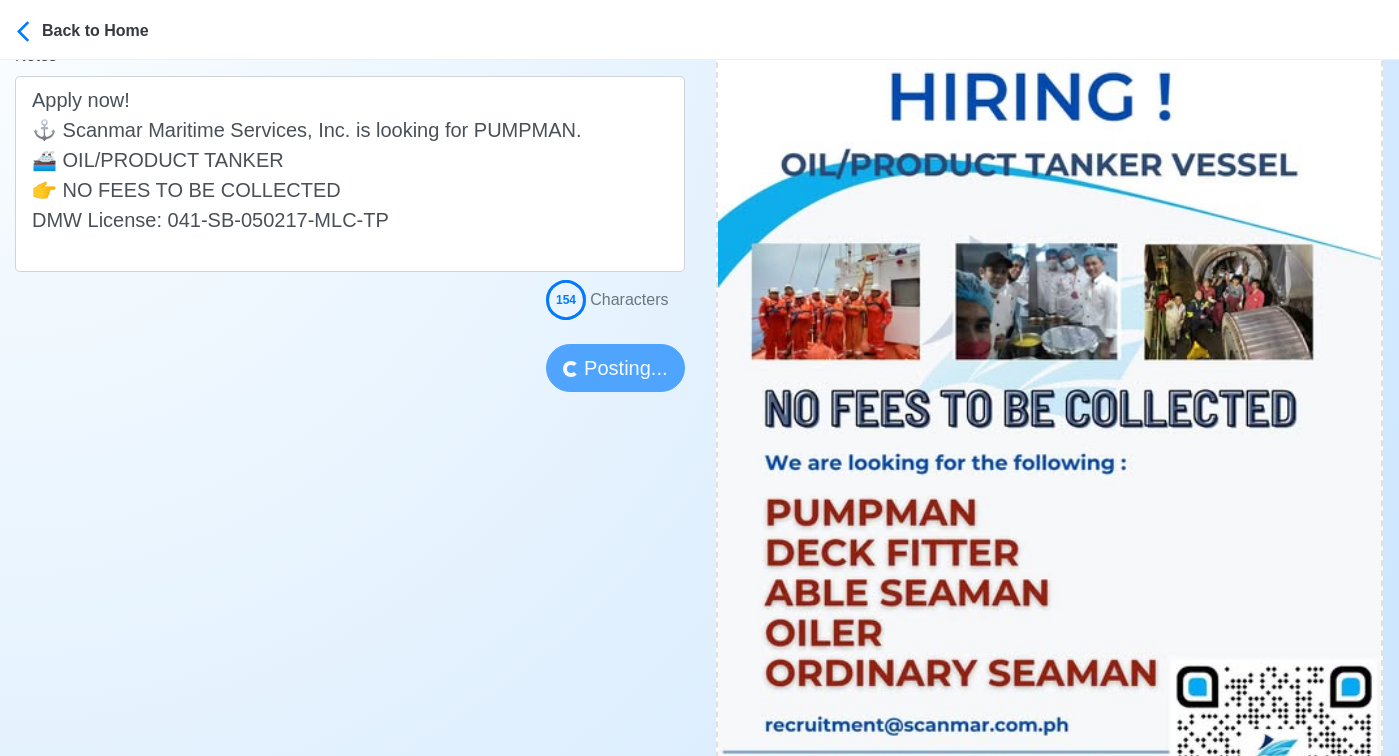 scroll, scrollTop: 568, scrollLeft: 0, axis: vertical 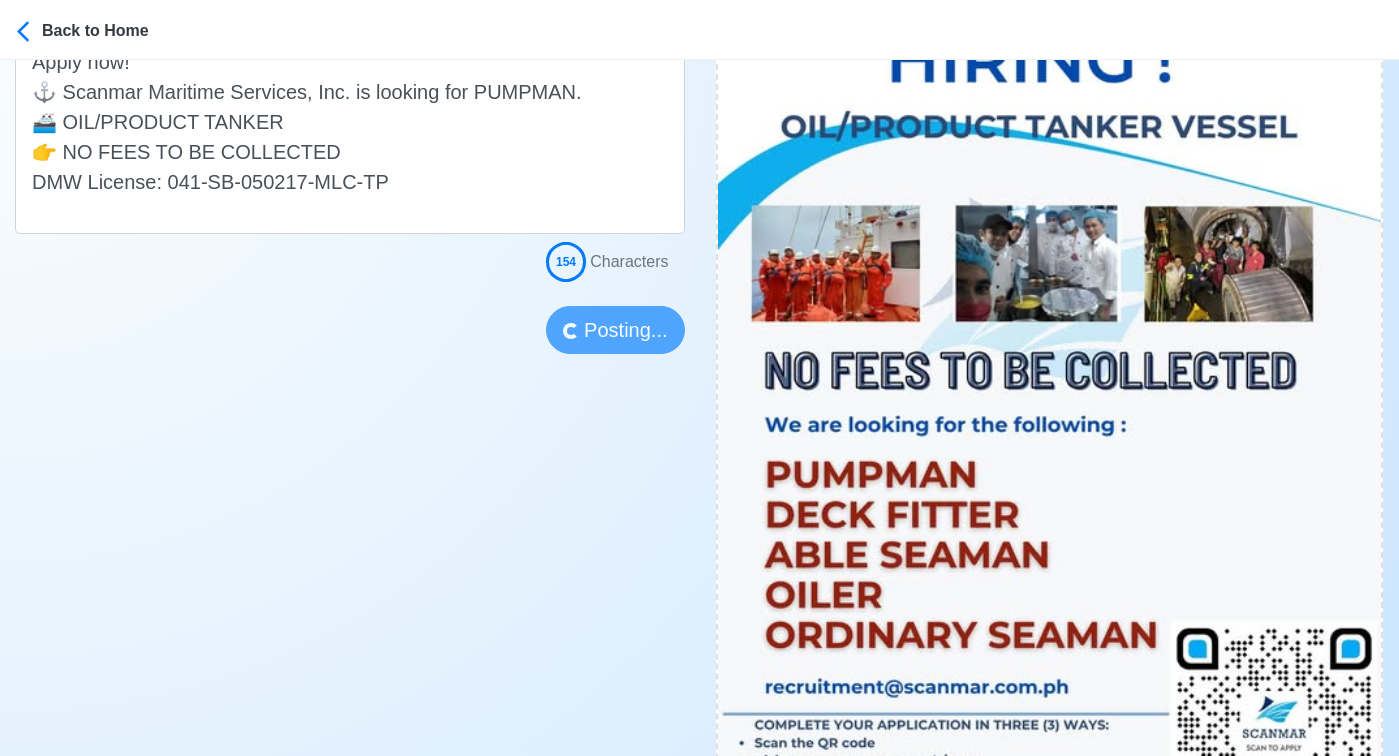 type 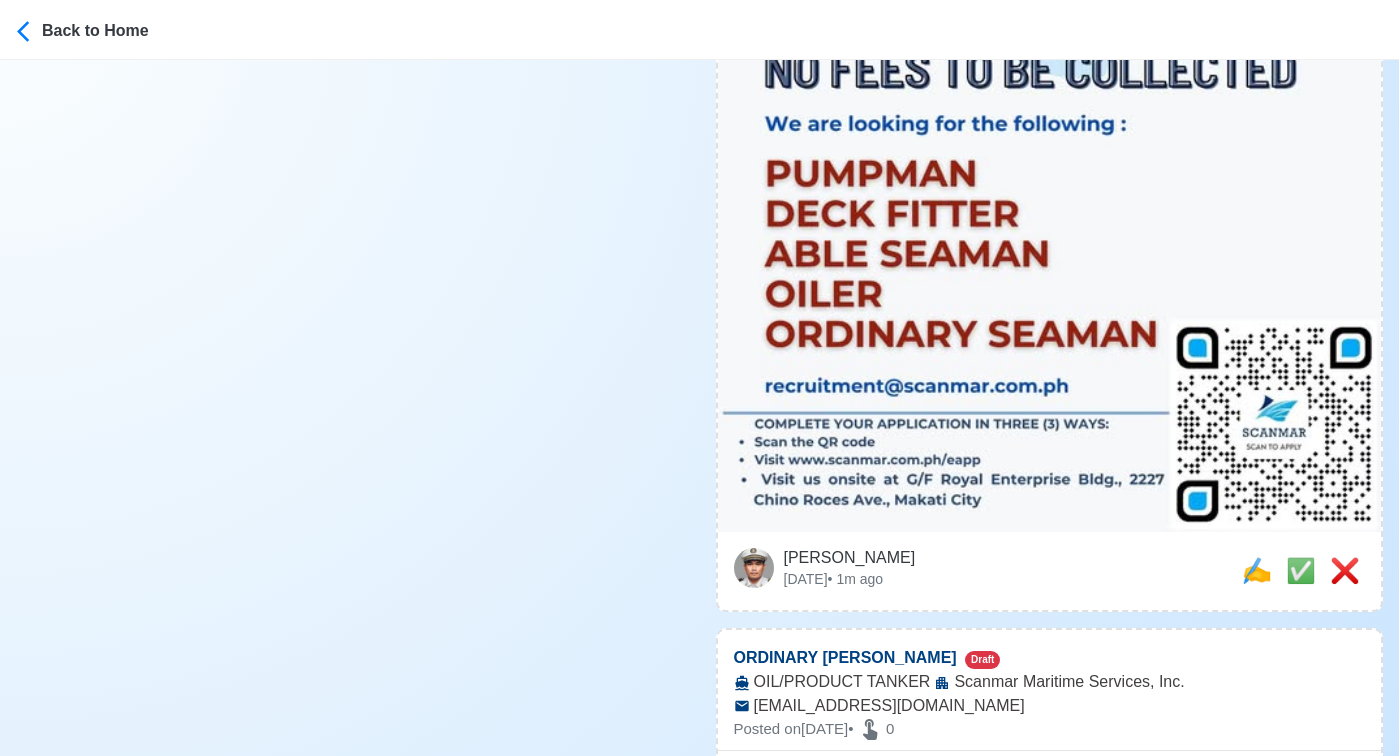scroll, scrollTop: 941, scrollLeft: 0, axis: vertical 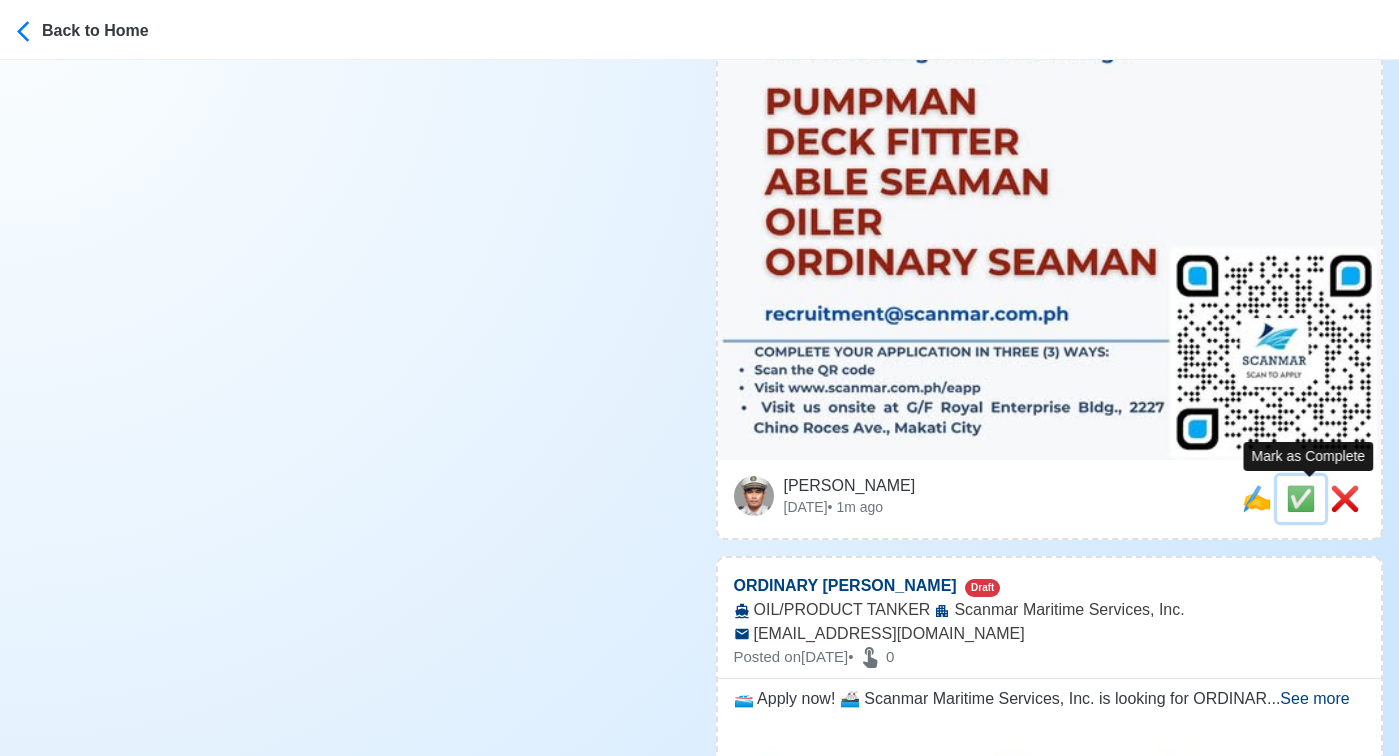 click on "✅" at bounding box center (1301, 498) 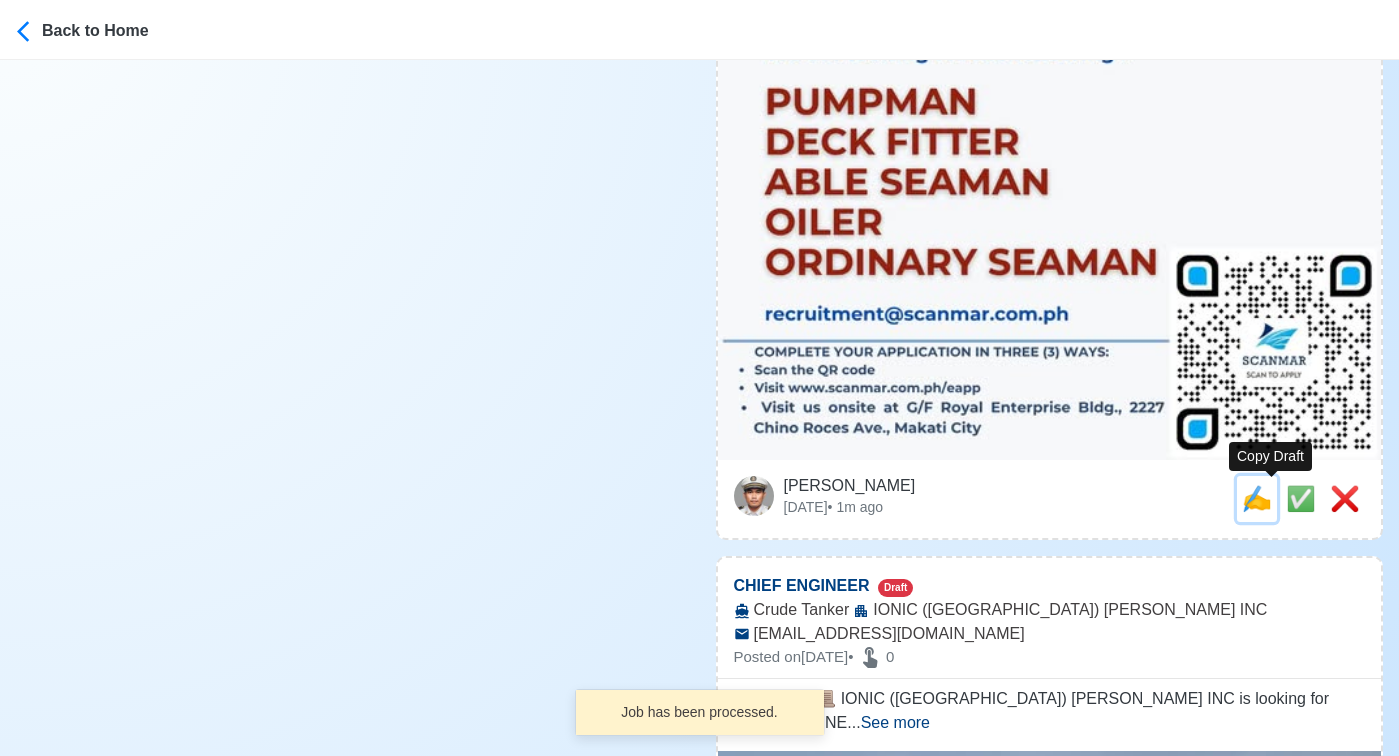 click on "✍️" at bounding box center [1257, 498] 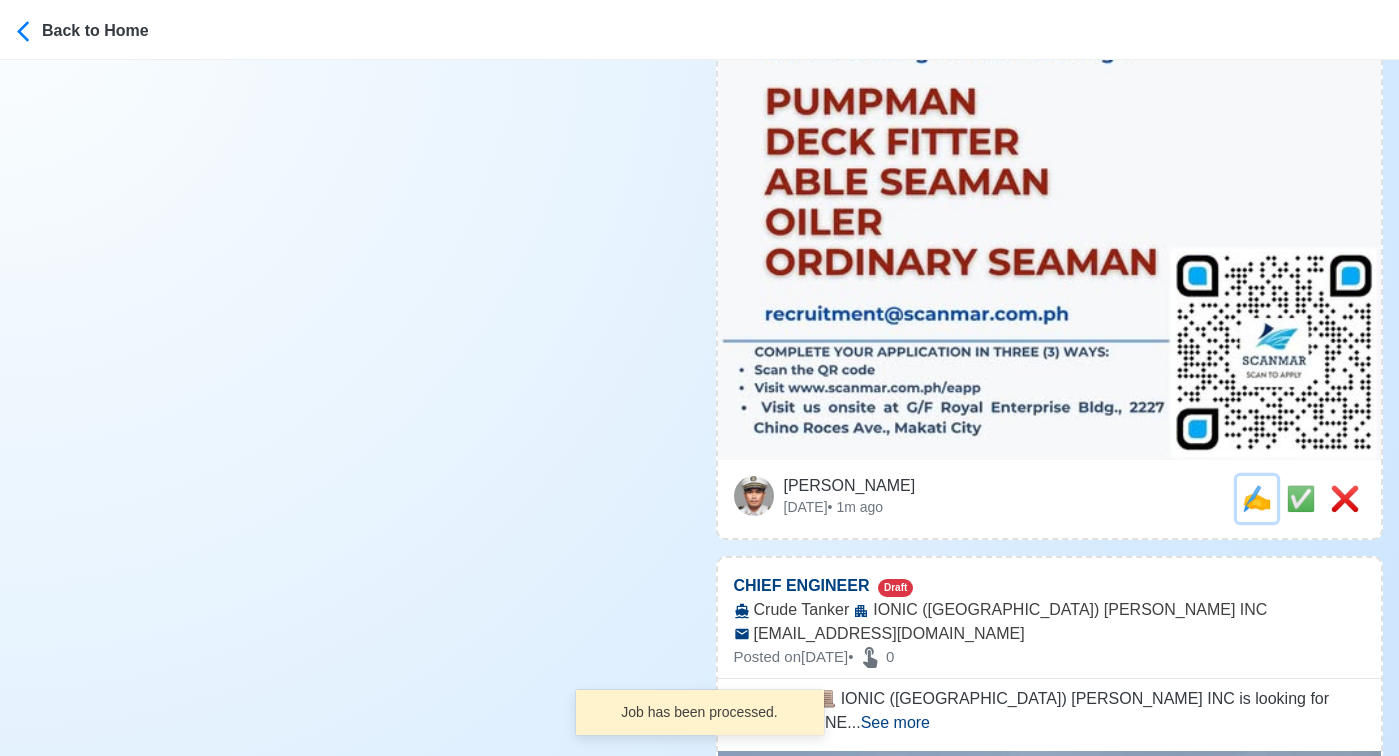 scroll, scrollTop: 0, scrollLeft: 0, axis: both 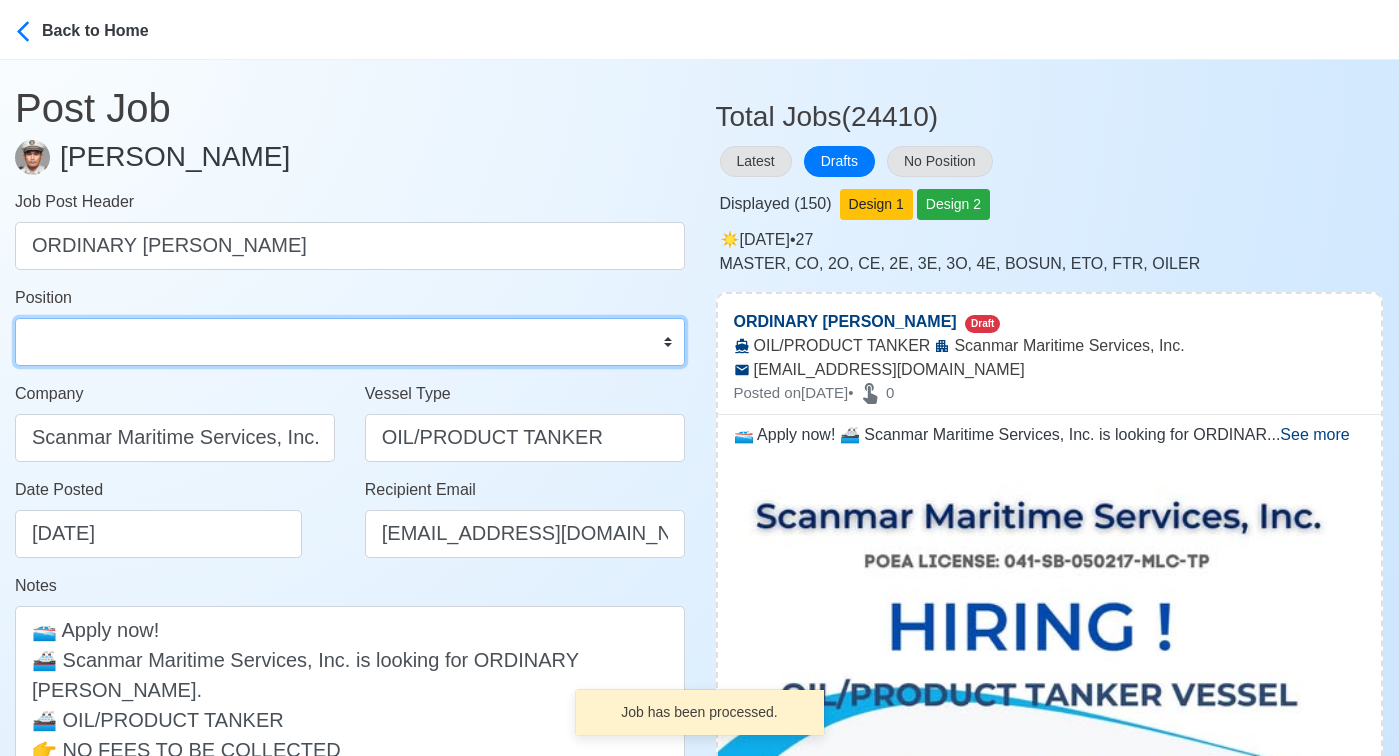 click on "Master Chief Officer 2nd Officer 3rd Officer Junior Officer Chief Engineer 2nd Engineer 3rd Engineer 4th Engineer Gas Engineer Junior Engineer 1st Assistant Engineer 2nd Assistant Engineer 3rd Assistant Engineer ETO/ETR Electrician Electrical Engineer Oiler Fitter Welder Chief Cook Chef Cook Messman Wiper Rigger Ordinary Seaman Able Seaman Motorman Pumpman Bosun Cadet Reefer Mechanic Operator Repairman Painter Steward Waiter Others" at bounding box center (350, 342) 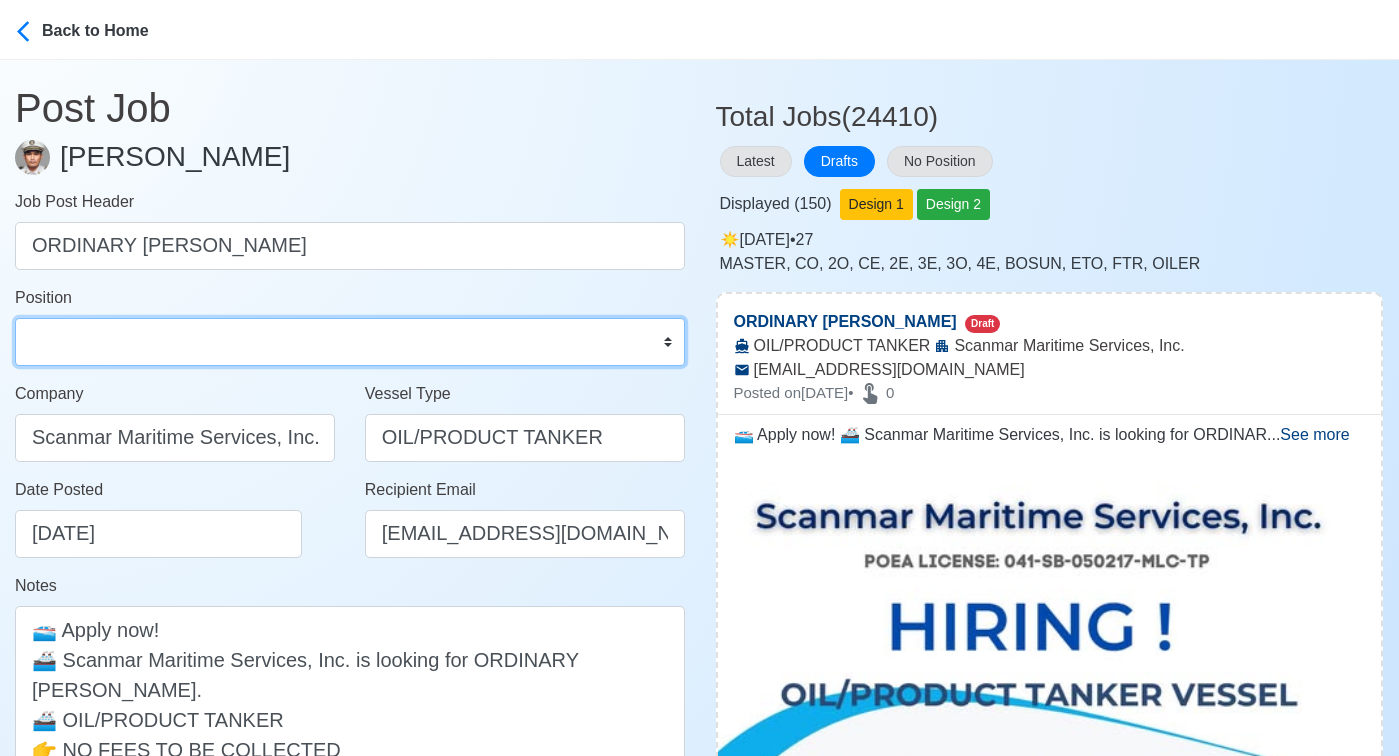 select on "Ordinary [PERSON_NAME]" 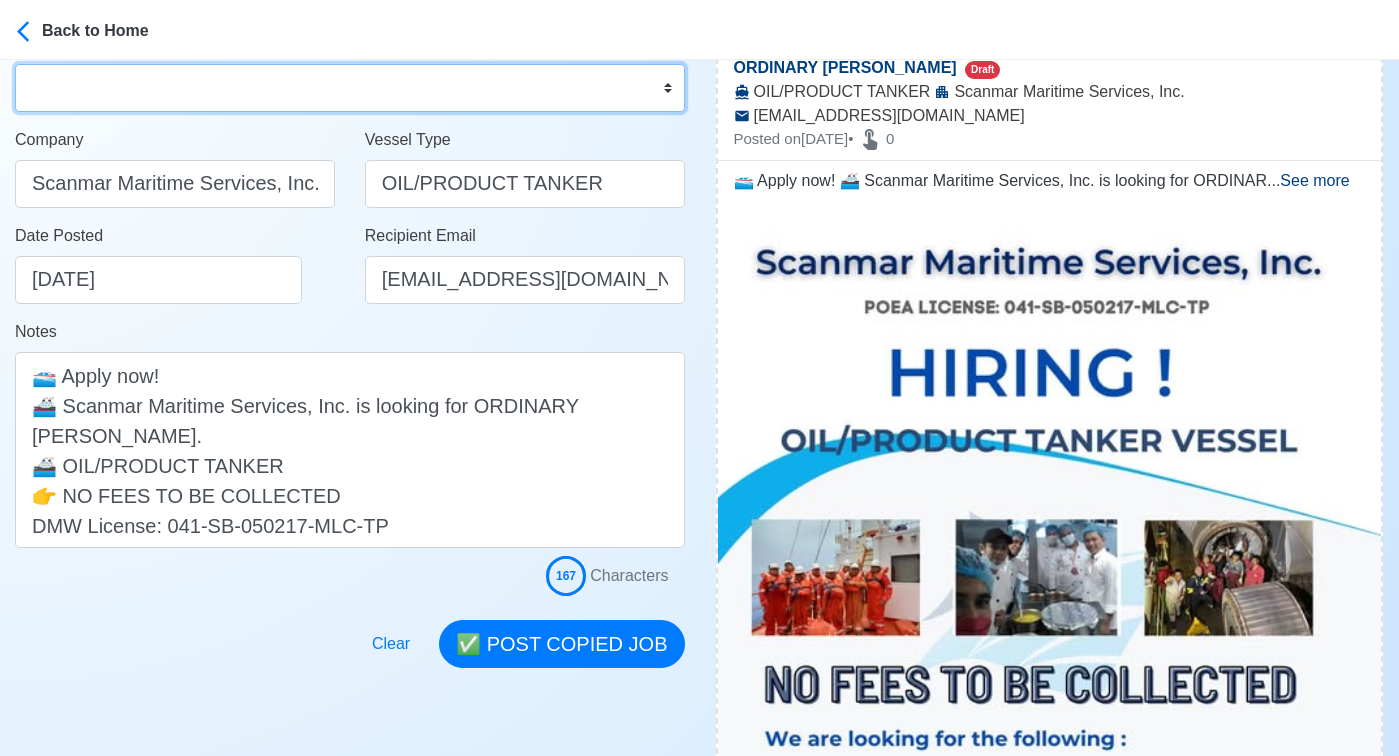 scroll, scrollTop: 399, scrollLeft: 0, axis: vertical 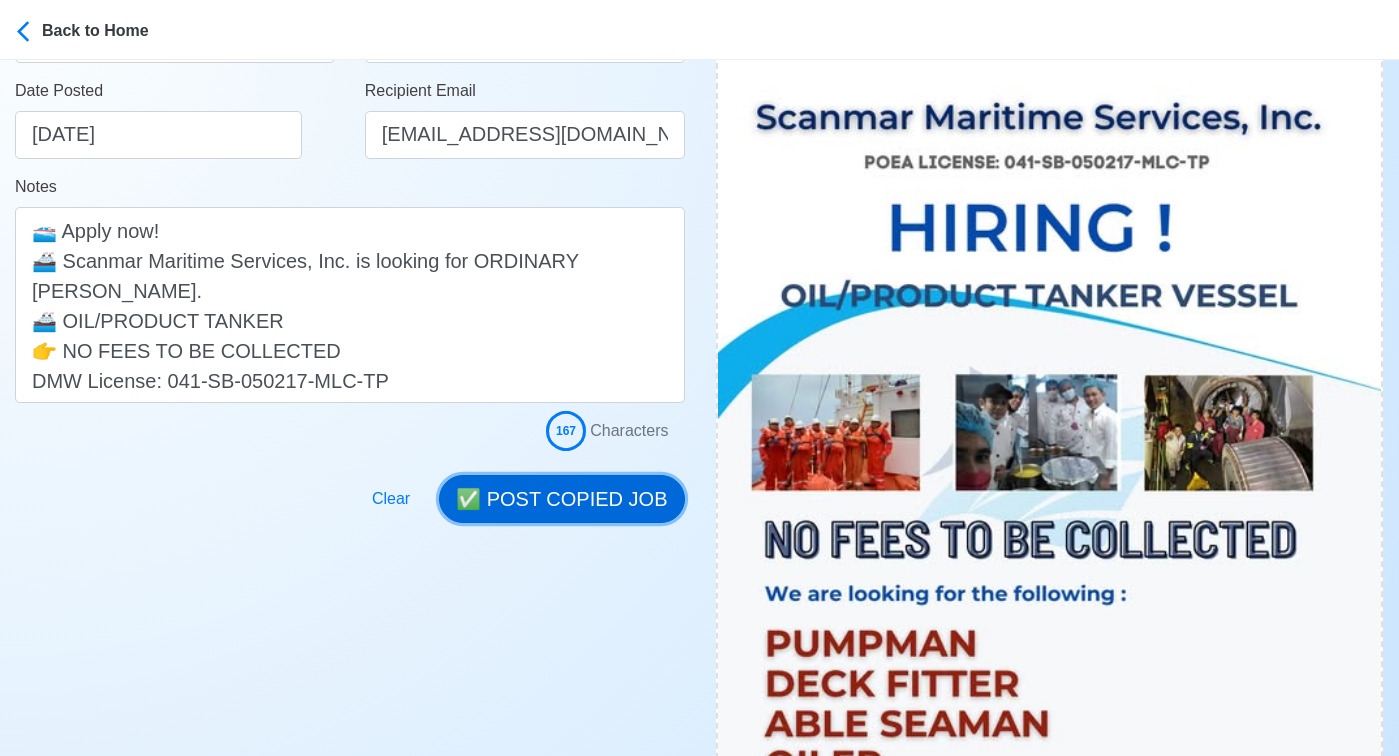 click on "✅ POST COPIED JOB" at bounding box center (561, 499) 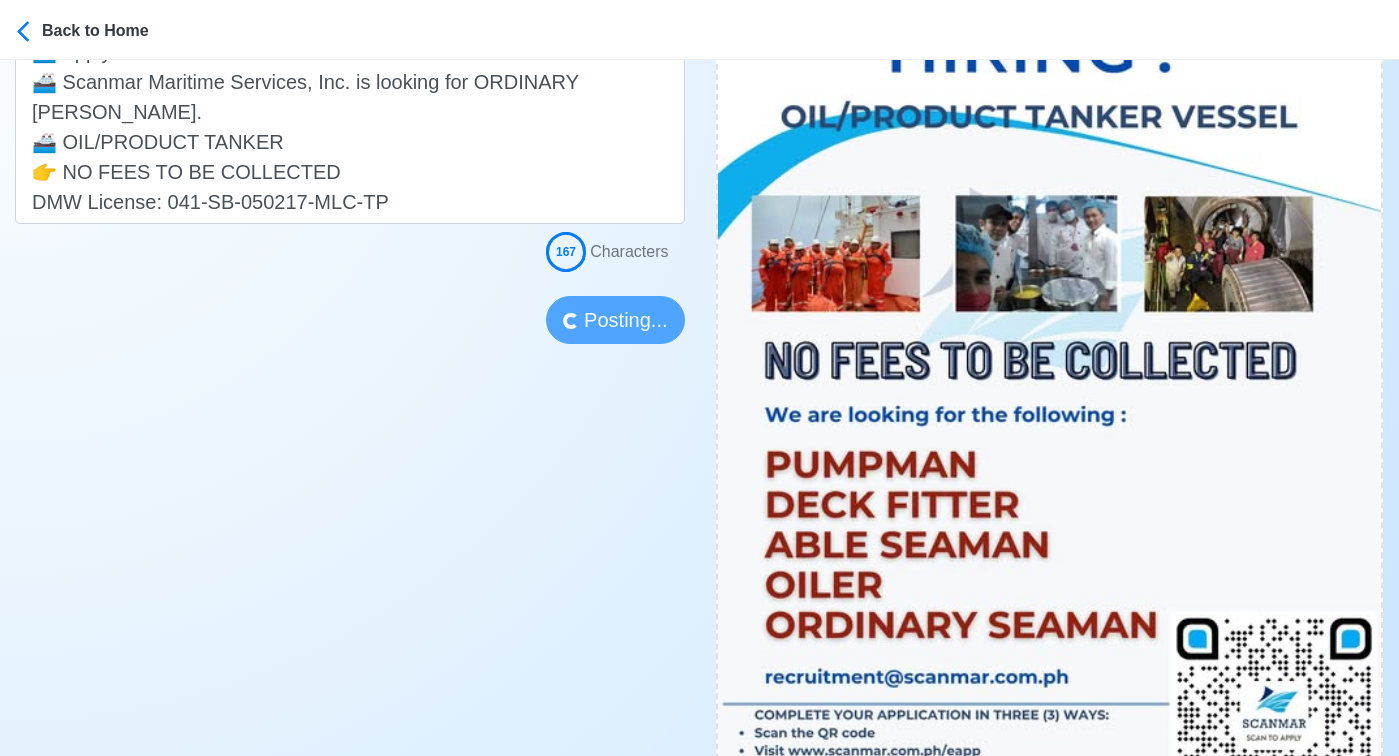 scroll, scrollTop: 587, scrollLeft: 0, axis: vertical 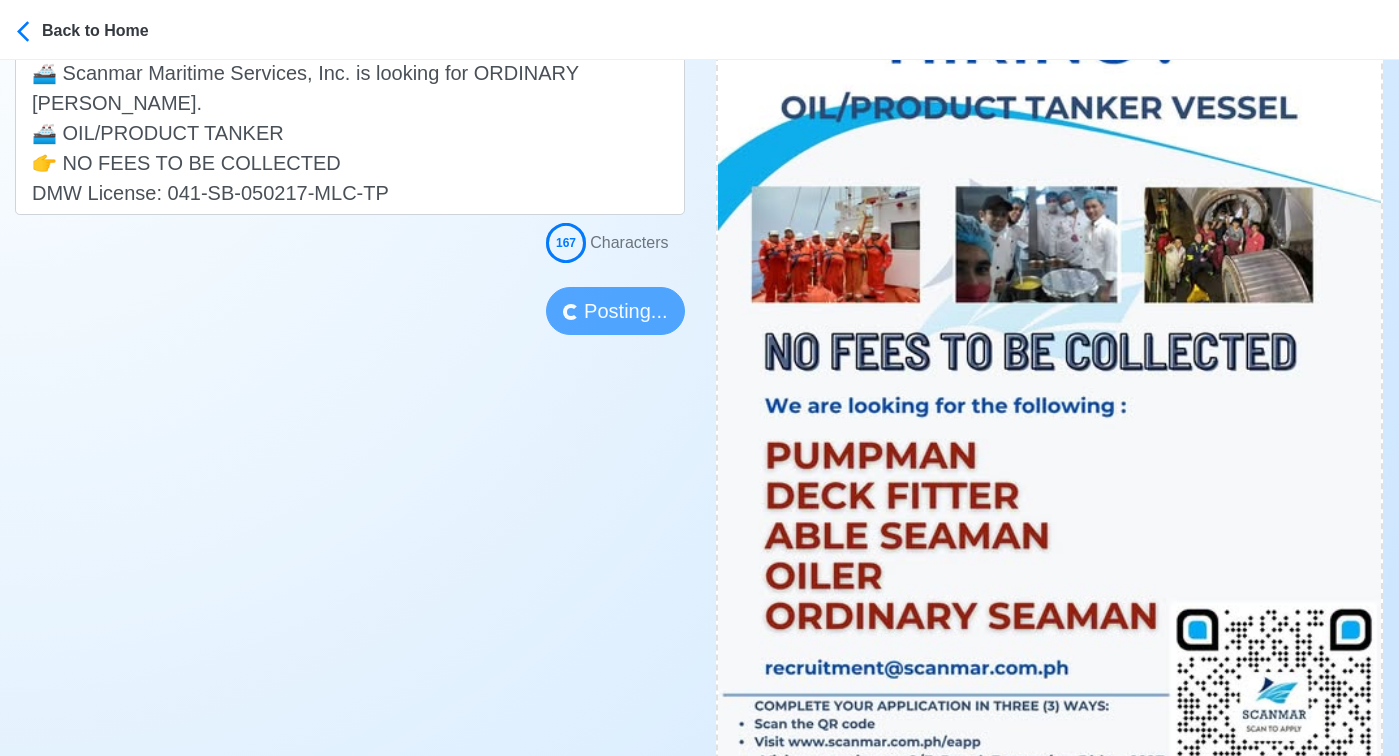 type 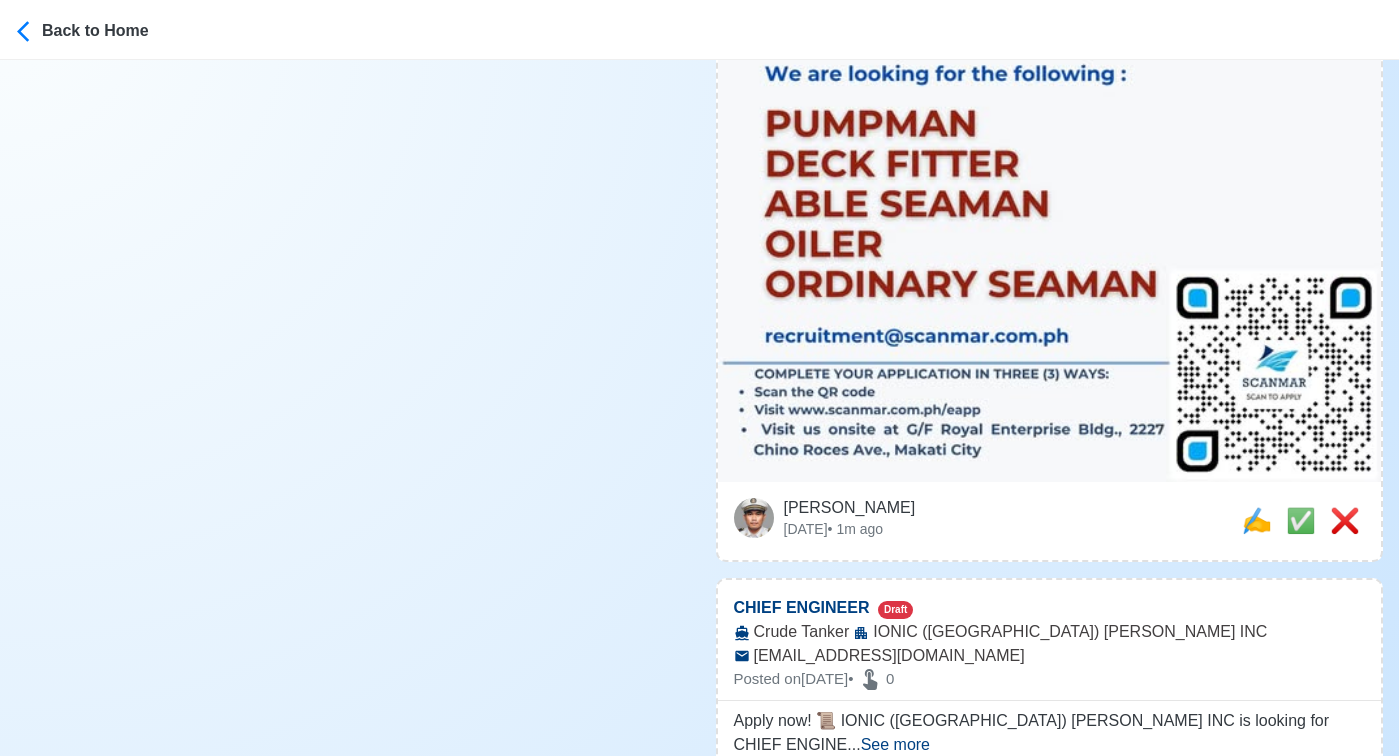 scroll, scrollTop: 1208, scrollLeft: 0, axis: vertical 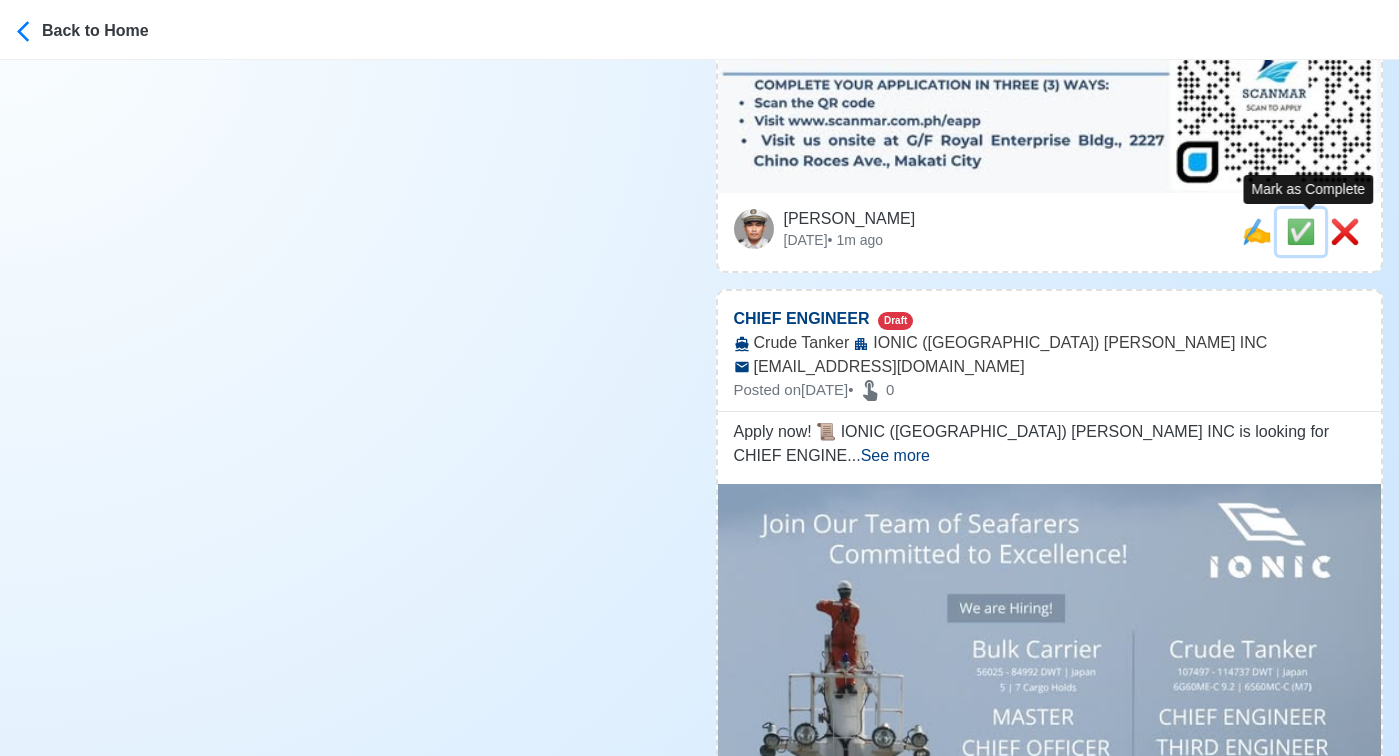 click on "✅" at bounding box center [1301, 231] 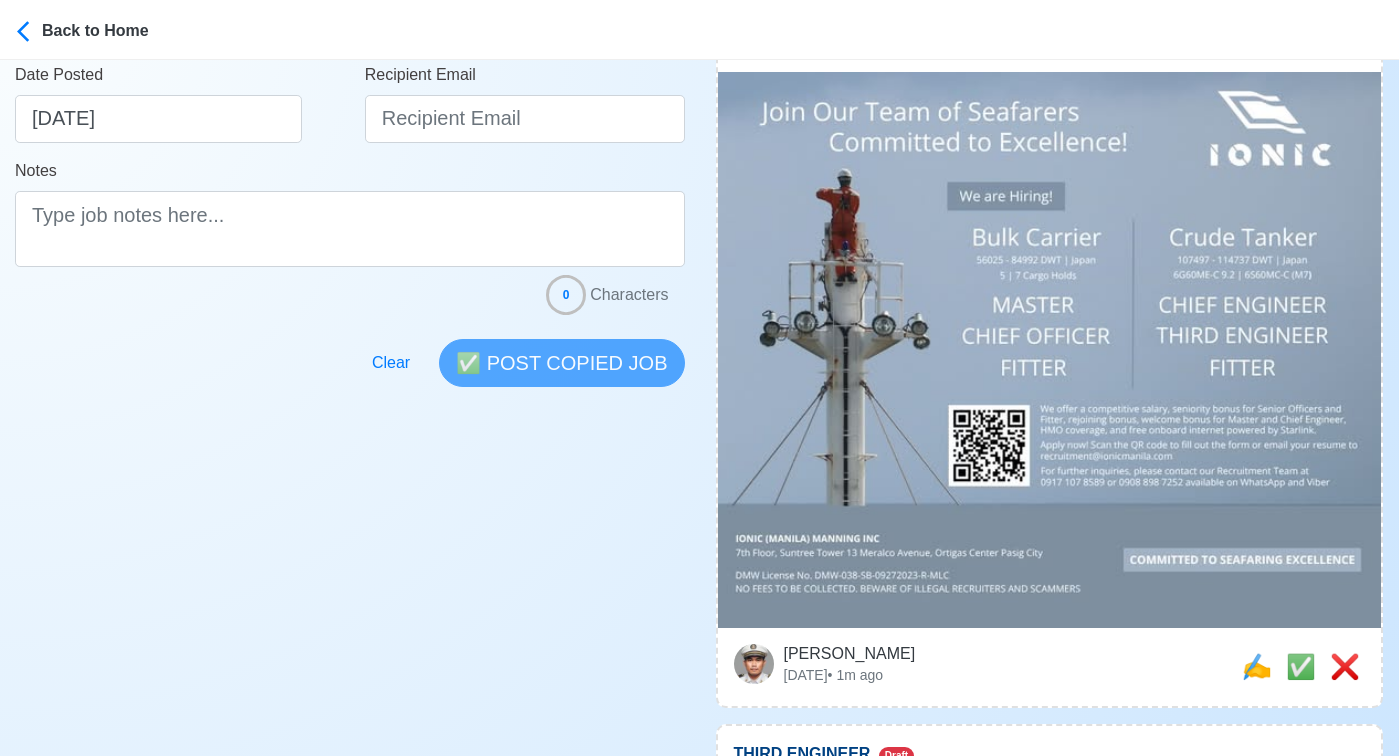 scroll, scrollTop: 461, scrollLeft: 0, axis: vertical 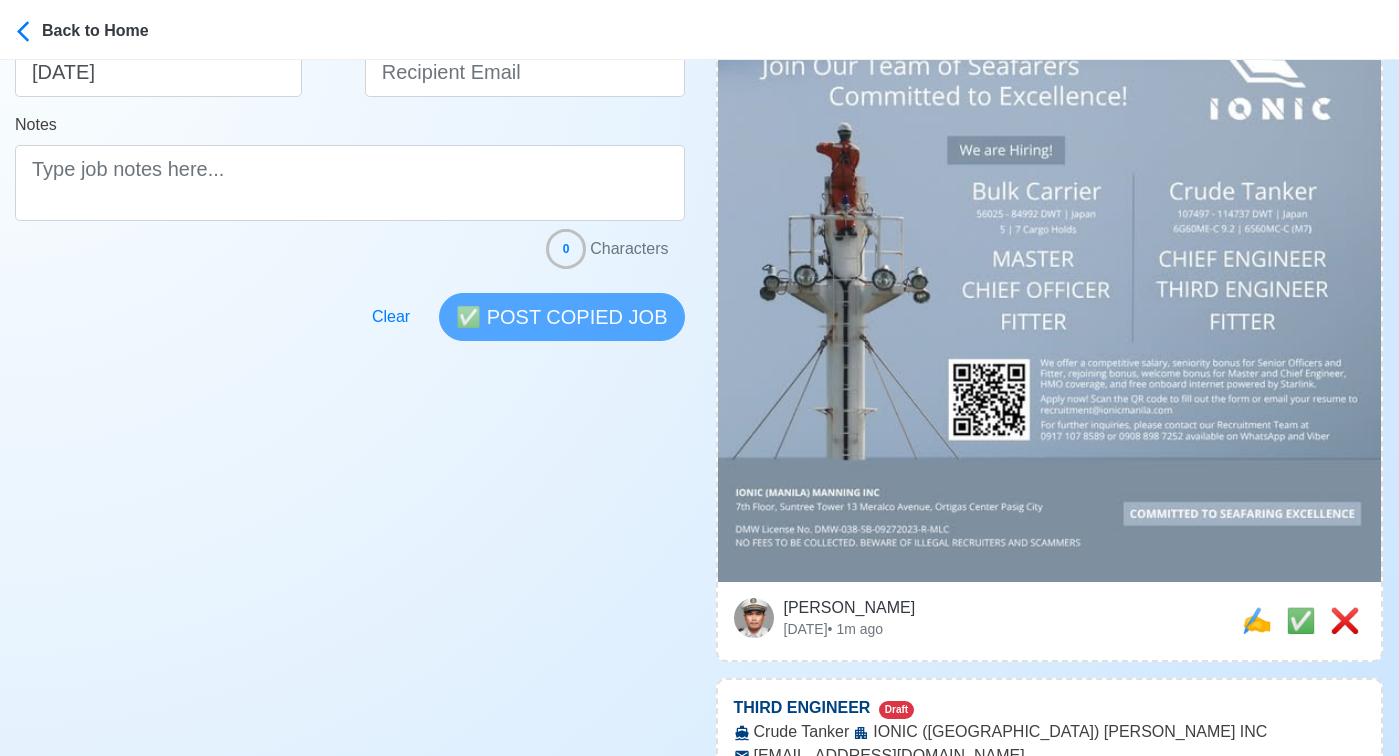 type 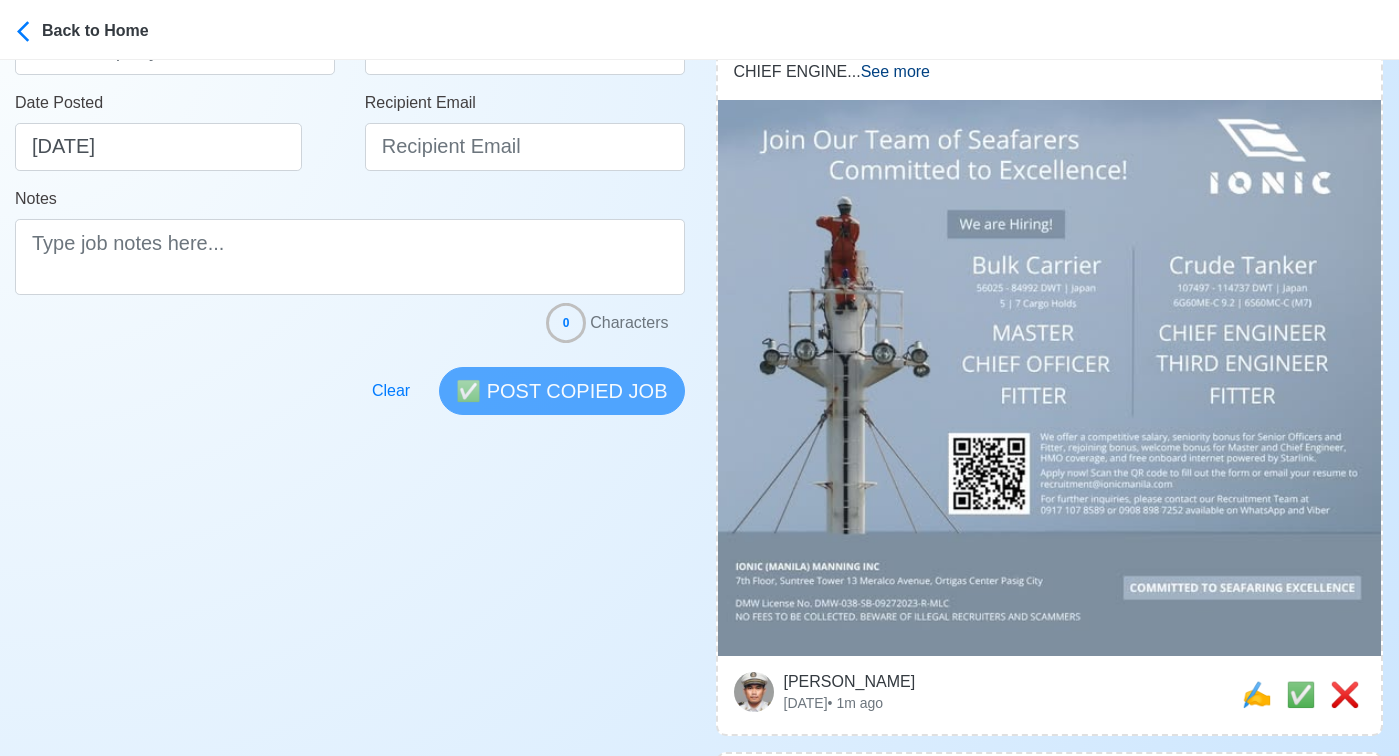 scroll, scrollTop: 393, scrollLeft: 0, axis: vertical 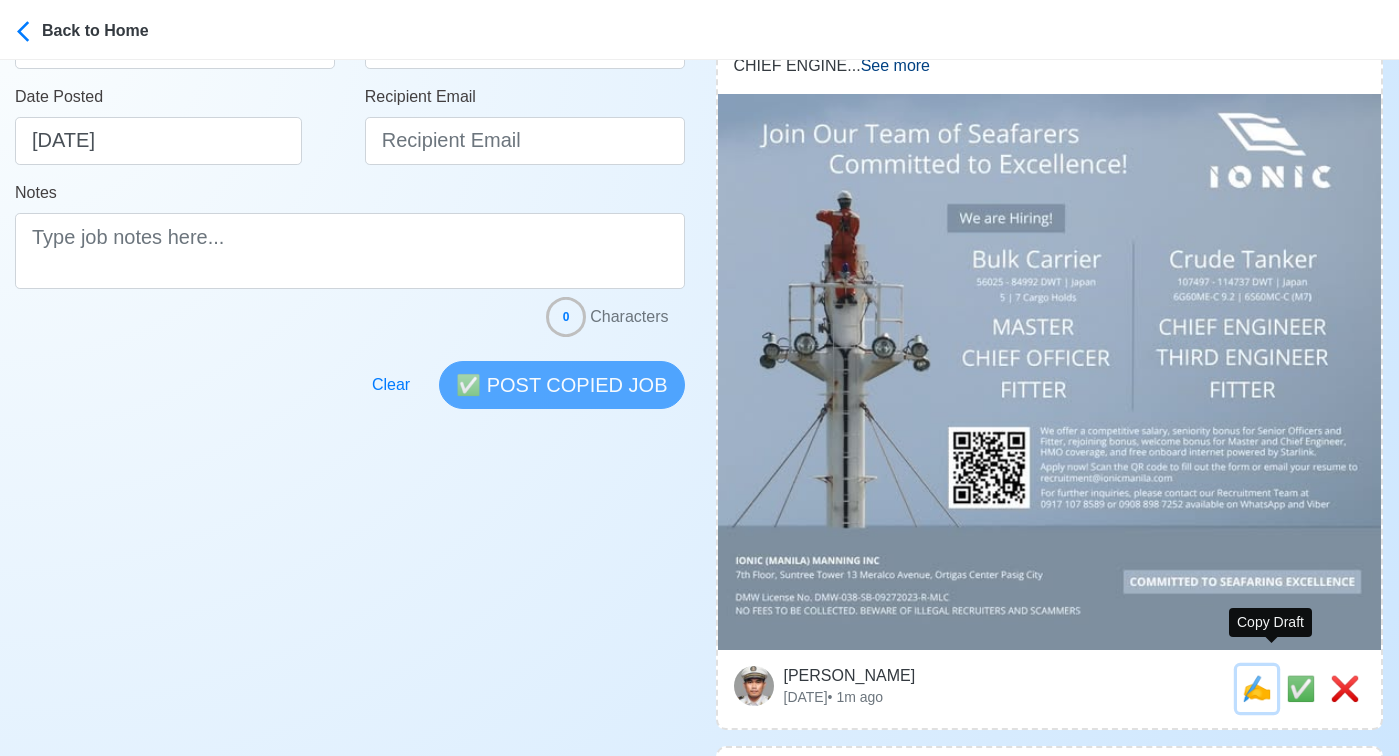click on "✍️" at bounding box center [1257, 688] 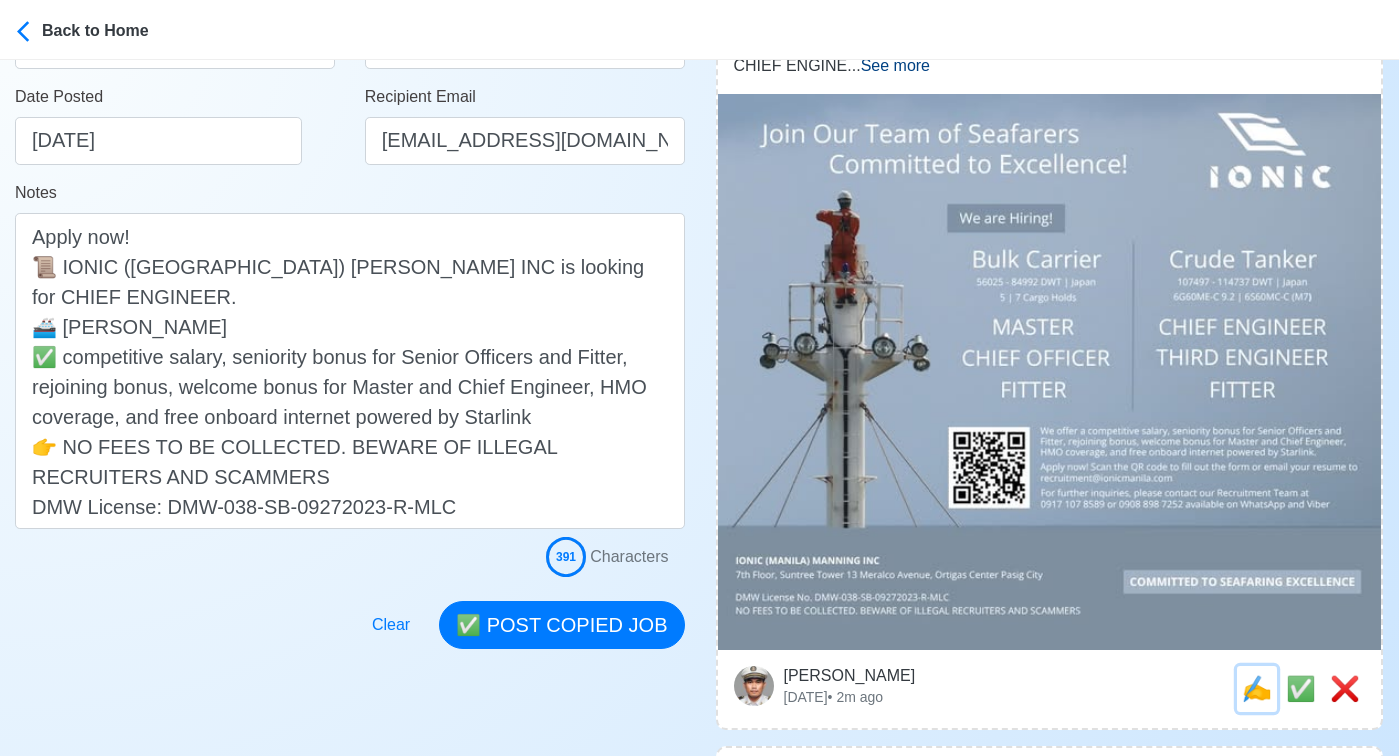 scroll, scrollTop: 0, scrollLeft: 0, axis: both 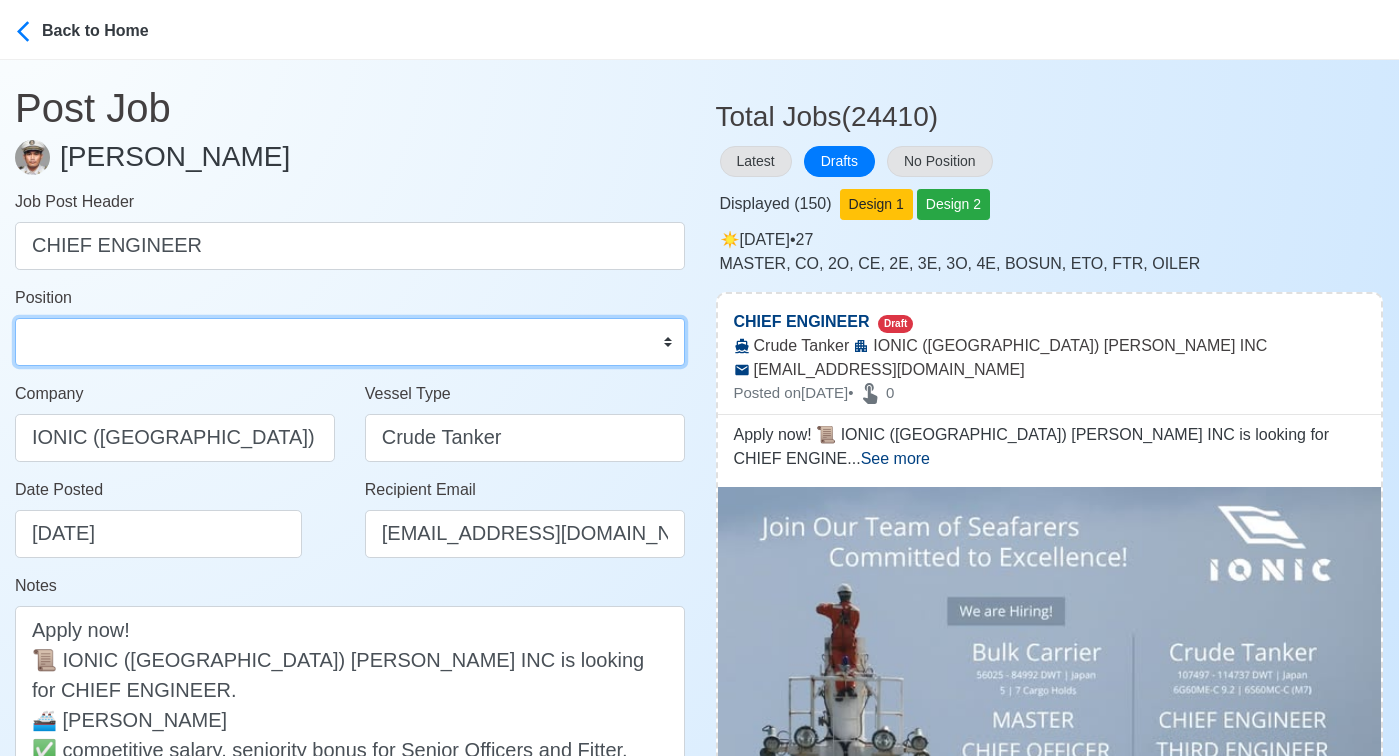 click on "Master Chief Officer 2nd Officer 3rd Officer Junior Officer Chief Engineer 2nd Engineer 3rd Engineer 4th Engineer Gas Engineer Junior Engineer 1st Assistant Engineer 2nd Assistant Engineer 3rd Assistant Engineer ETO/ETR Electrician Electrical Engineer Oiler Fitter Welder Chief Cook Chef Cook Messman Wiper Rigger Ordinary Seaman Able Seaman Motorman Pumpman Bosun Cadet Reefer Mechanic Operator Repairman Painter Steward Waiter Others" at bounding box center (350, 342) 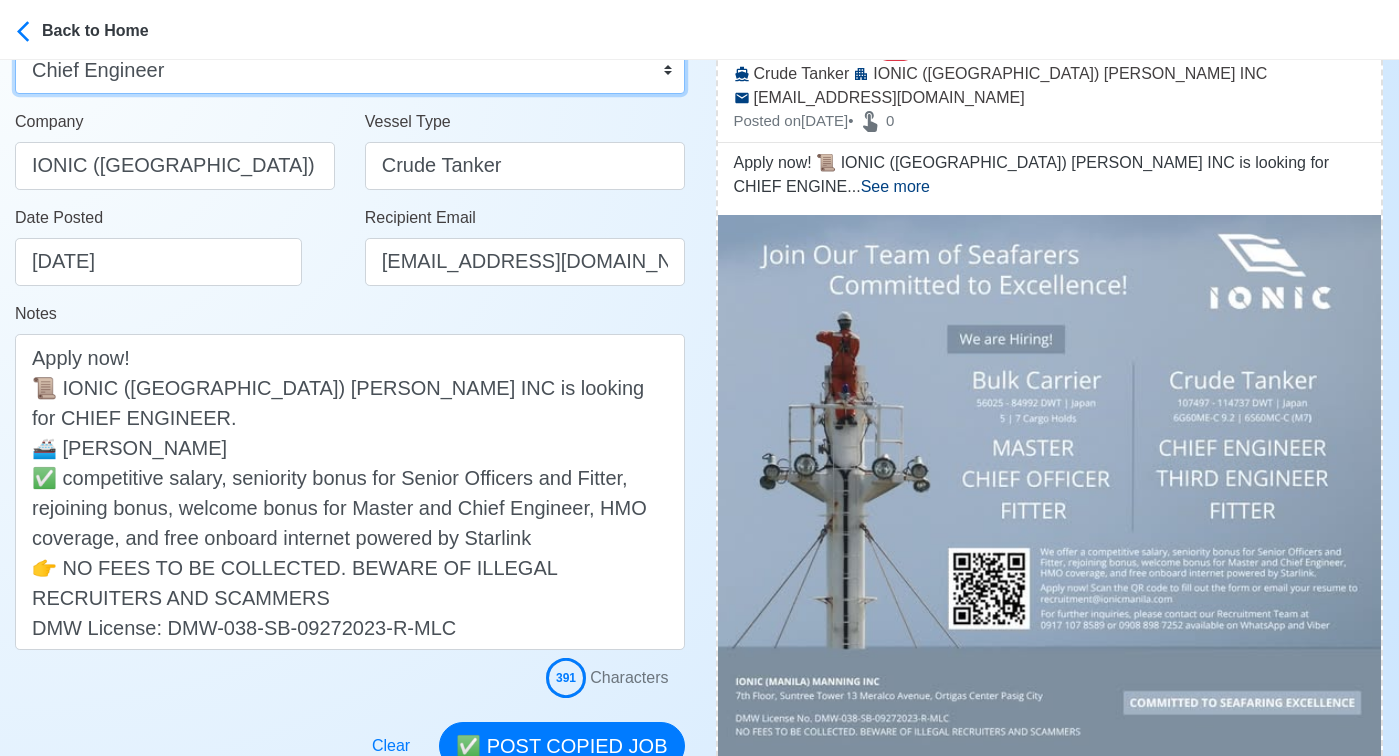 scroll, scrollTop: 280, scrollLeft: 0, axis: vertical 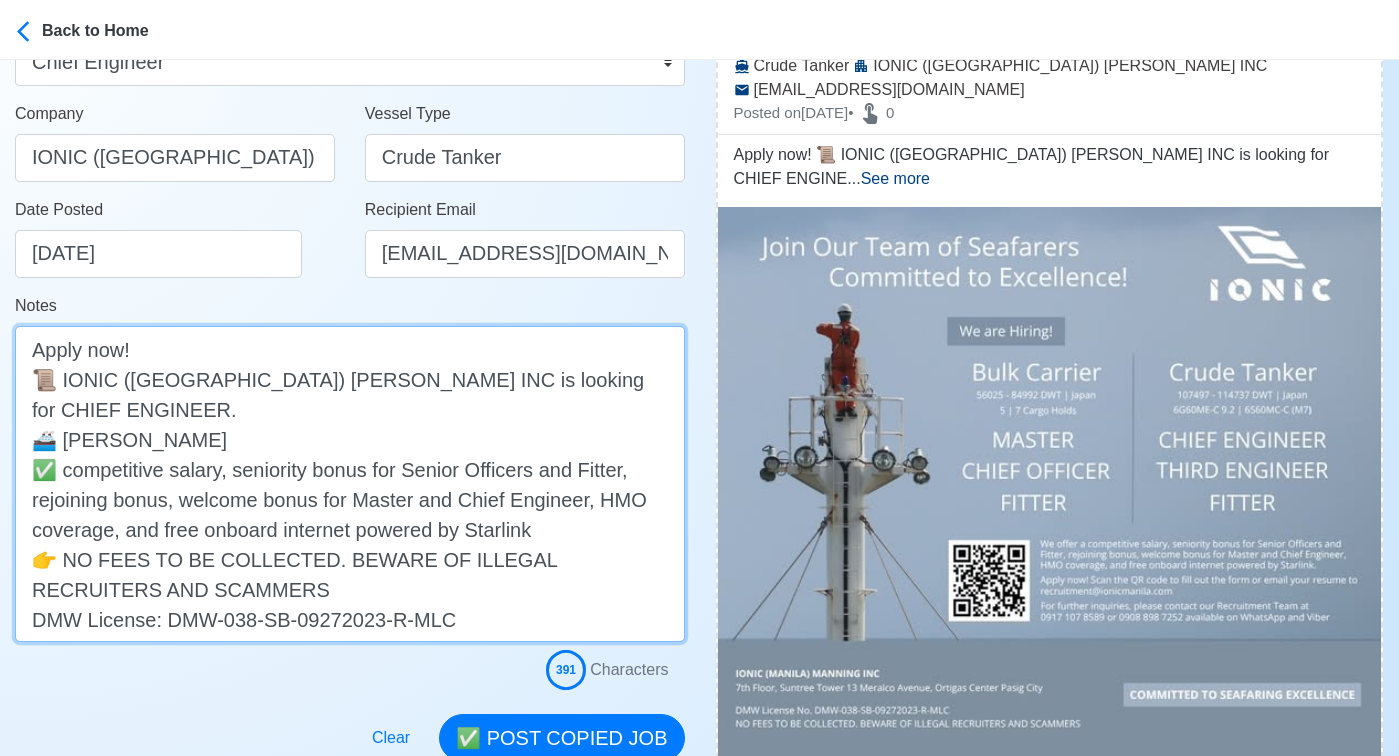 click on "Apply now!
📜 IONIC (MANILA) MANNING INC is looking for CHIEF ENGINEER.
🚢 Crude Tanker
✅ competitive salary, seniority bonus for Senior Officers and Fitter, rejoining bonus, welcome bonus for Master and Chief Engineer, HMO coverage, and free onboard internet powered by Starlink
👉 NO FEES TO BE COLLECTED. BEWARE OF ILLEGAL RECRUITERS AND SCAMMERS
DMW License: DMW-038-SB-09272023-R-MLC" at bounding box center (350, 484) 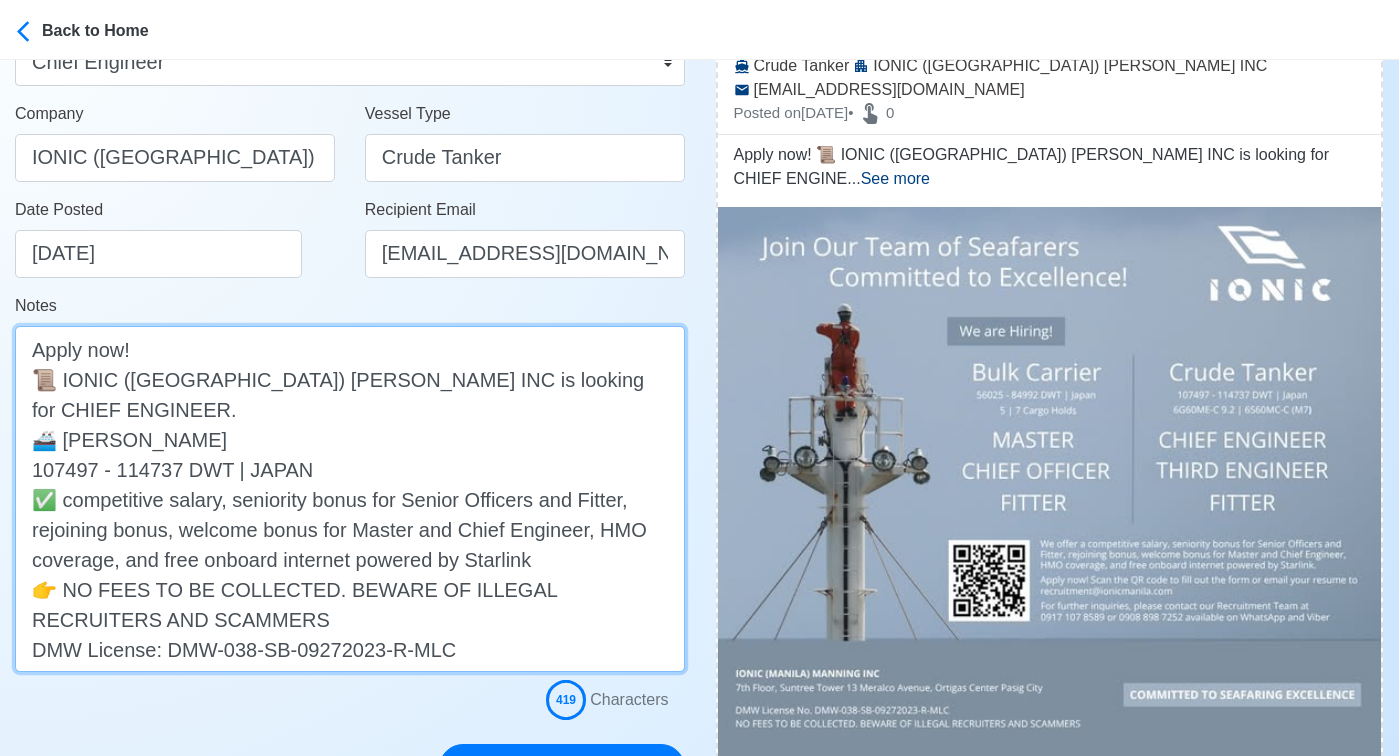 drag, startPoint x: 319, startPoint y: 441, endPoint x: -33, endPoint y: 441, distance: 352 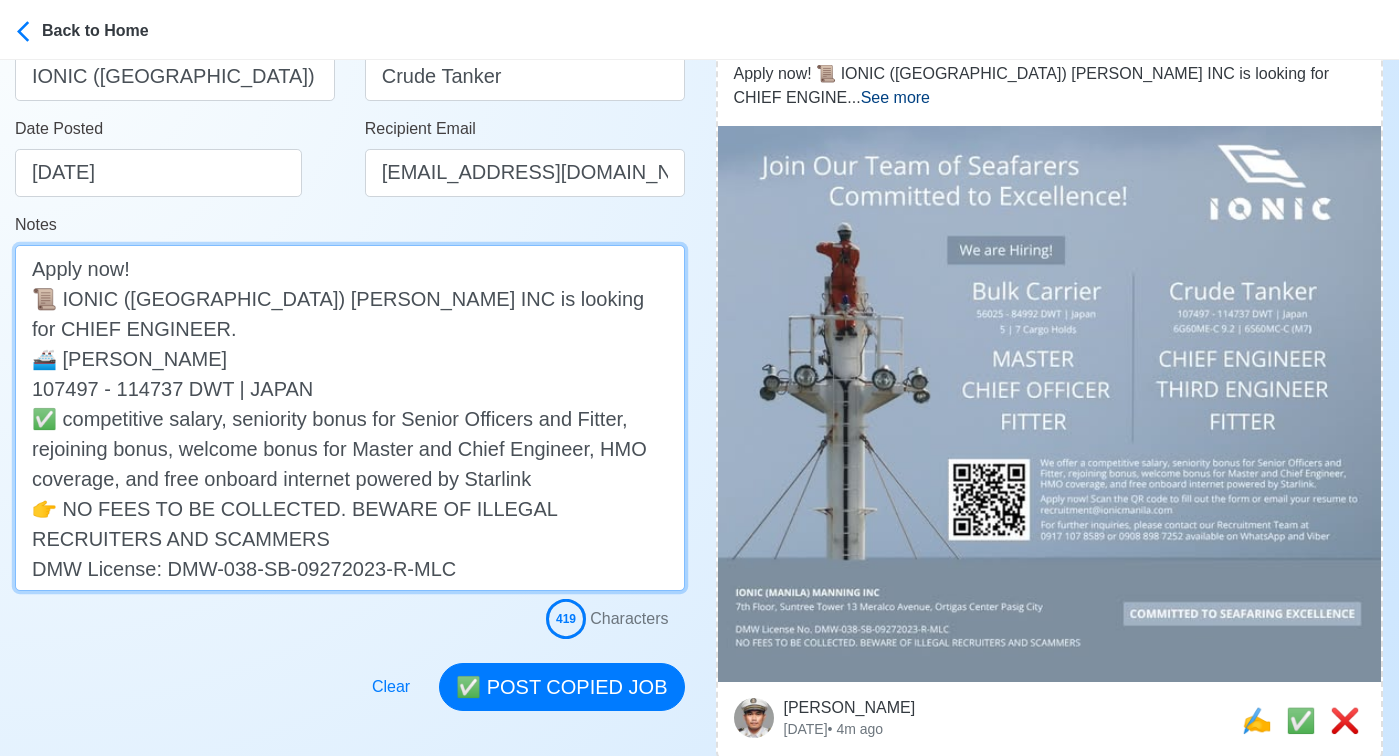 scroll, scrollTop: 629, scrollLeft: 0, axis: vertical 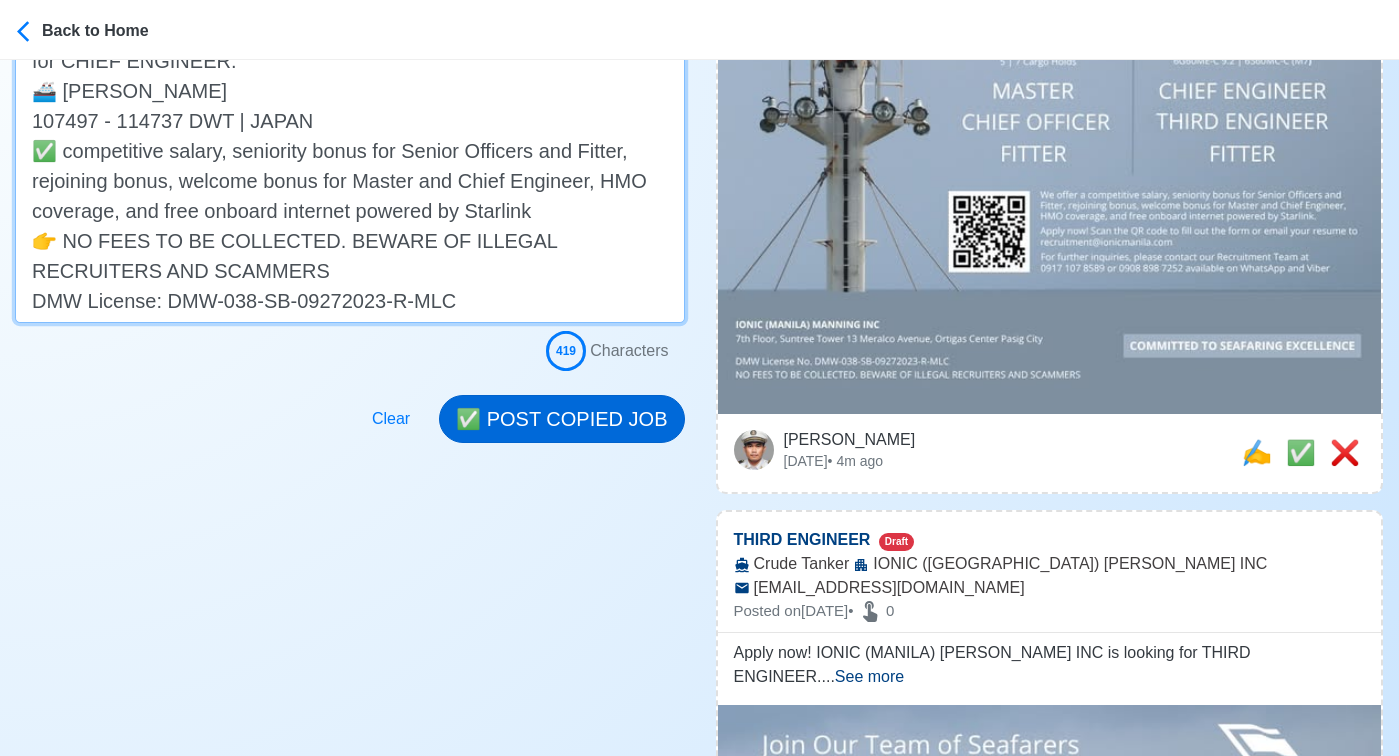type on "Apply now!
📜 IONIC (MANILA) MANNING INC is looking for CHIEF ENGINEER.
🚢 Crude Tanker
107497 - 114737 DWT | JAPAN
✅ competitive salary, seniority bonus for Senior Officers and Fitter, rejoining bonus, welcome bonus for Master and Chief Engineer, HMO coverage, and free onboard internet powered by Starlink
👉 NO FEES TO BE COLLECTED. BEWARE OF ILLEGAL RECRUITERS AND SCAMMERS
DMW License: DMW-038-SB-09272023-R-MLC" 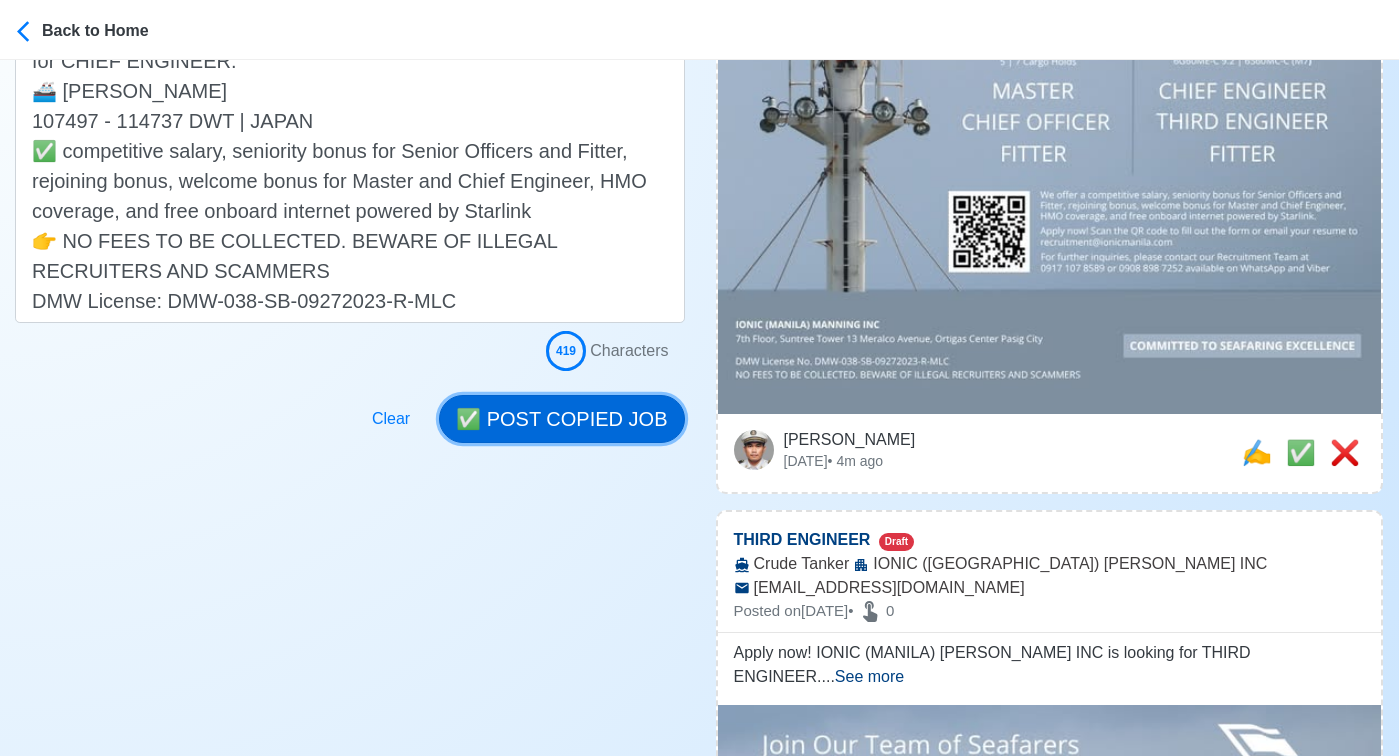 click on "✅ POST COPIED JOB" at bounding box center [561, 419] 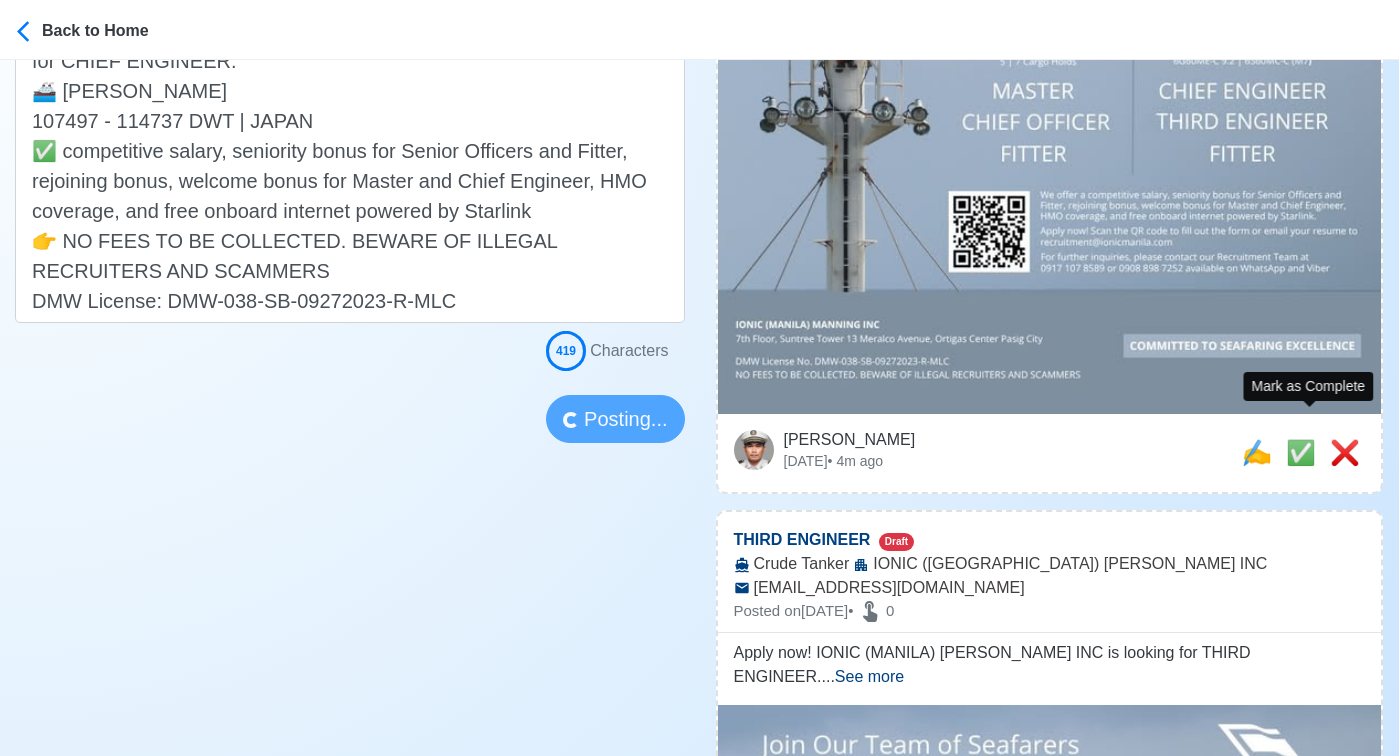 type 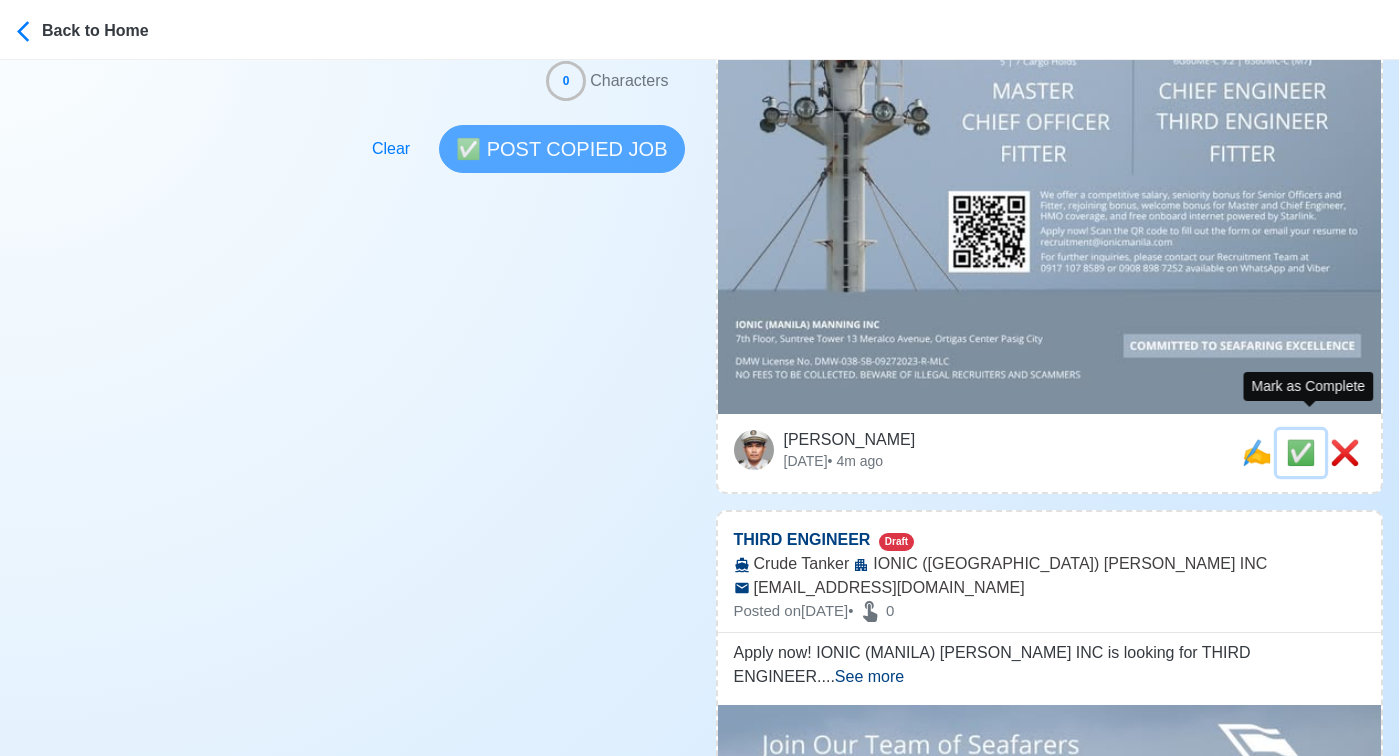 click on "✅" at bounding box center [1301, 452] 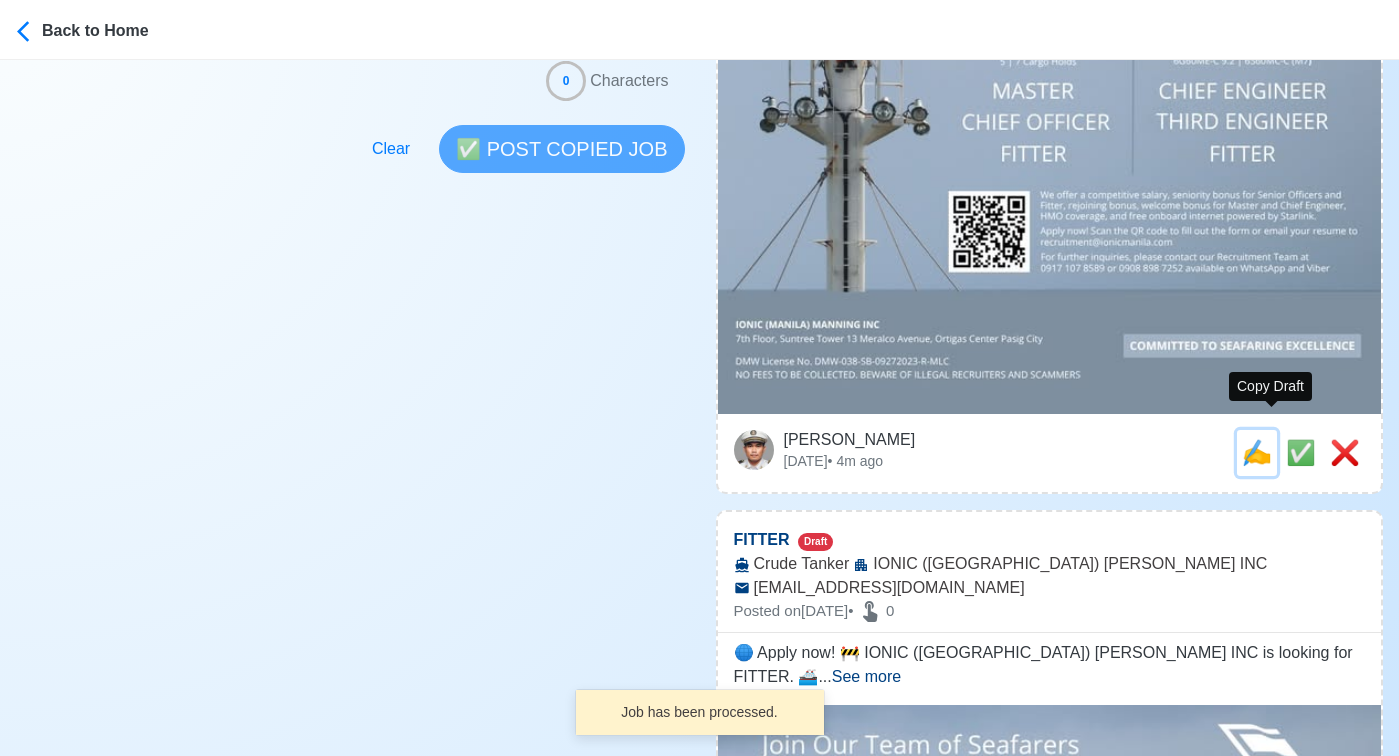 click on "✍️" at bounding box center [1257, 452] 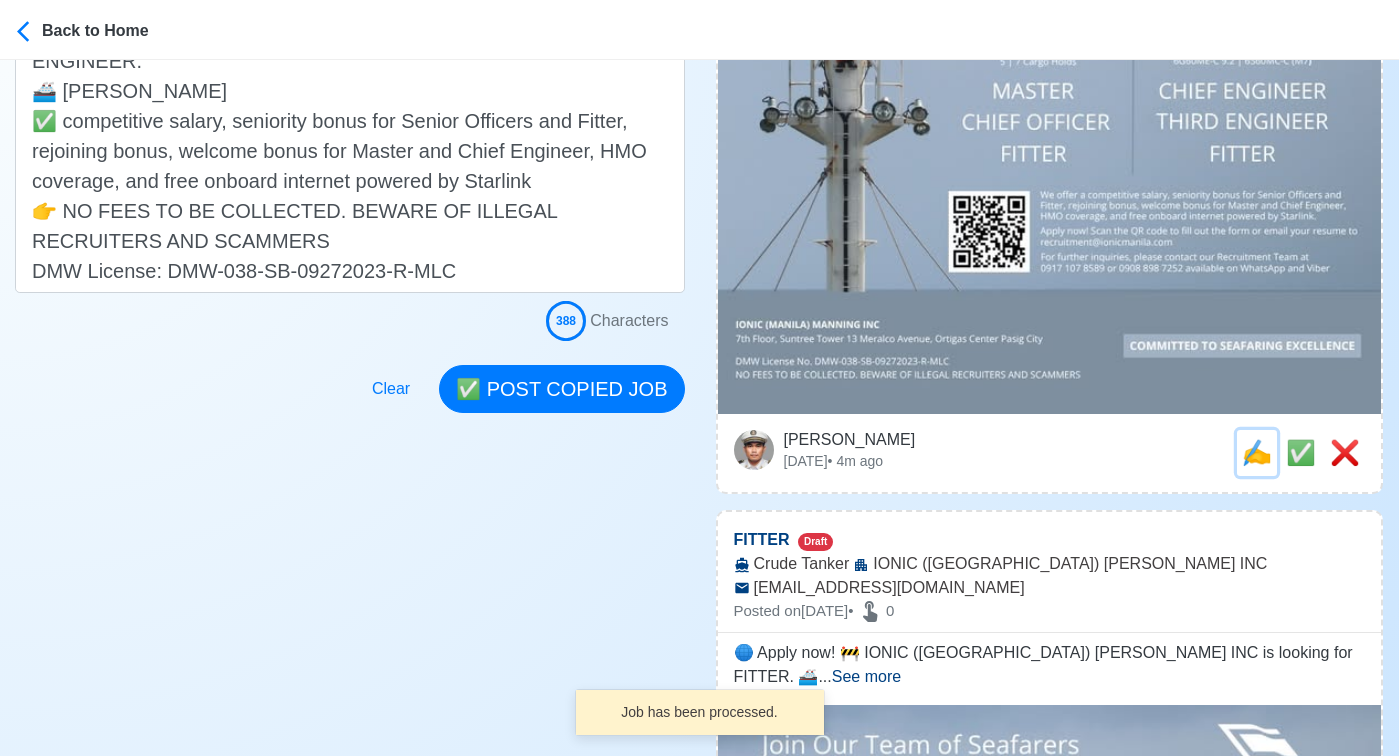 scroll, scrollTop: 0, scrollLeft: 0, axis: both 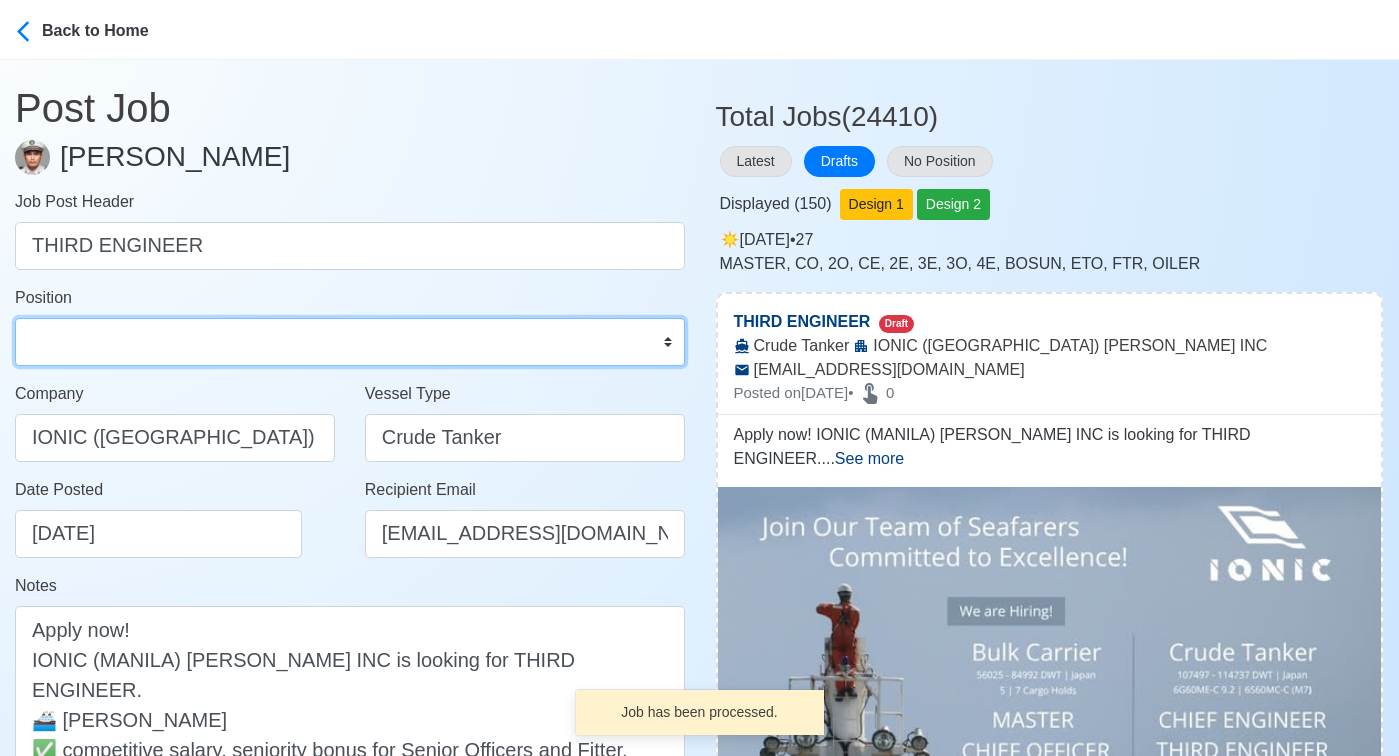 click on "Master Chief Officer 2nd Officer 3rd Officer Junior Officer Chief Engineer 2nd Engineer 3rd Engineer 4th Engineer Gas Engineer Junior Engineer 1st Assistant Engineer 2nd Assistant Engineer 3rd Assistant Engineer ETO/ETR Electrician Electrical Engineer Oiler Fitter Welder Chief Cook Chef Cook Messman Wiper Rigger Ordinary Seaman Able Seaman Motorman Pumpman Bosun Cadet Reefer Mechanic Operator Repairman Painter Steward Waiter Others" at bounding box center (350, 342) 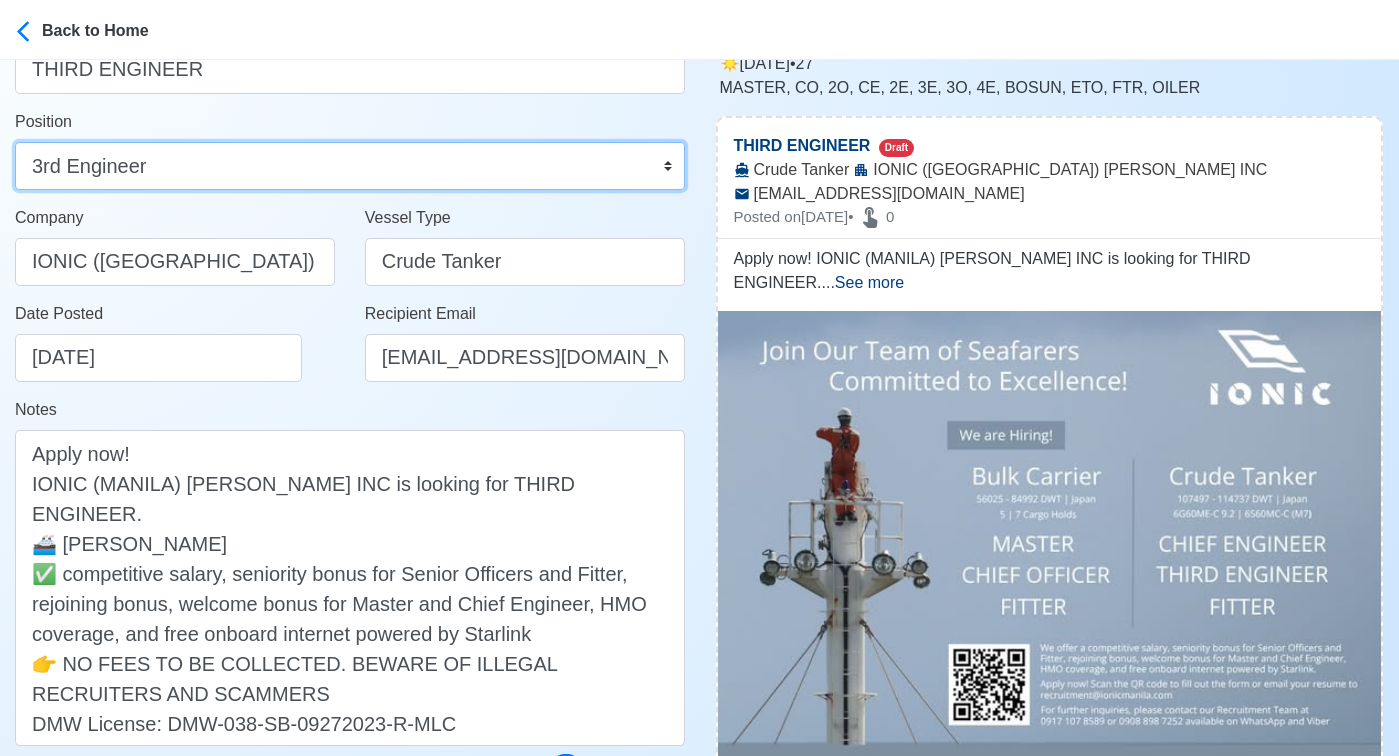 scroll, scrollTop: 184, scrollLeft: 0, axis: vertical 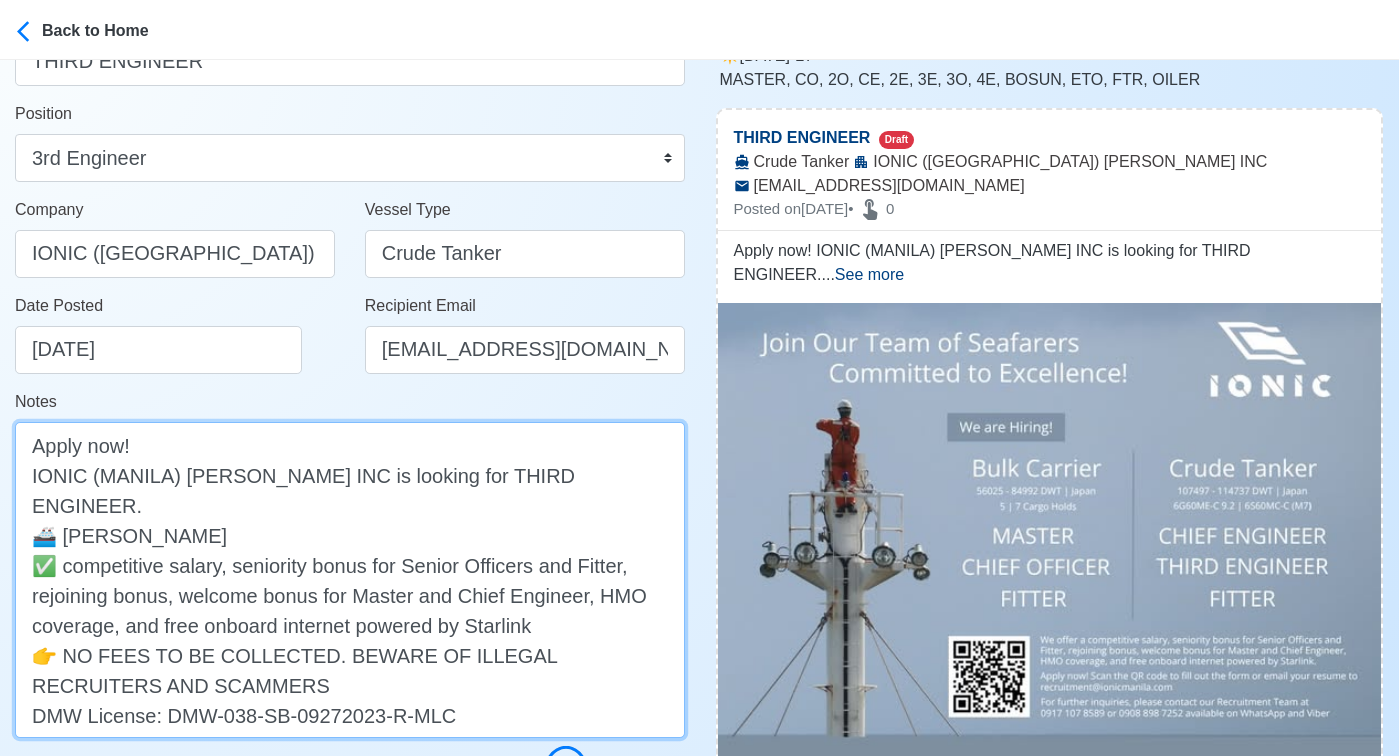 click on "Apply now!
IONIC (MANILA) MANNING INC is looking for THIRD ENGINEER.
🚢 Crude Tanker
✅ competitive salary, seniority bonus for Senior Officers and Fitter, rejoining bonus, welcome bonus for Master and Chief Engineer, HMO coverage, and free onboard internet powered by Starlink
👉 NO FEES TO BE COLLECTED. BEWARE OF ILLEGAL RECRUITERS AND SCAMMERS
DMW License: DMW-038-SB-09272023-R-MLC" at bounding box center (350, 580) 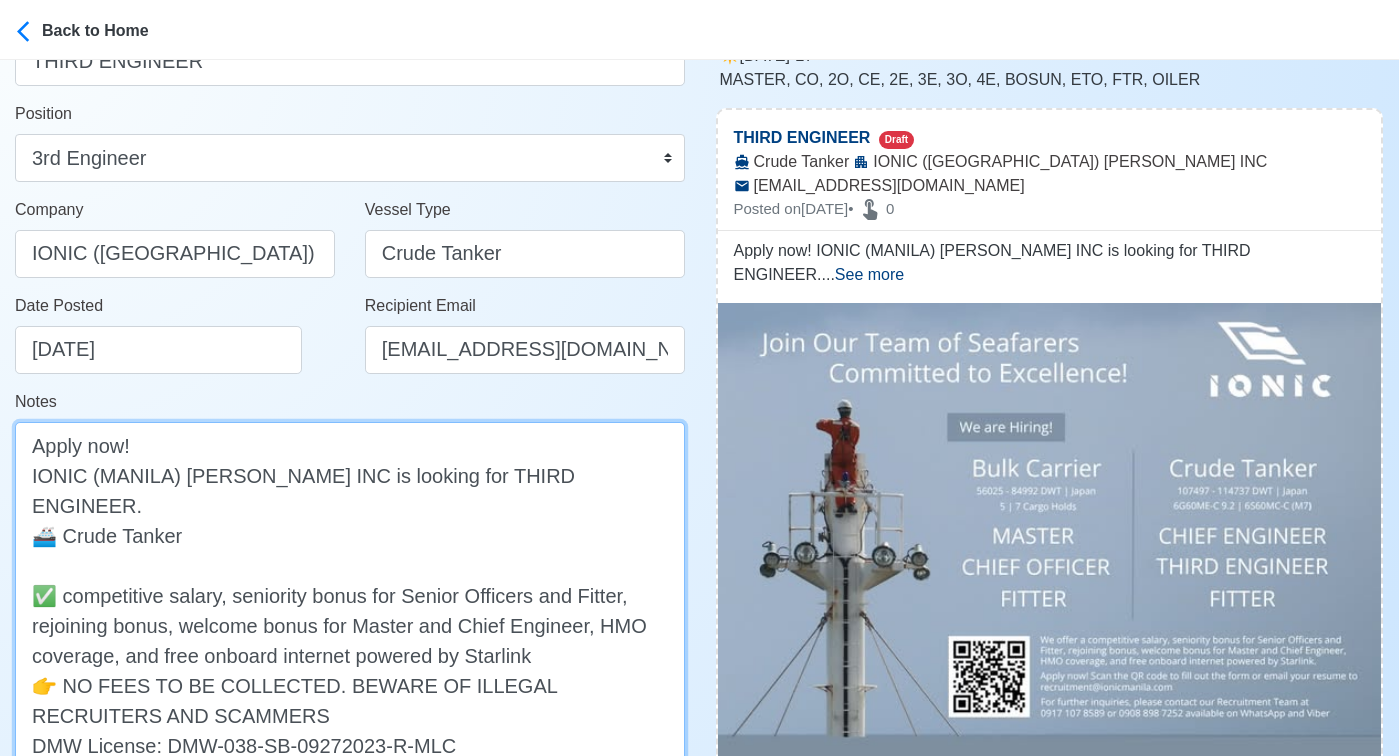 paste on "107497 - 114737 DWT | JAPAN" 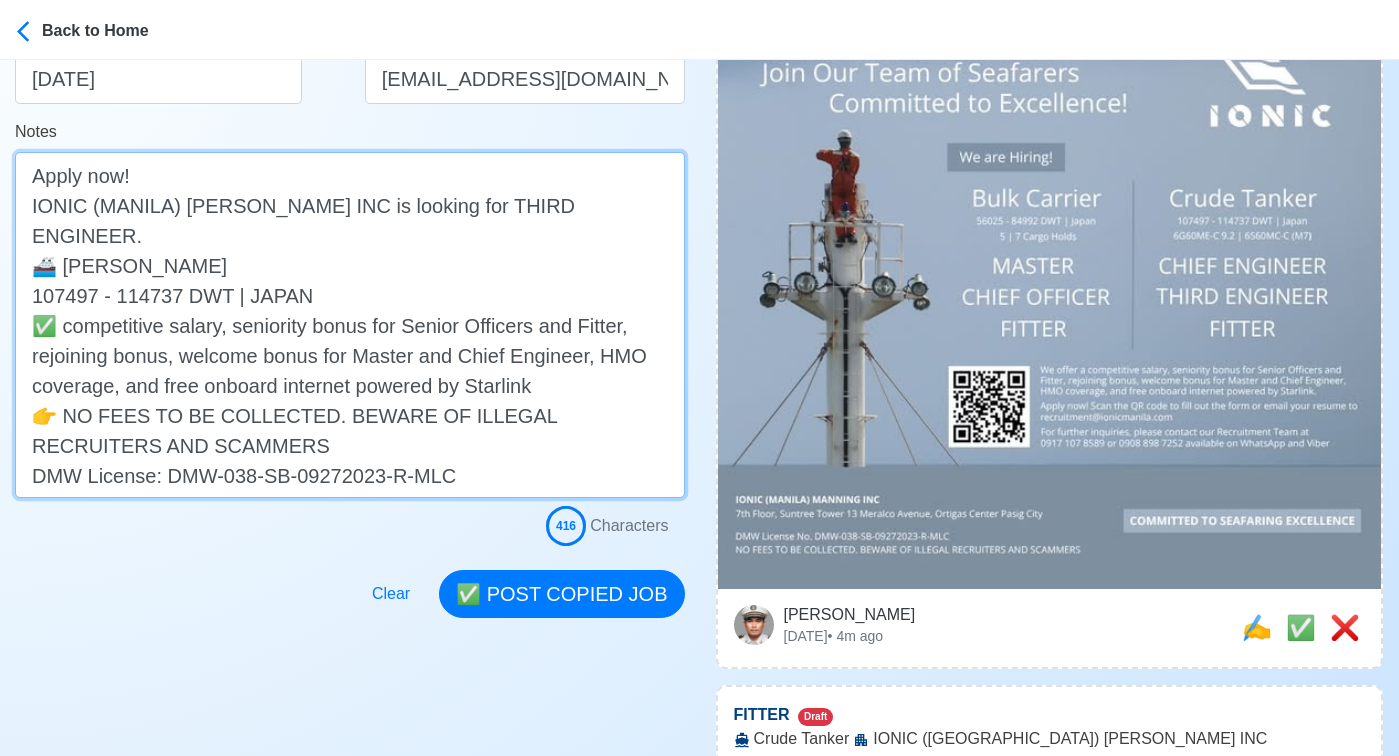 scroll, scrollTop: 599, scrollLeft: 0, axis: vertical 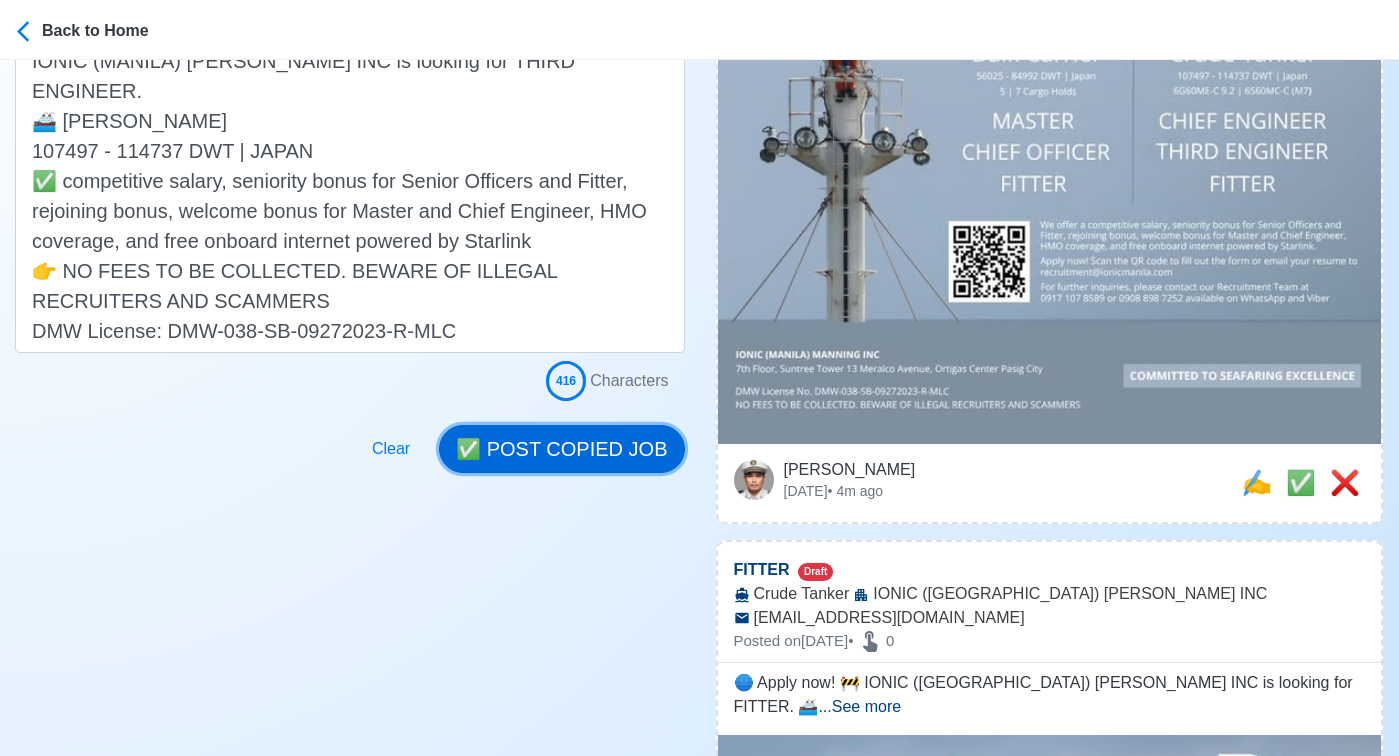 click on "✅ POST COPIED JOB" at bounding box center [561, 449] 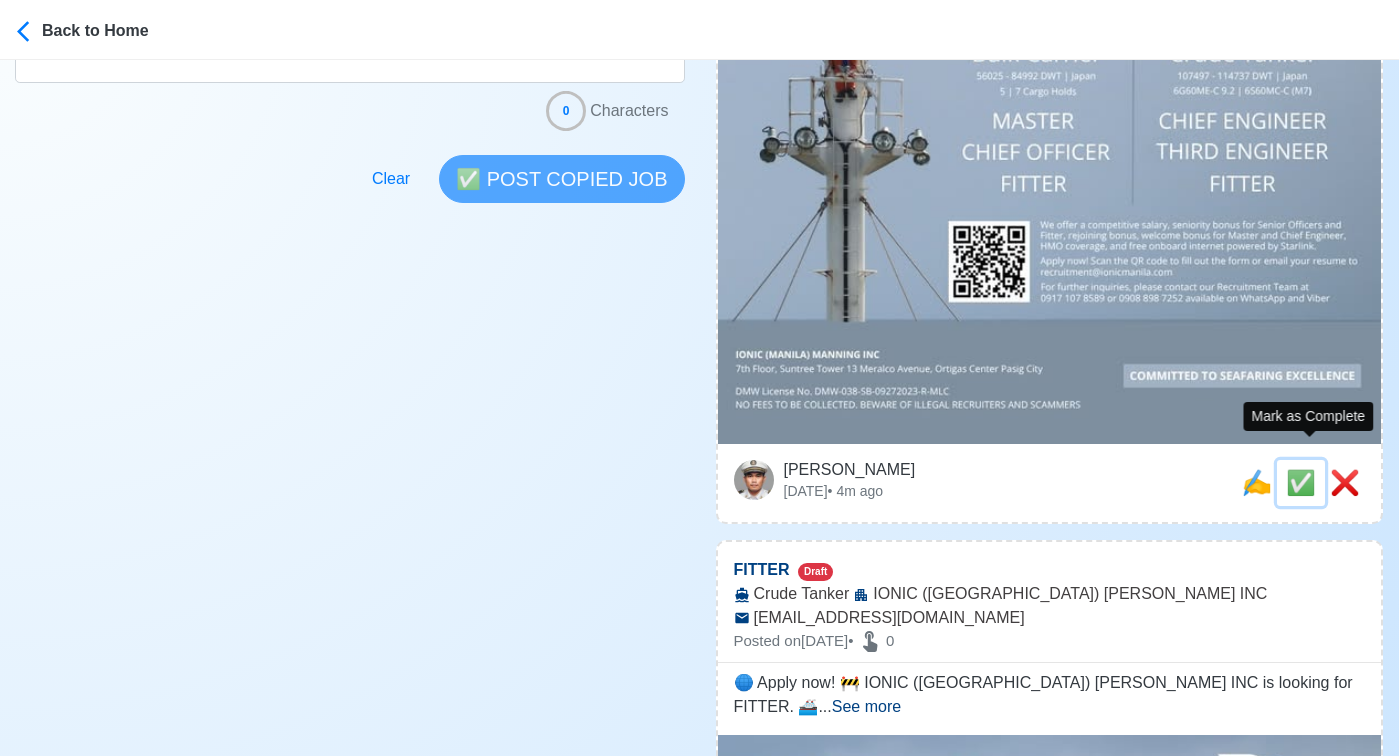 click on "✅" at bounding box center (1301, 482) 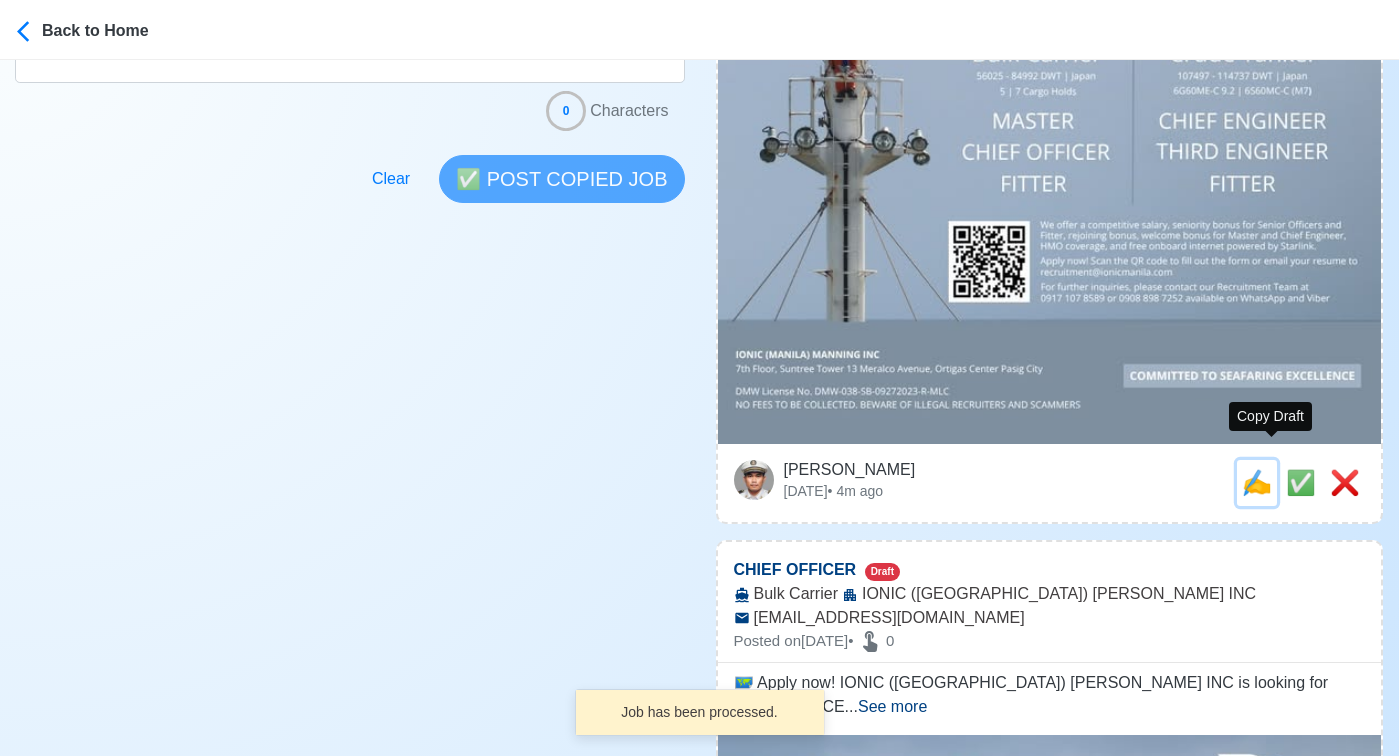 click on "✍️" at bounding box center (1257, 482) 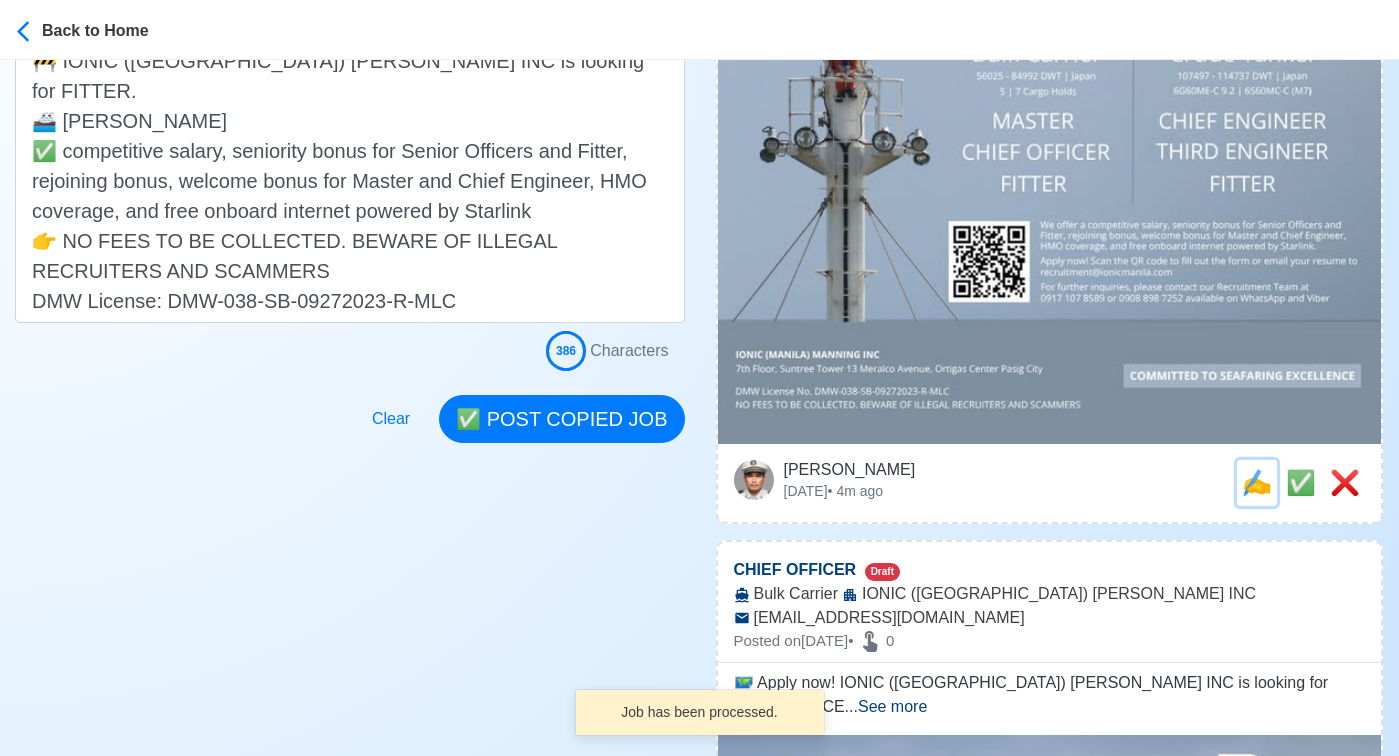 scroll, scrollTop: 0, scrollLeft: 0, axis: both 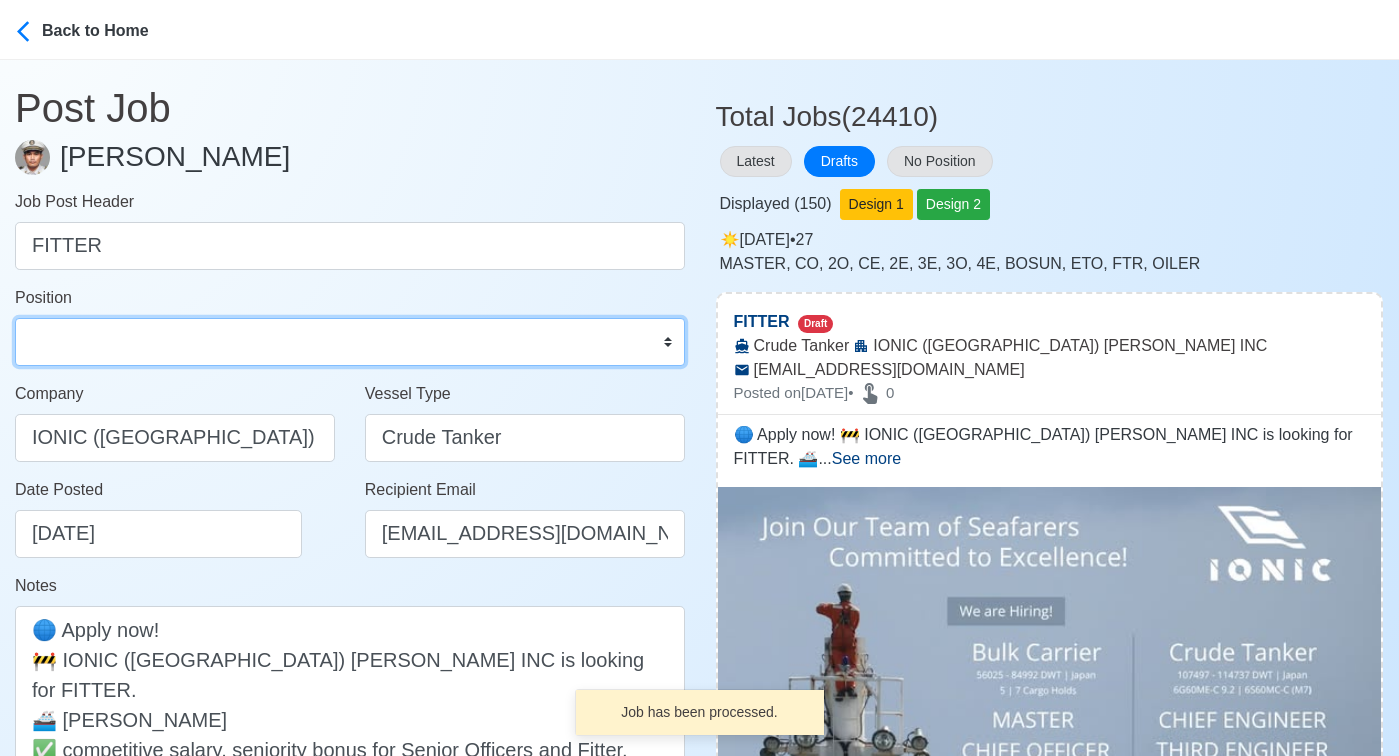 click on "Master Chief Officer 2nd Officer 3rd Officer Junior Officer Chief Engineer 2nd Engineer 3rd Engineer 4th Engineer Gas Engineer Junior Engineer 1st Assistant Engineer 2nd Assistant Engineer 3rd Assistant Engineer ETO/ETR Electrician Electrical Engineer Oiler Fitter Welder Chief Cook Chef Cook Messman Wiper Rigger Ordinary Seaman Able Seaman Motorman Pumpman Bosun Cadet Reefer Mechanic Operator Repairman Painter Steward Waiter Others" at bounding box center (350, 342) 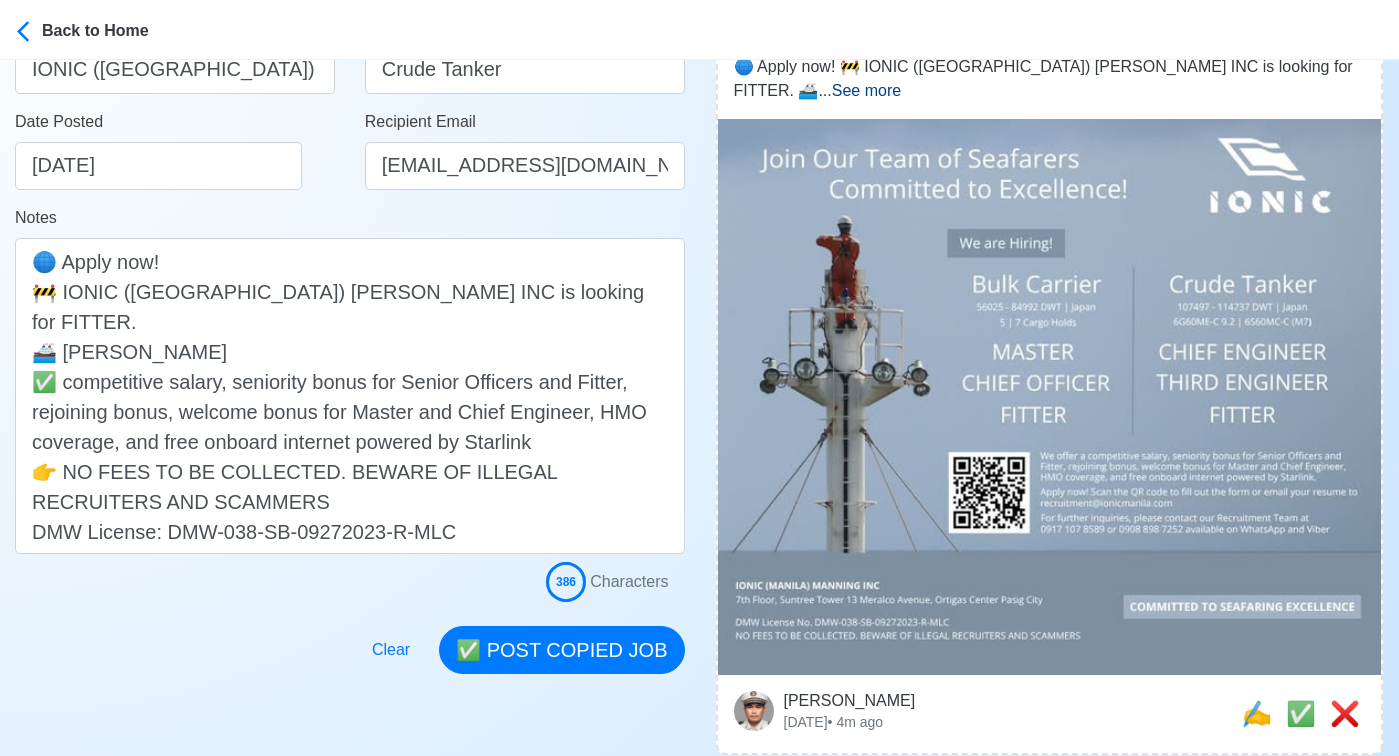 scroll, scrollTop: 410, scrollLeft: 0, axis: vertical 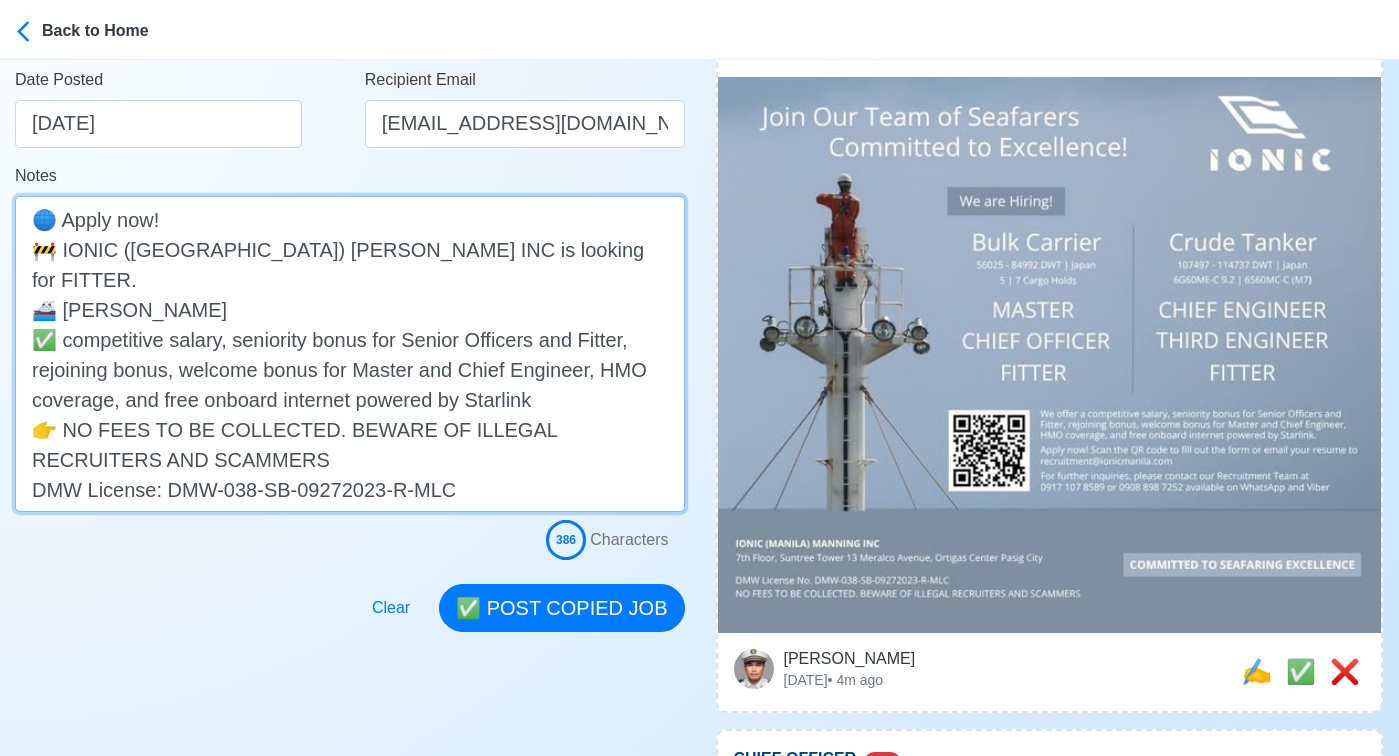 click on "🌐 Apply now!
🚧 IONIC (MANILA) MANNING INC is looking for FITTER.
🚢 Crude Tanker
✅ competitive salary, seniority bonus for Senior Officers and Fitter, rejoining bonus, welcome bonus for Master and Chief Engineer, HMO coverage, and free onboard internet powered by Starlink
👉 NO FEES TO BE COLLECTED. BEWARE OF ILLEGAL RECRUITERS AND SCAMMERS
DMW License: DMW-038-SB-09272023-R-MLC" at bounding box center (350, 354) 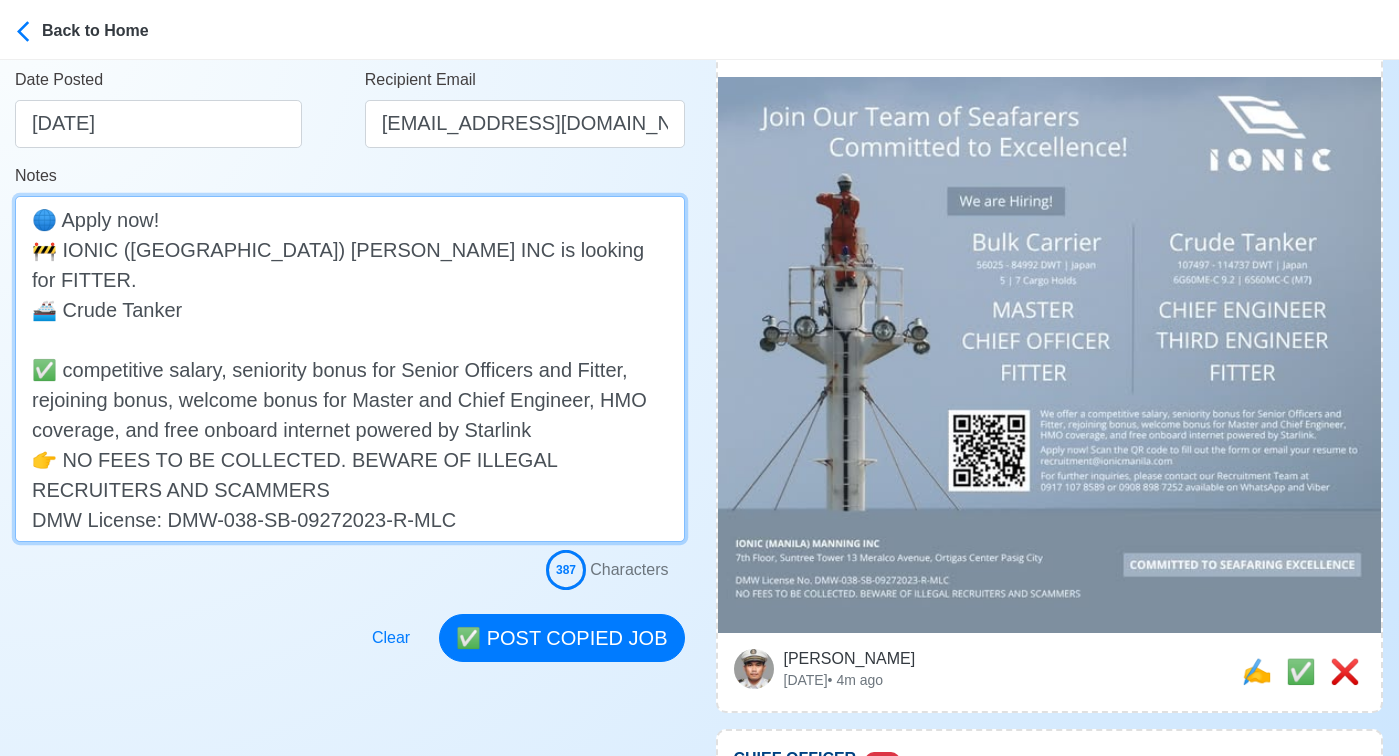paste on "107497 - 114737 DWT | JAPAN" 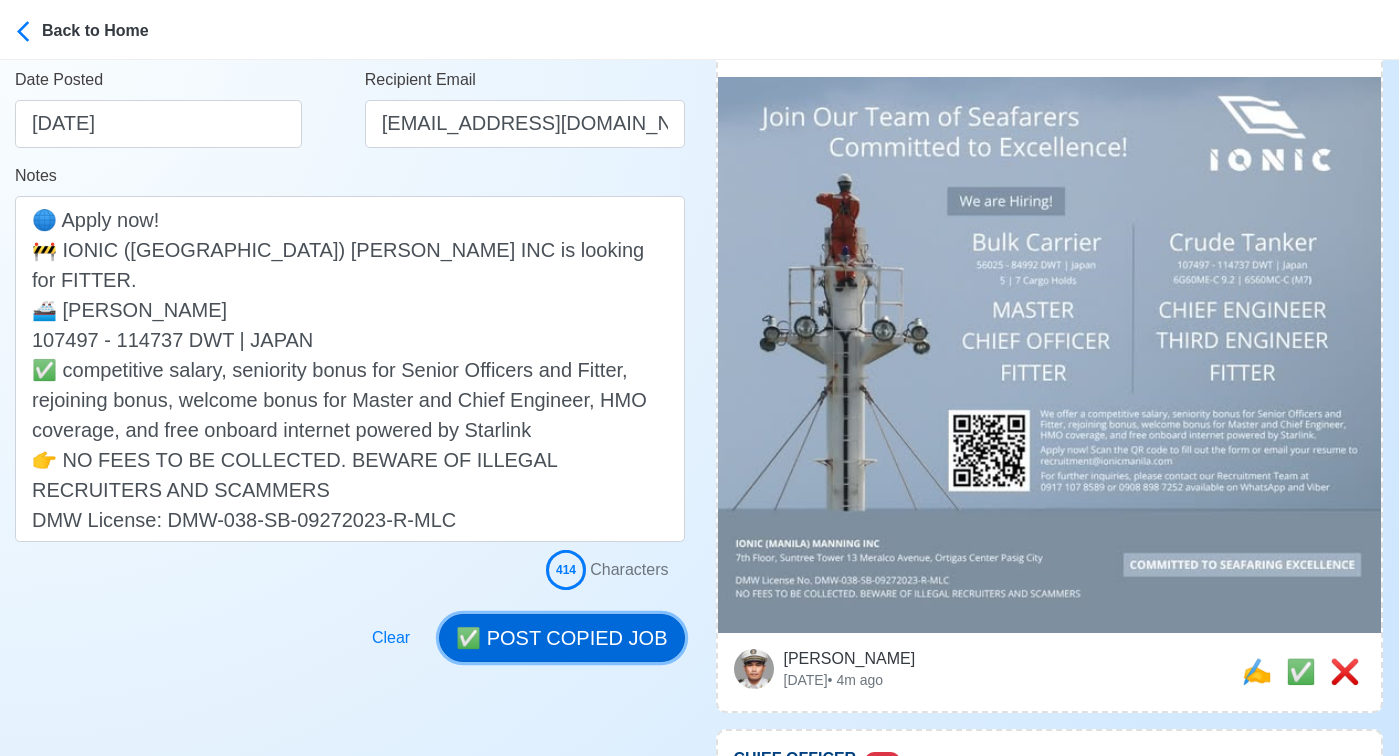 click on "✅ POST COPIED JOB" at bounding box center [561, 638] 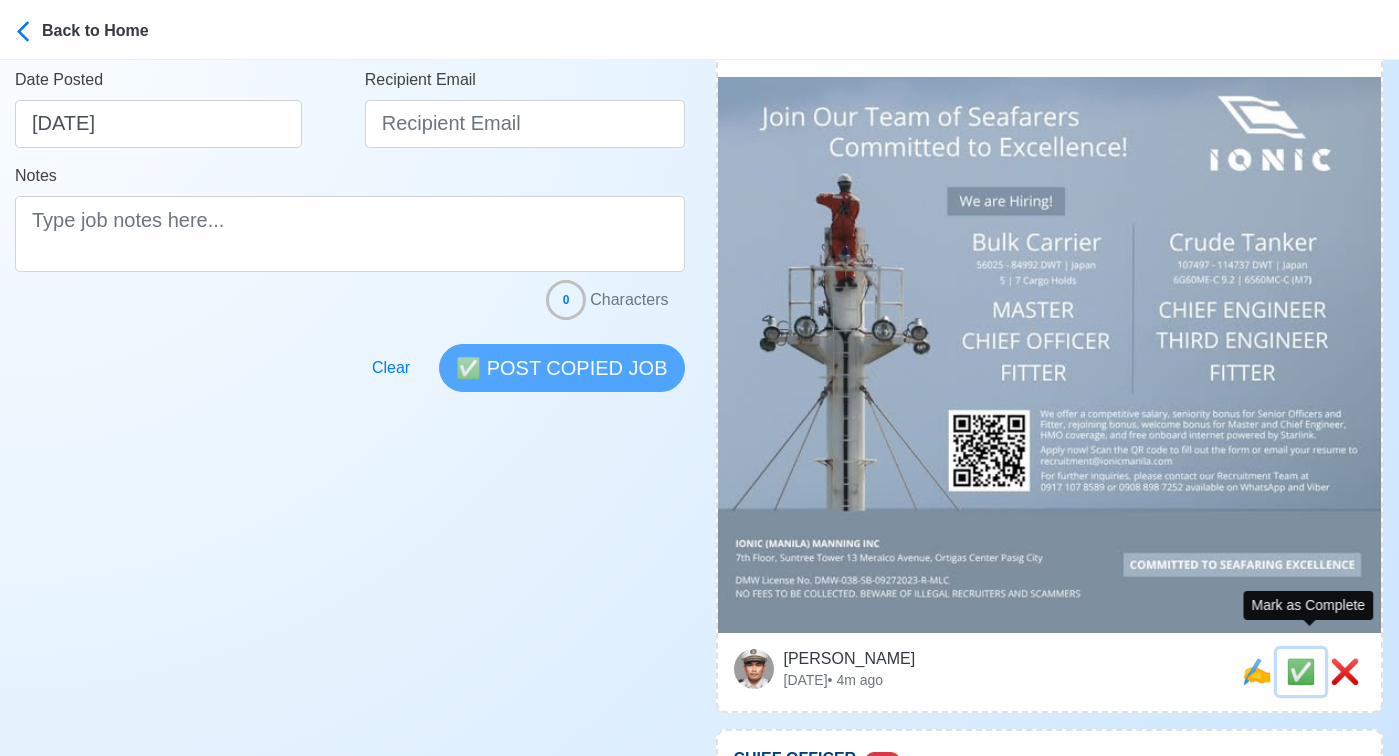click on "✅" at bounding box center [1301, 671] 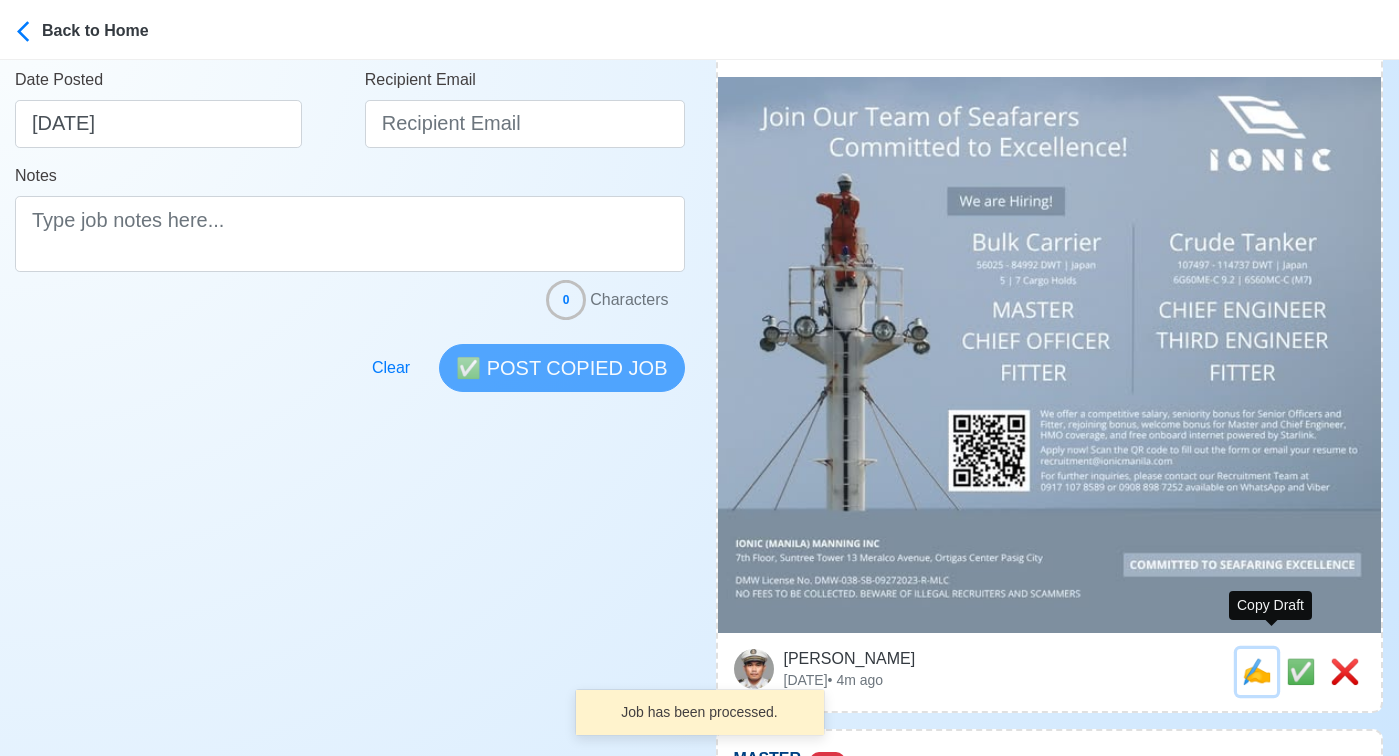click on "✍️" at bounding box center [1257, 671] 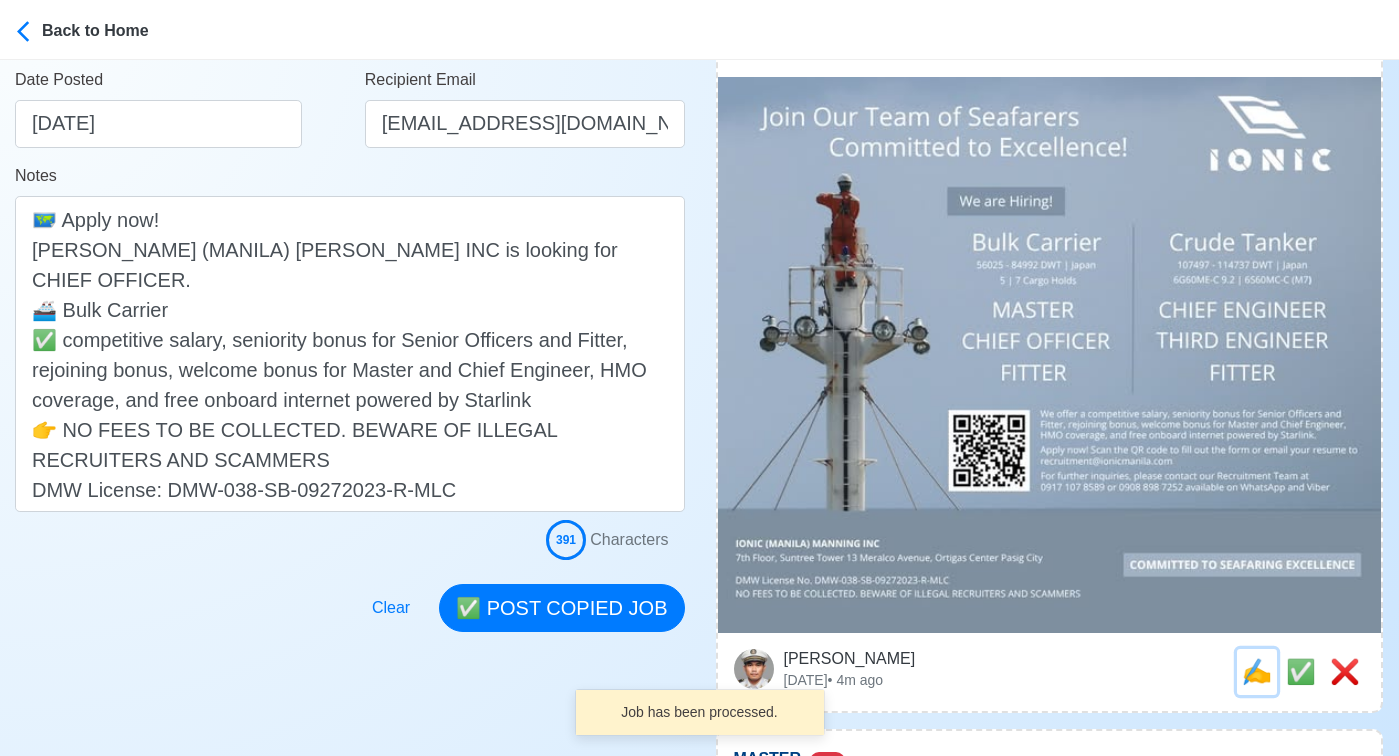 scroll, scrollTop: 0, scrollLeft: 0, axis: both 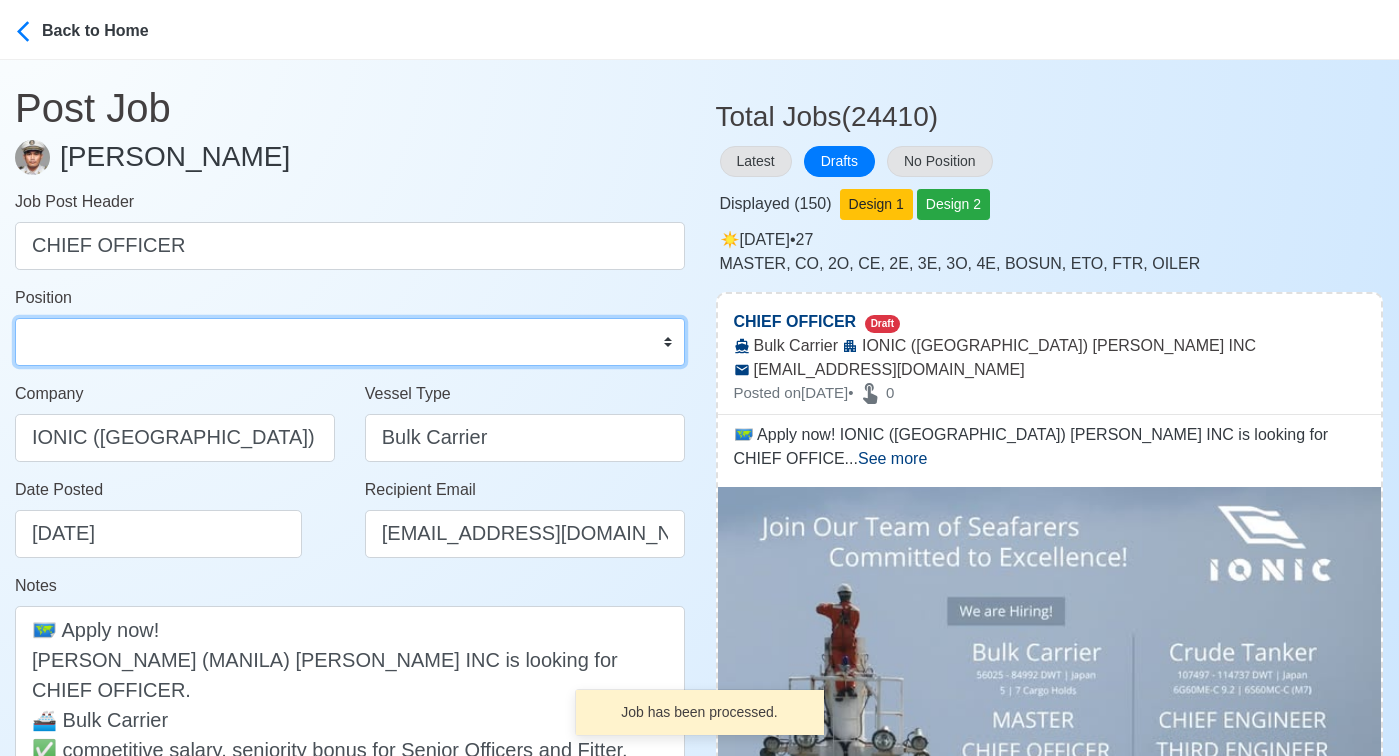 click on "Master Chief Officer 2nd Officer 3rd Officer Junior Officer Chief Engineer 2nd Engineer 3rd Engineer 4th Engineer Gas Engineer Junior Engineer 1st Assistant Engineer 2nd Assistant Engineer 3rd Assistant Engineer ETO/ETR Electrician Electrical Engineer Oiler Fitter Welder Chief Cook Chef Cook Messman Wiper Rigger Ordinary Seaman Able Seaman Motorman Pumpman Bosun Cadet Reefer Mechanic Operator Repairman Painter Steward Waiter Others" at bounding box center [350, 342] 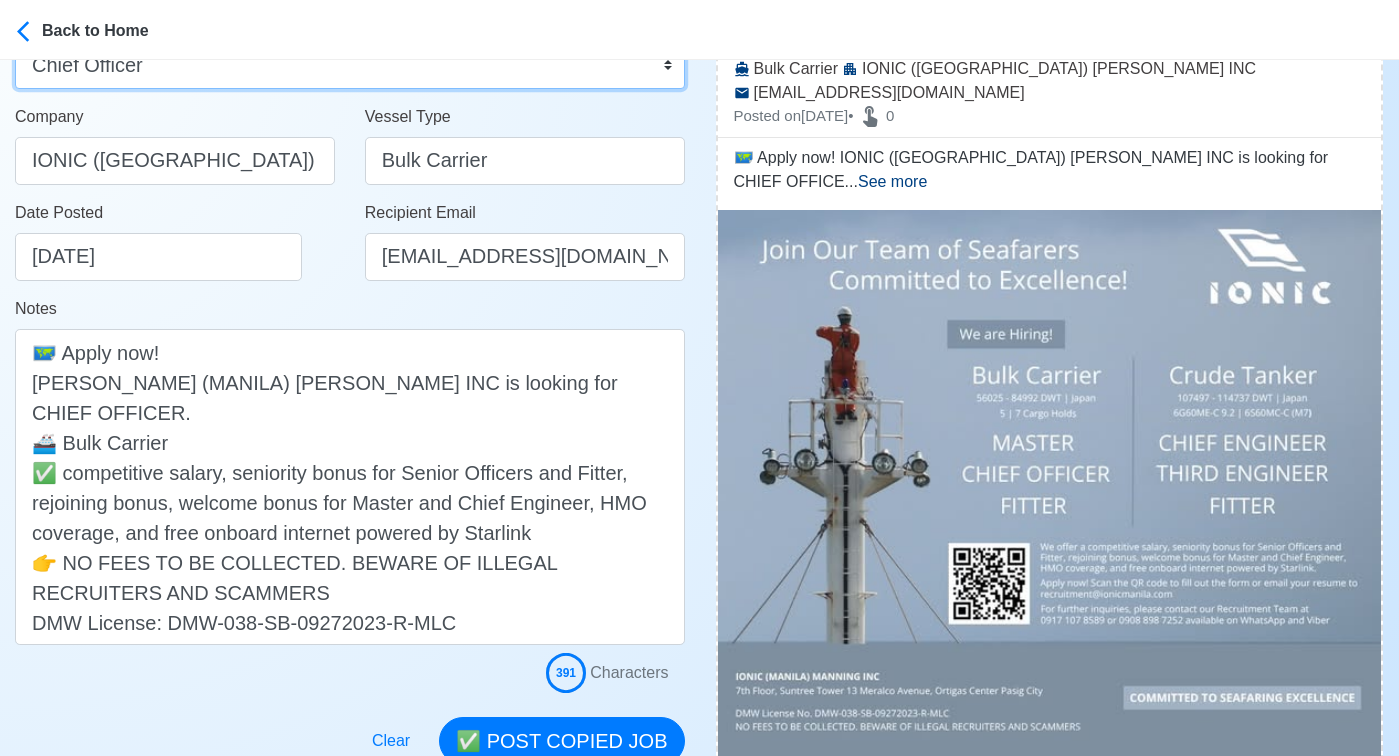 scroll, scrollTop: 280, scrollLeft: 0, axis: vertical 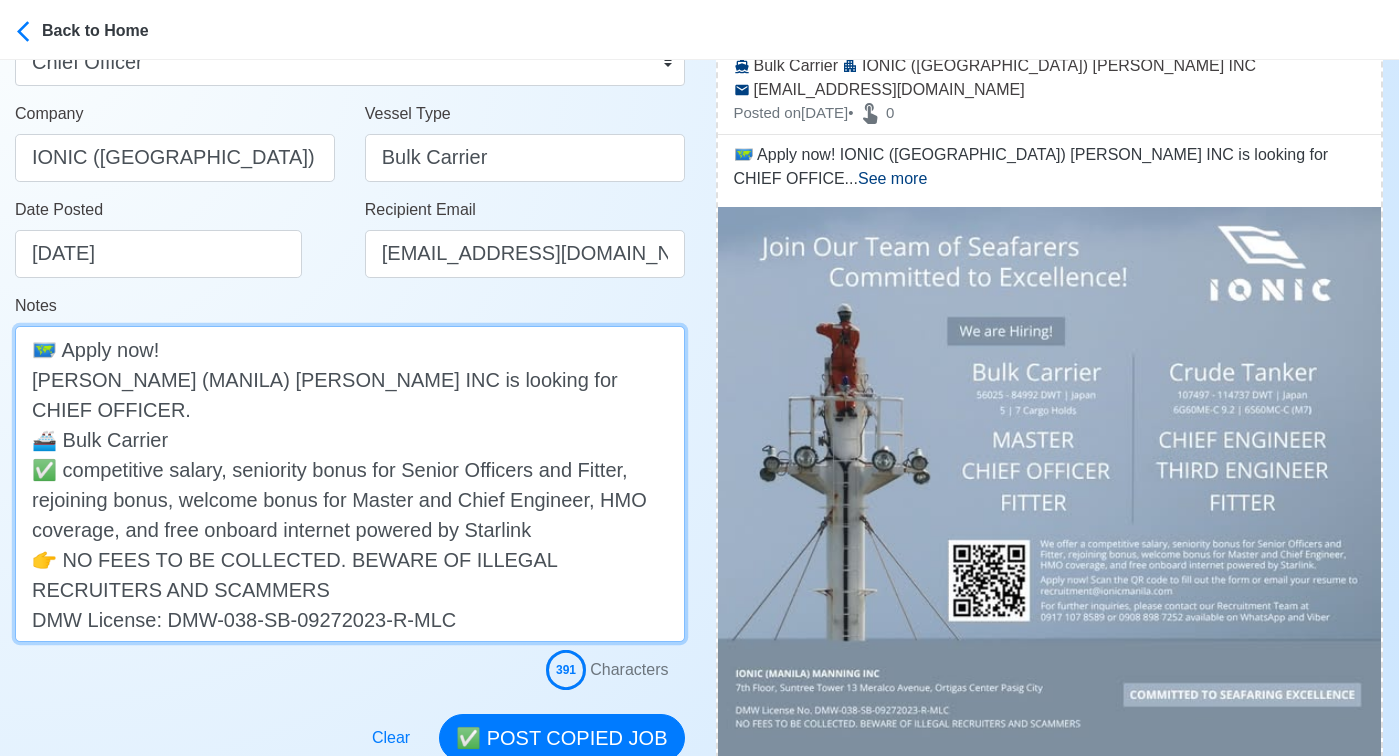 click on "🗺️ Apply now!
IONIC (MANILA) MANNING INC is looking for CHIEF OFFICER.
🚢 Bulk Carrier
✅ competitive salary, seniority bonus for Senior Officers and Fitter, rejoining bonus, welcome bonus for Master and Chief Engineer, HMO coverage, and free onboard internet powered by Starlink
👉 NO FEES TO BE COLLECTED. BEWARE OF ILLEGAL RECRUITERS AND SCAMMERS
DMW License: DMW-038-SB-09272023-R-MLC" at bounding box center (350, 484) 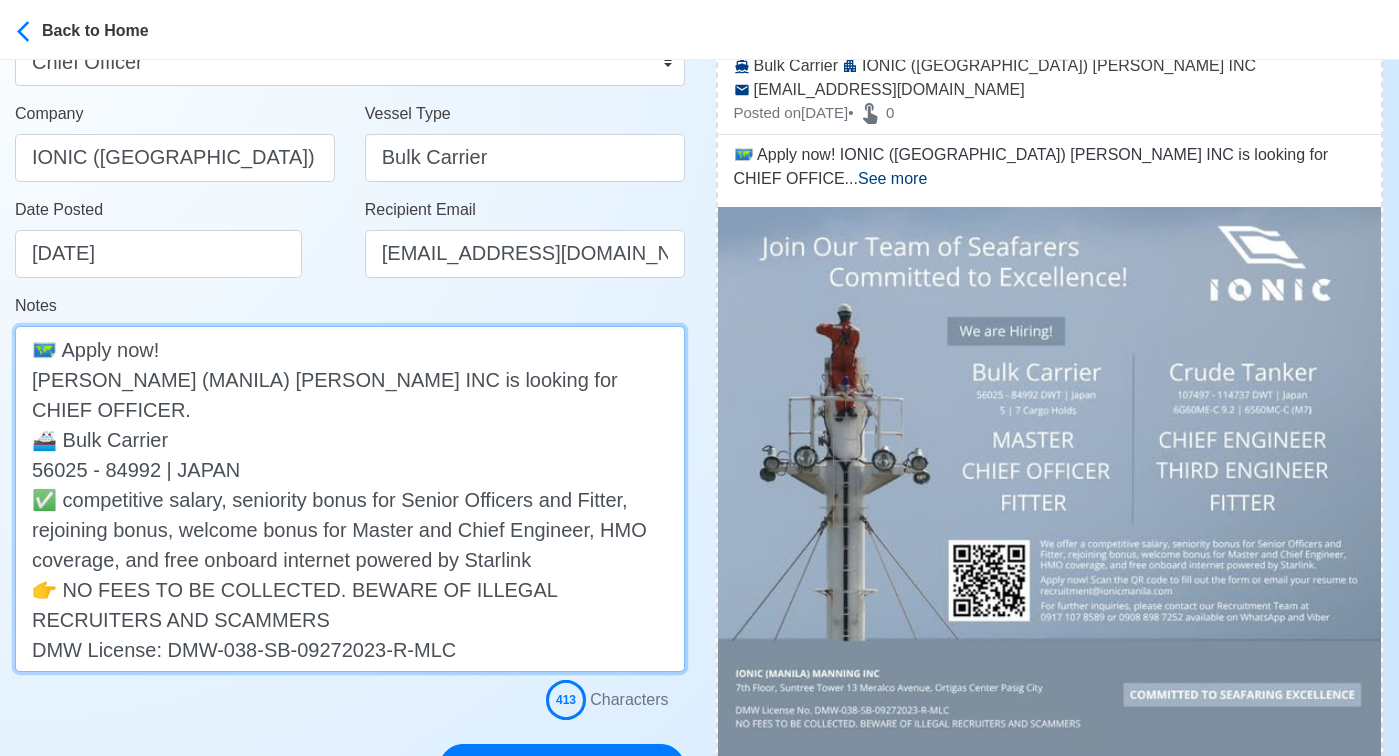 drag, startPoint x: 262, startPoint y: 437, endPoint x: 23, endPoint y: 431, distance: 239.0753 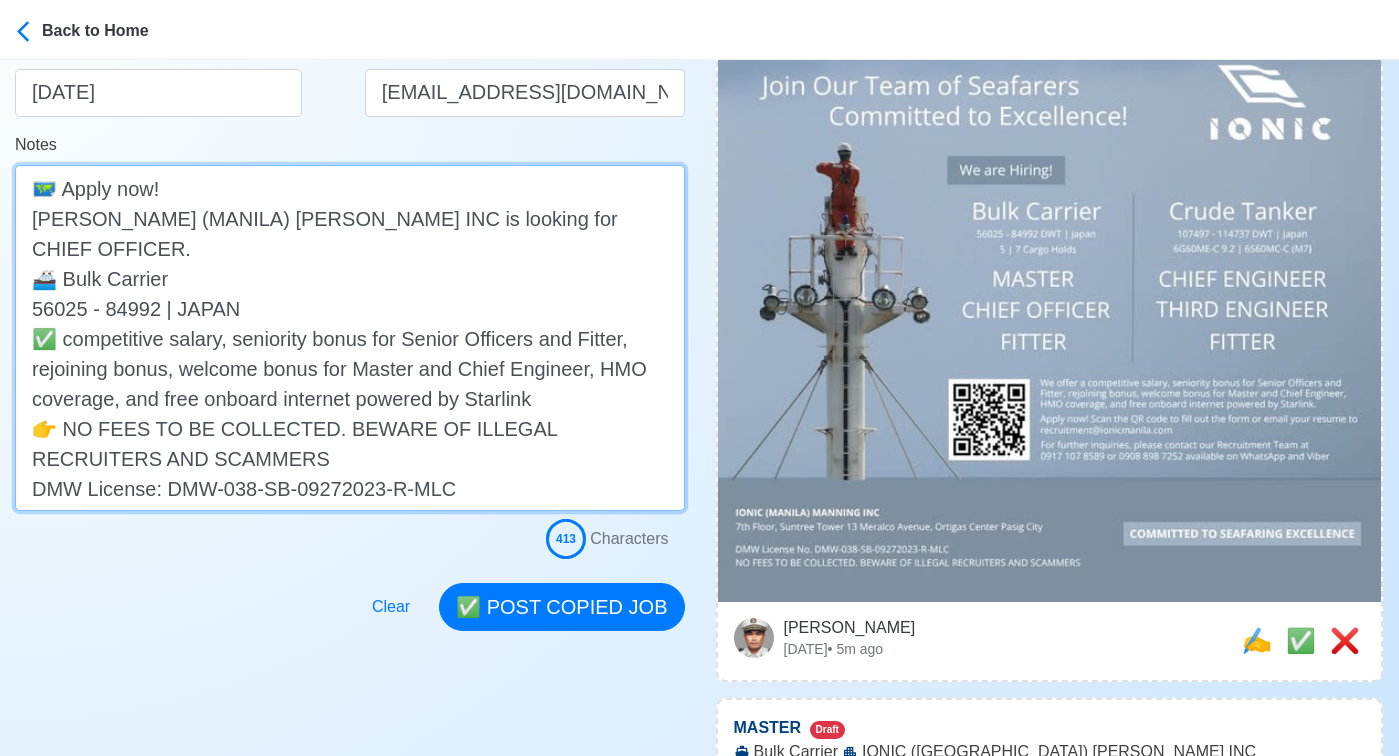 scroll, scrollTop: 479, scrollLeft: 0, axis: vertical 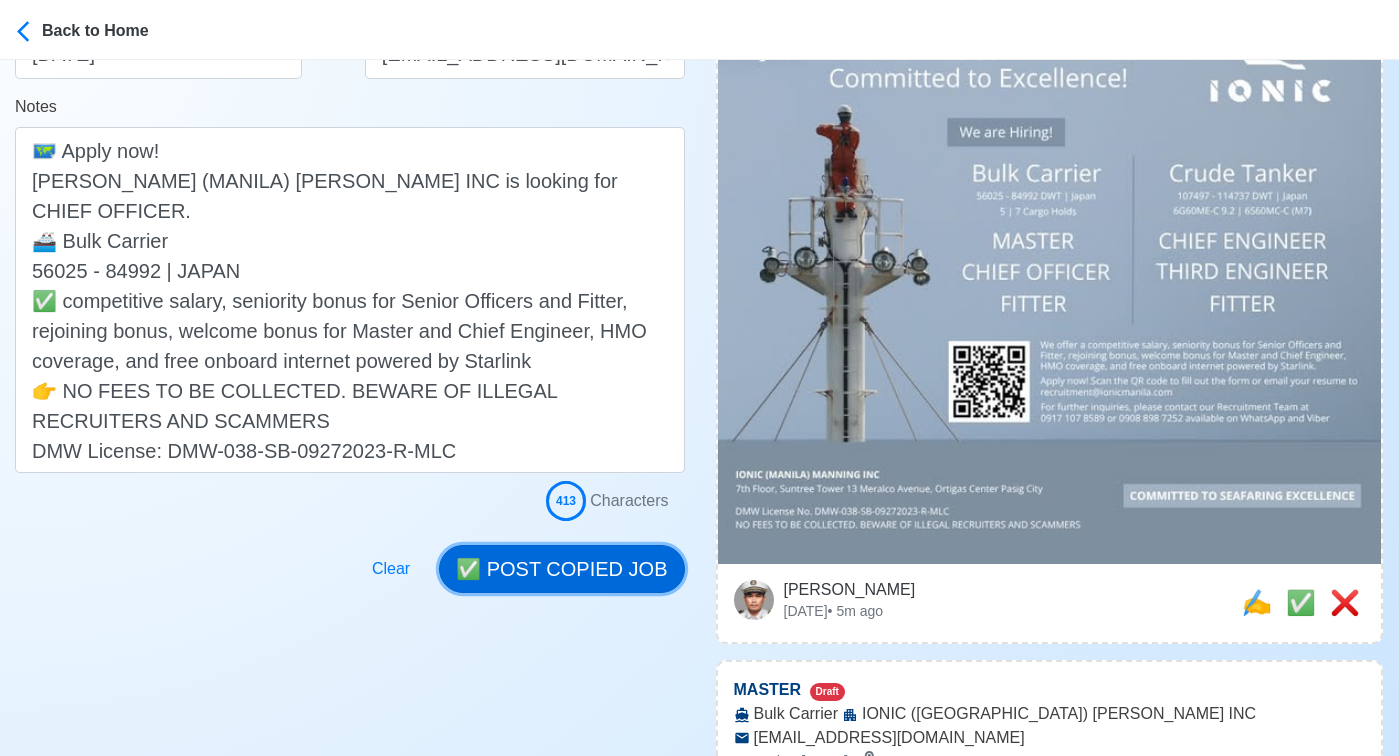 click on "✅ POST COPIED JOB" at bounding box center (561, 569) 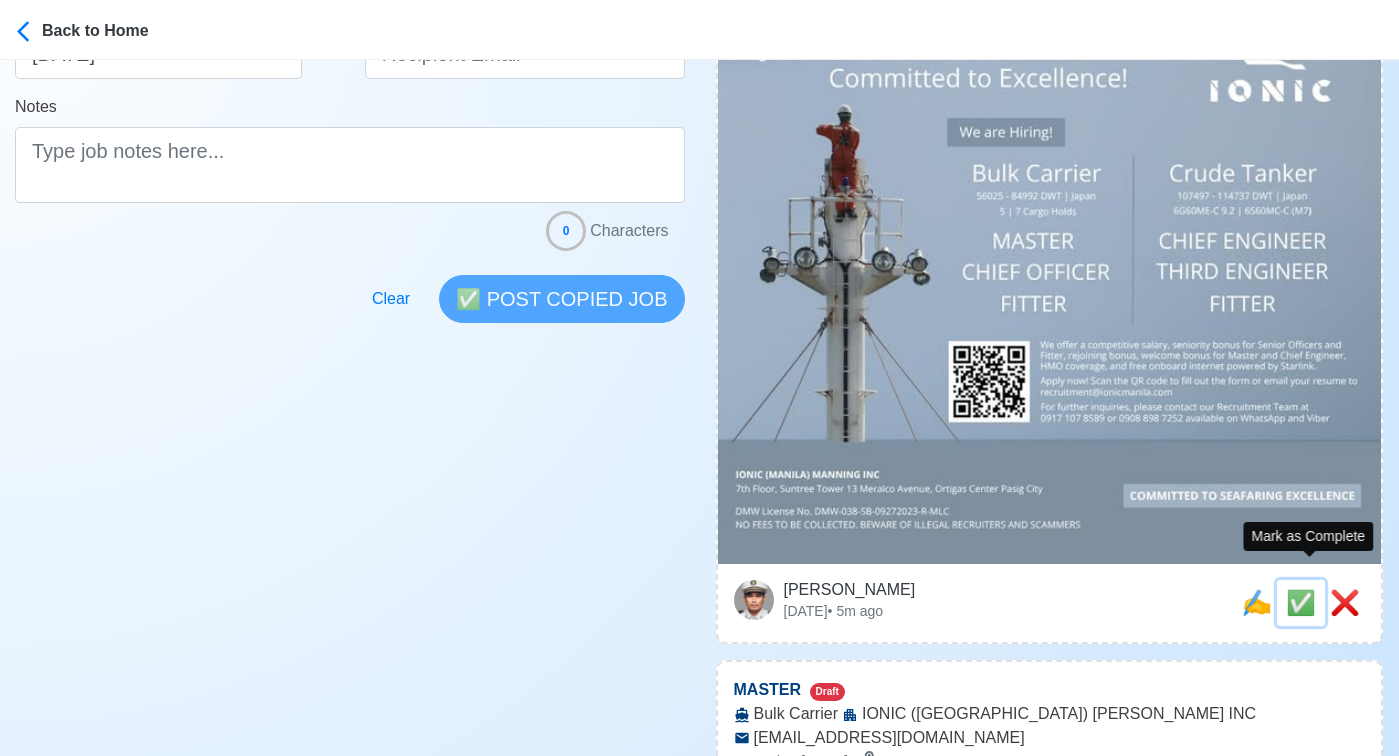 click on "✅" at bounding box center (1301, 602) 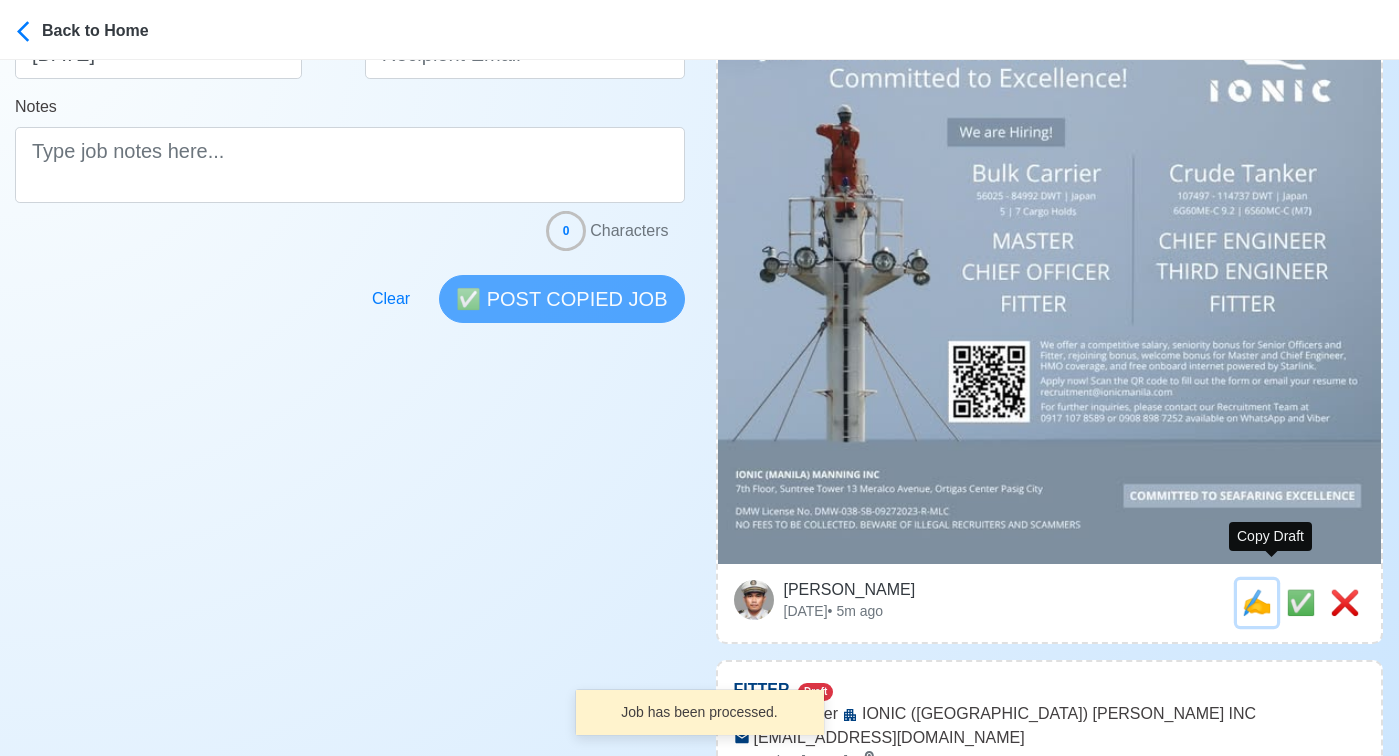 click on "✍️" at bounding box center (1257, 602) 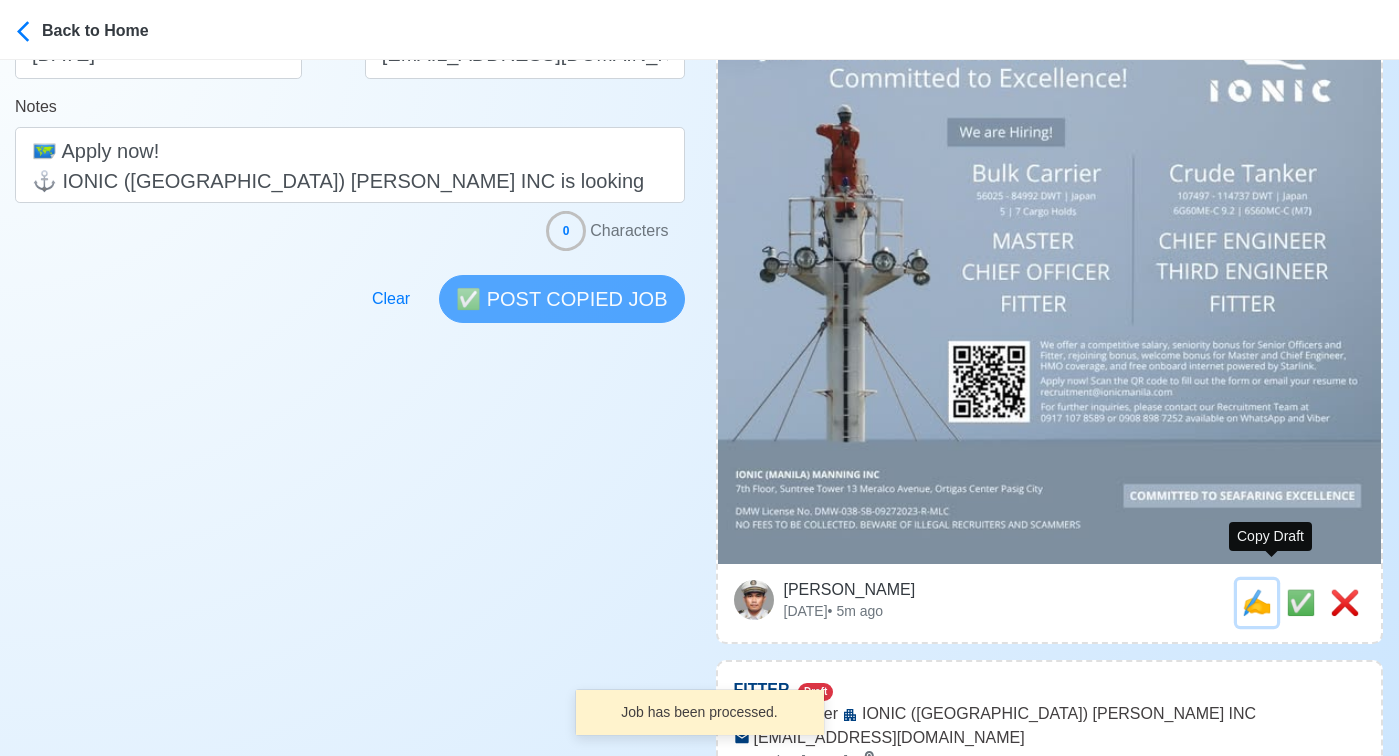 scroll, scrollTop: 0, scrollLeft: 0, axis: both 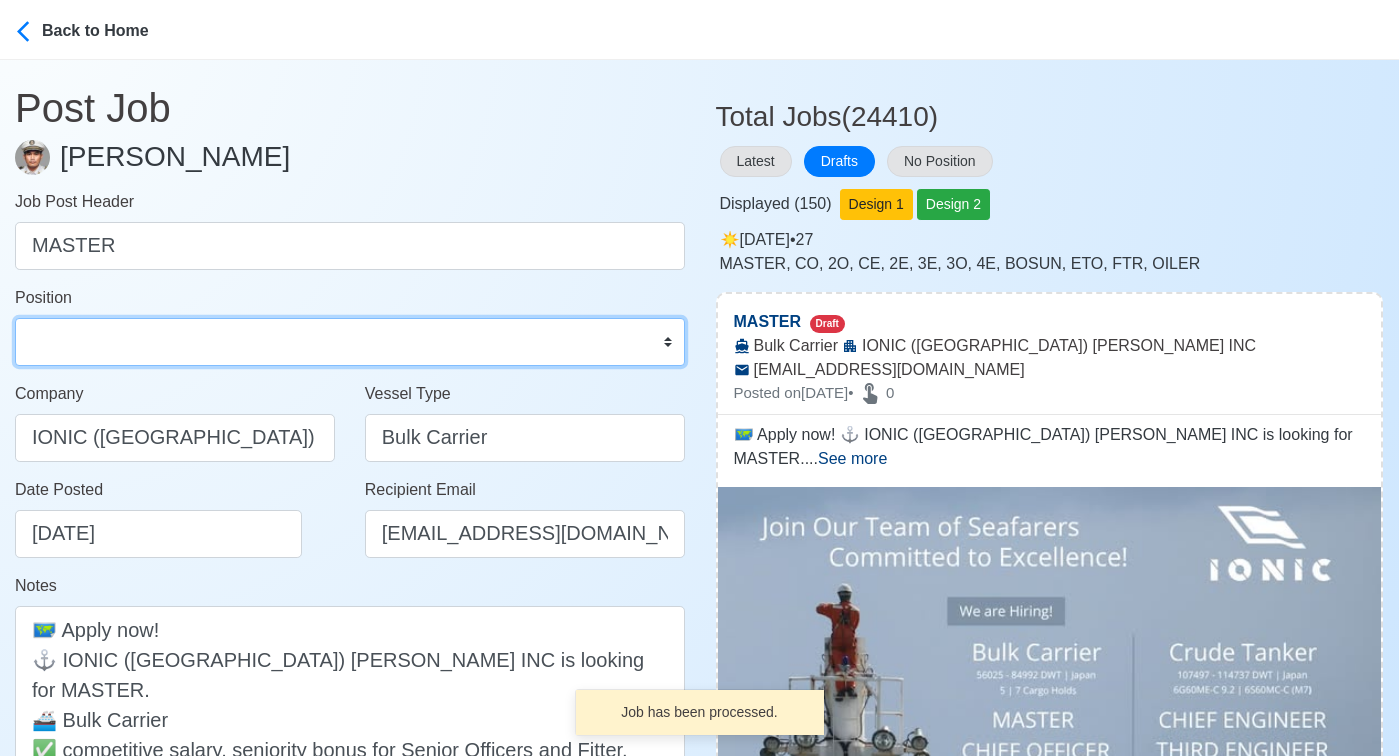 click on "Master Chief Officer 2nd Officer 3rd Officer Junior Officer Chief Engineer 2nd Engineer 3rd Engineer 4th Engineer Gas Engineer Junior Engineer 1st Assistant Engineer 2nd Assistant Engineer 3rd Assistant Engineer ETO/ETR Electrician Electrical Engineer Oiler Fitter Welder Chief Cook Chef Cook Messman Wiper Rigger Ordinary Seaman Able Seaman Motorman Pumpman Bosun Cadet Reefer Mechanic Operator Repairman Painter Steward Waiter Others" at bounding box center (350, 342) 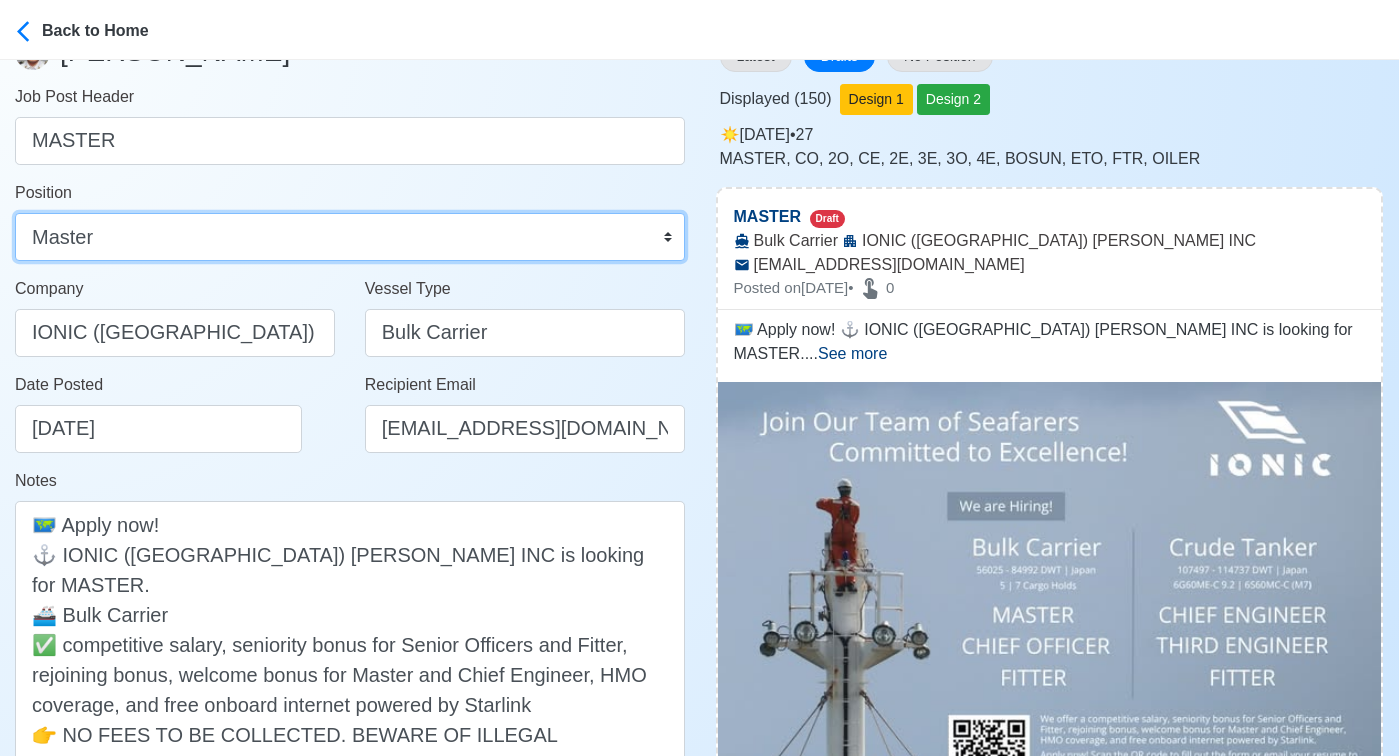 scroll, scrollTop: 112, scrollLeft: 0, axis: vertical 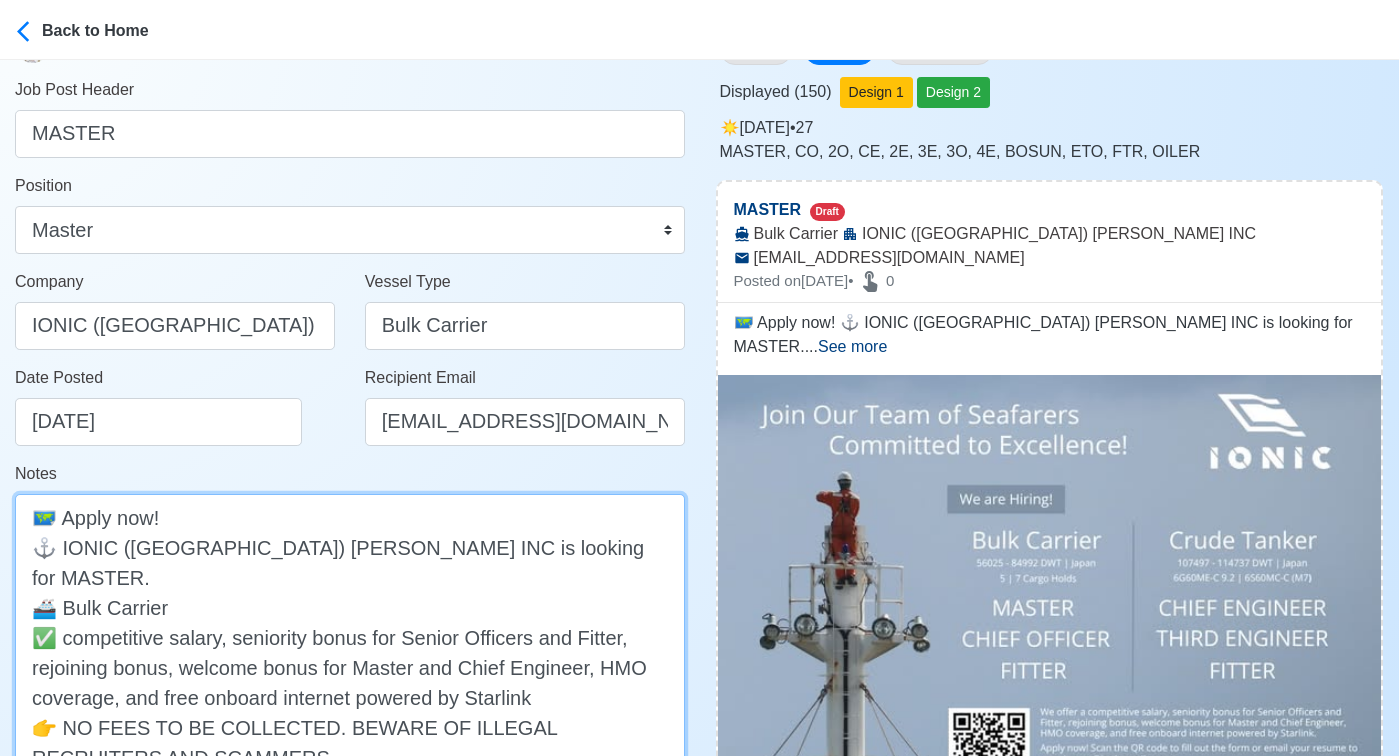click on "🗺️ Apply now!
⚓ IONIC (MANILA) MANNING INC is looking for MASTER.
🚢 Bulk Carrier
✅ competitive salary, seniority bonus for Senior Officers and Fitter, rejoining bonus, welcome bonus for Master and Chief Engineer, HMO coverage, and free onboard internet powered by Starlink
👉 NO FEES TO BE COLLECTED. BEWARE OF ILLEGAL RECRUITERS AND SCAMMERS
DMW License: DMW-038-SB-09272023-R-MLC" at bounding box center (350, 652) 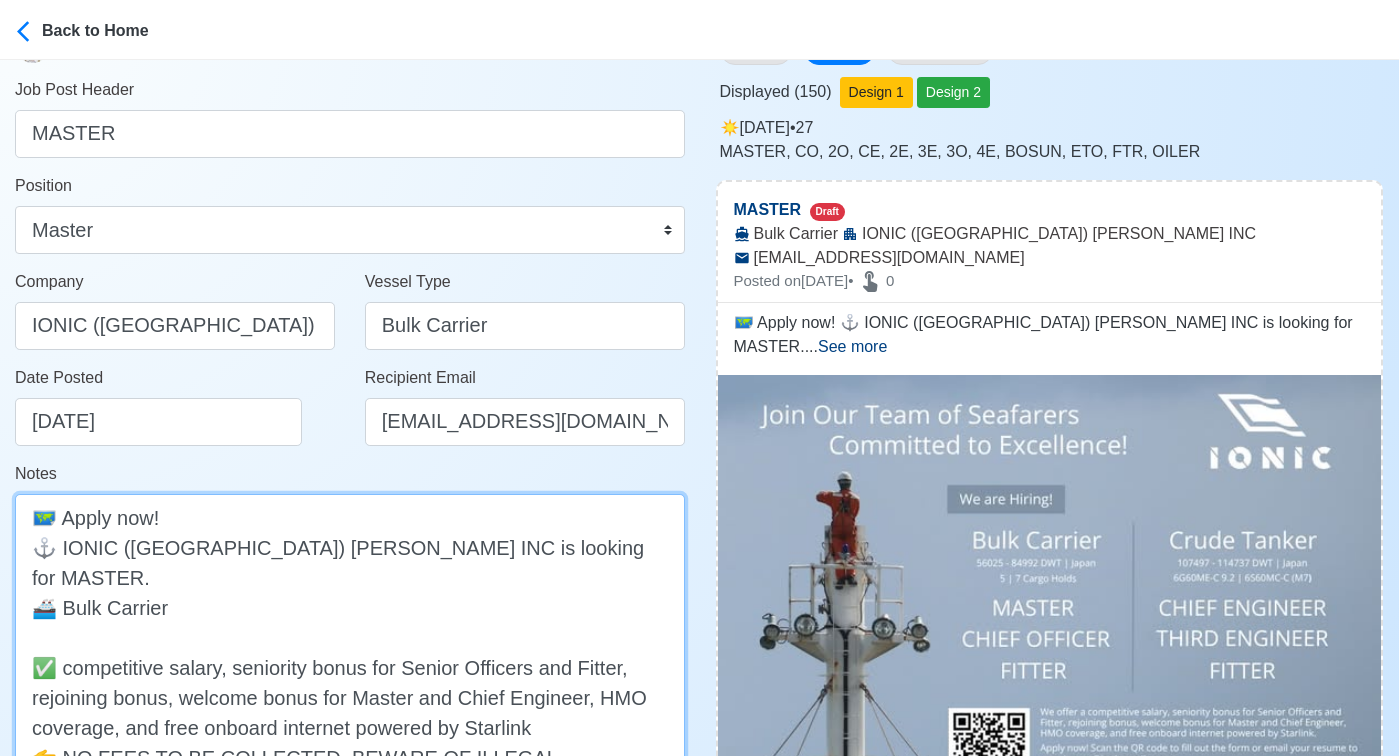 paste on "56025 - 84992 | JAPAN" 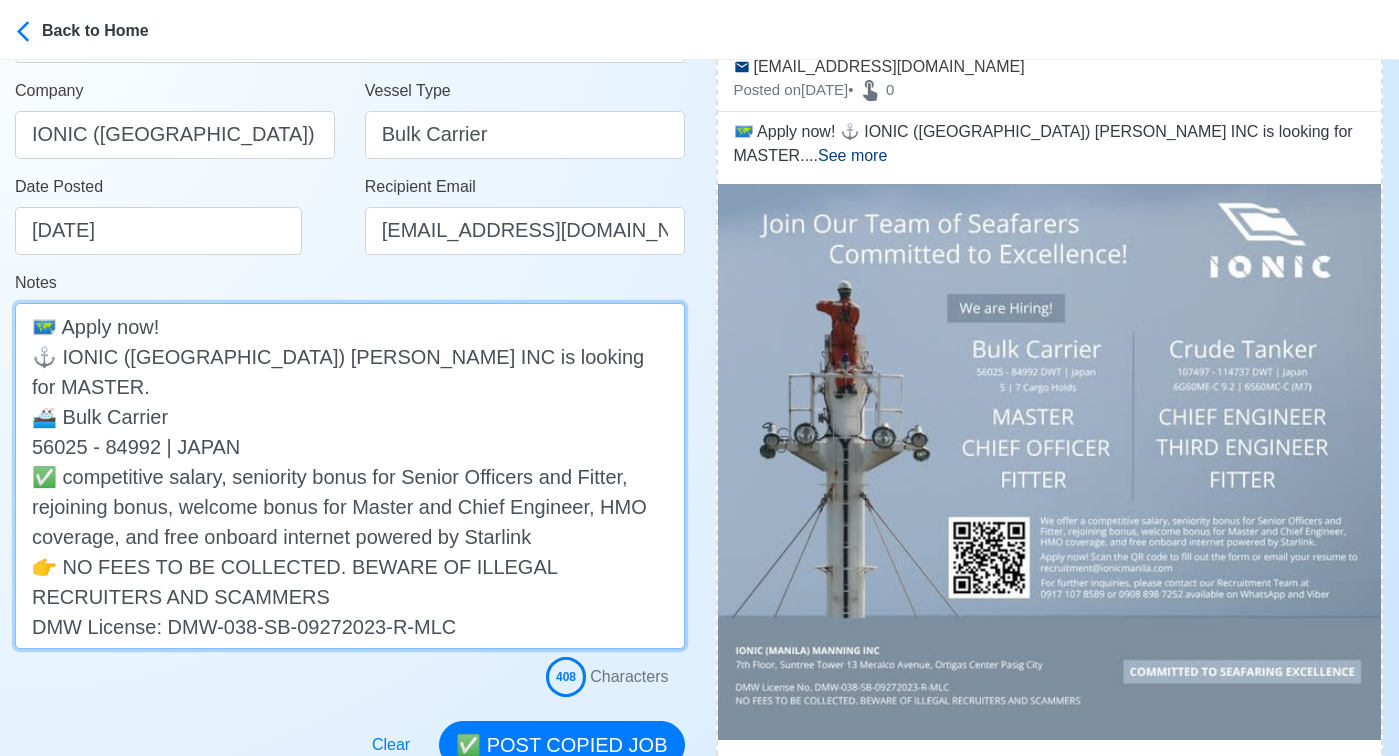 scroll, scrollTop: 341, scrollLeft: 0, axis: vertical 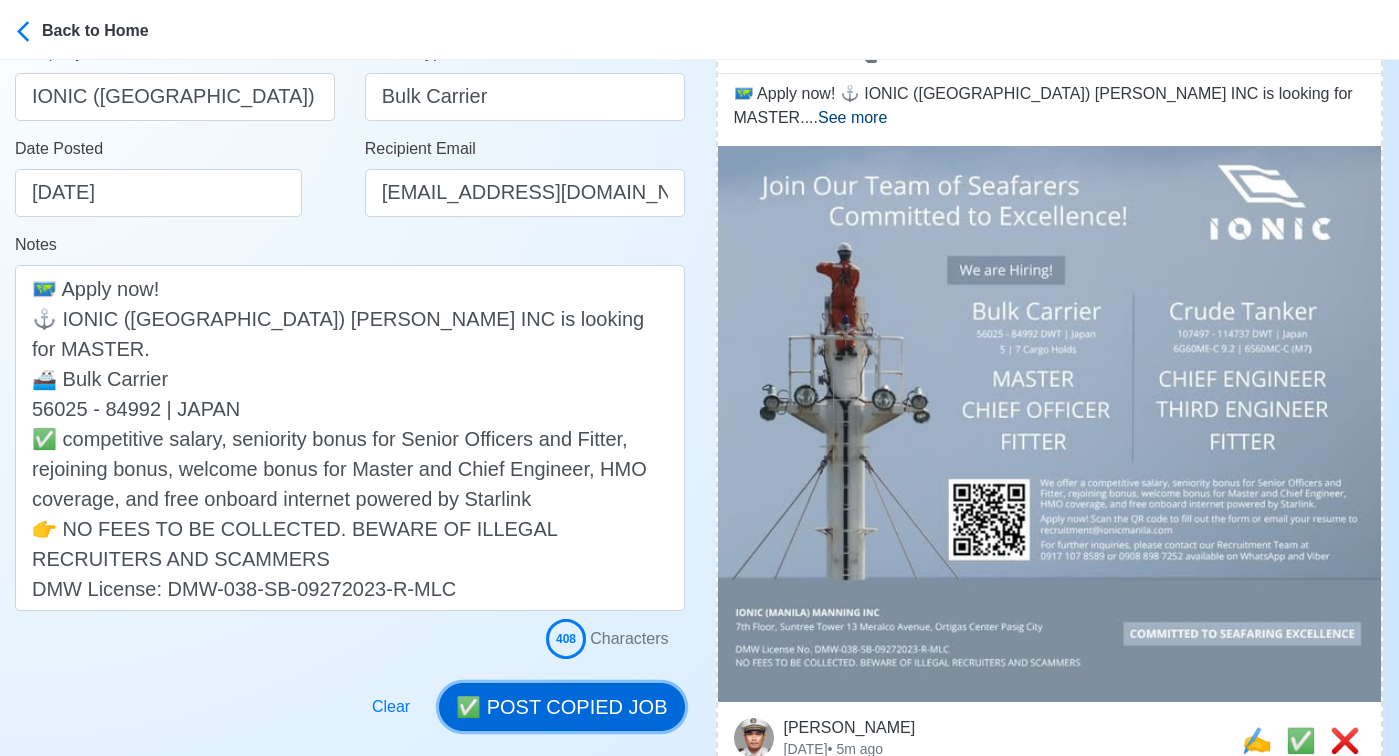 click on "✅ POST COPIED JOB" at bounding box center (561, 707) 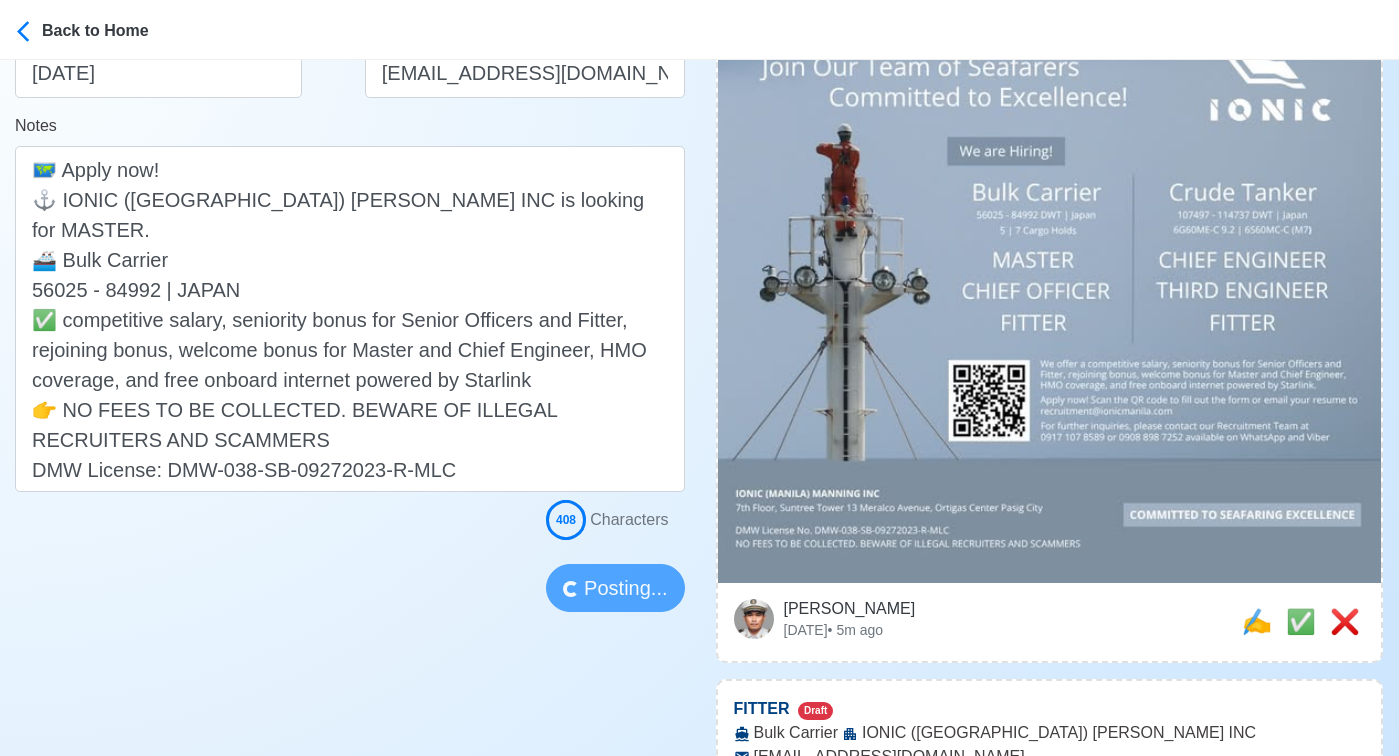 scroll, scrollTop: 463, scrollLeft: 0, axis: vertical 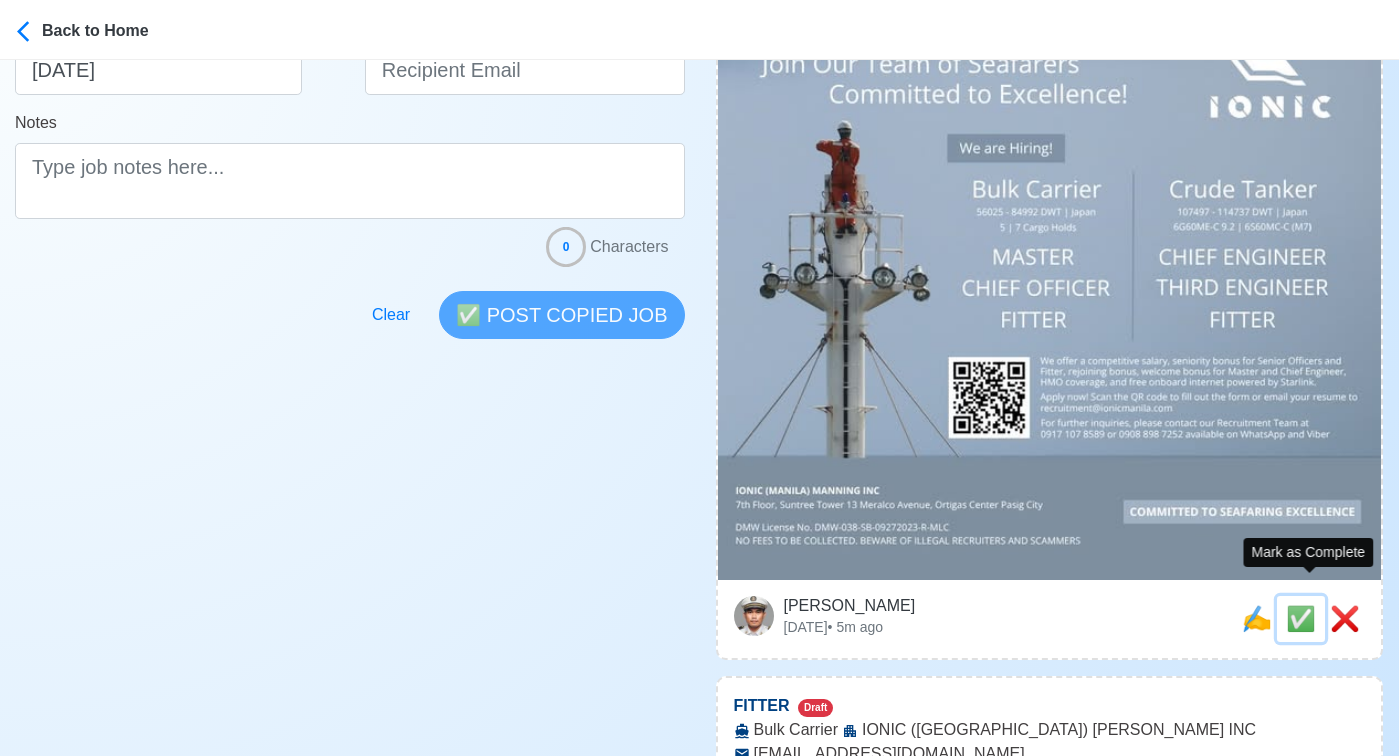 click on "✅" at bounding box center [1301, 618] 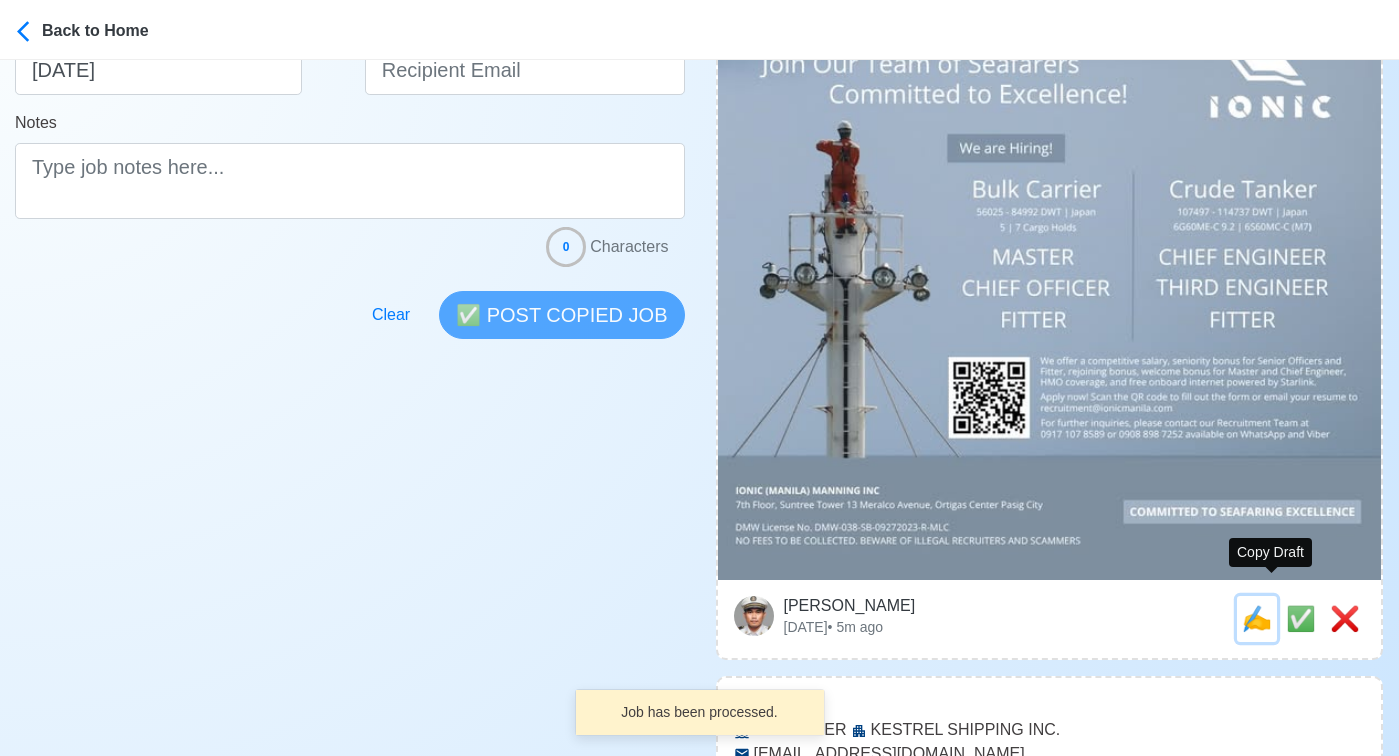 click on "✍️" at bounding box center [1257, 618] 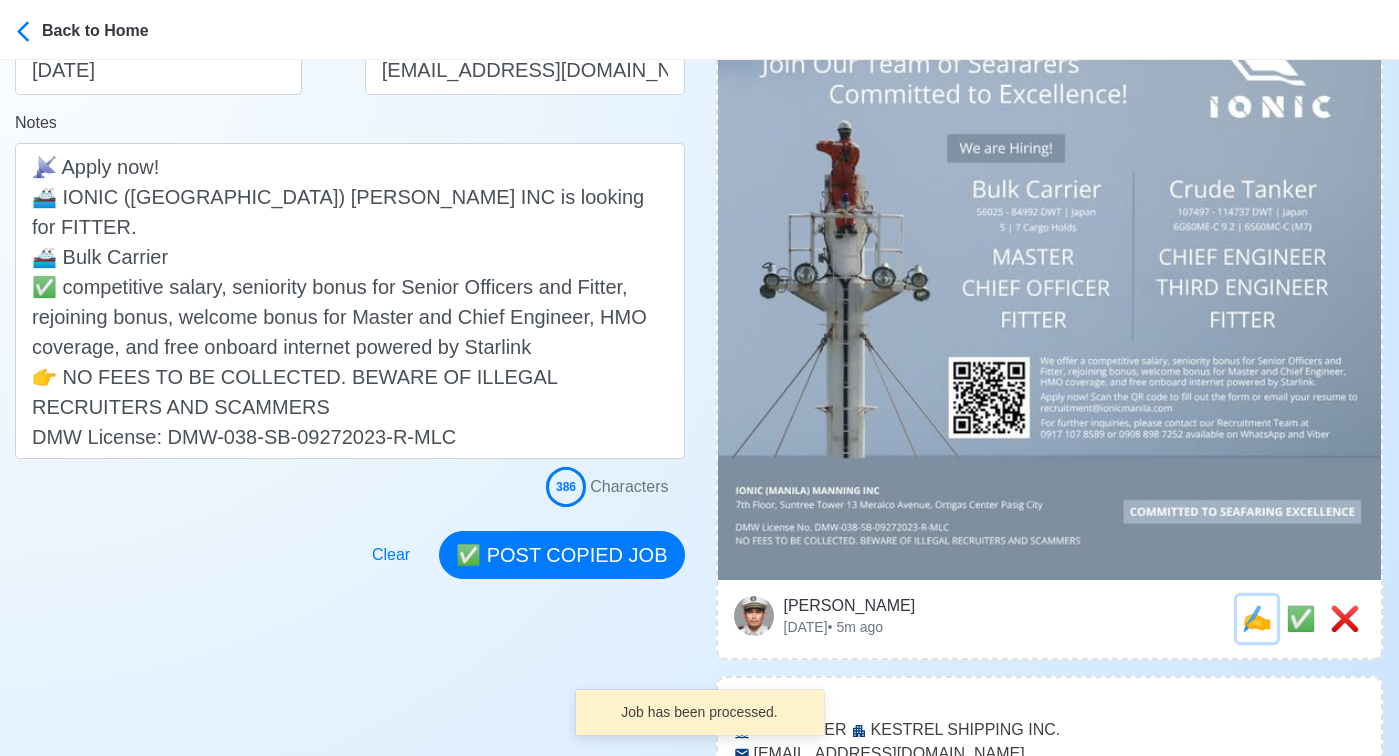 scroll, scrollTop: 0, scrollLeft: 0, axis: both 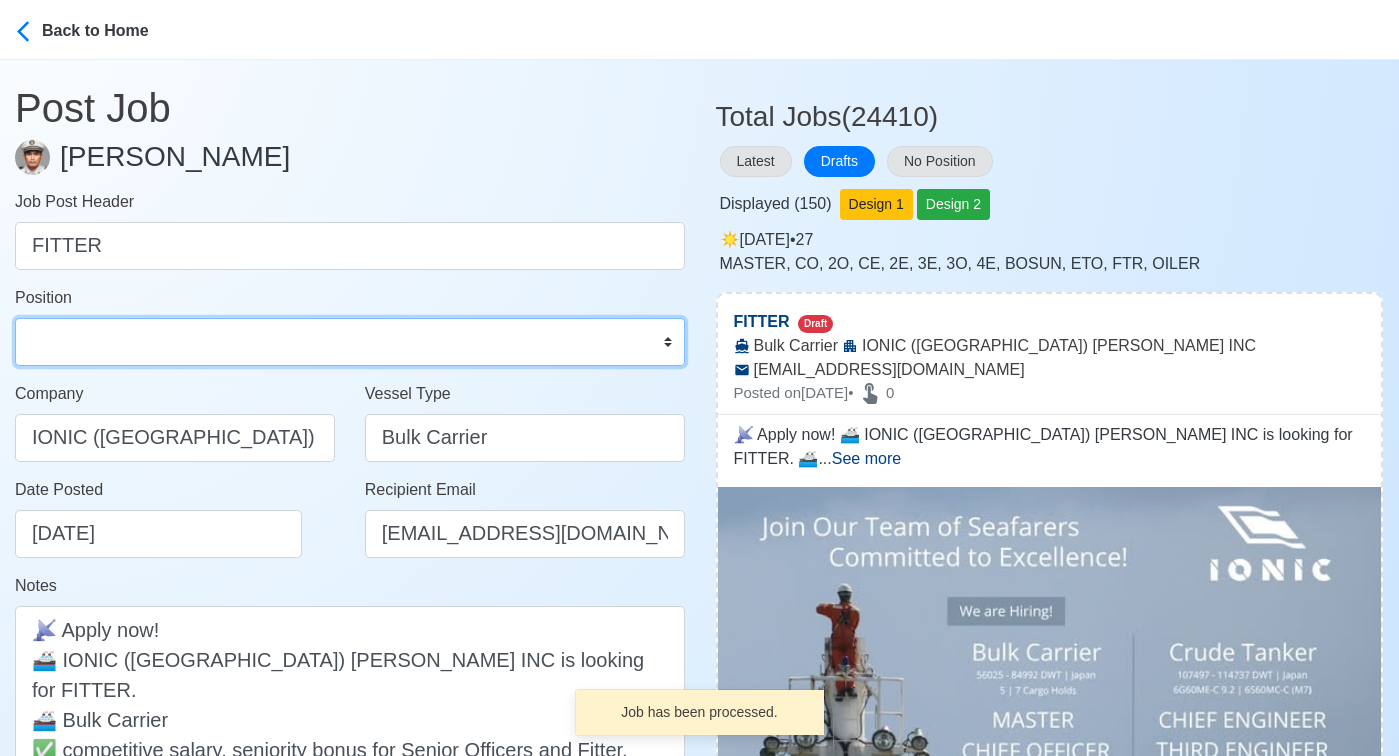 click on "Master Chief Officer 2nd Officer 3rd Officer Junior Officer Chief Engineer 2nd Engineer 3rd Engineer 4th Engineer Gas Engineer Junior Engineer 1st Assistant Engineer 2nd Assistant Engineer 3rd Assistant Engineer ETO/ETR Electrician Electrical Engineer Oiler Fitter Welder Chief Cook Chef Cook Messman Wiper Rigger Ordinary Seaman Able Seaman Motorman Pumpman Bosun Cadet Reefer Mechanic Operator Repairman Painter Steward Waiter Others" at bounding box center (350, 342) 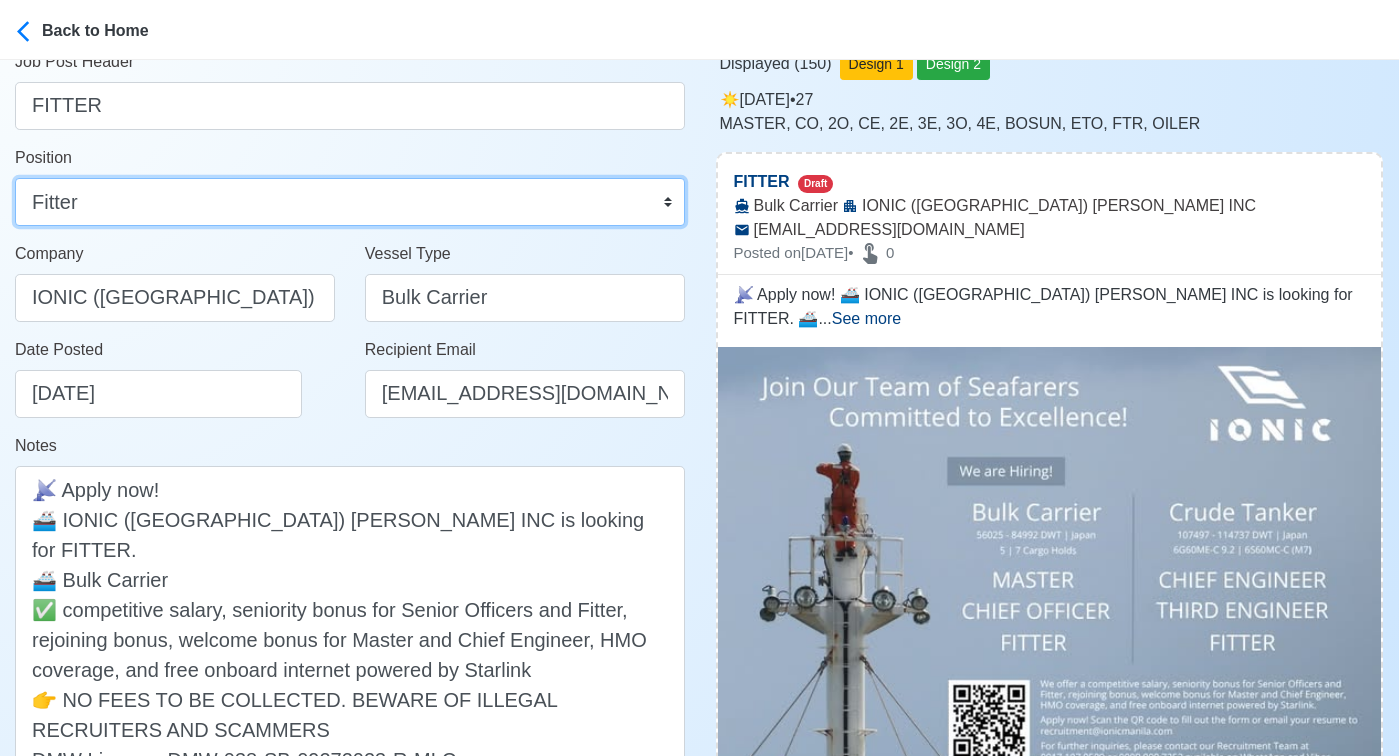 scroll, scrollTop: 218, scrollLeft: 0, axis: vertical 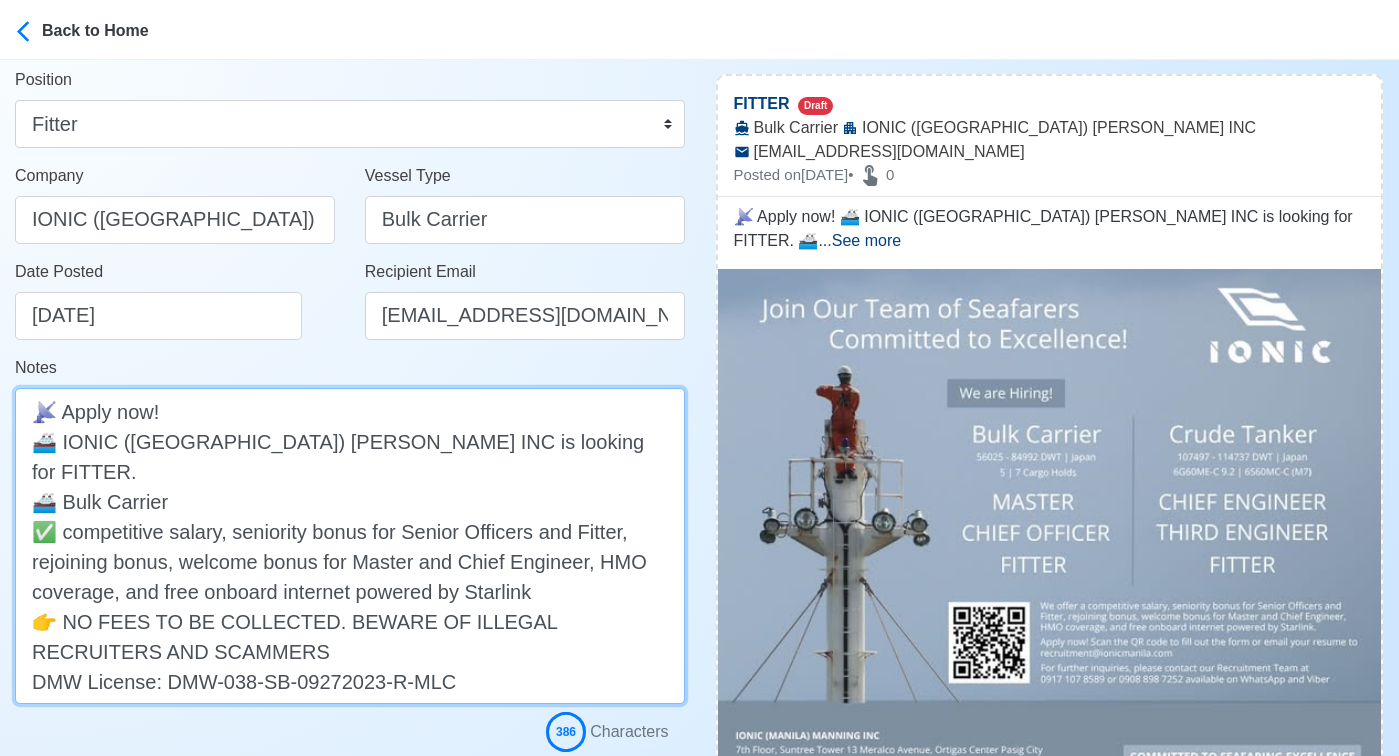 click on "📡 Apply now!
🚢 IONIC (MANILA) MANNING INC is looking for FITTER.
🚢 Bulk Carrier
✅ competitive salary, seniority bonus for Senior Officers and Fitter, rejoining bonus, welcome bonus for Master and Chief Engineer, HMO coverage, and free onboard internet powered by Starlink
👉 NO FEES TO BE COLLECTED. BEWARE OF ILLEGAL RECRUITERS AND SCAMMERS
DMW License: DMW-038-SB-09272023-R-MLC" at bounding box center (350, 546) 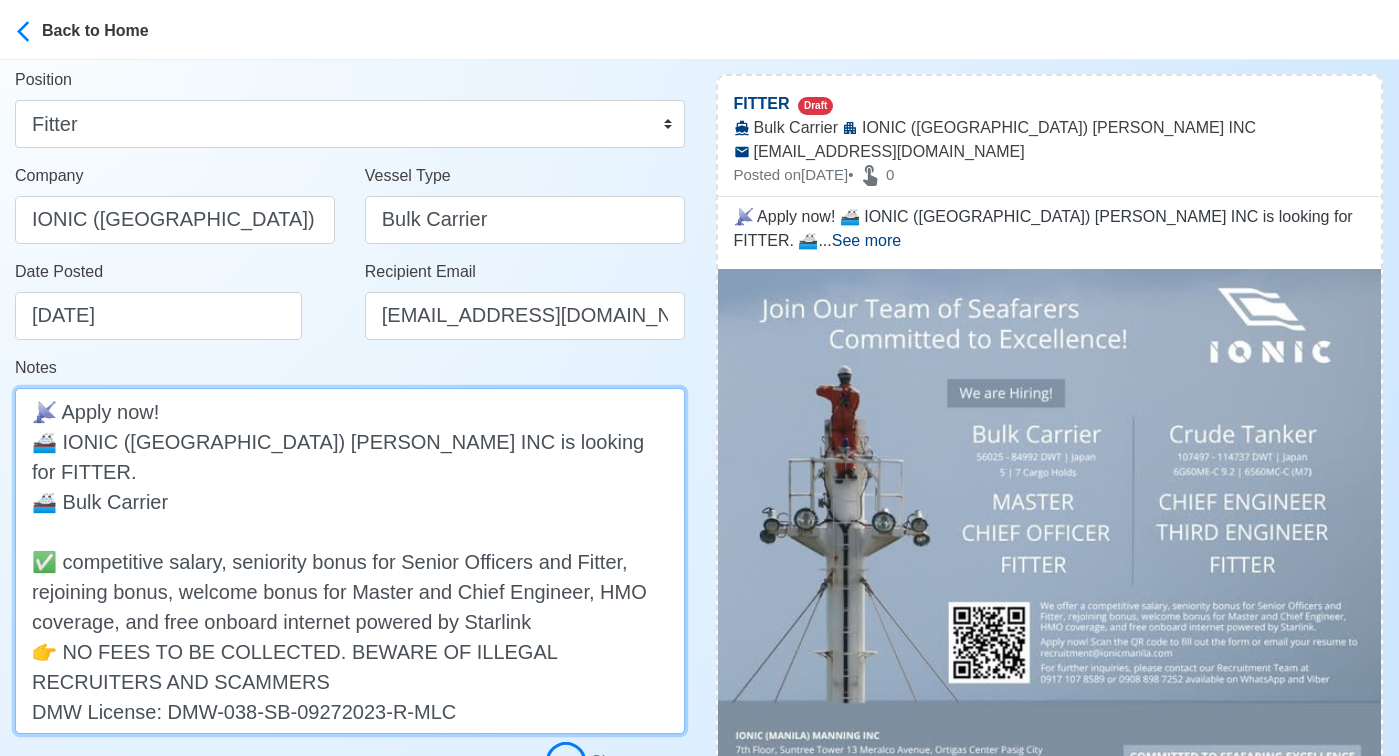 paste on "56025 - 84992 | JAPAN" 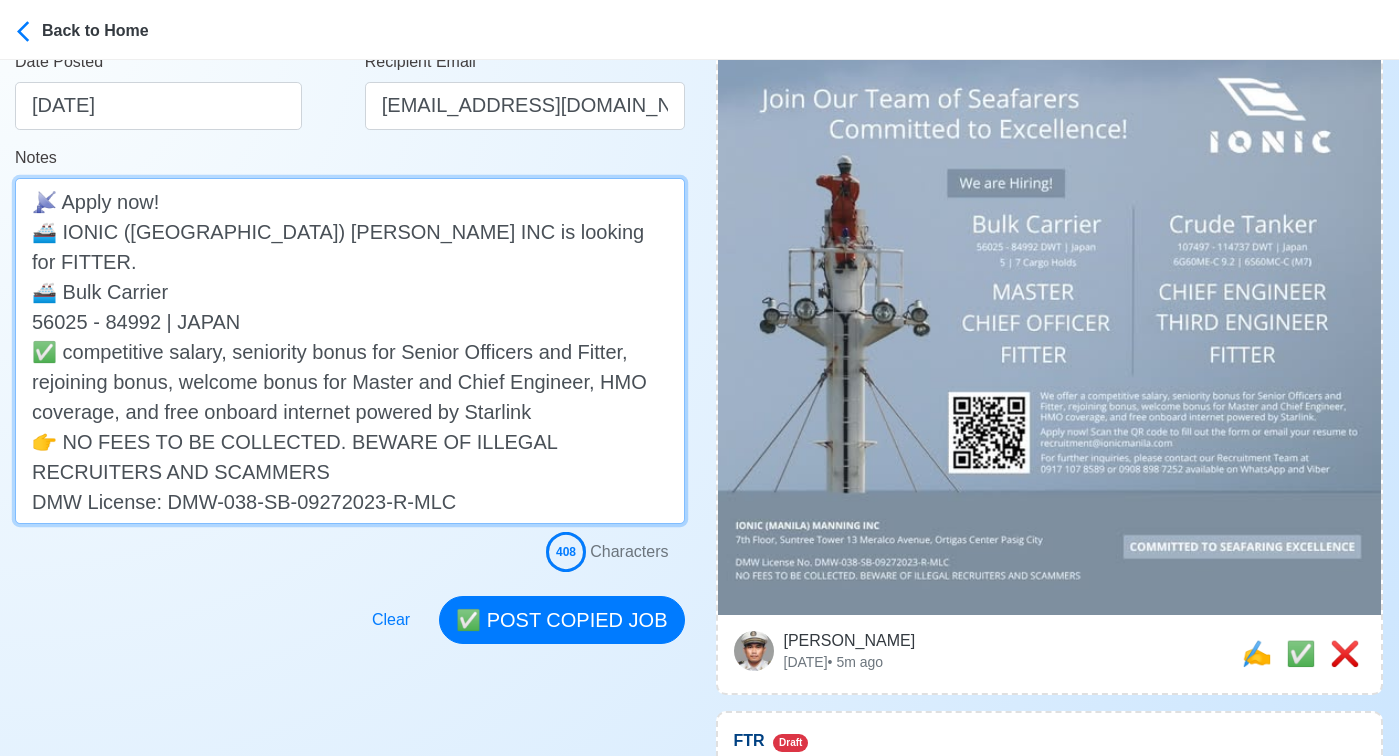 scroll, scrollTop: 441, scrollLeft: 0, axis: vertical 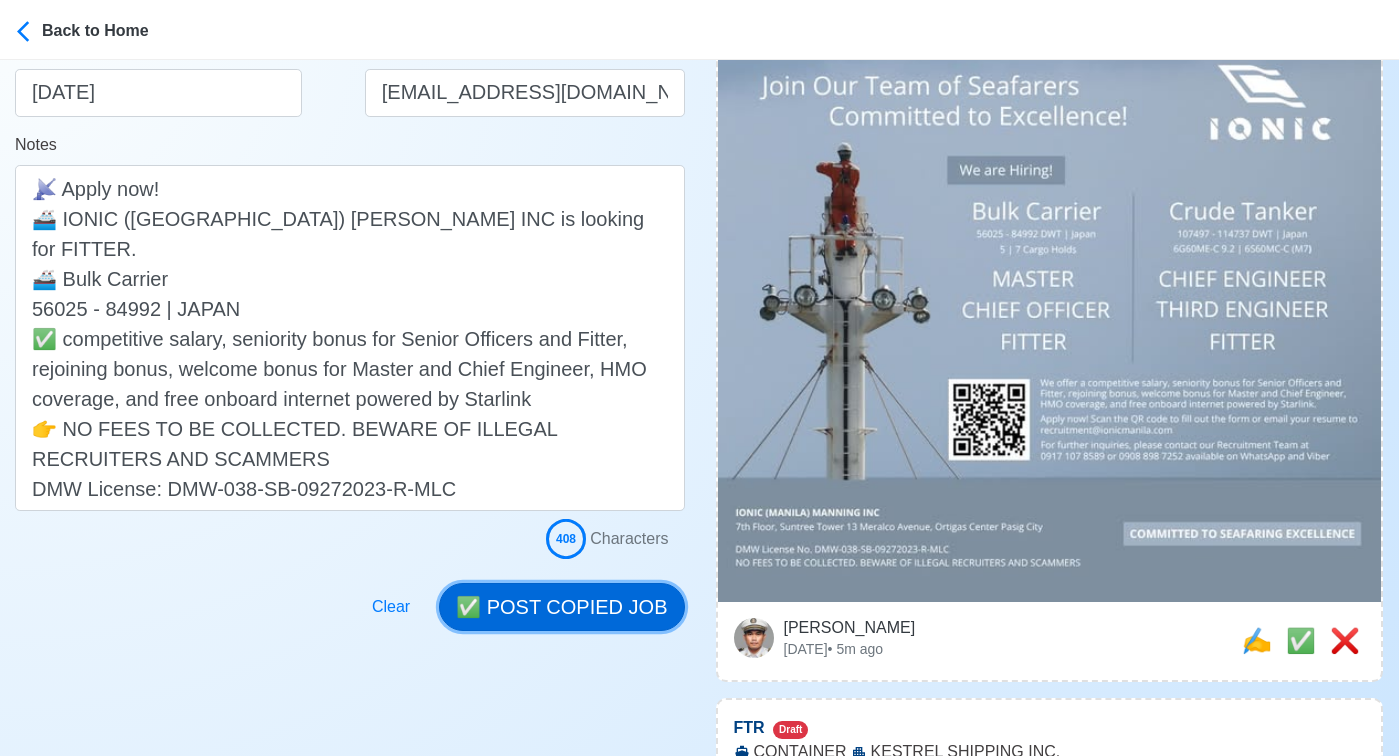 click on "✅ POST COPIED JOB" at bounding box center [561, 607] 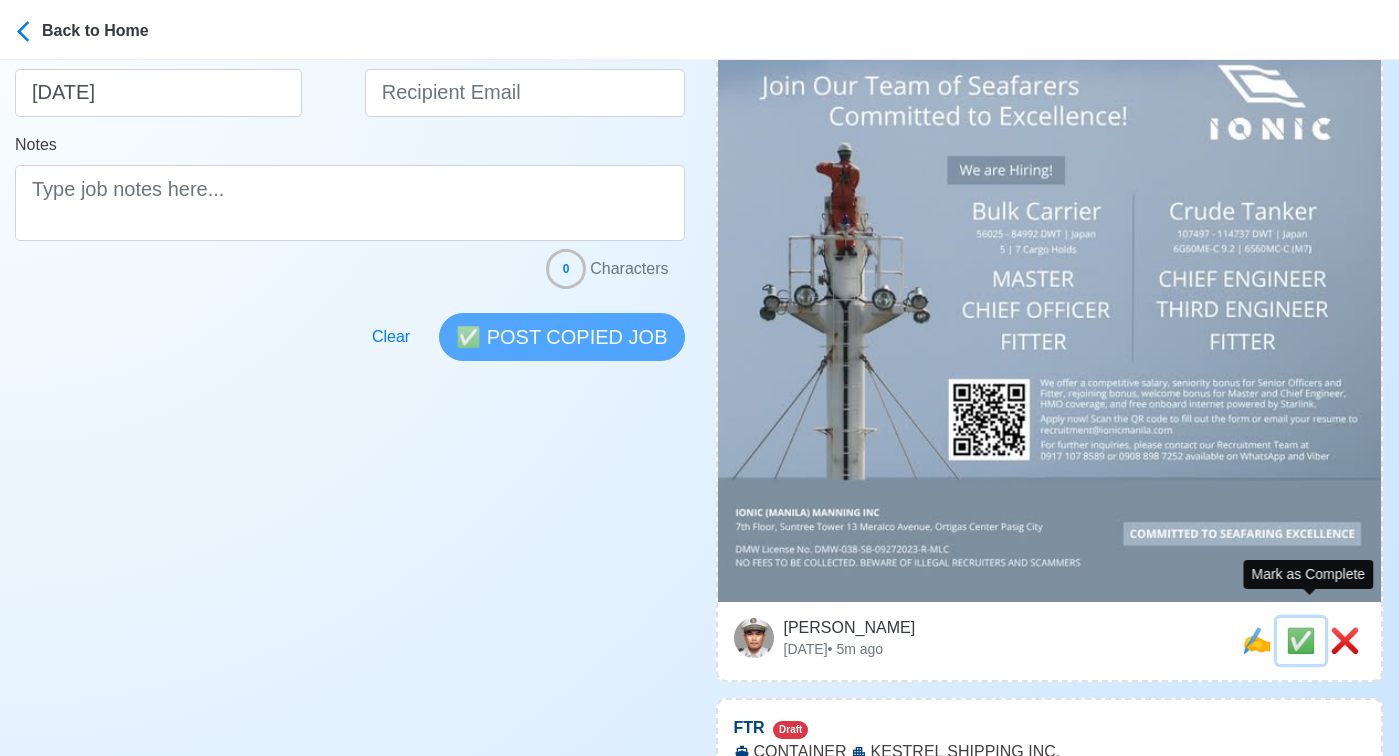click on "✅" at bounding box center (1301, 640) 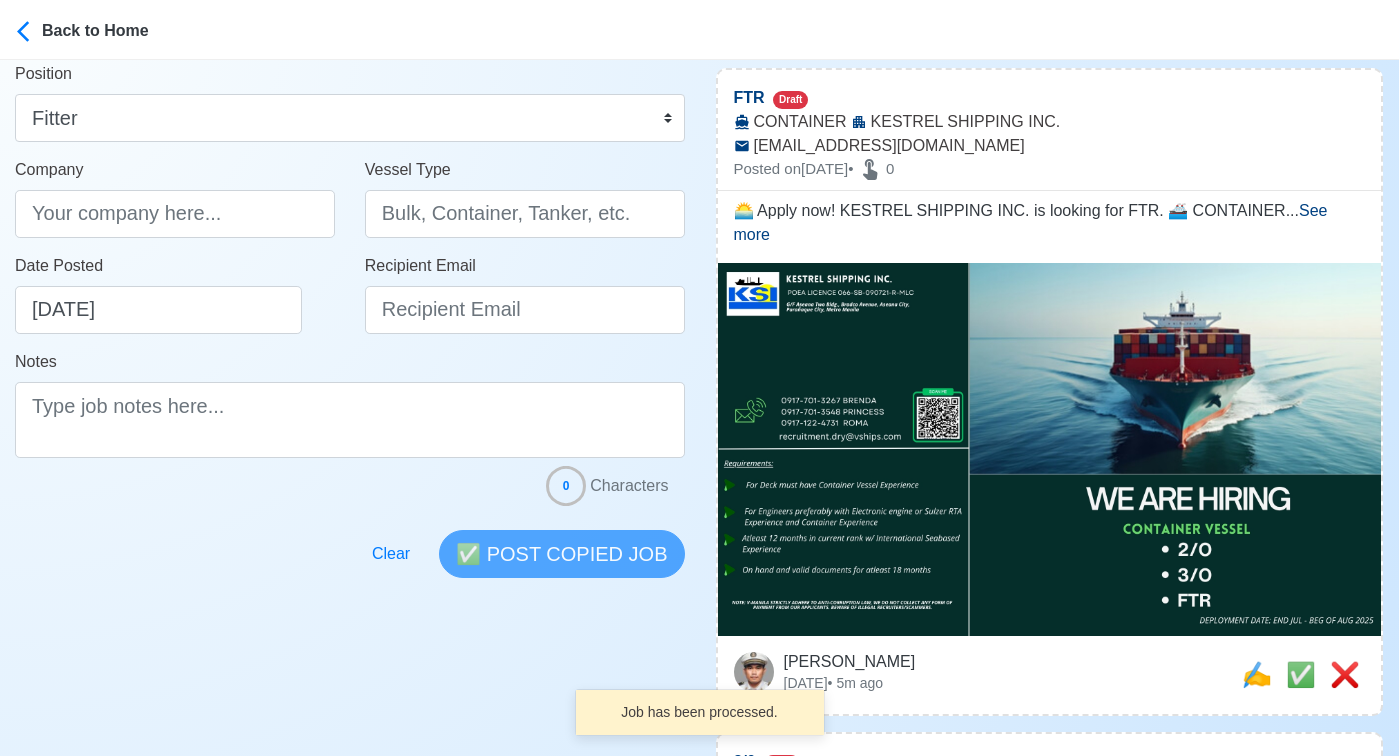 scroll, scrollTop: 355, scrollLeft: 0, axis: vertical 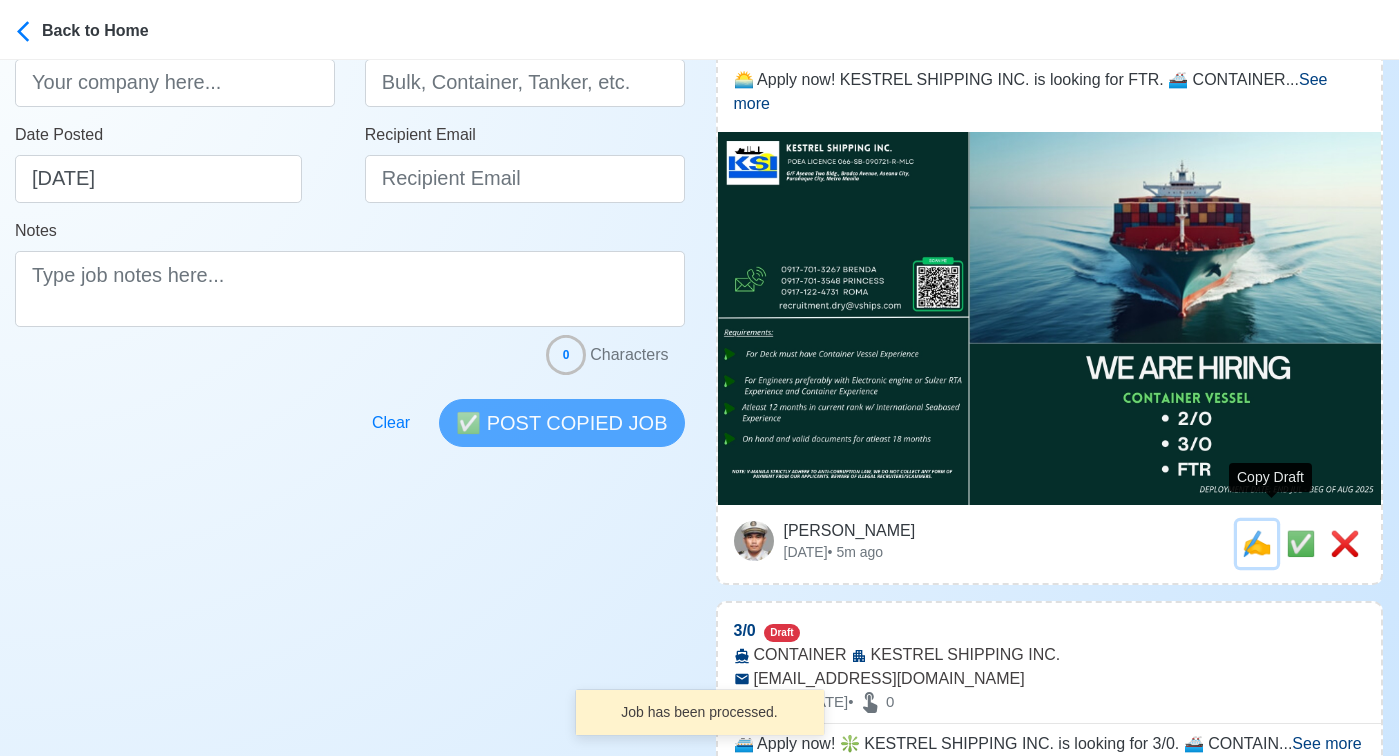 click on "✍️" at bounding box center (1257, 543) 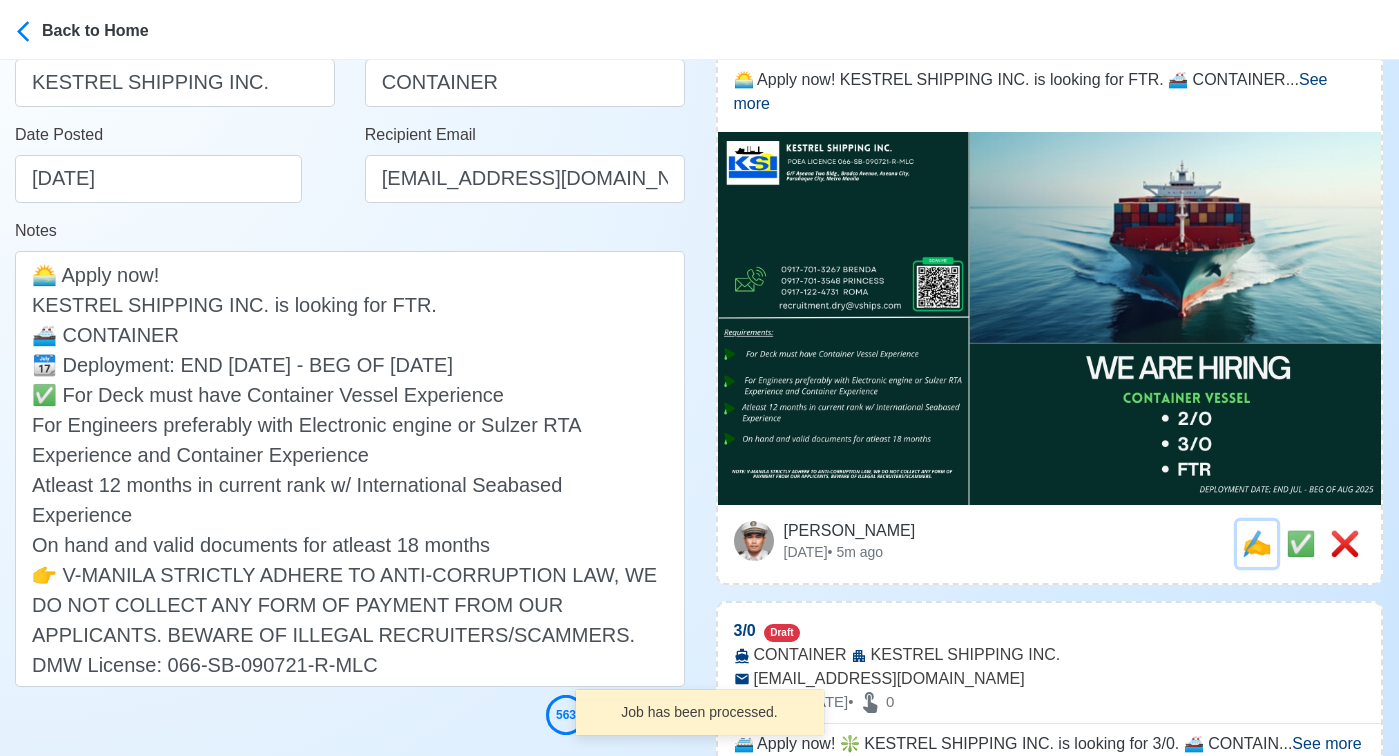 scroll, scrollTop: 0, scrollLeft: 0, axis: both 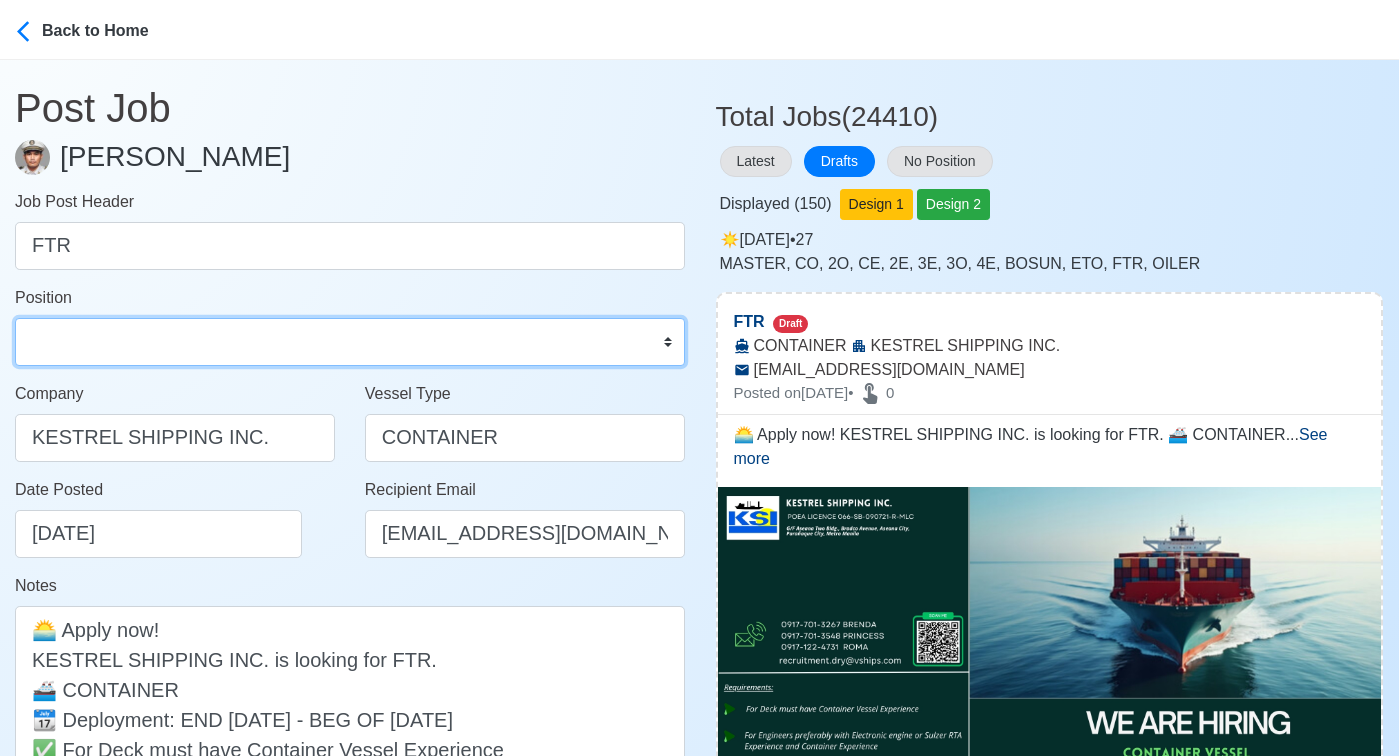 click on "Master Chief Officer 2nd Officer 3rd Officer Junior Officer Chief Engineer 2nd Engineer 3rd Engineer 4th Engineer Gas Engineer Junior Engineer 1st Assistant Engineer 2nd Assistant Engineer 3rd Assistant Engineer ETO/ETR Electrician Electrical Engineer Oiler Fitter Welder Chief Cook Chef Cook Messman Wiper Rigger Ordinary Seaman Able Seaman Motorman Pumpman Bosun Cadet Reefer Mechanic Operator Repairman Painter Steward Waiter Others" at bounding box center [350, 342] 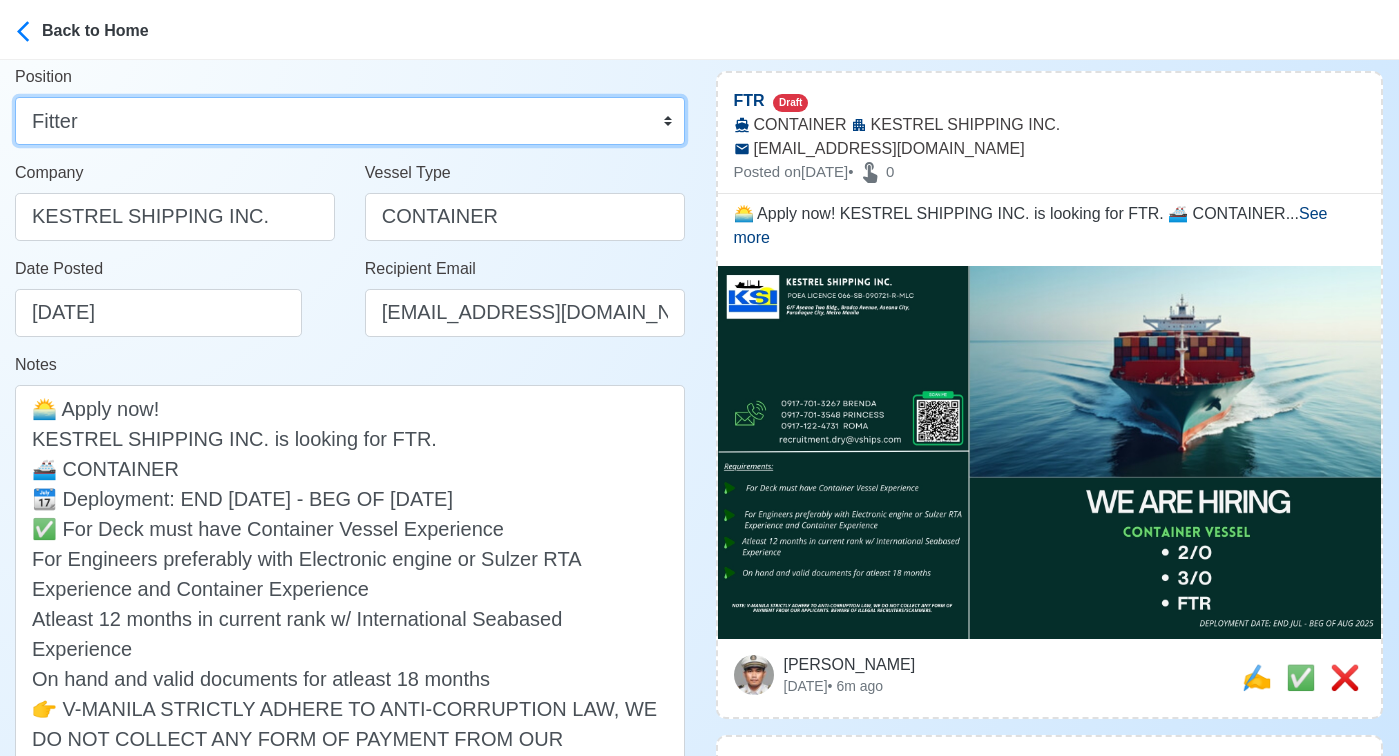 scroll, scrollTop: 255, scrollLeft: 0, axis: vertical 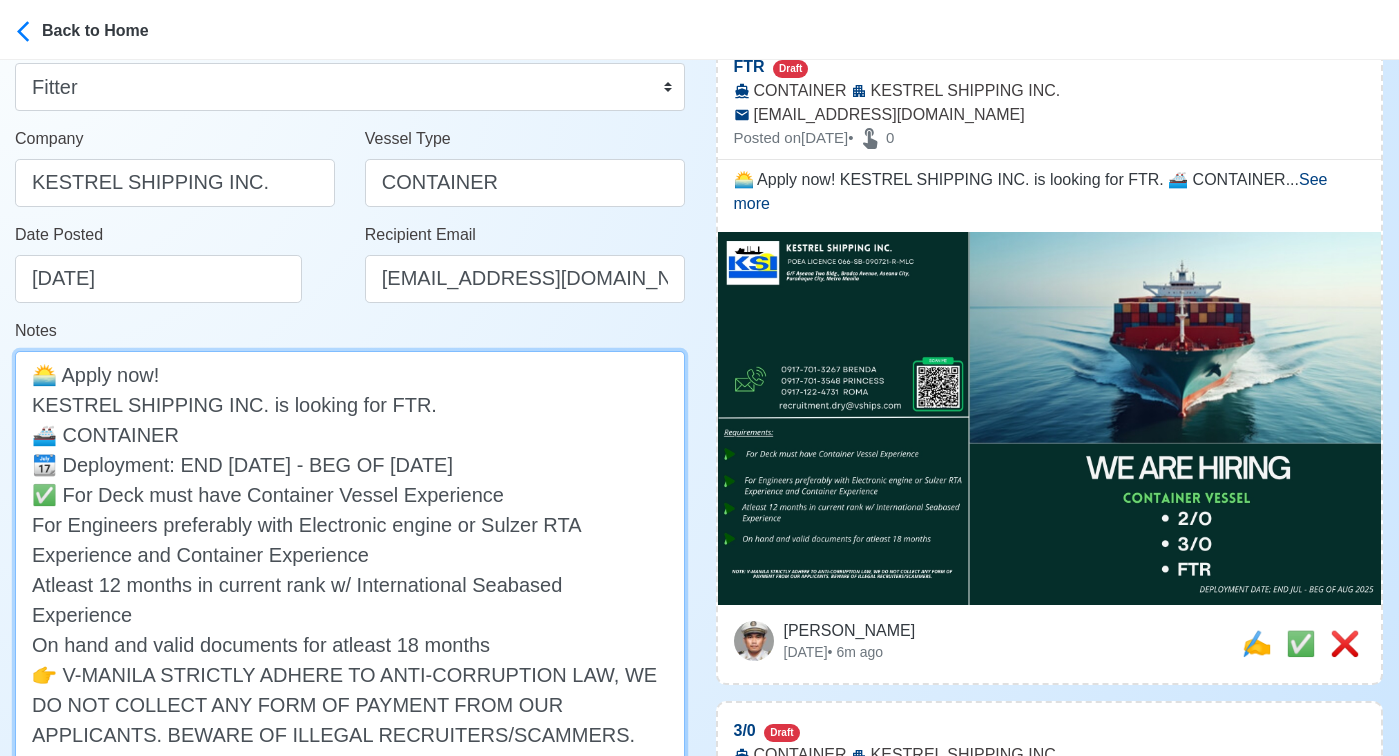 drag, startPoint x: 59, startPoint y: 493, endPoint x: 10, endPoint y: 493, distance: 49 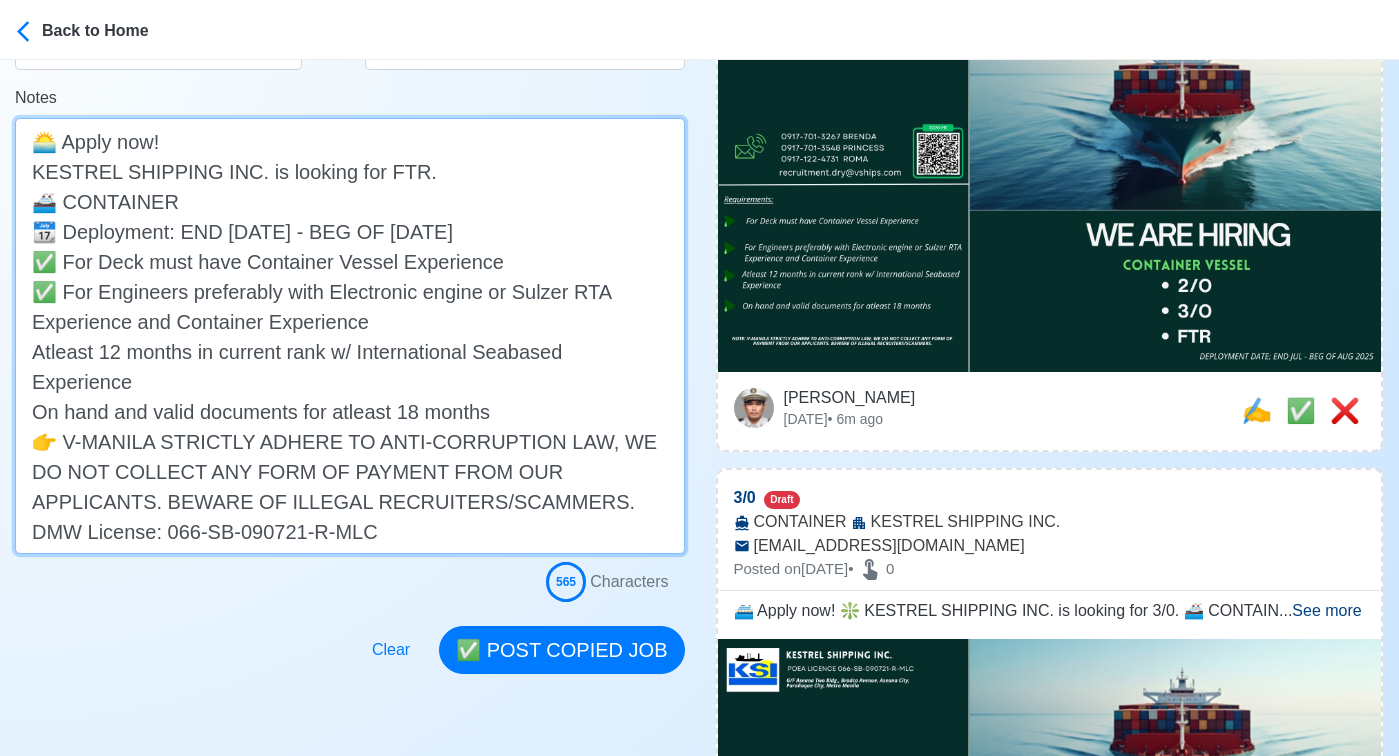 scroll, scrollTop: 515, scrollLeft: 0, axis: vertical 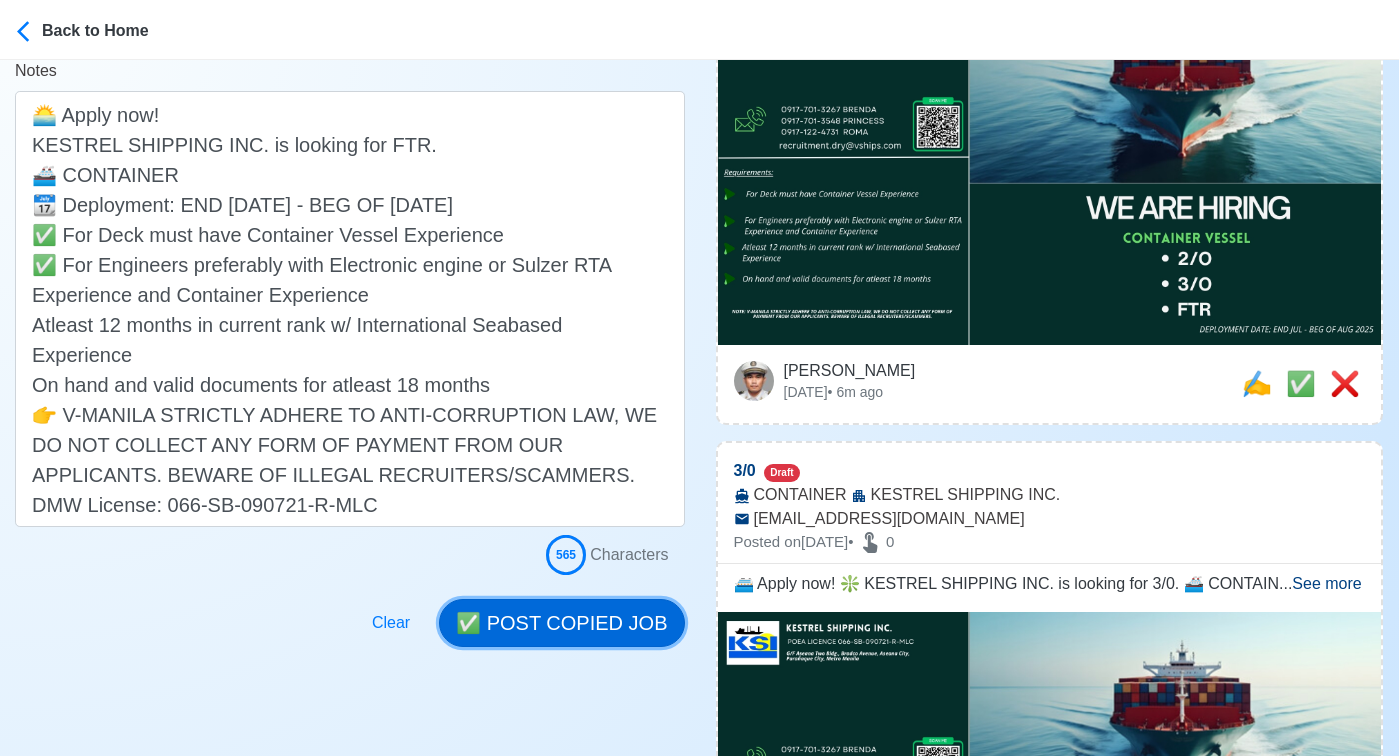 click on "✅ POST COPIED JOB" at bounding box center [561, 623] 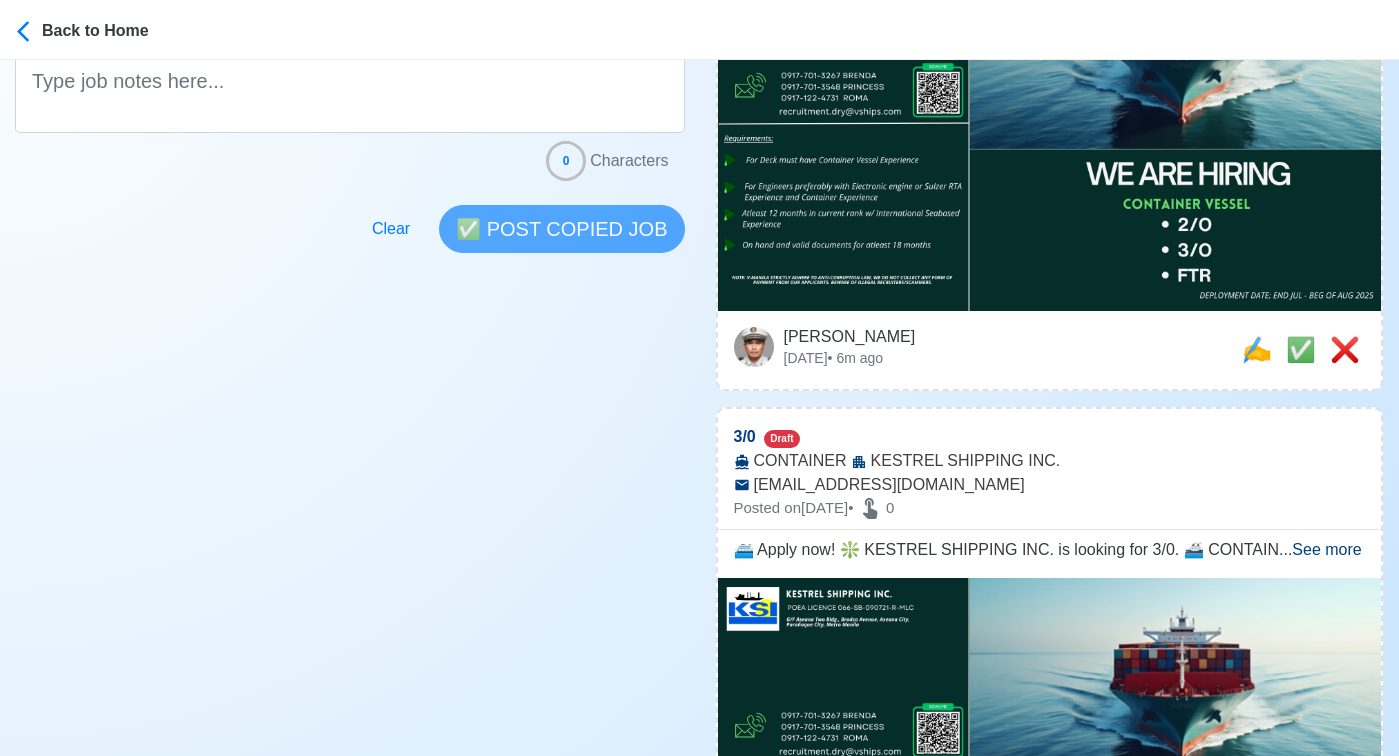 scroll, scrollTop: 560, scrollLeft: 0, axis: vertical 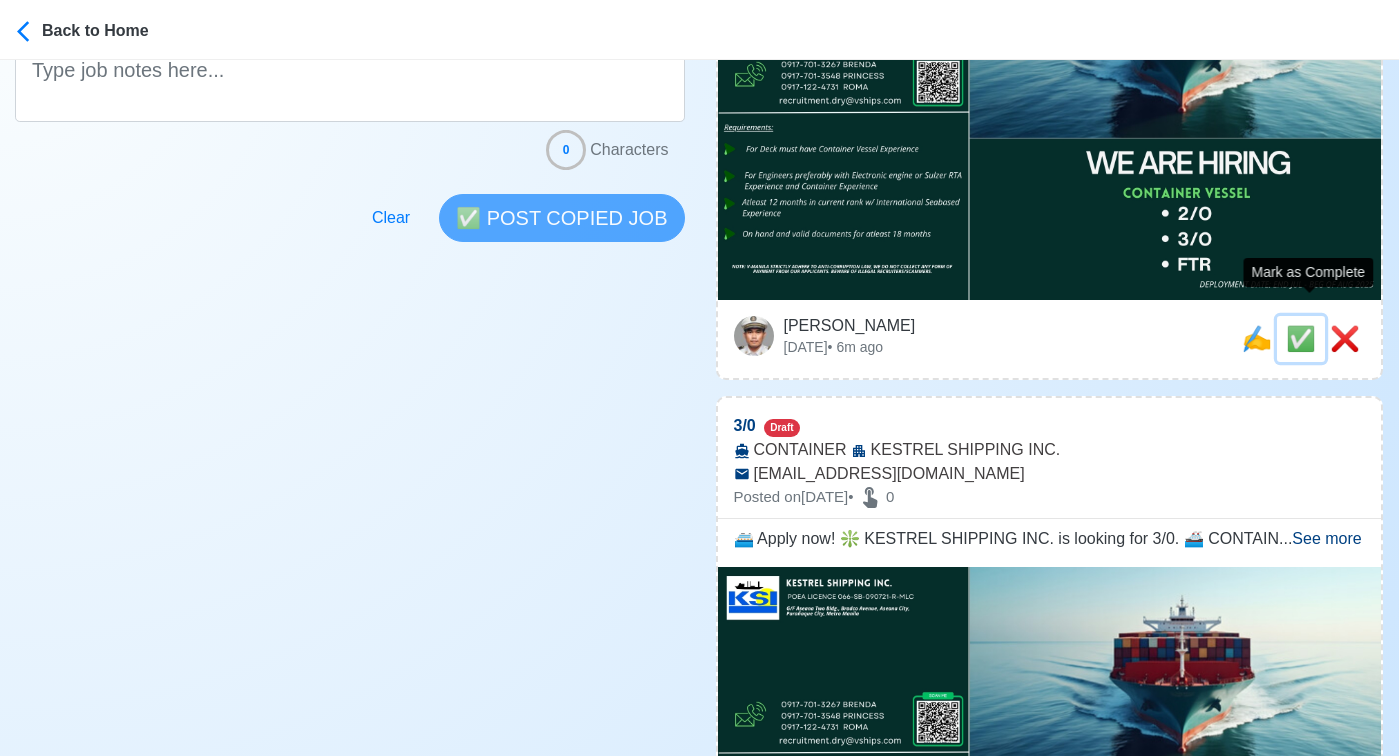click on "✅" at bounding box center (1301, 338) 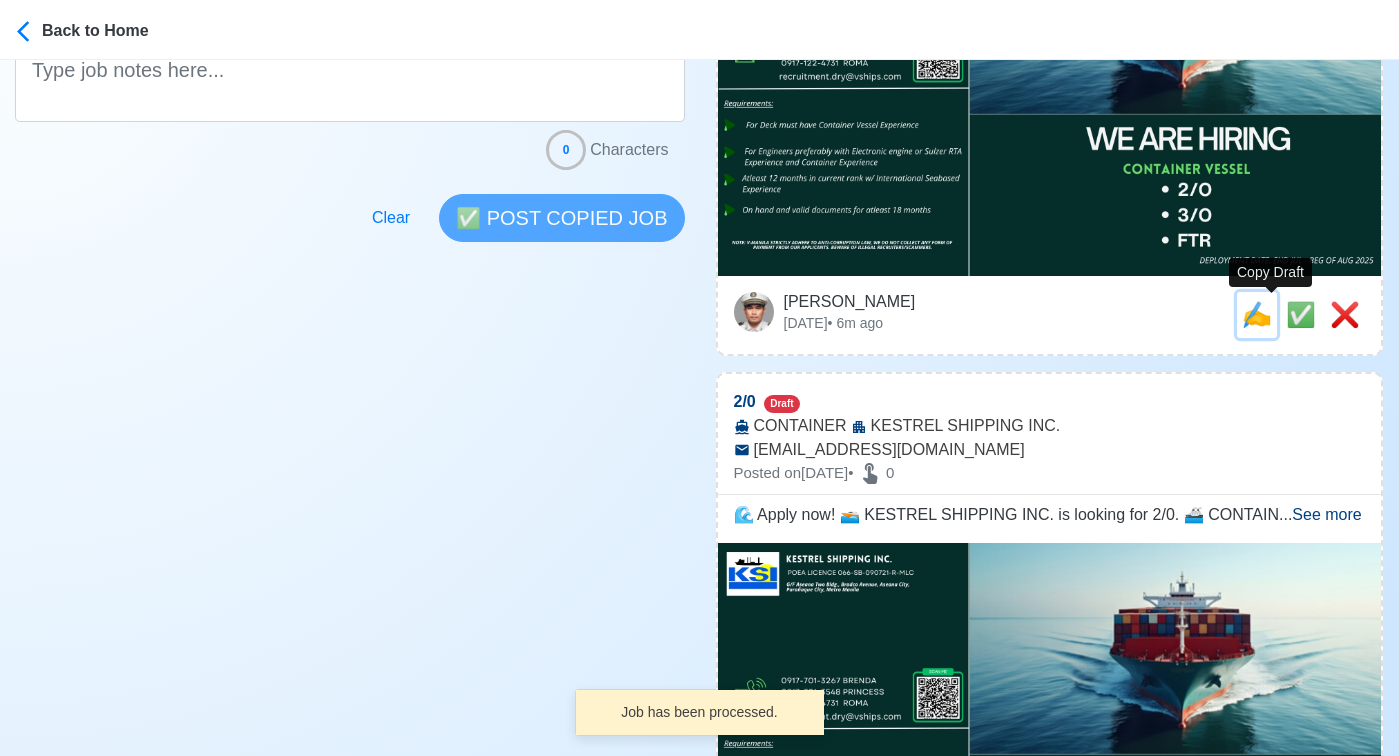 click on "✍️" at bounding box center [1257, 314] 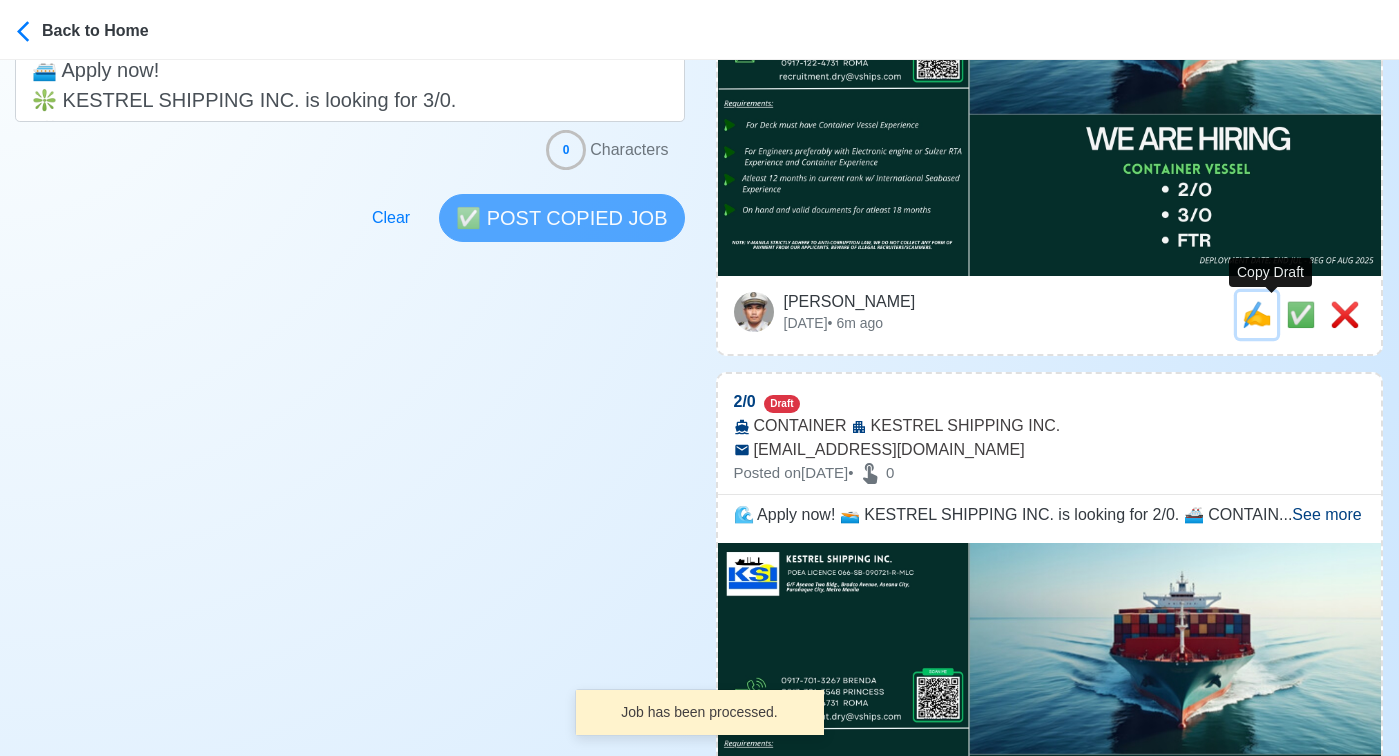 scroll, scrollTop: 0, scrollLeft: 0, axis: both 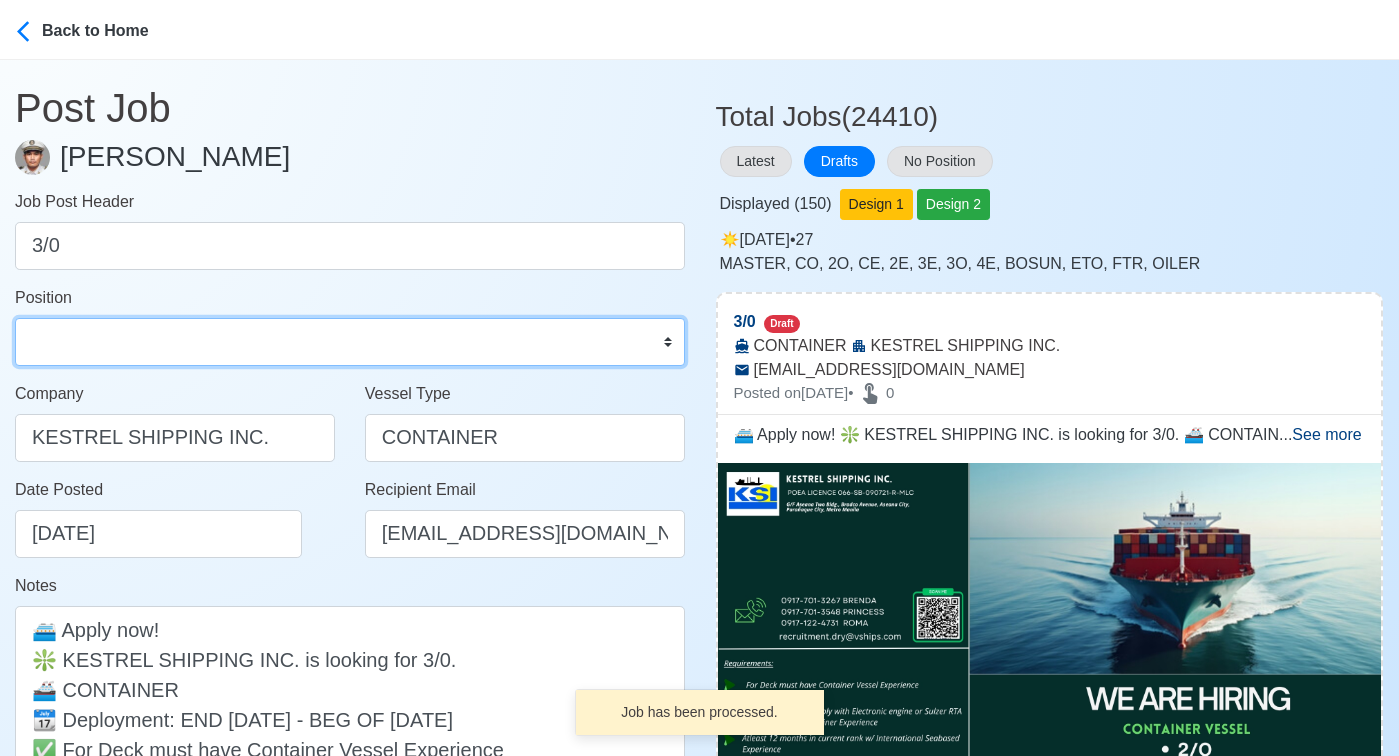 click on "Master Chief Officer 2nd Officer 3rd Officer Junior Officer Chief Engineer 2nd Engineer 3rd Engineer 4th Engineer Gas Engineer Junior Engineer 1st Assistant Engineer 2nd Assistant Engineer 3rd Assistant Engineer ETO/ETR Electrician Electrical Engineer Oiler Fitter Welder Chief Cook Chef Cook Messman Wiper Rigger Ordinary Seaman Able Seaman Motorman Pumpman Bosun Cadet Reefer Mechanic Operator Repairman Painter Steward Waiter Others" at bounding box center (350, 342) 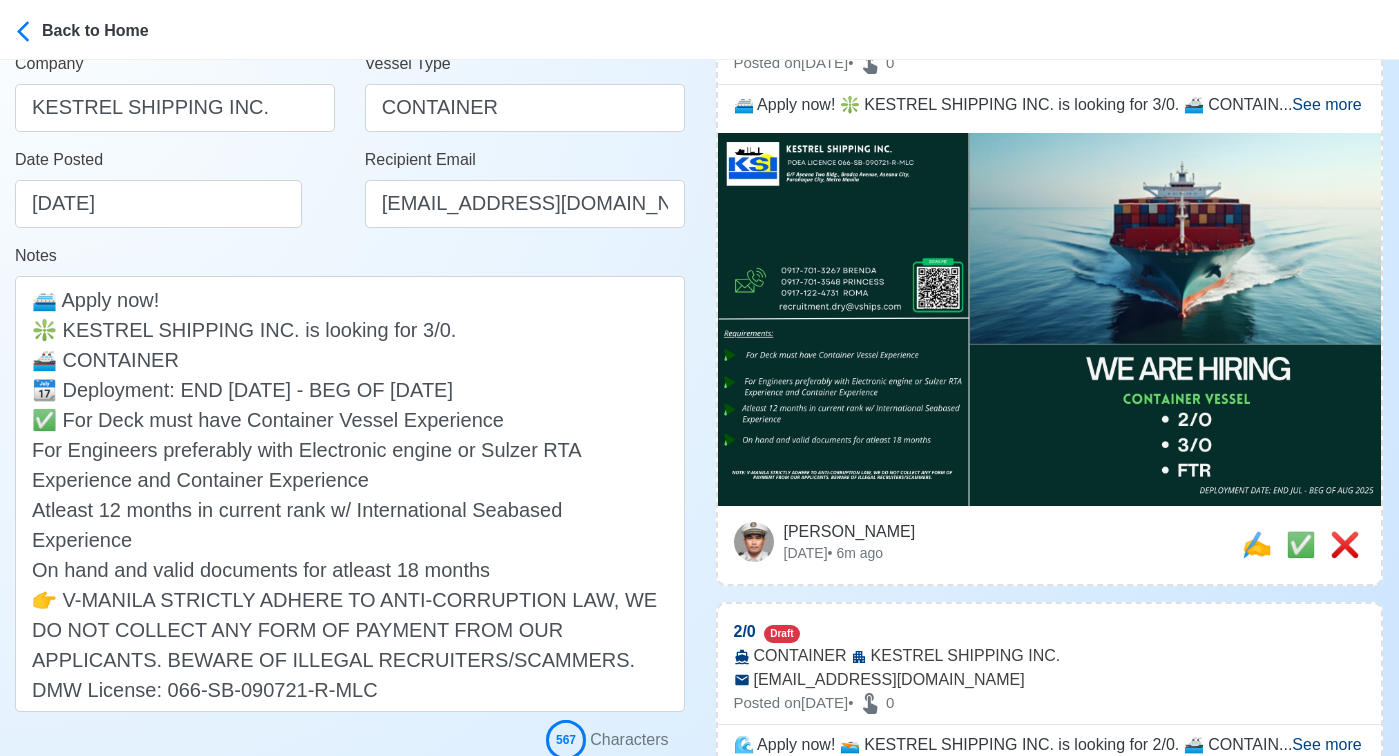 scroll, scrollTop: 415, scrollLeft: 0, axis: vertical 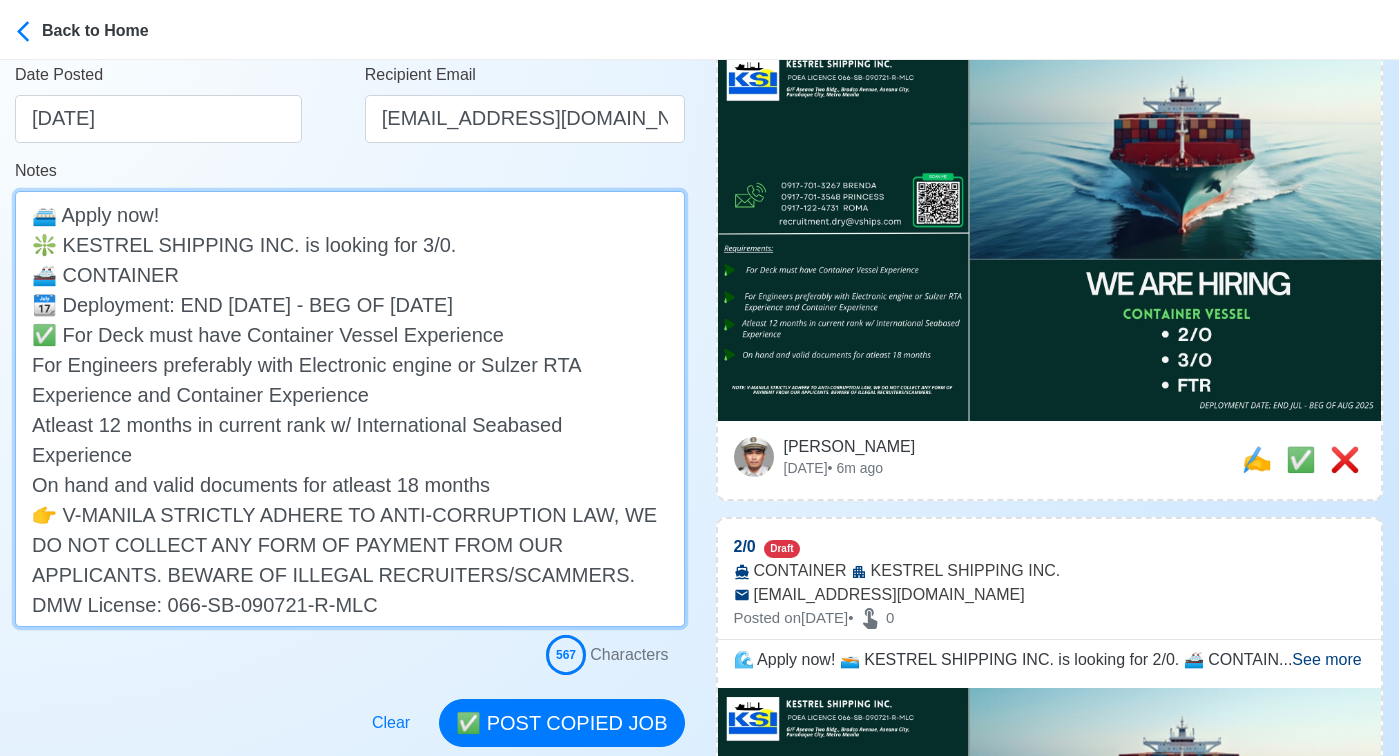 click on "🛳️ Apply now!
❇️ KESTREL SHIPPING INC. is looking for 3/0.
🚢 CONTAINER
📆 Deployment: END JUL - BEG OF AUG 2025
✅ For Deck must have Container Vessel Experience
For Engineers preferably with Electronic engine or Sulzer RTA Experience and Container Experience
Atleast 12 months in current rank w/ International Seabased Experience
On hand and valid documents for atleast 18 months
👉 V-MANILA STRICTLY ADHERE TO ANTI-CORRUPTION LAW, WE DO NOT COLLECT ANY FORM OF PAYMENT FROM OUR APPLICANTS. BEWARE OF ILLEGAL RECRUITERS/SCAMMERS.
DMW License: 066-SB-090721-R-MLC" at bounding box center (350, 409) 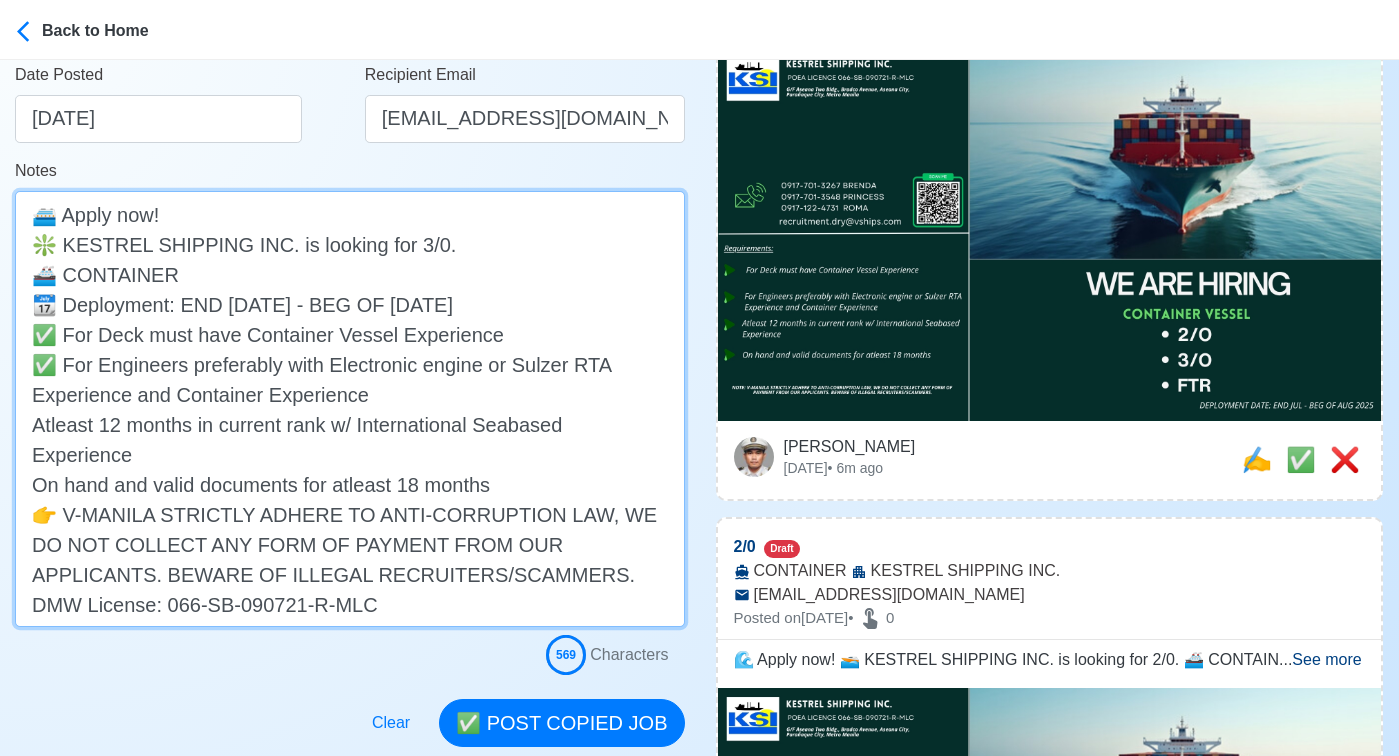 click on "🛳️ Apply now!
❇️ KESTREL SHIPPING INC. is looking for 3/0.
🚢 CONTAINER
📆 Deployment: END JUL - BEG OF AUG 2025
✅ For Deck must have Container Vessel Experience
✅ For Engineers preferably with Electronic engine or Sulzer RTA Experience and Container Experience
Atleast 12 months in current rank w/ International Seabased Experience
On hand and valid documents for atleast 18 months
👉 V-MANILA STRICTLY ADHERE TO ANTI-CORRUPTION LAW, WE DO NOT COLLECT ANY FORM OF PAYMENT FROM OUR APPLICANTS. BEWARE OF ILLEGAL RECRUITERS/SCAMMERS.
DMW License: 066-SB-090721-R-MLC" at bounding box center (350, 409) 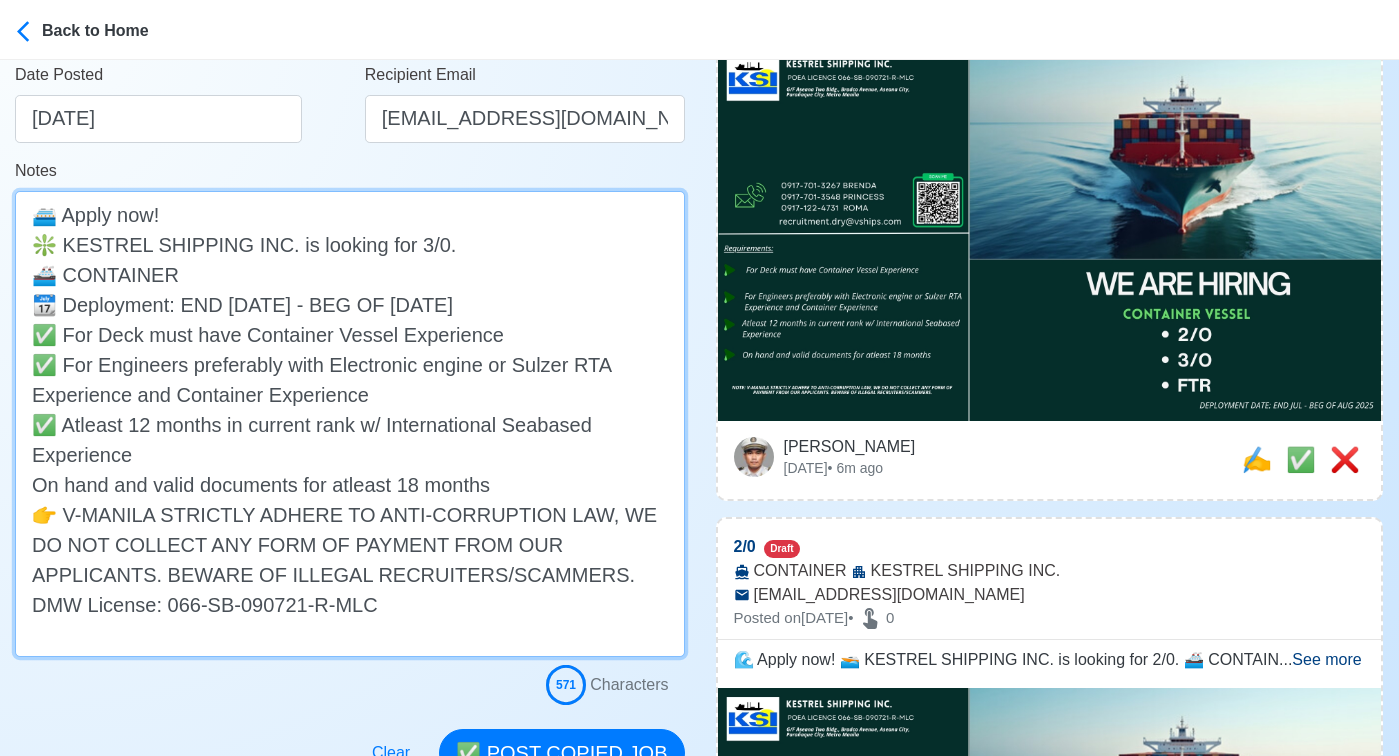 click on "🛳️ Apply now!
❇️ KESTREL SHIPPING INC. is looking for 3/0.
🚢 CONTAINER
📆 Deployment: END JUL - BEG OF AUG 2025
✅ For Deck must have Container Vessel Experience
✅ For Engineers preferably with Electronic engine or Sulzer RTA Experience and Container Experience
✅ Atleast 12 months in current rank w/ International Seabased Experience
On hand and valid documents for atleast 18 months
👉 V-MANILA STRICTLY ADHERE TO ANTI-CORRUPTION LAW, WE DO NOT COLLECT ANY FORM OF PAYMENT FROM OUR APPLICANTS. BEWARE OF ILLEGAL RECRUITERS/SCAMMERS.
DMW License: 066-SB-090721-R-MLC" at bounding box center [350, 424] 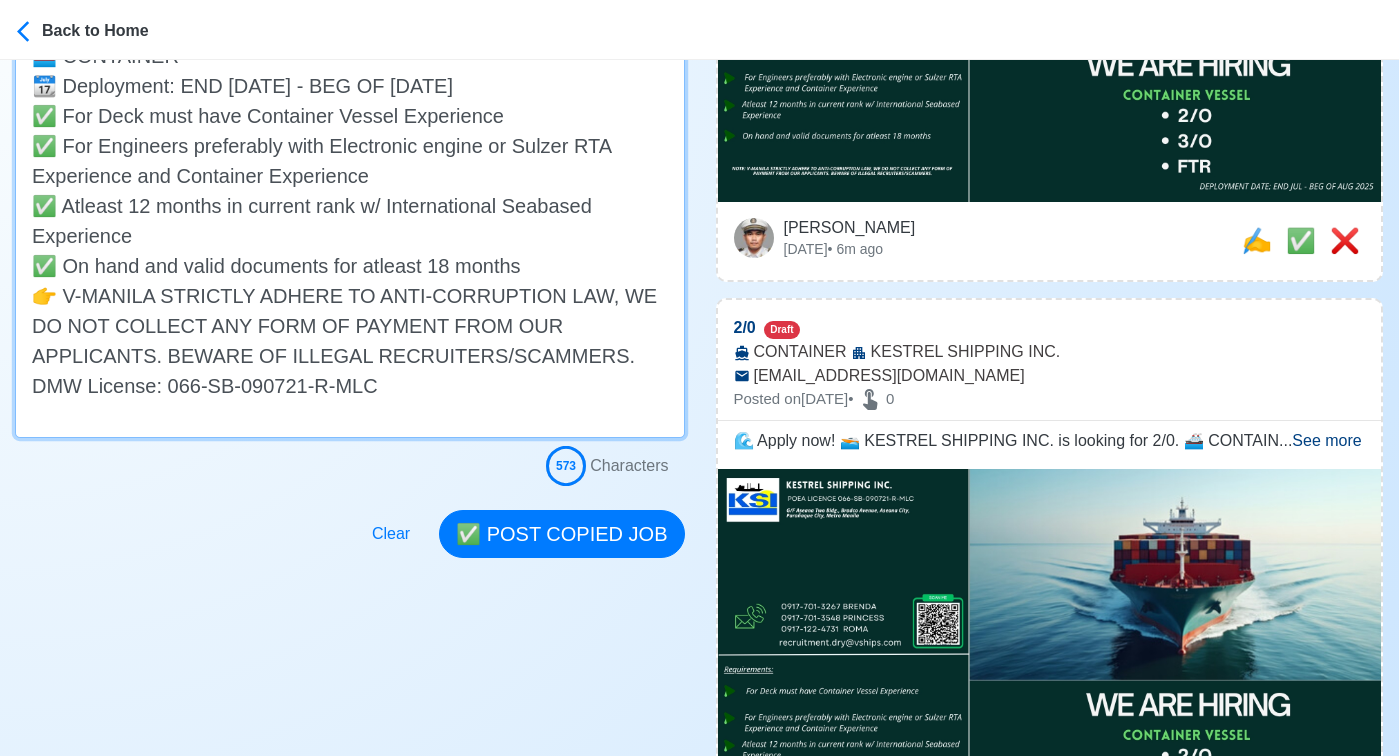 scroll, scrollTop: 792, scrollLeft: 0, axis: vertical 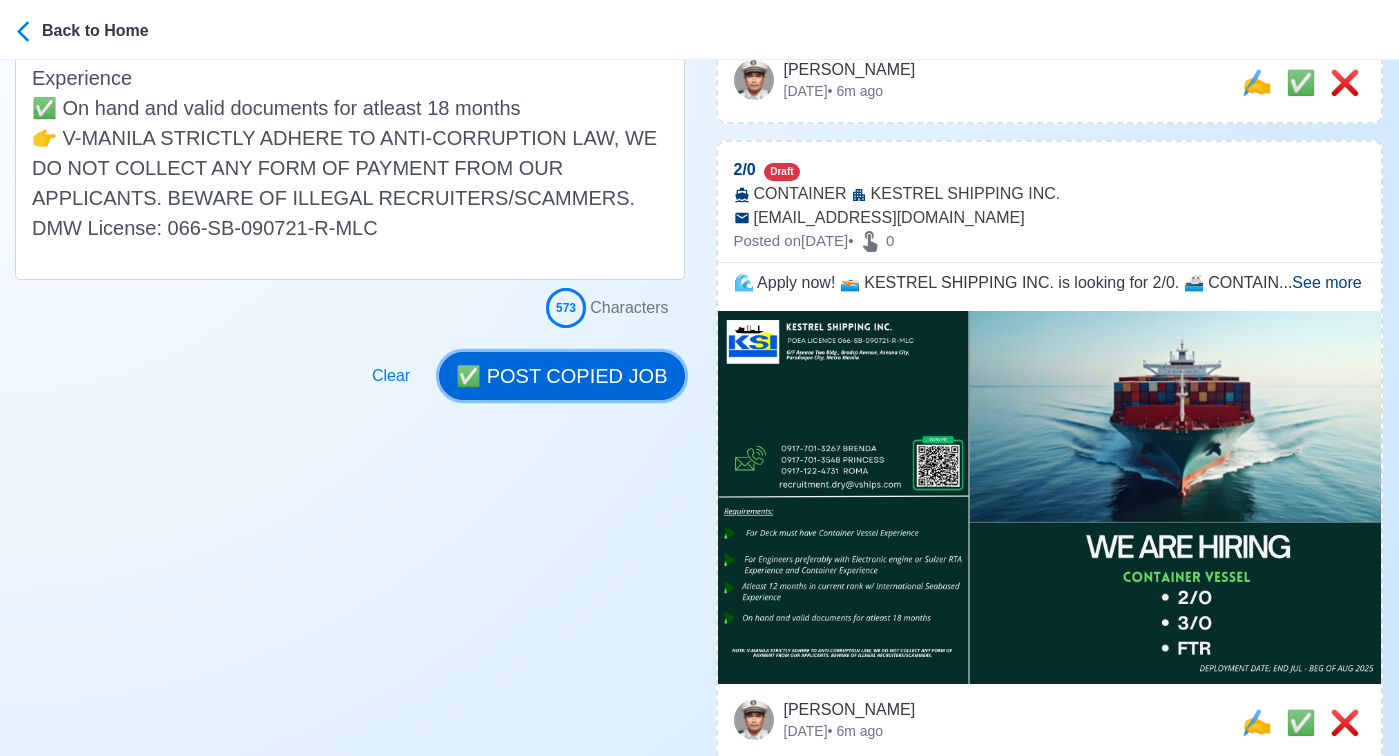 click on "✅ POST COPIED JOB" at bounding box center [561, 376] 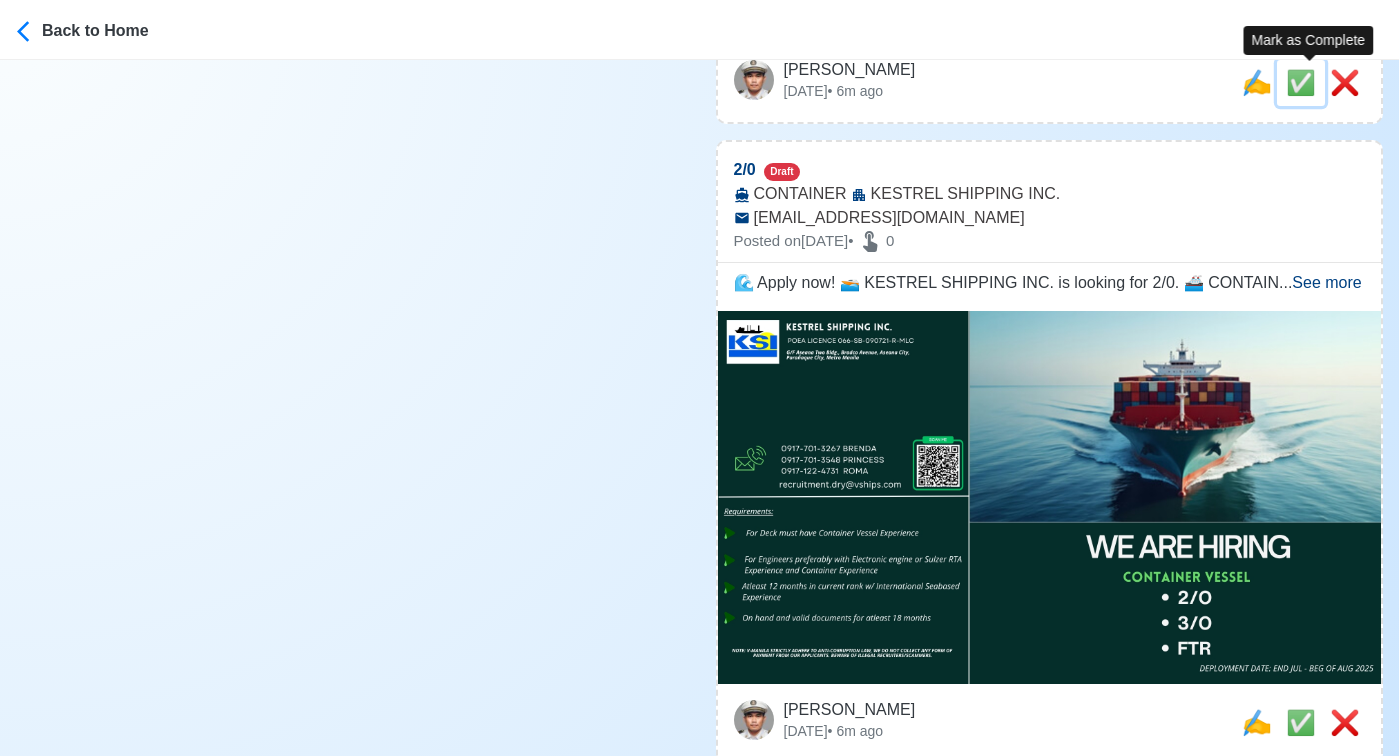 click on "✅" at bounding box center (1301, 82) 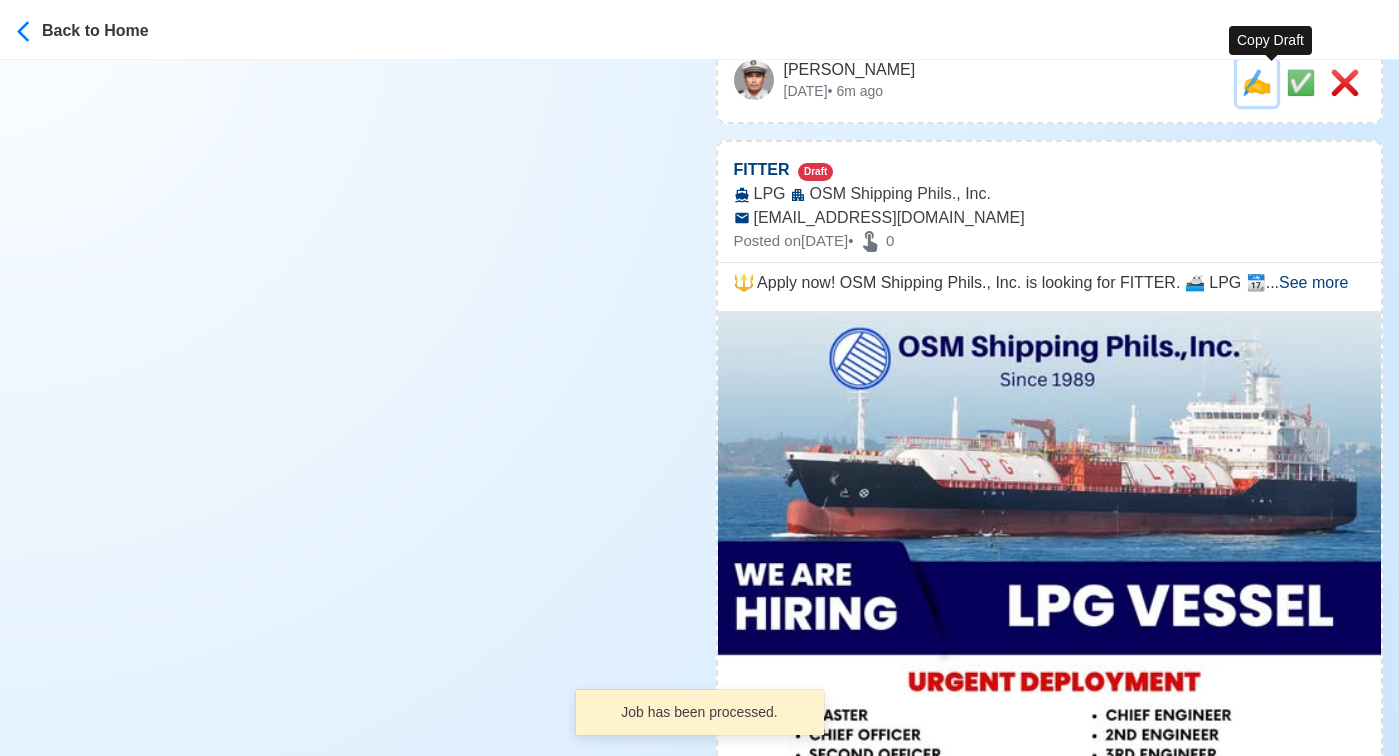 click on "✍️" at bounding box center [1257, 82] 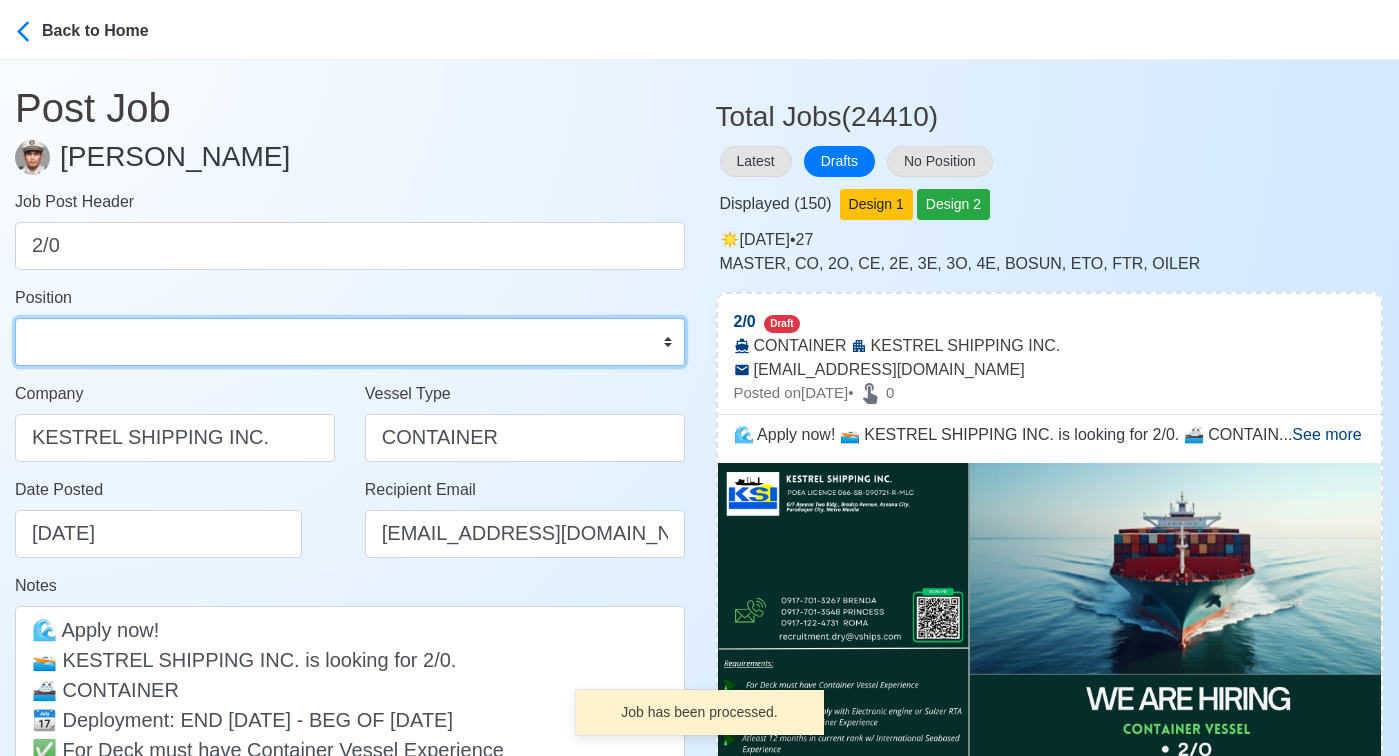 click on "Master Chief Officer 2nd Officer 3rd Officer Junior Officer Chief Engineer 2nd Engineer 3rd Engineer 4th Engineer Gas Engineer Junior Engineer 1st Assistant Engineer 2nd Assistant Engineer 3rd Assistant Engineer ETO/ETR Electrician Electrical Engineer Oiler Fitter Welder Chief Cook Chef Cook Messman Wiper Rigger Ordinary Seaman Able Seaman Motorman Pumpman Bosun Cadet Reefer Mechanic Operator Repairman Painter Steward Waiter Others" at bounding box center [350, 342] 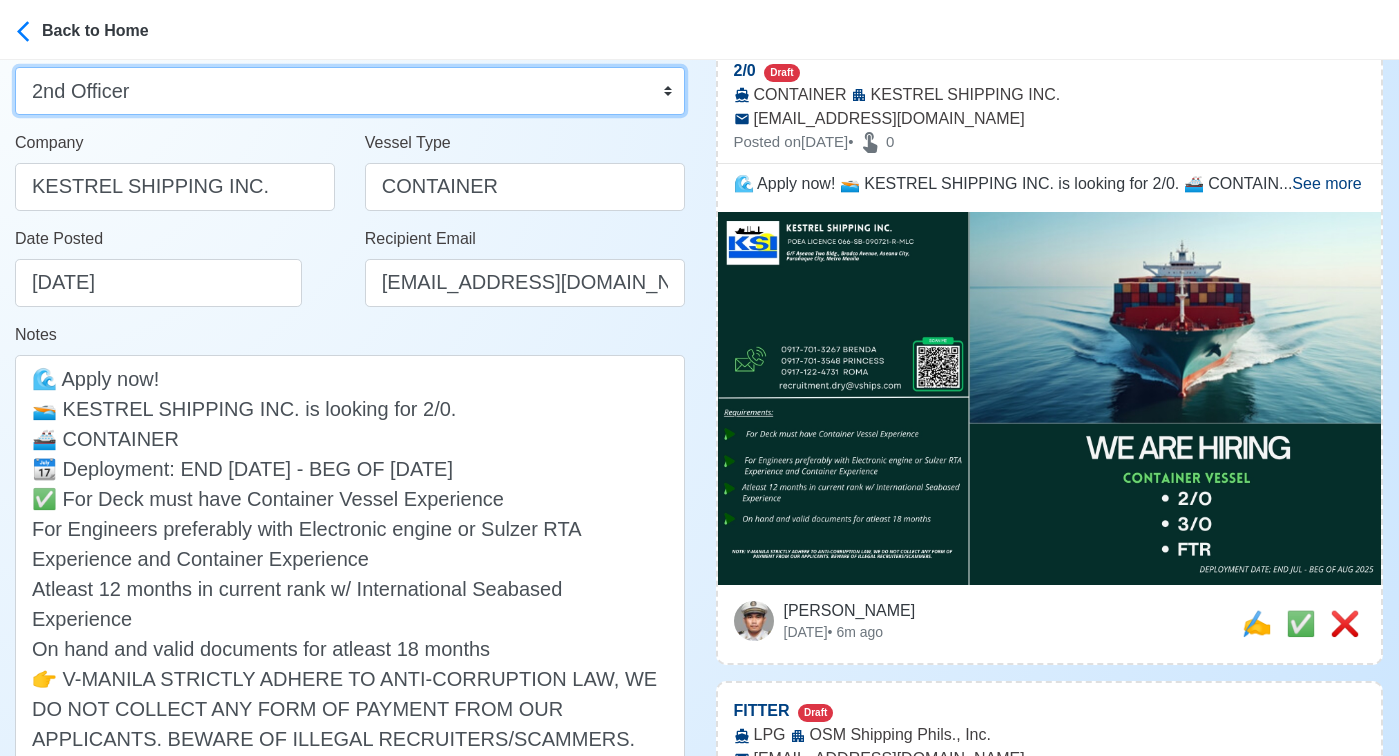 scroll, scrollTop: 284, scrollLeft: 0, axis: vertical 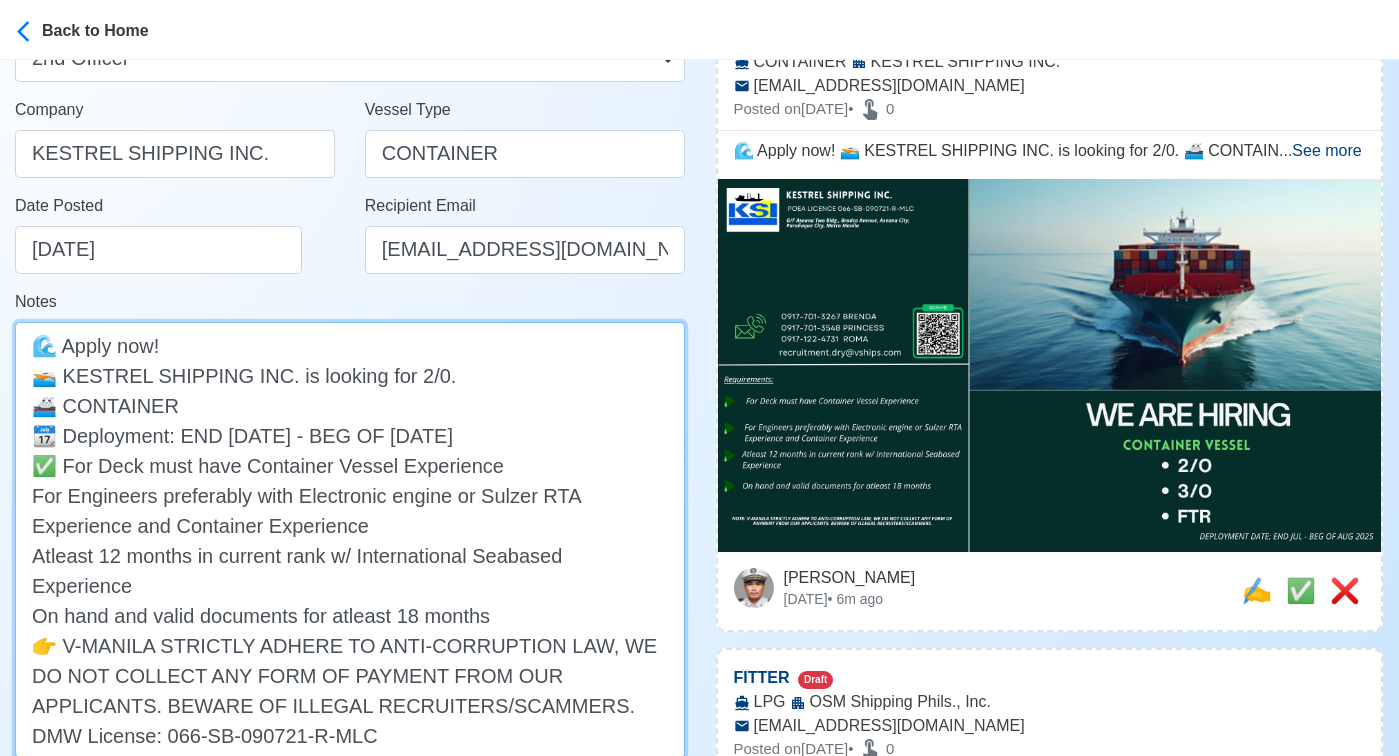 click on "🌊 Apply now!
🚤 KESTREL SHIPPING INC. is looking for 2/0.
🚢 CONTAINER
📆 Deployment: END JUL - BEG OF AUG 2025
✅ For Deck must have Container Vessel Experience
For Engineers preferably with Electronic engine or Sulzer RTA Experience and Container Experience
Atleast 12 months in current rank w/ International Seabased Experience
On hand and valid documents for atleast 18 months
👉 V-MANILA STRICTLY ADHERE TO ANTI-CORRUPTION LAW, WE DO NOT COLLECT ANY FORM OF PAYMENT FROM OUR APPLICANTS. BEWARE OF ILLEGAL RECRUITERS/SCAMMERS.
DMW License: 066-SB-090721-R-MLC" at bounding box center (350, 540) 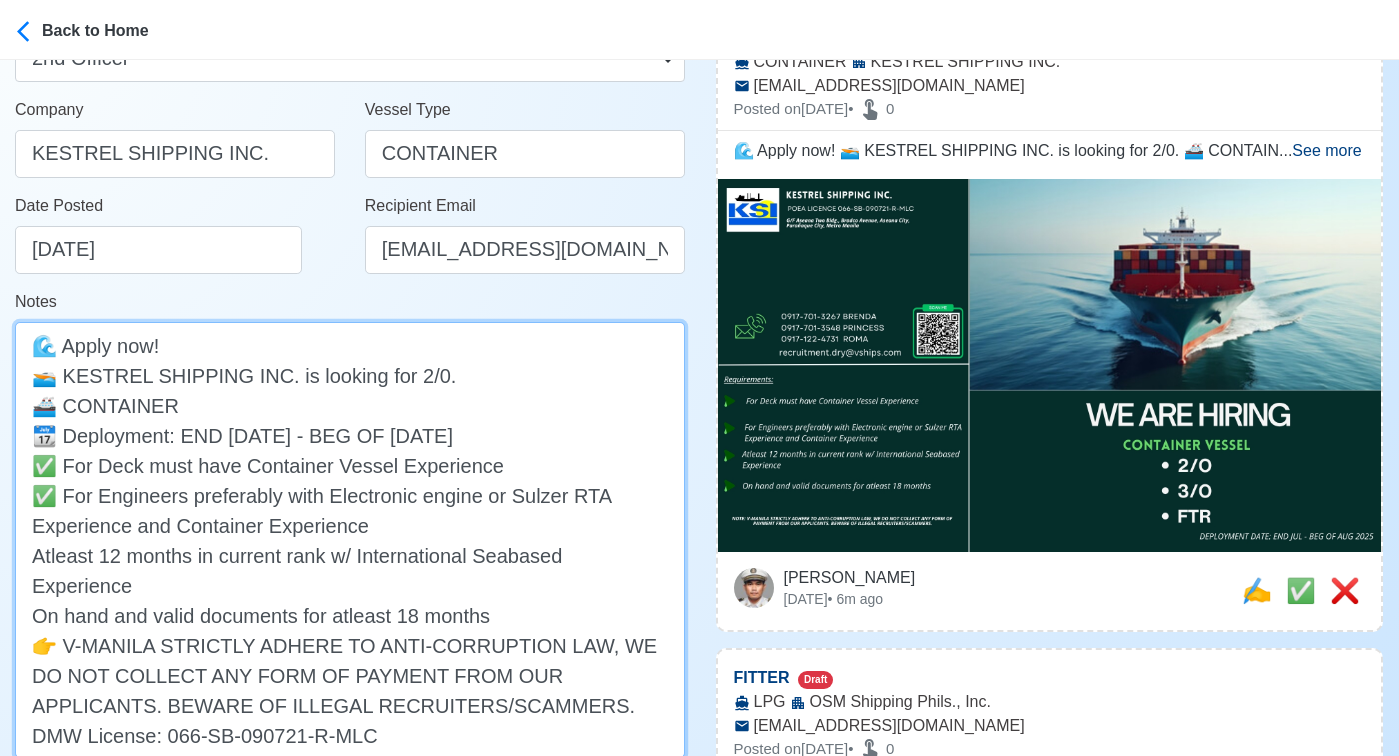 click on "🌊 Apply now!
🚤 KESTREL SHIPPING INC. is looking for 2/0.
🚢 CONTAINER
📆 Deployment: END JUL - BEG OF AUG 2025
✅ For Deck must have Container Vessel Experience
✅ For Engineers preferably with Electronic engine or Sulzer RTA Experience and Container Experience
Atleast 12 months in current rank w/ International Seabased Experience
On hand and valid documents for atleast 18 months
👉 V-MANILA STRICTLY ADHERE TO ANTI-CORRUPTION LAW, WE DO NOT COLLECT ANY FORM OF PAYMENT FROM OUR APPLICANTS. BEWARE OF ILLEGAL RECRUITERS/SCAMMERS.
DMW License: 066-SB-090721-R-MLC" at bounding box center (350, 540) 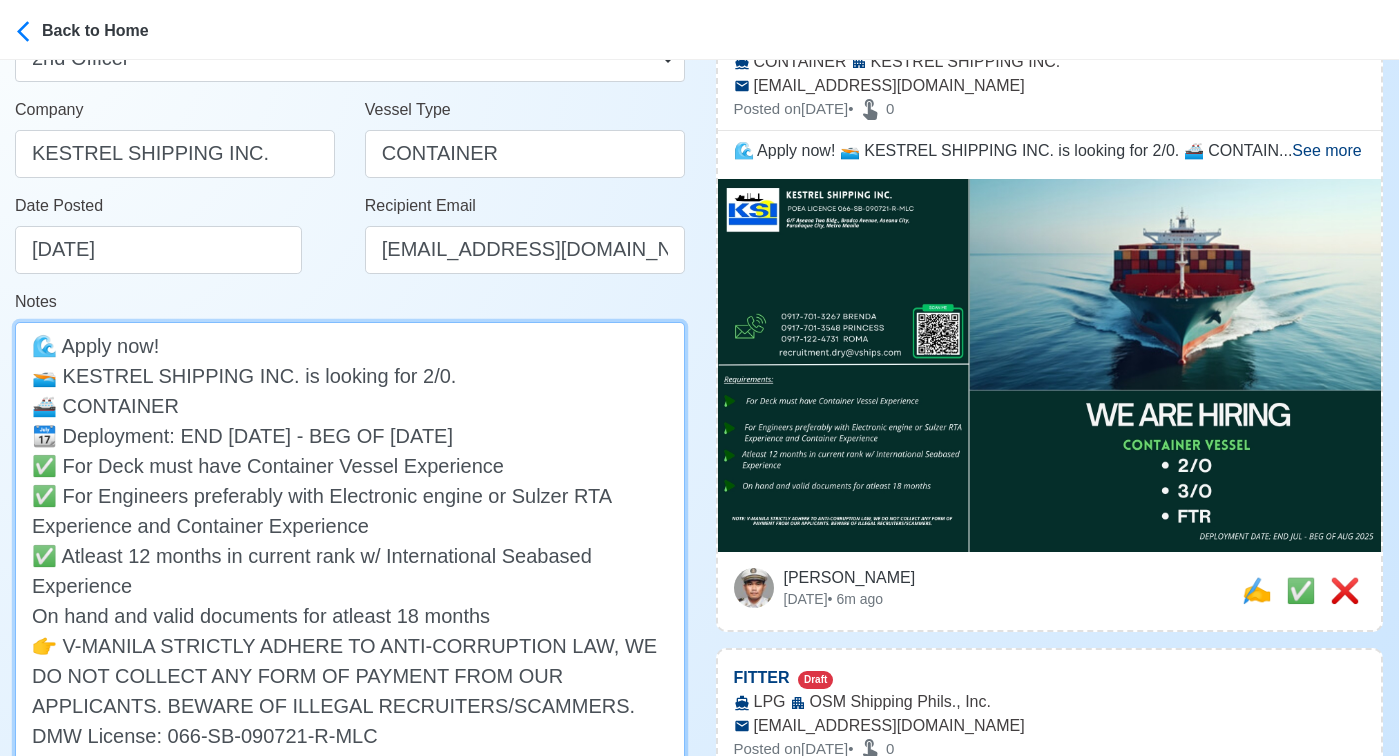 click on "🌊 Apply now!
🚤 KESTREL SHIPPING INC. is looking for 2/0.
🚢 CONTAINER
📆 Deployment: END JUL - BEG OF AUG 2025
✅ For Deck must have Container Vessel Experience
✅ For Engineers preferably with Electronic engine or Sulzer RTA Experience and Container Experience
✅ Atleast 12 months in current rank w/ International Seabased Experience
On hand and valid documents for atleast 18 months
👉 V-MANILA STRICTLY ADHERE TO ANTI-CORRUPTION LAW, WE DO NOT COLLECT ANY FORM OF PAYMENT FROM OUR APPLICANTS. BEWARE OF ILLEGAL RECRUITERS/SCAMMERS.
DMW License: 066-SB-090721-R-MLC" at bounding box center [350, 555] 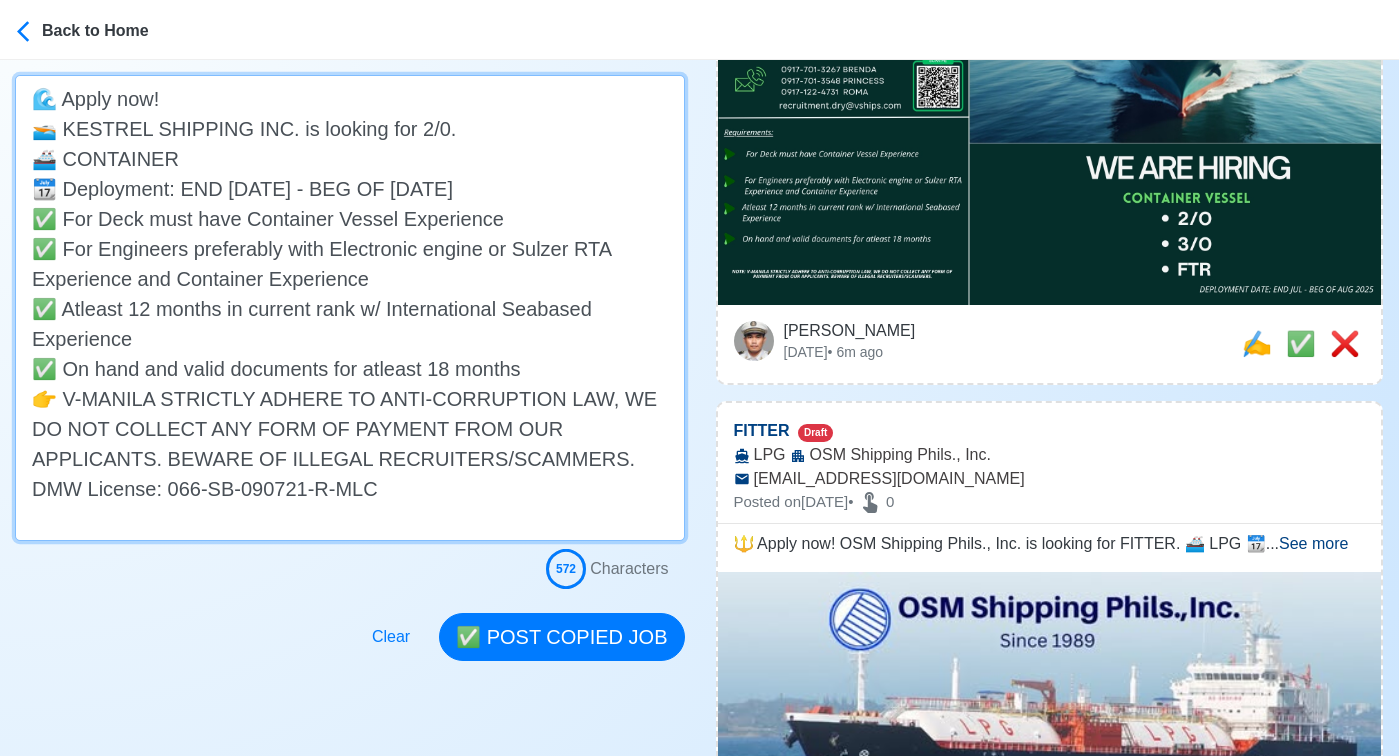 scroll, scrollTop: 737, scrollLeft: 0, axis: vertical 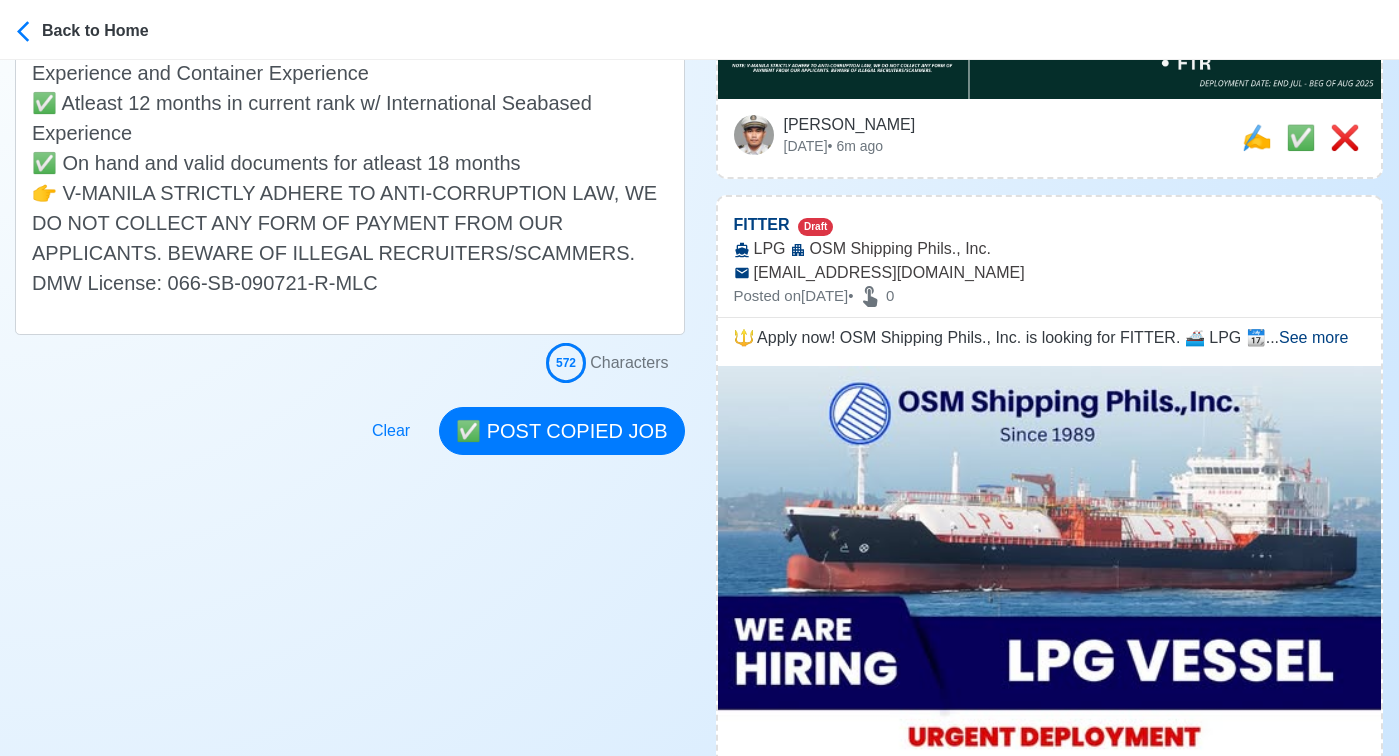 click on "Post Job   Jeyner Gil Job Post Header 2/0 Position Master Chief Officer 2nd Officer 3rd Officer Junior Officer Chief Engineer 2nd Engineer 3rd Engineer 4th Engineer Gas Engineer Junior Engineer 1st Assistant Engineer 2nd Assistant Engineer 3rd Assistant Engineer ETO/ETR Electrician Electrical Engineer Oiler Fitter Welder Chief Cook Chef Cook Messman Wiper Rigger Ordinary Seaman Able Seaman Motorman Pumpman Bosun Cadet Reefer Mechanic Operator Repairman Painter Steward Waiter Others Company KESTREL SHIPPING INC. Vessel Type CONTAINER Date Posted       07/22/2025 Recipient Email recruitment.dry@vships.com Notes 572 Characters Clear ✅ POST COPIED JOB" at bounding box center [350, 67580] 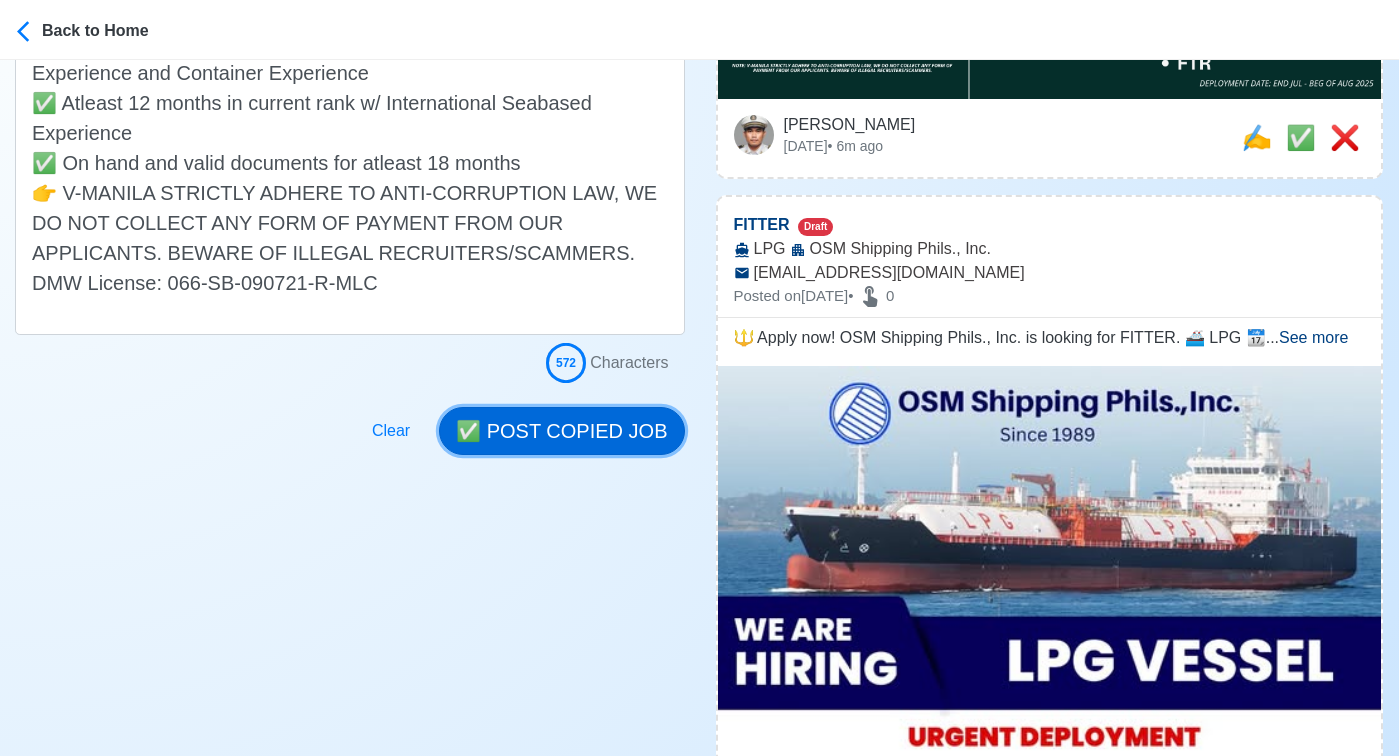 click on "✅ POST COPIED JOB" at bounding box center [561, 431] 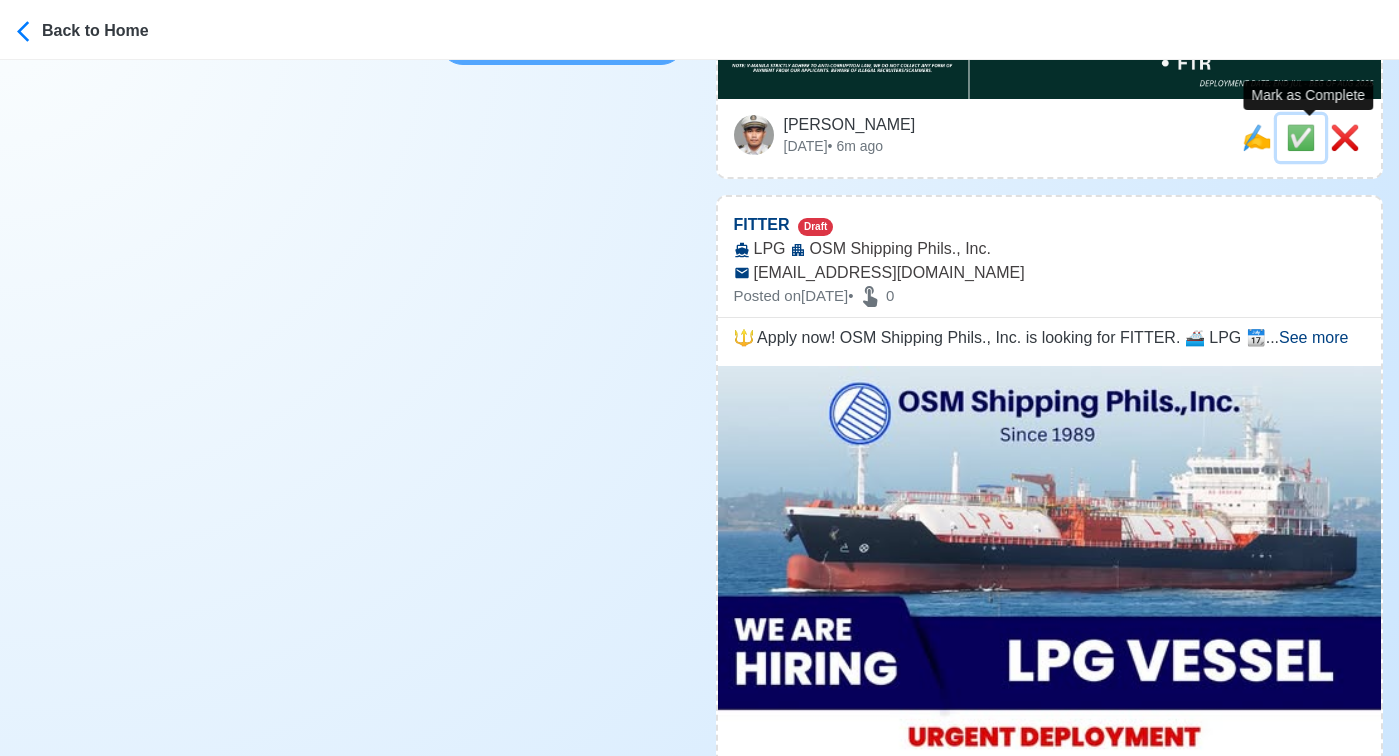 click on "✅" at bounding box center (1301, 137) 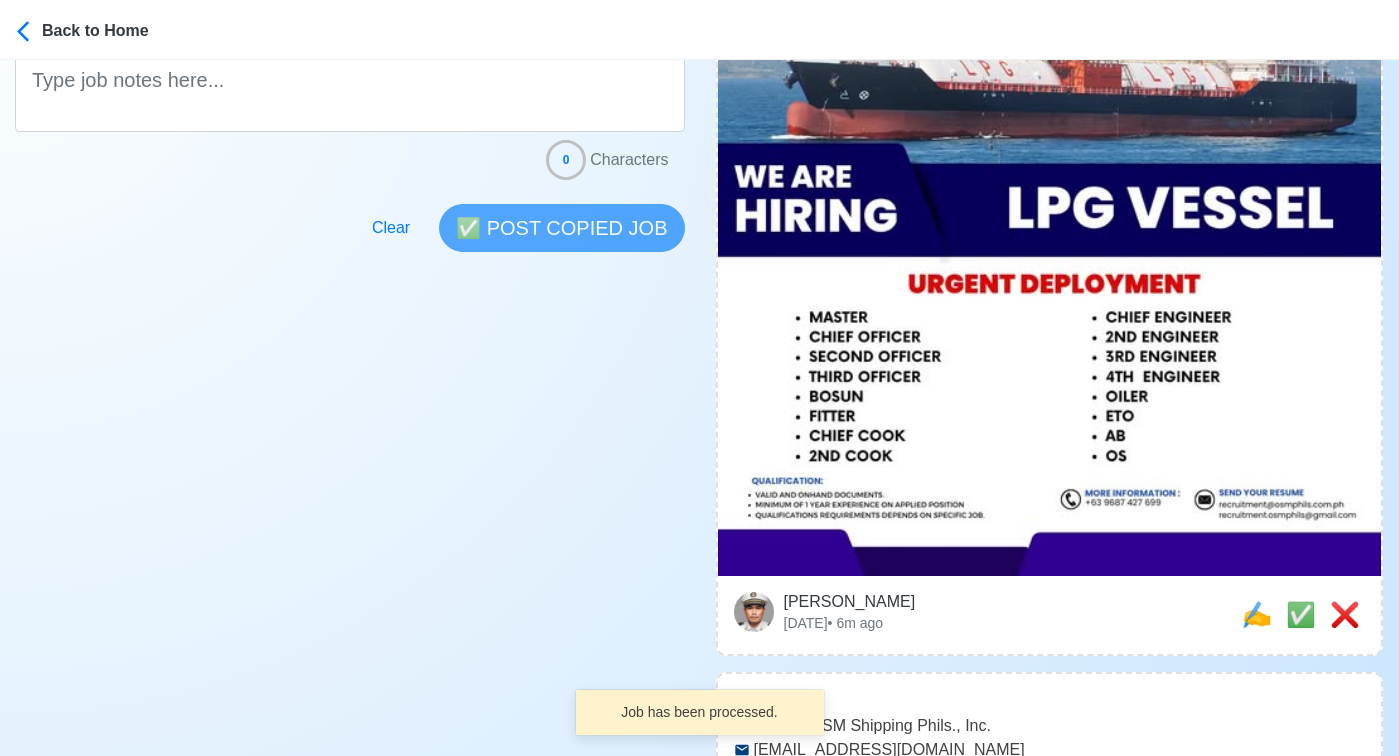 scroll, scrollTop: 635, scrollLeft: 0, axis: vertical 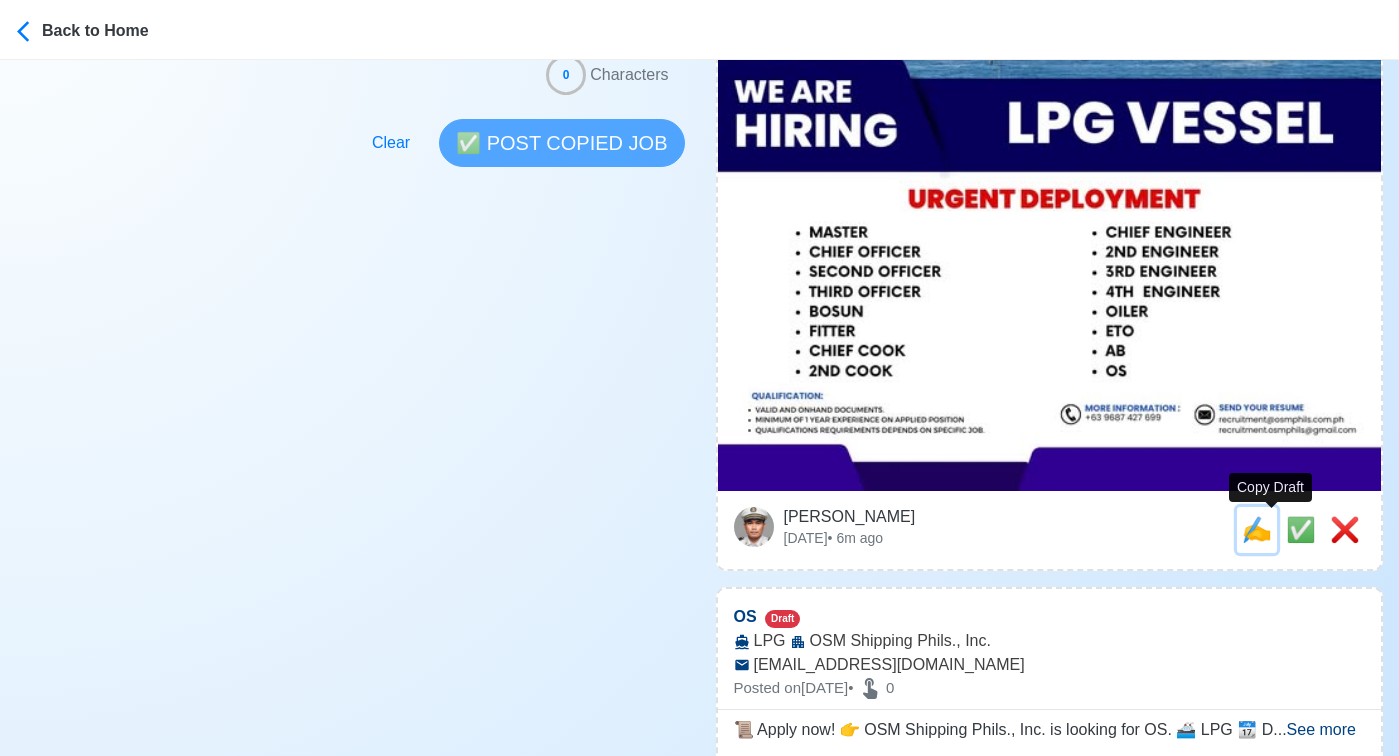 click on "✍️" at bounding box center [1257, 529] 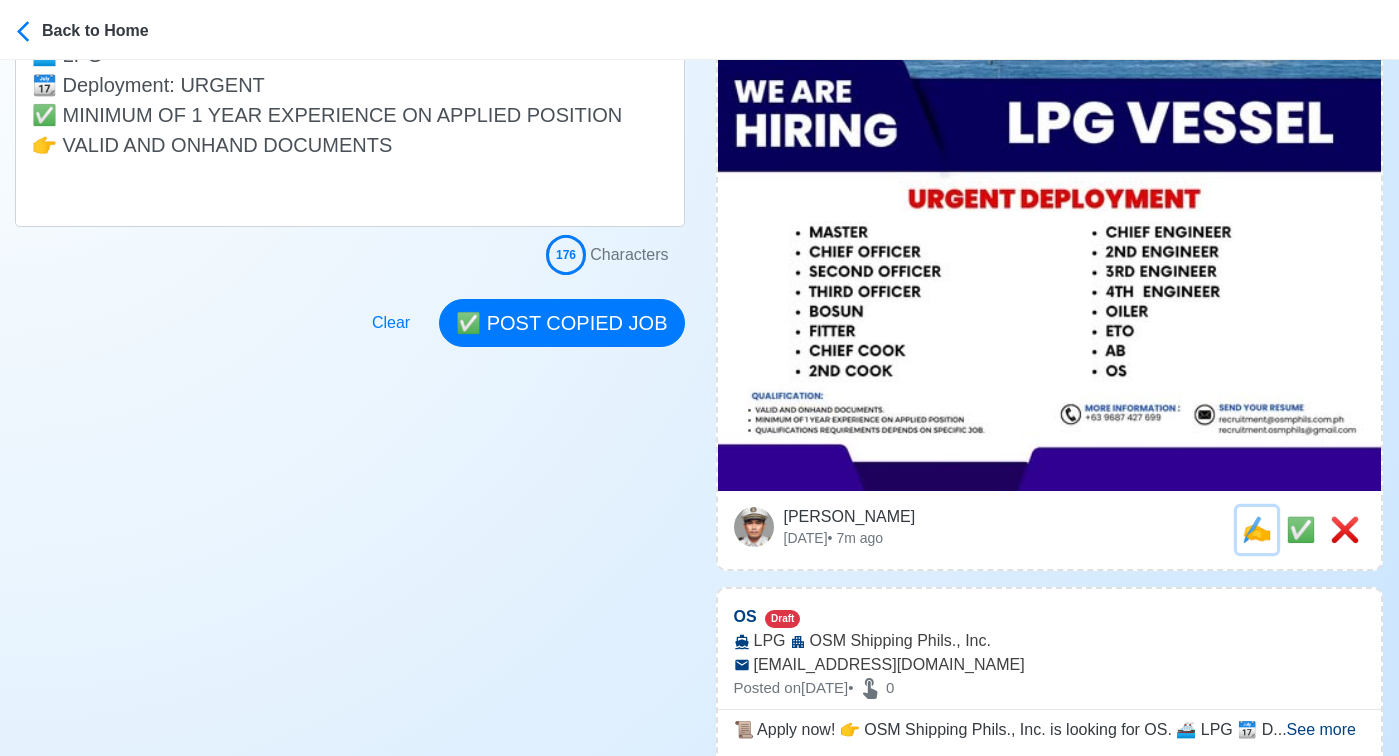 scroll, scrollTop: 0, scrollLeft: 0, axis: both 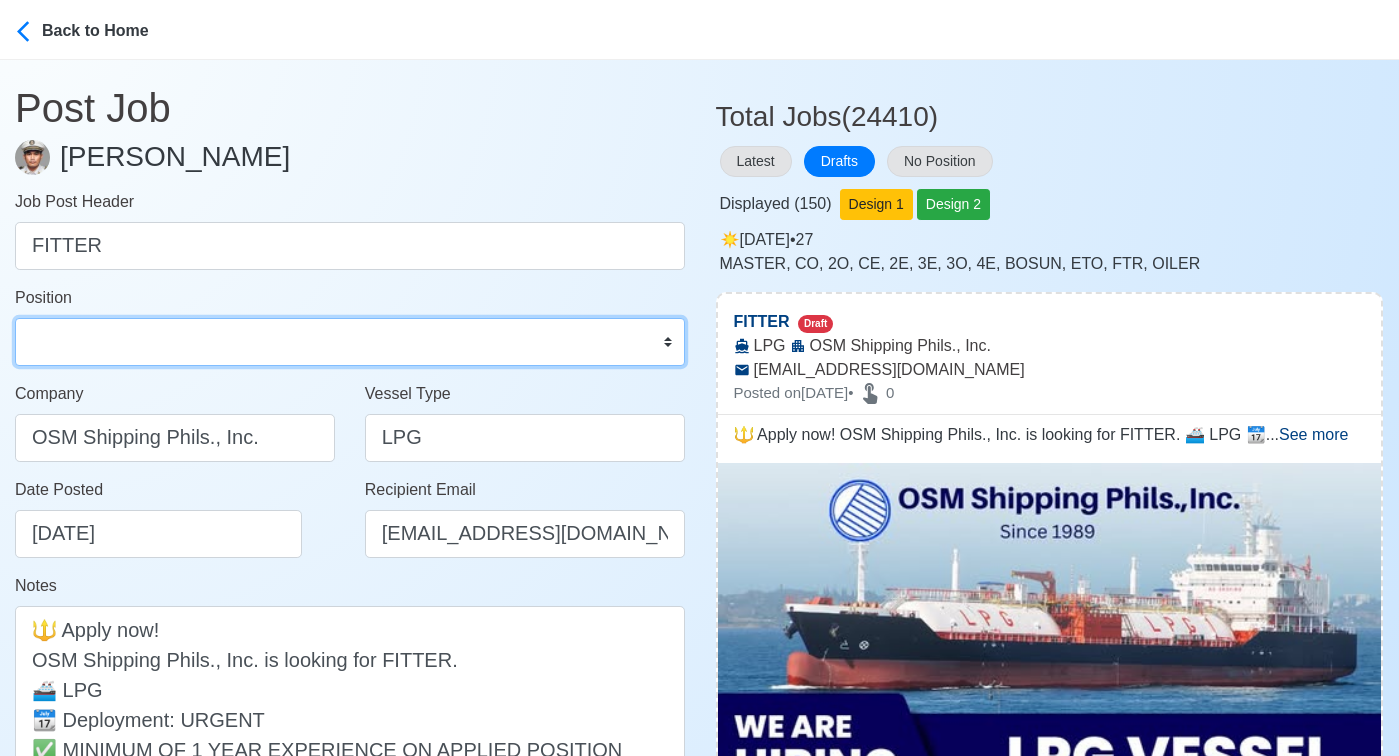 click on "Master Chief Officer 2nd Officer 3rd Officer Junior Officer Chief Engineer 2nd Engineer 3rd Engineer 4th Engineer Gas Engineer Junior Engineer 1st Assistant Engineer 2nd Assistant Engineer 3rd Assistant Engineer ETO/ETR Electrician Electrical Engineer Oiler Fitter Welder Chief Cook Chef Cook Messman Wiper Rigger Ordinary Seaman Able Seaman Motorman Pumpman Bosun Cadet Reefer Mechanic Operator Repairman Painter Steward Waiter Others" at bounding box center [350, 342] 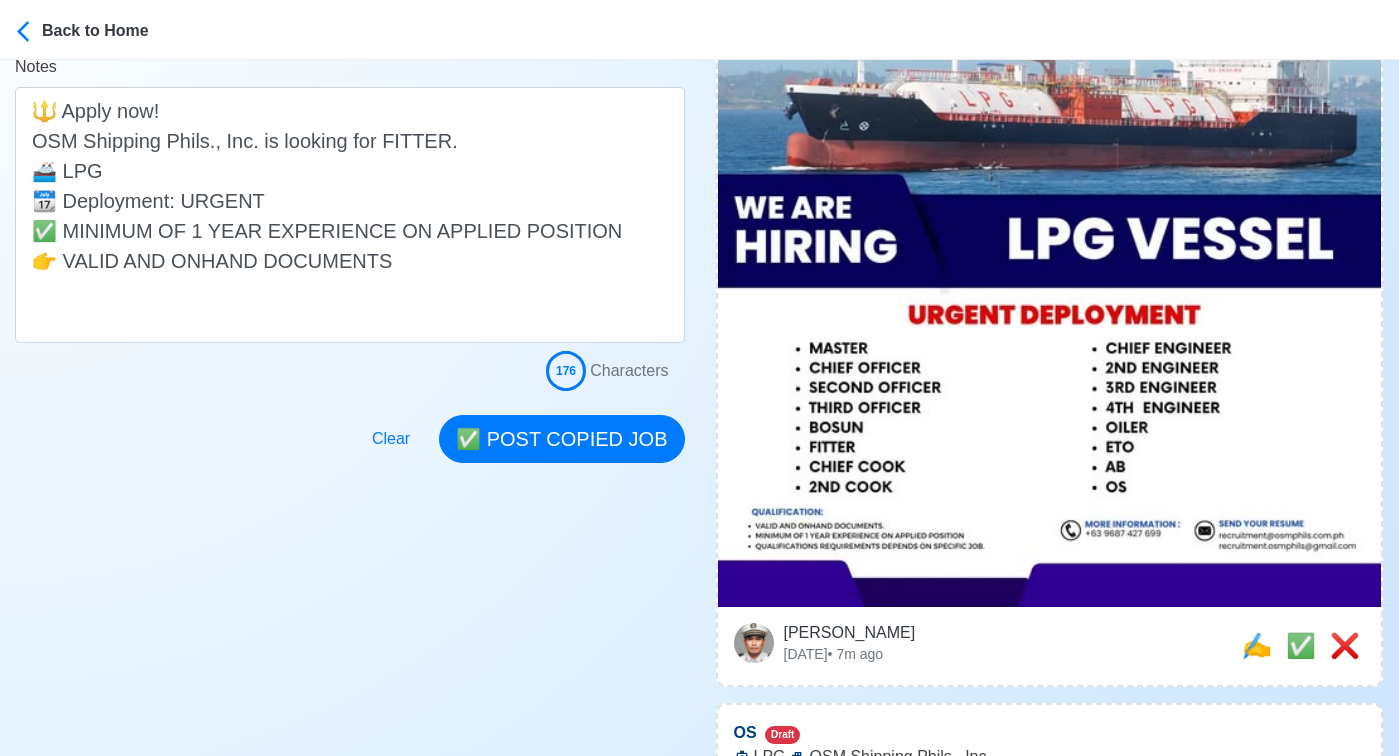 scroll, scrollTop: 521, scrollLeft: 0, axis: vertical 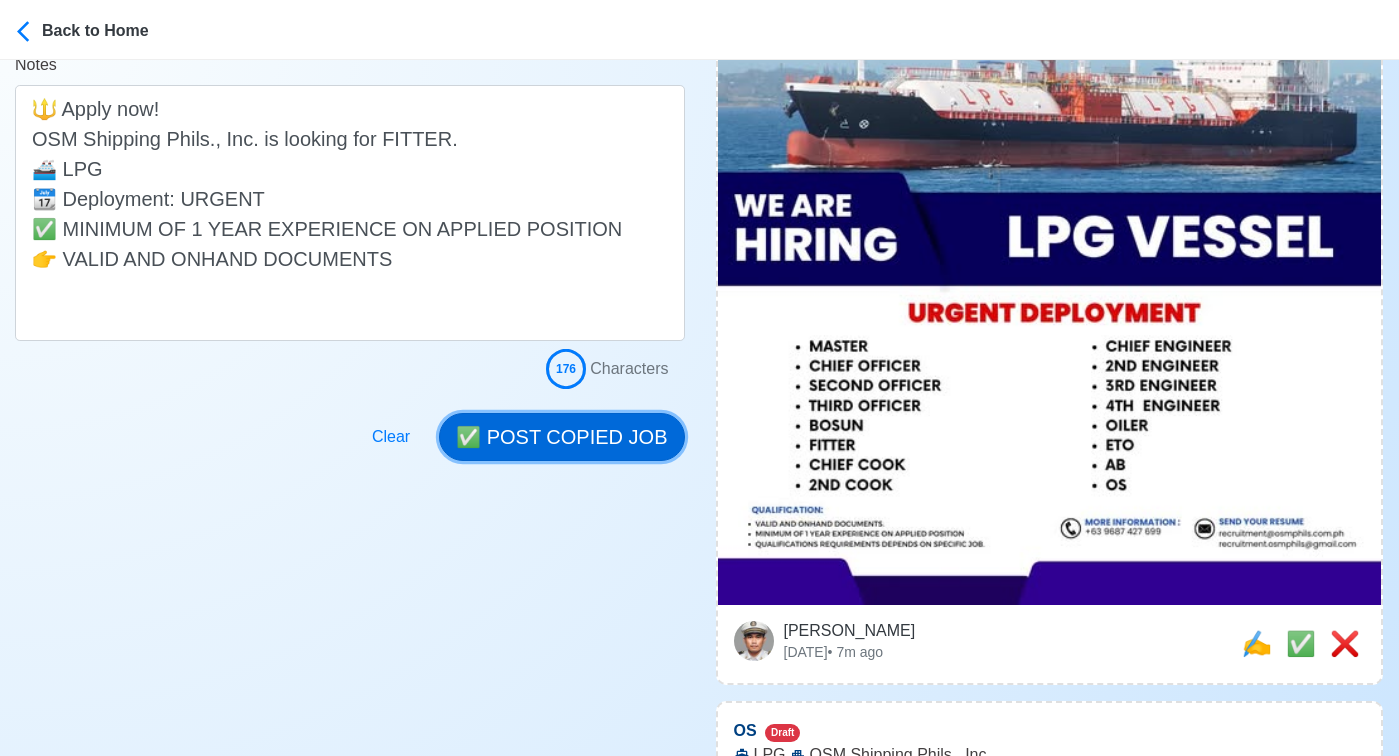 click on "✅ POST COPIED JOB" at bounding box center (561, 437) 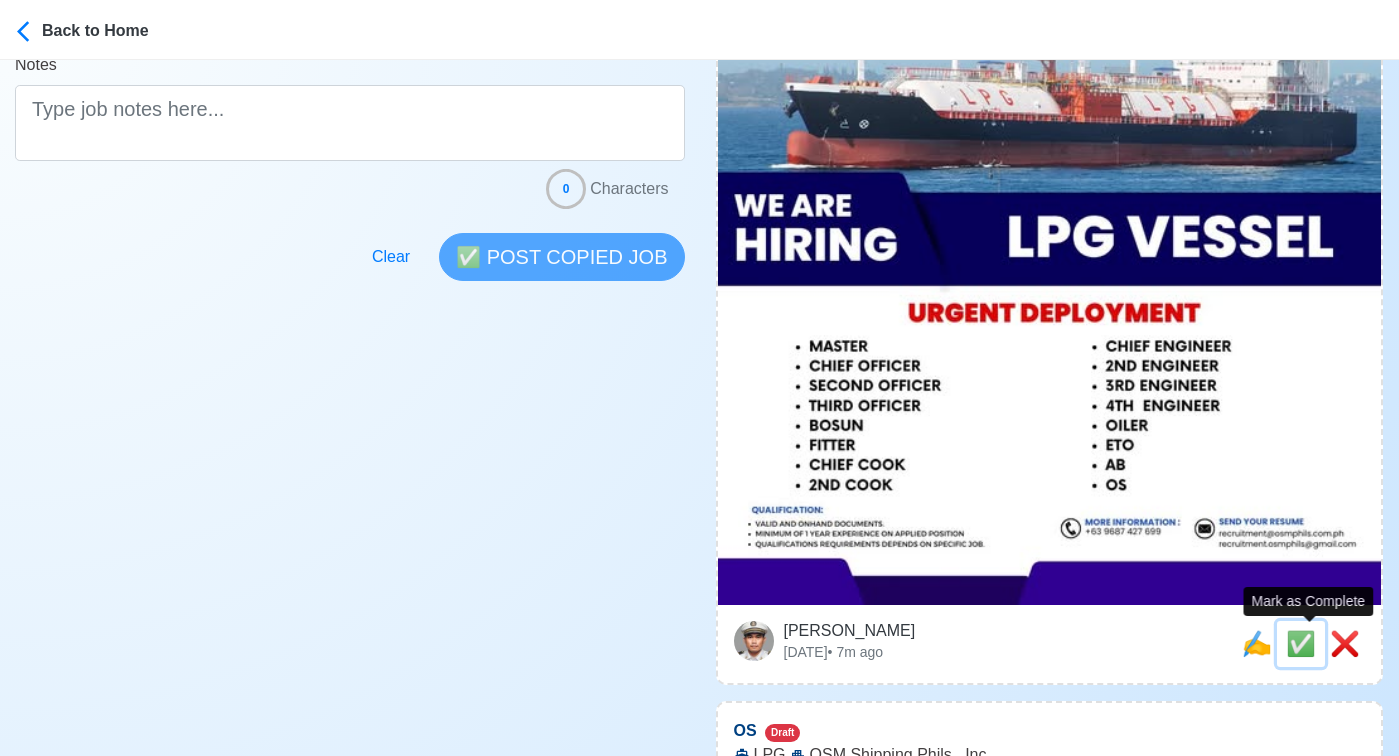 click on "✅" at bounding box center (1301, 643) 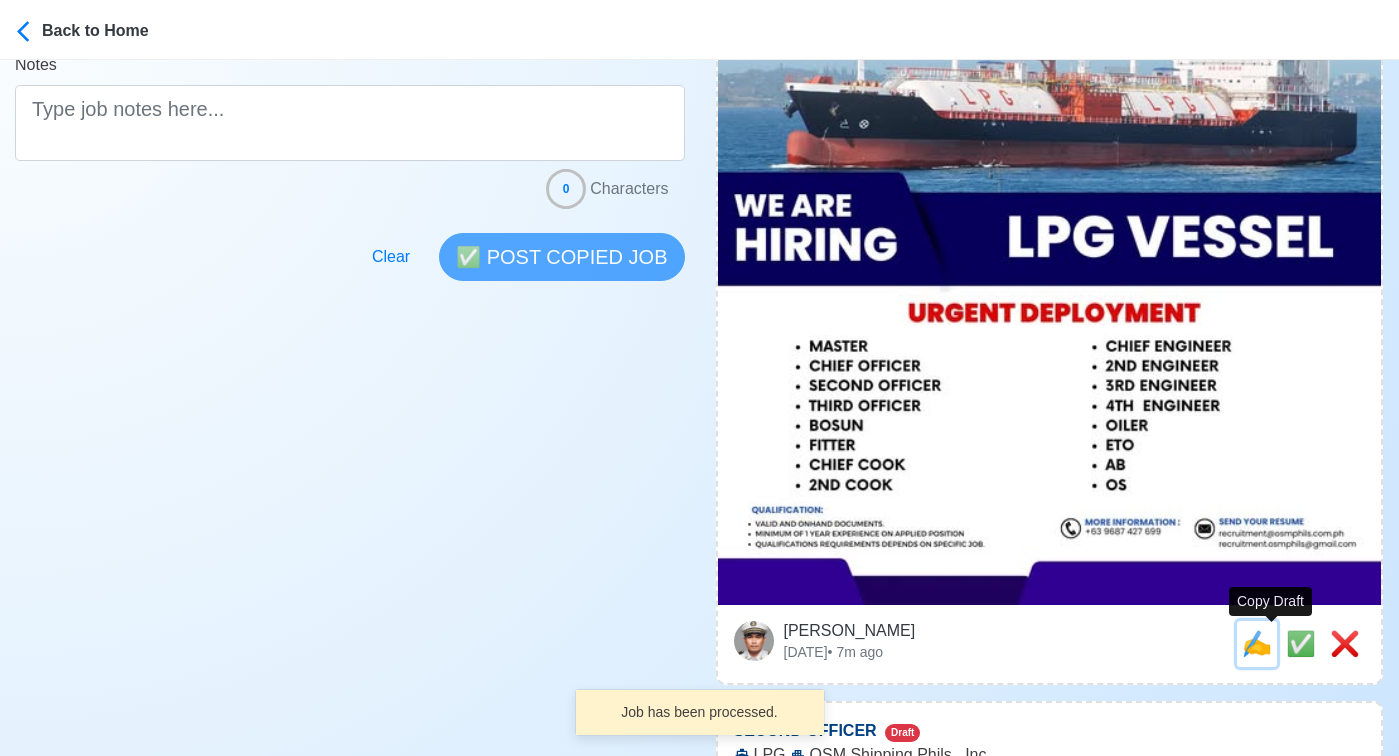 click on "✍️" at bounding box center [1257, 643] 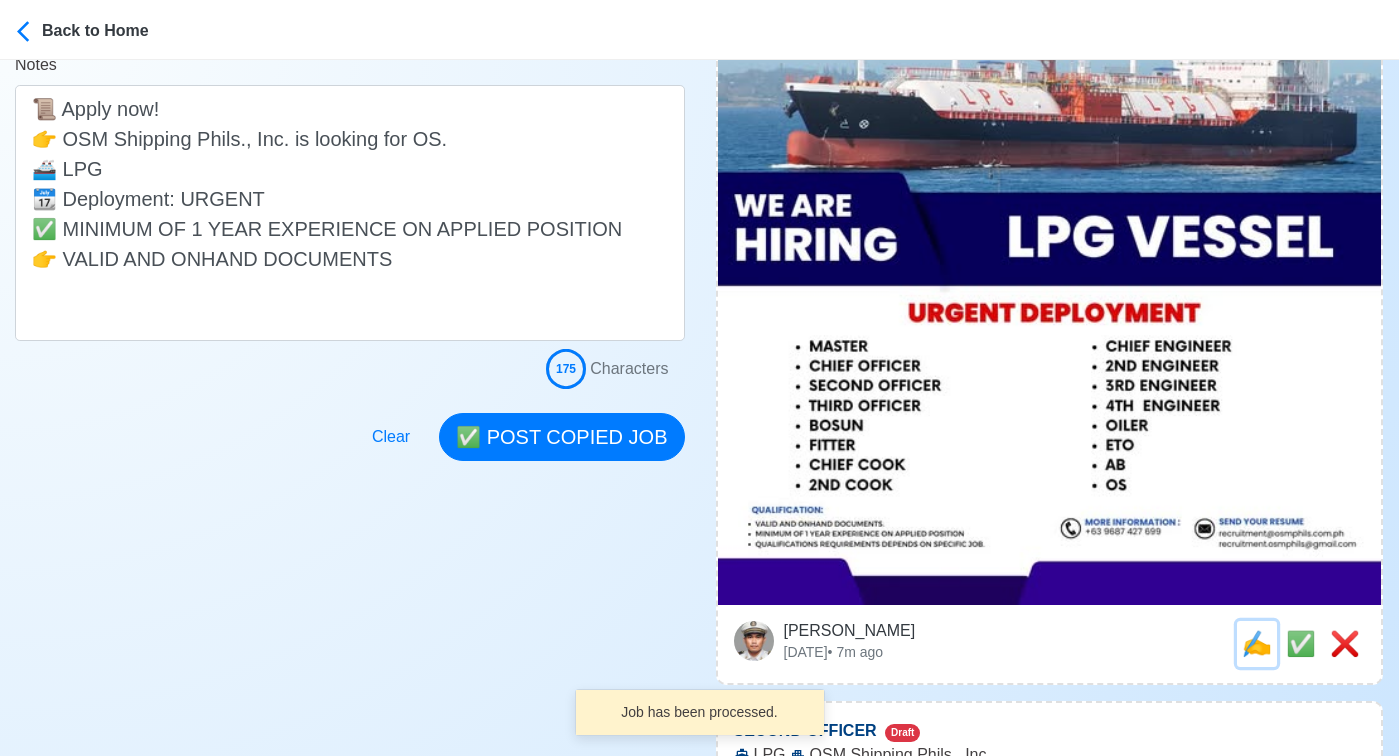 scroll, scrollTop: 0, scrollLeft: 0, axis: both 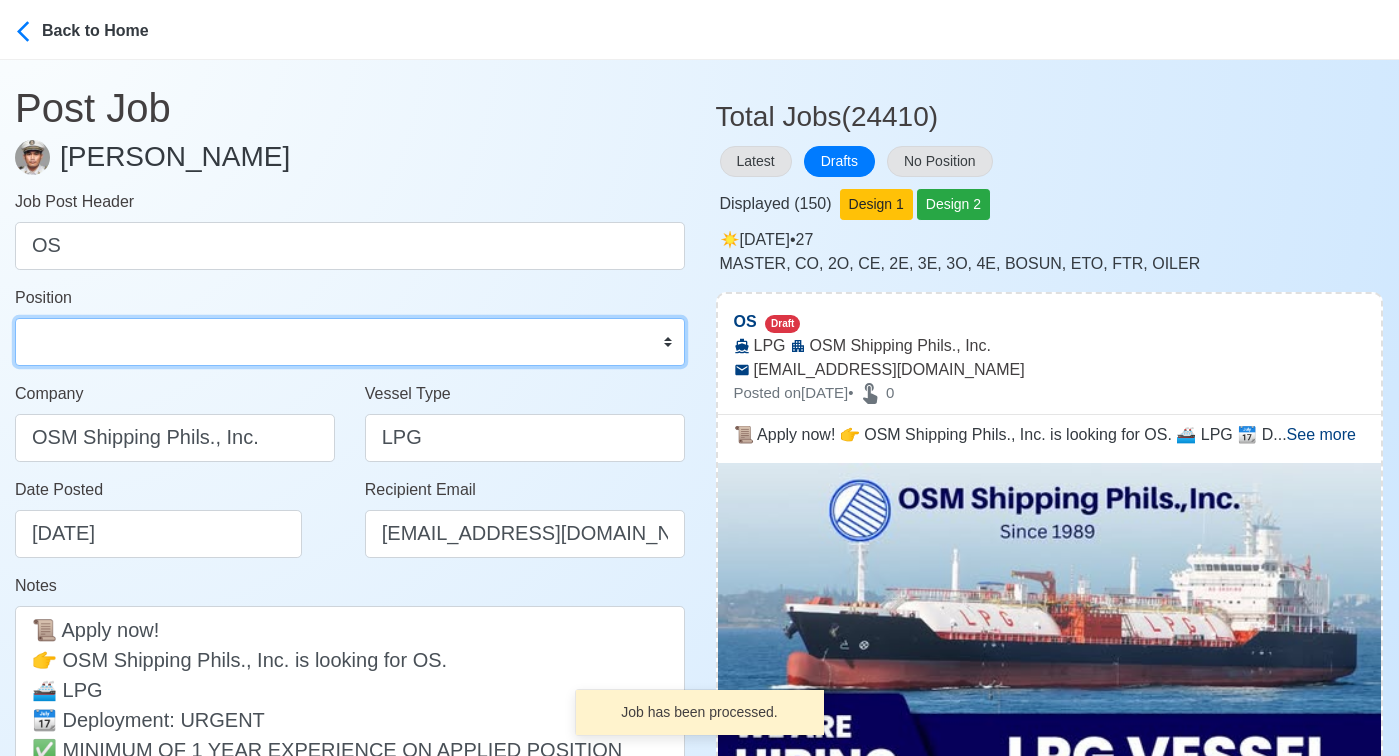 click on "Master Chief Officer 2nd Officer 3rd Officer Junior Officer Chief Engineer 2nd Engineer 3rd Engineer 4th Engineer Gas Engineer Junior Engineer 1st Assistant Engineer 2nd Assistant Engineer 3rd Assistant Engineer ETO/ETR Electrician Electrical Engineer Oiler Fitter Welder Chief Cook Chef Cook Messman Wiper Rigger Ordinary Seaman Able Seaman Motorman Pumpman Bosun Cadet Reefer Mechanic Operator Repairman Painter Steward Waiter Others" at bounding box center (350, 342) 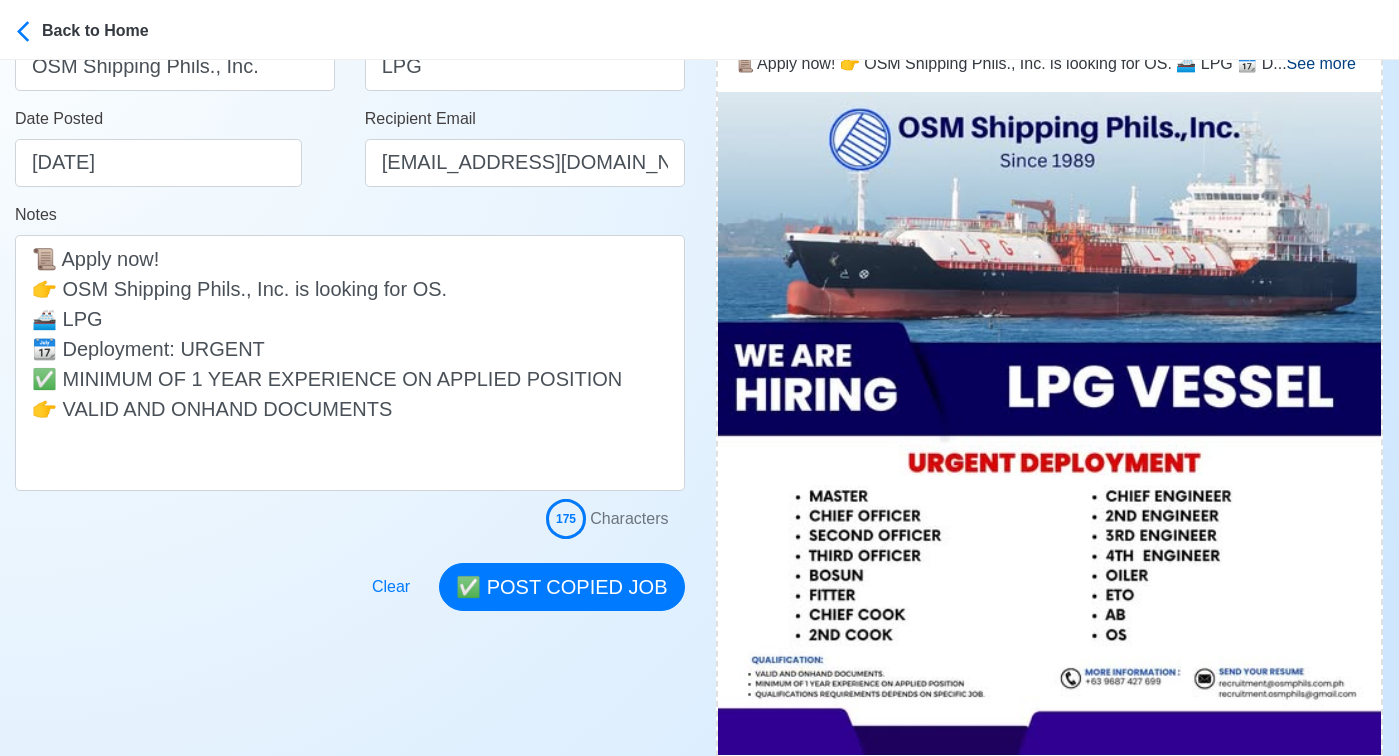 scroll, scrollTop: 693, scrollLeft: 0, axis: vertical 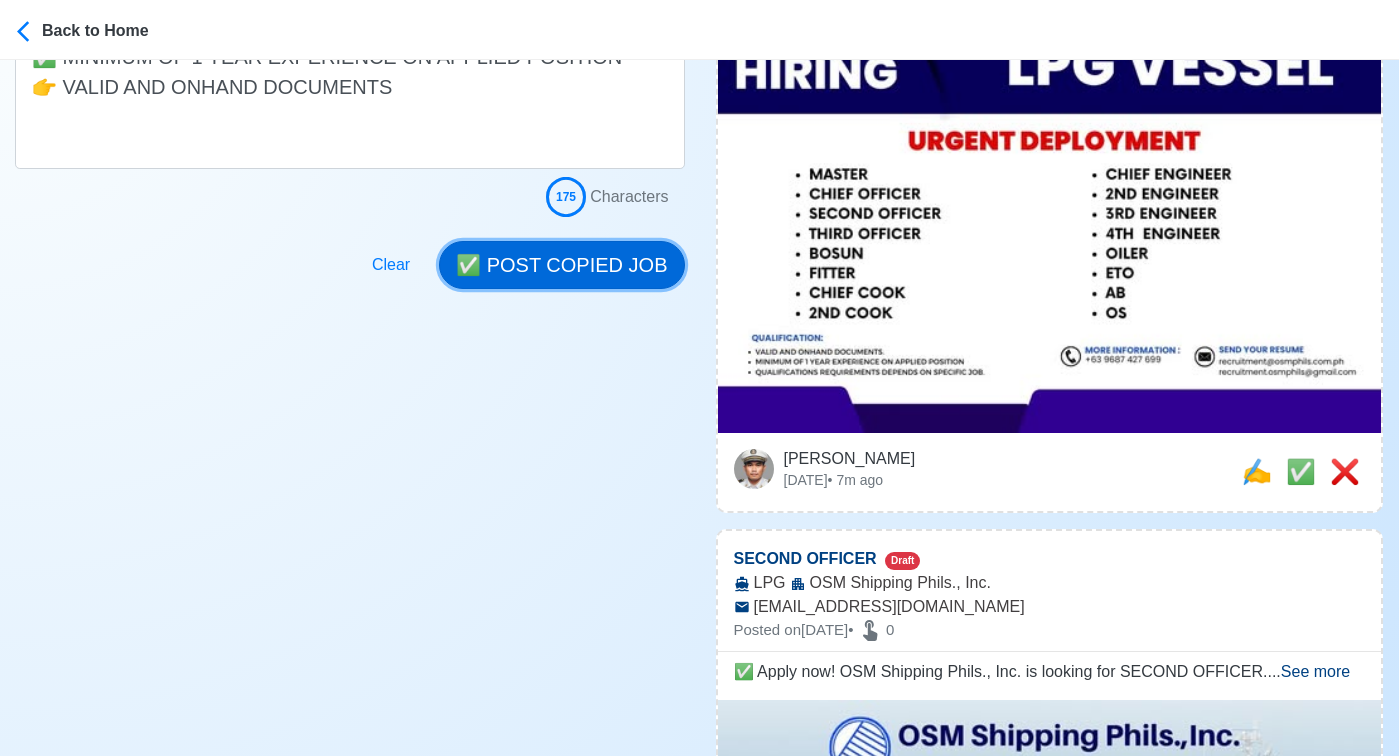 click on "✅ POST COPIED JOB" at bounding box center [561, 265] 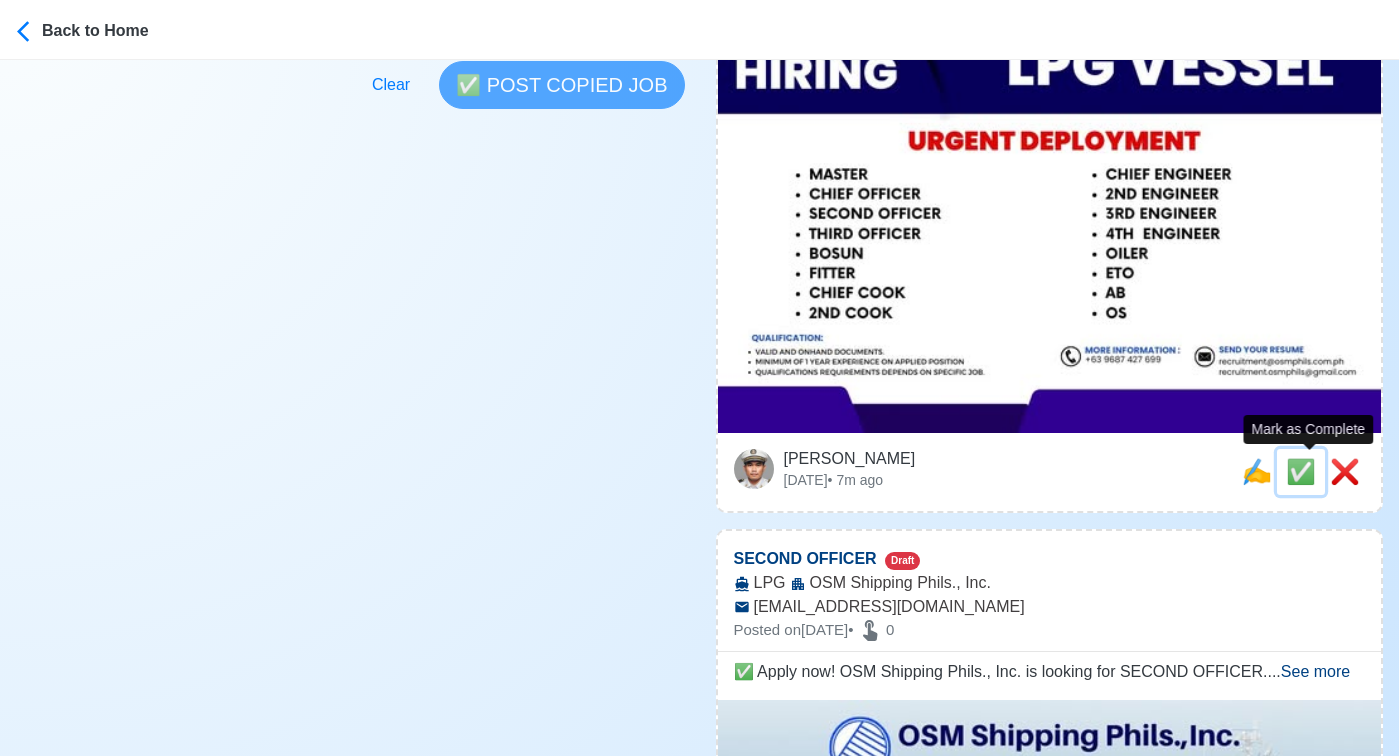 click on "✅" at bounding box center (1301, 471) 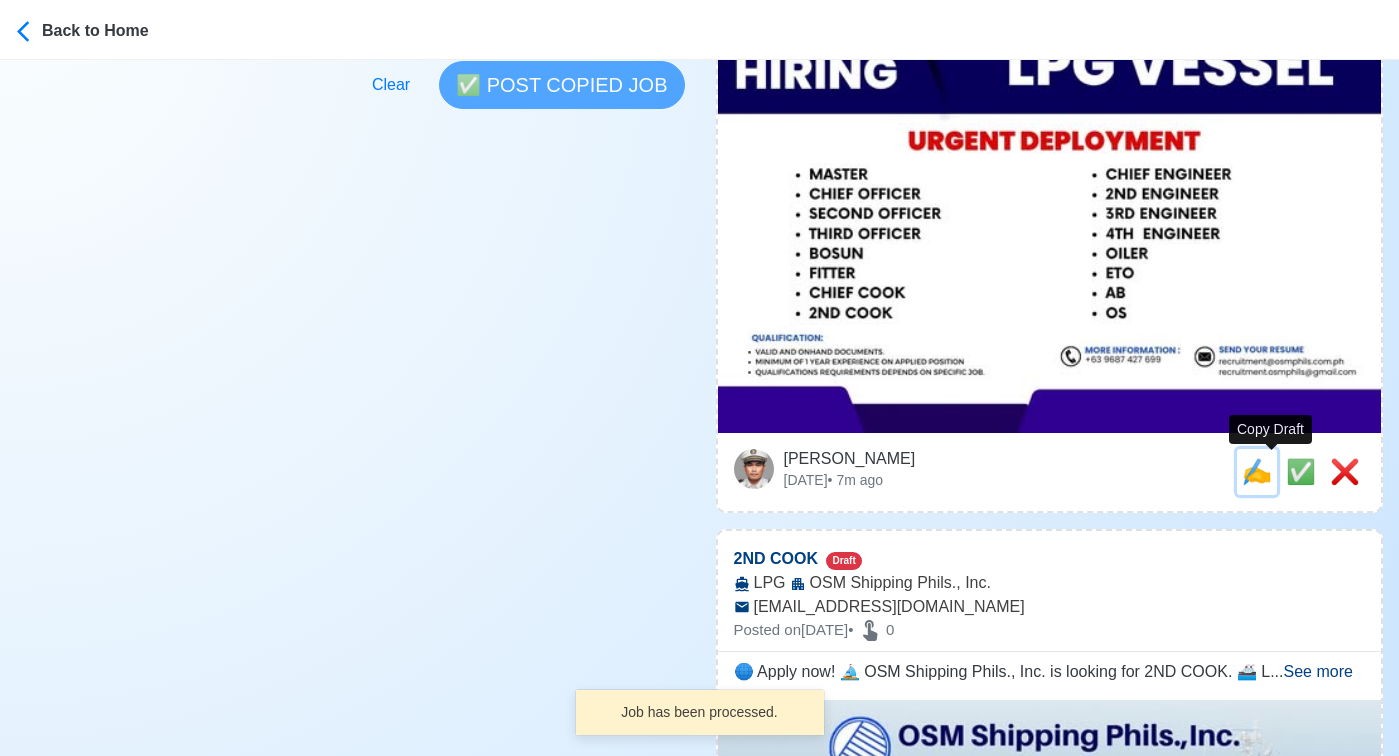 click on "✍️" at bounding box center (1257, 471) 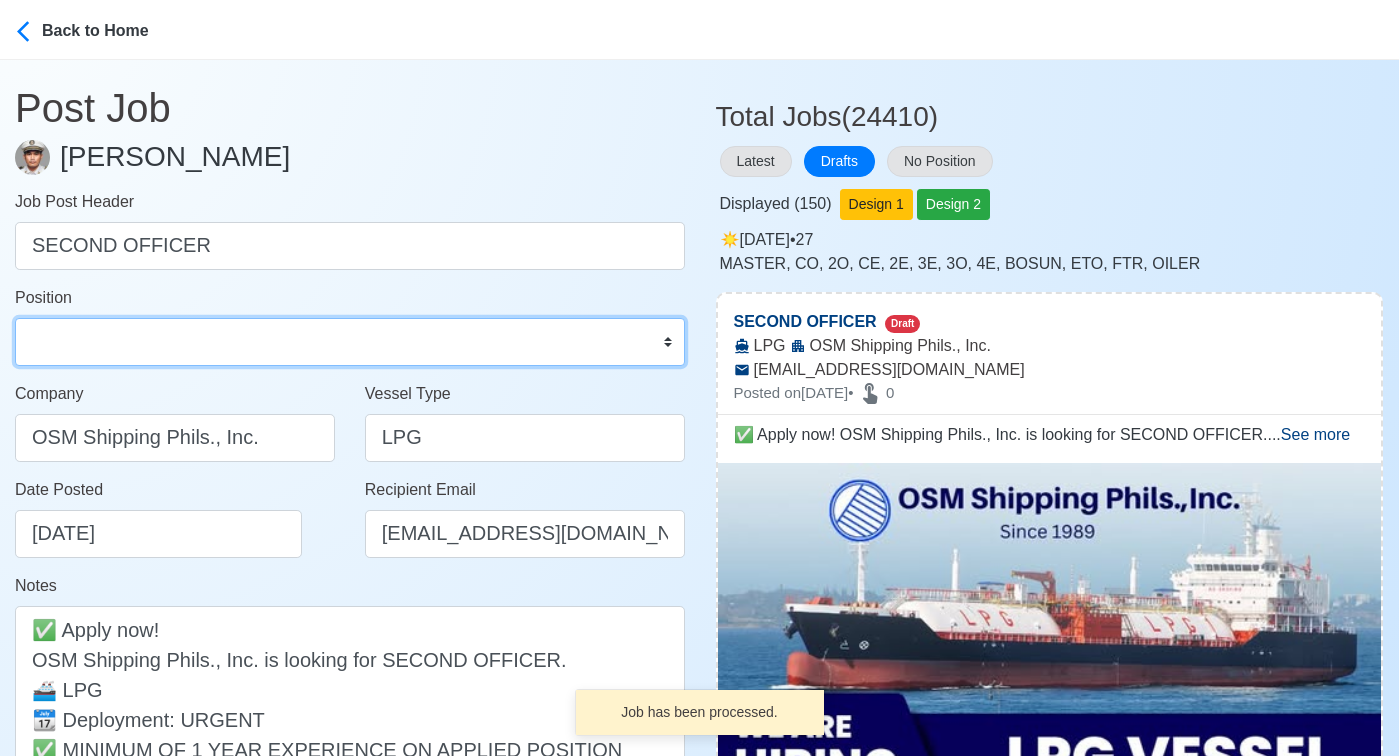 click on "Master Chief Officer 2nd Officer 3rd Officer Junior Officer Chief Engineer 2nd Engineer 3rd Engineer 4th Engineer Gas Engineer Junior Engineer 1st Assistant Engineer 2nd Assistant Engineer 3rd Assistant Engineer ETO/ETR Electrician Electrical Engineer Oiler Fitter Welder Chief Cook Chef Cook Messman Wiper Rigger Ordinary Seaman Able Seaman Motorman Pumpman Bosun Cadet Reefer Mechanic Operator Repairman Painter Steward Waiter Others" at bounding box center [350, 342] 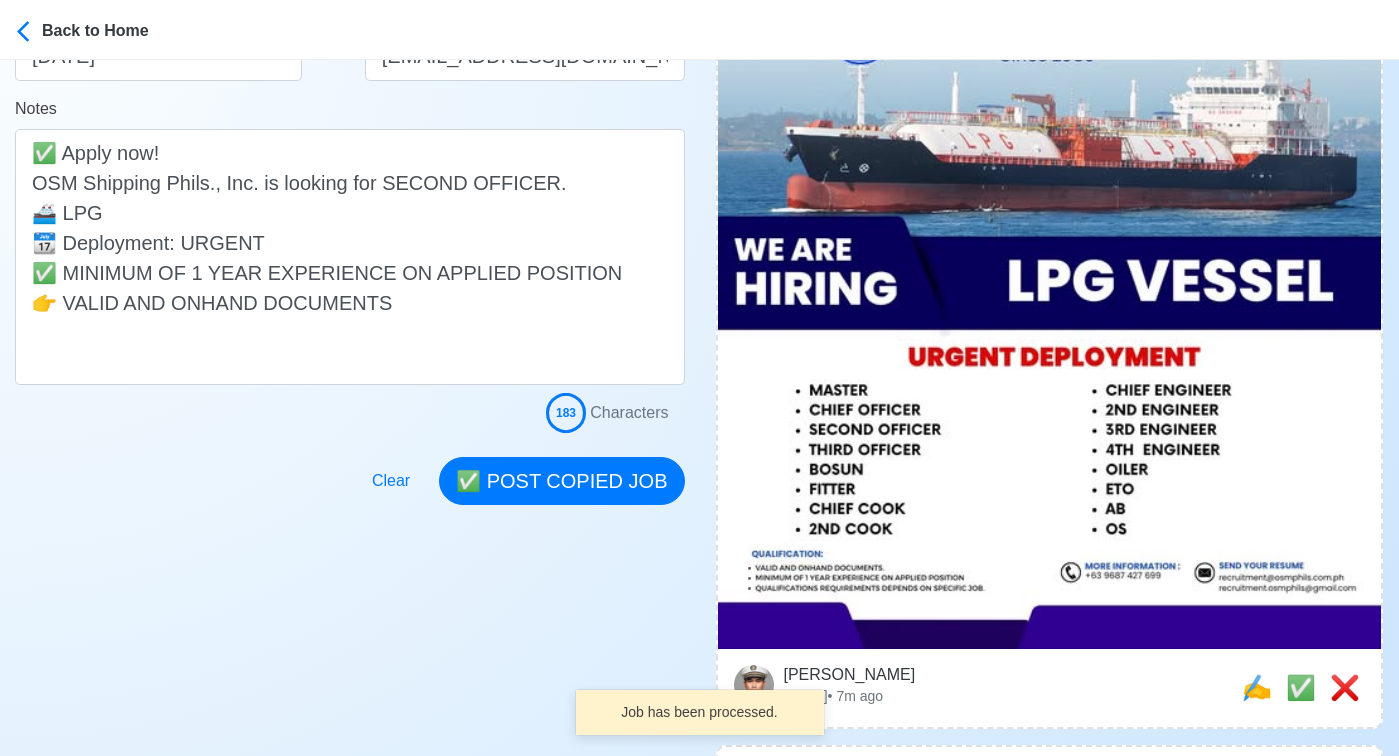 scroll, scrollTop: 524, scrollLeft: 0, axis: vertical 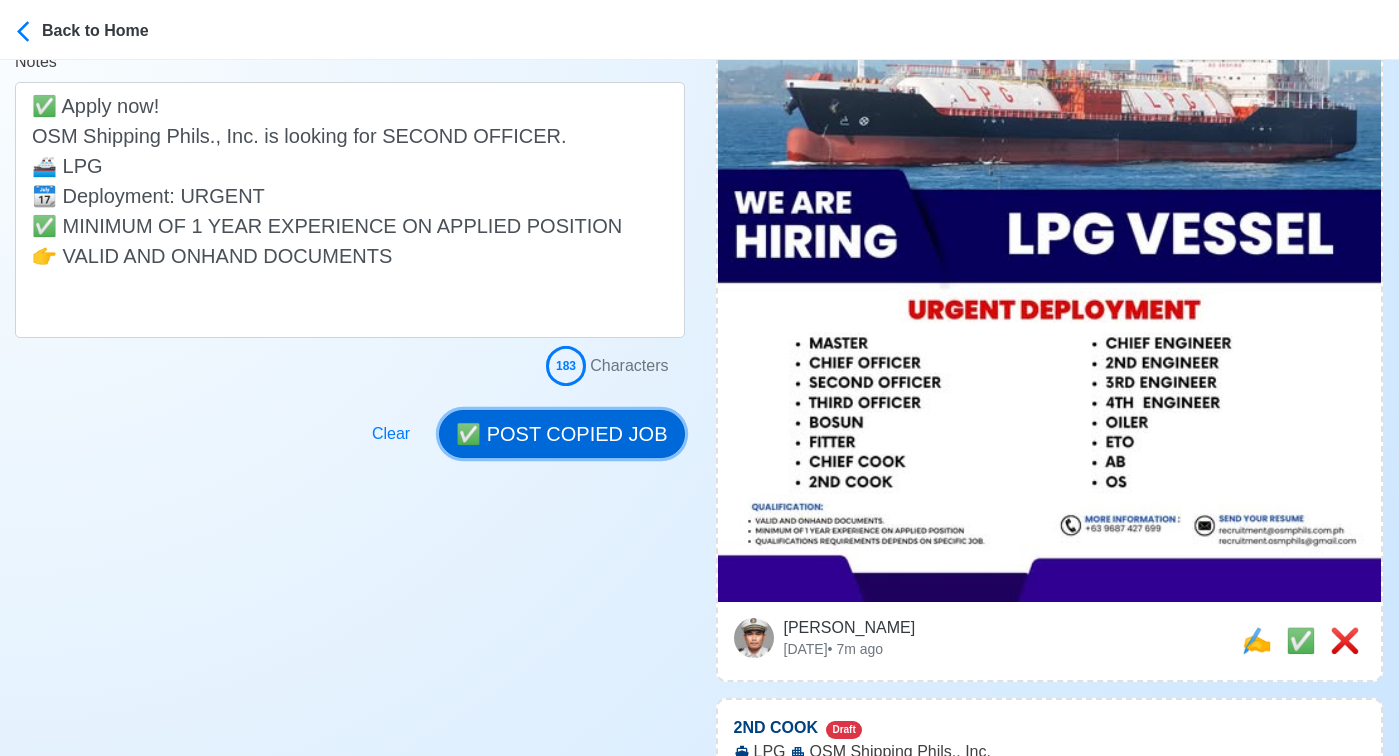 click on "✅ POST COPIED JOB" at bounding box center (561, 434) 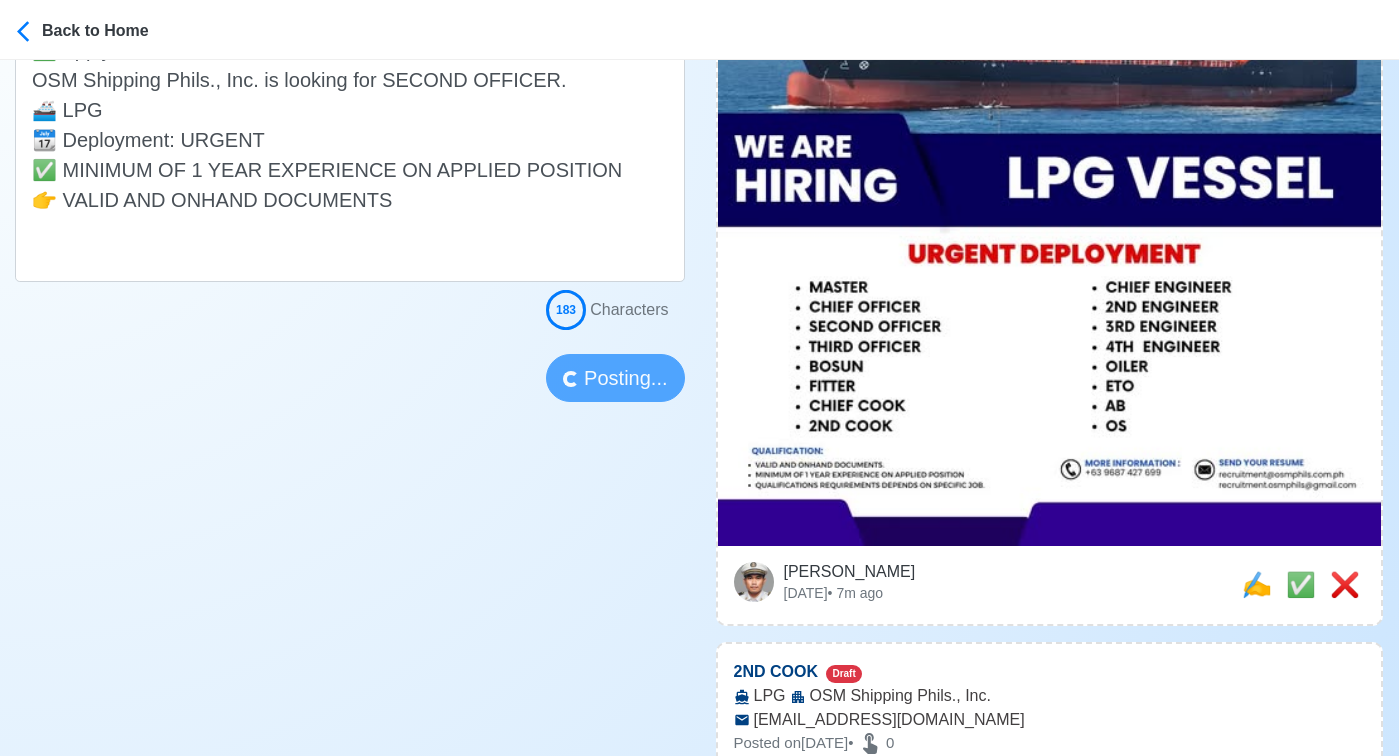 scroll, scrollTop: 590, scrollLeft: 0, axis: vertical 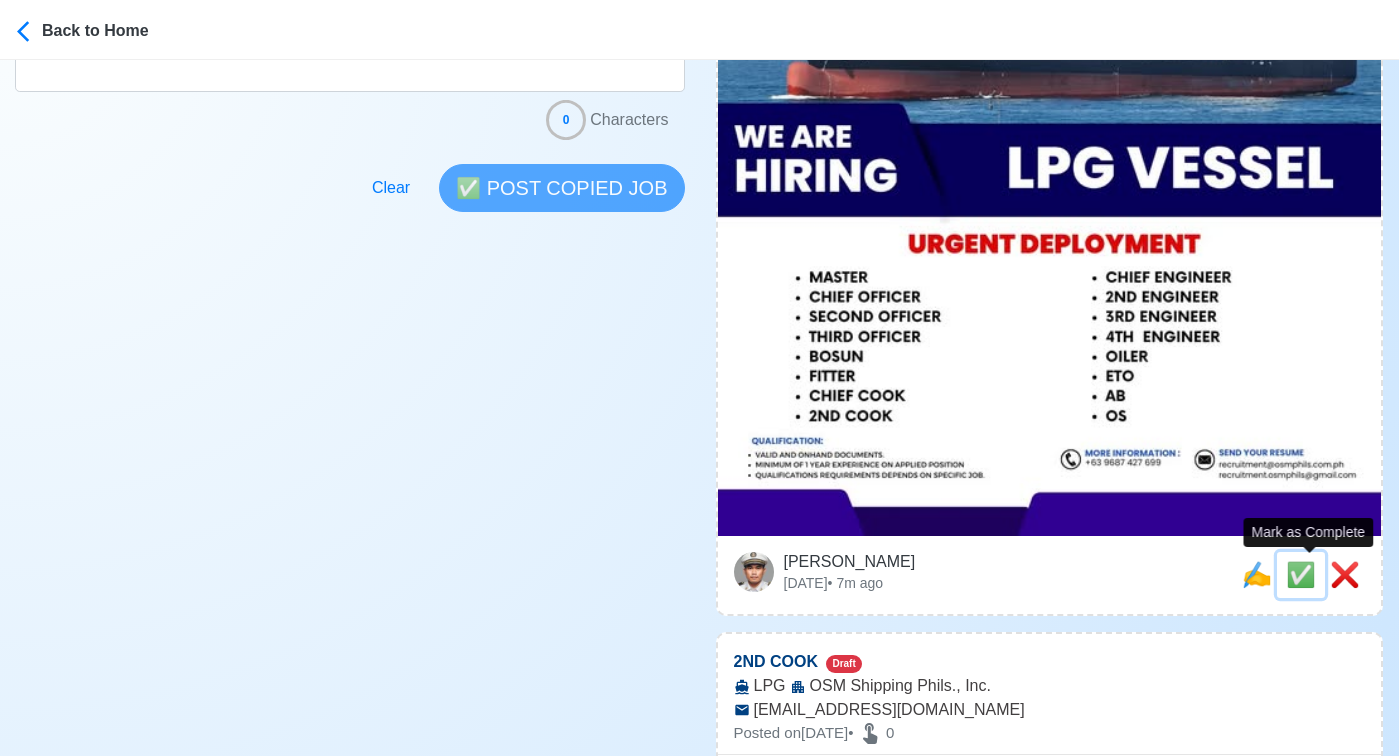 click on "✅" at bounding box center (1301, 574) 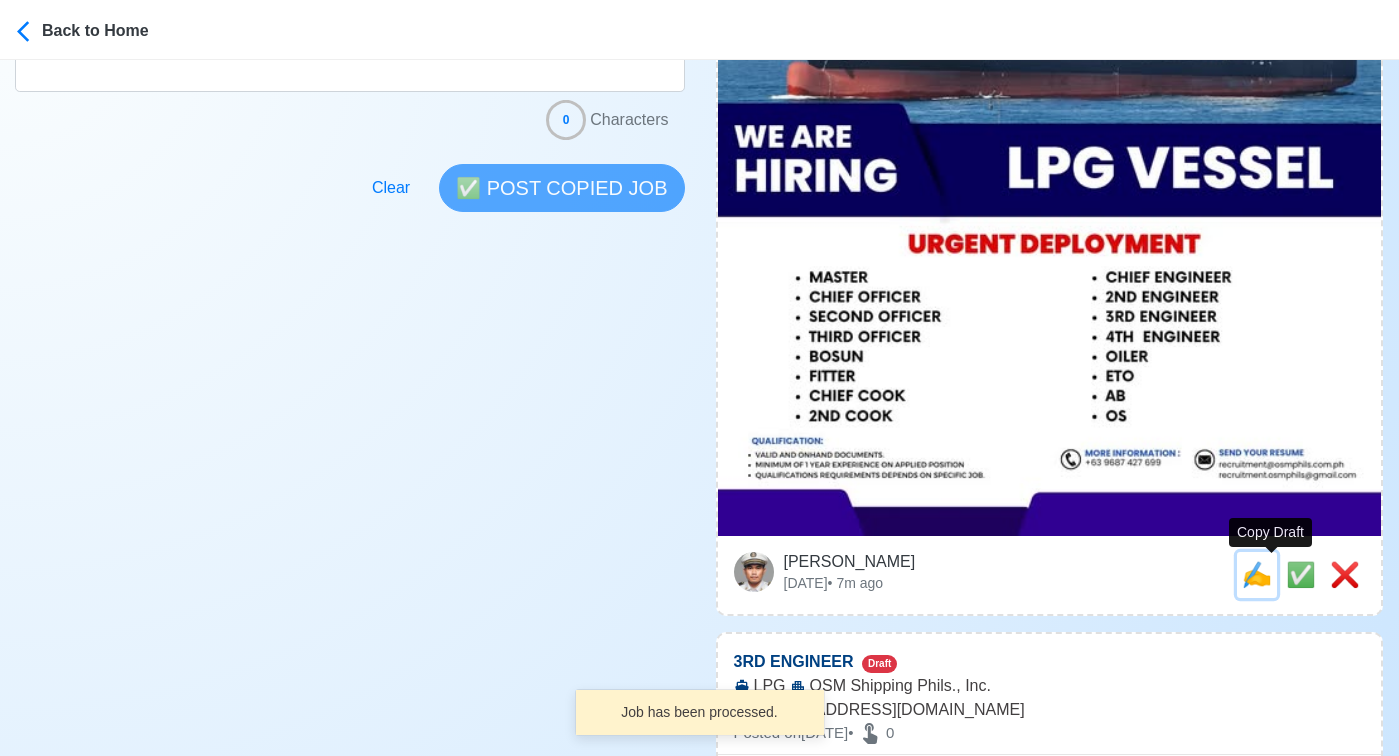 click on "✍️" at bounding box center [1257, 574] 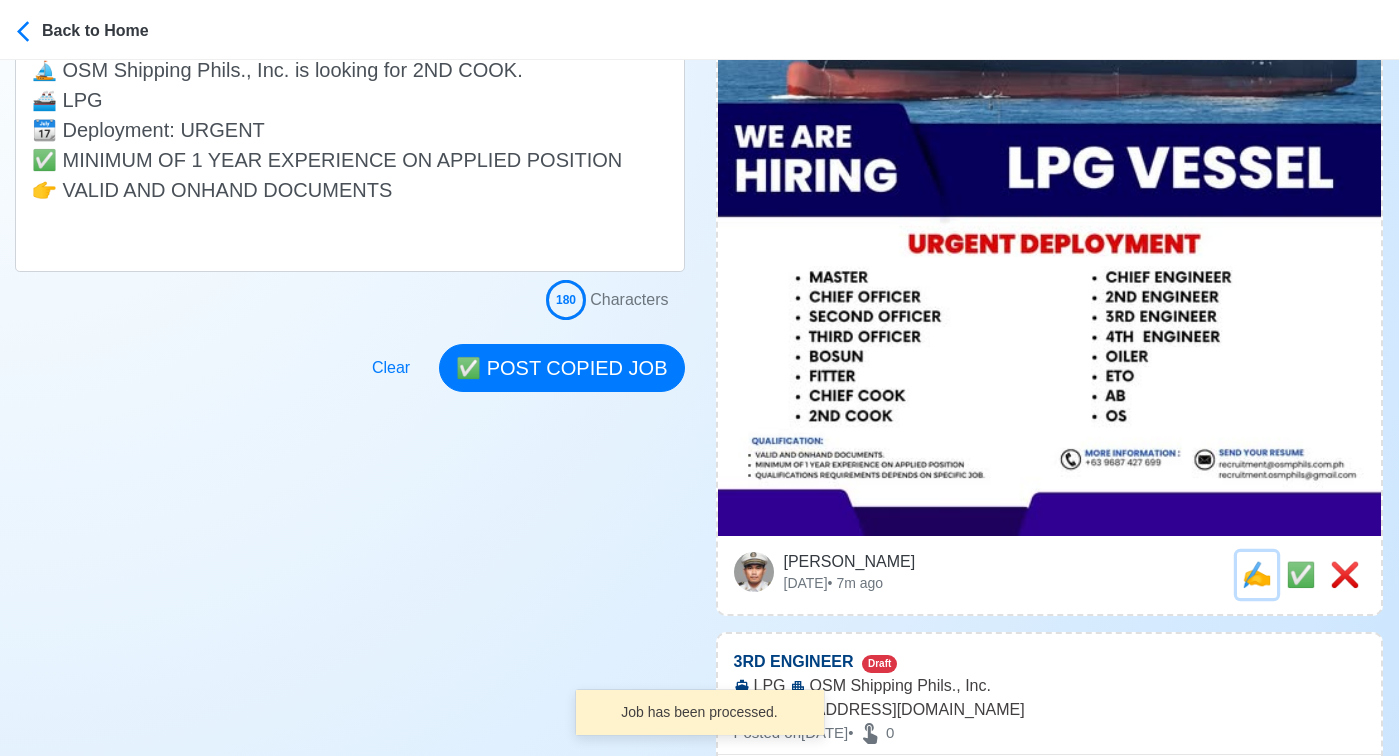 scroll, scrollTop: 0, scrollLeft: 0, axis: both 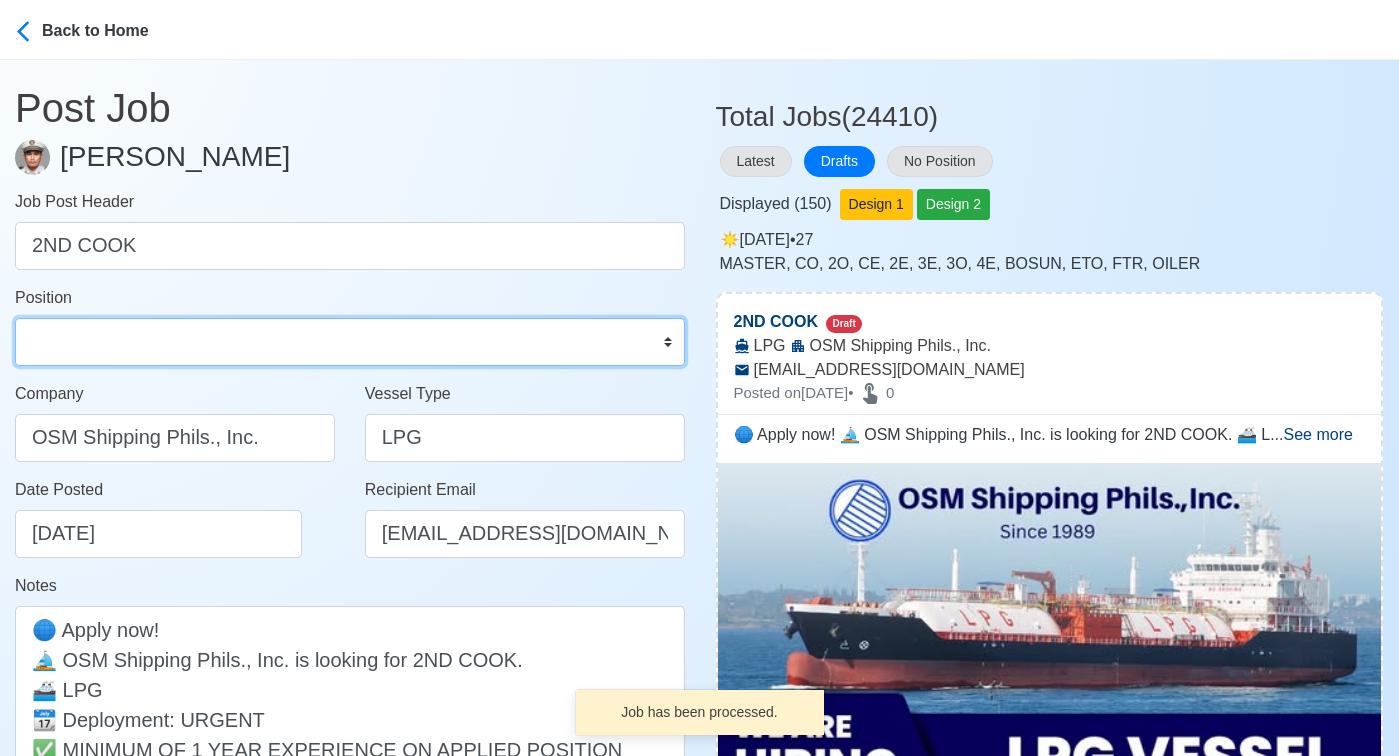 click on "Master Chief Officer 2nd Officer 3rd Officer Junior Officer Chief Engineer 2nd Engineer 3rd Engineer 4th Engineer Gas Engineer Junior Engineer 1st Assistant Engineer 2nd Assistant Engineer 3rd Assistant Engineer ETO/ETR Electrician Electrical Engineer Oiler Fitter Welder Chief Cook Chef Cook Messman Wiper Rigger Ordinary Seaman Able Seaman Motorman Pumpman Bosun Cadet Reefer Mechanic Operator Repairman Painter Steward Waiter Others" at bounding box center (350, 342) 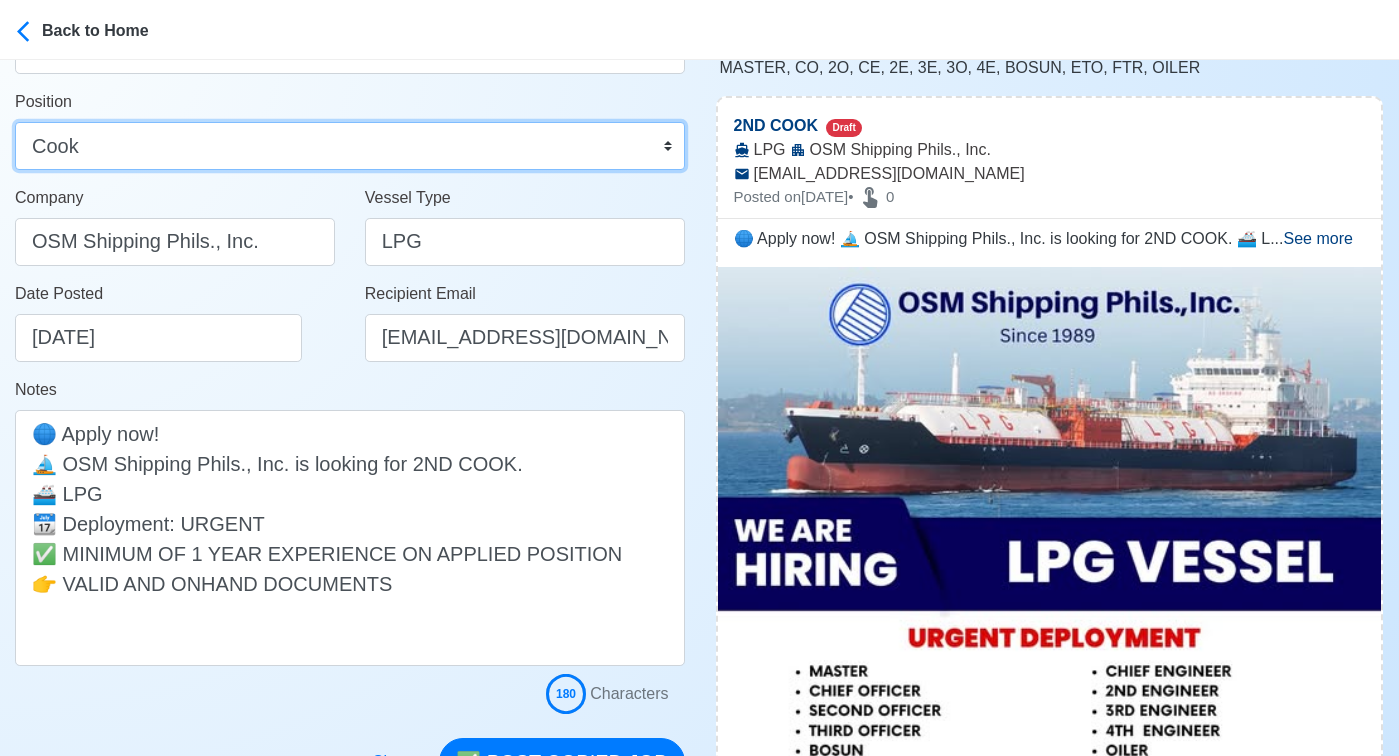 scroll, scrollTop: 289, scrollLeft: 0, axis: vertical 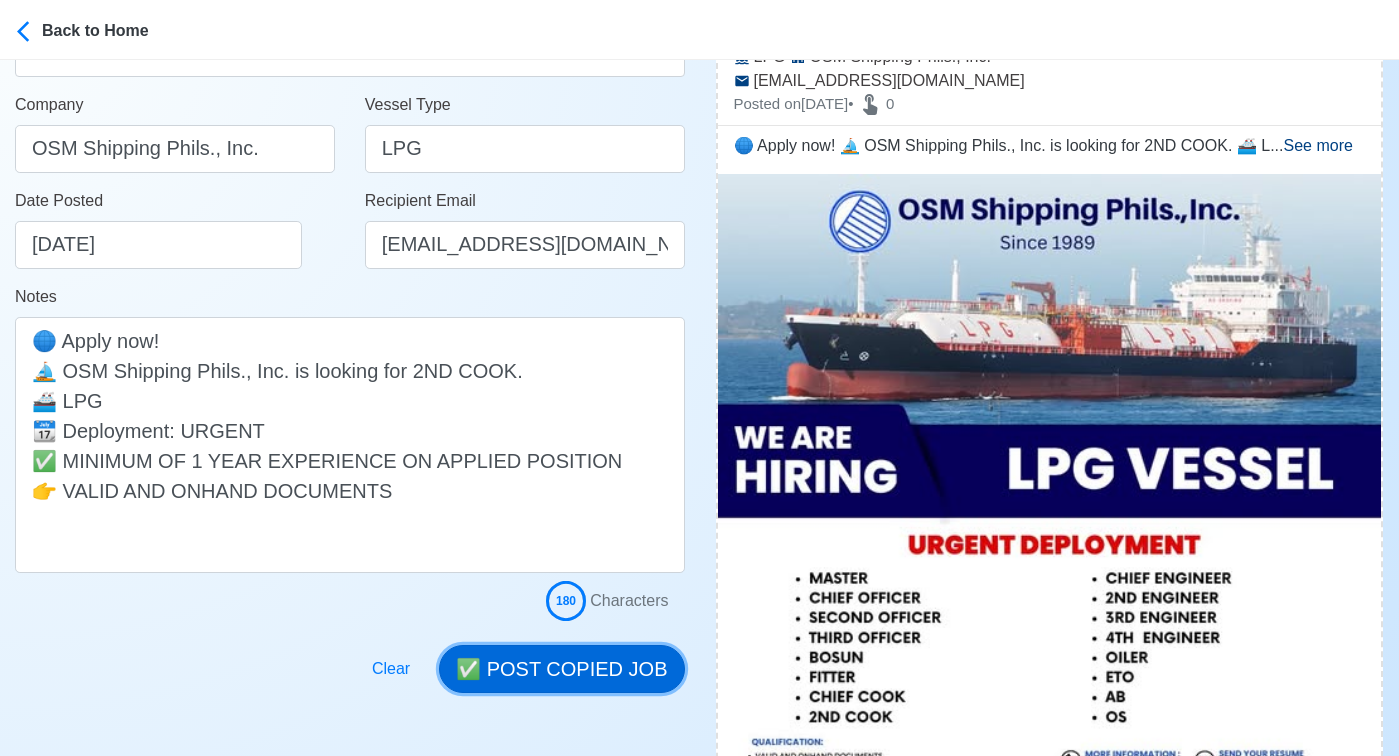 click on "✅ POST COPIED JOB" at bounding box center [561, 669] 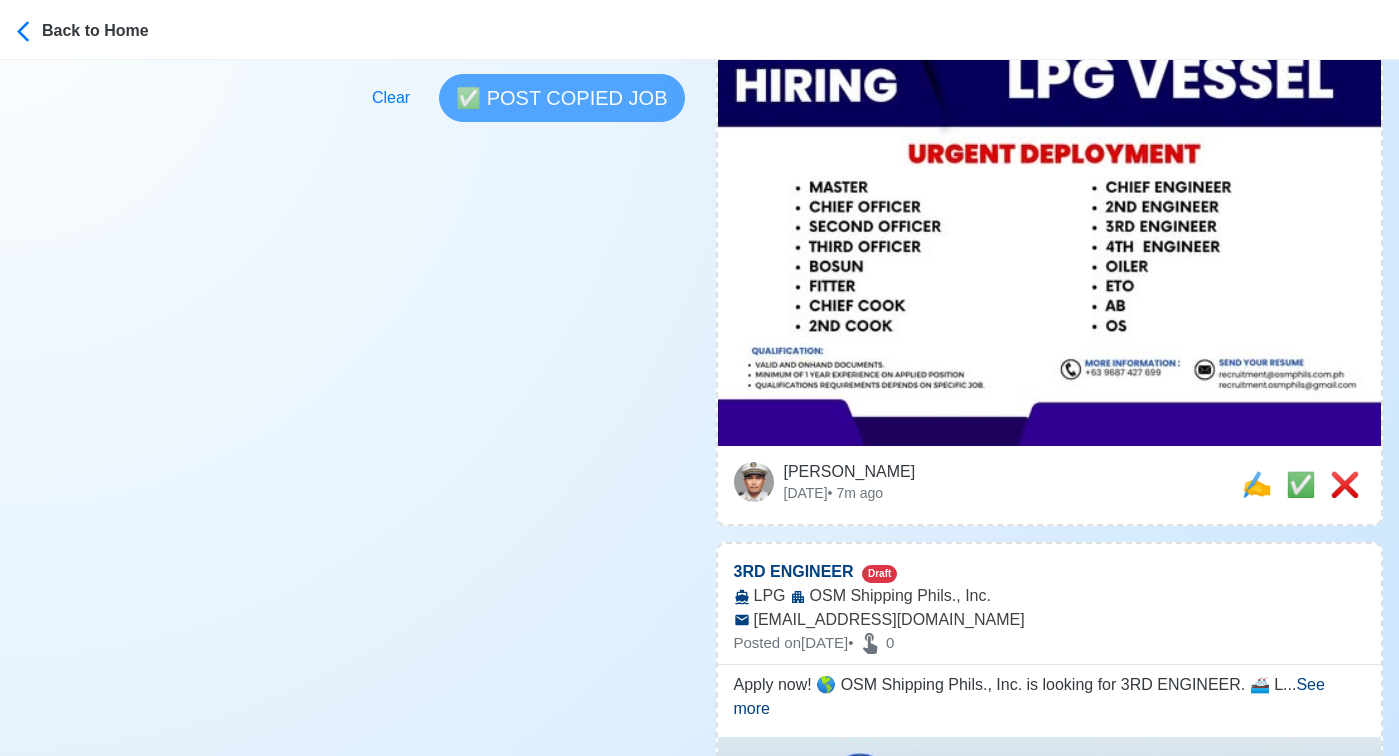 scroll, scrollTop: 713, scrollLeft: 0, axis: vertical 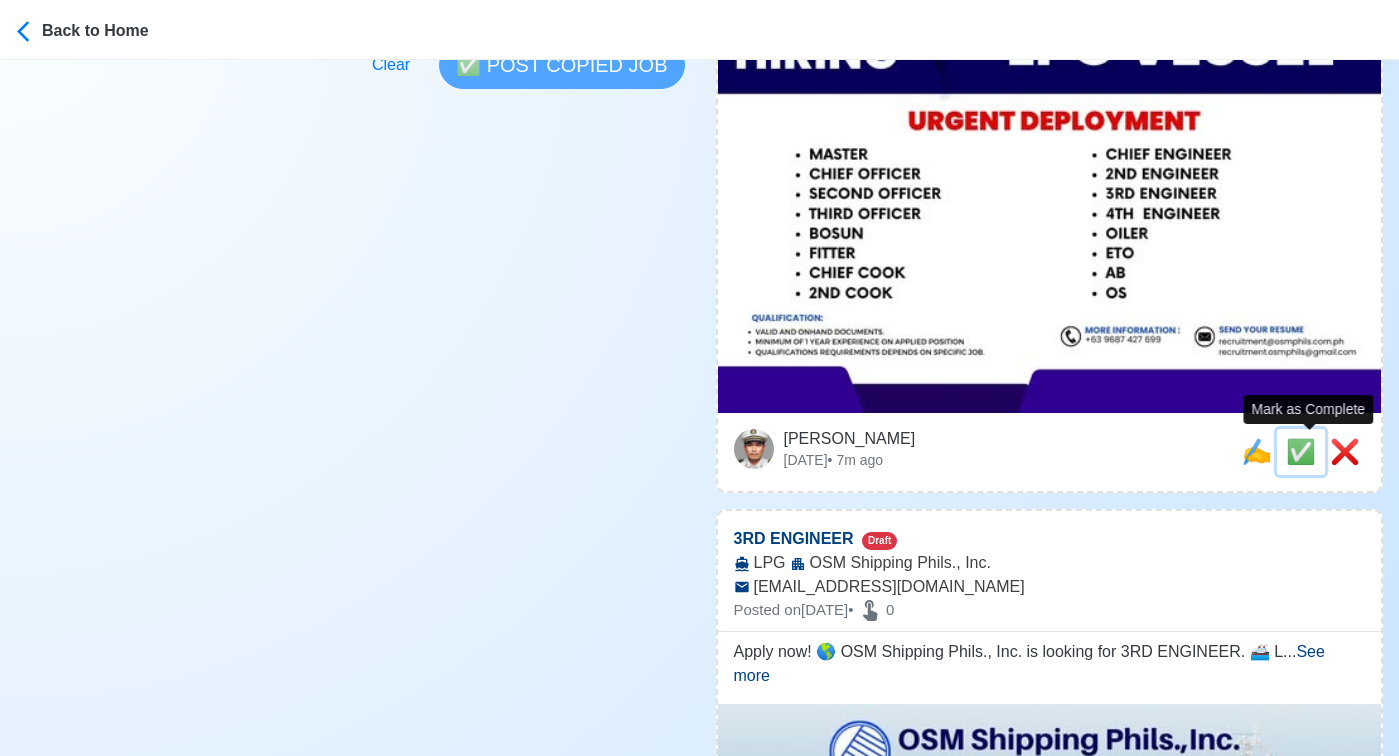 click on "✅" at bounding box center [1301, 451] 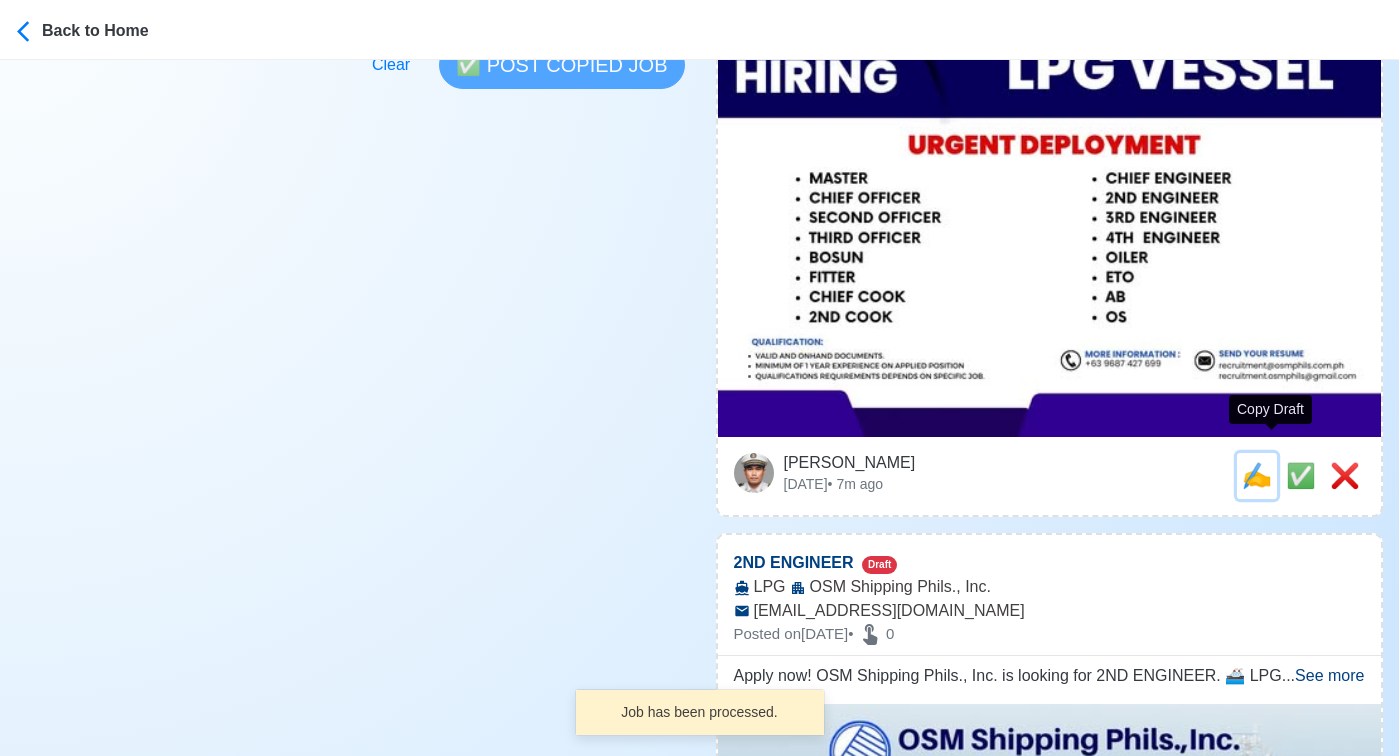 click on "✍️" at bounding box center [1257, 475] 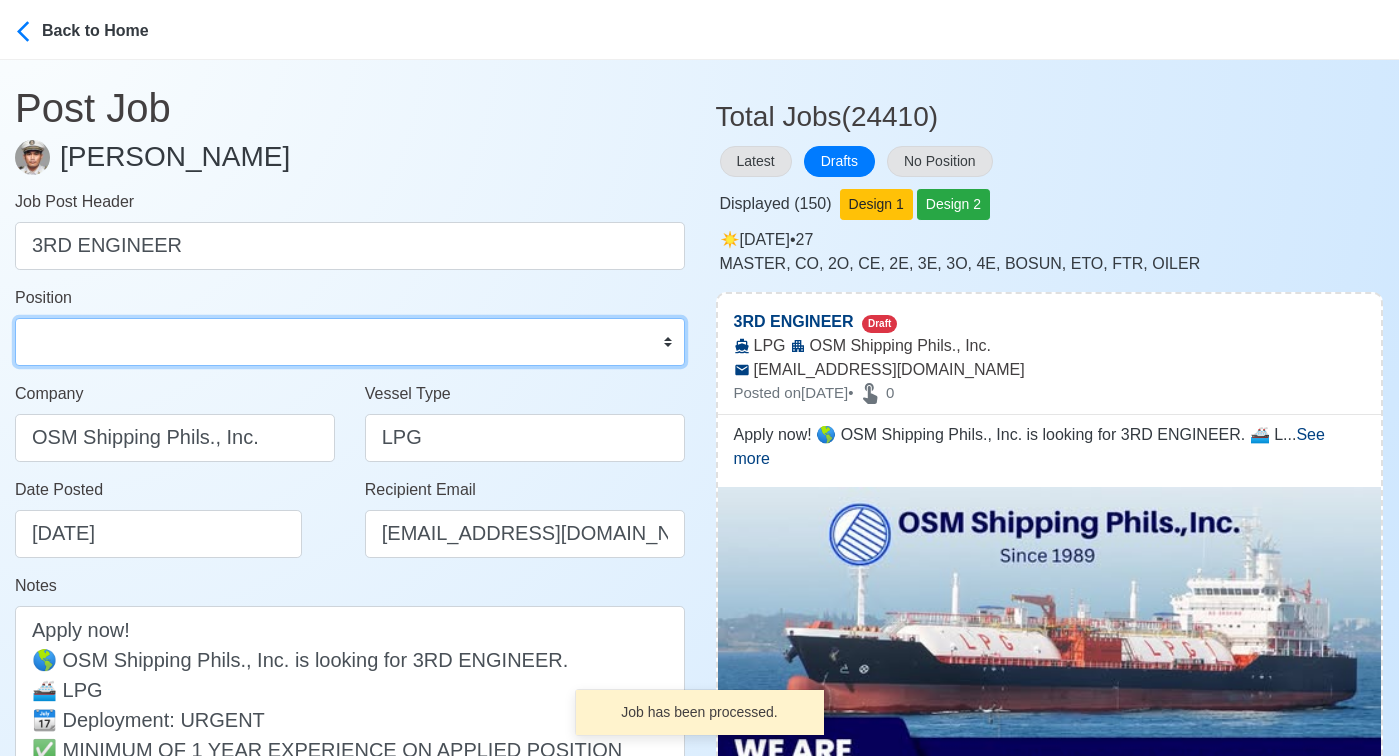 click on "Master Chief Officer 2nd Officer 3rd Officer Junior Officer Chief Engineer 2nd Engineer 3rd Engineer 4th Engineer Gas Engineer Junior Engineer 1st Assistant Engineer 2nd Assistant Engineer 3rd Assistant Engineer ETO/ETR Electrician Electrical Engineer Oiler Fitter Welder Chief Cook Chef Cook Messman Wiper Rigger Ordinary Seaman Able Seaman Motorman Pumpman Bosun Cadet Reefer Mechanic Operator Repairman Painter Steward Waiter Others" at bounding box center [350, 342] 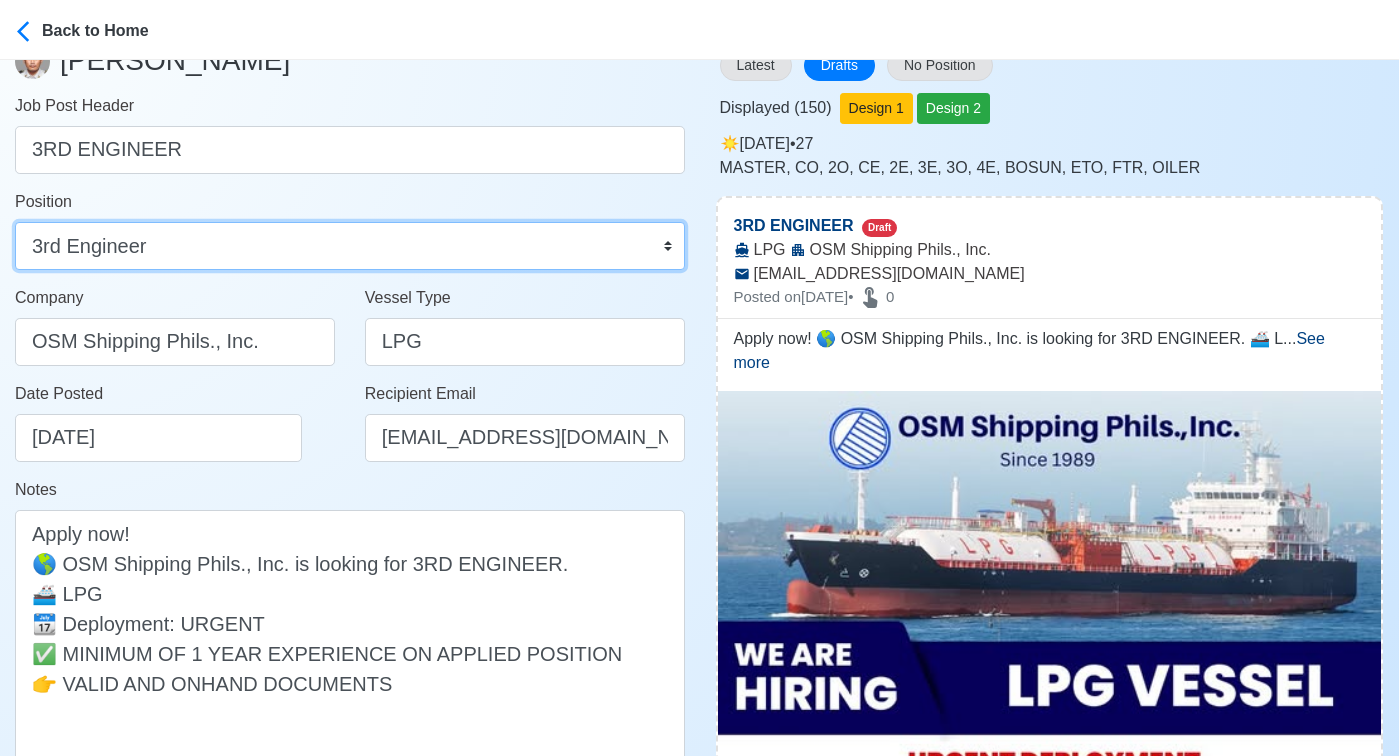 scroll, scrollTop: 649, scrollLeft: 0, axis: vertical 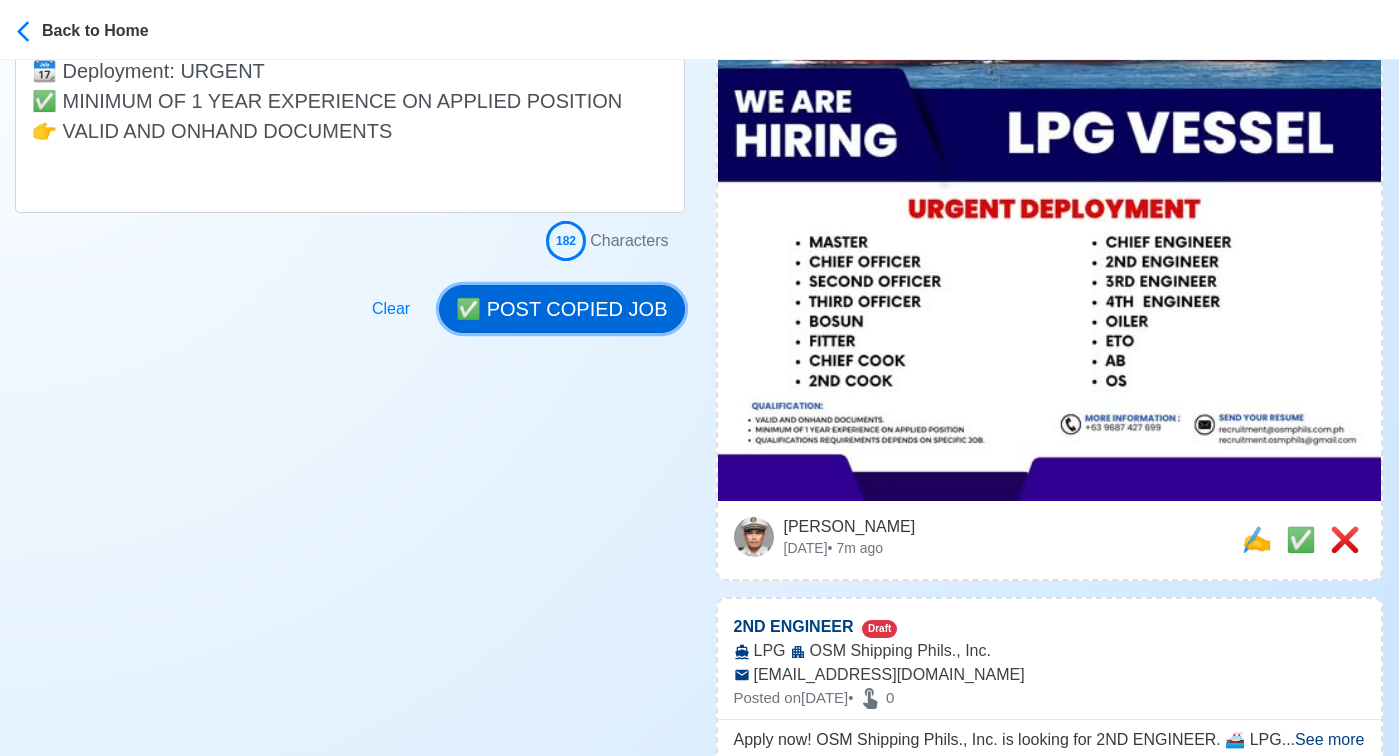 click on "✅ POST COPIED JOB" at bounding box center [561, 309] 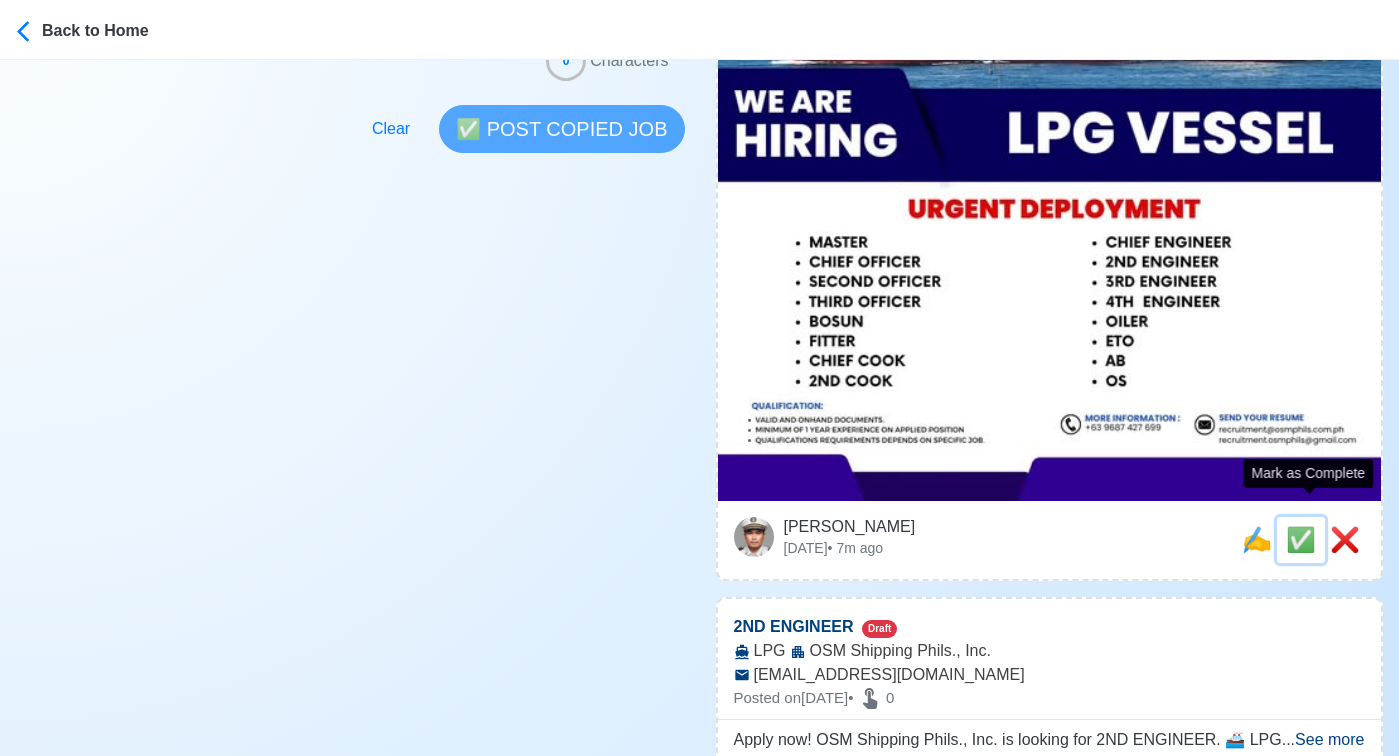 click on "✅" at bounding box center [1301, 539] 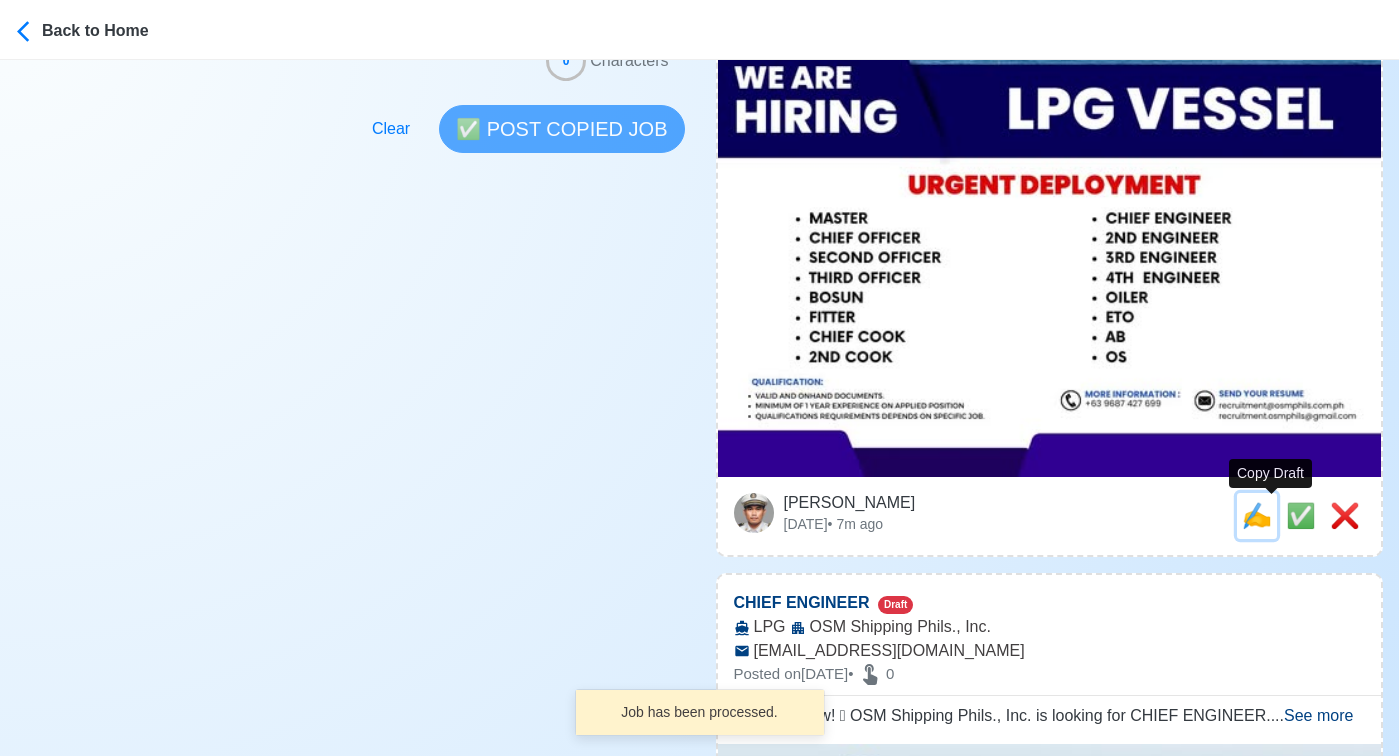 click on "✍️" at bounding box center [1257, 515] 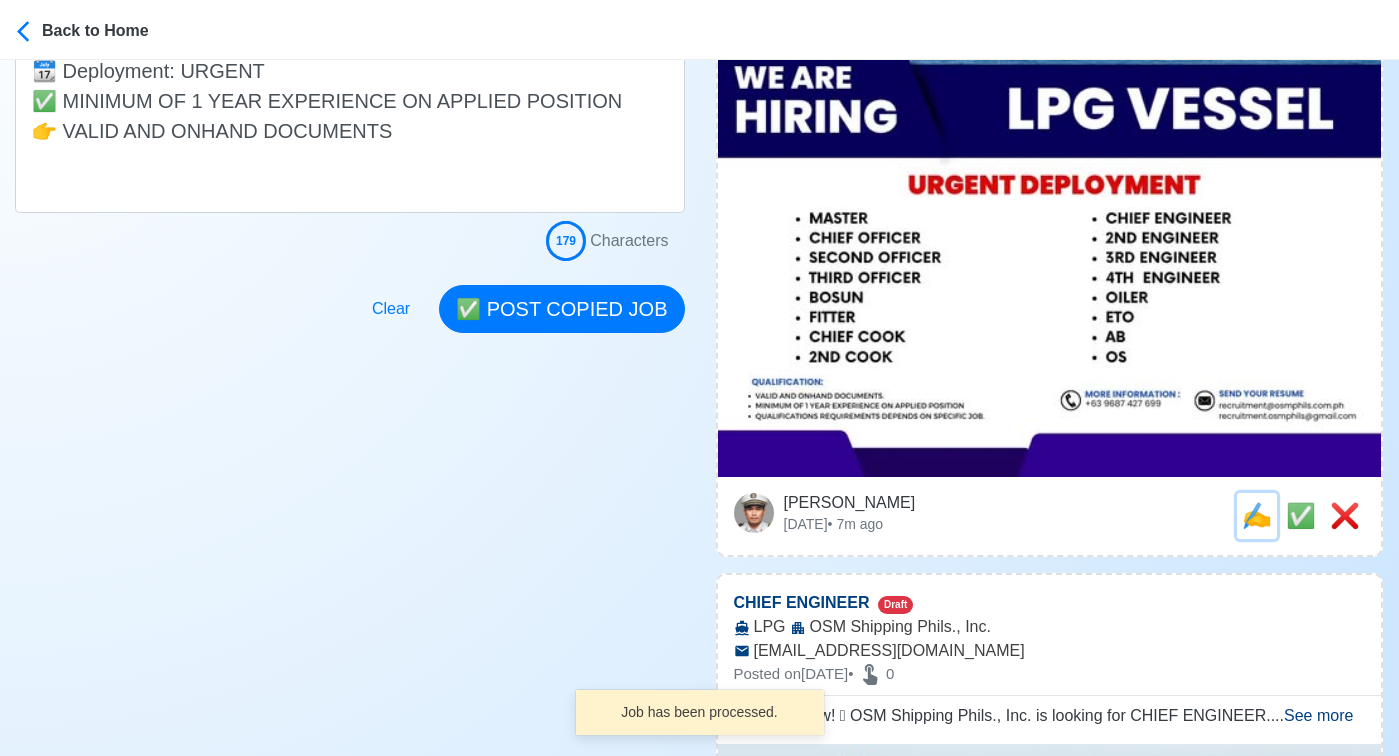 scroll, scrollTop: 0, scrollLeft: 0, axis: both 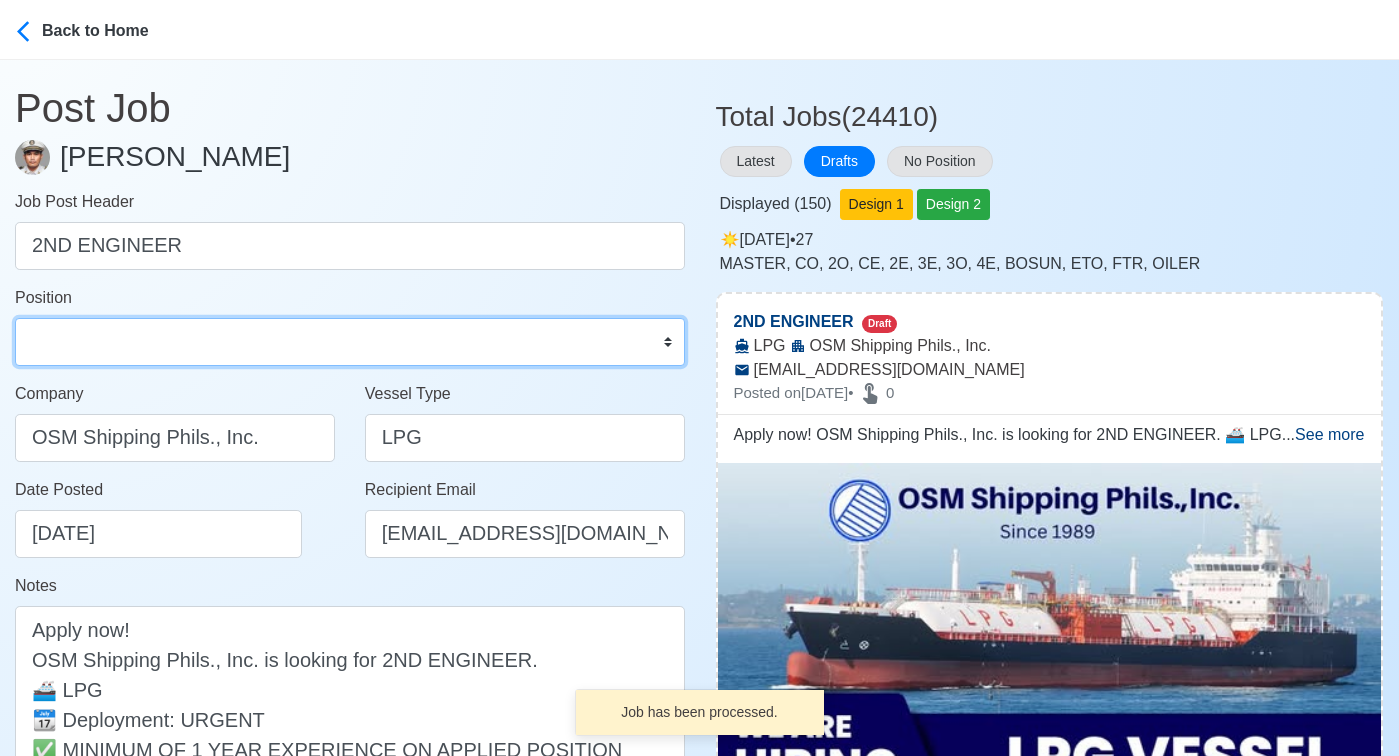 click on "Master Chief Officer 2nd Officer 3rd Officer Junior Officer Chief Engineer 2nd Engineer 3rd Engineer 4th Engineer Gas Engineer Junior Engineer 1st Assistant Engineer 2nd Assistant Engineer 3rd Assistant Engineer ETO/ETR Electrician Electrical Engineer Oiler Fitter Welder Chief Cook Chef Cook Messman Wiper Rigger Ordinary Seaman Able Seaman Motorman Pumpman Bosun Cadet Reefer Mechanic Operator Repairman Painter Steward Waiter Others" at bounding box center [350, 342] 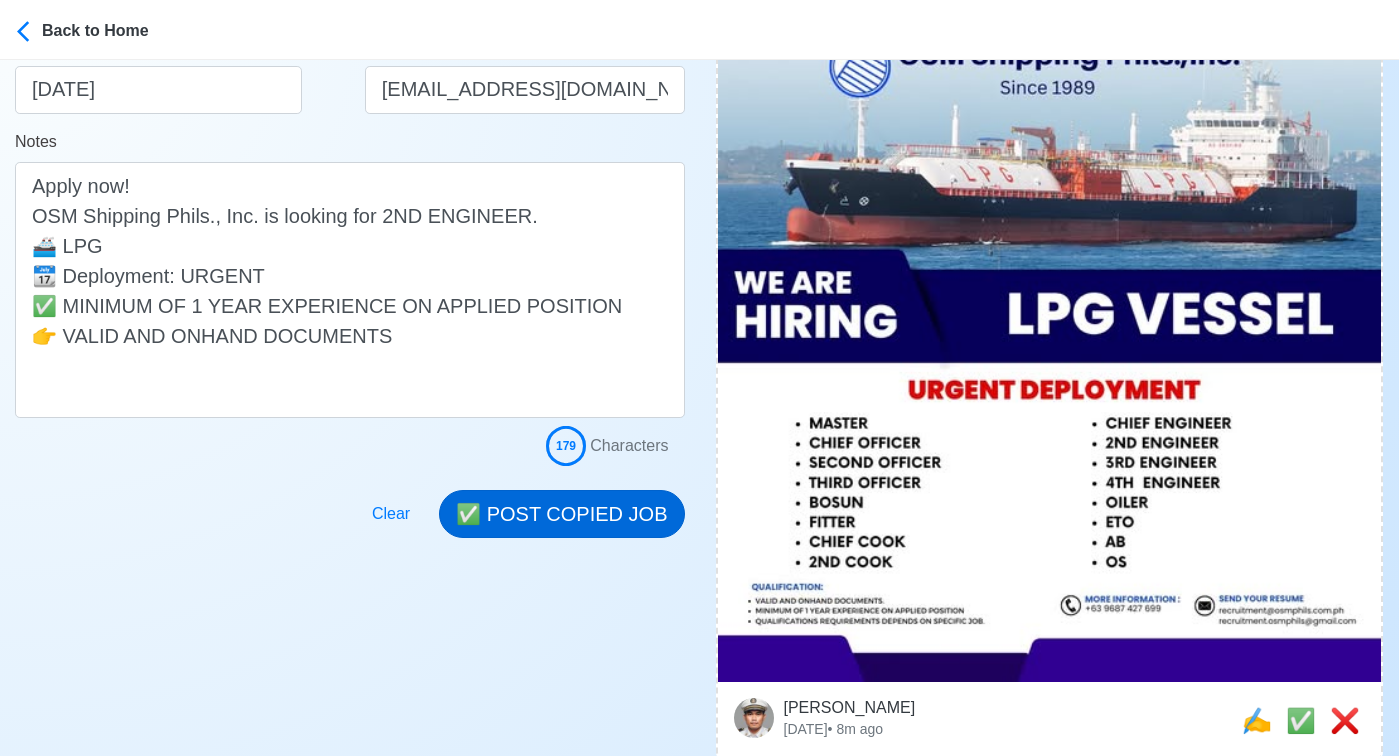 scroll, scrollTop: 505, scrollLeft: 0, axis: vertical 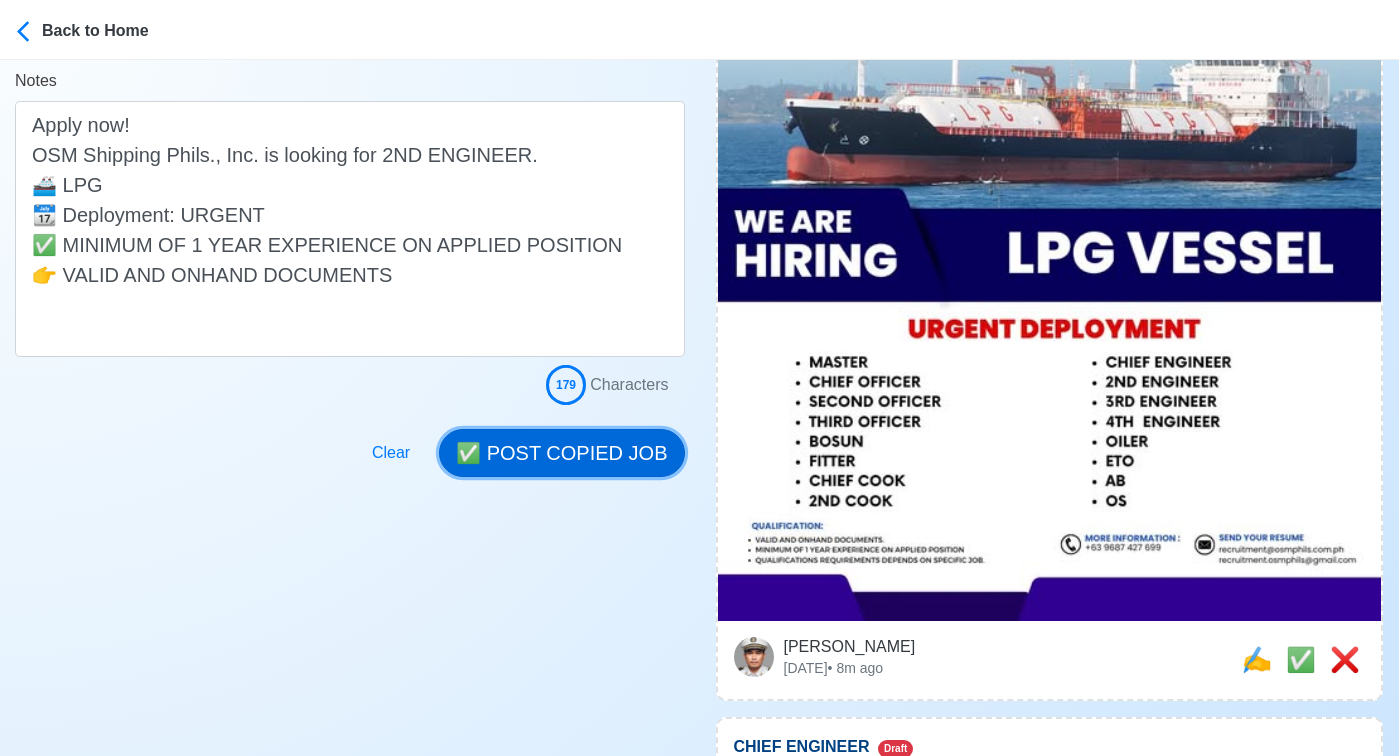 click on "✅ POST COPIED JOB" at bounding box center [561, 453] 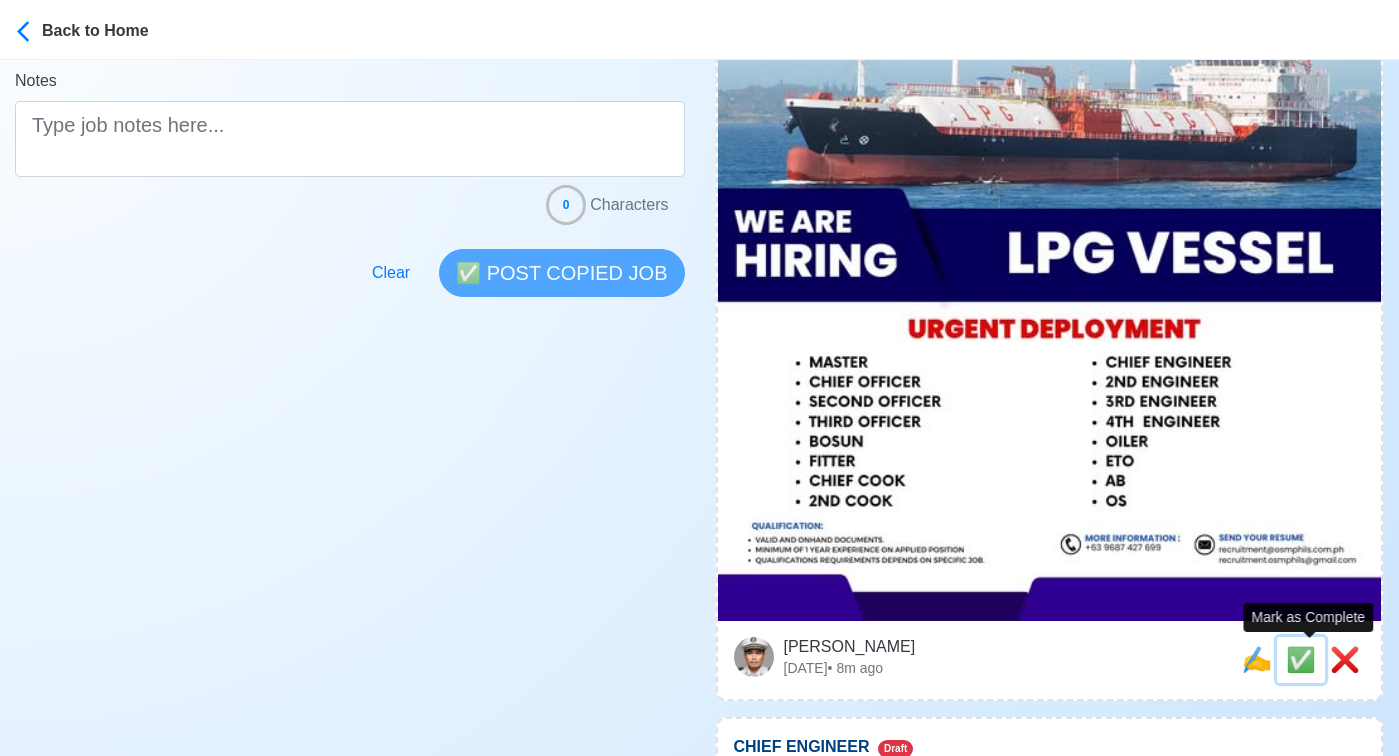 click on "✅" at bounding box center (1301, 659) 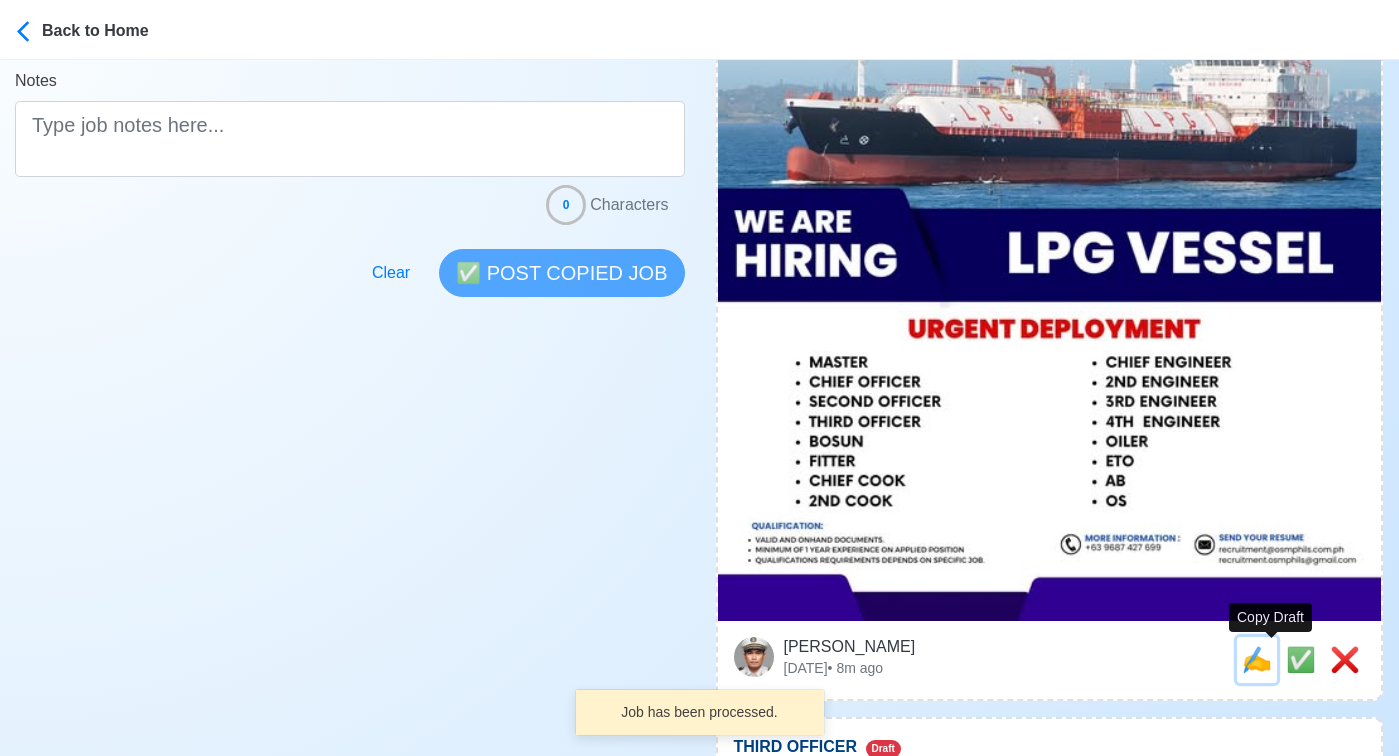 click on "✍️" at bounding box center [1257, 659] 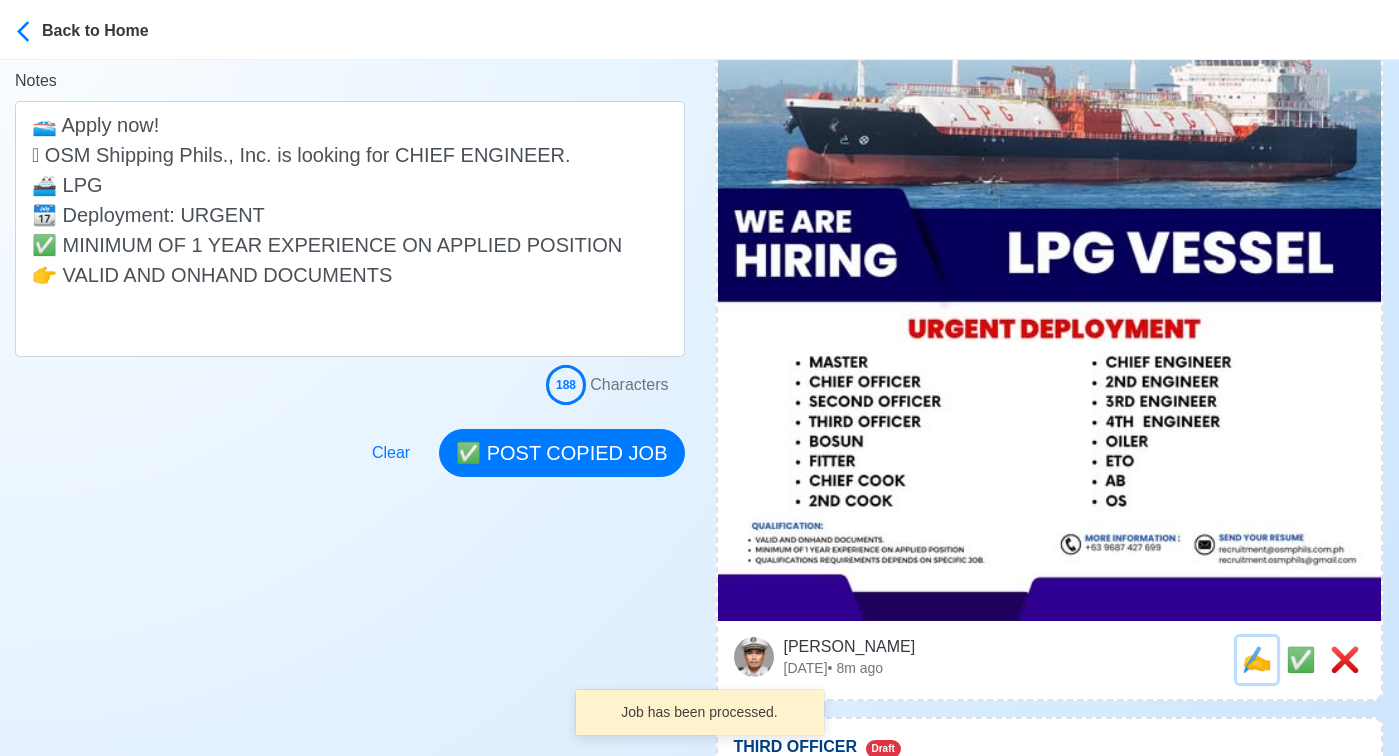 scroll, scrollTop: 0, scrollLeft: 0, axis: both 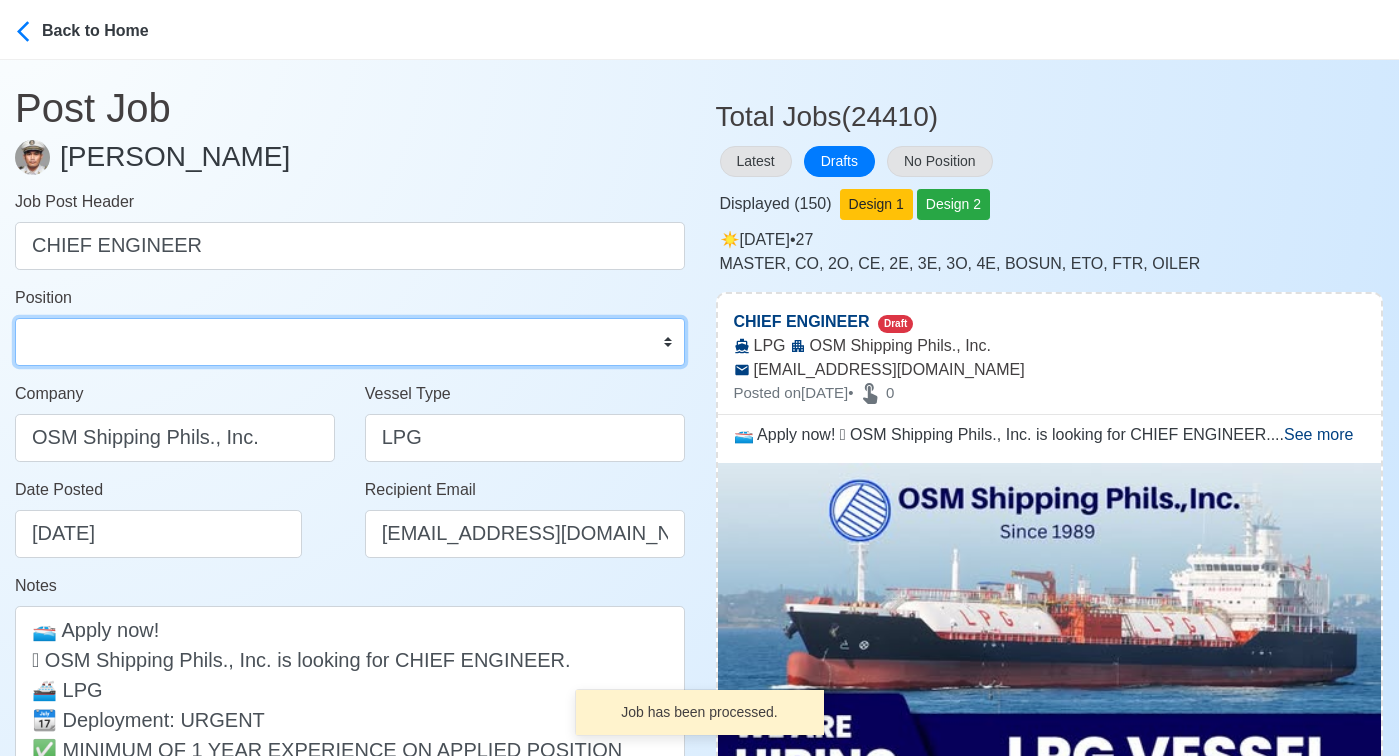 click on "Master Chief Officer 2nd Officer 3rd Officer Junior Officer Chief Engineer 2nd Engineer 3rd Engineer 4th Engineer Gas Engineer Junior Engineer 1st Assistant Engineer 2nd Assistant Engineer 3rd Assistant Engineer ETO/ETR Electrician Electrical Engineer Oiler Fitter Welder Chief Cook Chef Cook Messman Wiper Rigger Ordinary Seaman Able Seaman Motorman Pumpman Bosun Cadet Reefer Mechanic Operator Repairman Painter Steward Waiter Others" at bounding box center [350, 342] 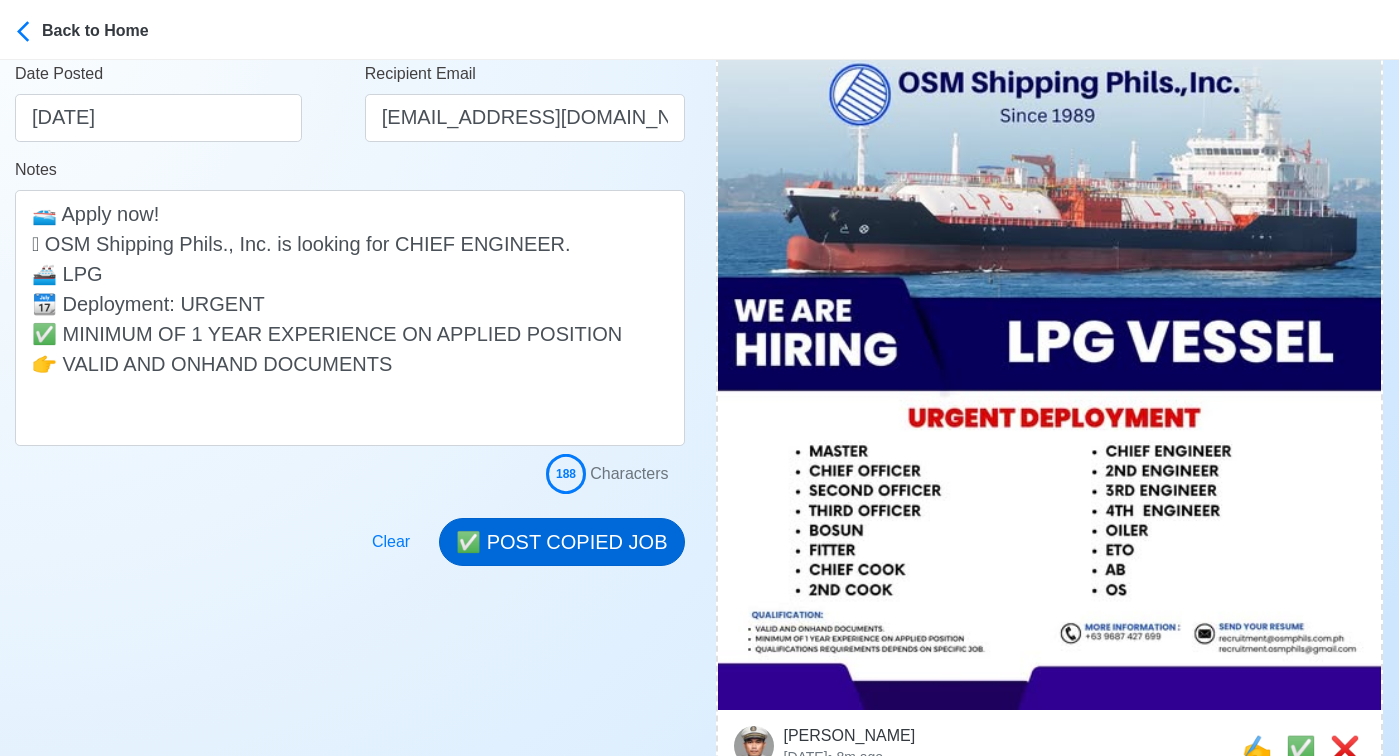 scroll, scrollTop: 436, scrollLeft: 0, axis: vertical 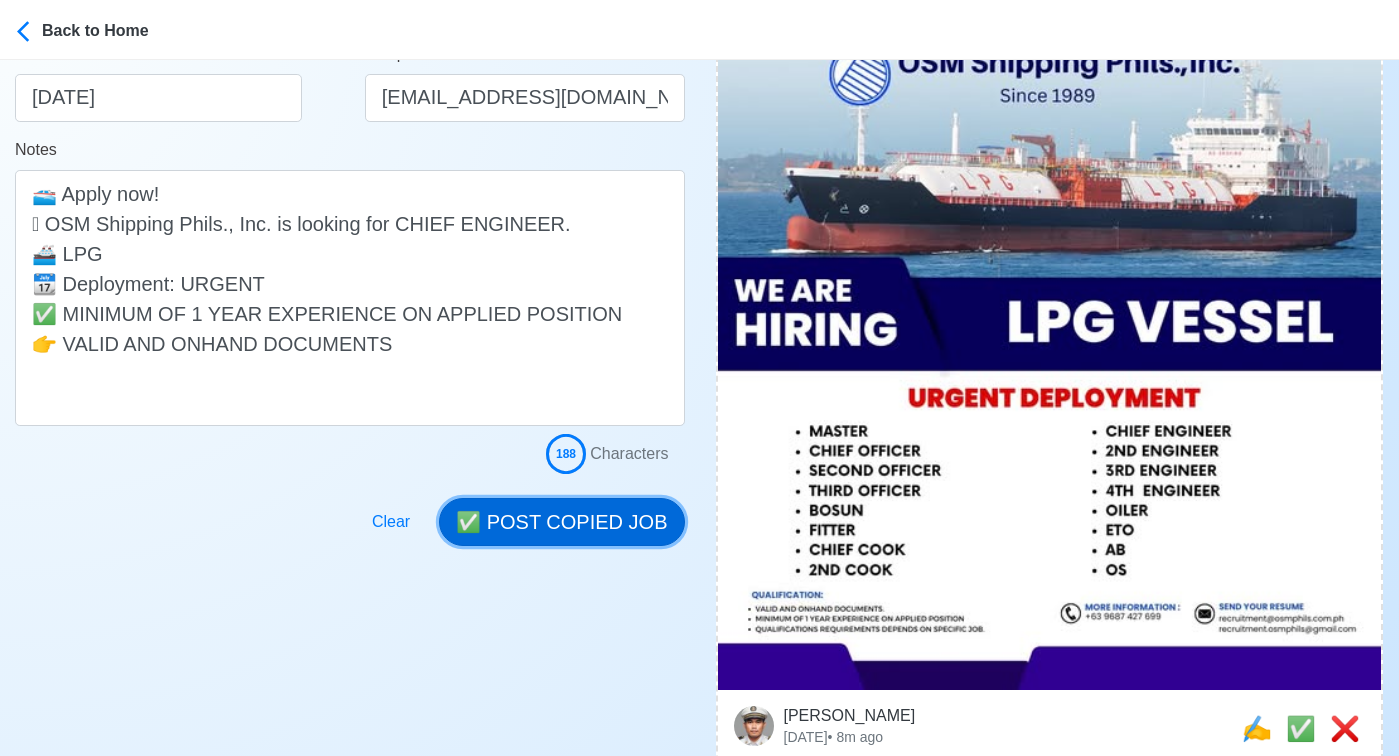 click on "✅ POST COPIED JOB" at bounding box center (561, 522) 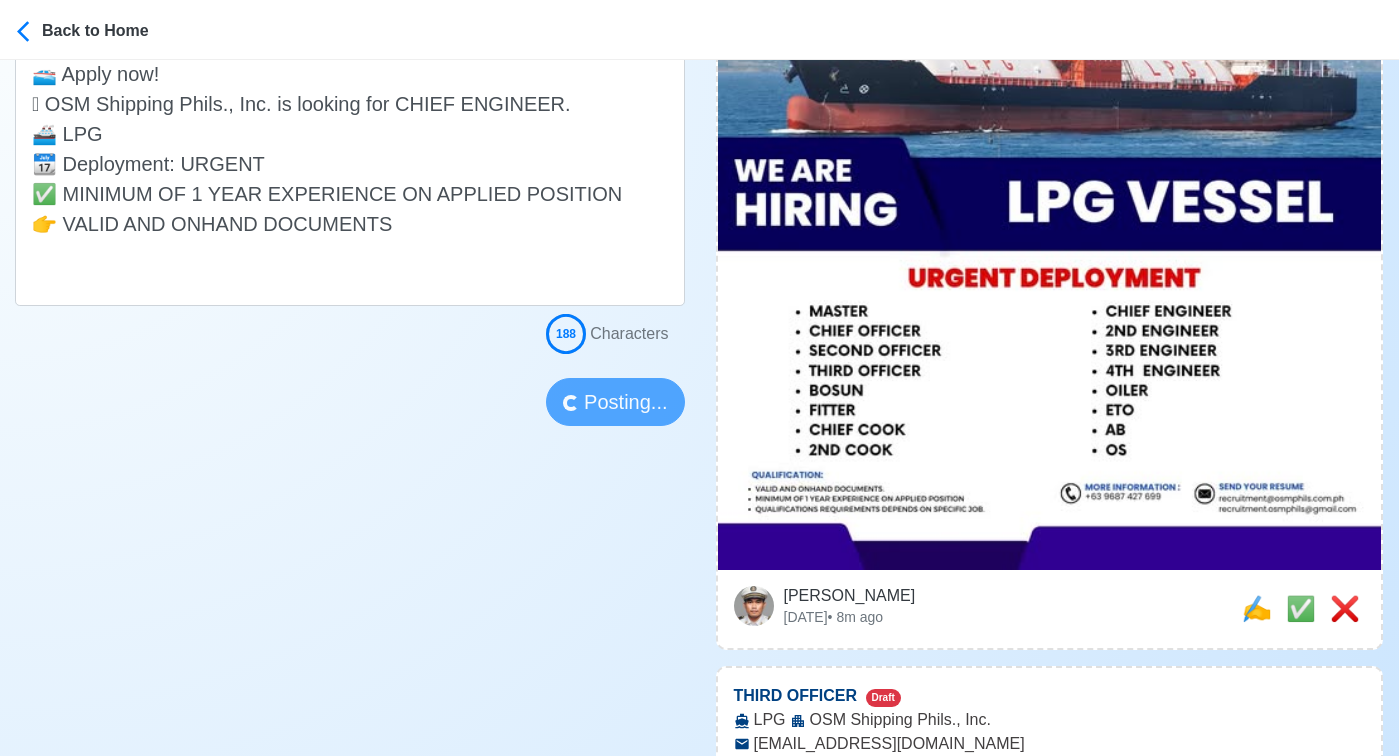 scroll, scrollTop: 557, scrollLeft: 0, axis: vertical 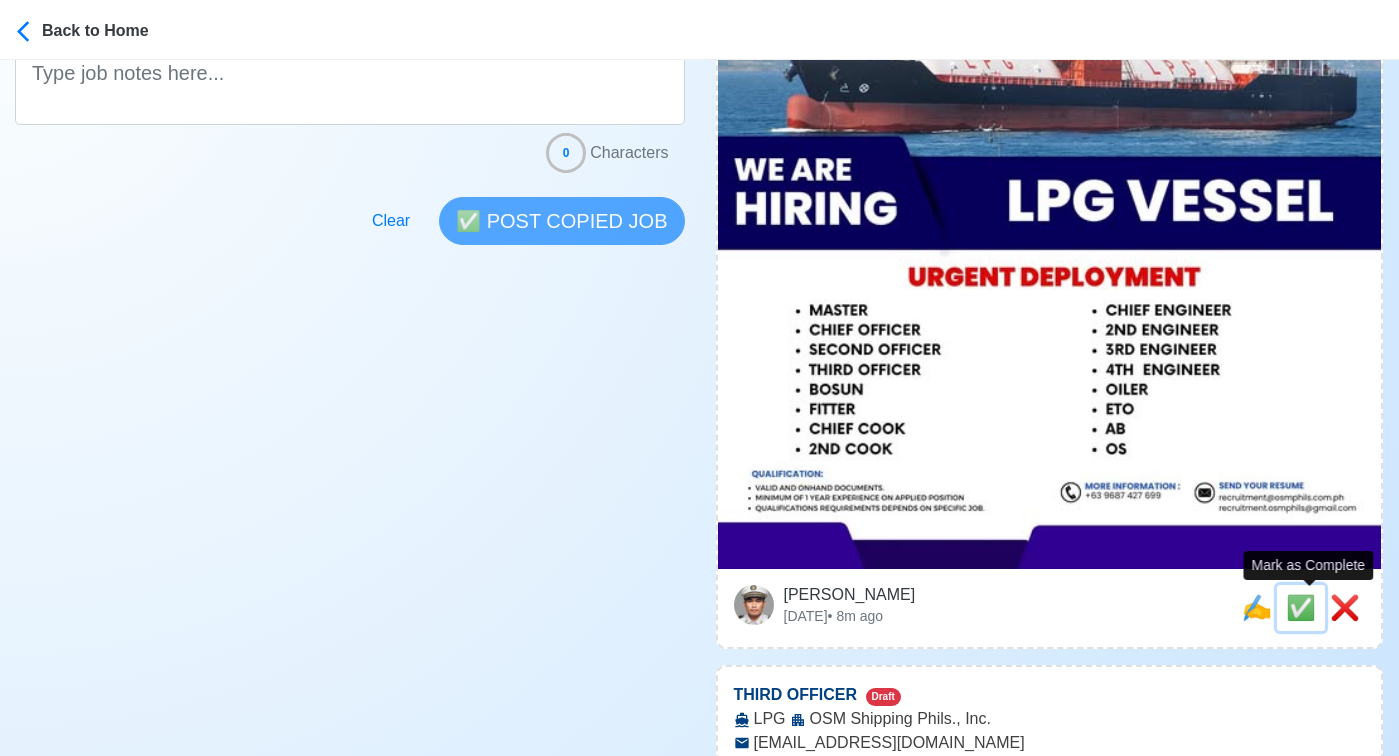 click on "✅" at bounding box center (1301, 607) 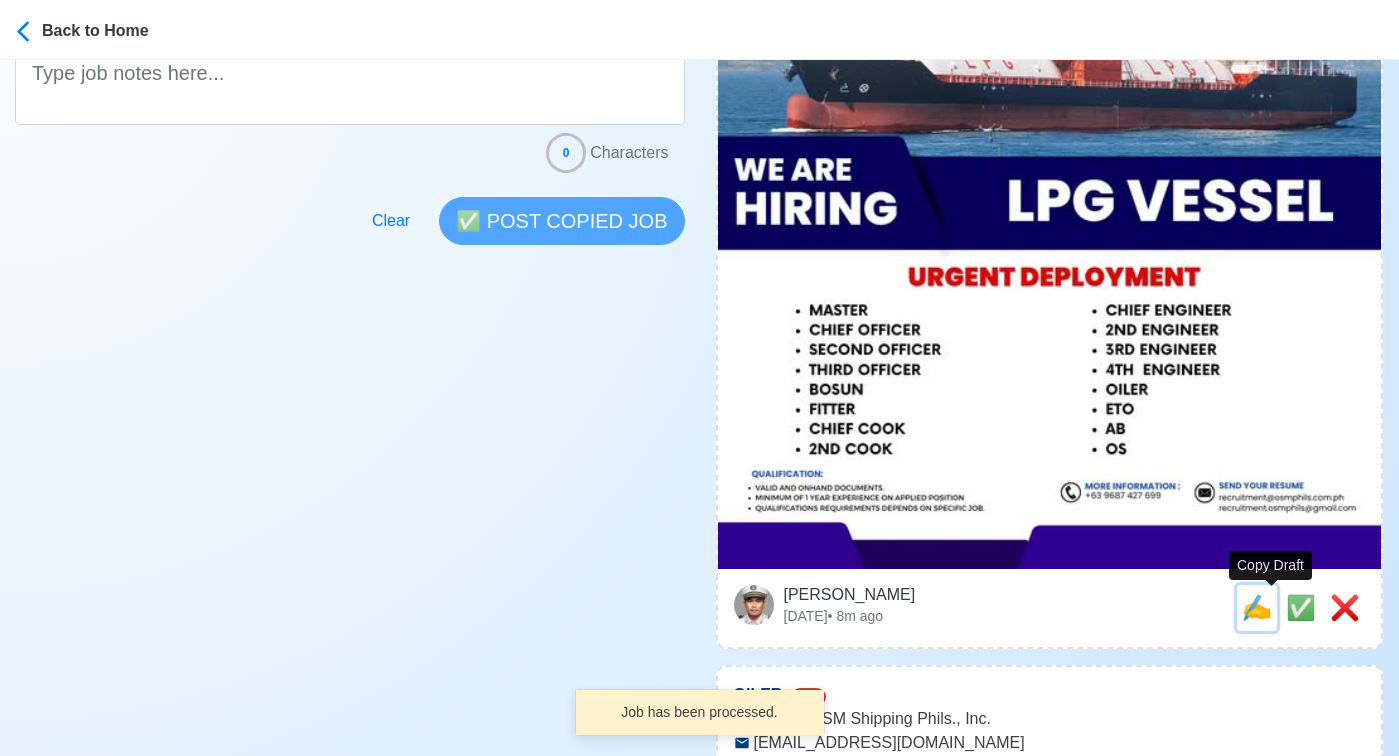 click on "✍️" at bounding box center [1257, 607] 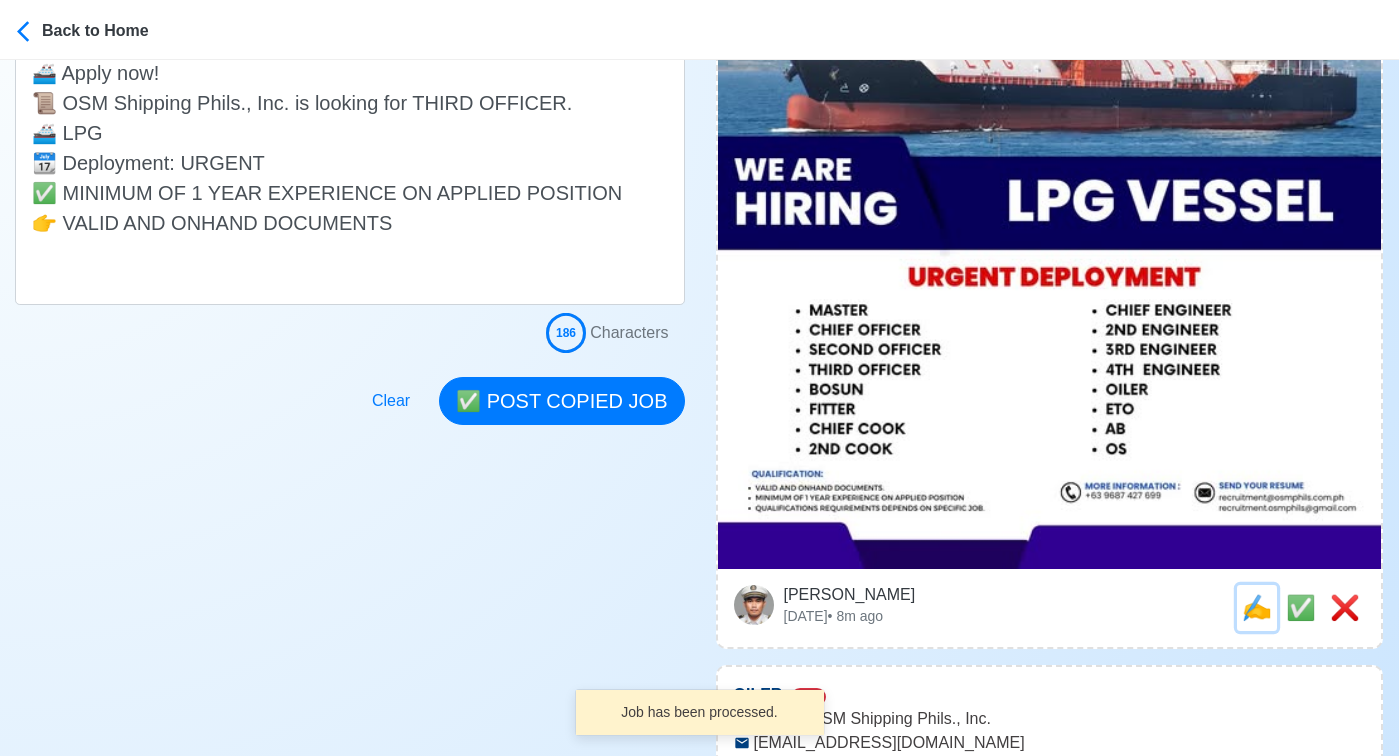 scroll, scrollTop: 0, scrollLeft: 0, axis: both 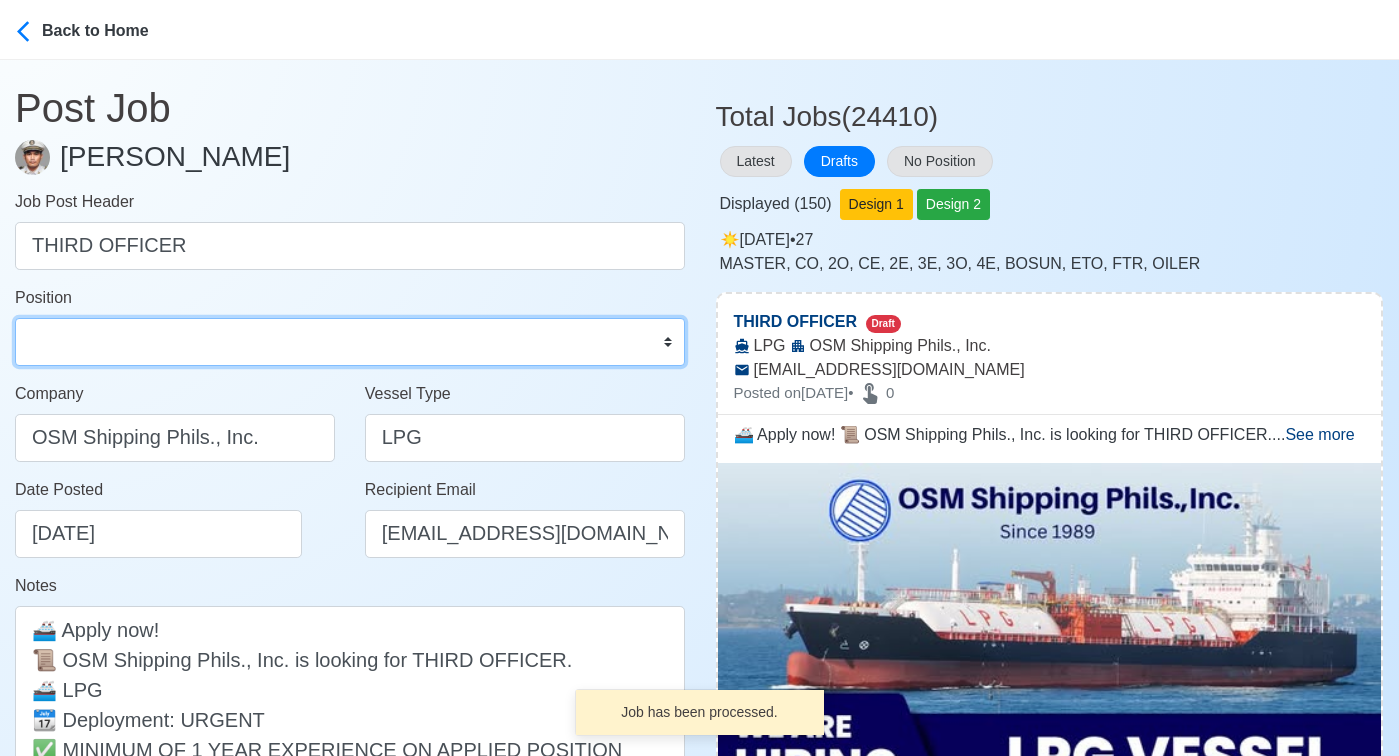 click on "Master Chief Officer 2nd Officer 3rd Officer Junior Officer Chief Engineer 2nd Engineer 3rd Engineer 4th Engineer Gas Engineer Junior Engineer 1st Assistant Engineer 2nd Assistant Engineer 3rd Assistant Engineer ETO/ETR Electrician Electrical Engineer Oiler Fitter Welder Chief Cook Chef Cook Messman Wiper Rigger Ordinary Seaman Able Seaman Motorman Pumpman Bosun Cadet Reefer Mechanic Operator Repairman Painter Steward Waiter Others" at bounding box center [350, 342] 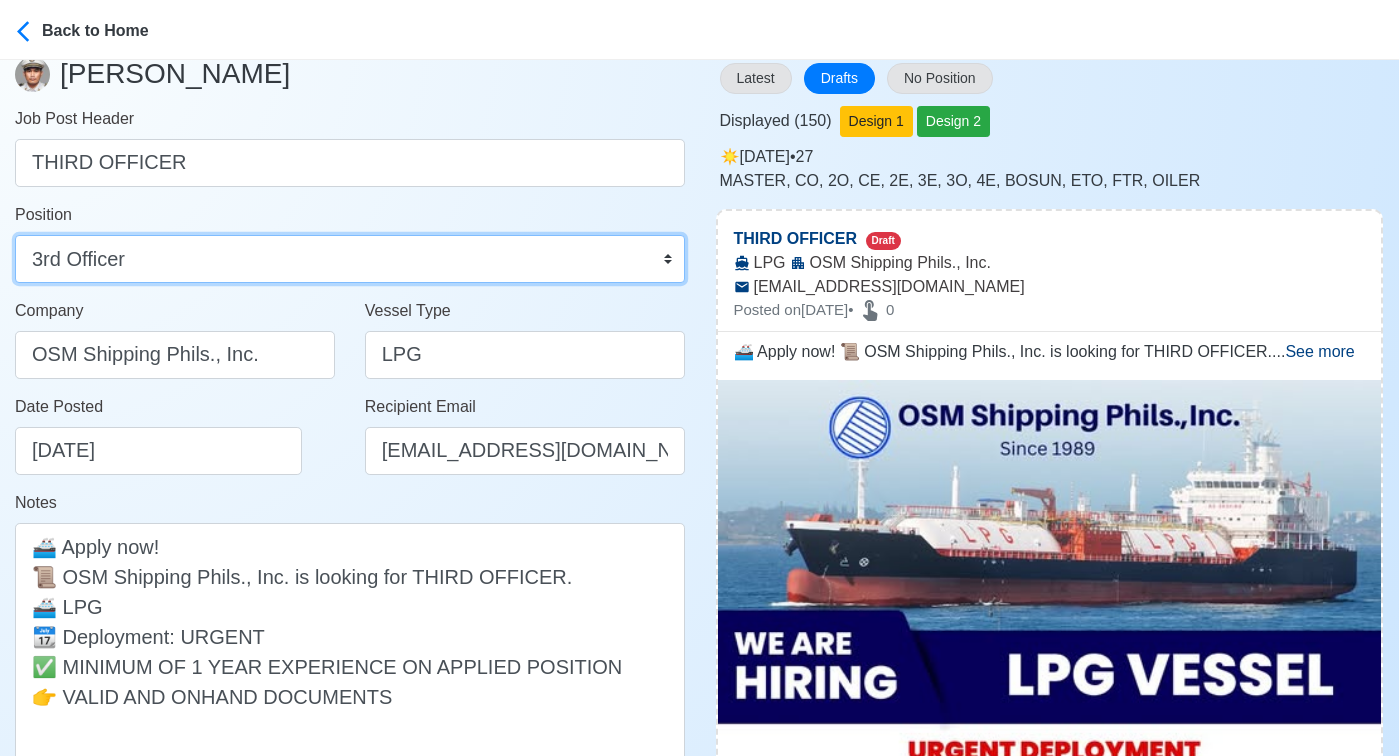 scroll, scrollTop: 440, scrollLeft: 0, axis: vertical 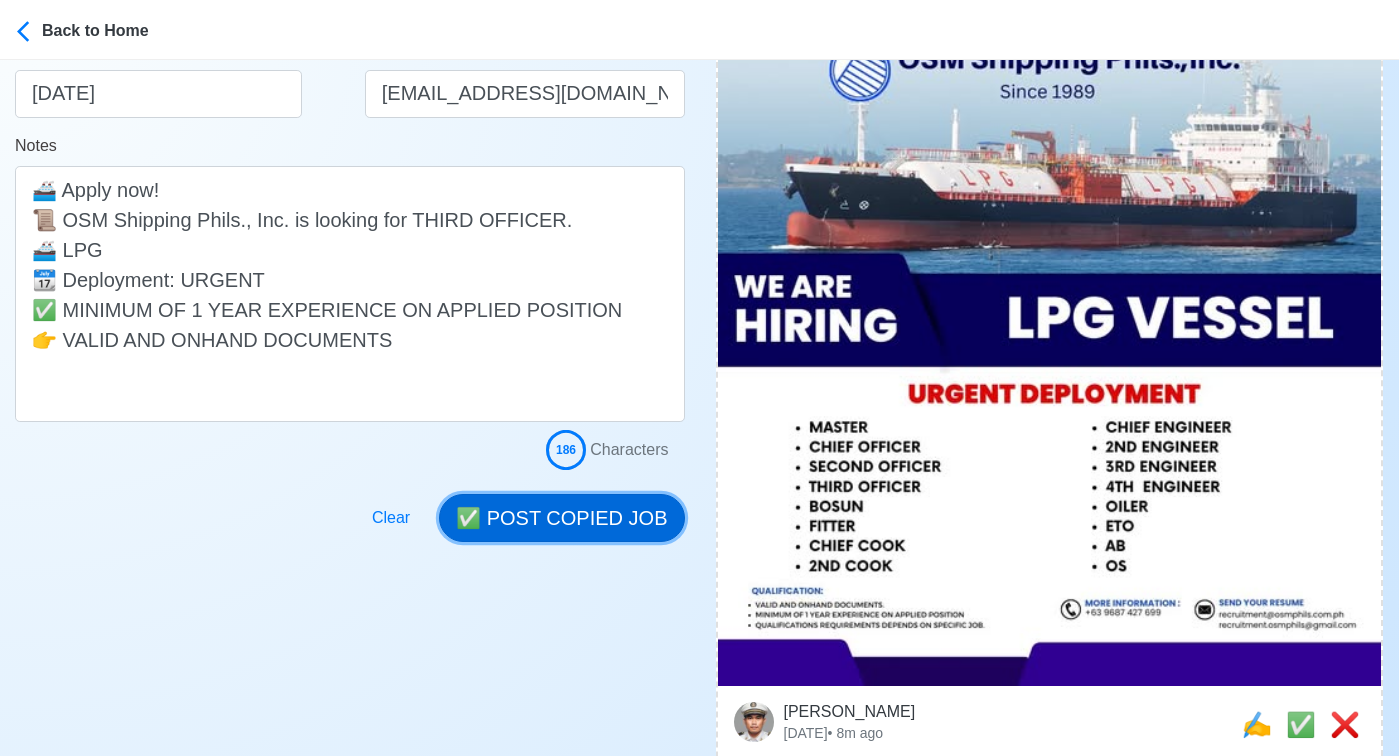 click on "✅ POST COPIED JOB" at bounding box center (561, 518) 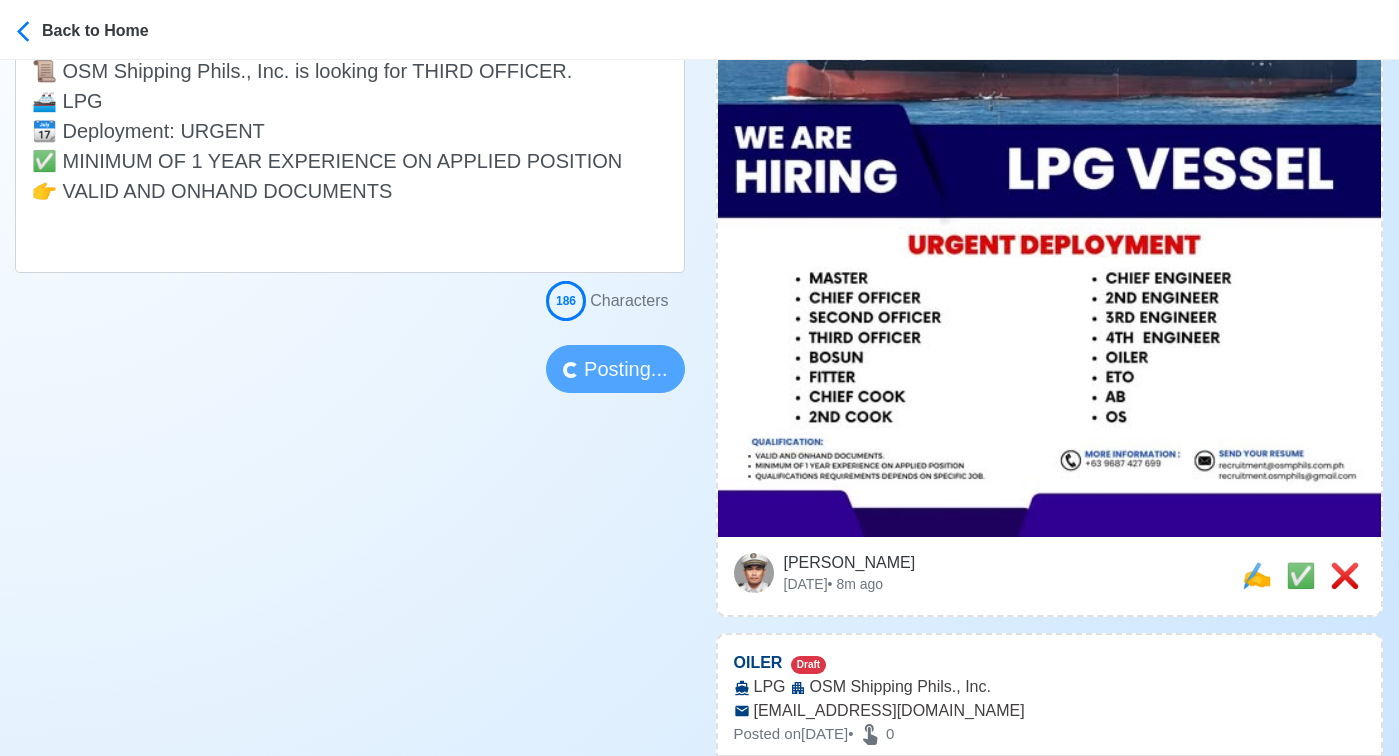 scroll, scrollTop: 735, scrollLeft: 0, axis: vertical 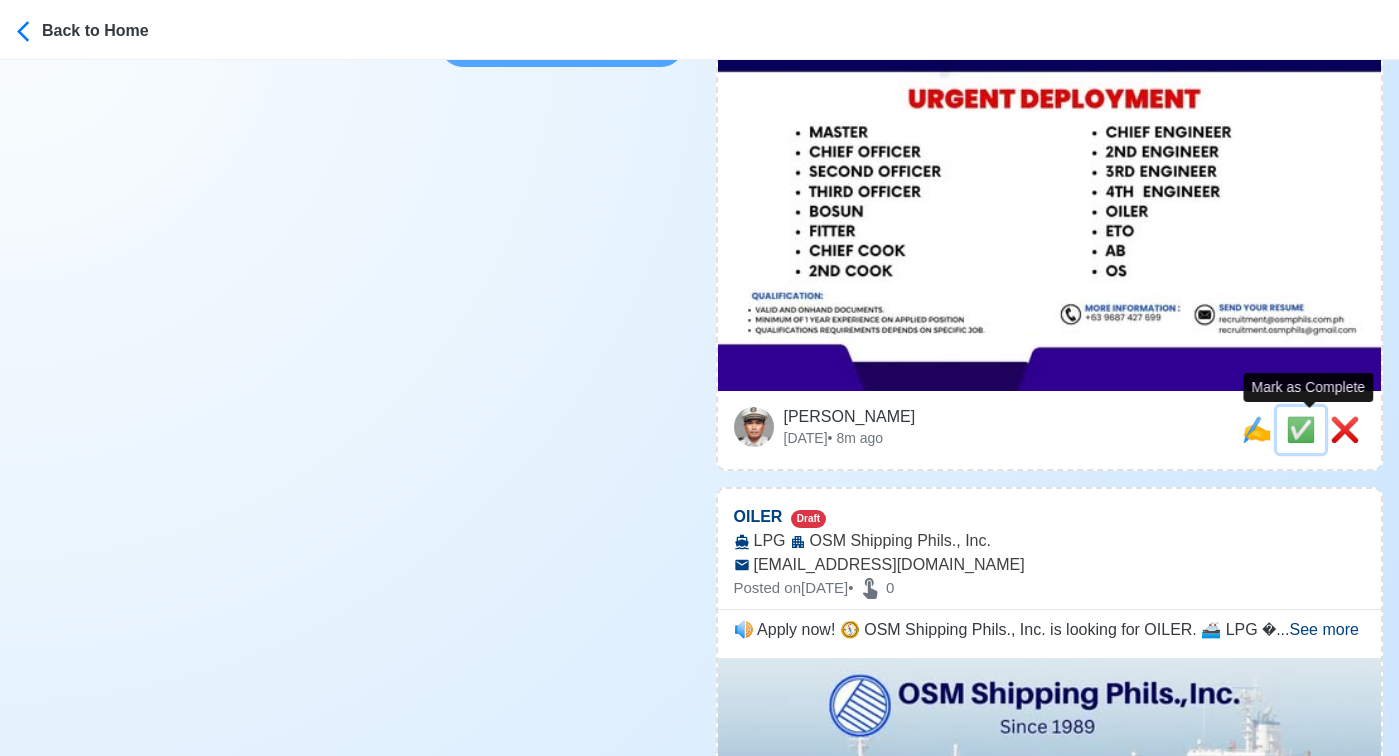 click on "✅" at bounding box center (1301, 429) 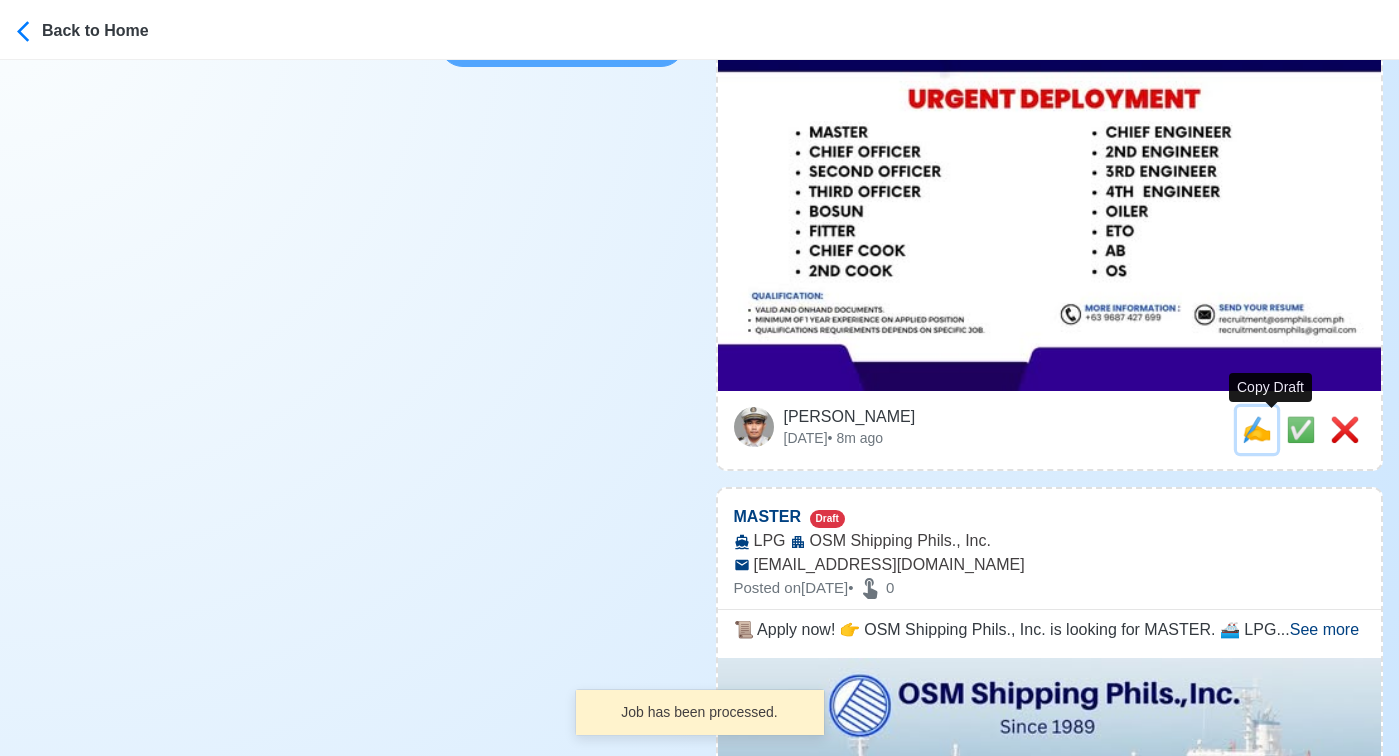 click on "✍️" at bounding box center [1257, 429] 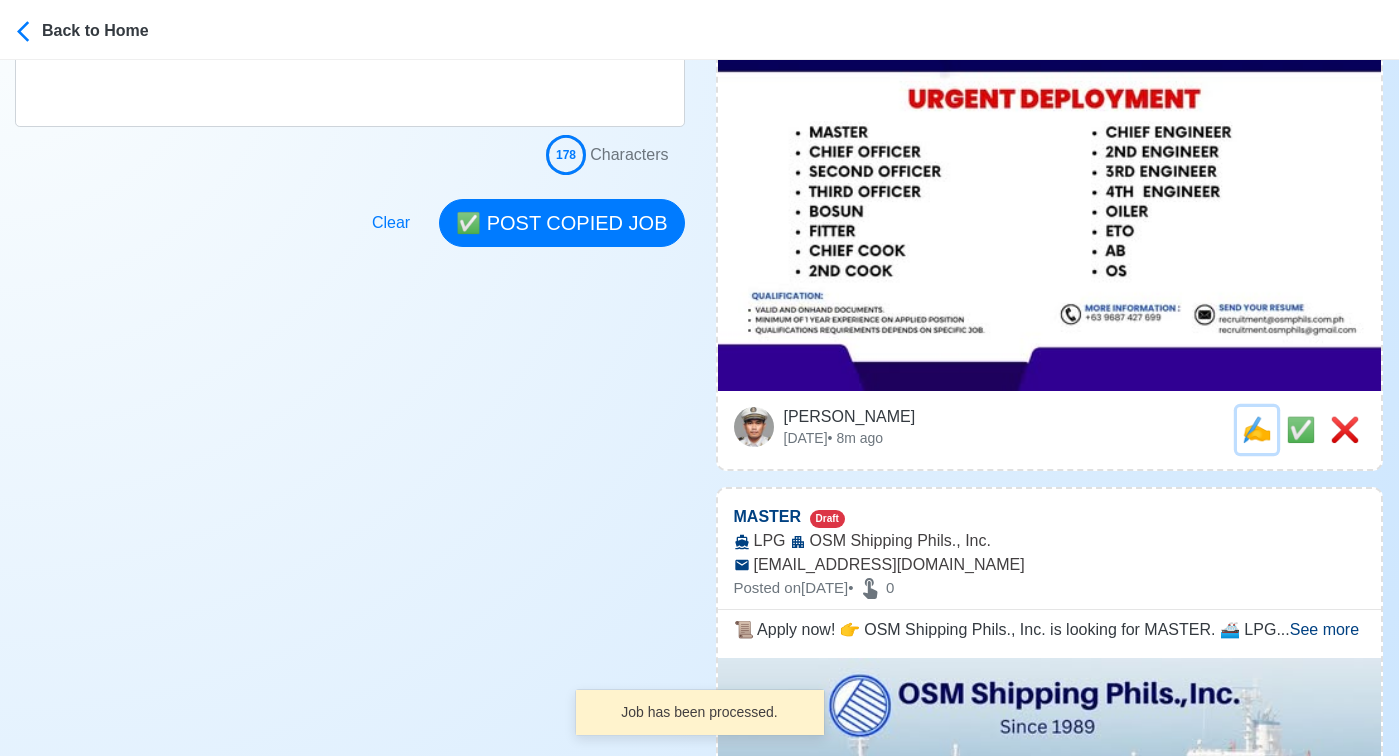 scroll, scrollTop: 0, scrollLeft: 0, axis: both 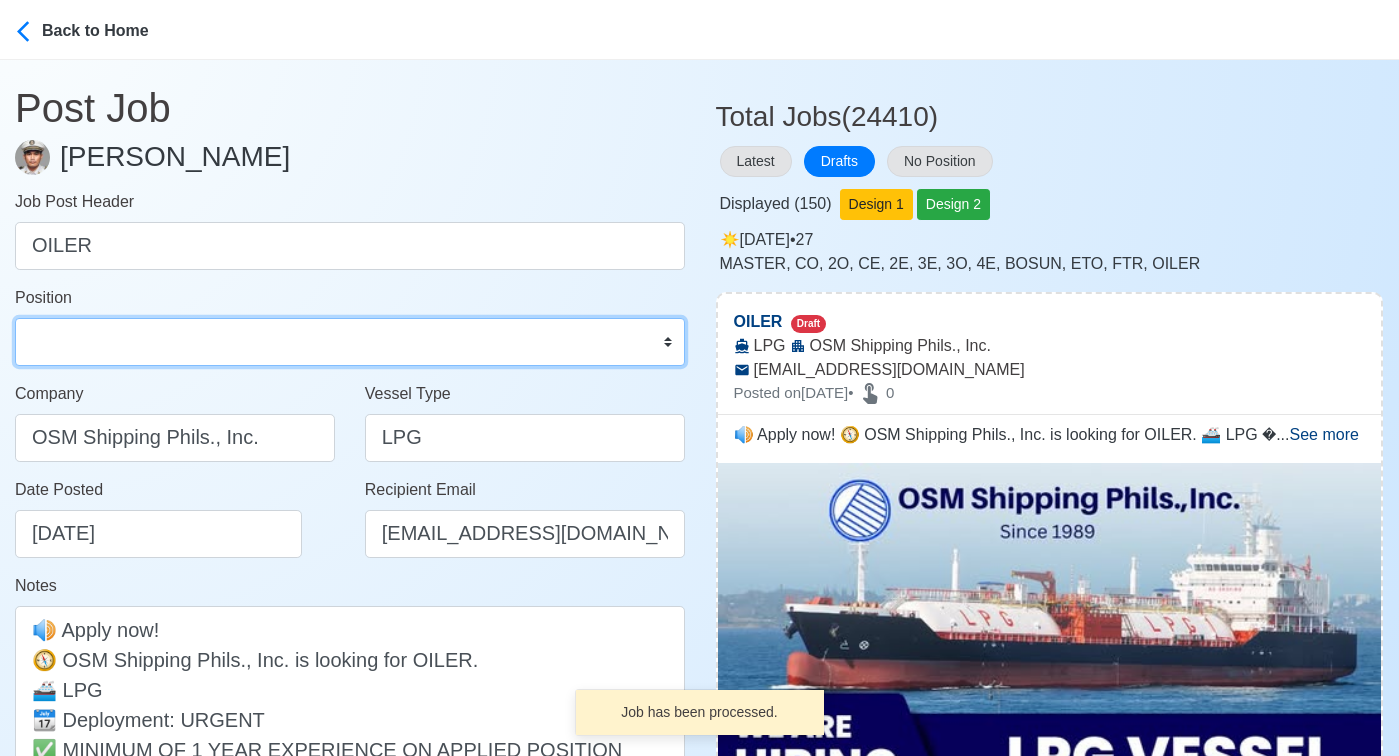 click on "Master Chief Officer 2nd Officer 3rd Officer Junior Officer Chief Engineer 2nd Engineer 3rd Engineer 4th Engineer Gas Engineer Junior Engineer 1st Assistant Engineer 2nd Assistant Engineer 3rd Assistant Engineer ETO/ETR Electrician Electrical Engineer Oiler Fitter Welder Chief Cook Chef Cook Messman Wiper Rigger Ordinary Seaman Able Seaman Motorman Pumpman Bosun Cadet Reefer Mechanic Operator Repairman Painter Steward Waiter Others" at bounding box center [350, 342] 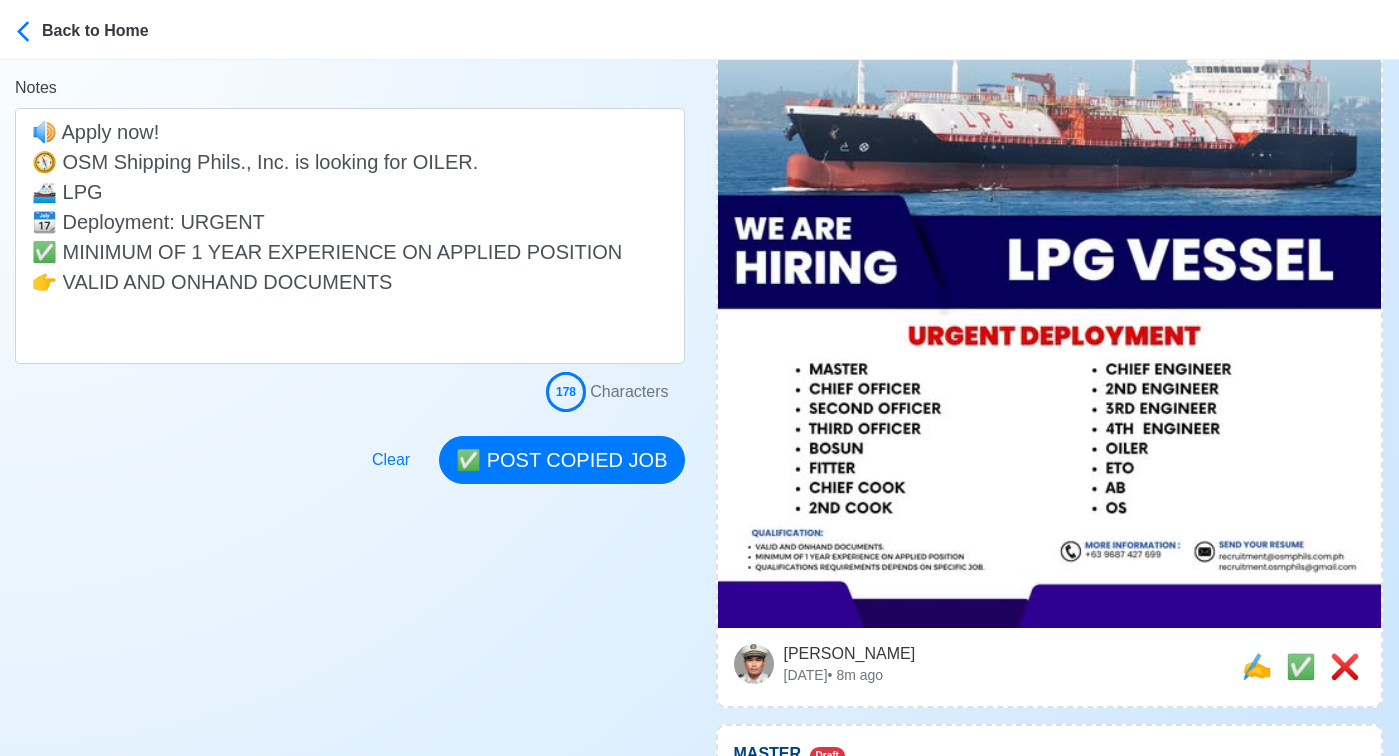 scroll, scrollTop: 518, scrollLeft: 0, axis: vertical 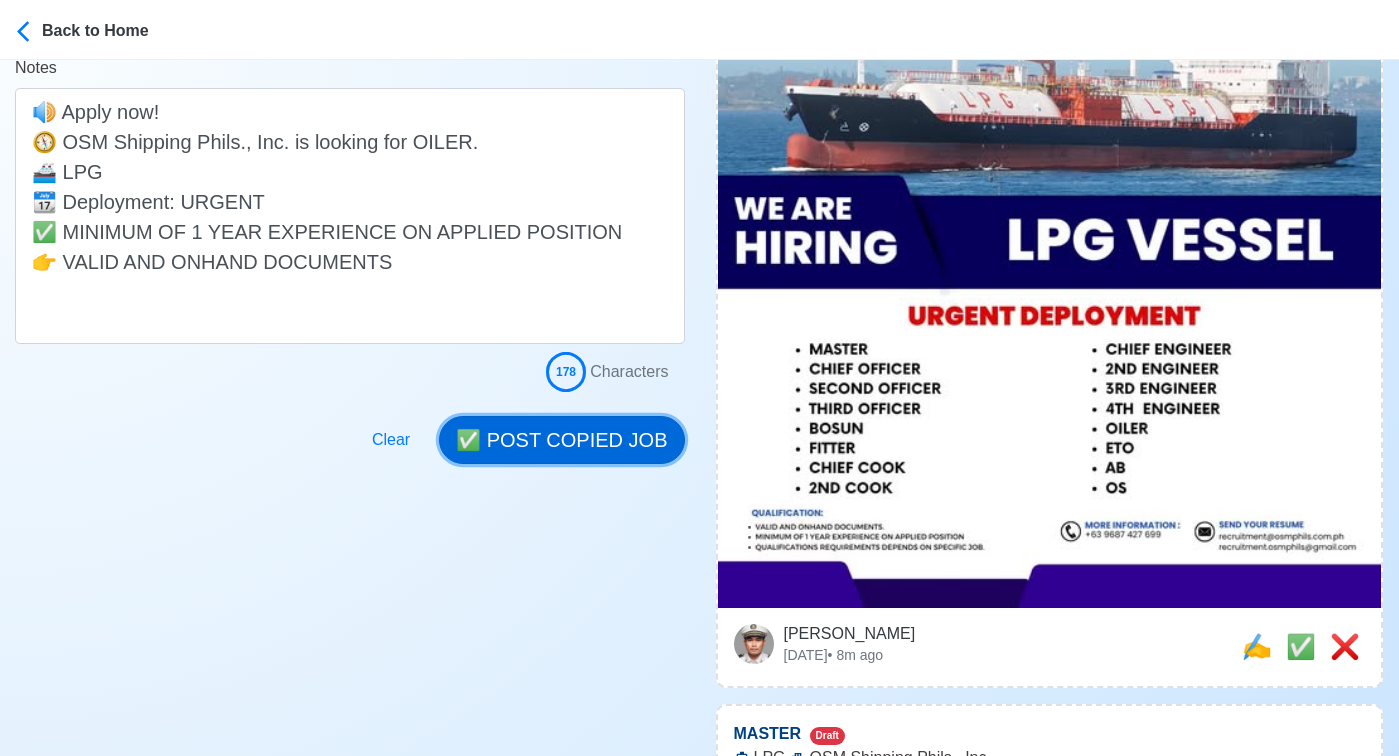 click on "✅ POST COPIED JOB" at bounding box center [561, 440] 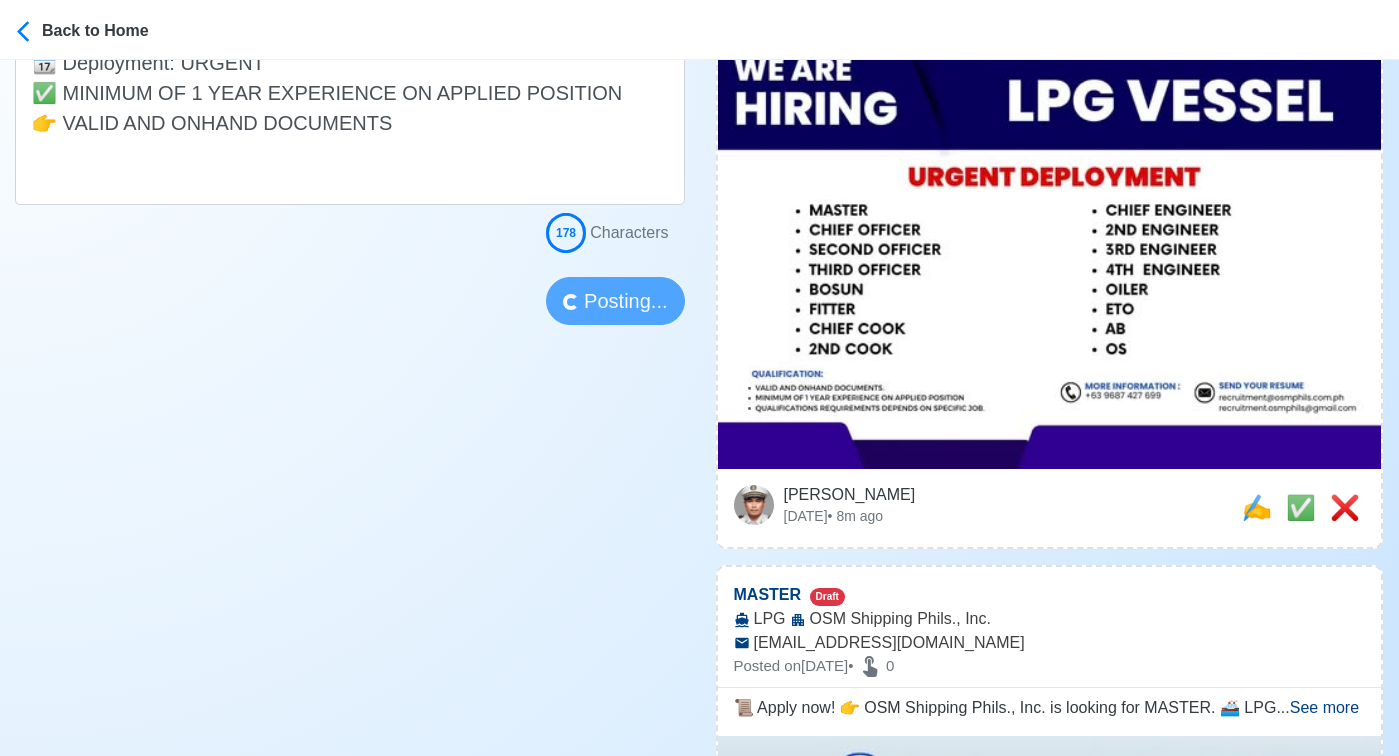 scroll, scrollTop: 661, scrollLeft: 0, axis: vertical 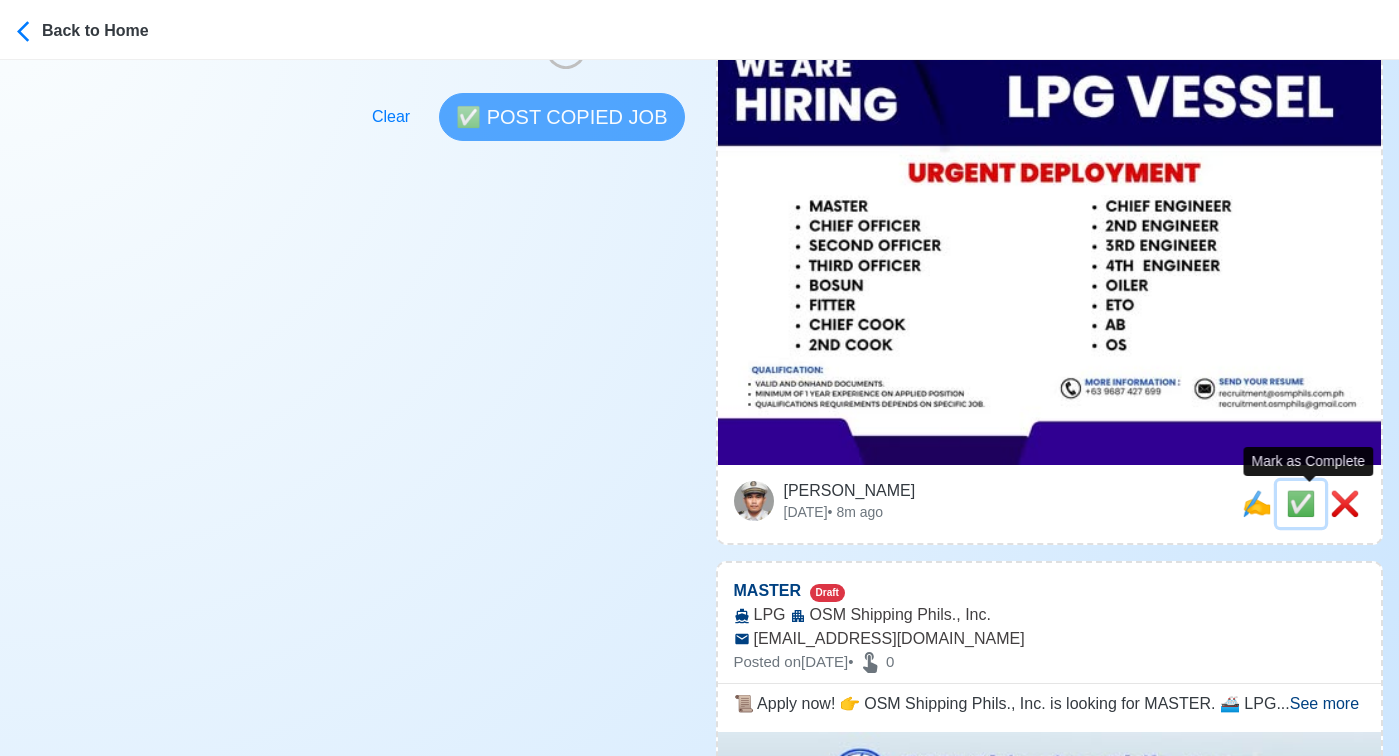 click on "✅" at bounding box center [1301, 503] 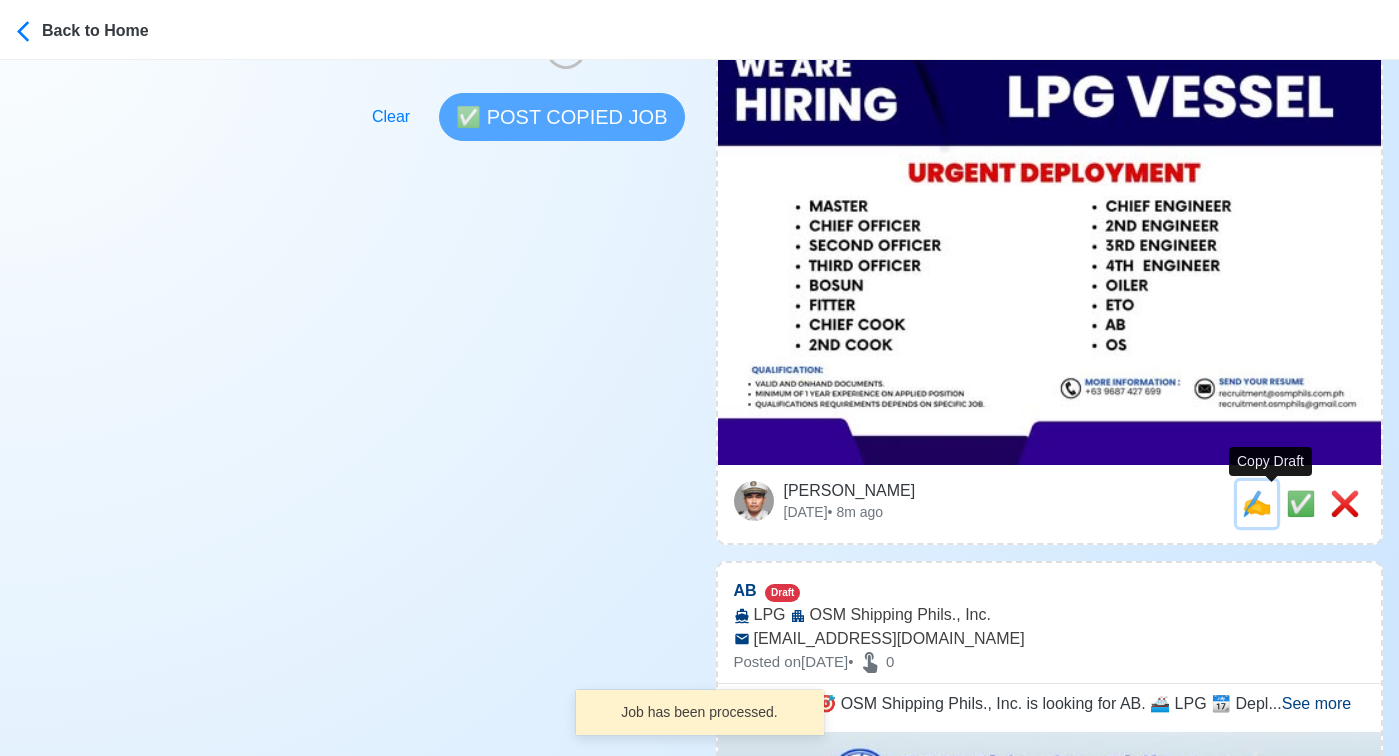 click on "✍️" at bounding box center [1257, 503] 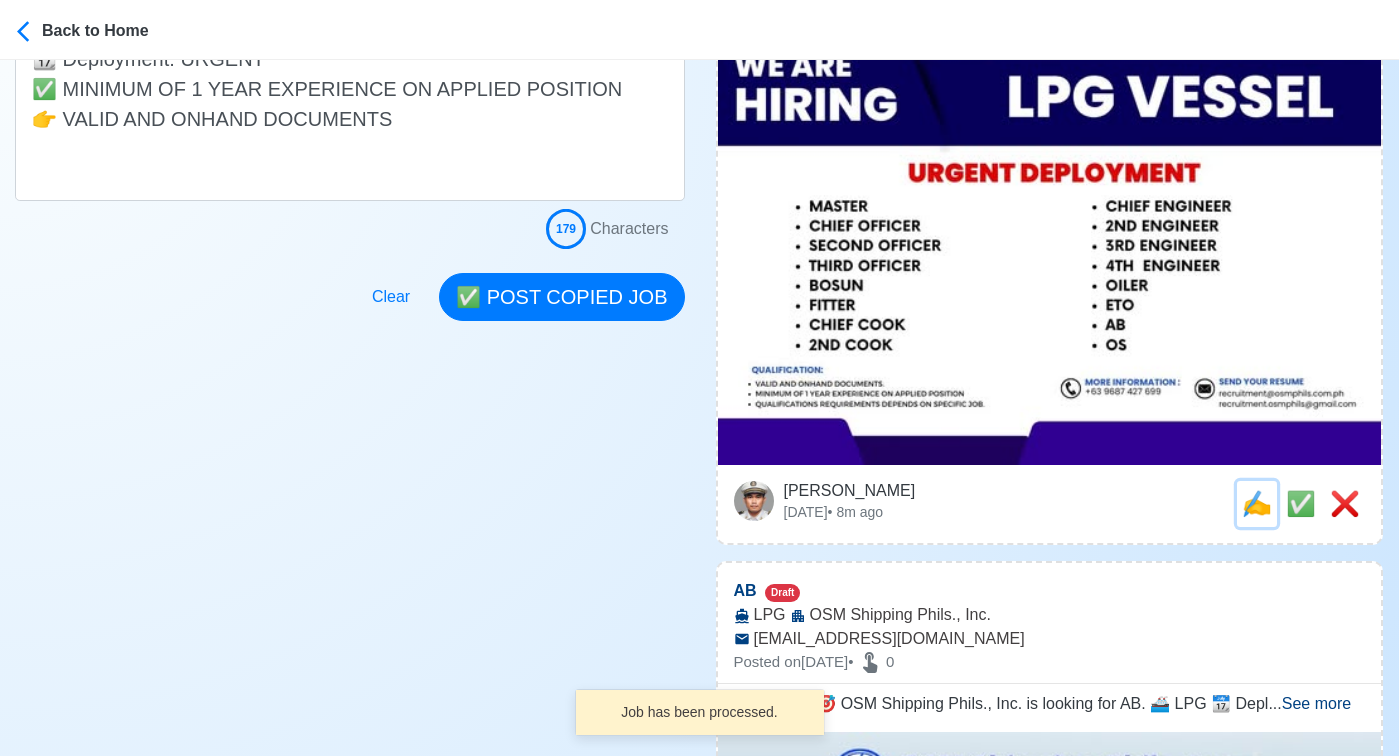 scroll, scrollTop: 0, scrollLeft: 0, axis: both 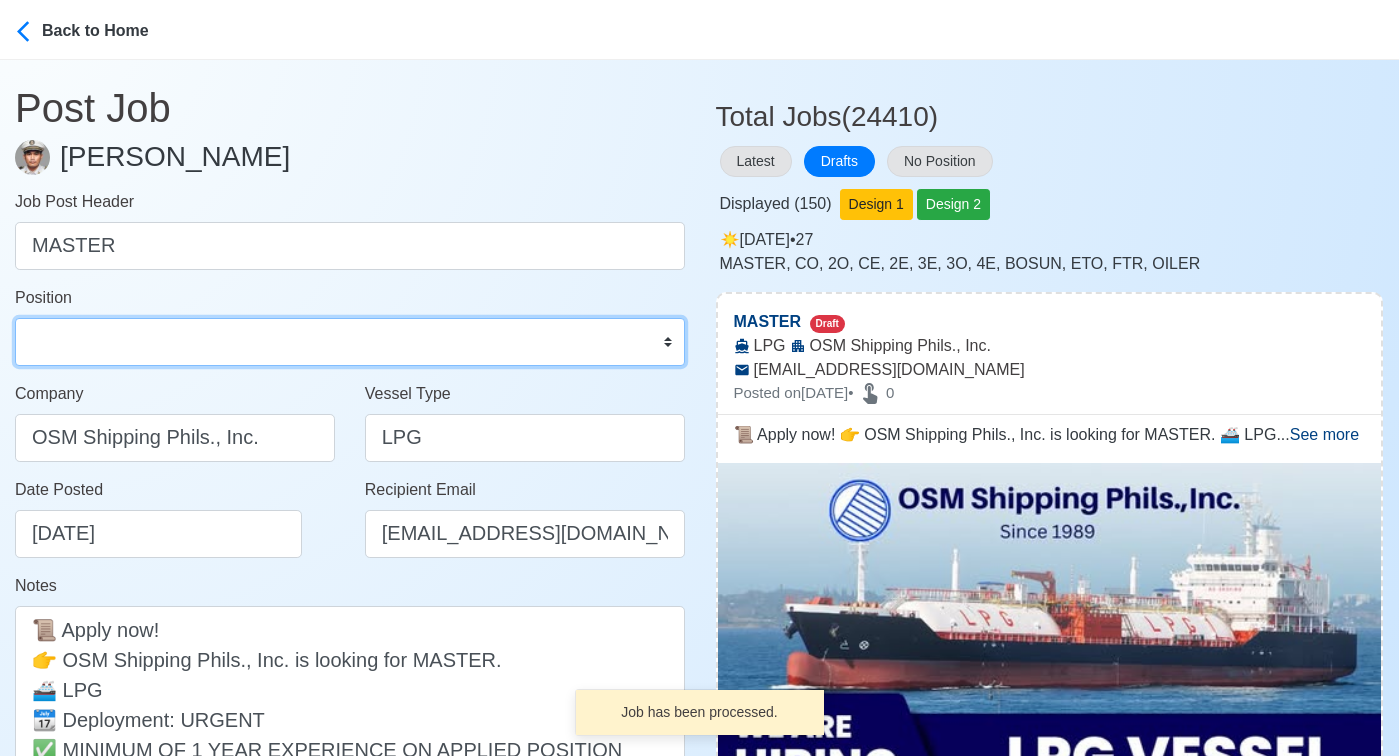 click on "Master Chief Officer 2nd Officer 3rd Officer Junior Officer Chief Engineer 2nd Engineer 3rd Engineer 4th Engineer Gas Engineer Junior Engineer 1st Assistant Engineer 2nd Assistant Engineer 3rd Assistant Engineer ETO/ETR Electrician Electrical Engineer Oiler Fitter Welder Chief Cook Chef Cook Messman Wiper Rigger Ordinary Seaman Able Seaman Motorman Pumpman Bosun Cadet Reefer Mechanic Operator Repairman Painter Steward Waiter Others" at bounding box center (350, 342) 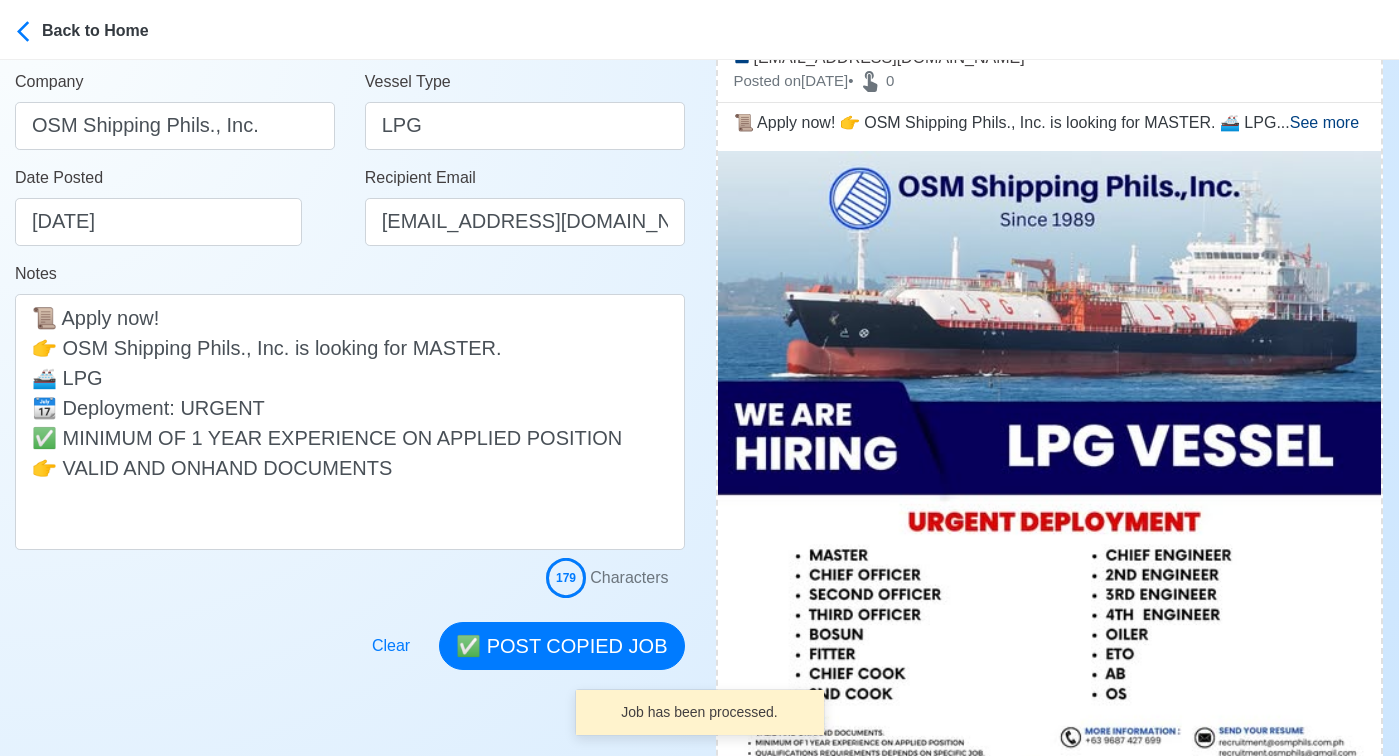 scroll, scrollTop: 494, scrollLeft: 0, axis: vertical 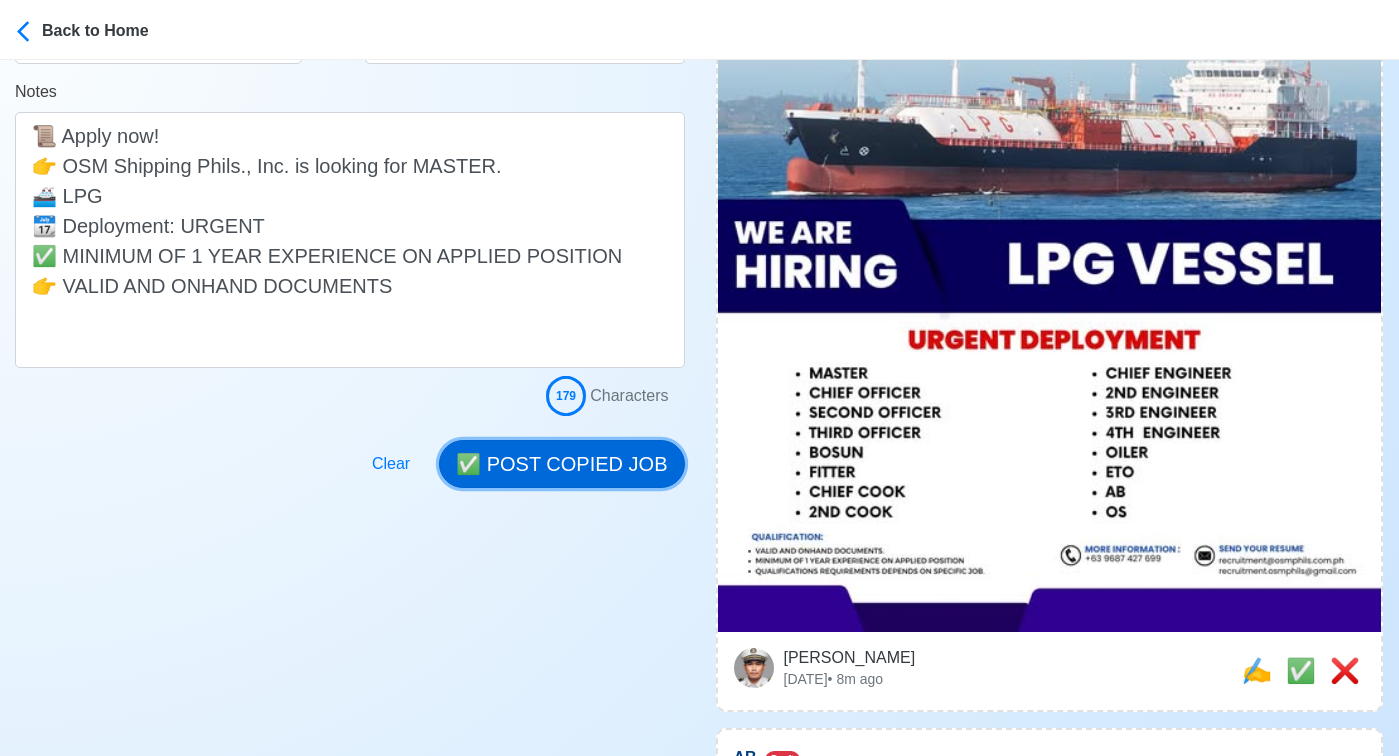 click on "✅ POST COPIED JOB" at bounding box center (561, 464) 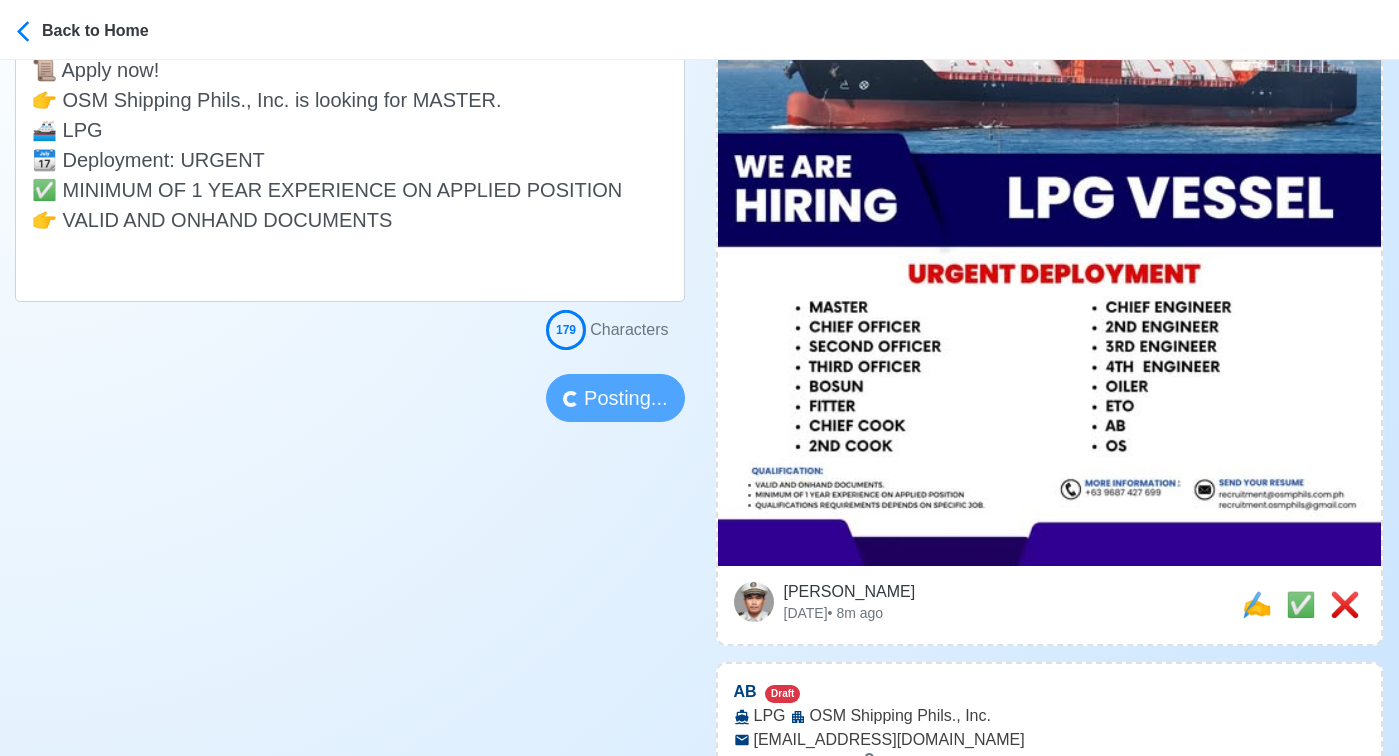 scroll, scrollTop: 724, scrollLeft: 0, axis: vertical 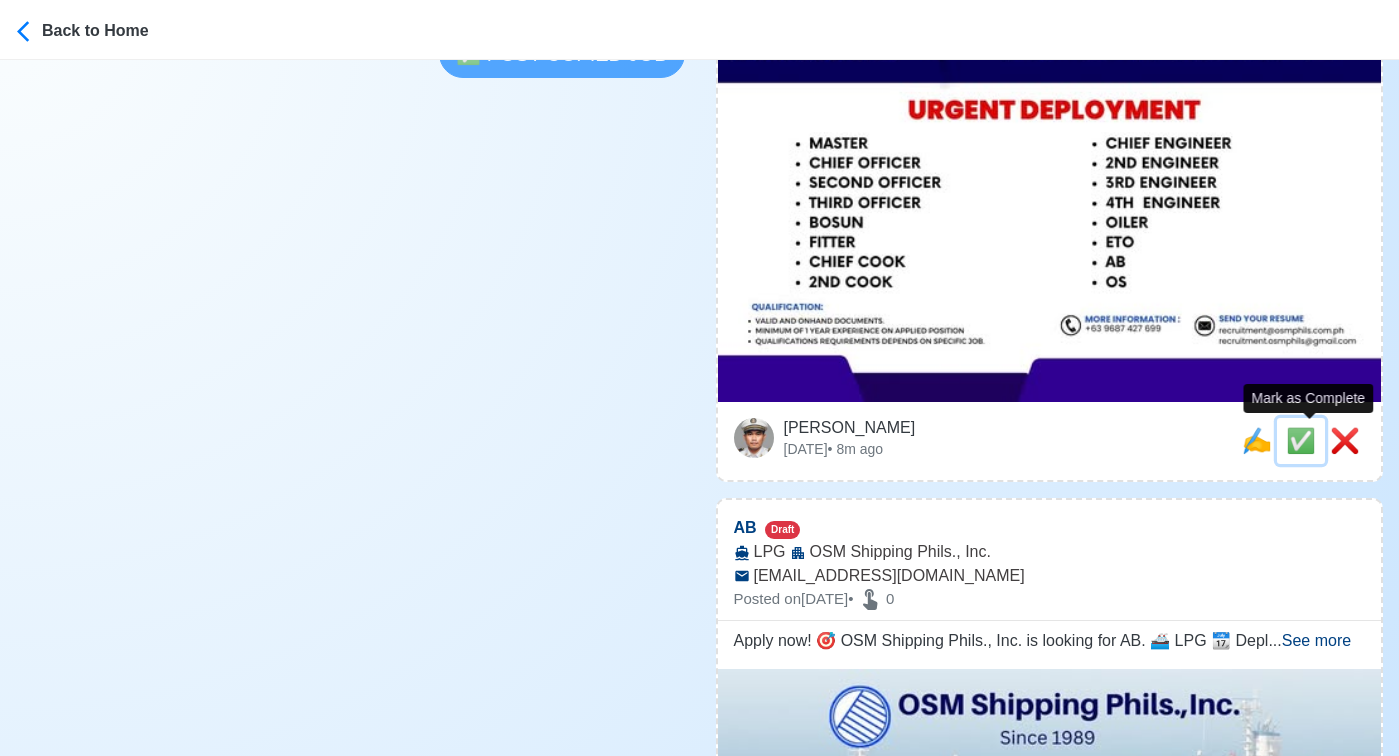 click on "✅" at bounding box center [1301, 440] 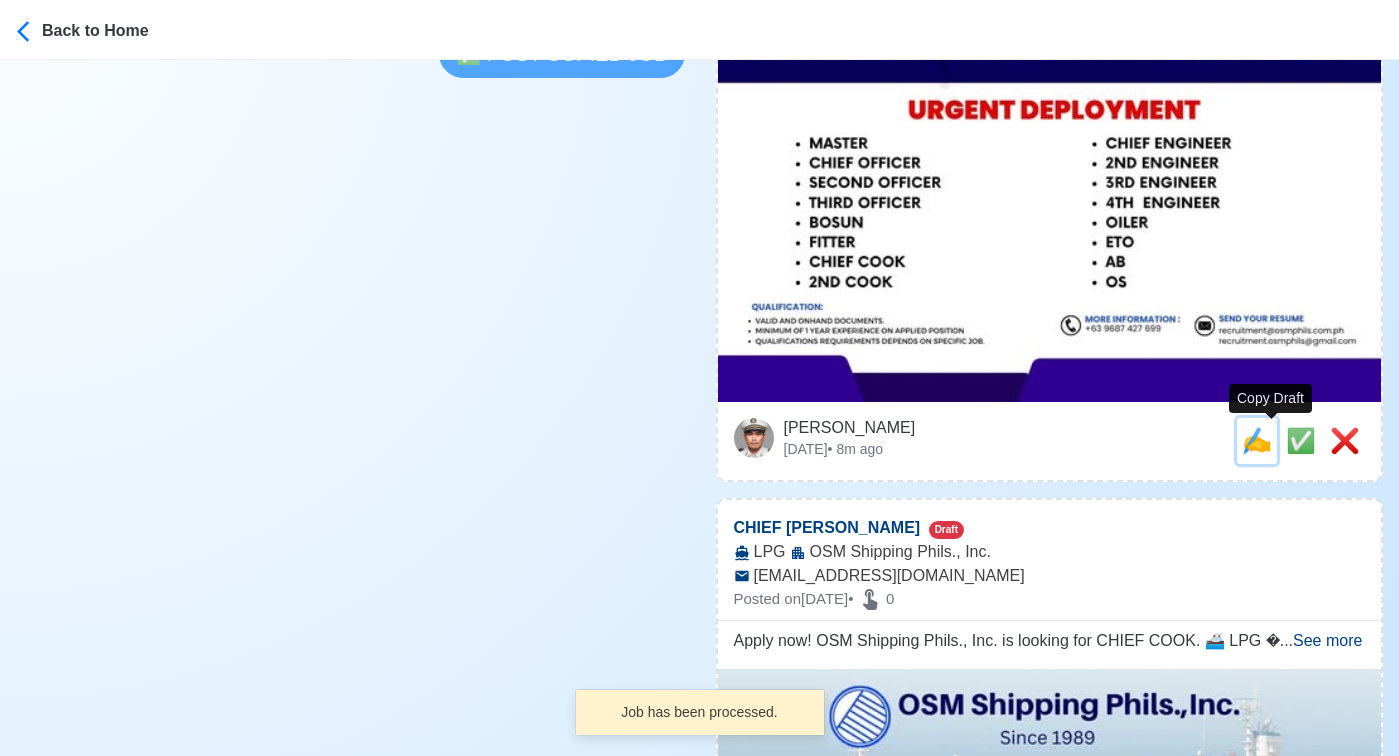 click on "✍️" at bounding box center [1257, 440] 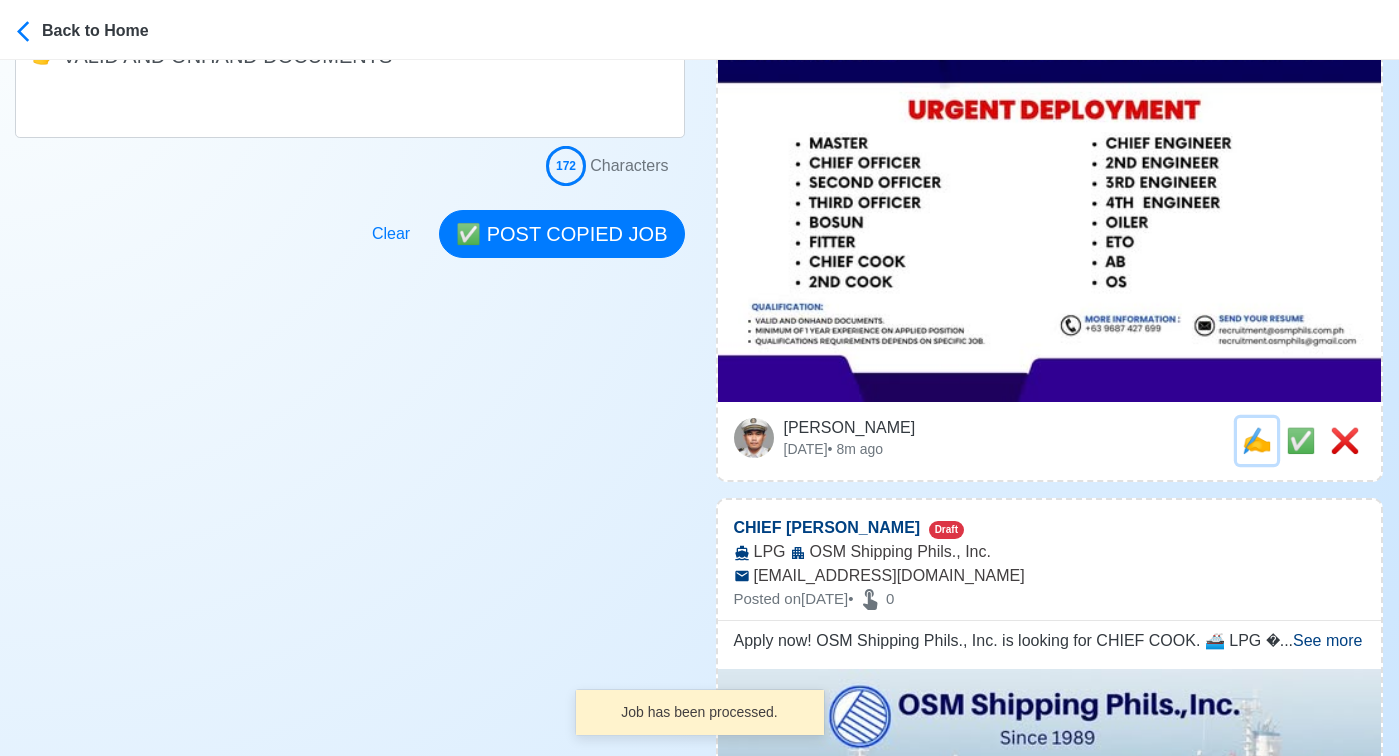 scroll, scrollTop: 0, scrollLeft: 0, axis: both 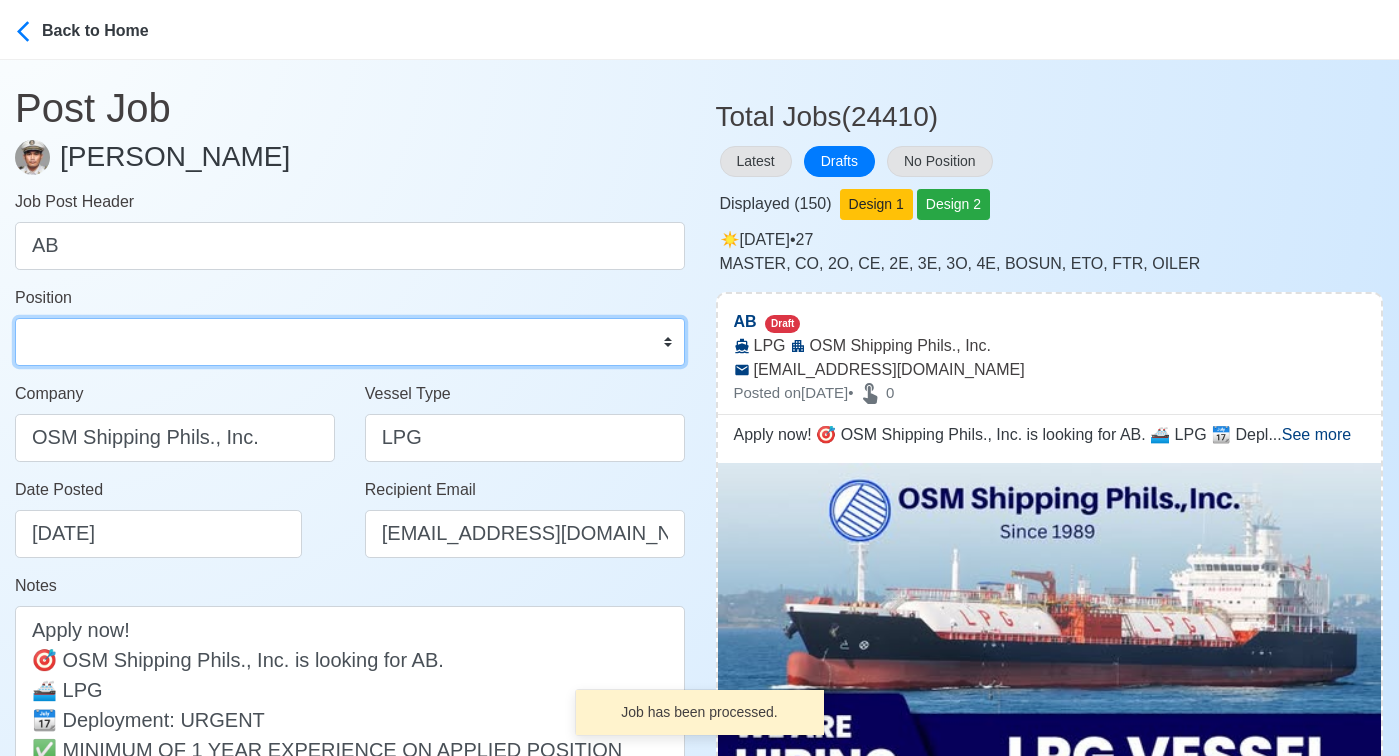 click on "Master Chief Officer 2nd Officer 3rd Officer Junior Officer Chief Engineer 2nd Engineer 3rd Engineer 4th Engineer Gas Engineer Junior Engineer 1st Assistant Engineer 2nd Assistant Engineer 3rd Assistant Engineer ETO/ETR Electrician Electrical Engineer Oiler Fitter Welder Chief Cook Chef Cook Messman Wiper Rigger Ordinary Seaman Able Seaman Motorman Pumpman Bosun Cadet Reefer Mechanic Operator Repairman Painter Steward Waiter Others" at bounding box center [350, 342] 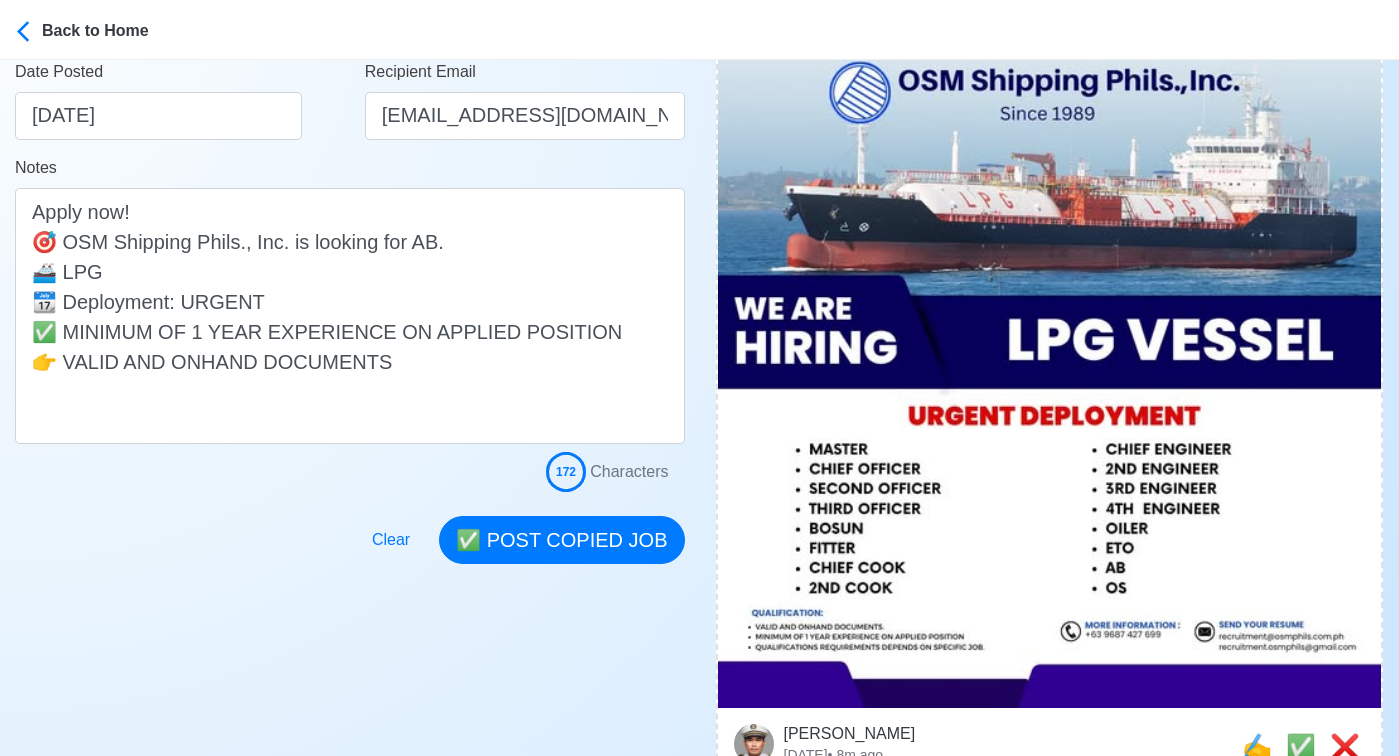 scroll, scrollTop: 432, scrollLeft: 0, axis: vertical 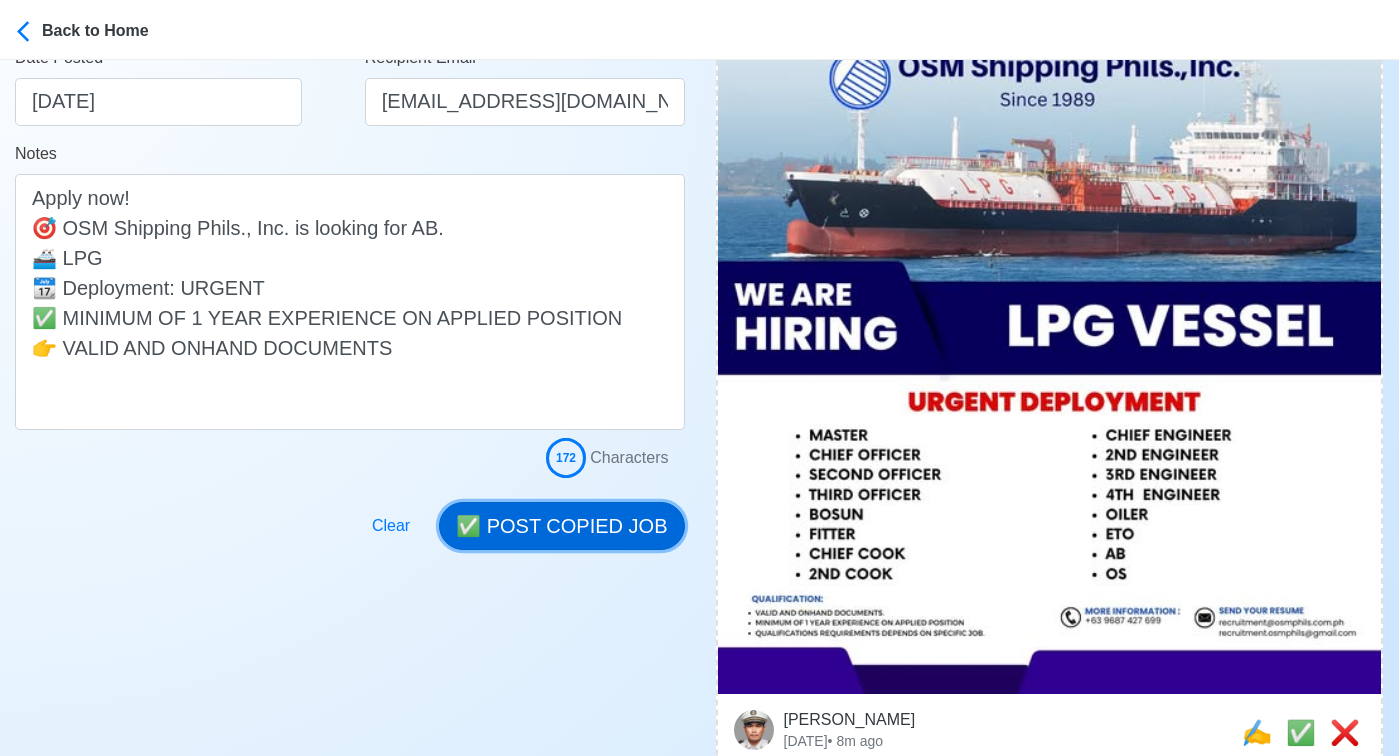 click on "✅ POST COPIED JOB" at bounding box center [561, 526] 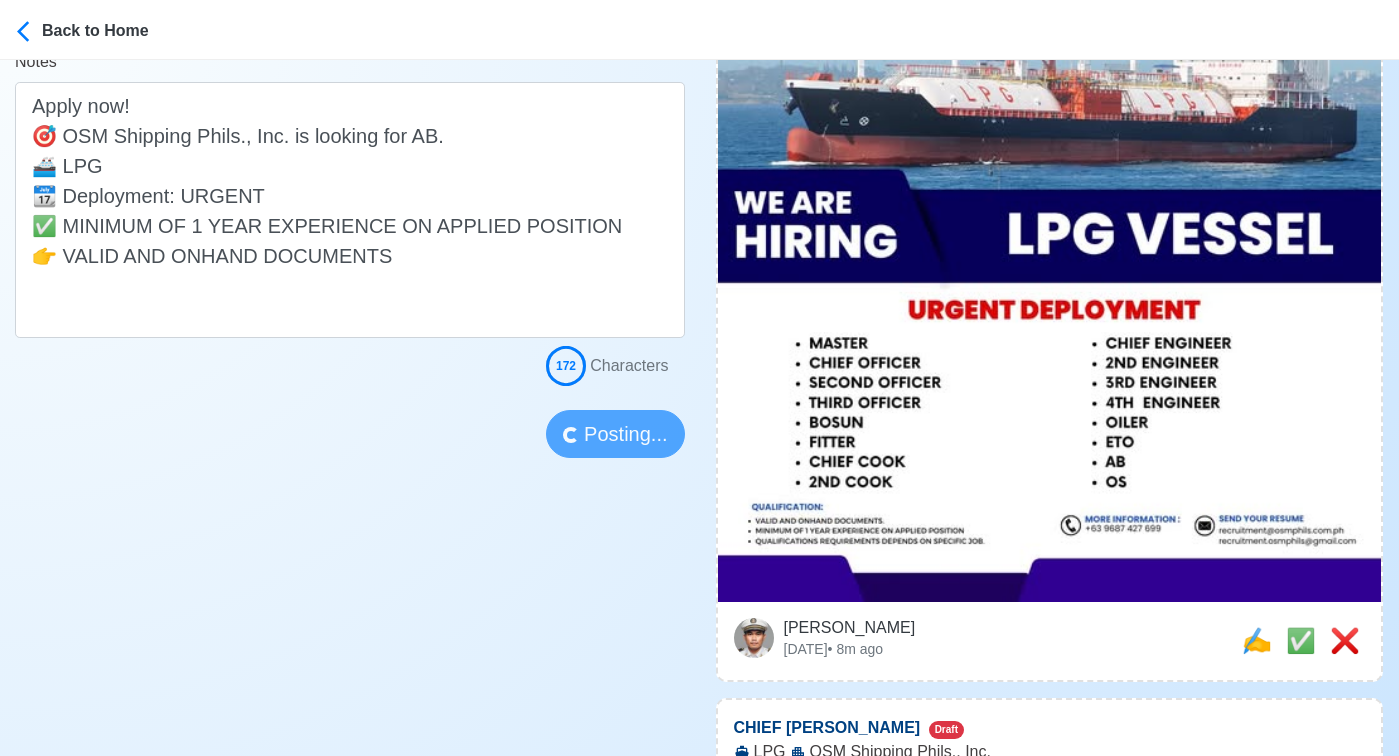 scroll, scrollTop: 594, scrollLeft: 0, axis: vertical 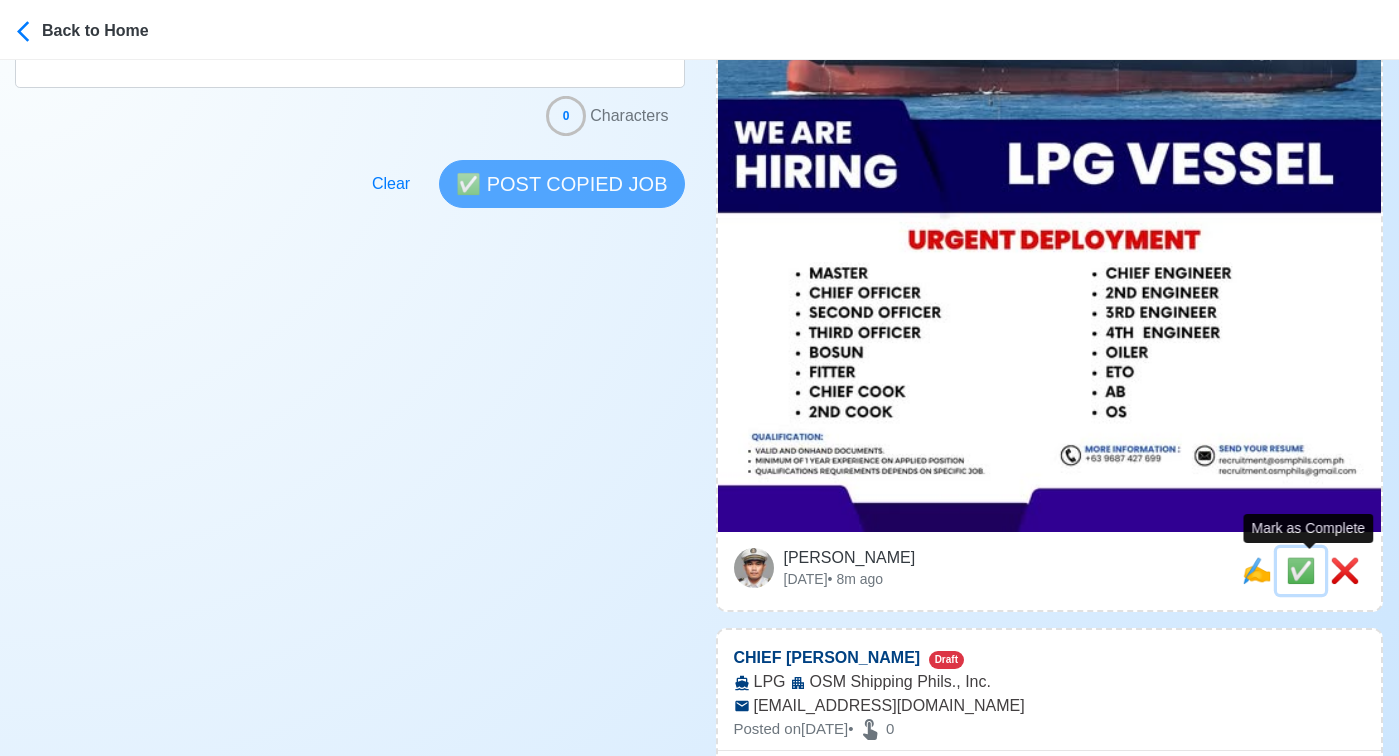 click on "✅" at bounding box center [1301, 570] 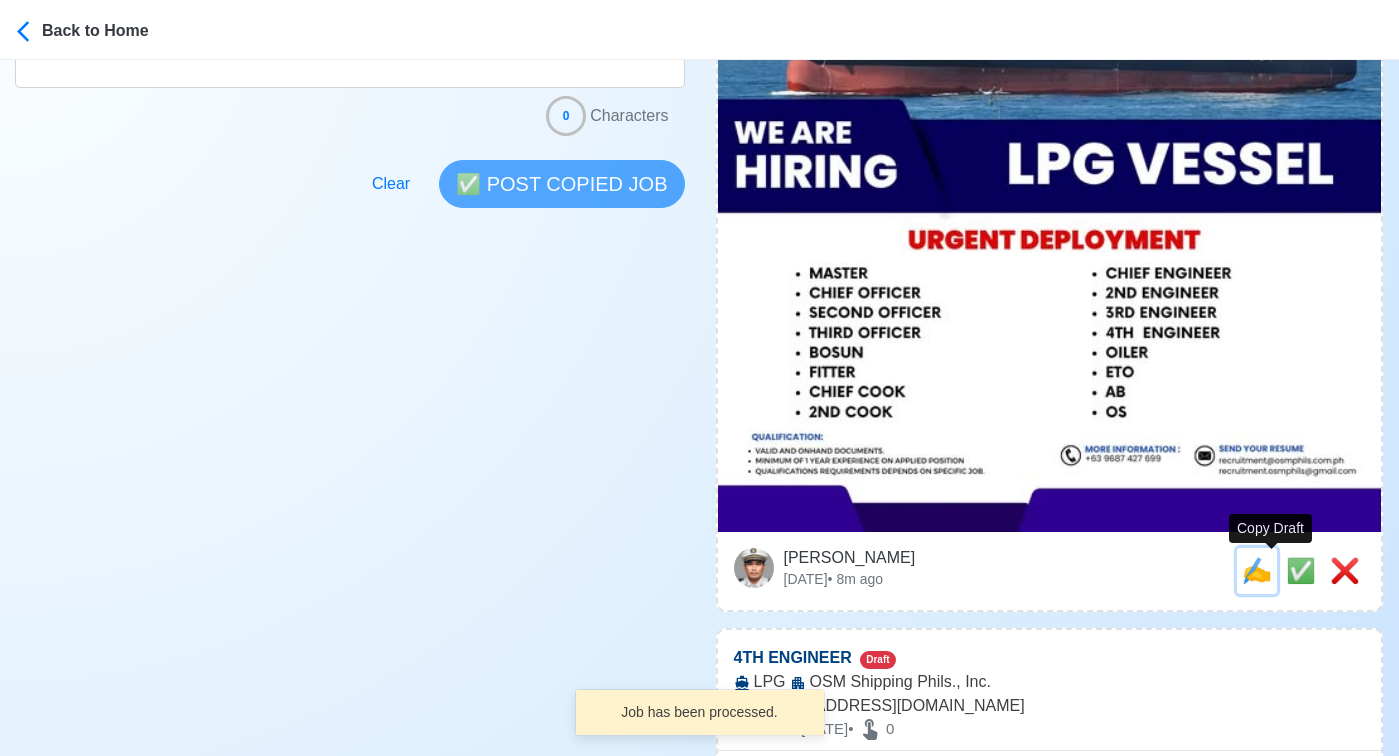 click on "✍️" at bounding box center [1257, 570] 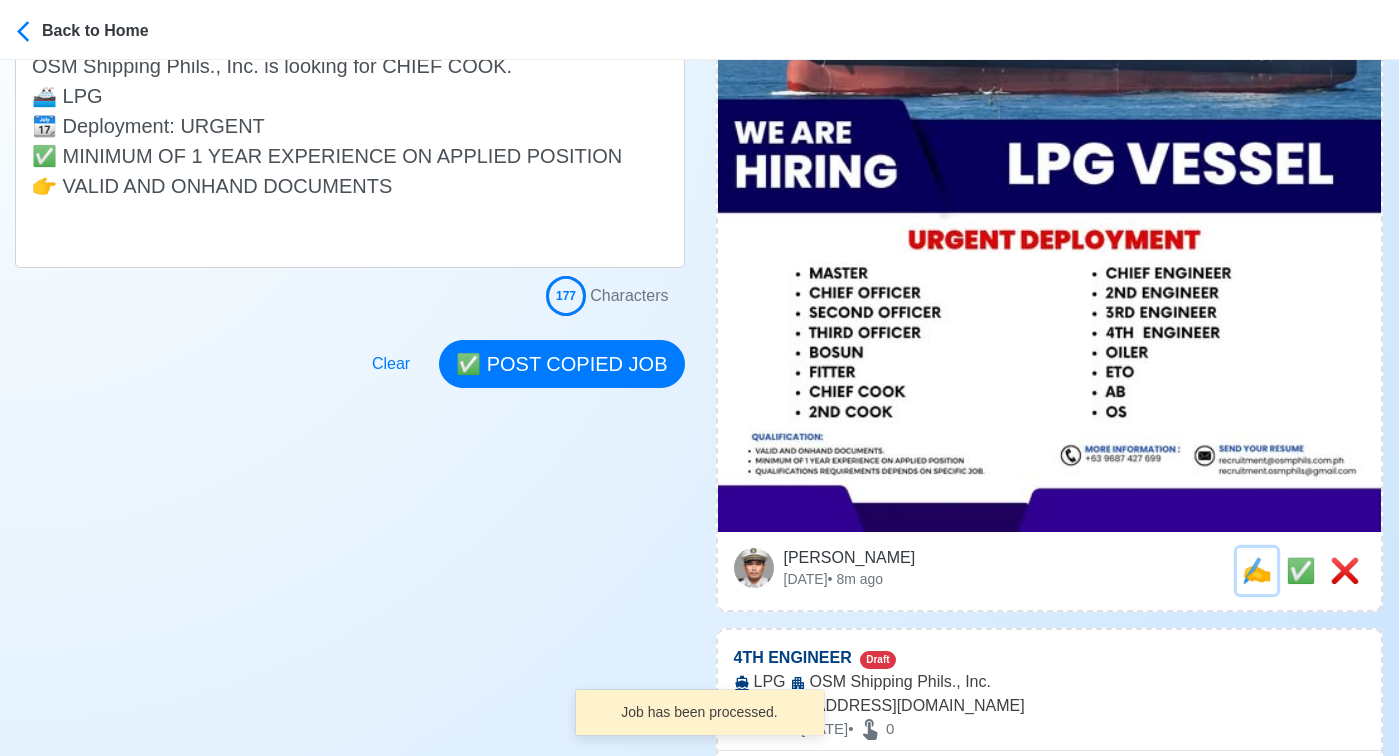 scroll, scrollTop: 0, scrollLeft: 0, axis: both 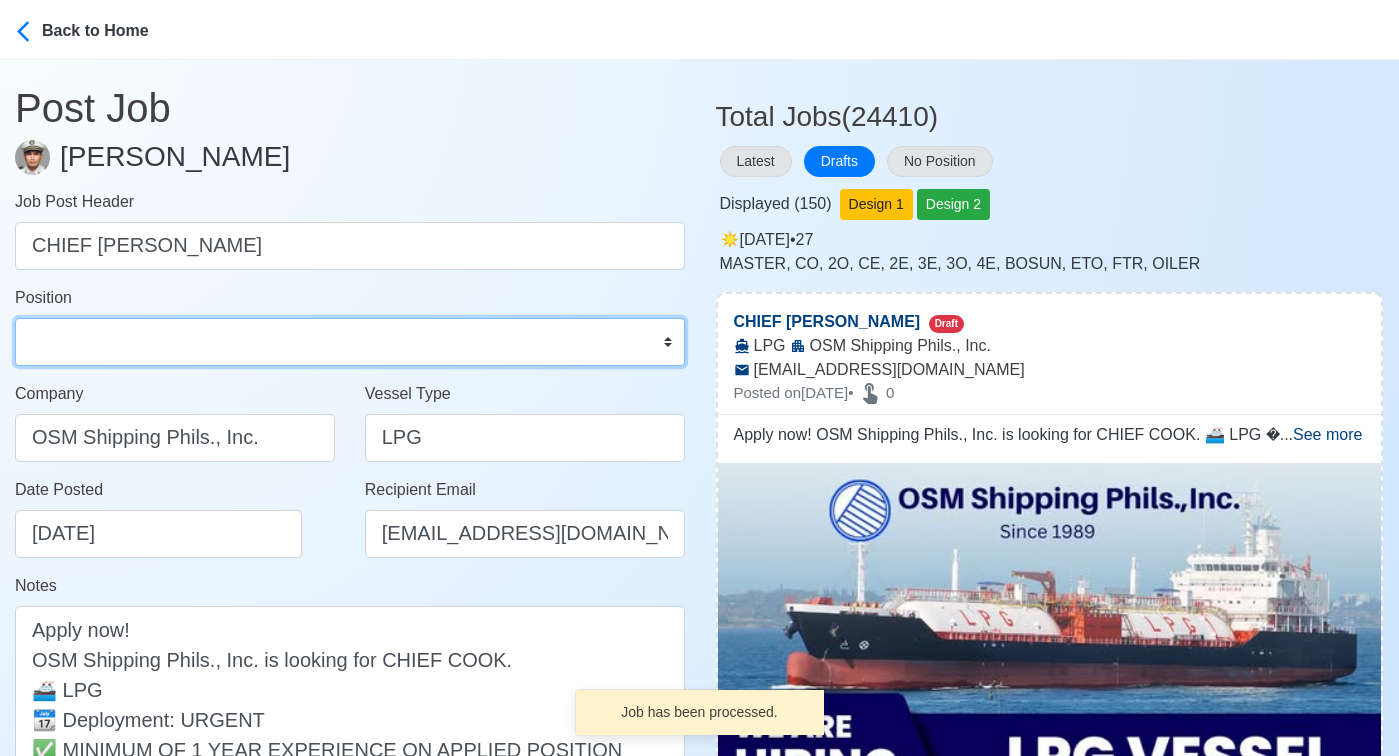 click on "Master Chief Officer 2nd Officer 3rd Officer Junior Officer Chief Engineer 2nd Engineer 3rd Engineer 4th Engineer Gas Engineer Junior Engineer 1st Assistant Engineer 2nd Assistant Engineer 3rd Assistant Engineer ETO/ETR Electrician Electrical Engineer Oiler Fitter Welder Chief Cook Chef Cook Messman Wiper Rigger Ordinary Seaman Able Seaman Motorman Pumpman Bosun Cadet Reefer Mechanic Operator Repairman Painter Steward Waiter Others" at bounding box center [350, 342] 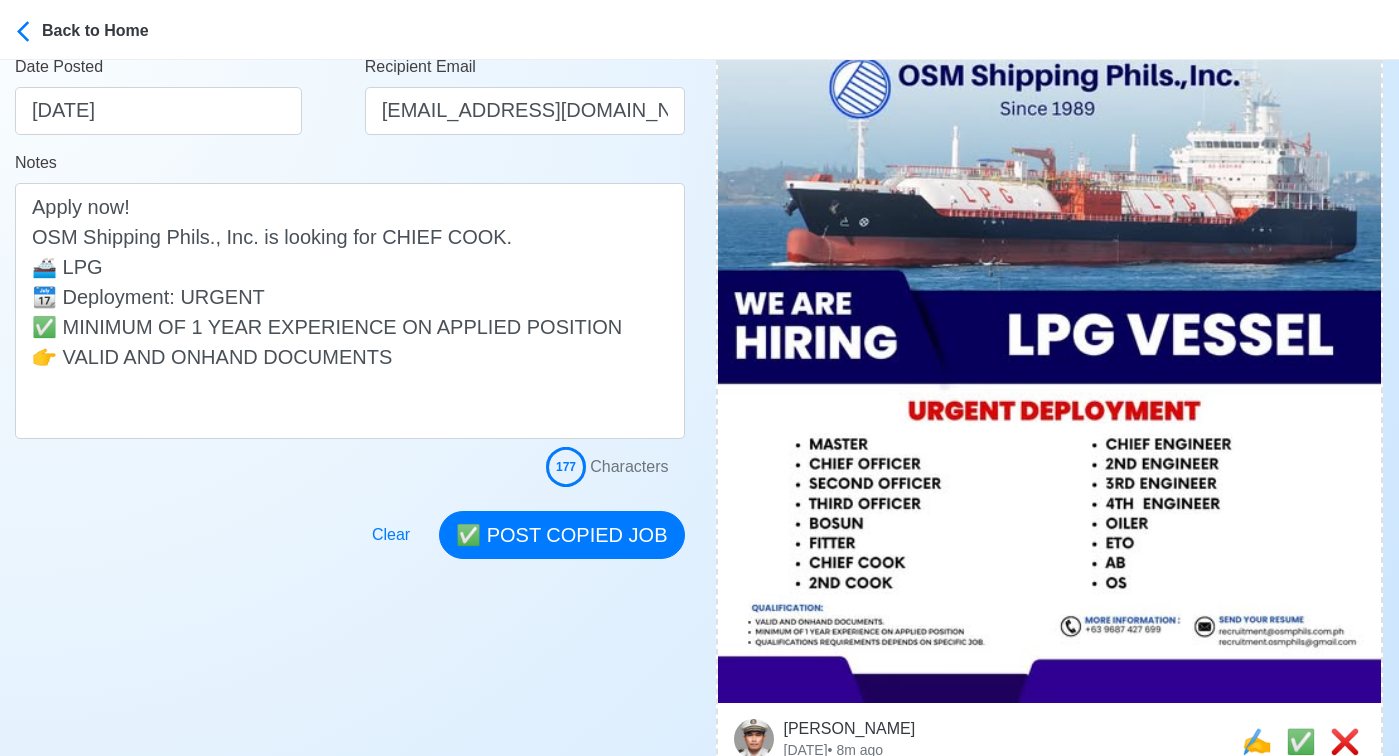 scroll, scrollTop: 484, scrollLeft: 0, axis: vertical 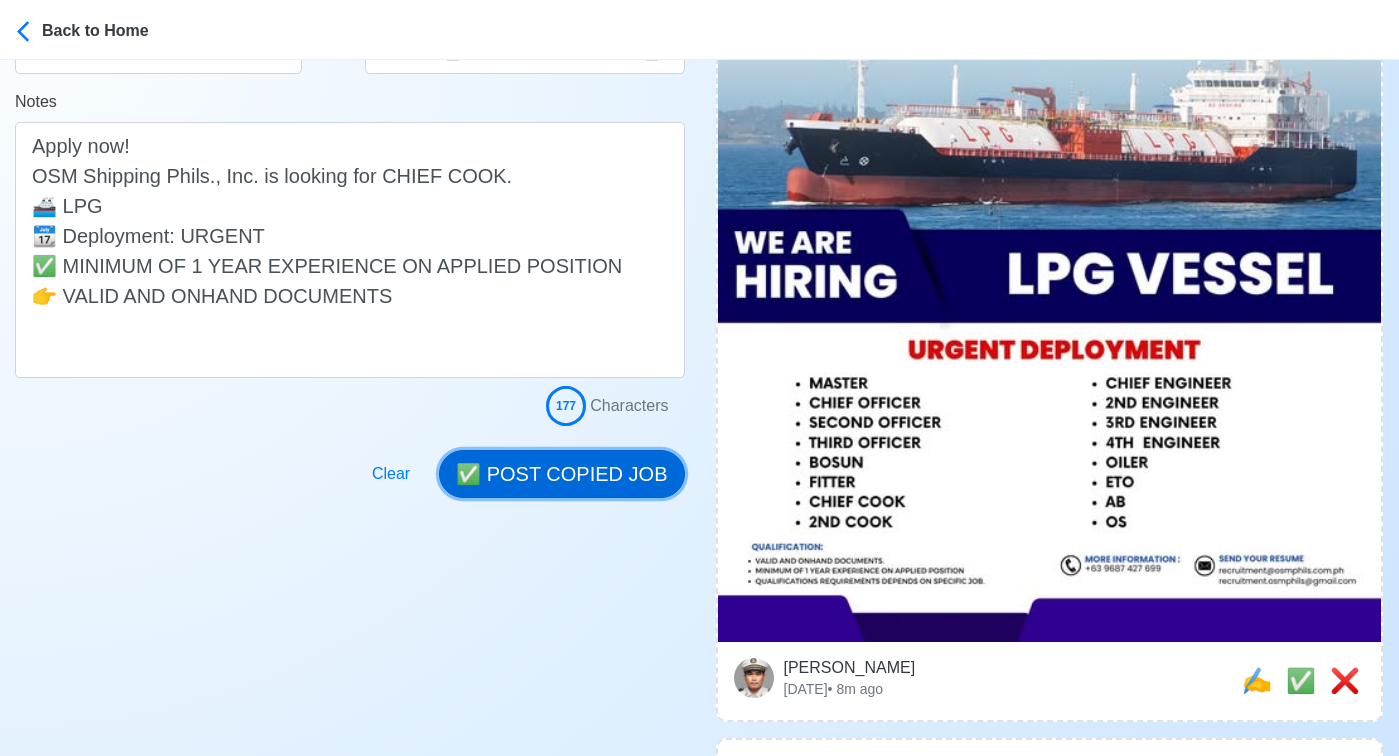 click on "✅ POST COPIED JOB" at bounding box center (561, 474) 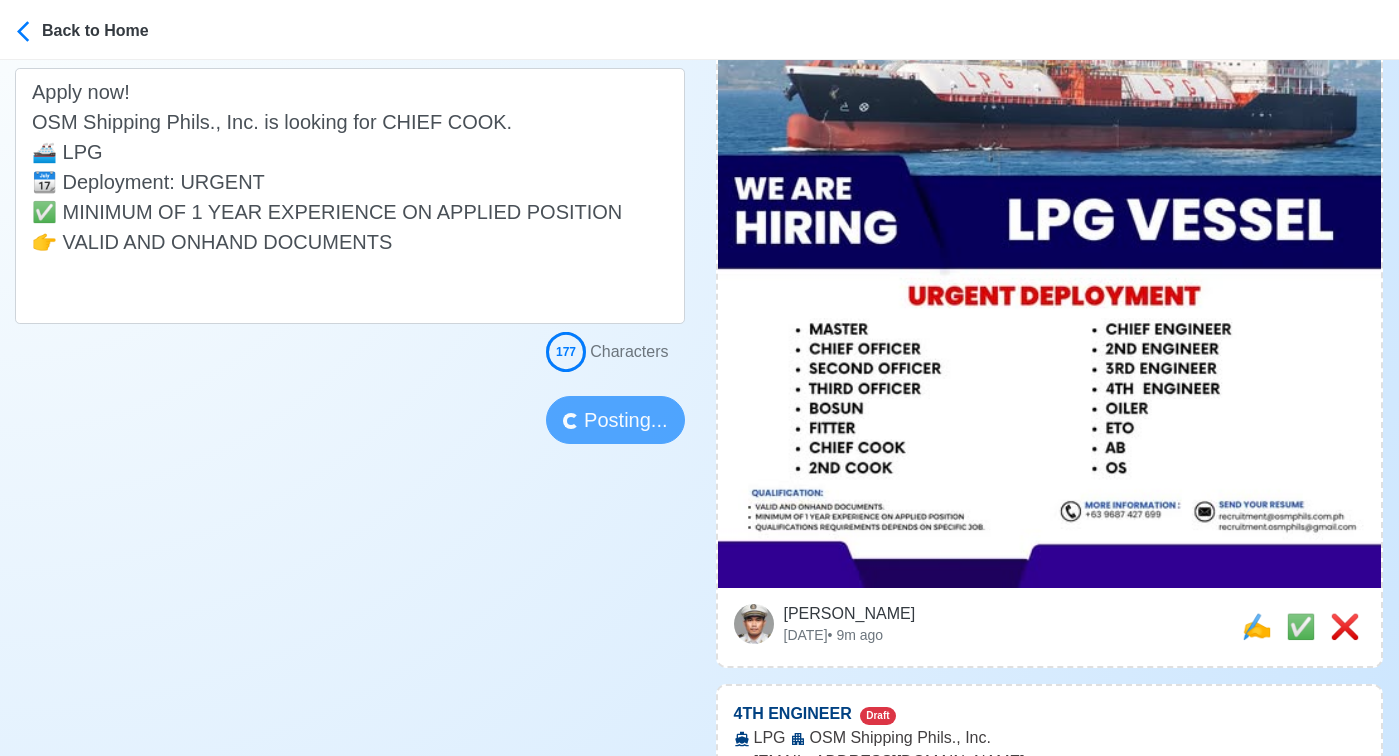 scroll, scrollTop: 544, scrollLeft: 0, axis: vertical 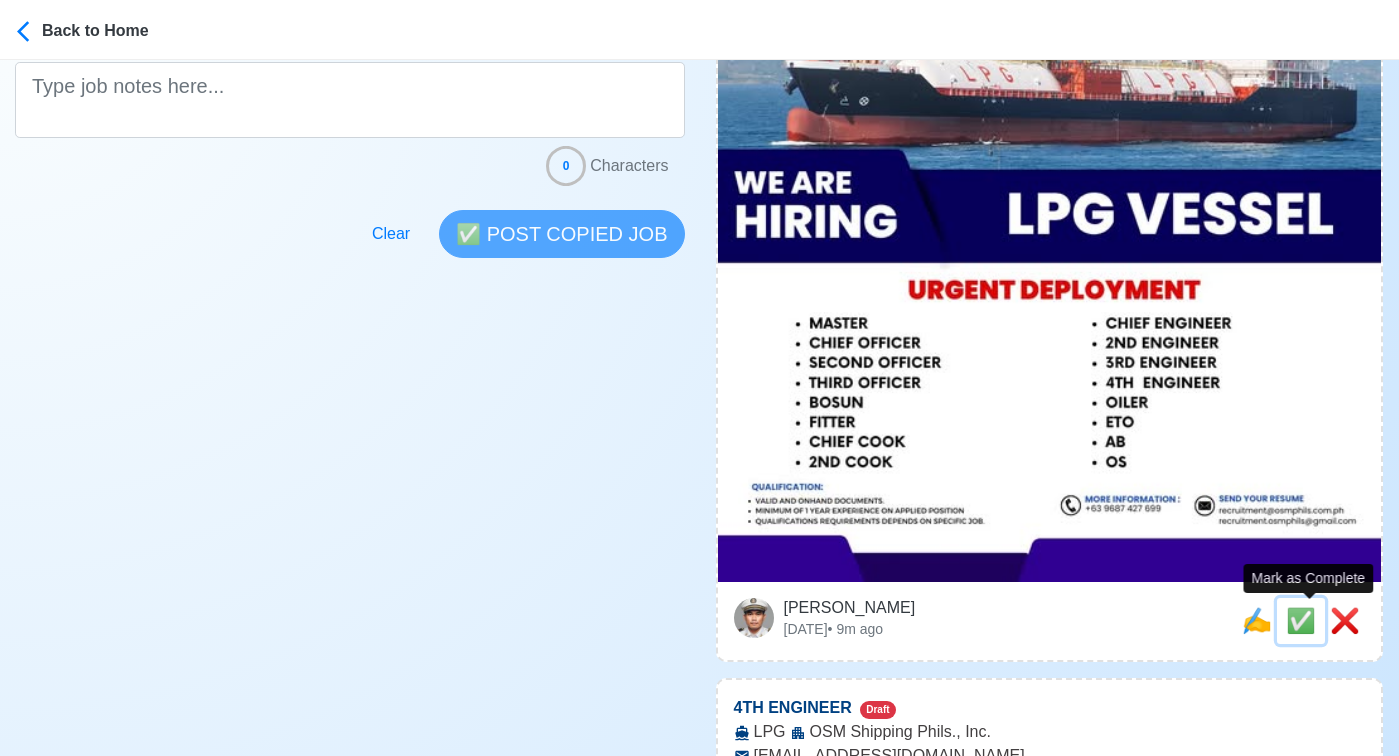 click on "✅" at bounding box center [1301, 620] 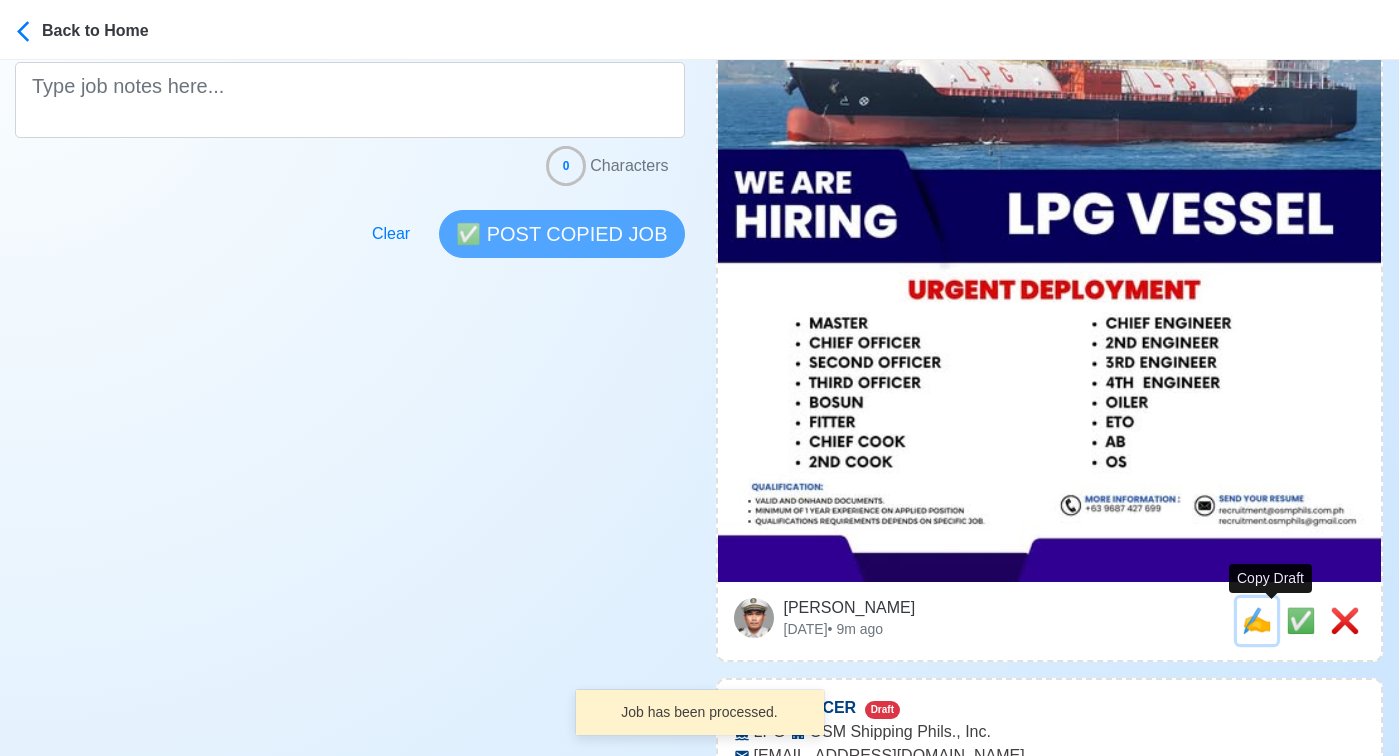 click on "✍️" at bounding box center [1257, 620] 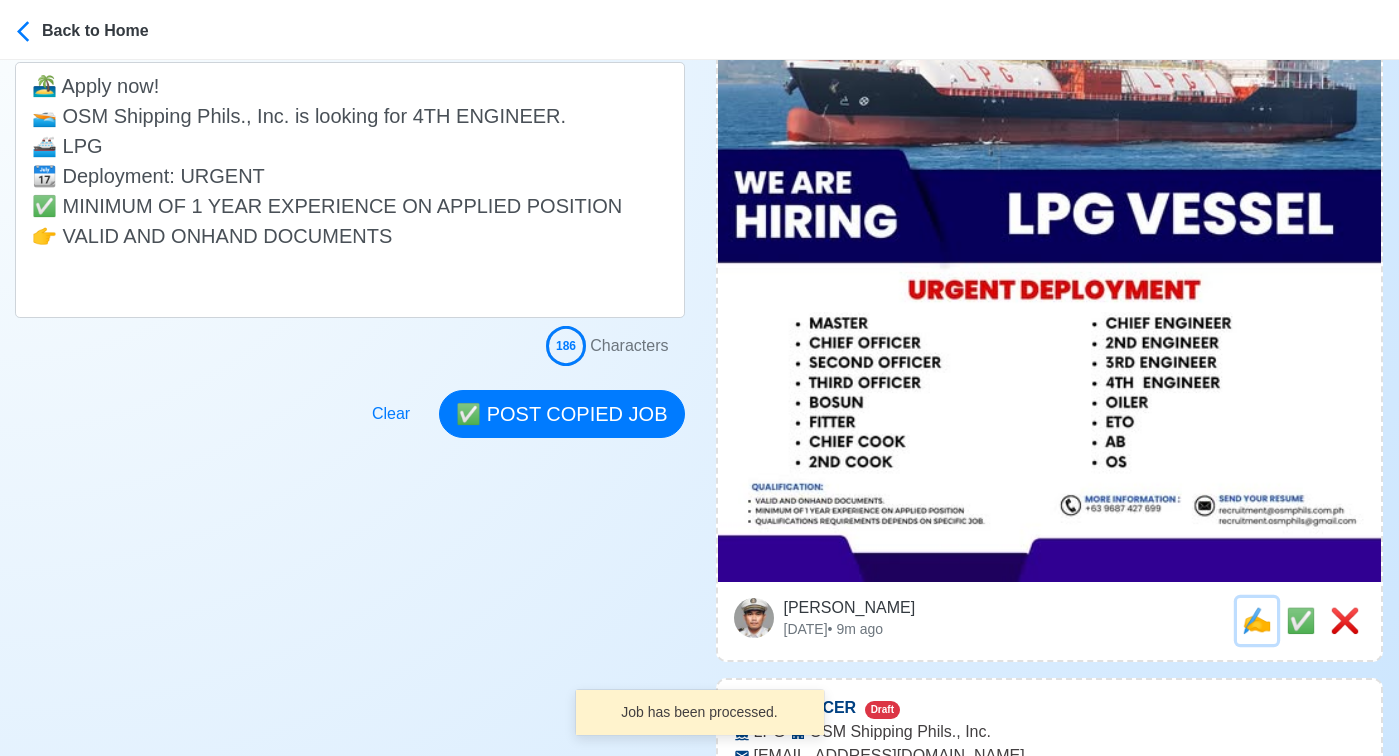 scroll, scrollTop: 0, scrollLeft: 0, axis: both 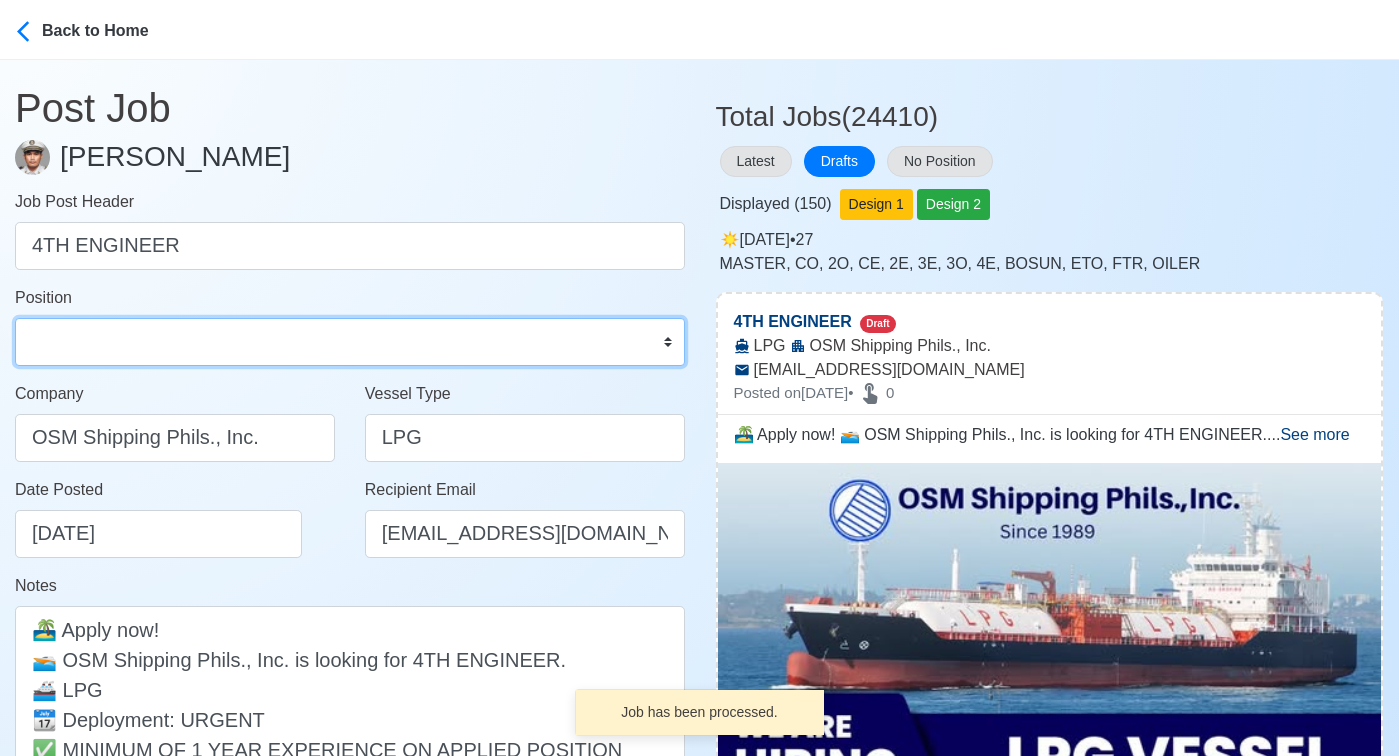 click on "Master Chief Officer 2nd Officer 3rd Officer Junior Officer Chief Engineer 2nd Engineer 3rd Engineer 4th Engineer Gas Engineer Junior Engineer 1st Assistant Engineer 2nd Assistant Engineer 3rd Assistant Engineer ETO/ETR Electrician Electrical Engineer Oiler Fitter Welder Chief Cook Chef Cook Messman Wiper Rigger Ordinary Seaman Able Seaman Motorman Pumpman Bosun Cadet Reefer Mechanic Operator Repairman Painter Steward Waiter Others" at bounding box center [350, 342] 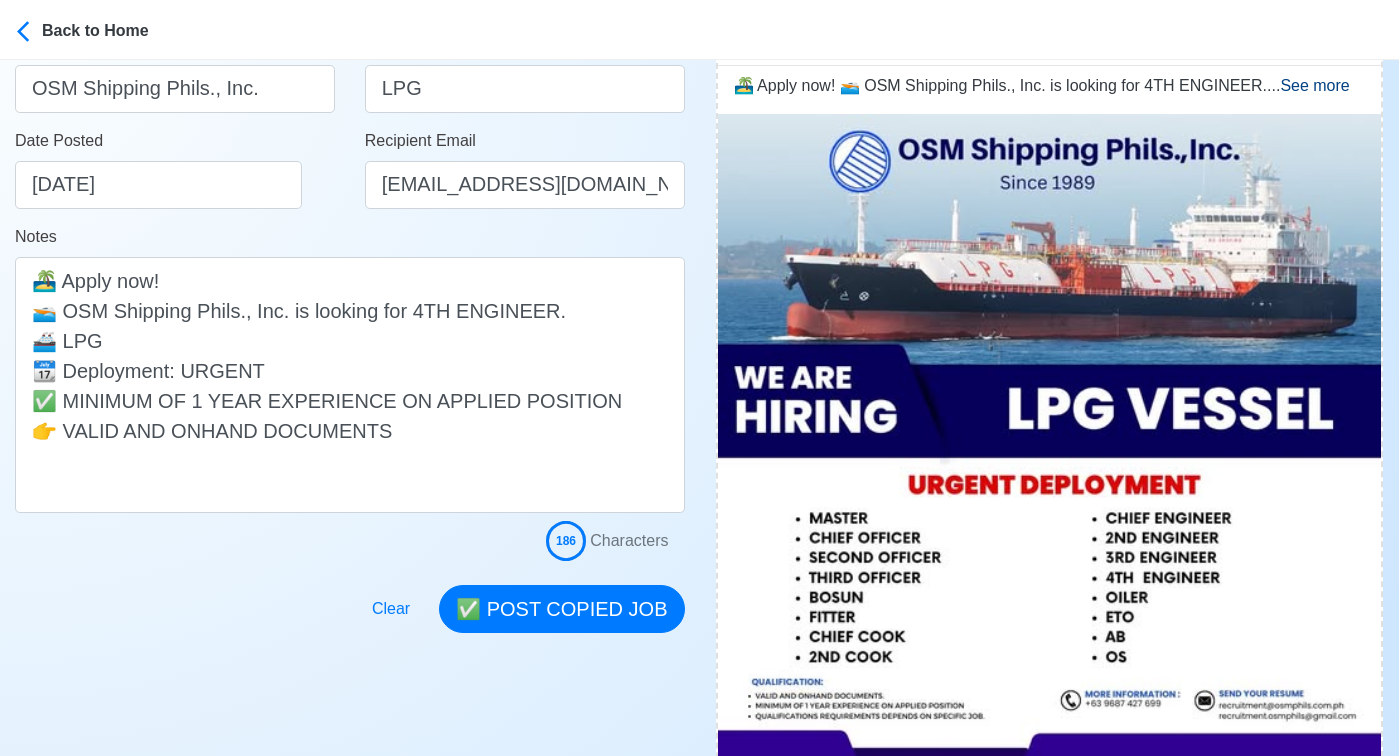 scroll, scrollTop: 369, scrollLeft: 0, axis: vertical 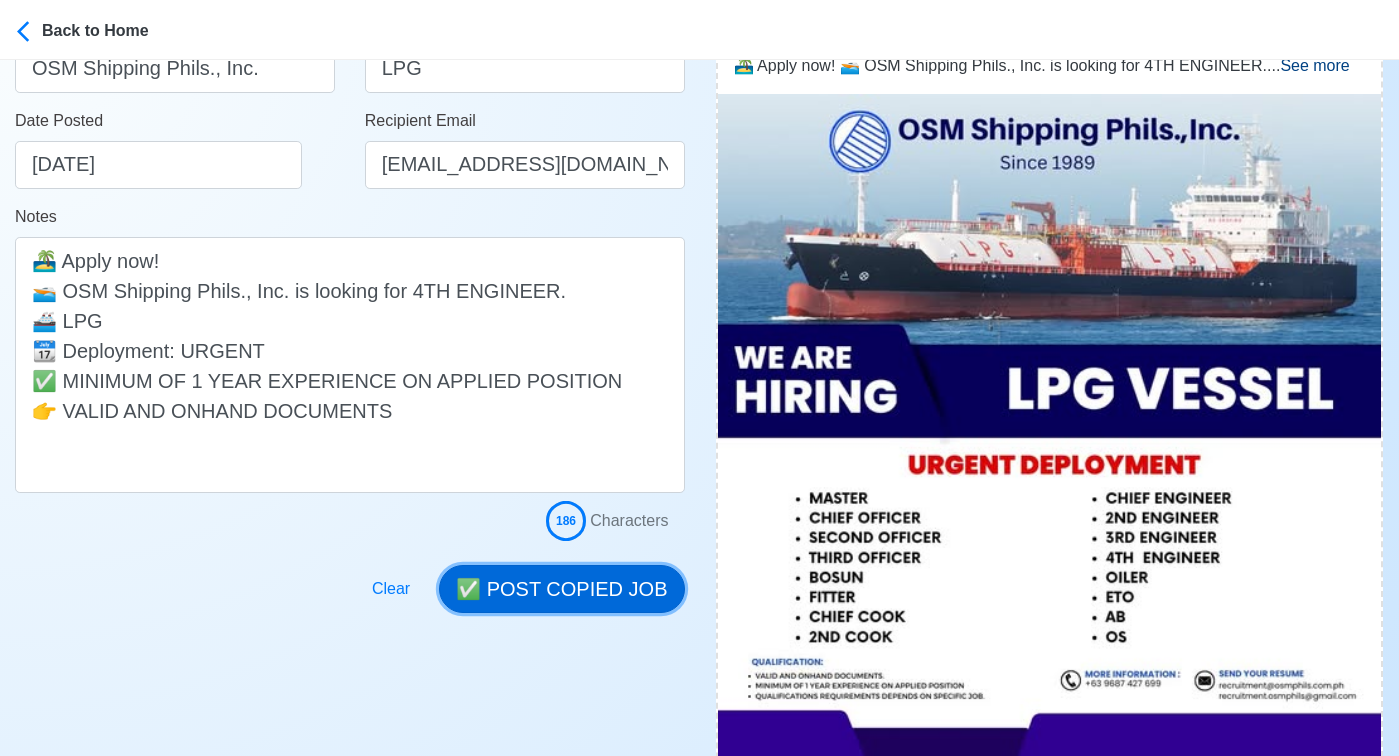 click on "✅ POST COPIED JOB" at bounding box center (561, 589) 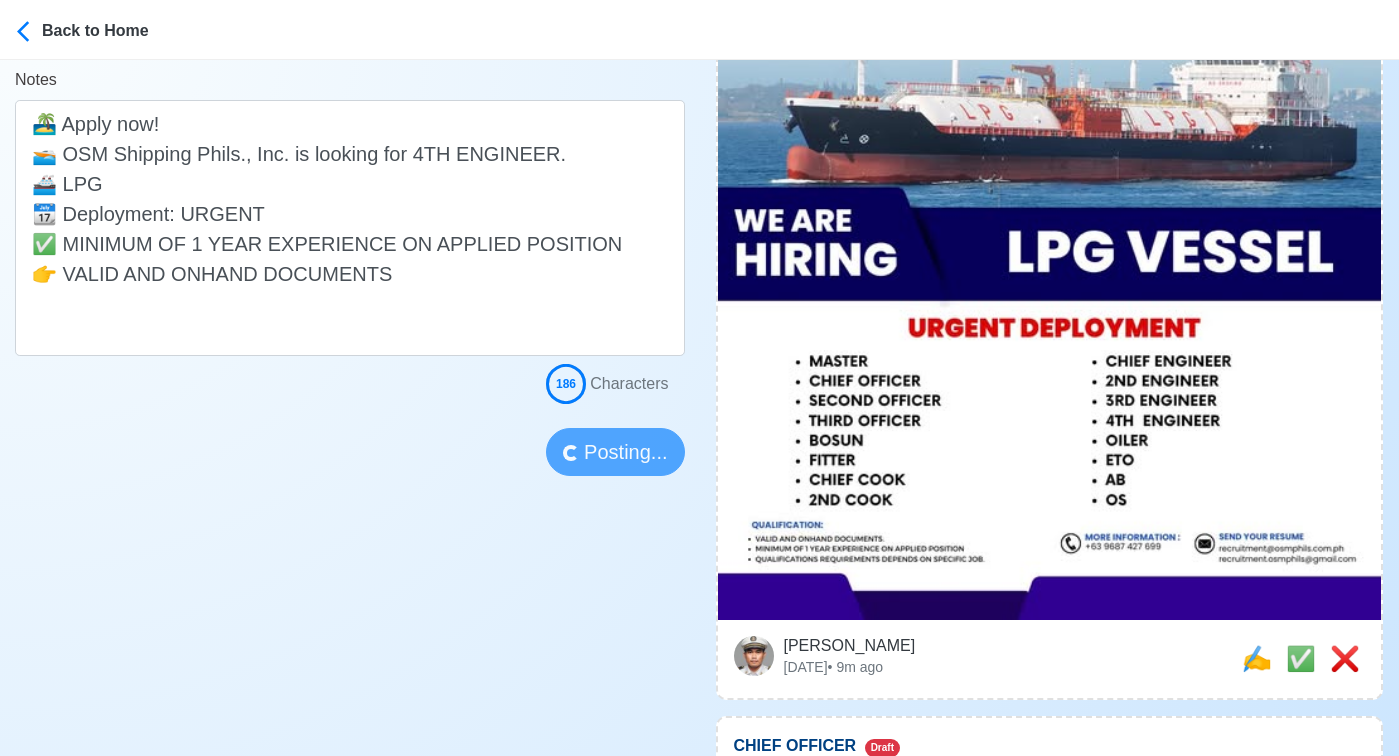 scroll, scrollTop: 580, scrollLeft: 0, axis: vertical 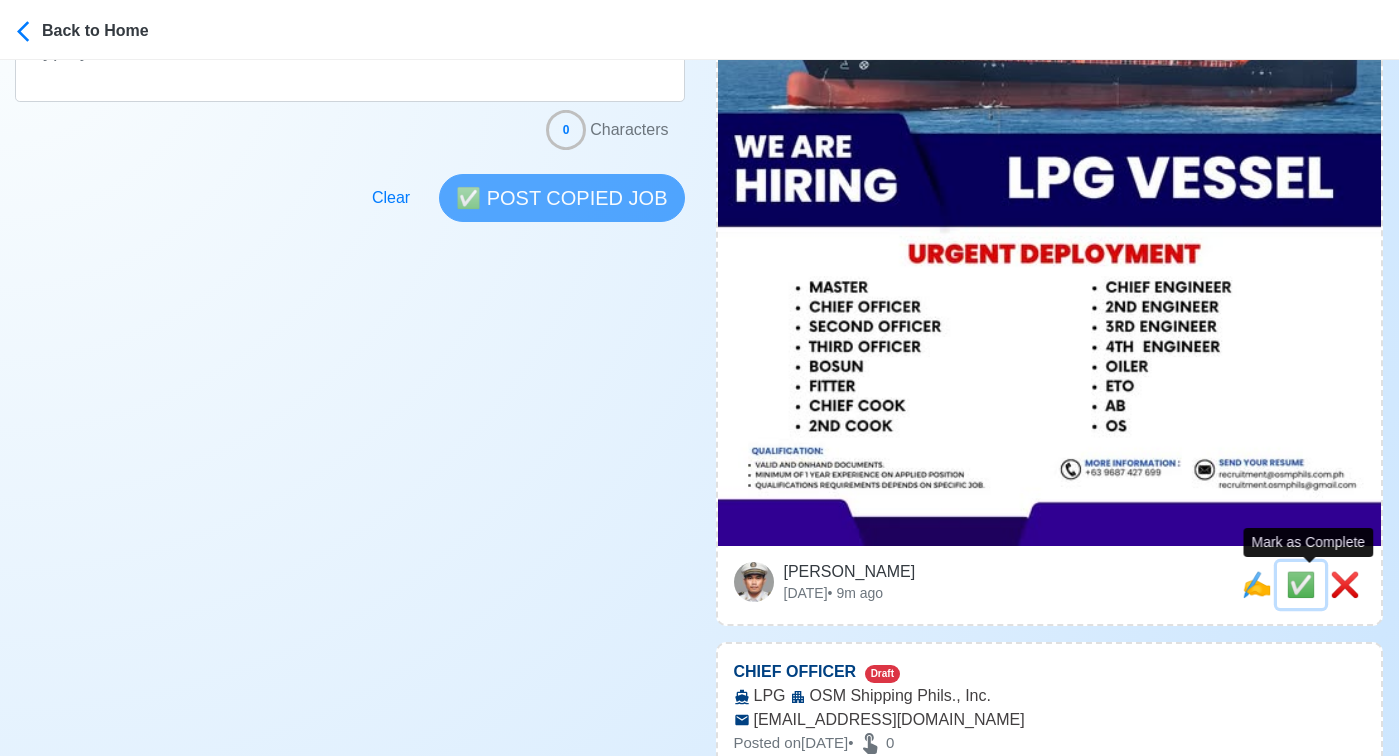 click on "✅" at bounding box center (1301, 584) 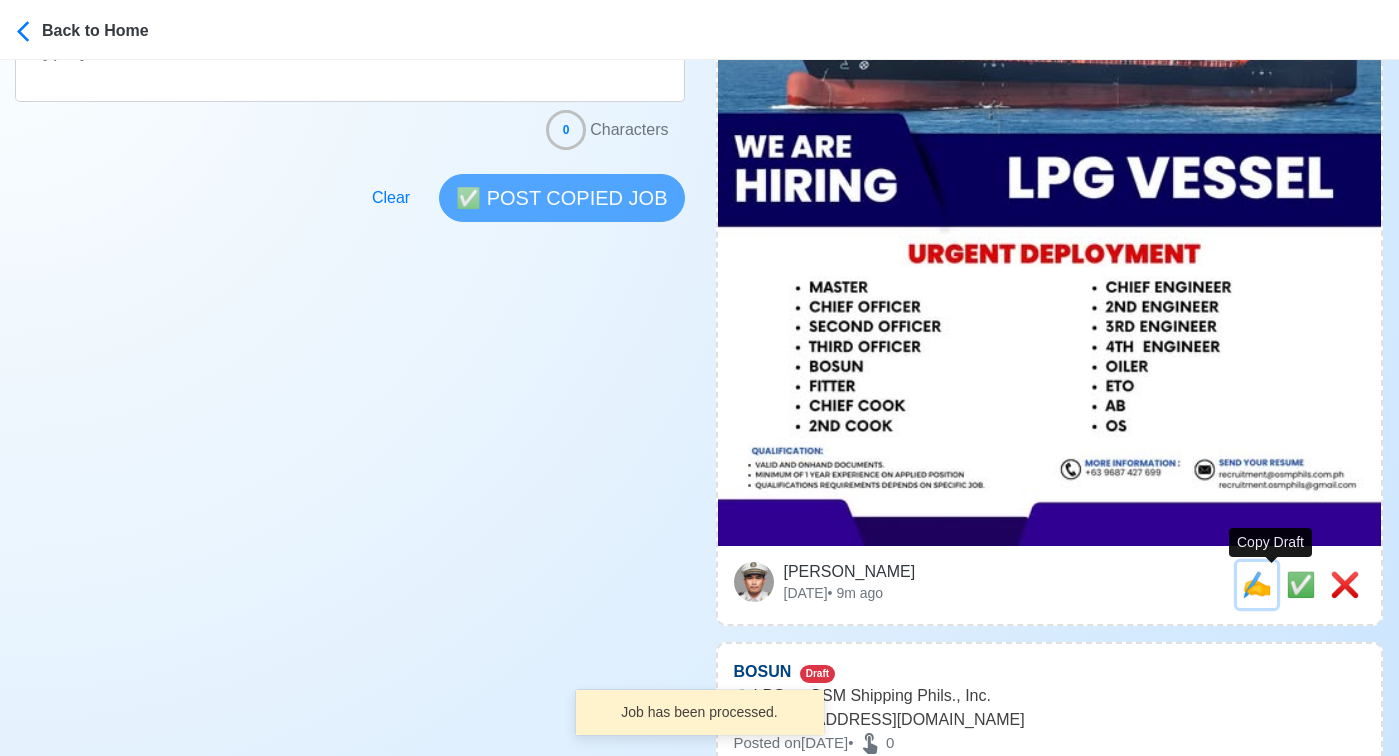 click on "✍️" at bounding box center (1257, 584) 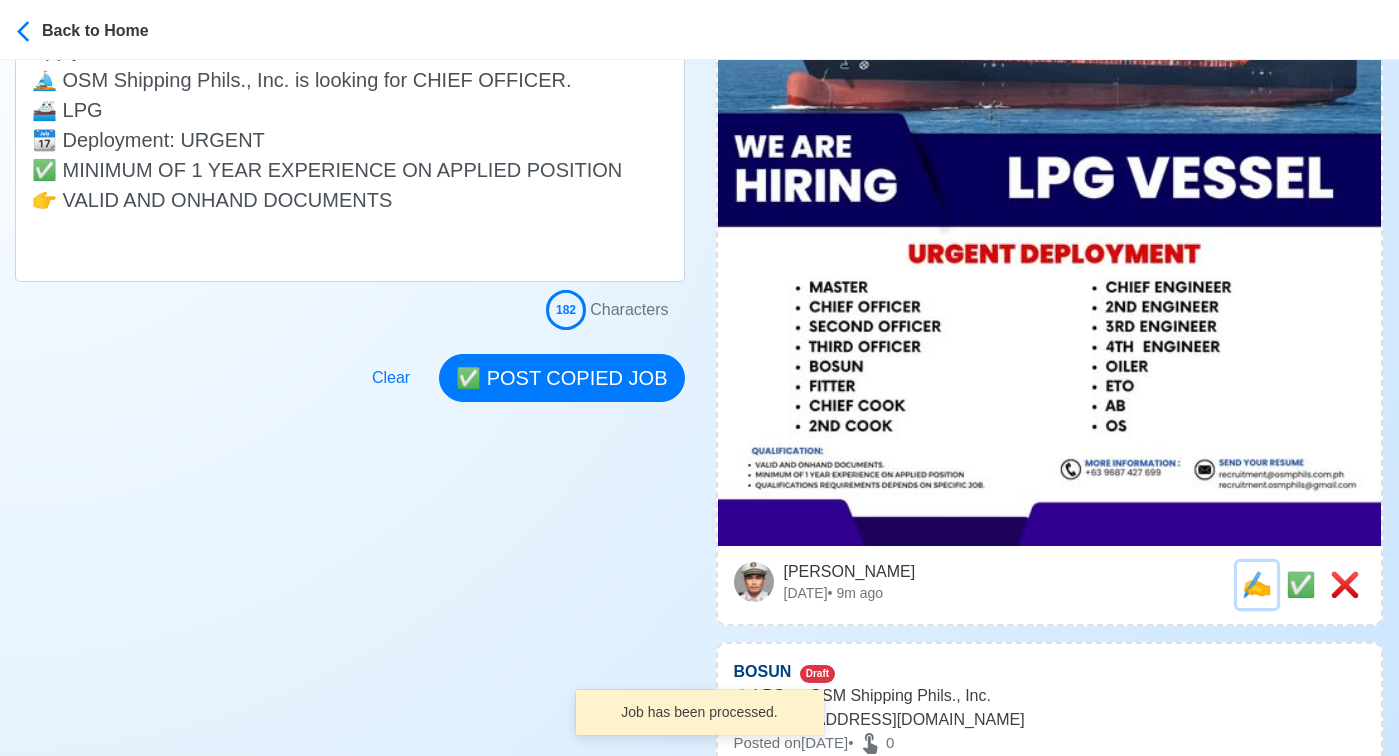 scroll, scrollTop: 0, scrollLeft: 0, axis: both 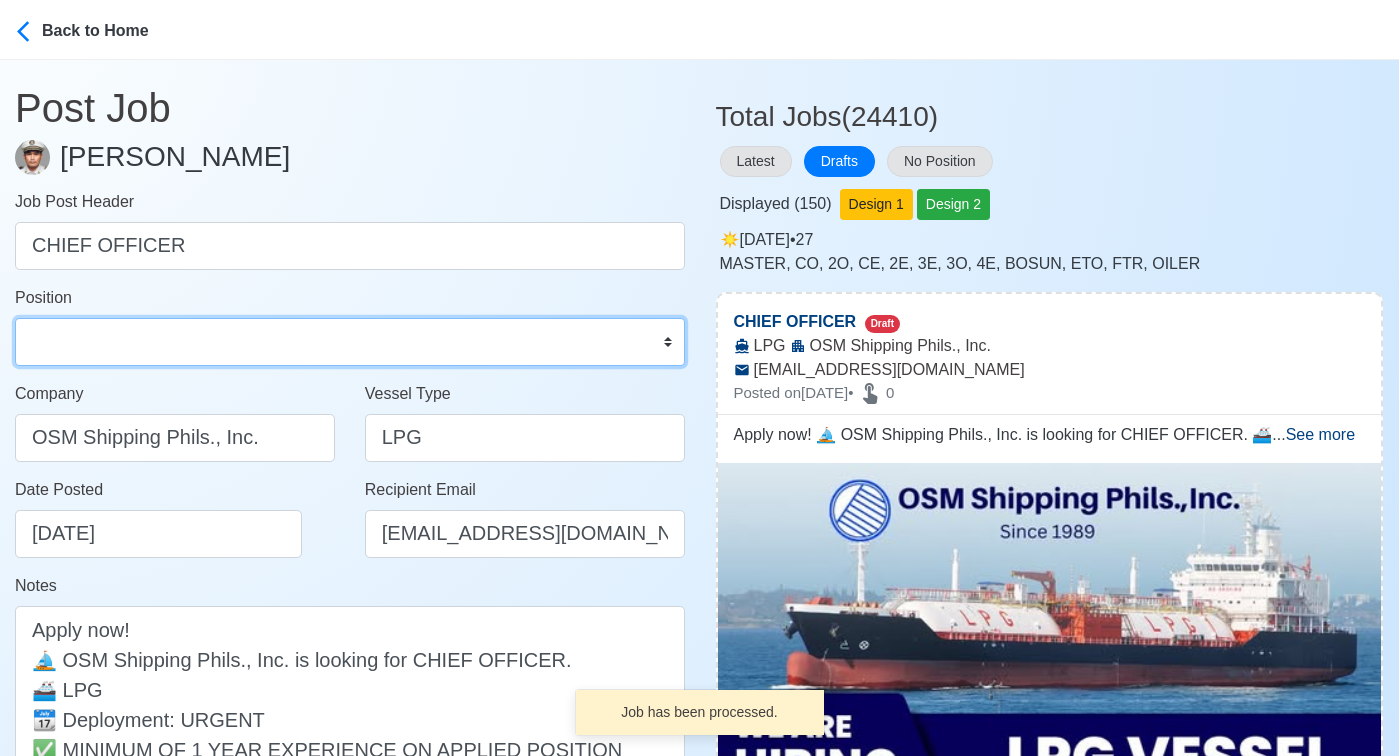 click on "Master Chief Officer 2nd Officer 3rd Officer Junior Officer Chief Engineer 2nd Engineer 3rd Engineer 4th Engineer Gas Engineer Junior Engineer 1st Assistant Engineer 2nd Assistant Engineer 3rd Assistant Engineer ETO/ETR Electrician Electrical Engineer Oiler Fitter Welder Chief Cook Chef Cook Messman Wiper Rigger Ordinary Seaman Able Seaman Motorman Pumpman Bosun Cadet Reefer Mechanic Operator Repairman Painter Steward Waiter Others" at bounding box center [350, 342] 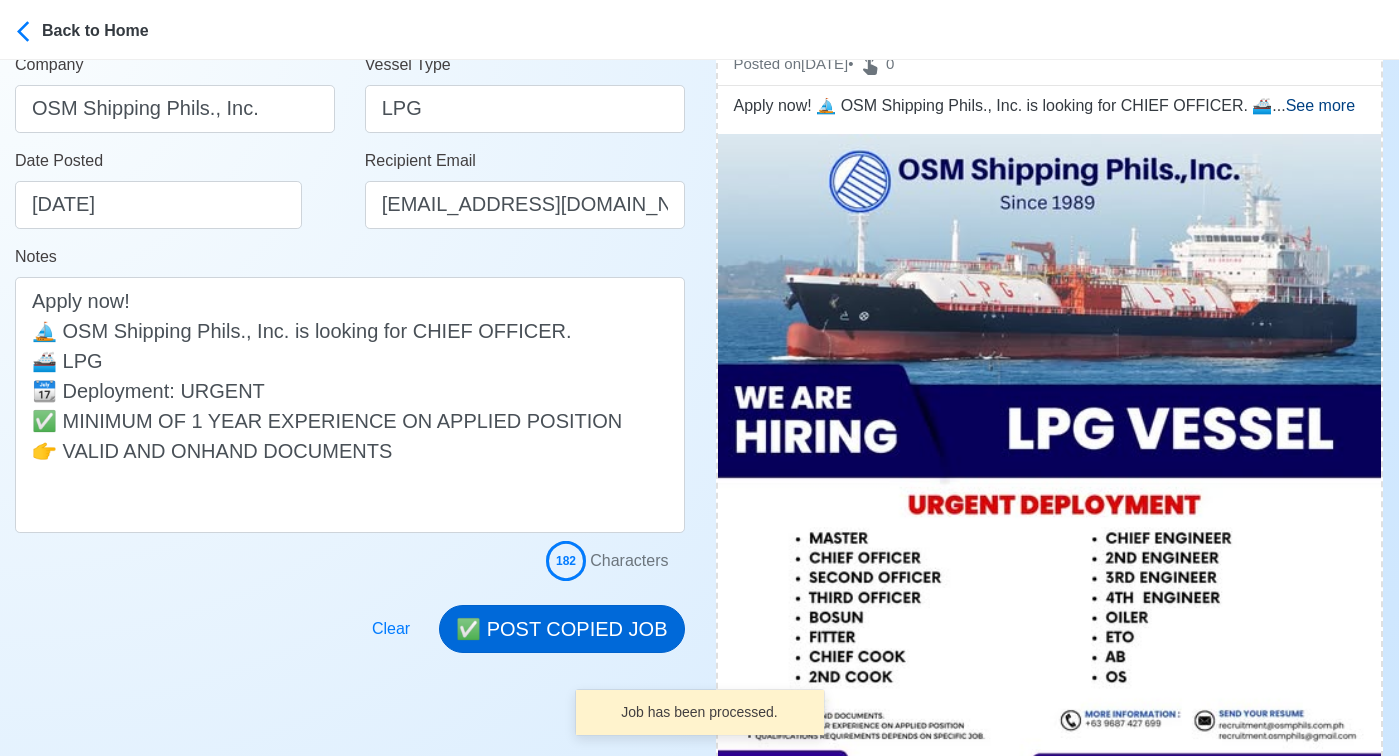 scroll, scrollTop: 376, scrollLeft: 0, axis: vertical 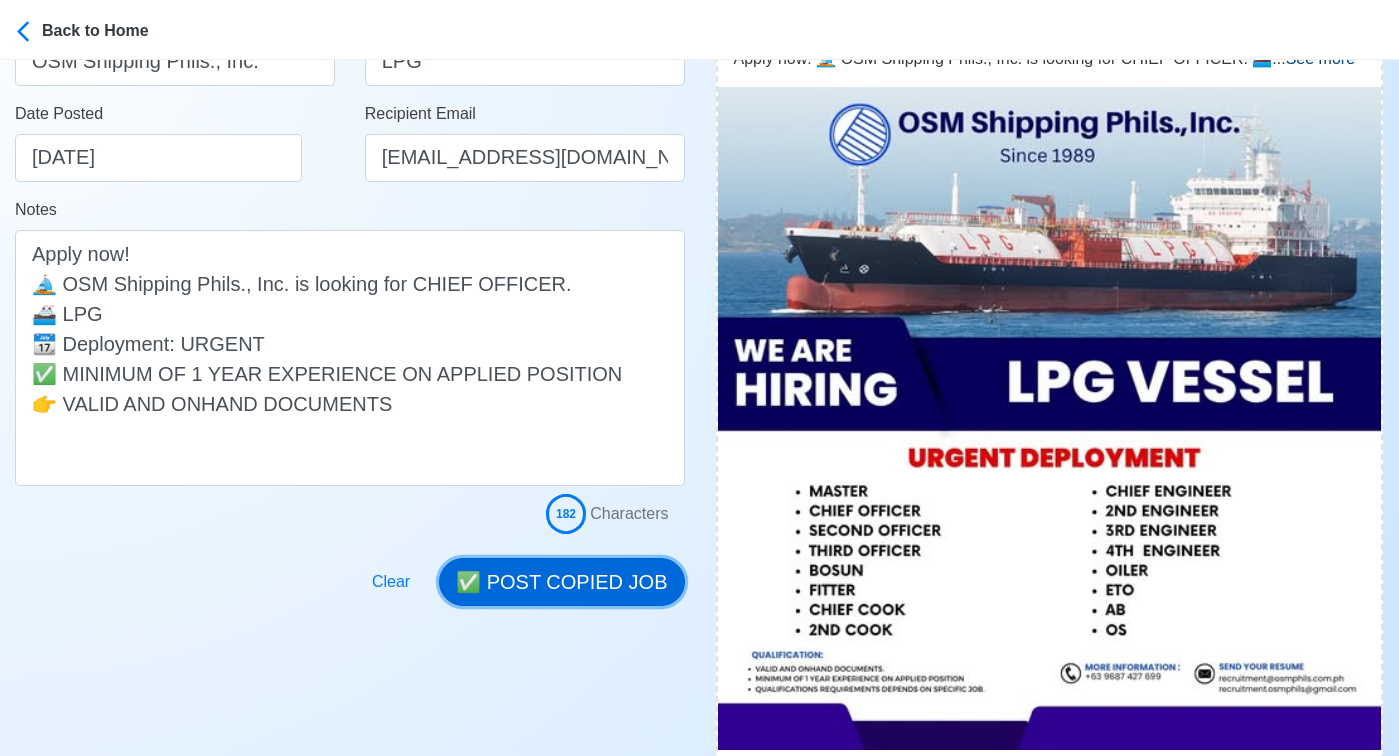 click on "✅ POST COPIED JOB" at bounding box center (561, 582) 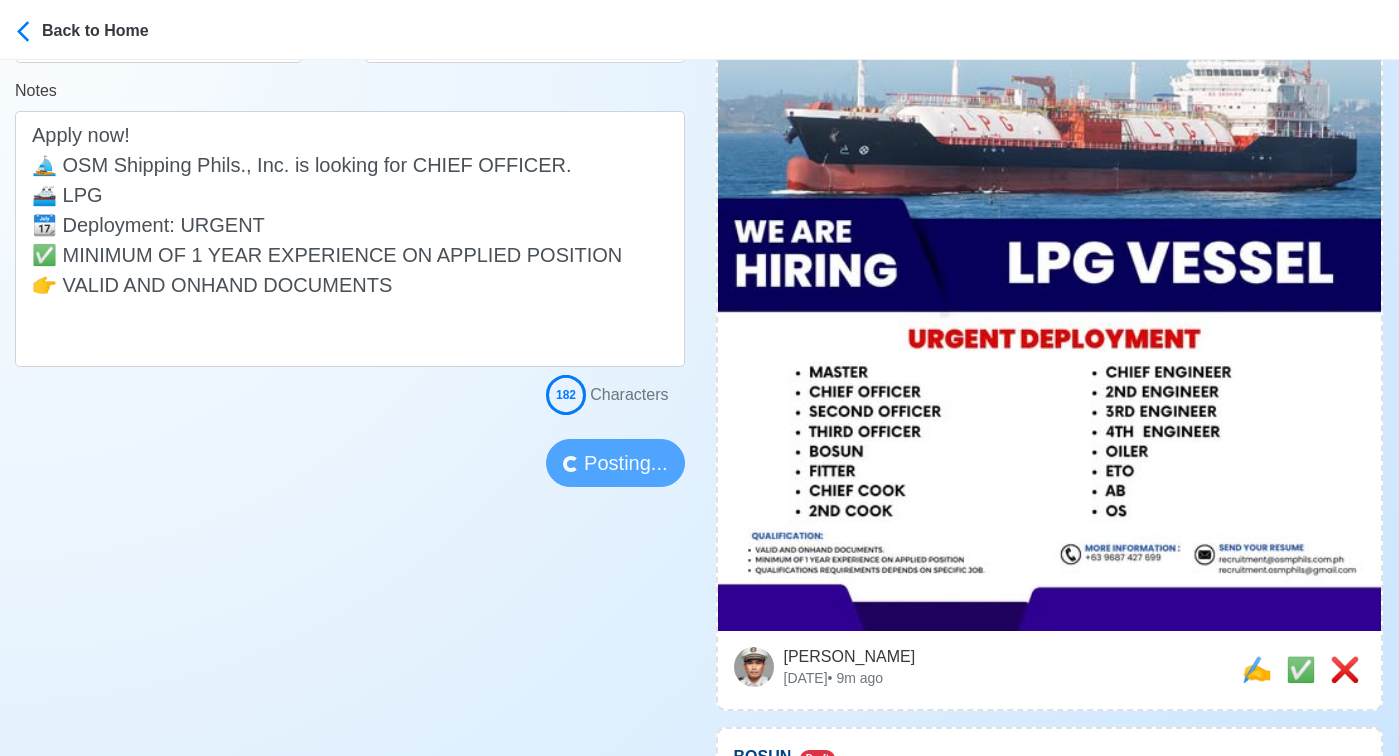 scroll, scrollTop: 620, scrollLeft: 0, axis: vertical 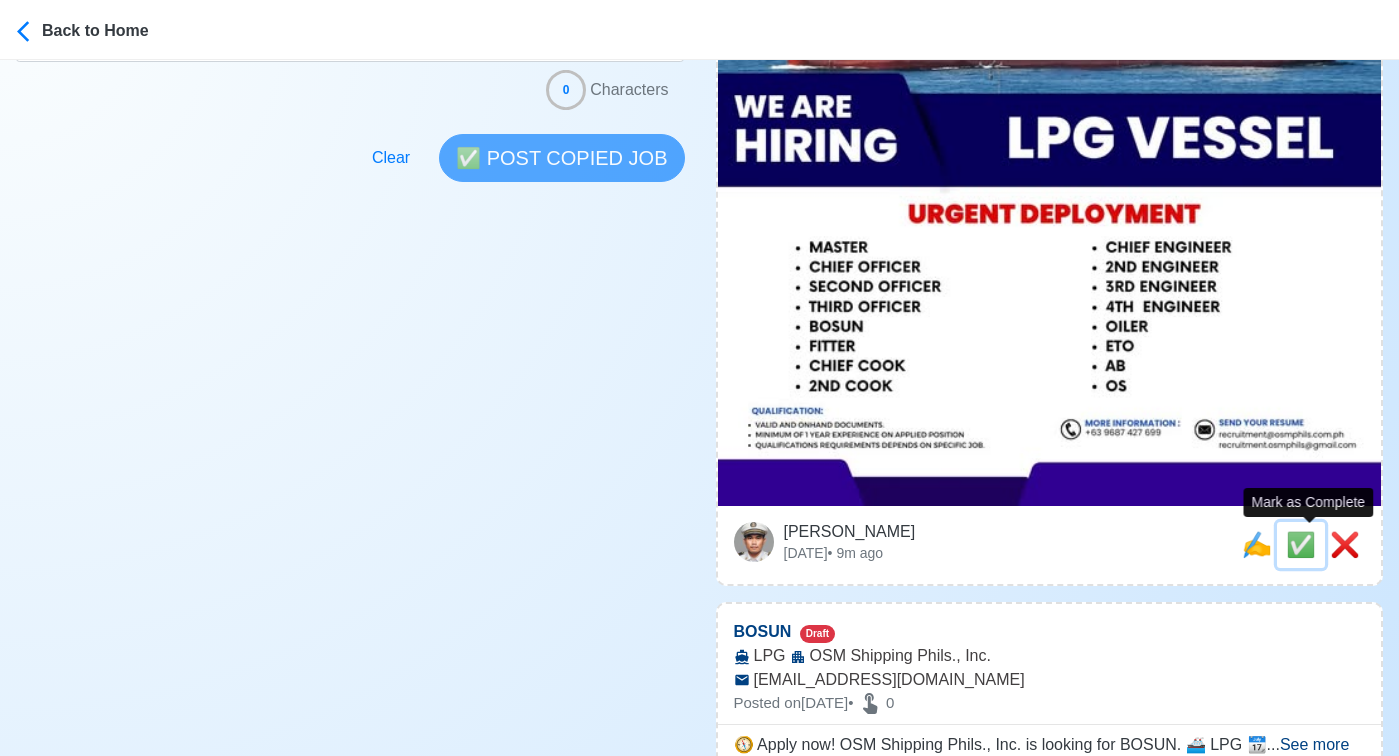 click on "✅" at bounding box center (1301, 544) 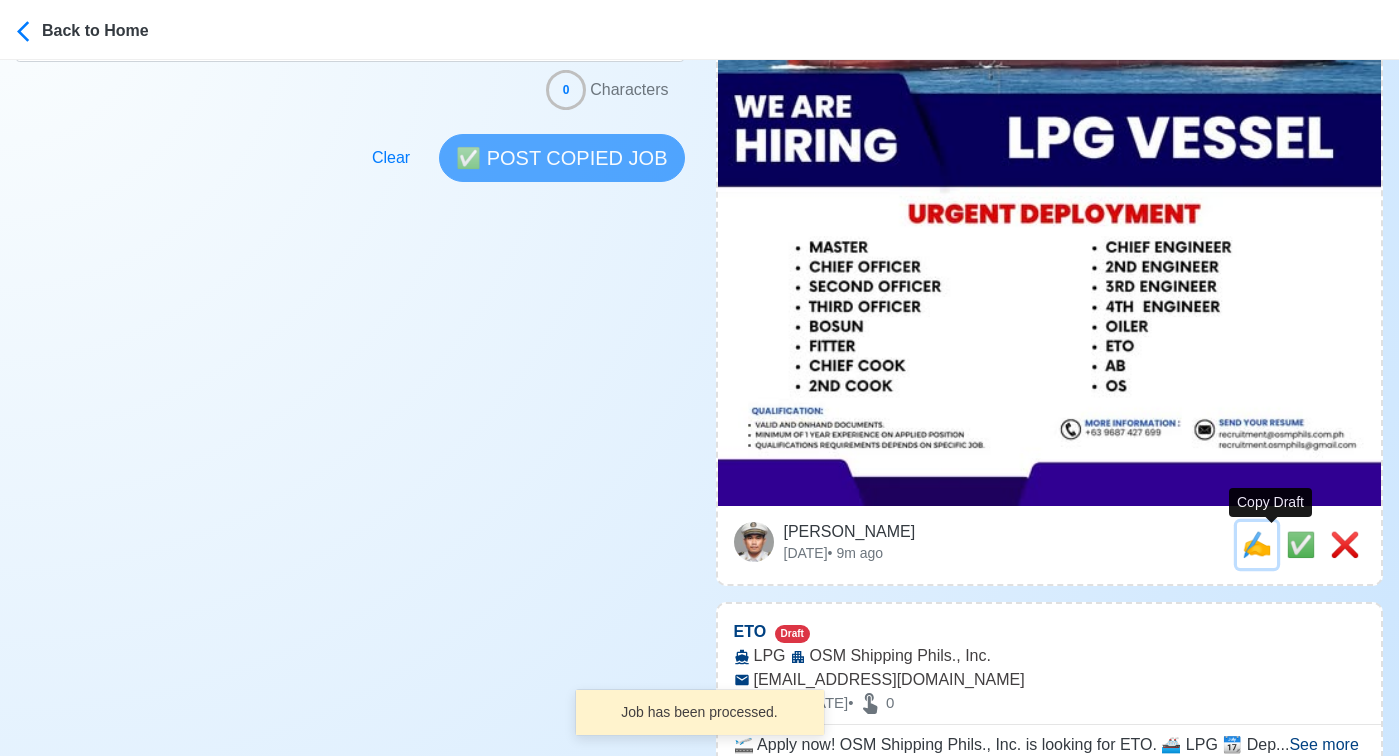 click on "✍️" at bounding box center (1257, 544) 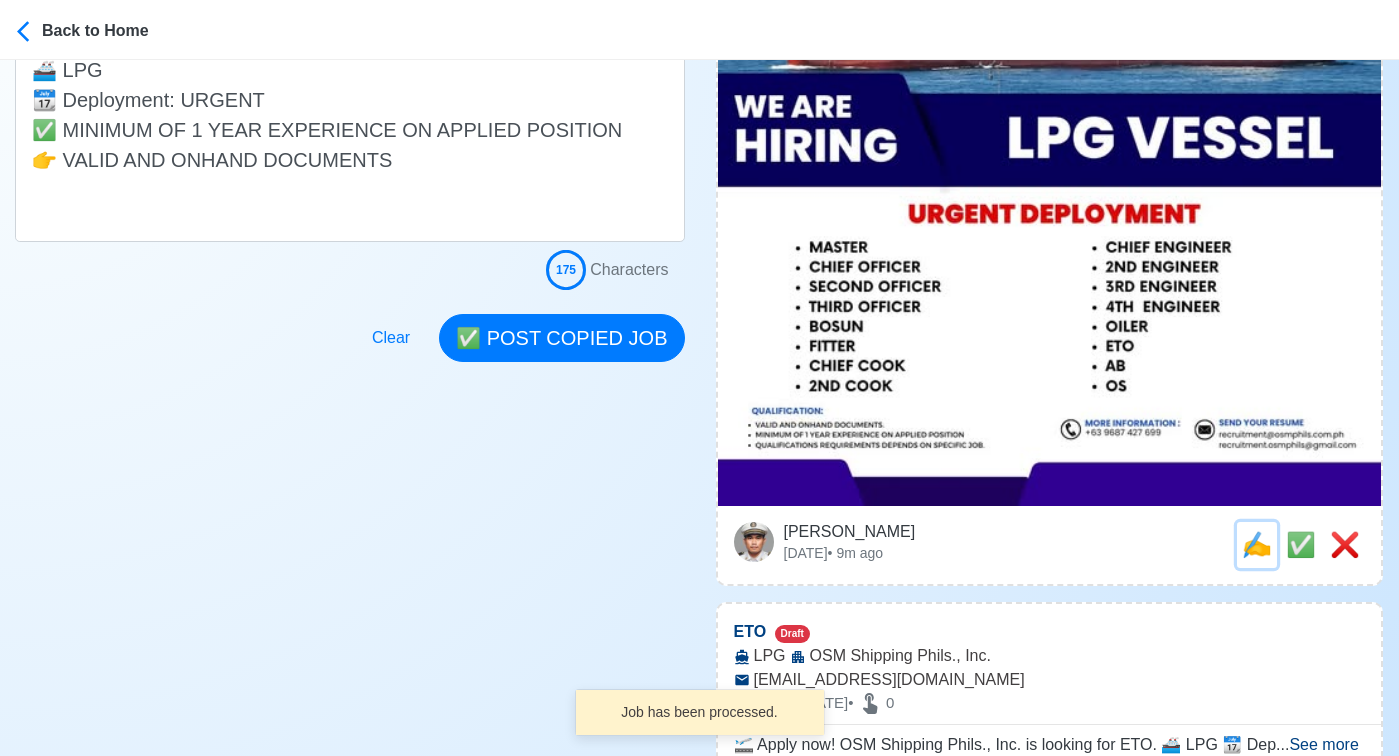 scroll, scrollTop: 0, scrollLeft: 0, axis: both 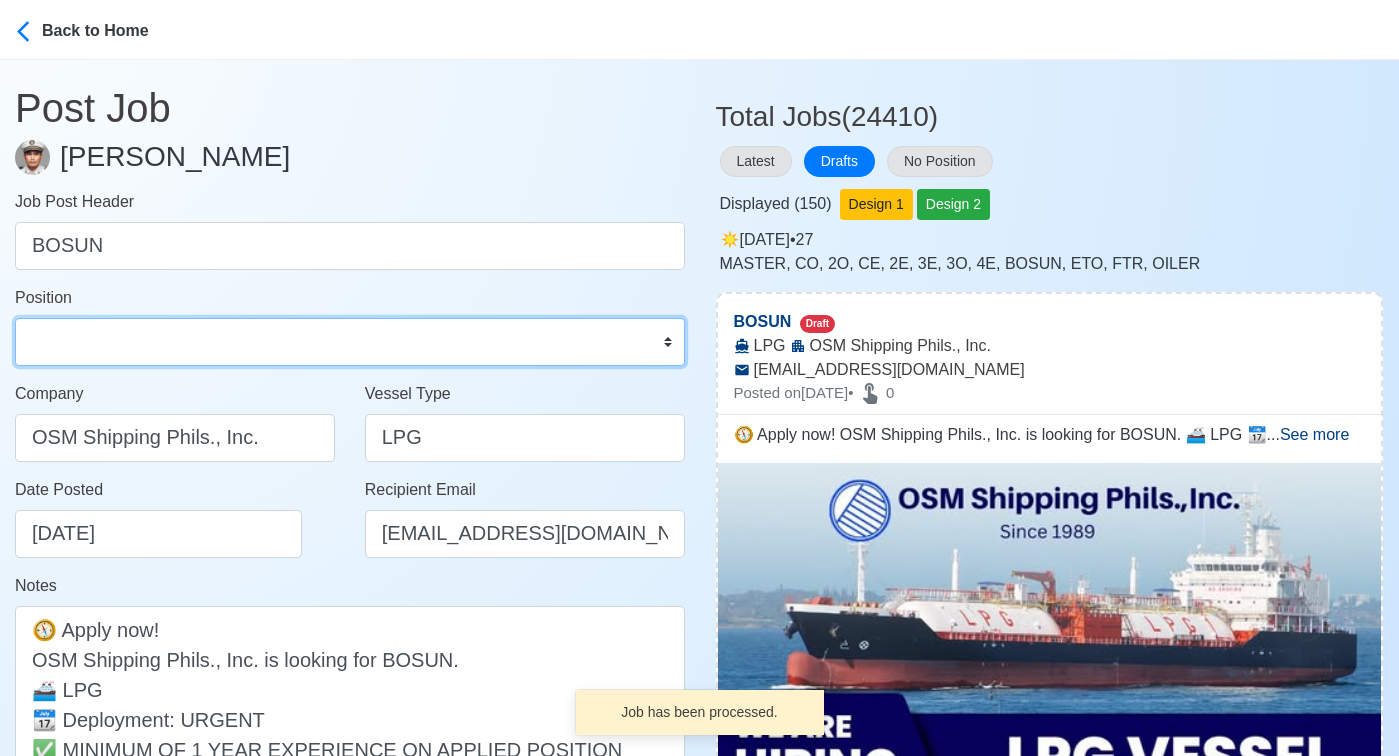 click on "Master Chief Officer 2nd Officer 3rd Officer Junior Officer Chief Engineer 2nd Engineer 3rd Engineer 4th Engineer Gas Engineer Junior Engineer 1st Assistant Engineer 2nd Assistant Engineer 3rd Assistant Engineer ETO/ETR Electrician Electrical Engineer Oiler Fitter Welder Chief Cook Chef Cook Messman Wiper Rigger Ordinary Seaman Able Seaman Motorman Pumpman Bosun Cadet Reefer Mechanic Operator Repairman Painter Steward Waiter Others" at bounding box center (350, 342) 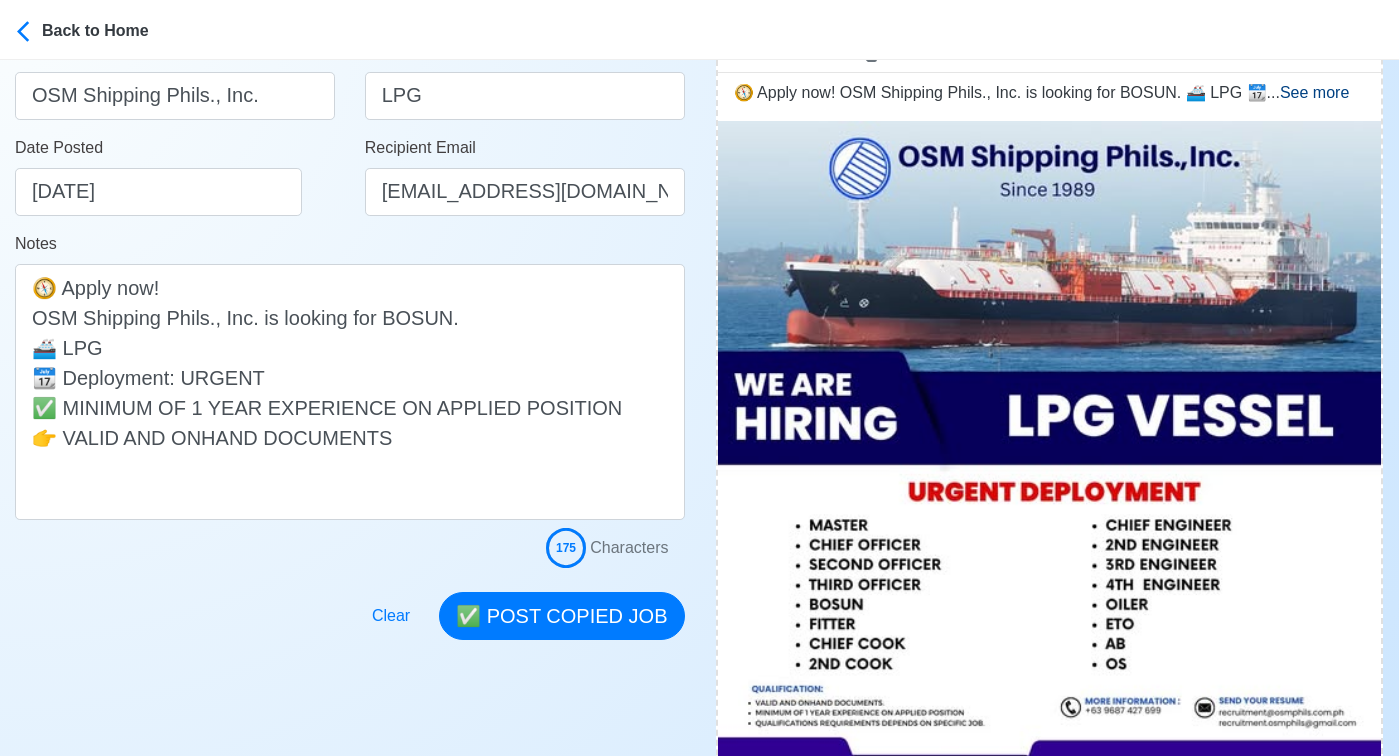 scroll, scrollTop: 385, scrollLeft: 0, axis: vertical 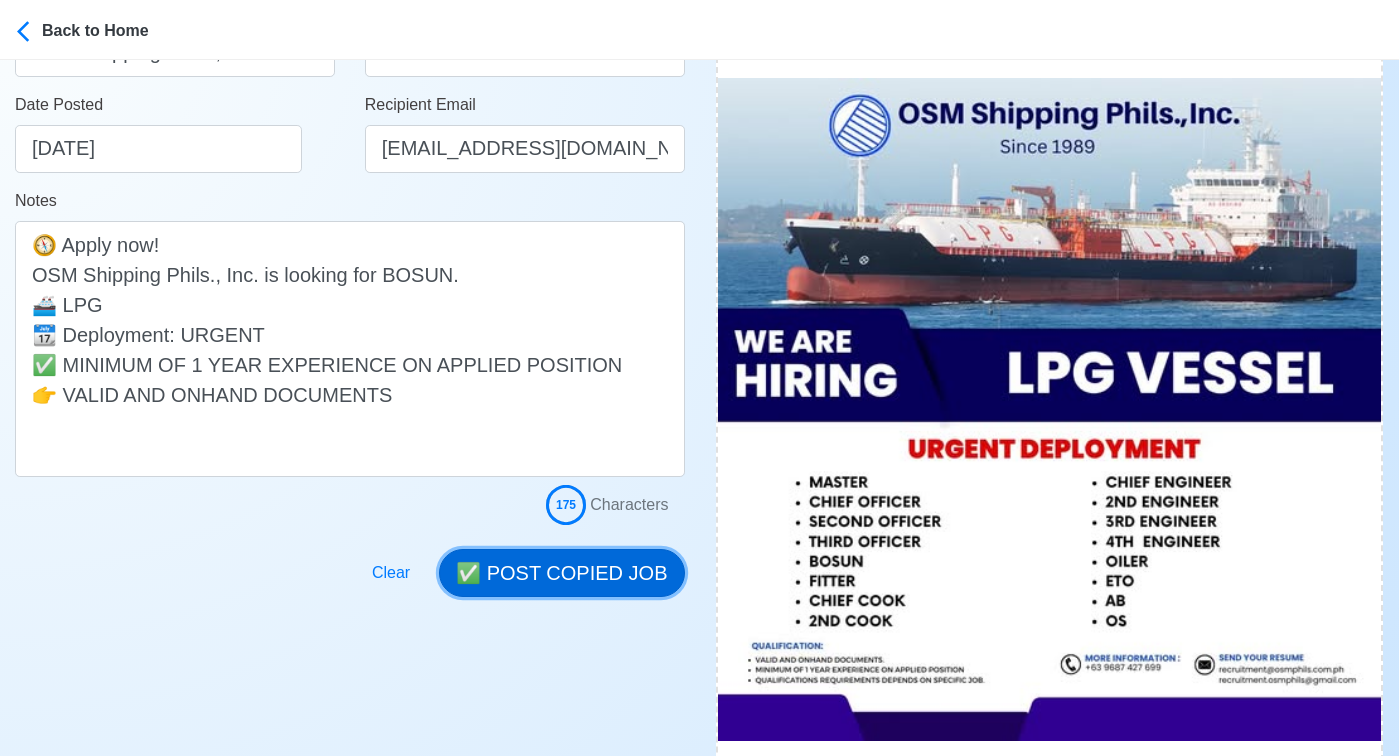 click on "✅ POST COPIED JOB" at bounding box center [561, 573] 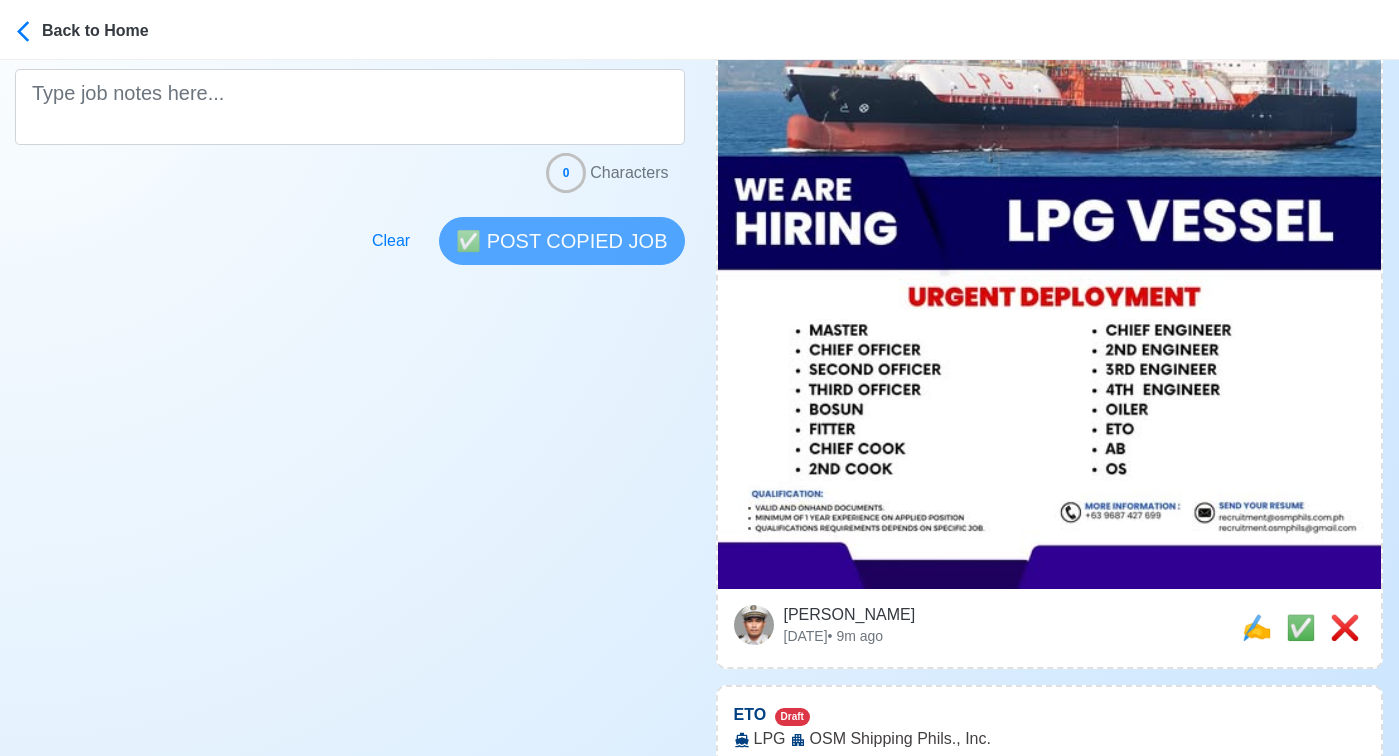 scroll, scrollTop: 538, scrollLeft: 0, axis: vertical 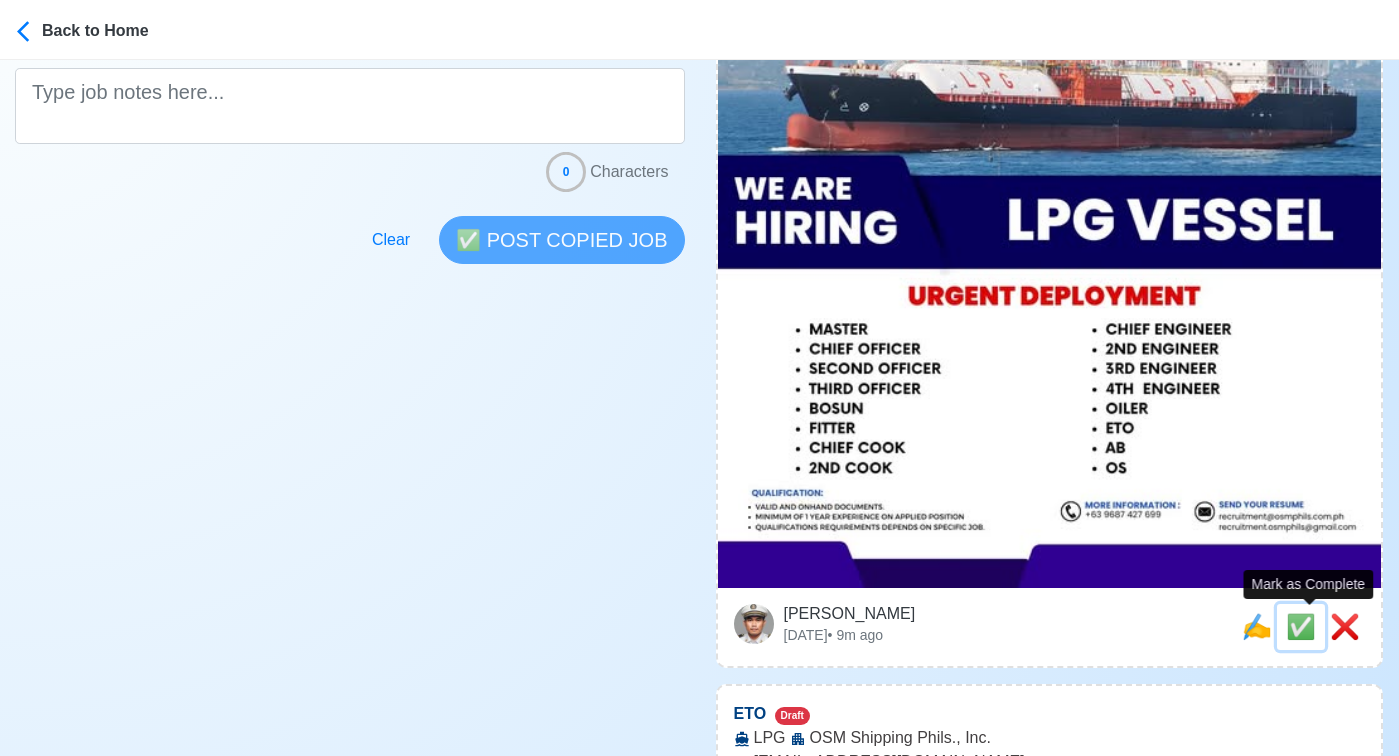 click on "✅" at bounding box center (1301, 626) 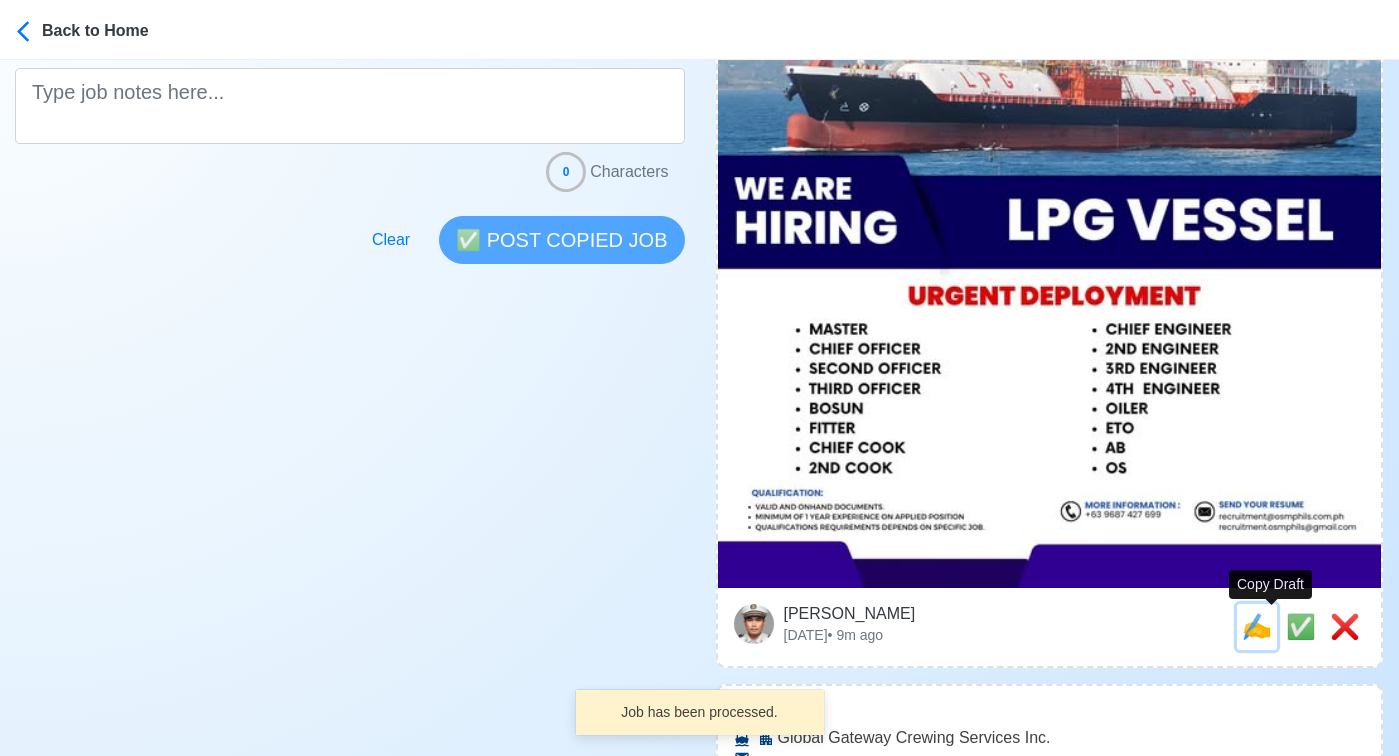 click on "✍️" at bounding box center (1257, 626) 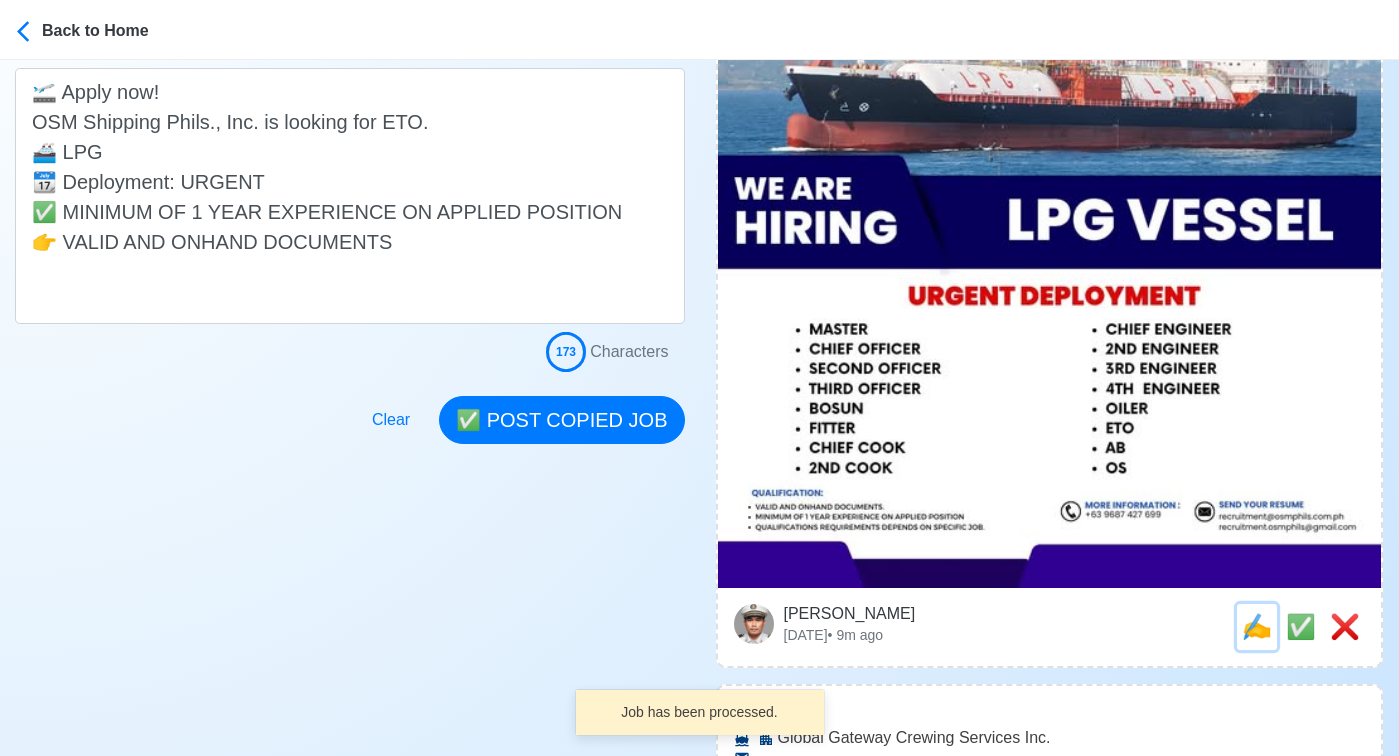 scroll, scrollTop: 0, scrollLeft: 0, axis: both 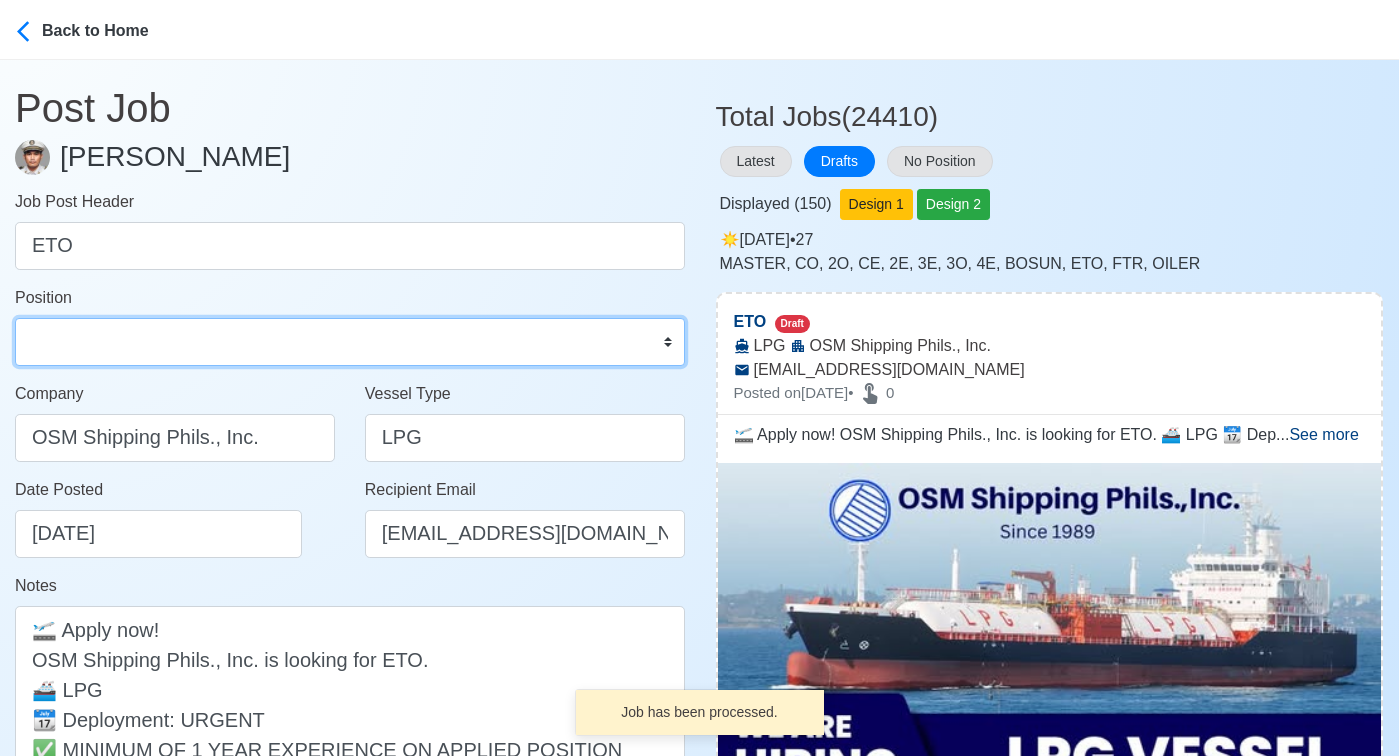 click on "Master Chief Officer 2nd Officer 3rd Officer Junior Officer Chief Engineer 2nd Engineer 3rd Engineer 4th Engineer Gas Engineer Junior Engineer 1st Assistant Engineer 2nd Assistant Engineer 3rd Assistant Engineer ETO/ETR Electrician Electrical Engineer Oiler Fitter Welder Chief Cook Chef Cook Messman Wiper Rigger Ordinary Seaman Able Seaman Motorman Pumpman Bosun Cadet Reefer Mechanic Operator Repairman Painter Steward Waiter Others" at bounding box center [350, 342] 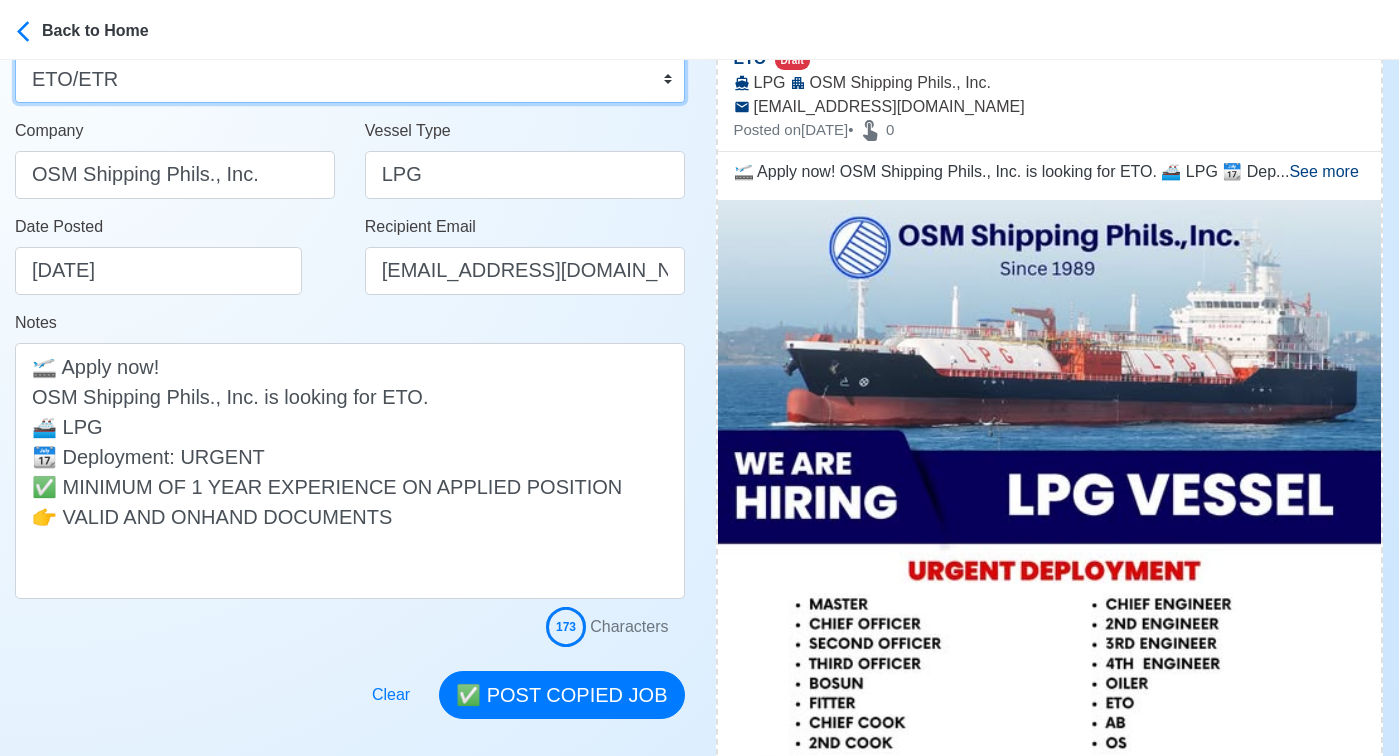 scroll, scrollTop: 332, scrollLeft: 0, axis: vertical 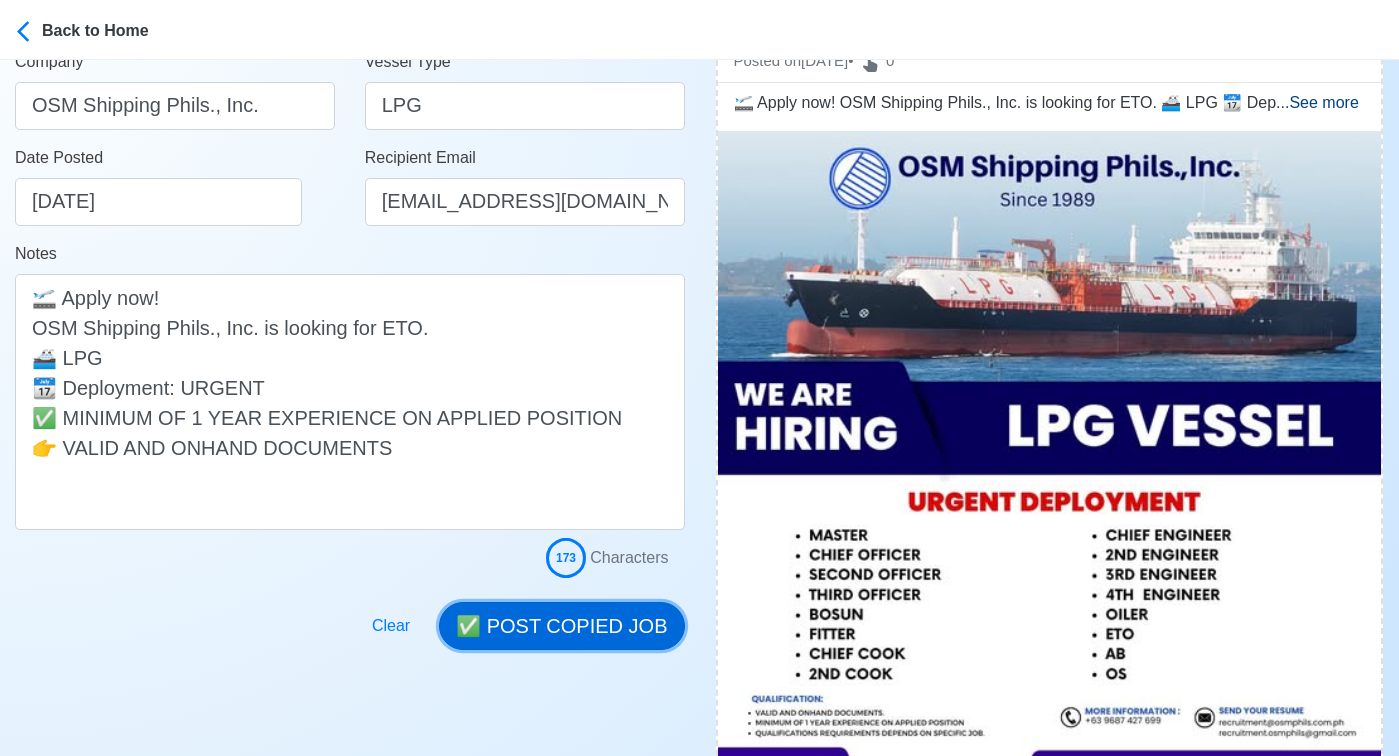 click on "✅ POST COPIED JOB" at bounding box center [561, 626] 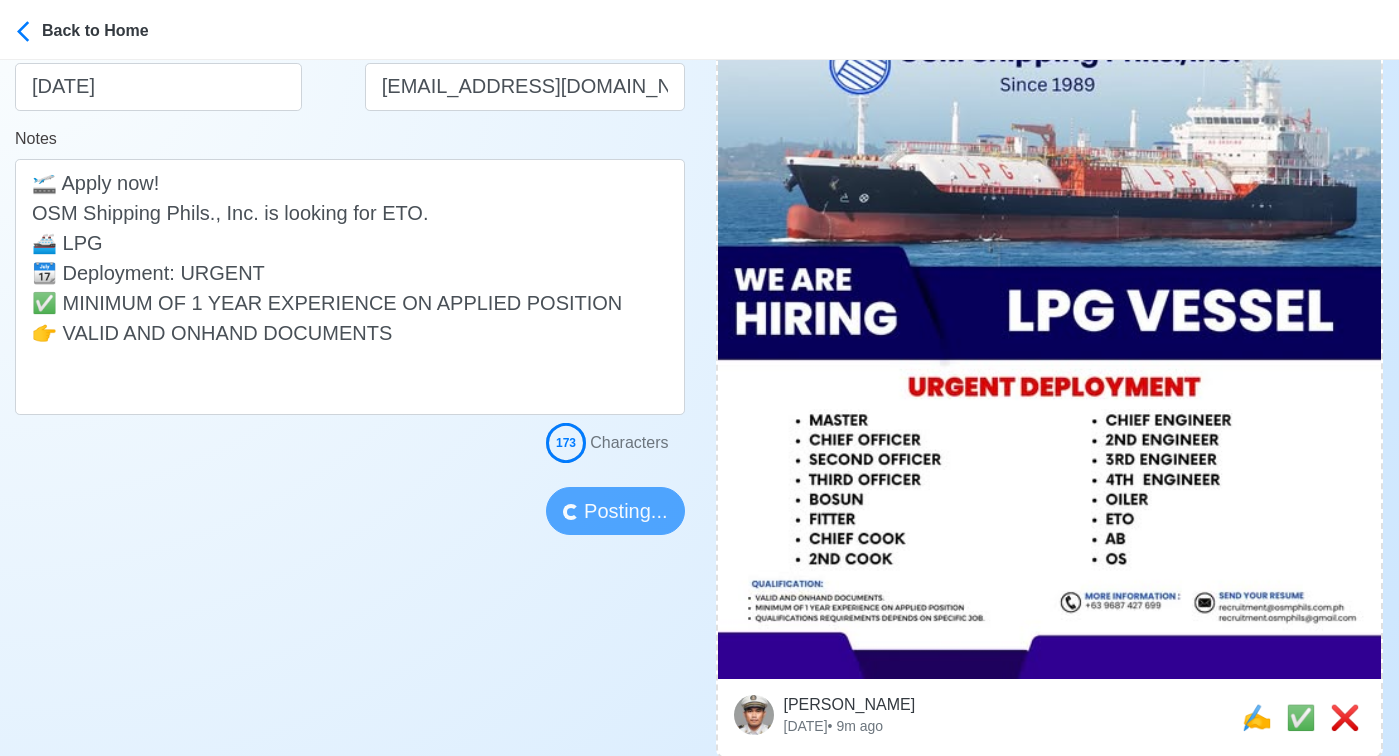 scroll, scrollTop: 461, scrollLeft: 0, axis: vertical 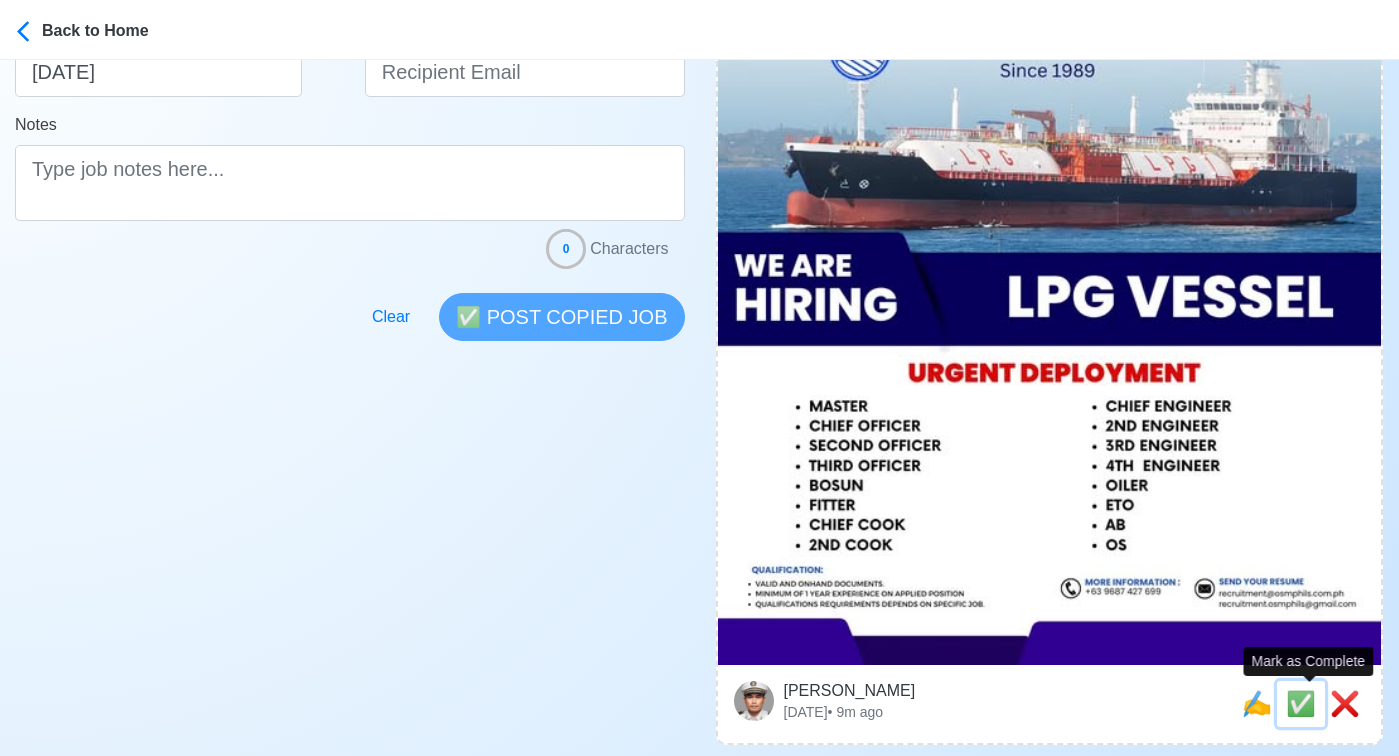 click on "✅" at bounding box center (1301, 703) 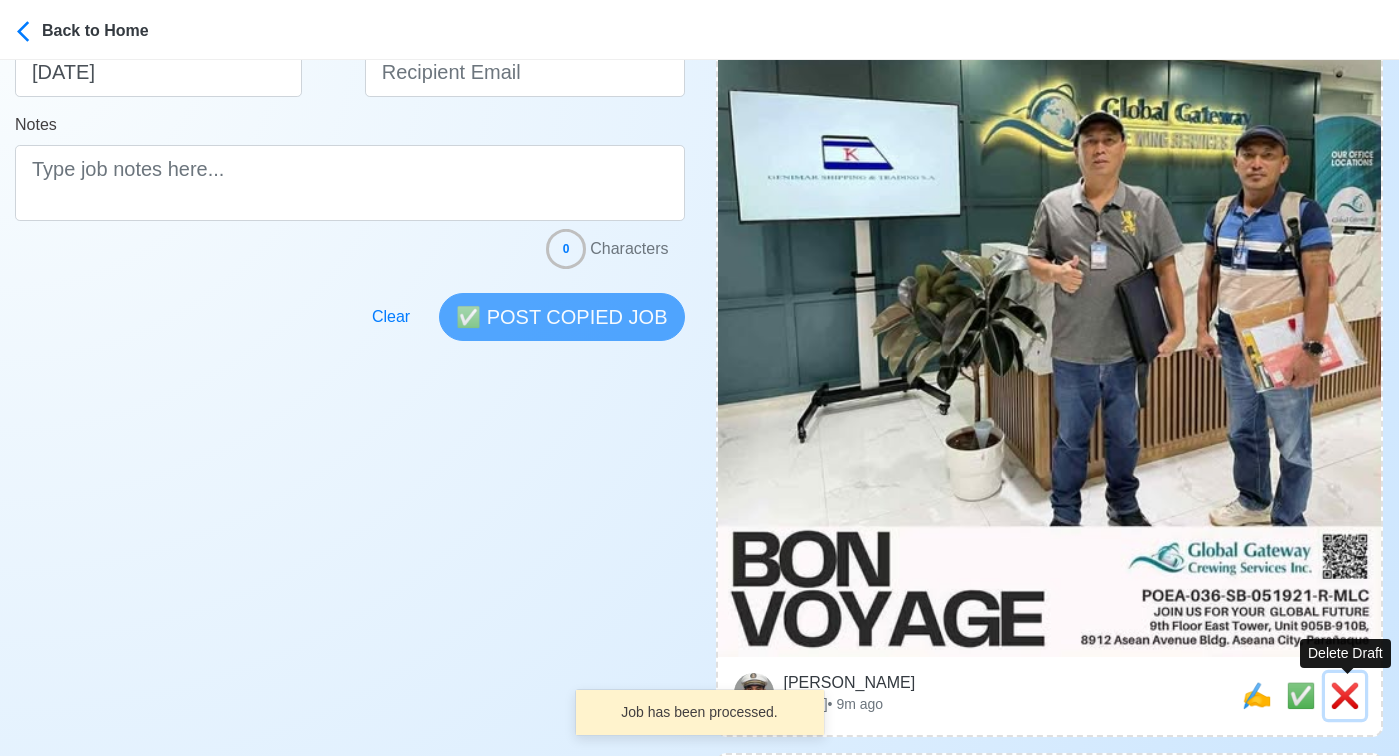 click on "❌" at bounding box center [1345, 695] 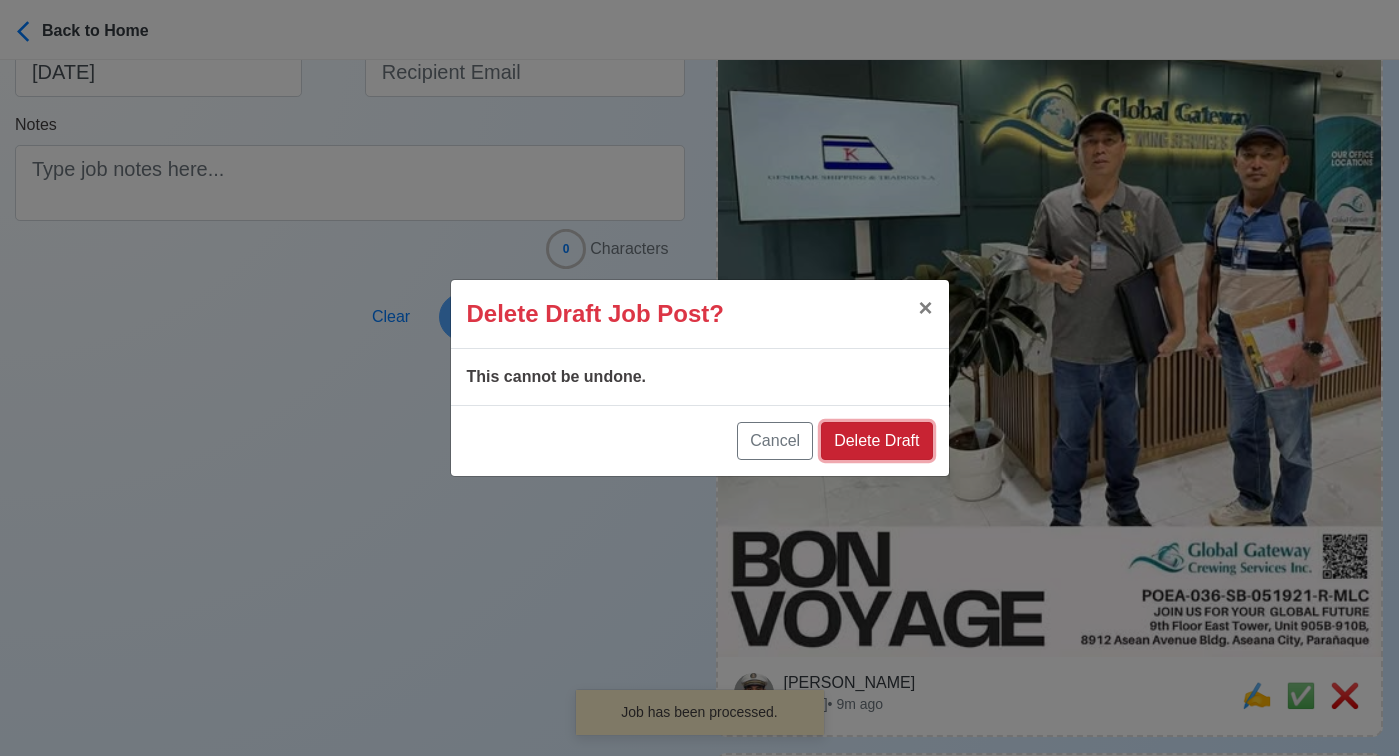 click on "Delete Draft" at bounding box center [876, 441] 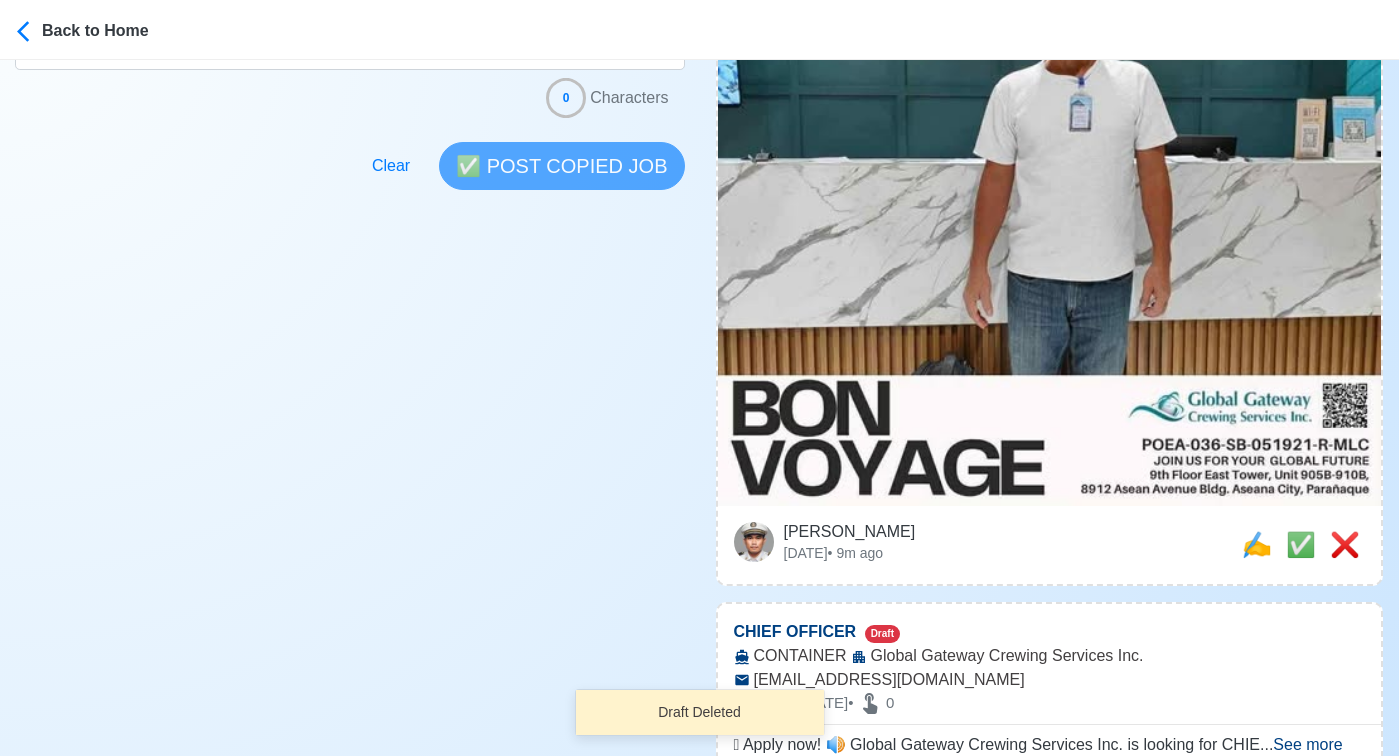 scroll, scrollTop: 675, scrollLeft: 0, axis: vertical 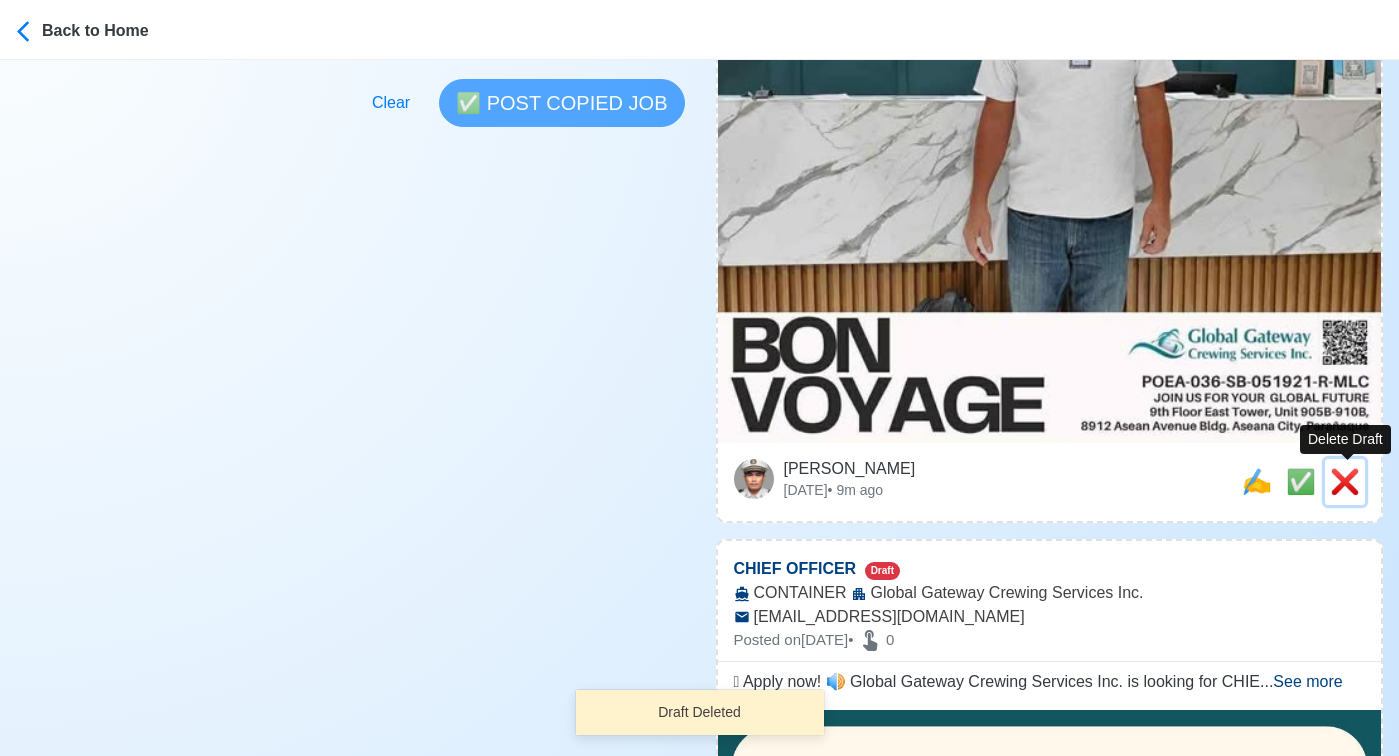 click on "❌" at bounding box center [1345, 481] 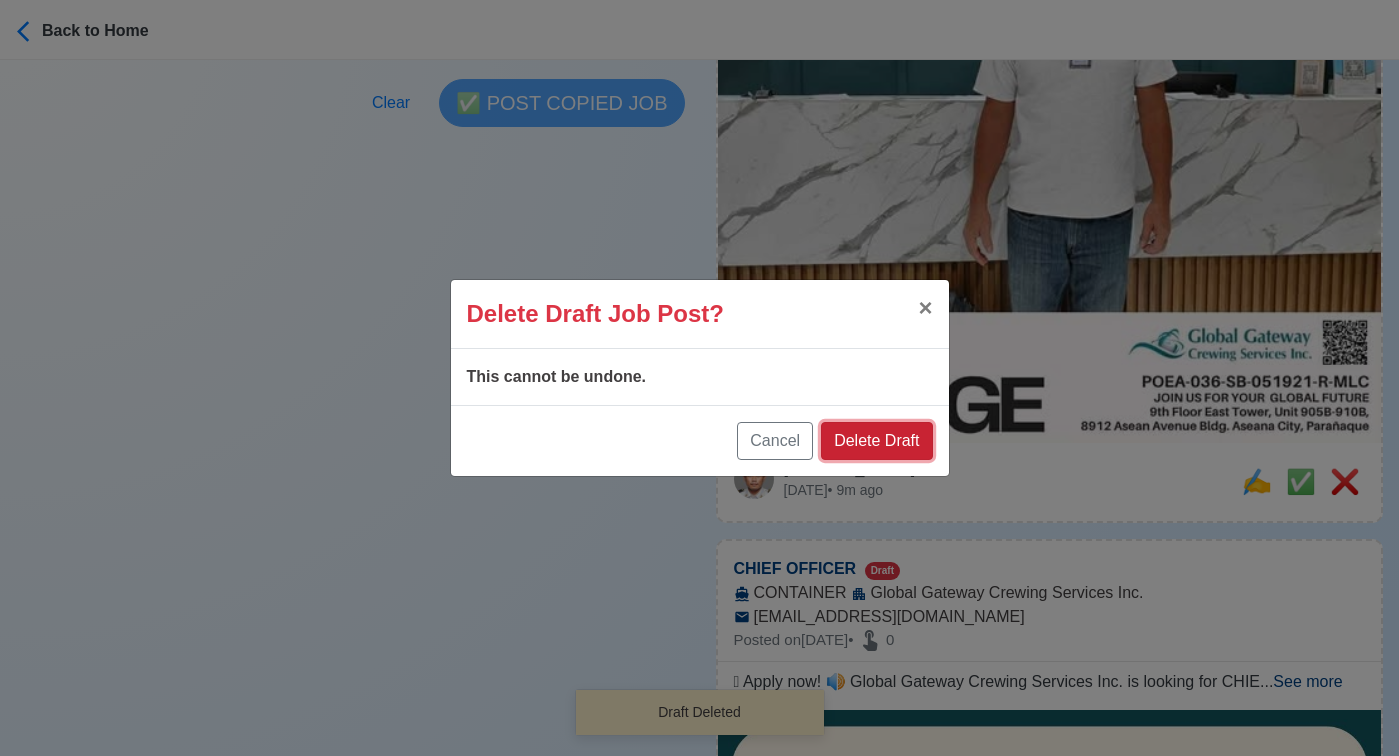 click on "Delete Draft" at bounding box center [876, 441] 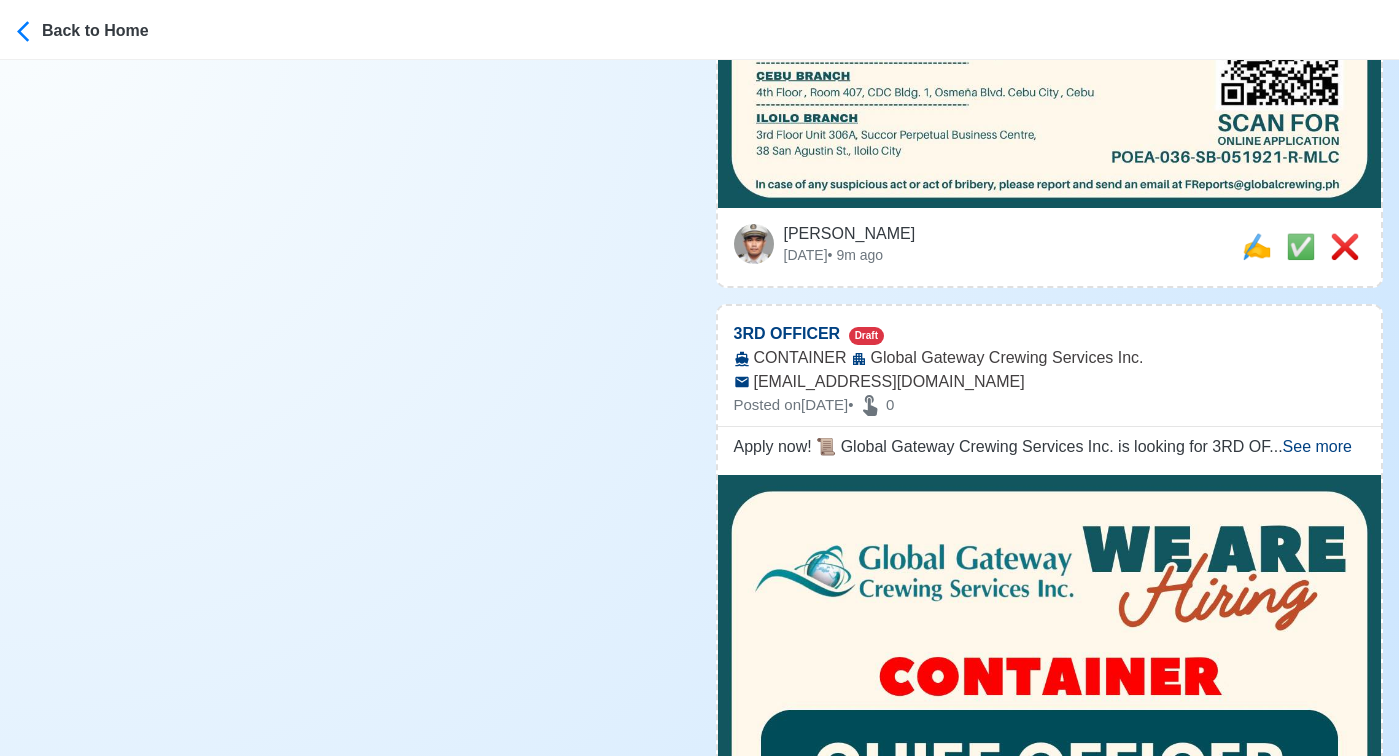 scroll, scrollTop: 942, scrollLeft: 0, axis: vertical 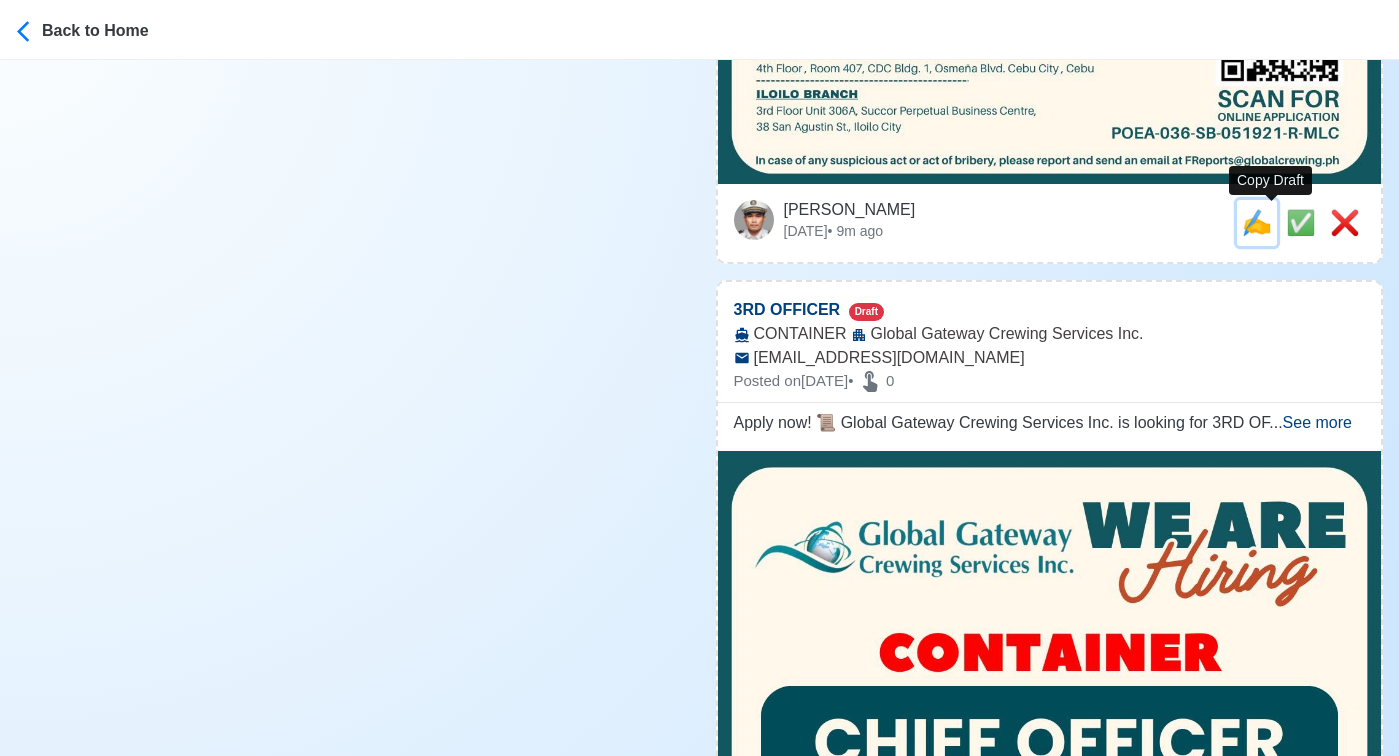 click on "✍️" at bounding box center [1257, 222] 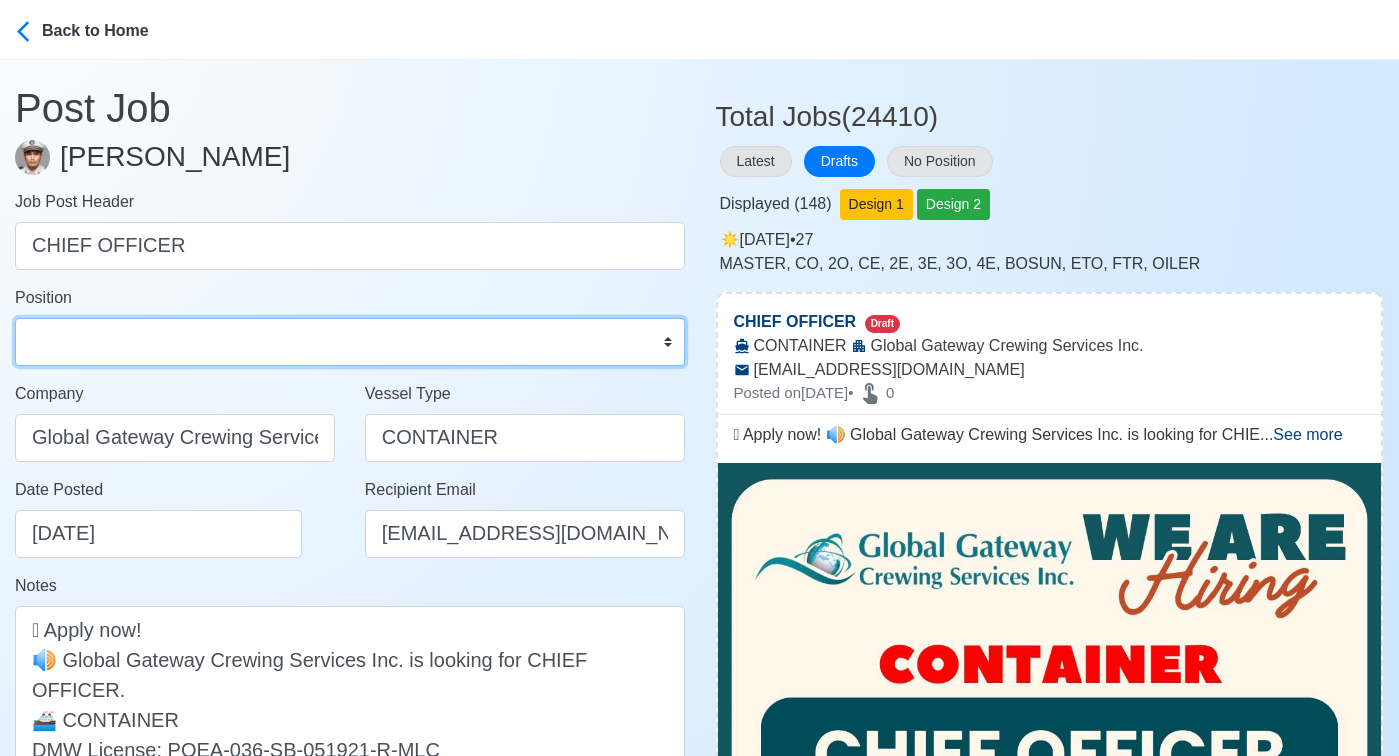 click on "Master Chief Officer 2nd Officer 3rd Officer Junior Officer Chief Engineer 2nd Engineer 3rd Engineer 4th Engineer Gas Engineer Junior Engineer 1st Assistant Engineer 2nd Assistant Engineer 3rd Assistant Engineer ETO/ETR Electrician Electrical Engineer Oiler Fitter Welder Chief Cook Chef Cook Messman Wiper Rigger Ordinary Seaman Able Seaman Motorman Pumpman Bosun Cadet Reefer Mechanic Operator Repairman Painter Steward Waiter Others" at bounding box center [350, 342] 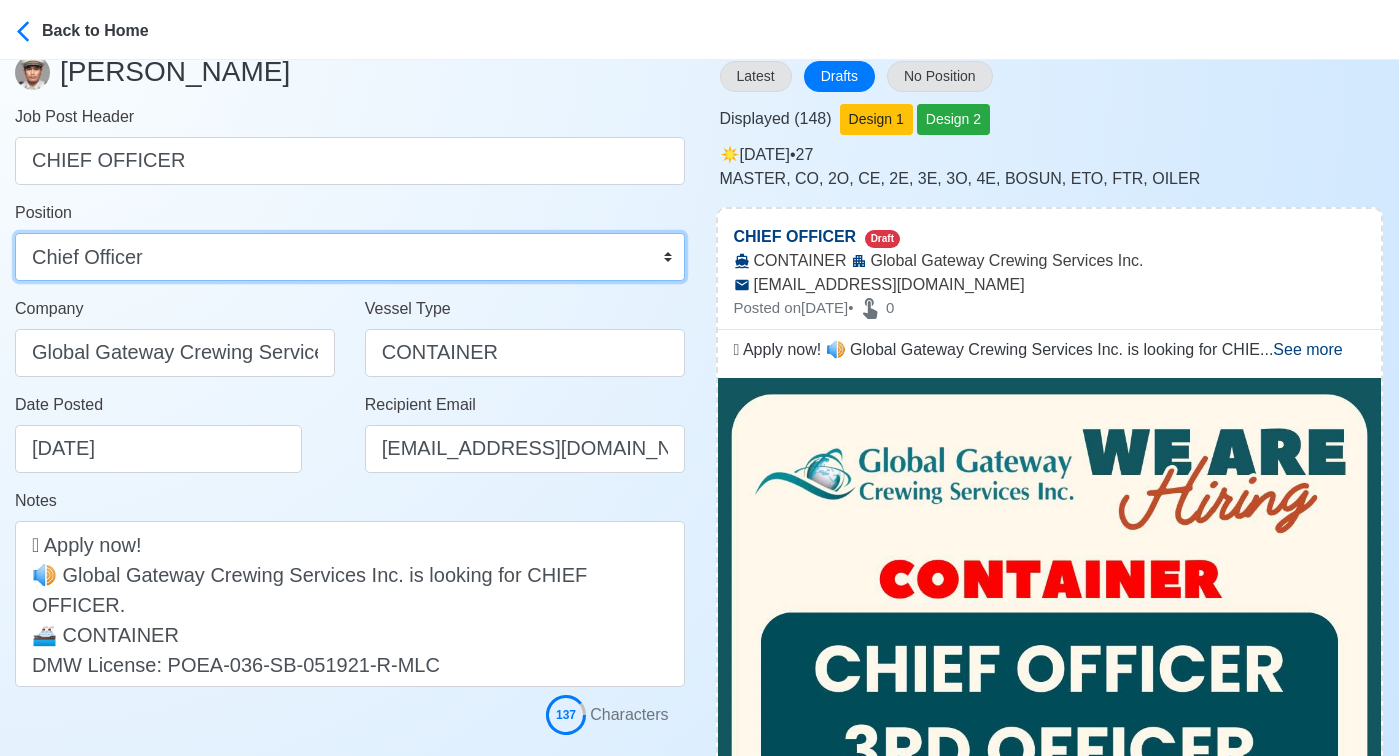 scroll, scrollTop: 113, scrollLeft: 0, axis: vertical 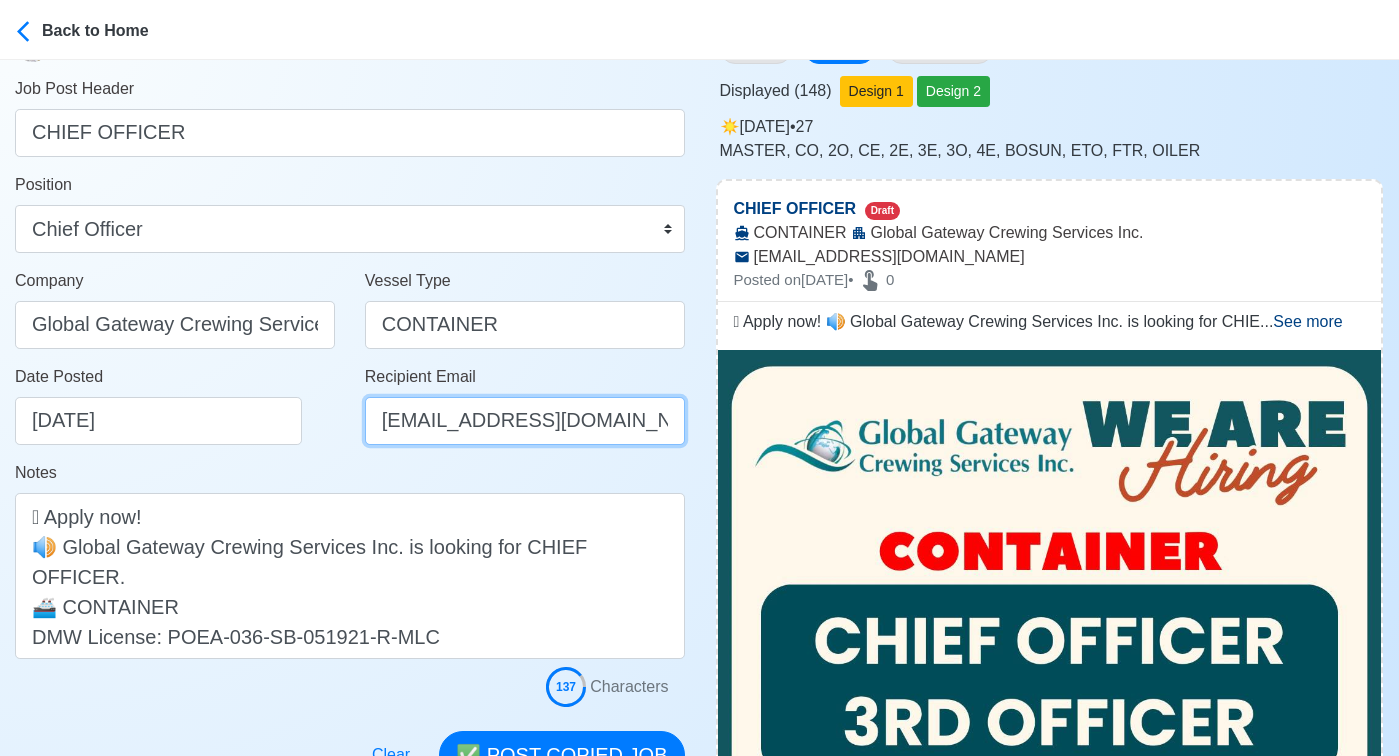 click on "FReports@globalcrewing.ph" at bounding box center (525, 421) 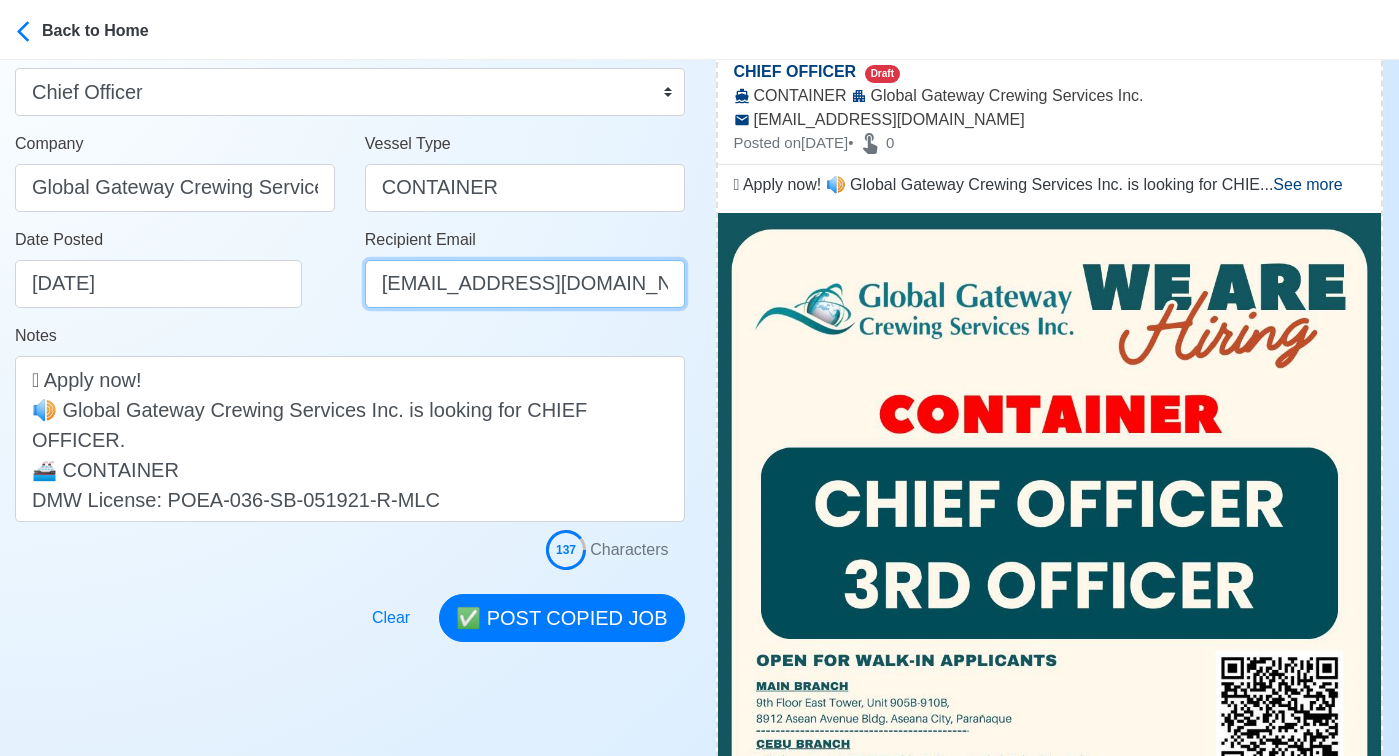 scroll, scrollTop: 383, scrollLeft: 0, axis: vertical 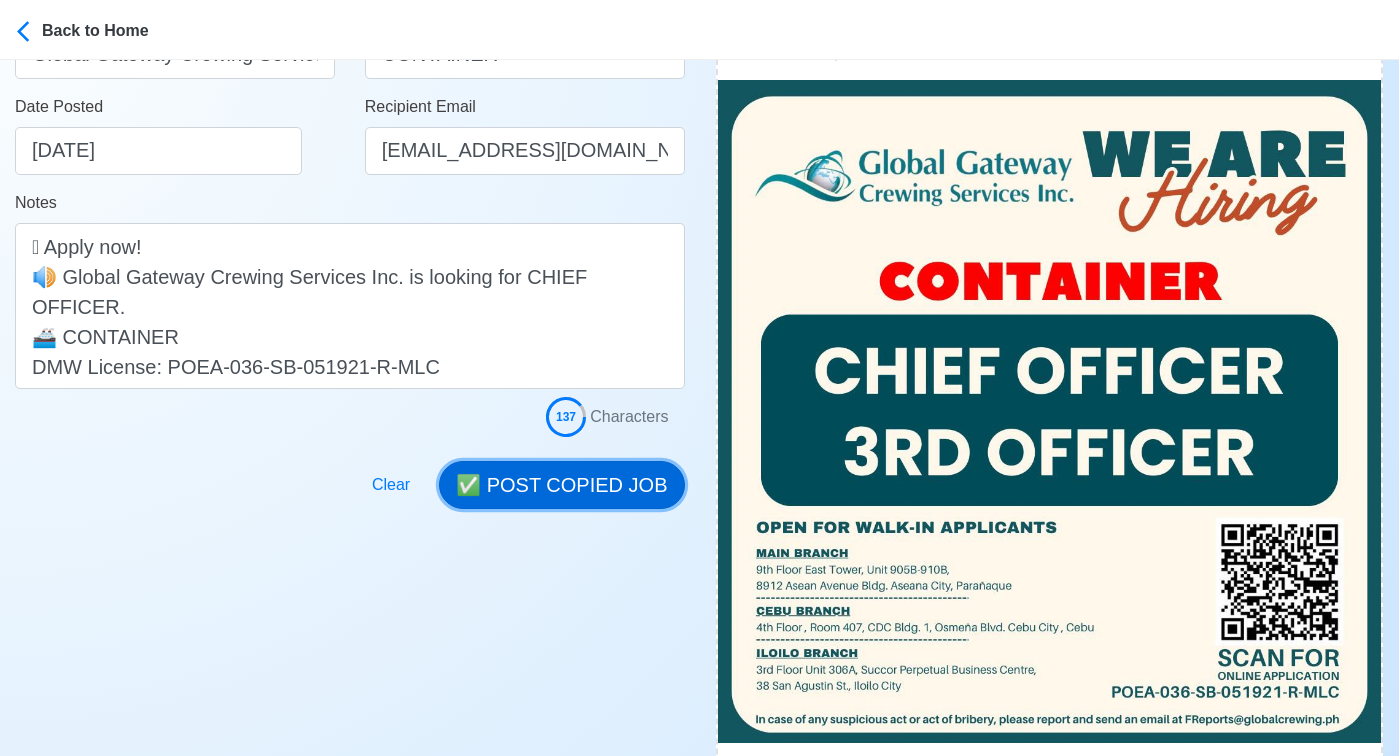 click on "✅ POST COPIED JOB" at bounding box center (561, 485) 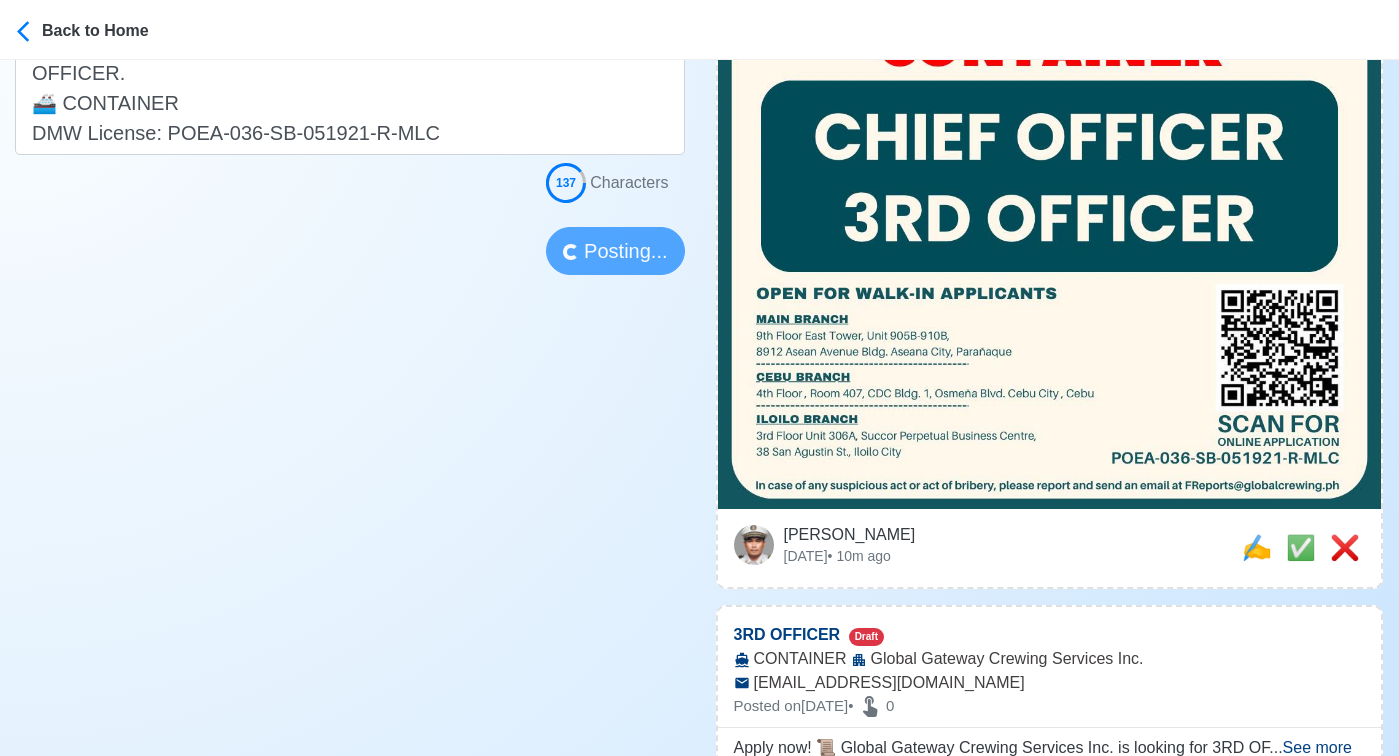 scroll, scrollTop: 632, scrollLeft: 0, axis: vertical 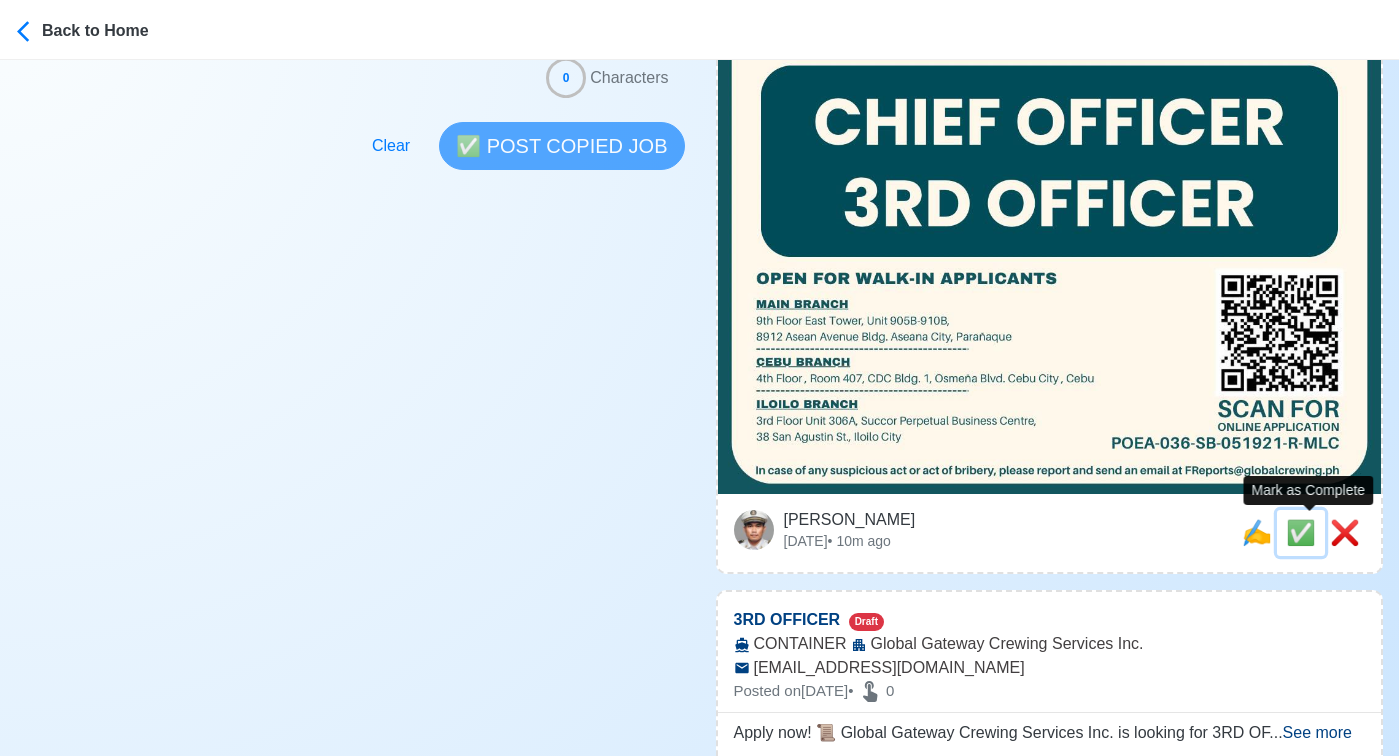 click on "✅" at bounding box center [1301, 532] 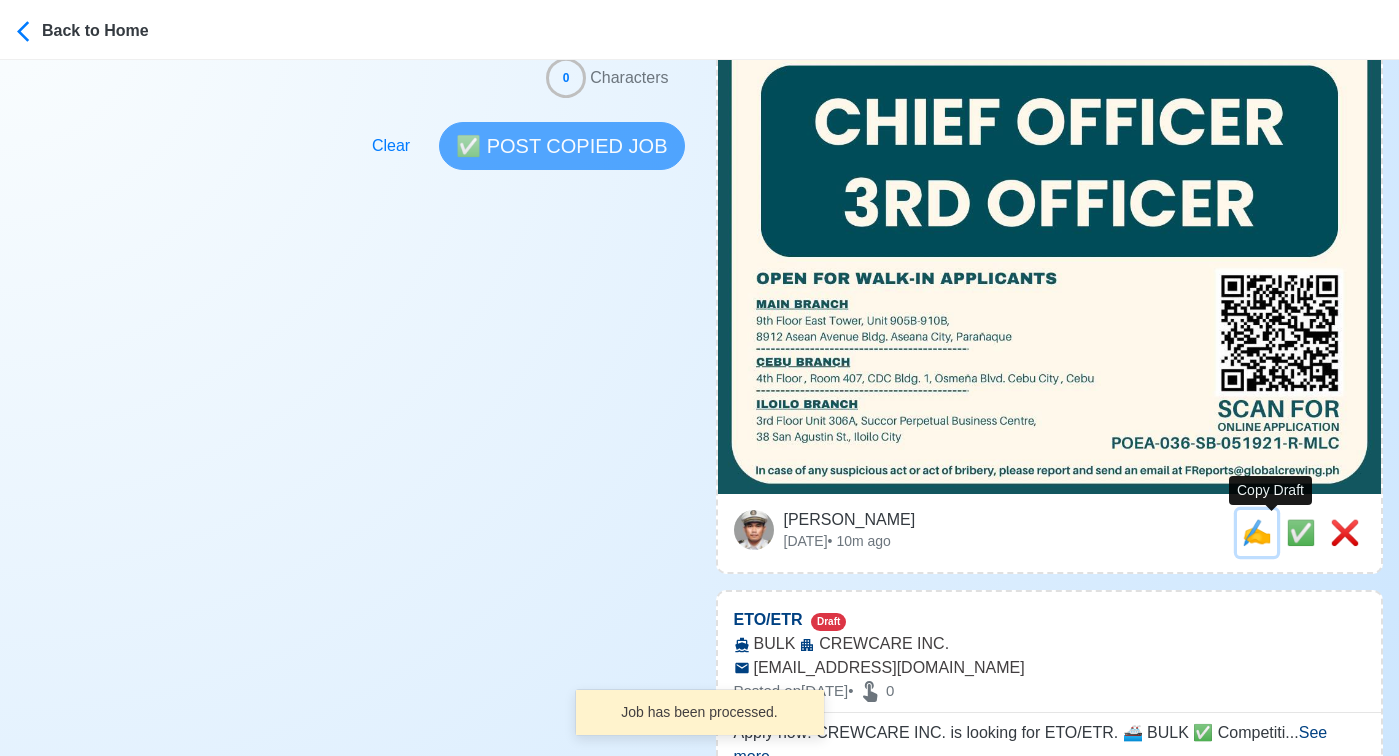 click on "✍️" at bounding box center [1257, 532] 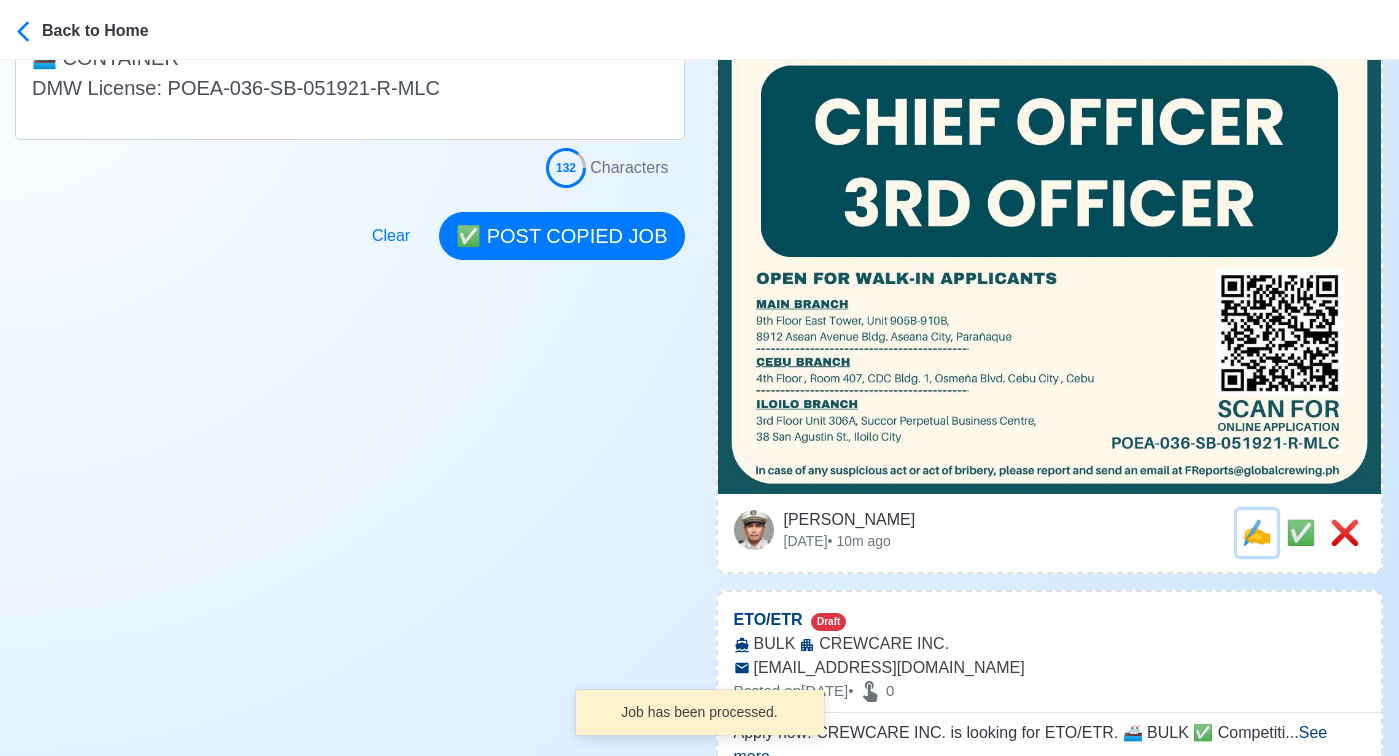 scroll, scrollTop: 0, scrollLeft: 0, axis: both 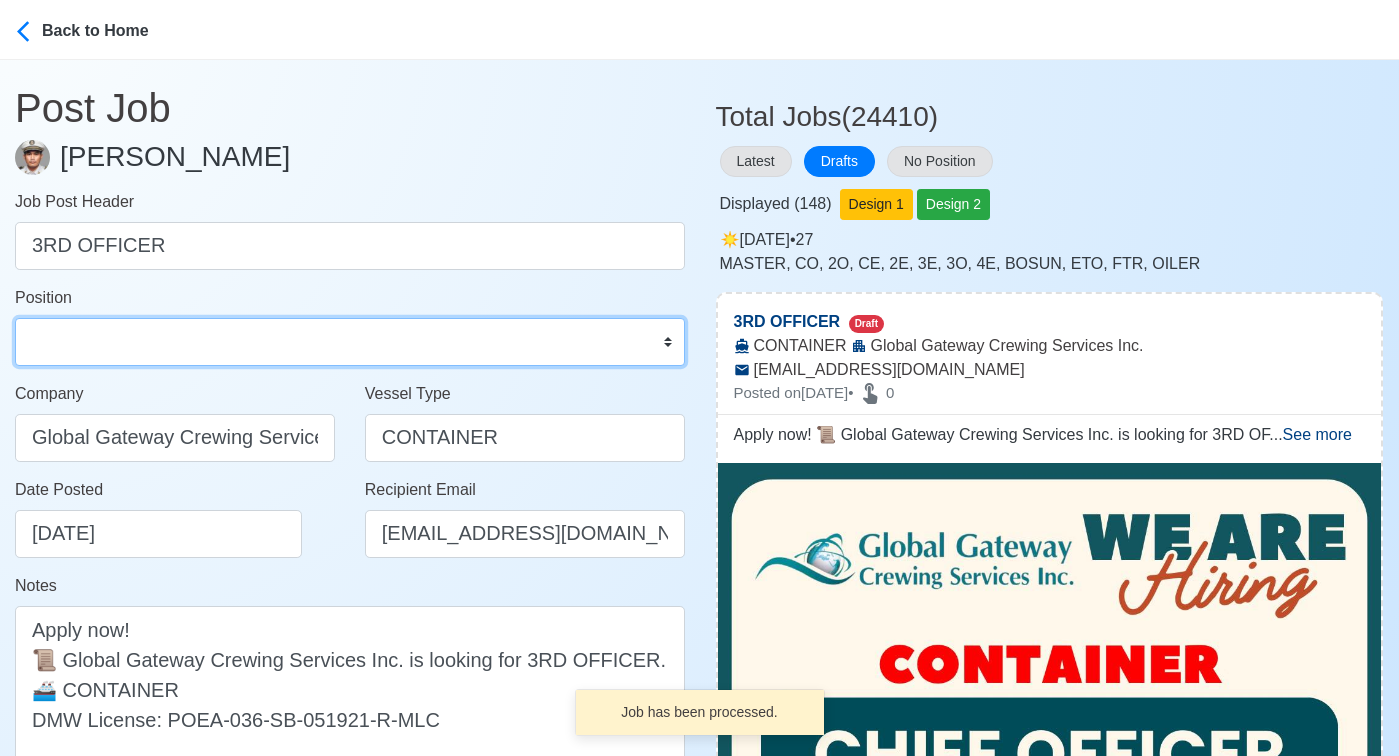 click on "Master Chief Officer 2nd Officer 3rd Officer Junior Officer Chief Engineer 2nd Engineer 3rd Engineer 4th Engineer Gas Engineer Junior Engineer 1st Assistant Engineer 2nd Assistant Engineer 3rd Assistant Engineer ETO/ETR Electrician Electrical Engineer Oiler Fitter Welder Chief Cook Chef Cook Messman Wiper Rigger Ordinary Seaman Able Seaman Motorman Pumpman Bosun Cadet Reefer Mechanic Operator Repairman Painter Steward Waiter Others" at bounding box center [350, 342] 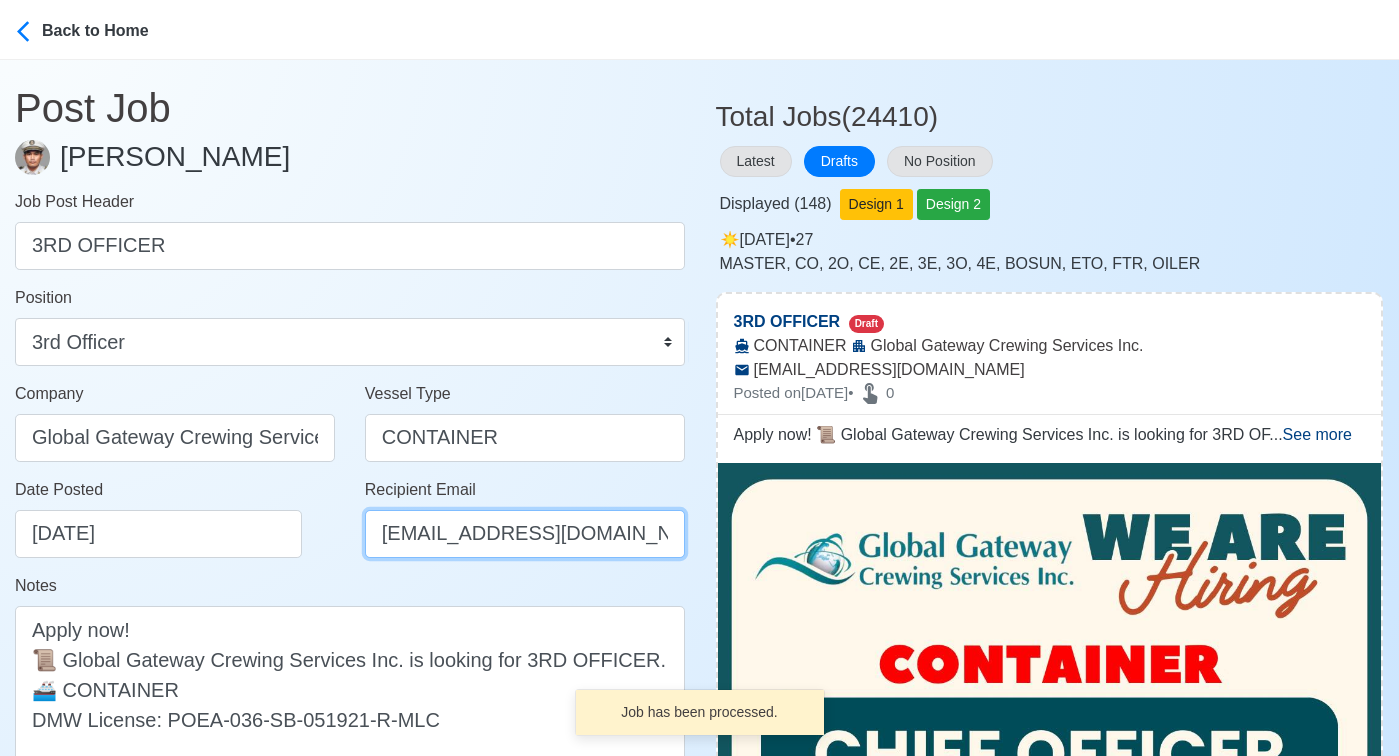 click on "FReports@globalcrewing.ph" at bounding box center [525, 534] 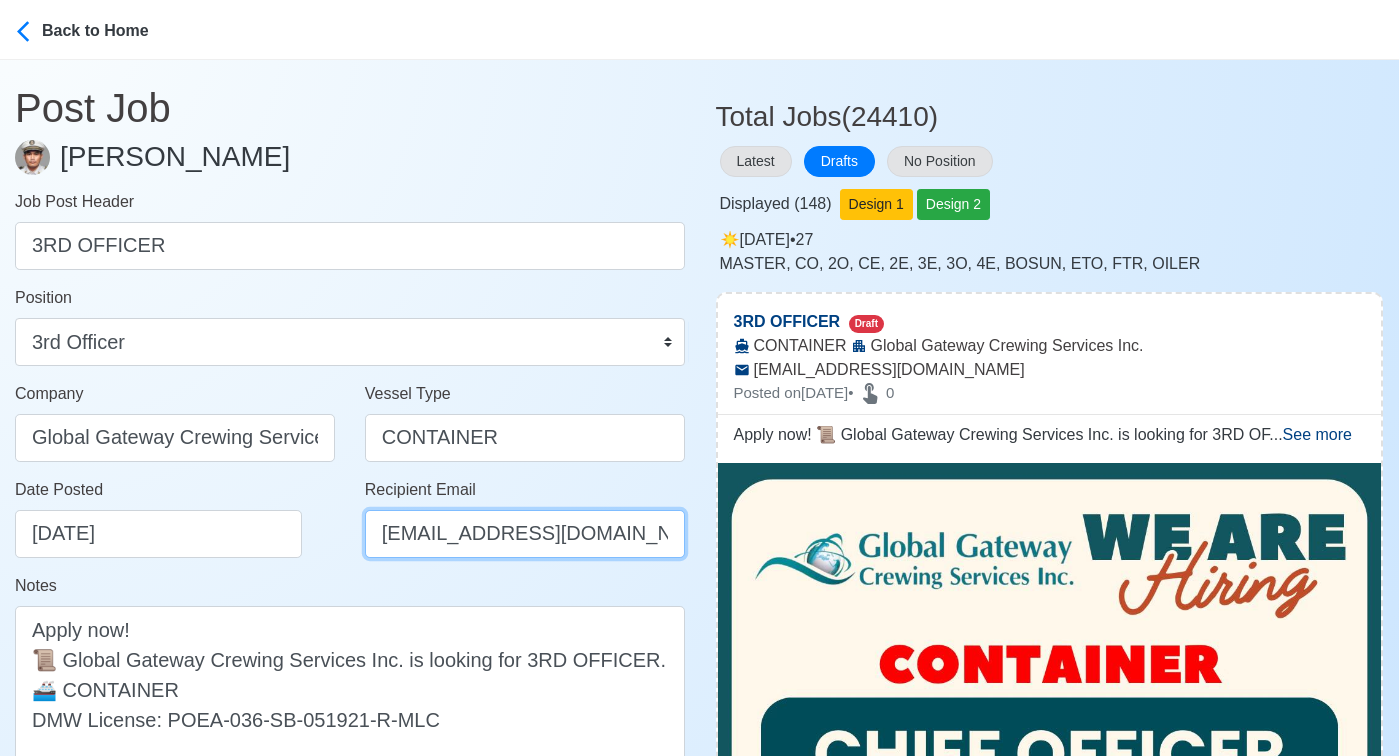 click on "FReports@globalcrewing.ph" at bounding box center [525, 534] 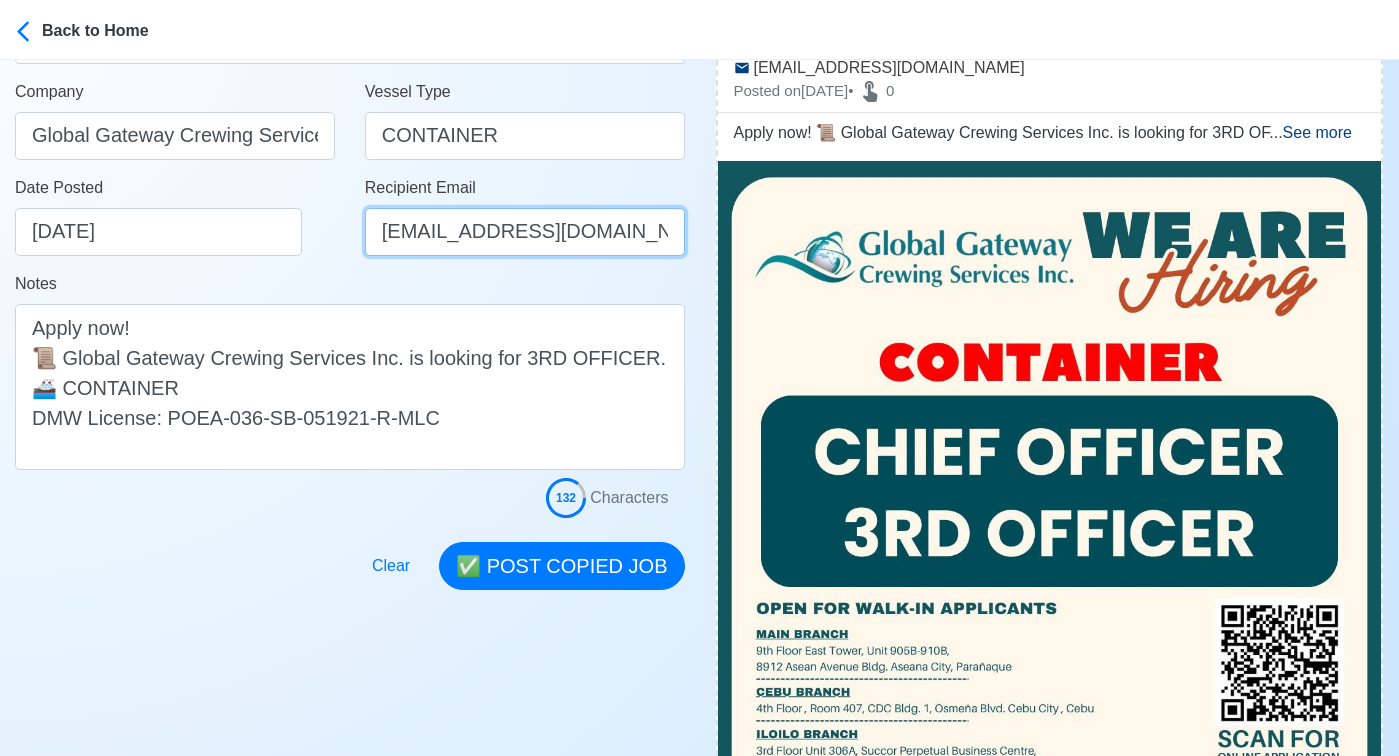 scroll, scrollTop: 368, scrollLeft: 0, axis: vertical 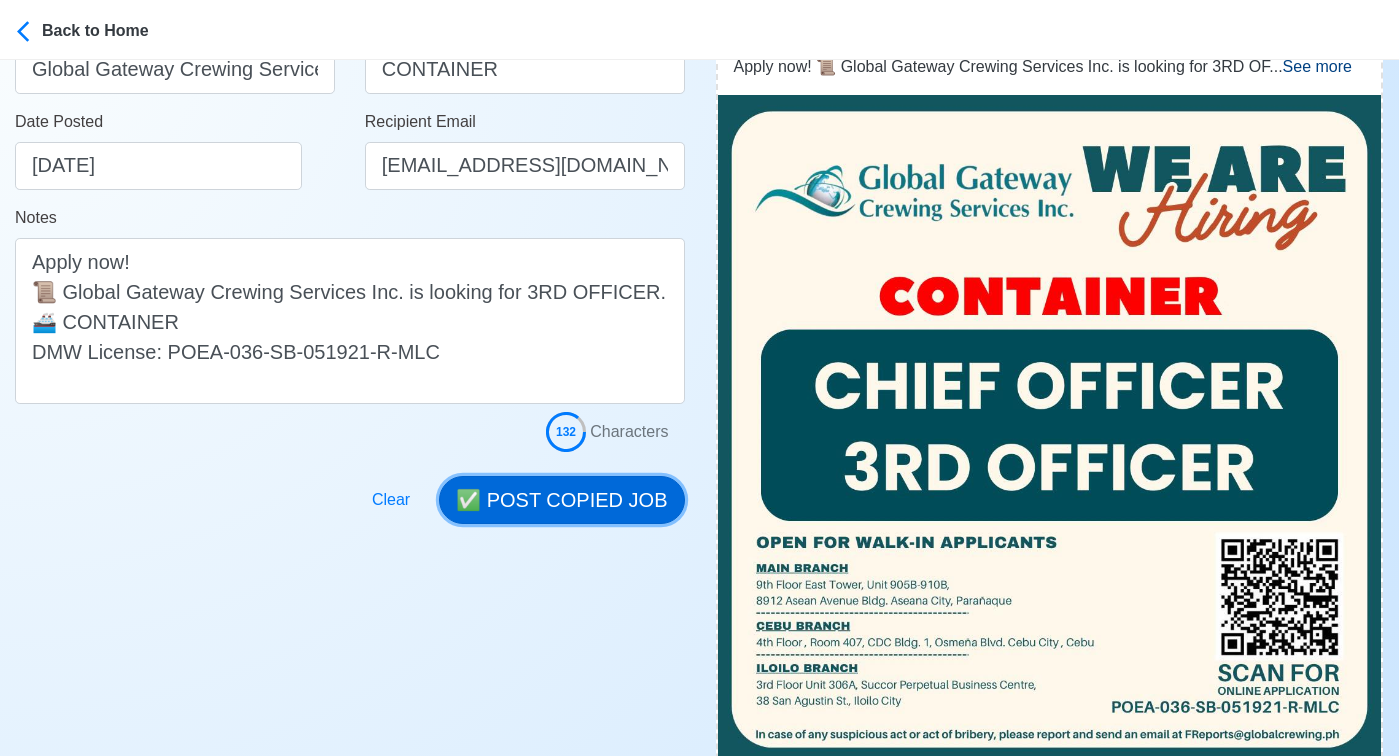click on "✅ POST COPIED JOB" at bounding box center [561, 500] 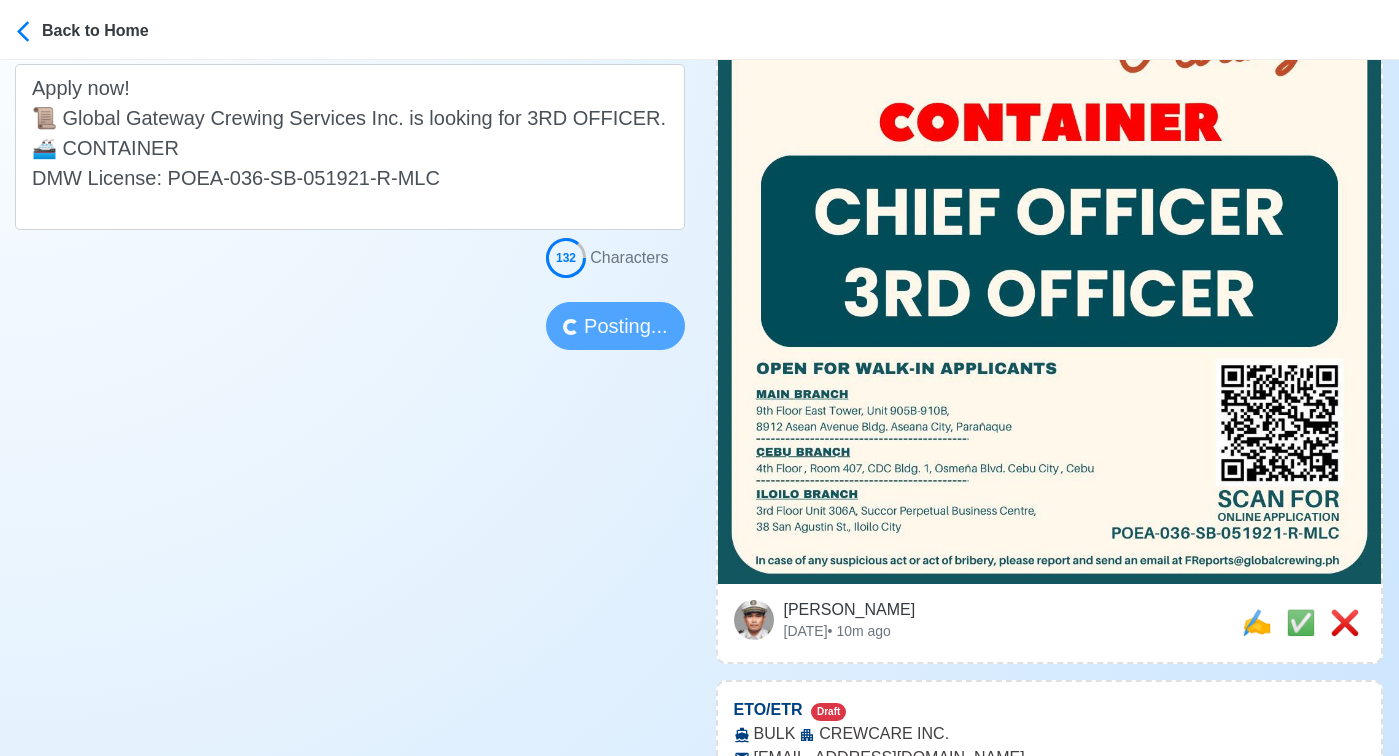 scroll, scrollTop: 550, scrollLeft: 0, axis: vertical 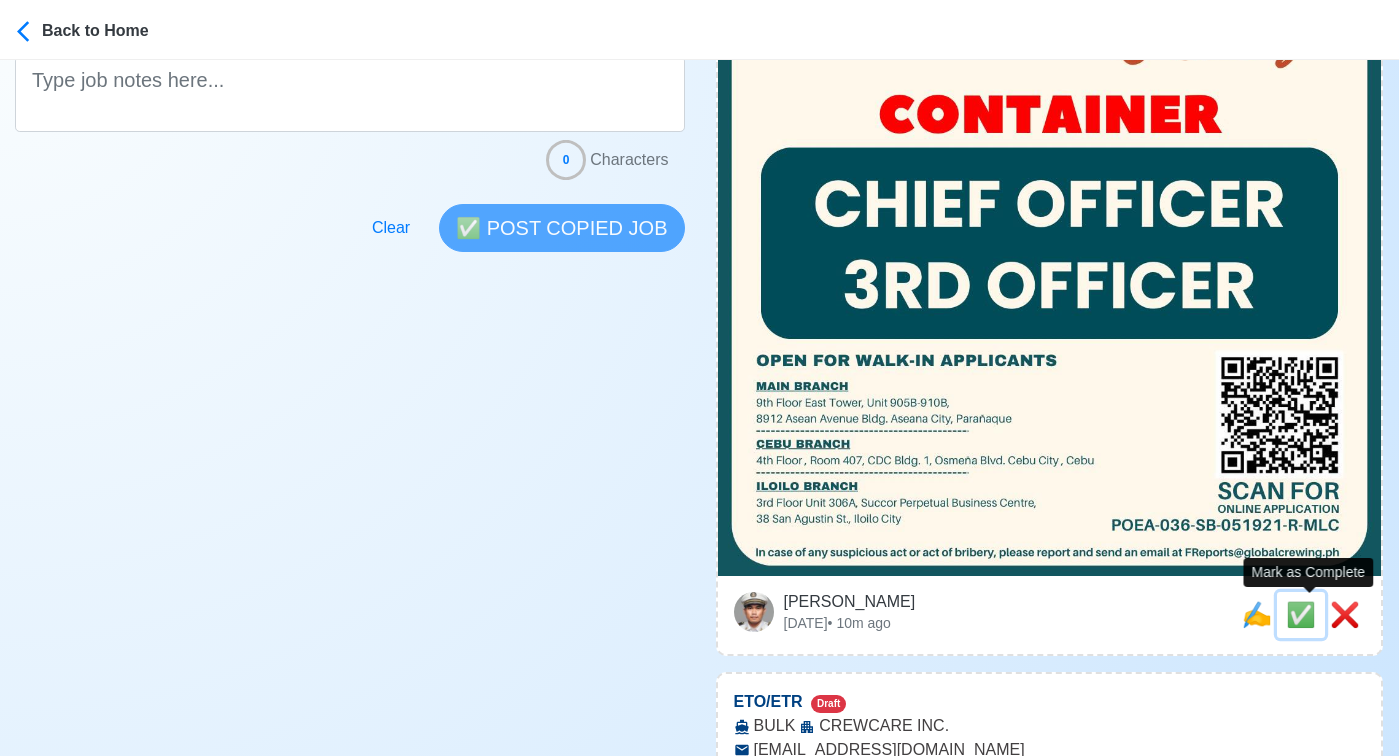 click on "✅" at bounding box center [1301, 614] 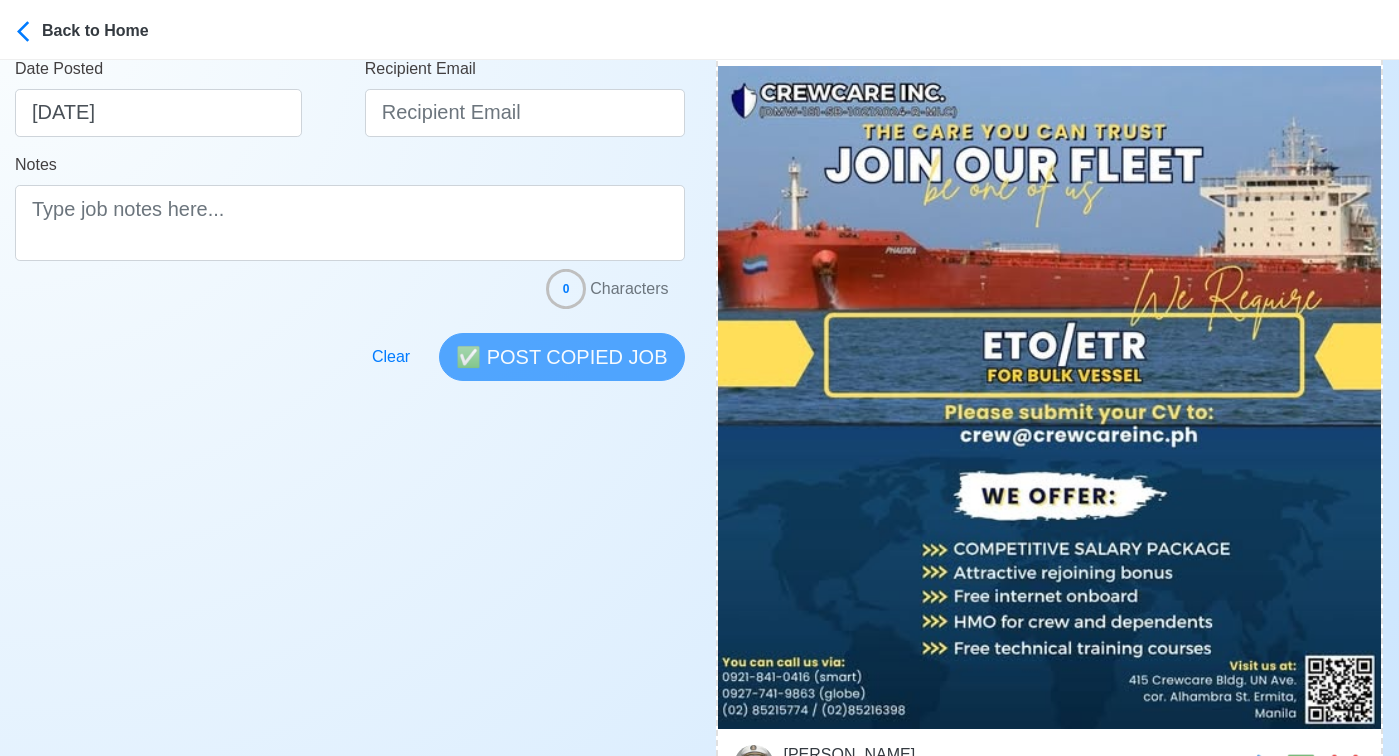 scroll, scrollTop: 462, scrollLeft: 0, axis: vertical 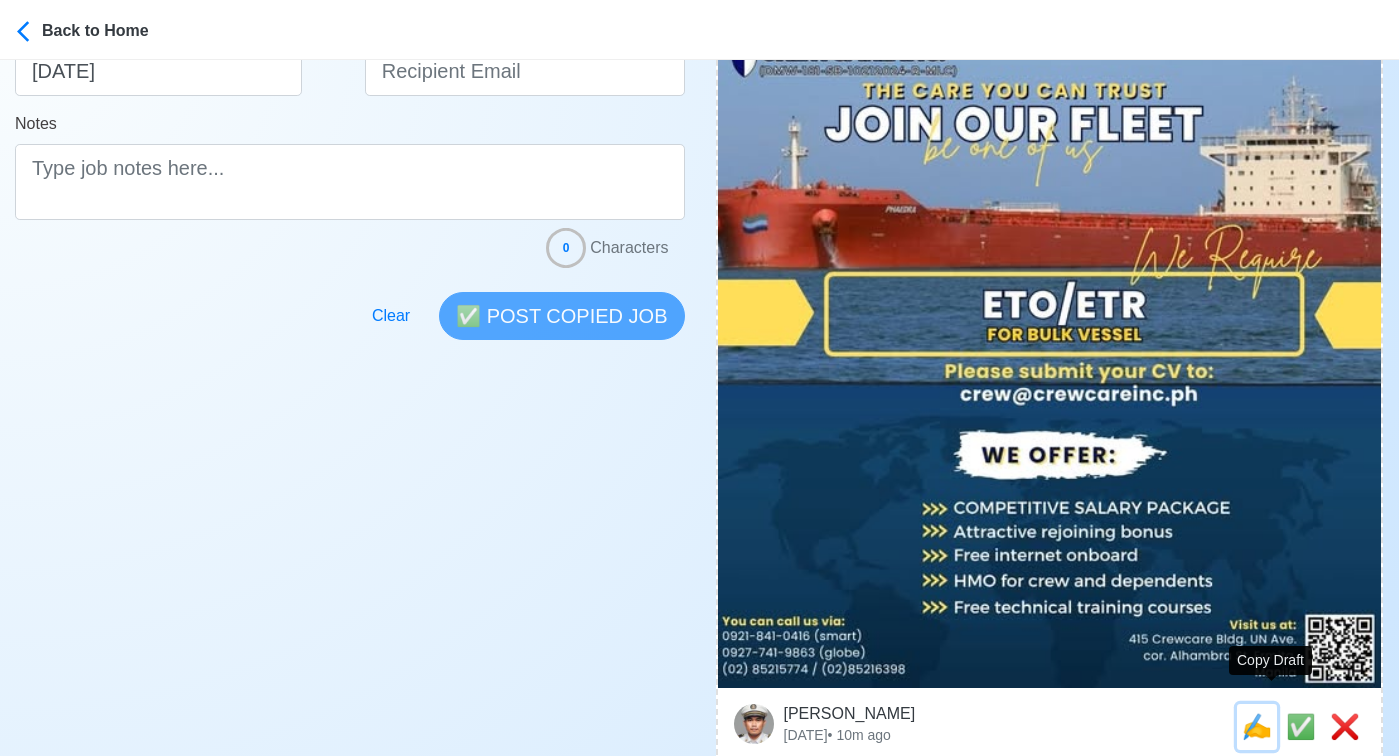 click on "✍️" at bounding box center [1257, 726] 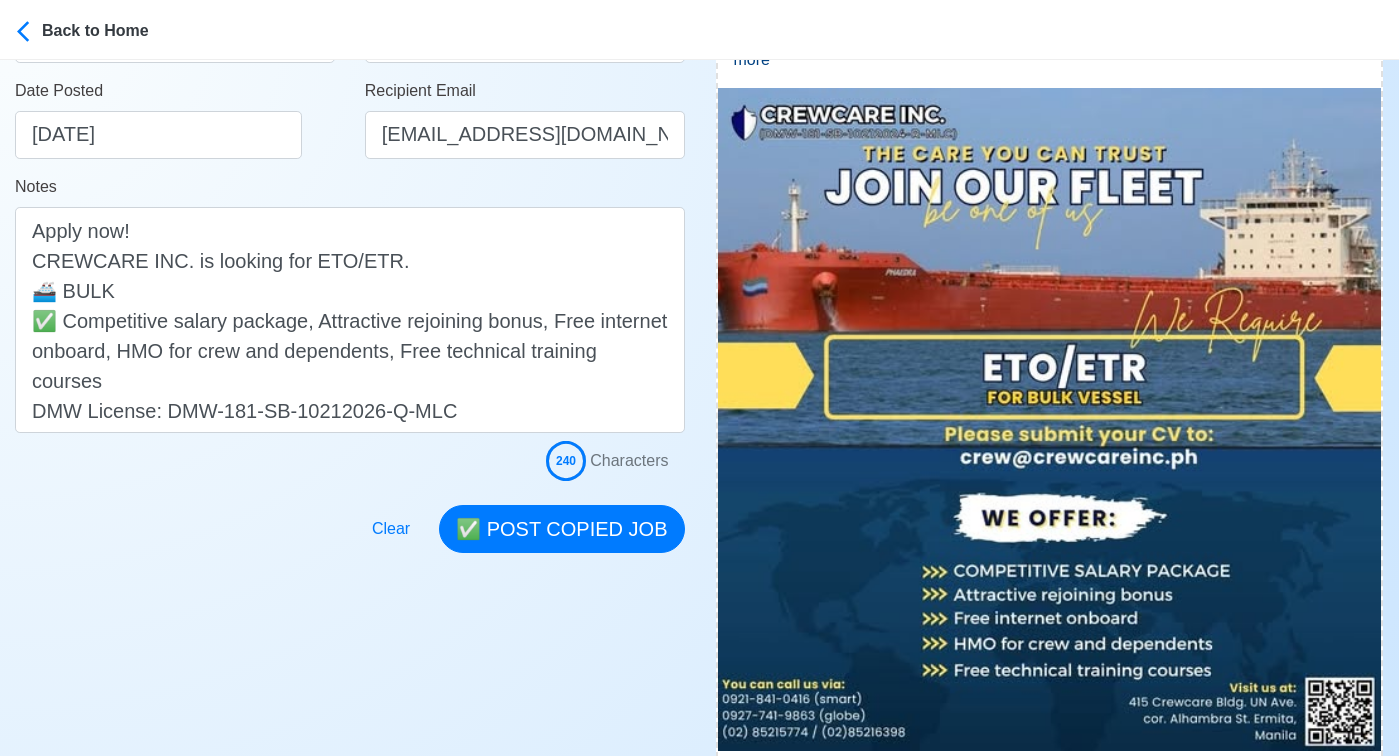 scroll, scrollTop: 510, scrollLeft: 0, axis: vertical 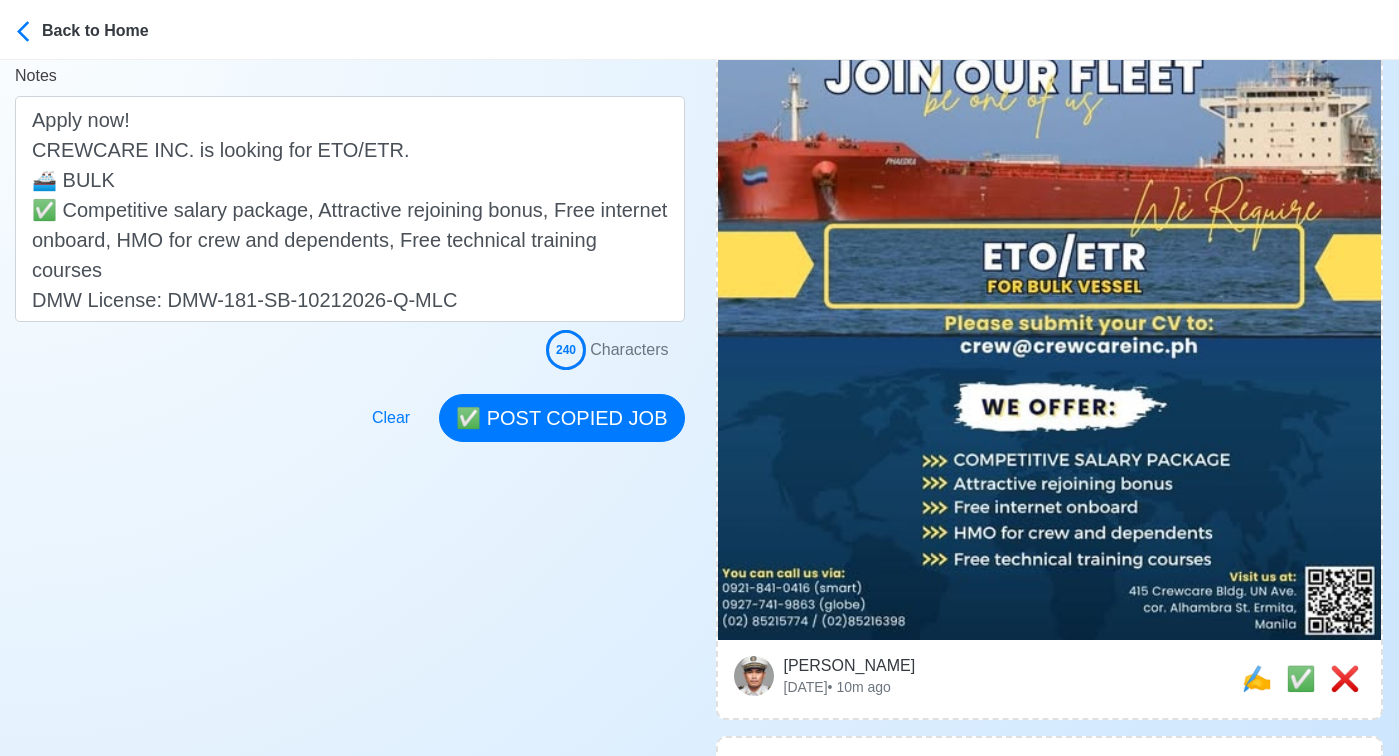 click on "Clear ✅ POST COPIED JOB" at bounding box center (522, 406) 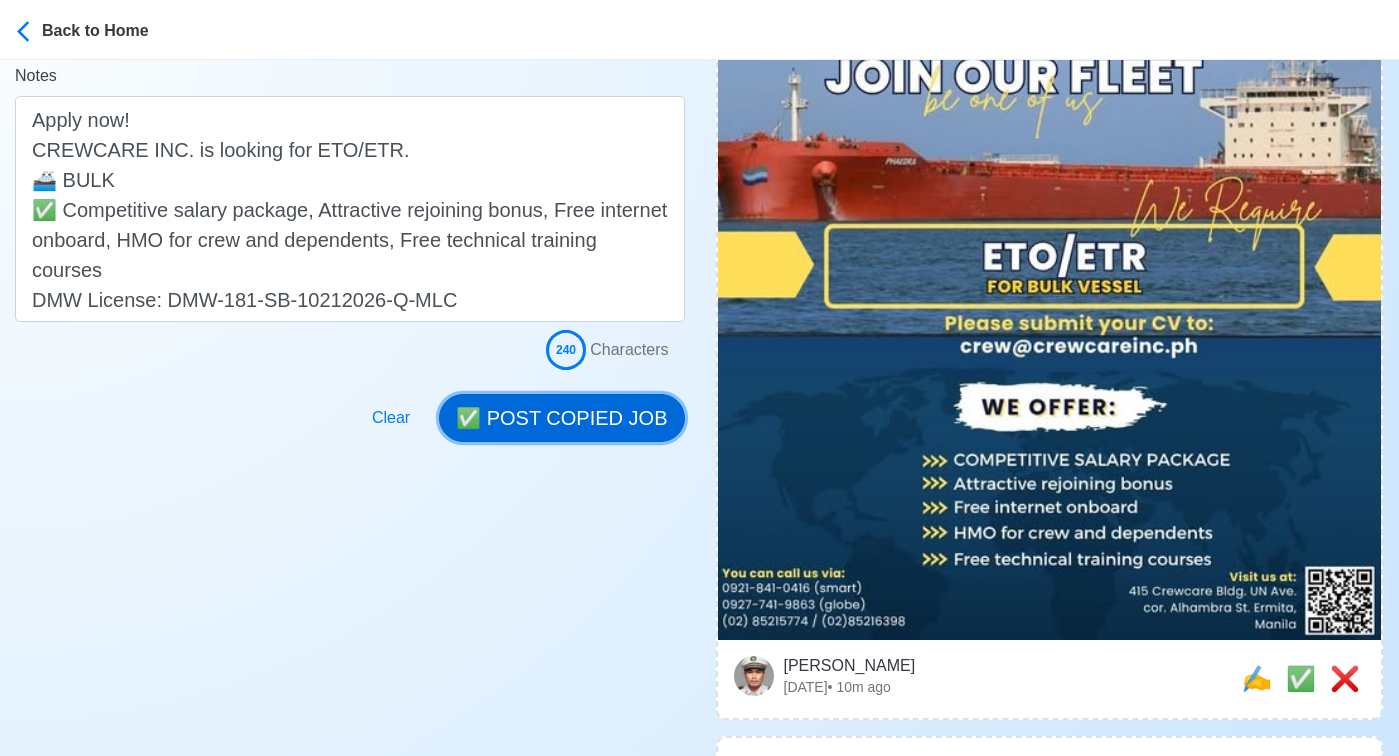 click on "✅ POST COPIED JOB" at bounding box center (561, 418) 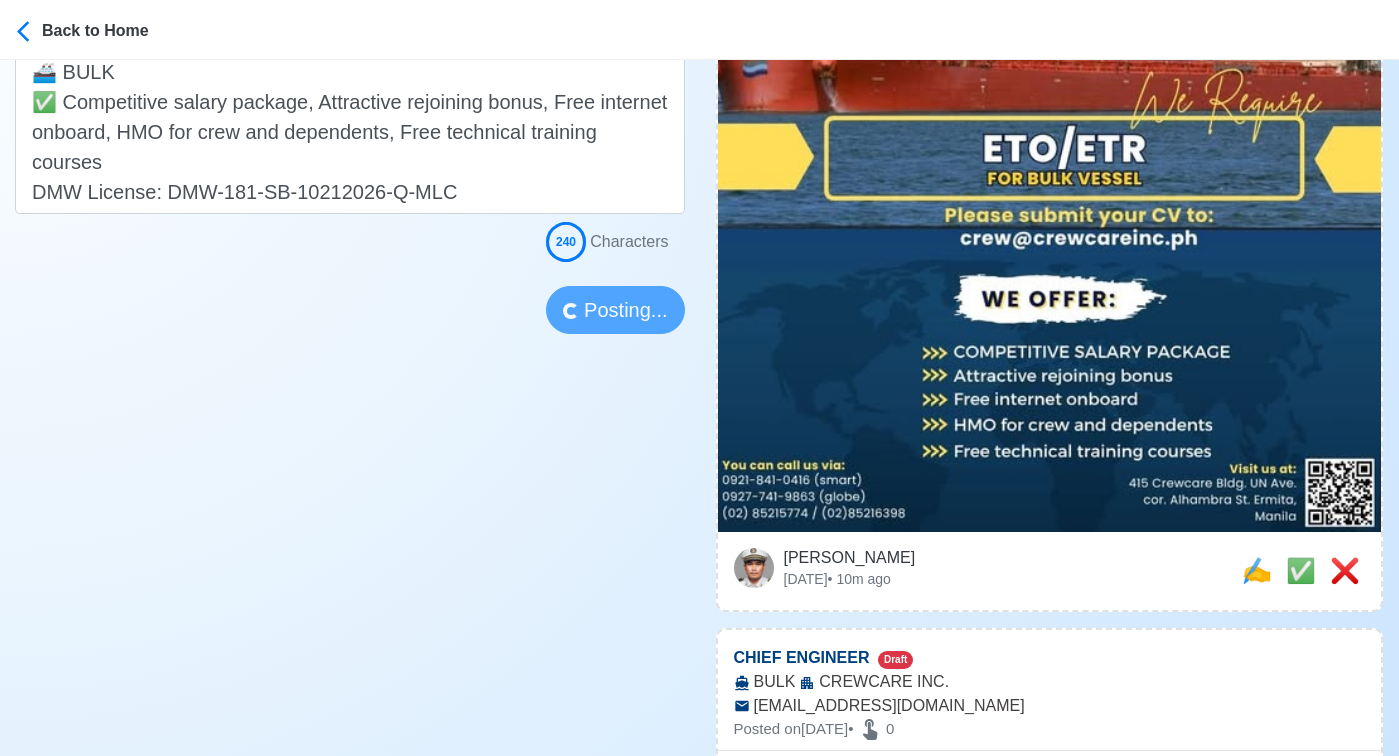scroll, scrollTop: 636, scrollLeft: 0, axis: vertical 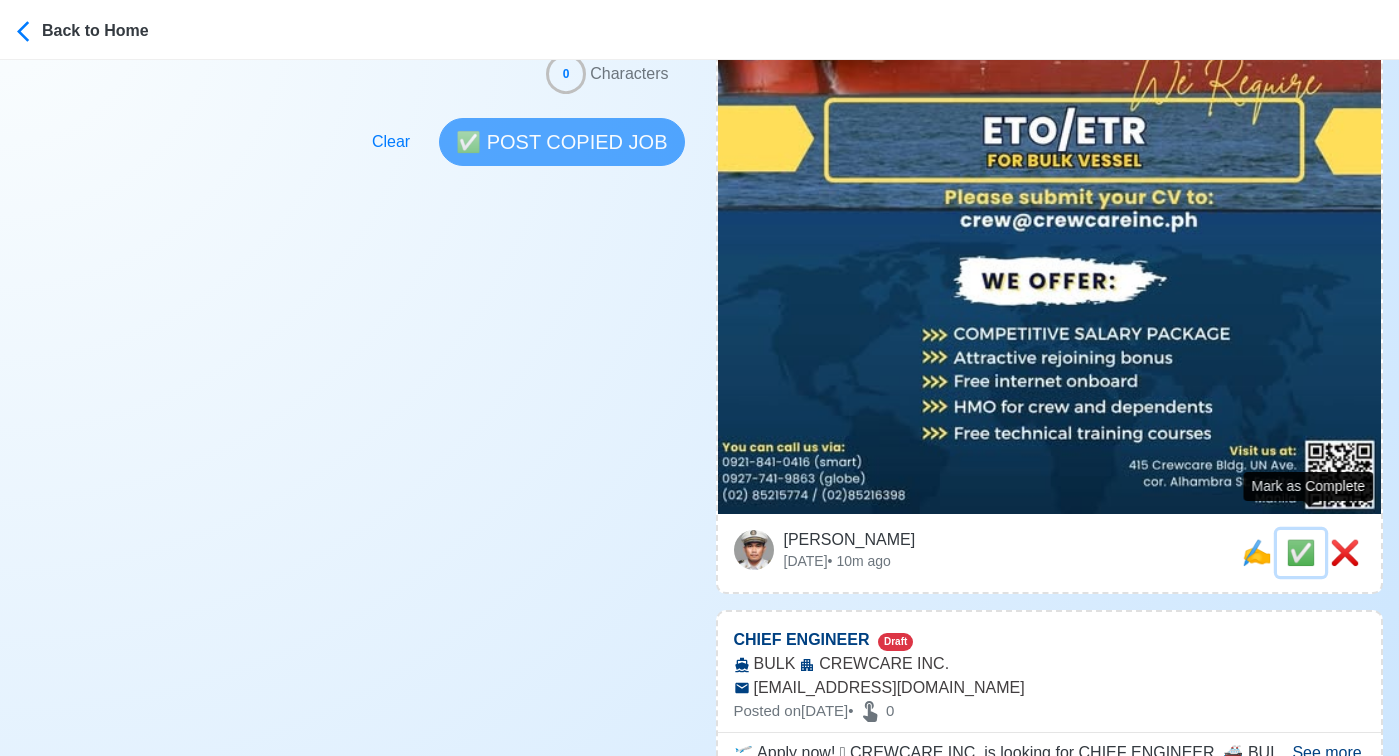 click on "✅" at bounding box center (1301, 552) 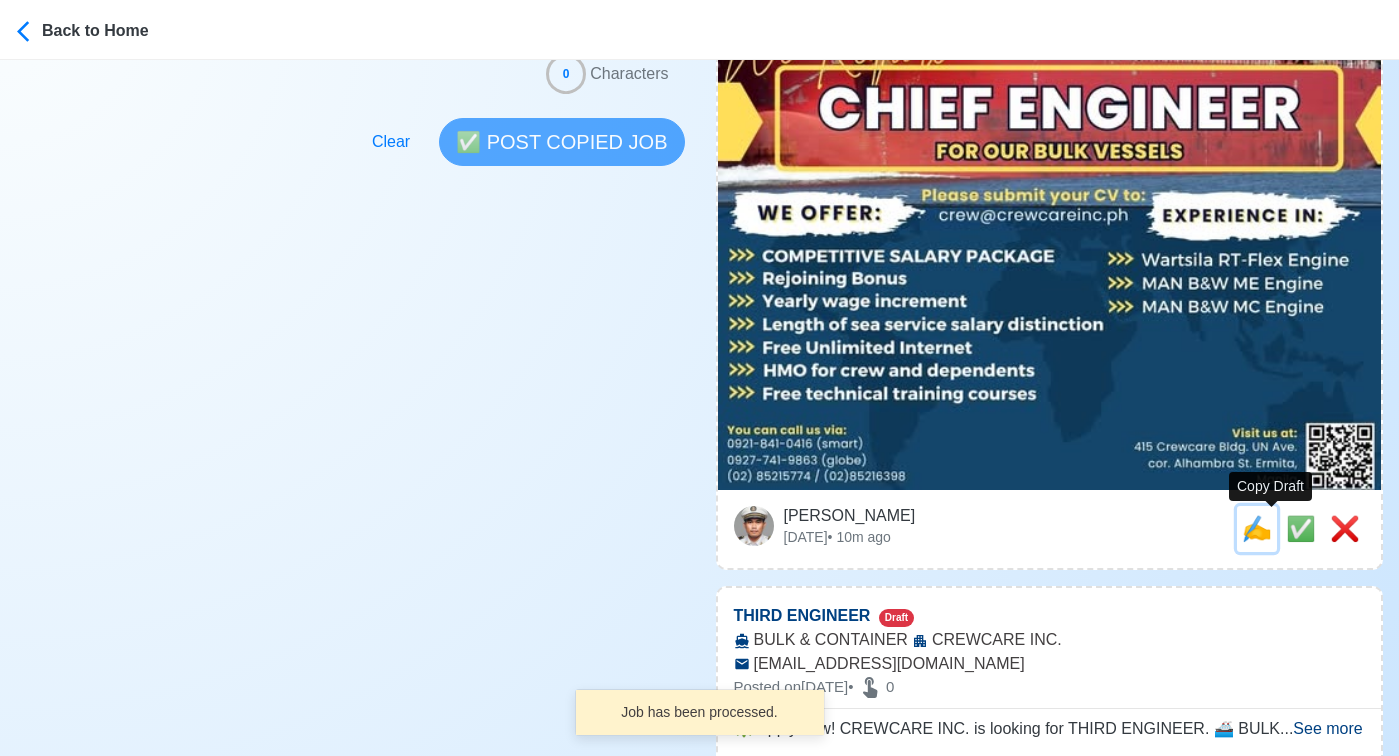 click on "✍️" at bounding box center [1257, 528] 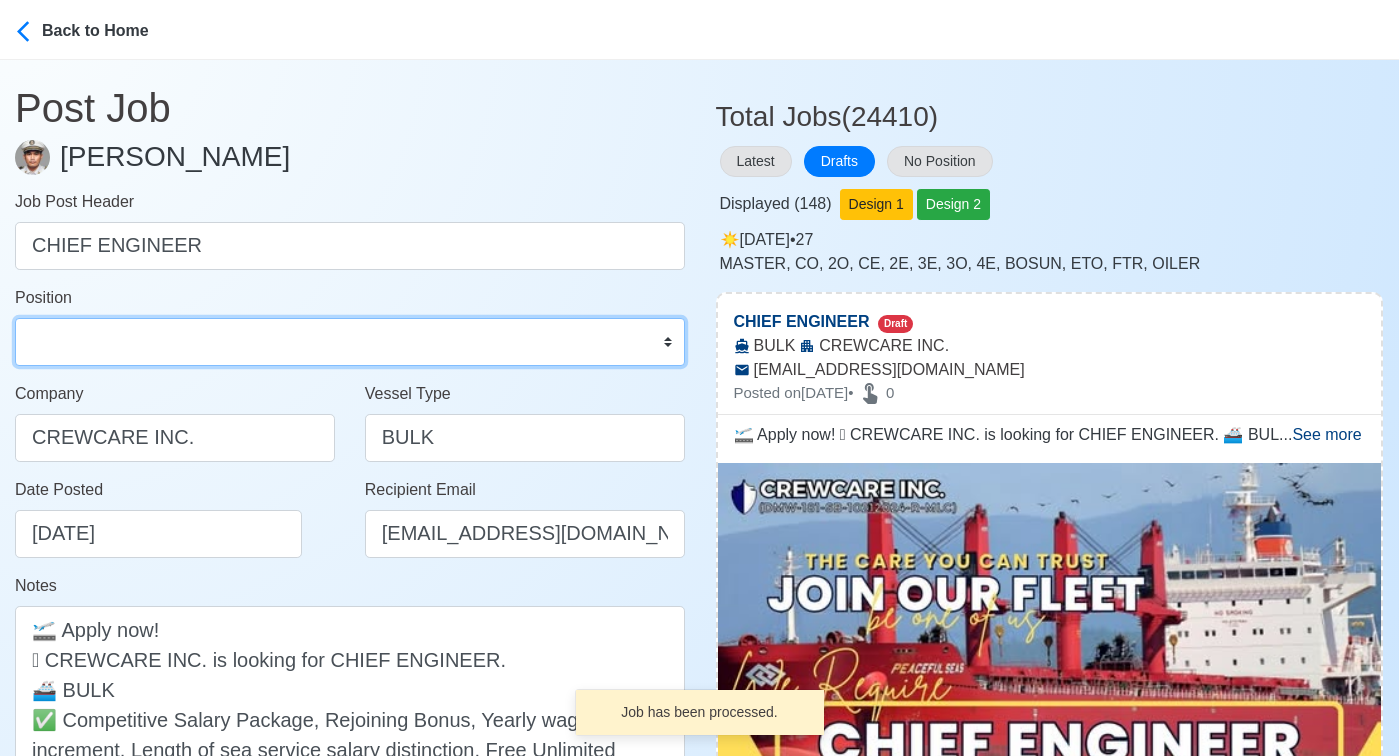 click on "Master Chief Officer 2nd Officer 3rd Officer Junior Officer Chief Engineer 2nd Engineer 3rd Engineer 4th Engineer Gas Engineer Junior Engineer 1st Assistant Engineer 2nd Assistant Engineer 3rd Assistant Engineer ETO/ETR Electrician Electrical Engineer Oiler Fitter Welder Chief Cook Chef Cook Messman Wiper Rigger Ordinary Seaman Able Seaman Motorman Pumpman Bosun Cadet Reefer Mechanic Operator Repairman Painter Steward Waiter Others" at bounding box center [350, 342] 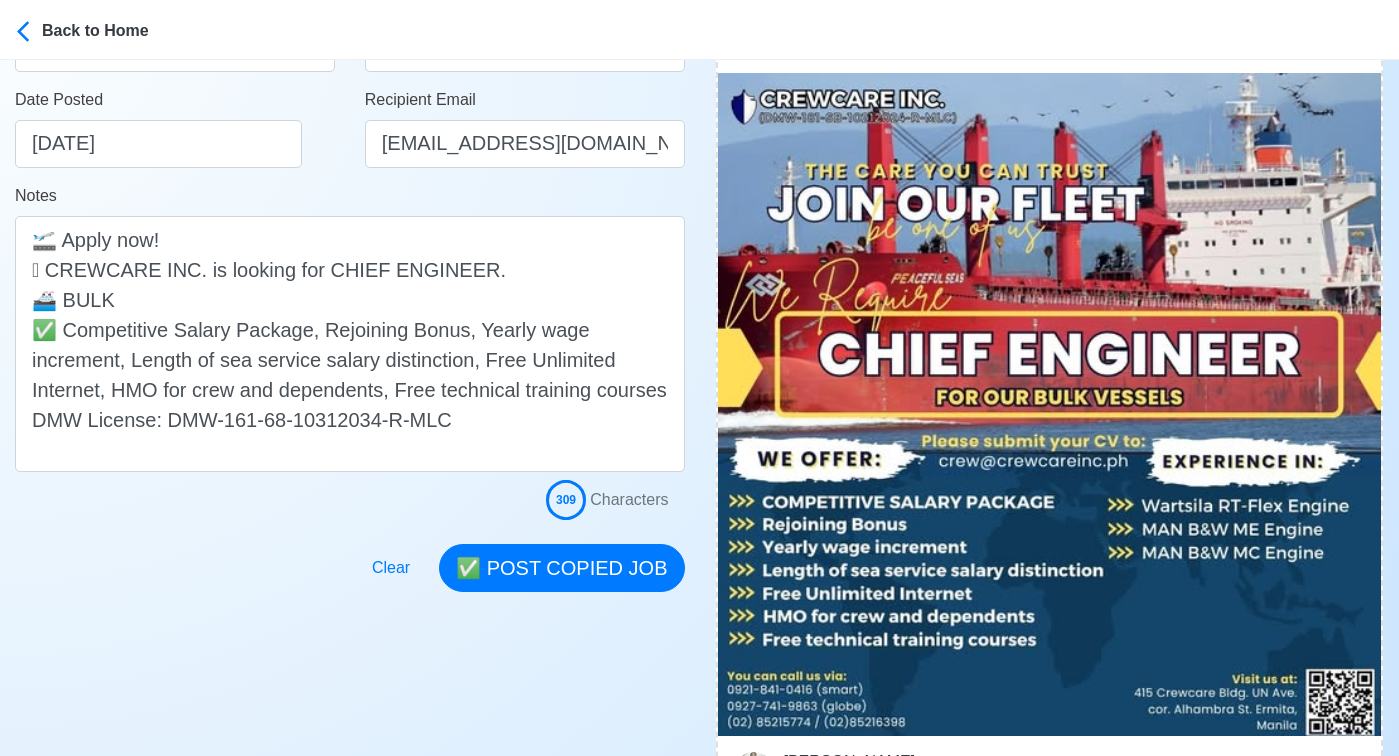 scroll, scrollTop: 398, scrollLeft: 0, axis: vertical 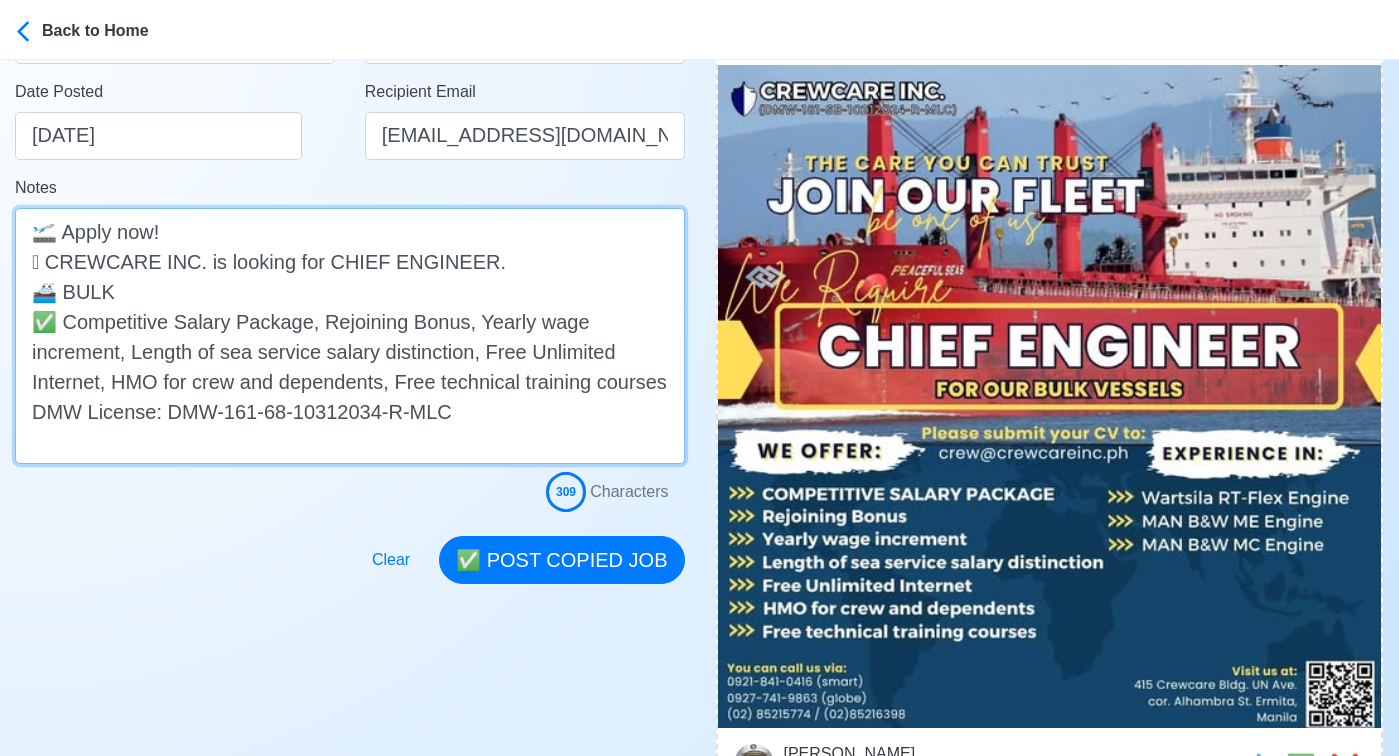 drag, startPoint x: 61, startPoint y: 320, endPoint x: 6, endPoint y: 320, distance: 55 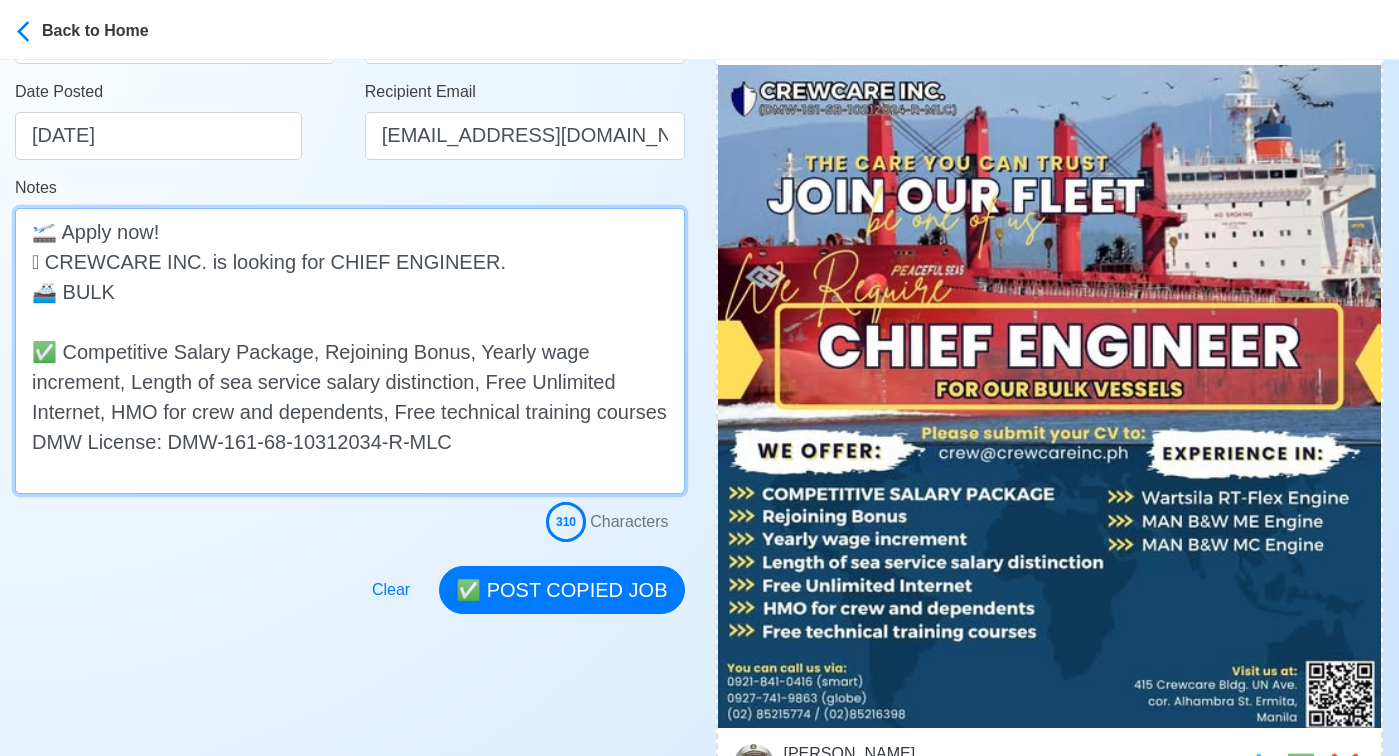paste on "✅" 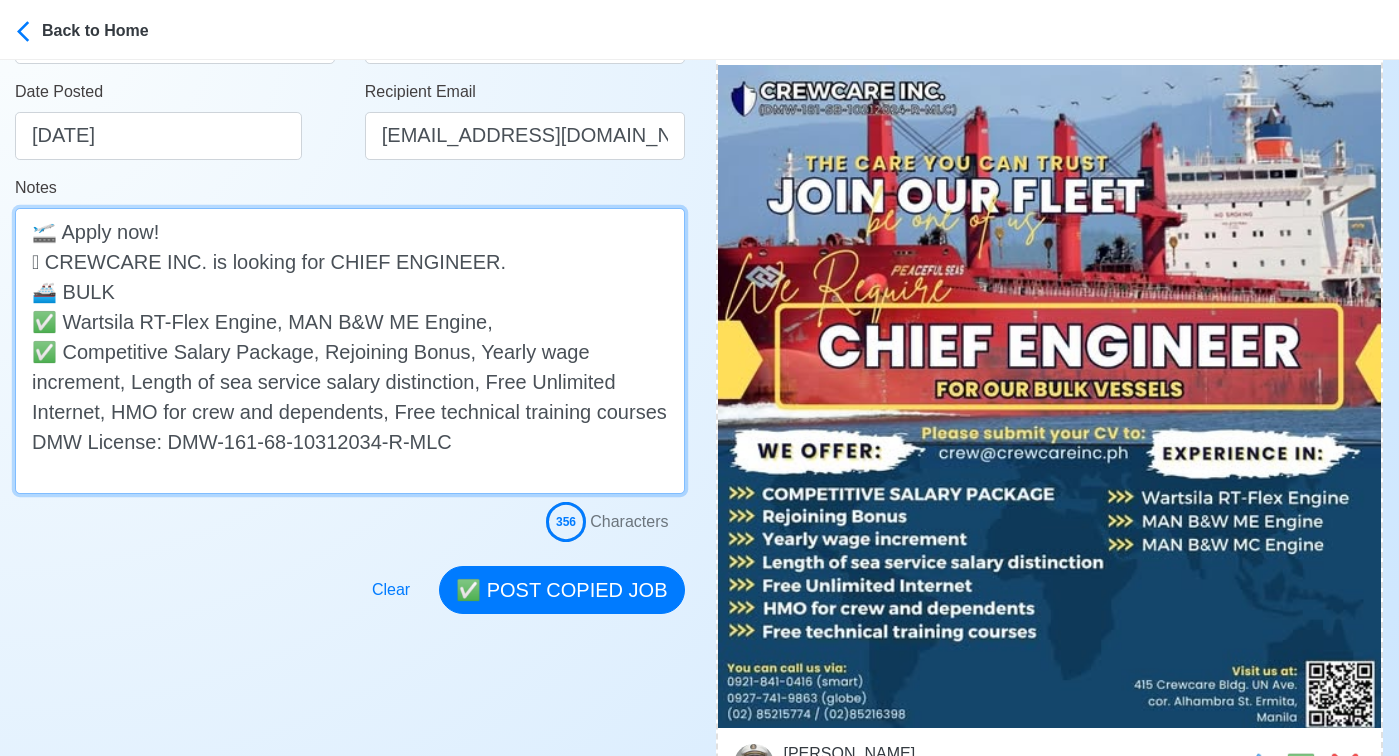 drag, startPoint x: 274, startPoint y: 320, endPoint x: 463, endPoint y: 325, distance: 189.06613 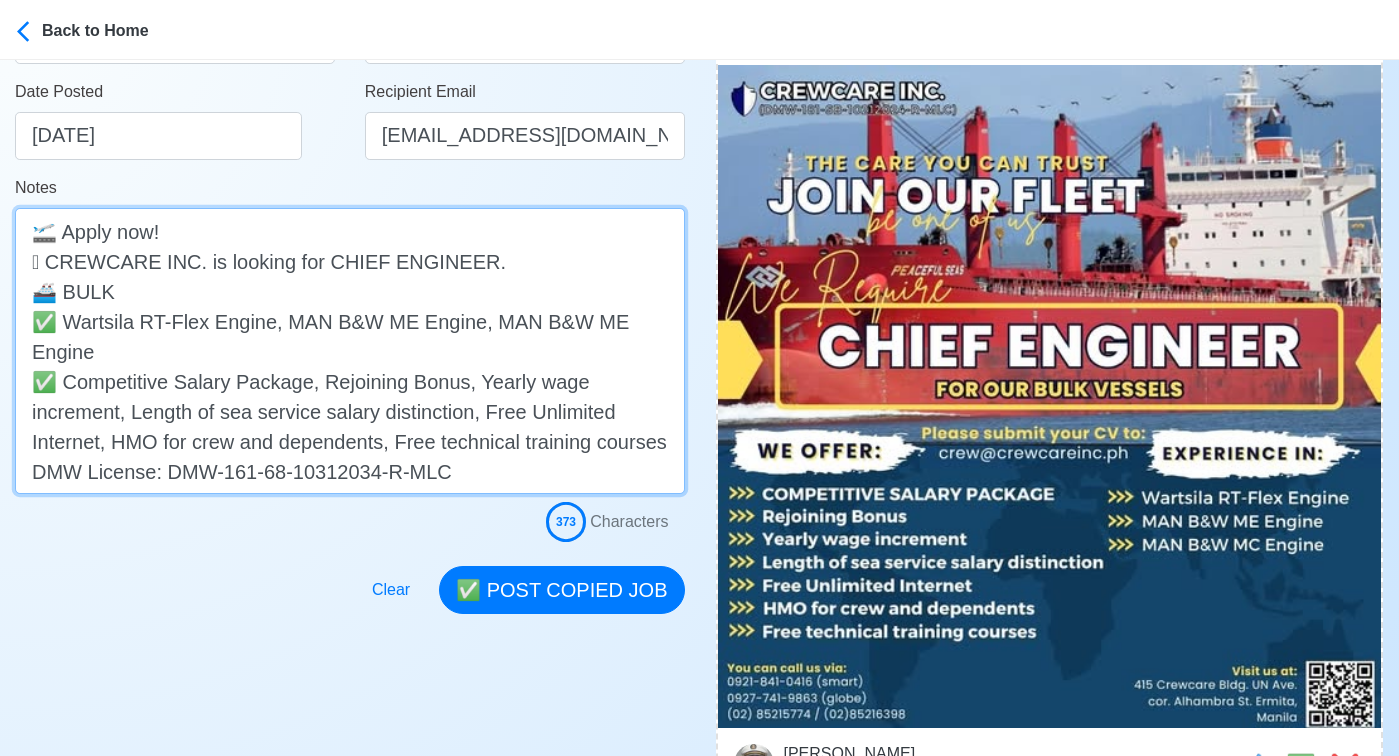 click on "🛫 Apply now!
🛟 CREWCARE INC. is looking for CHIEF ENGINEER.
🚢 BULK
✅ Wartsila RT-Flex Engine, MAN B&W ME Engine, MAN B&W ME Engine
✅ Competitive Salary Package, Rejoining Bonus, Yearly wage increment, Length of sea service salary distinction, Free Unlimited Internet, HMO for crew and dependents, Free technical training courses
DMW License: DMW-161-68-10312034-R-MLC" at bounding box center (350, 351) 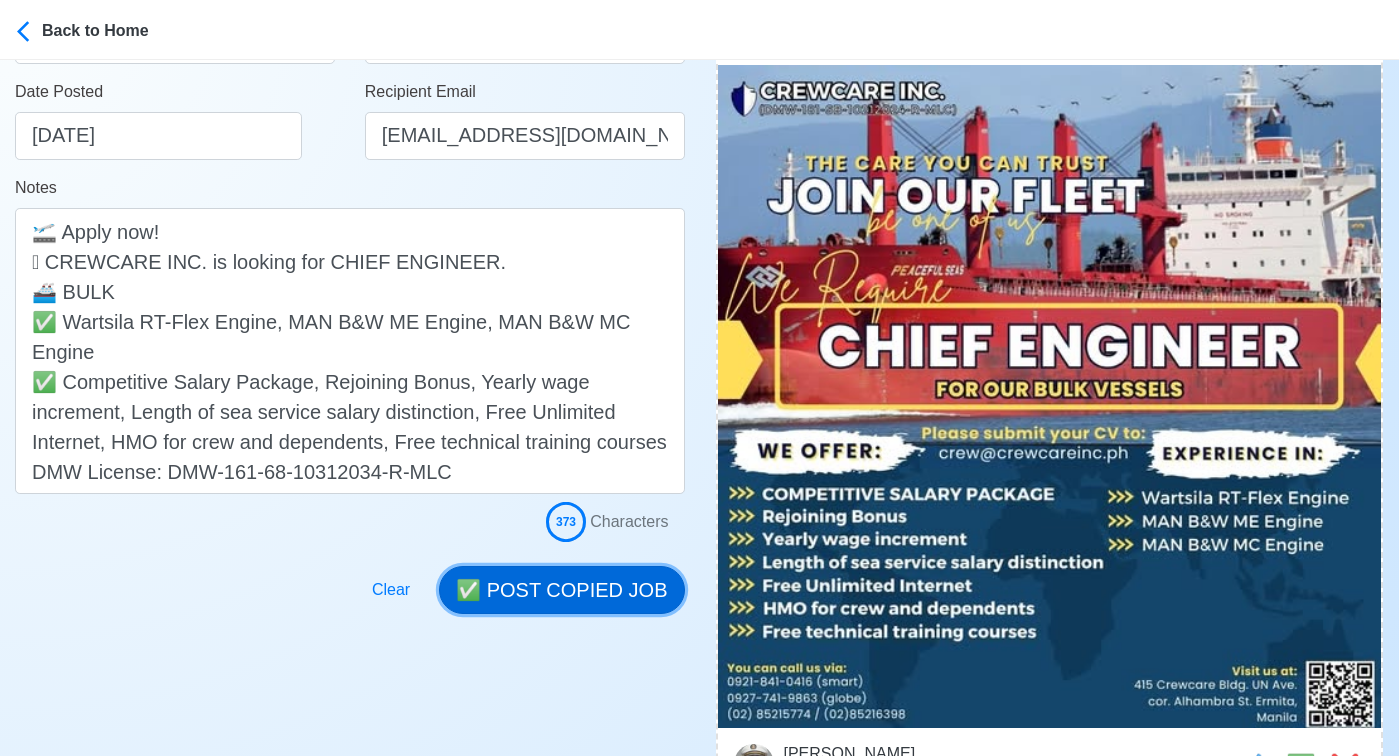 click on "✅ POST COPIED JOB" at bounding box center [561, 590] 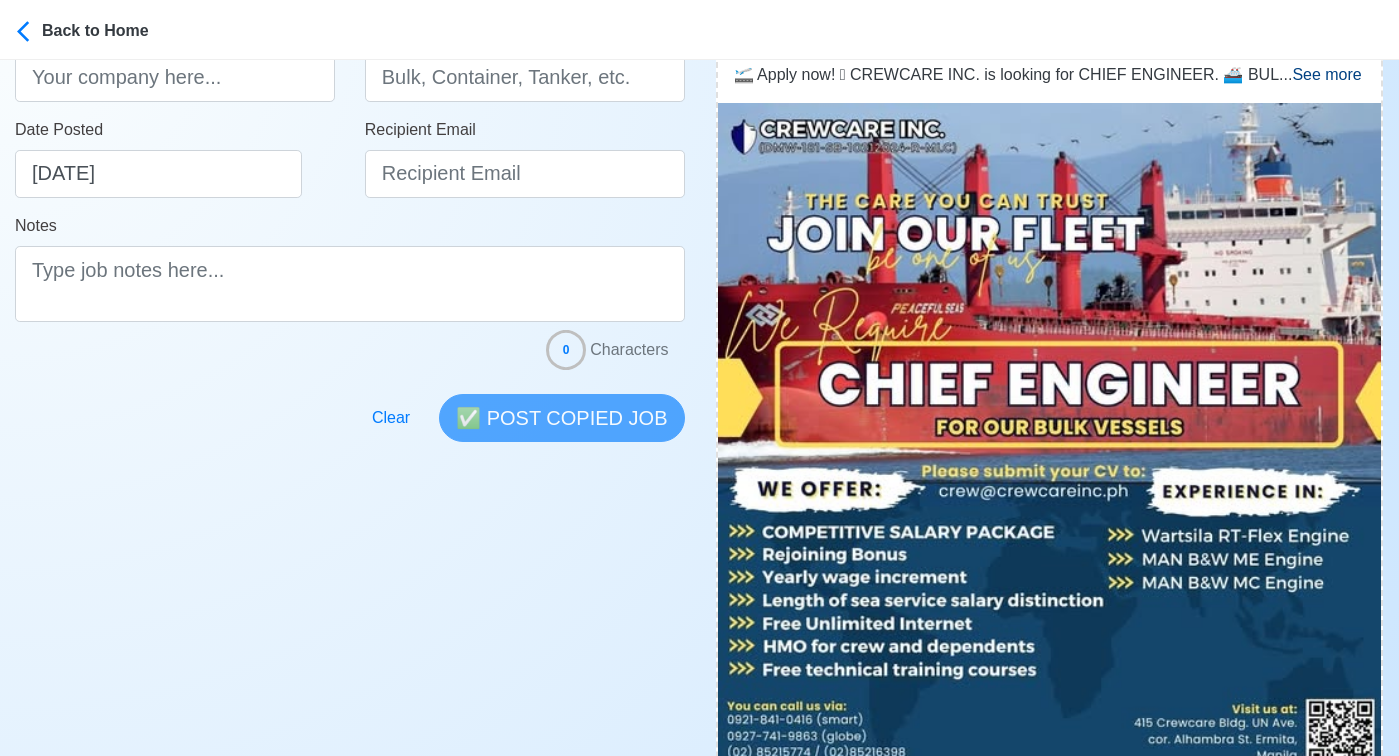 scroll, scrollTop: 711, scrollLeft: 0, axis: vertical 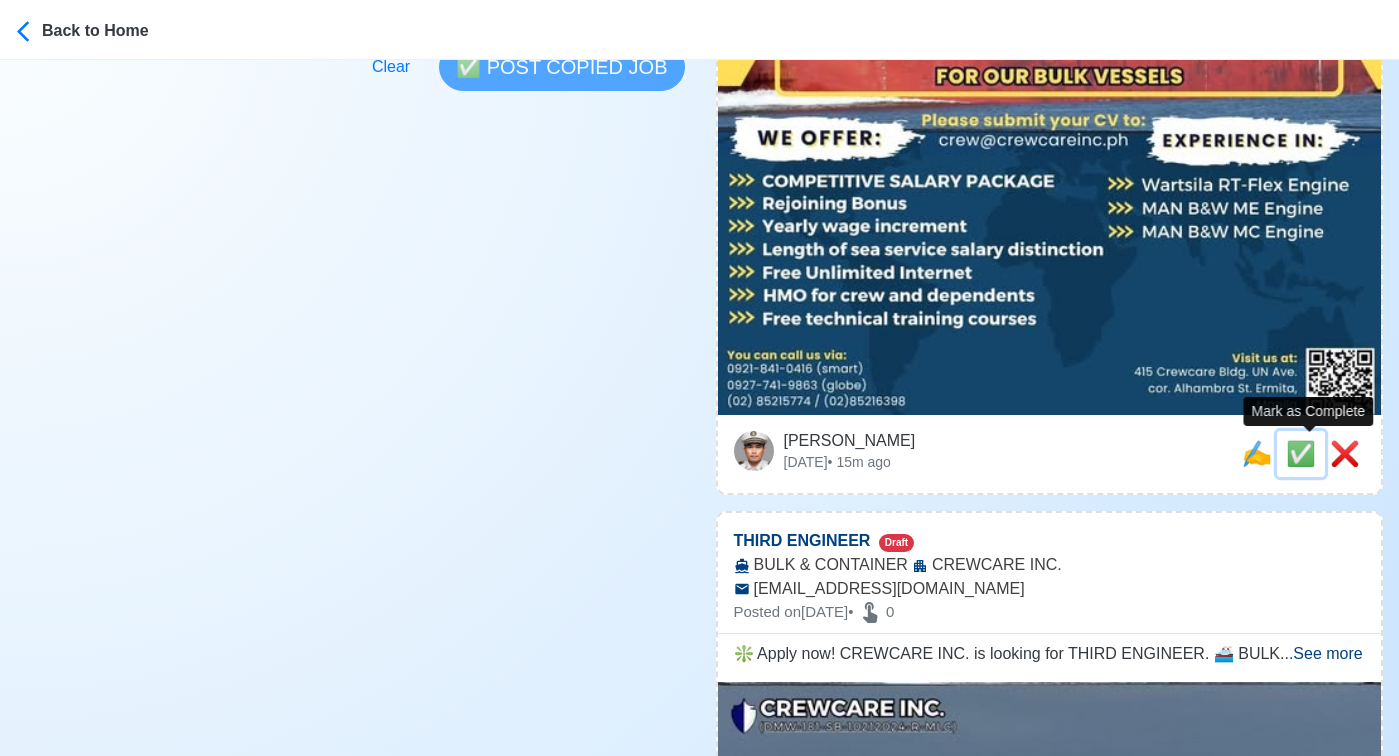 click on "✅" at bounding box center [1301, 453] 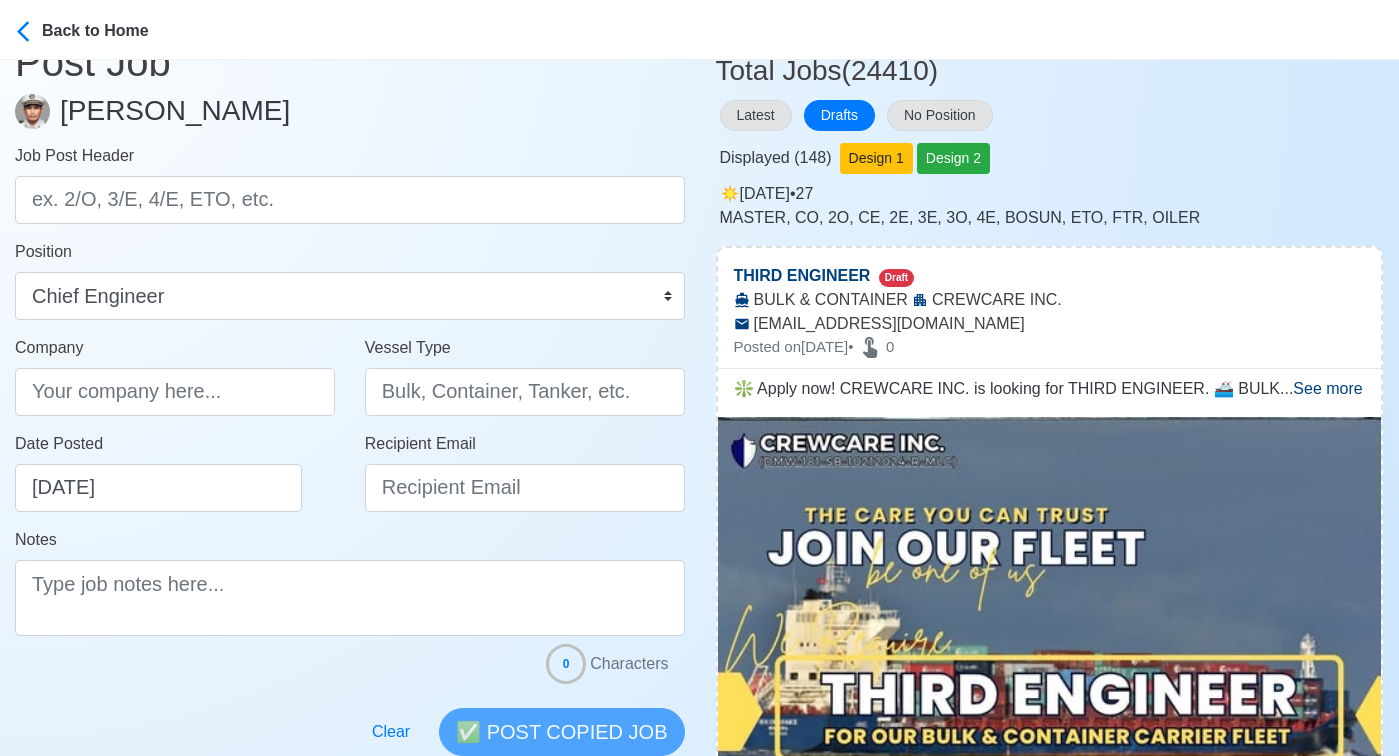 scroll, scrollTop: 16, scrollLeft: 0, axis: vertical 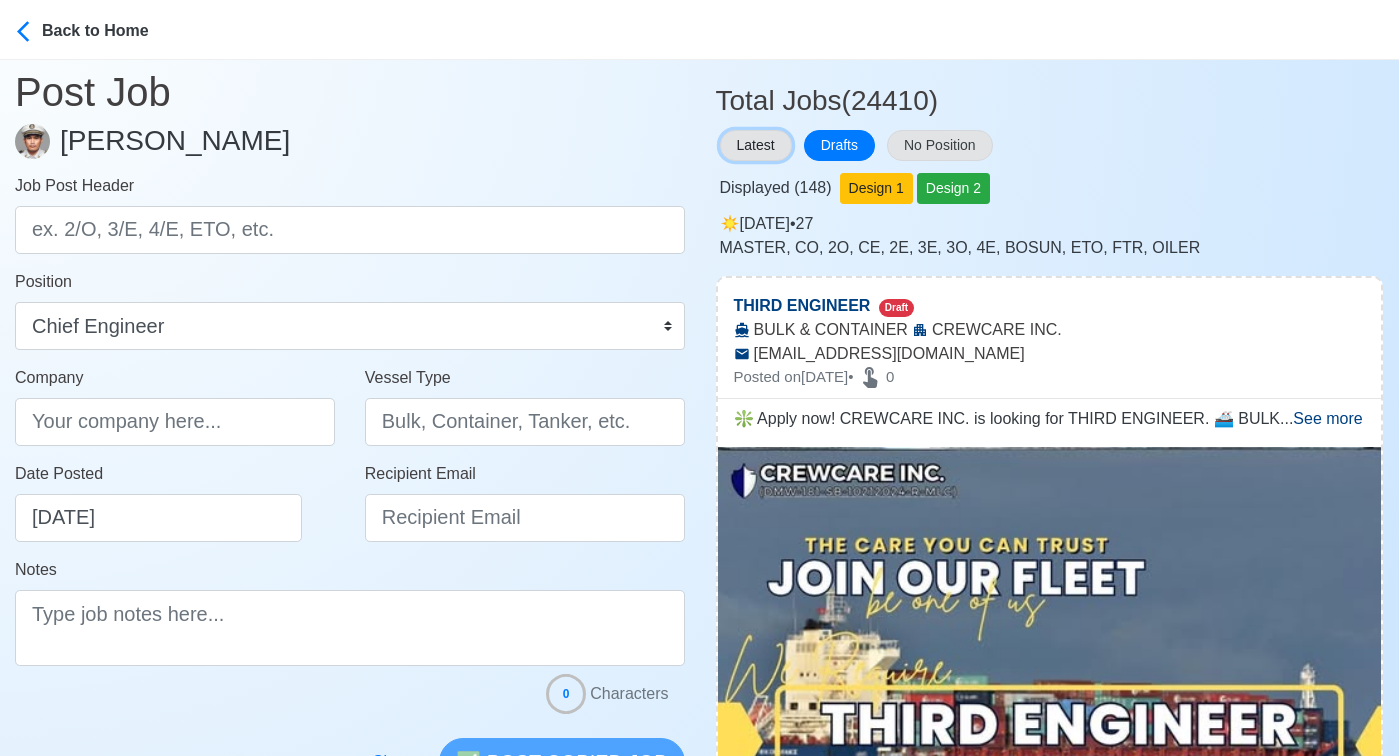 click on "Latest" at bounding box center [756, 145] 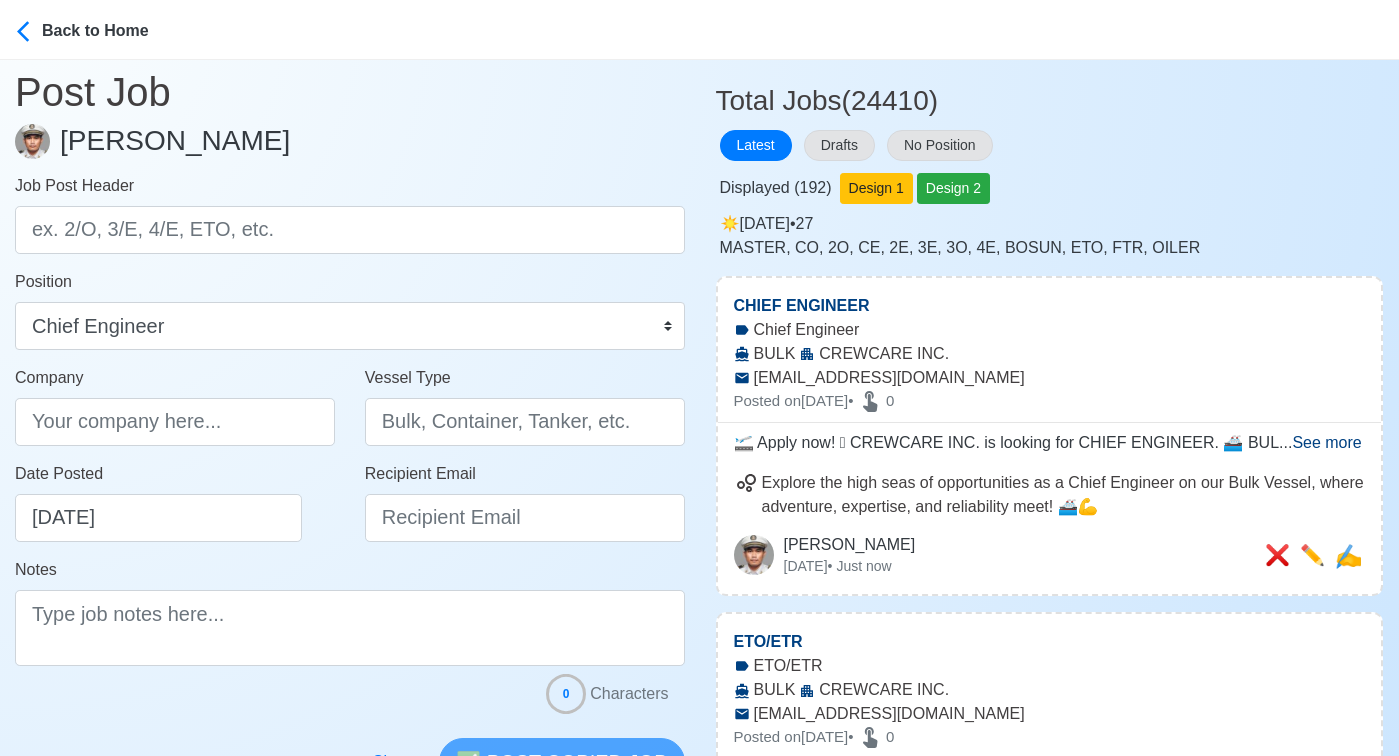 click on "See more" at bounding box center [1326, 442] 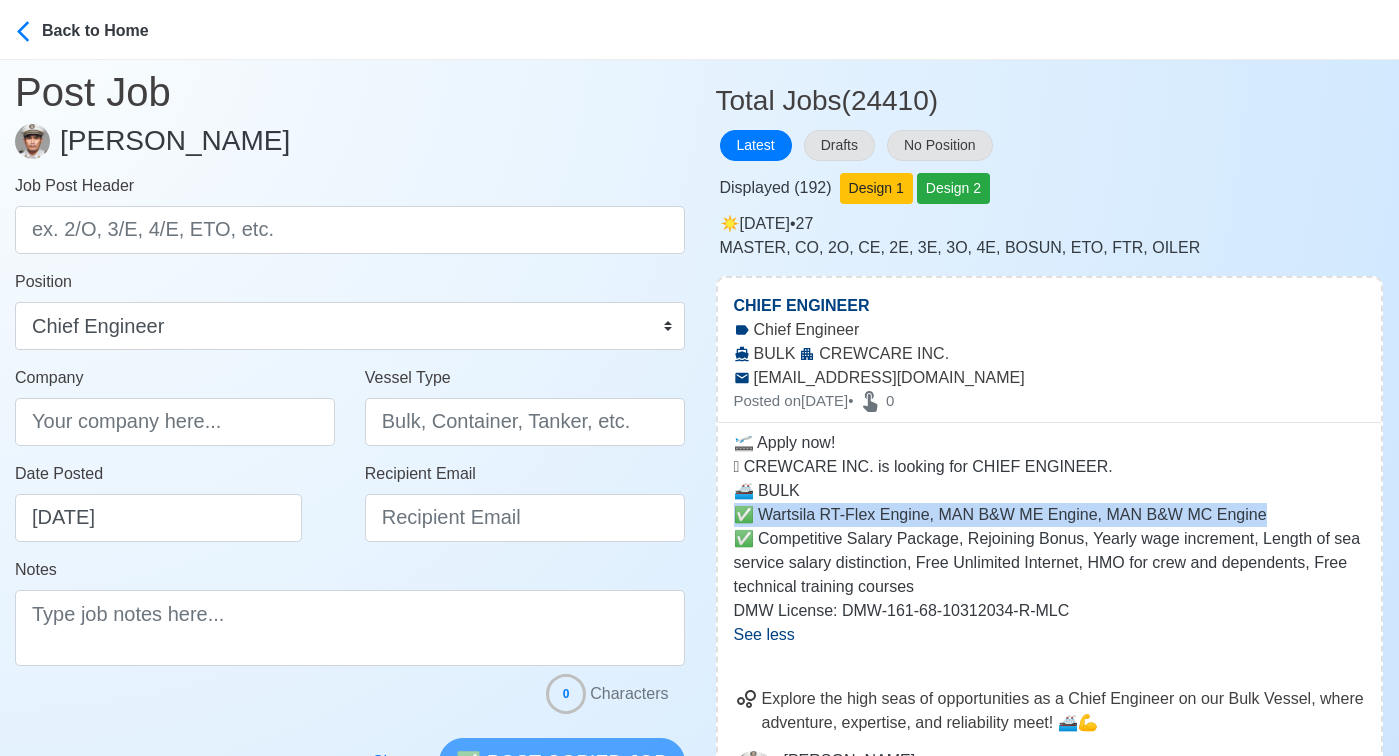 drag, startPoint x: 735, startPoint y: 518, endPoint x: 1281, endPoint y: 522, distance: 546.01465 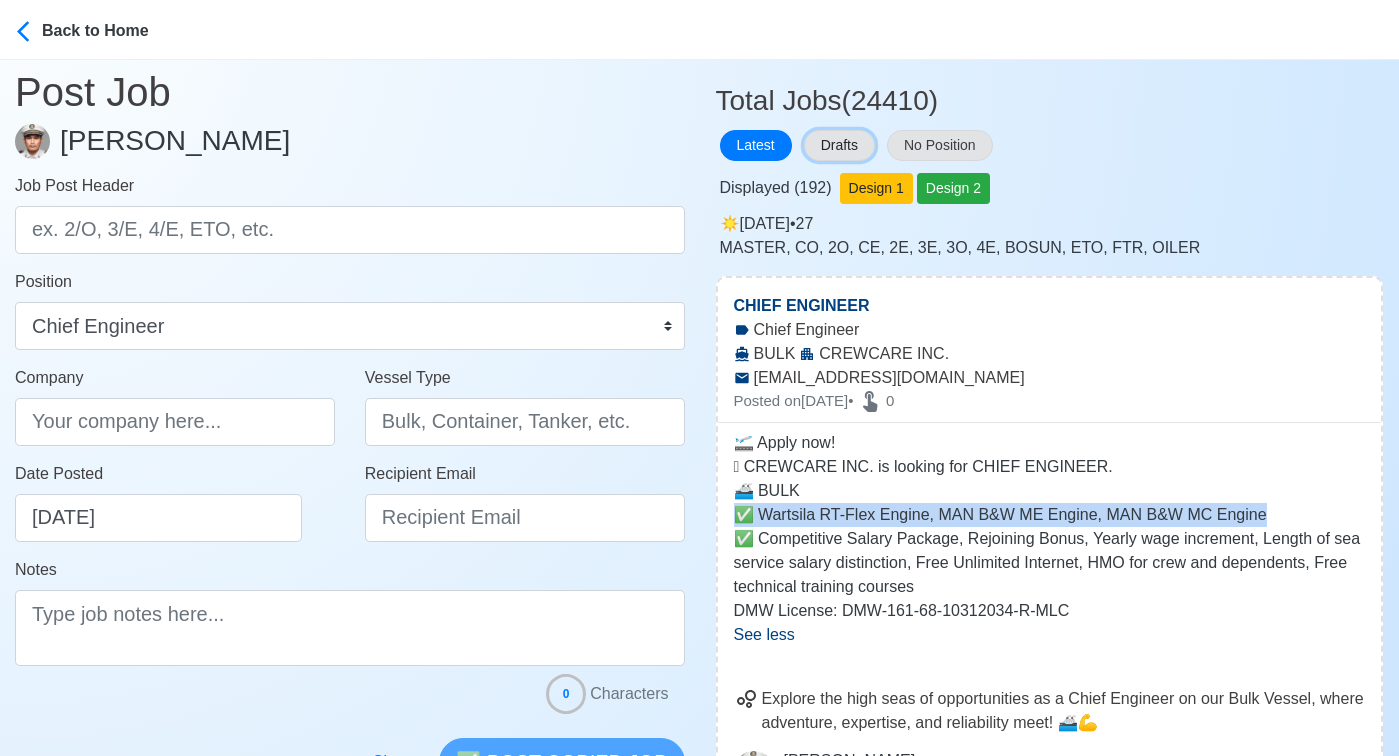 click on "Drafts" at bounding box center [839, 145] 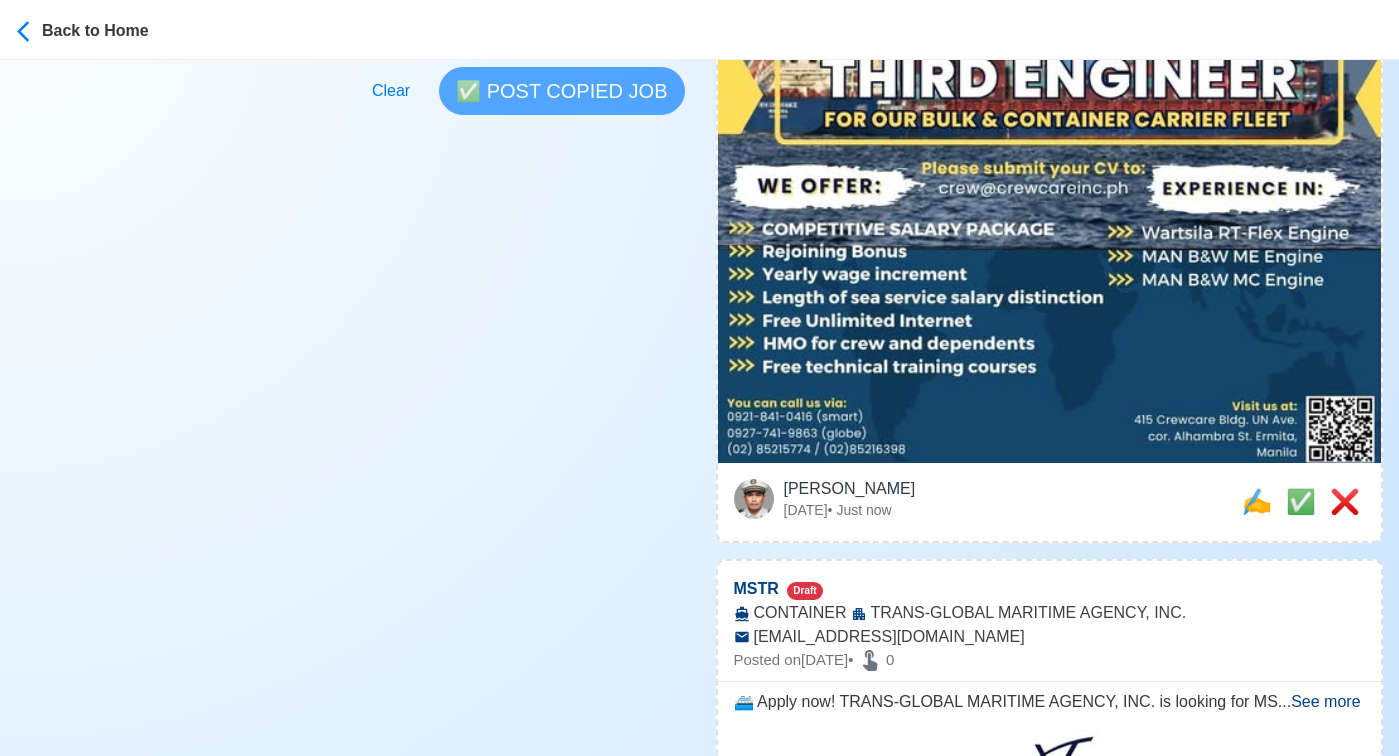 scroll, scrollTop: 710, scrollLeft: 0, axis: vertical 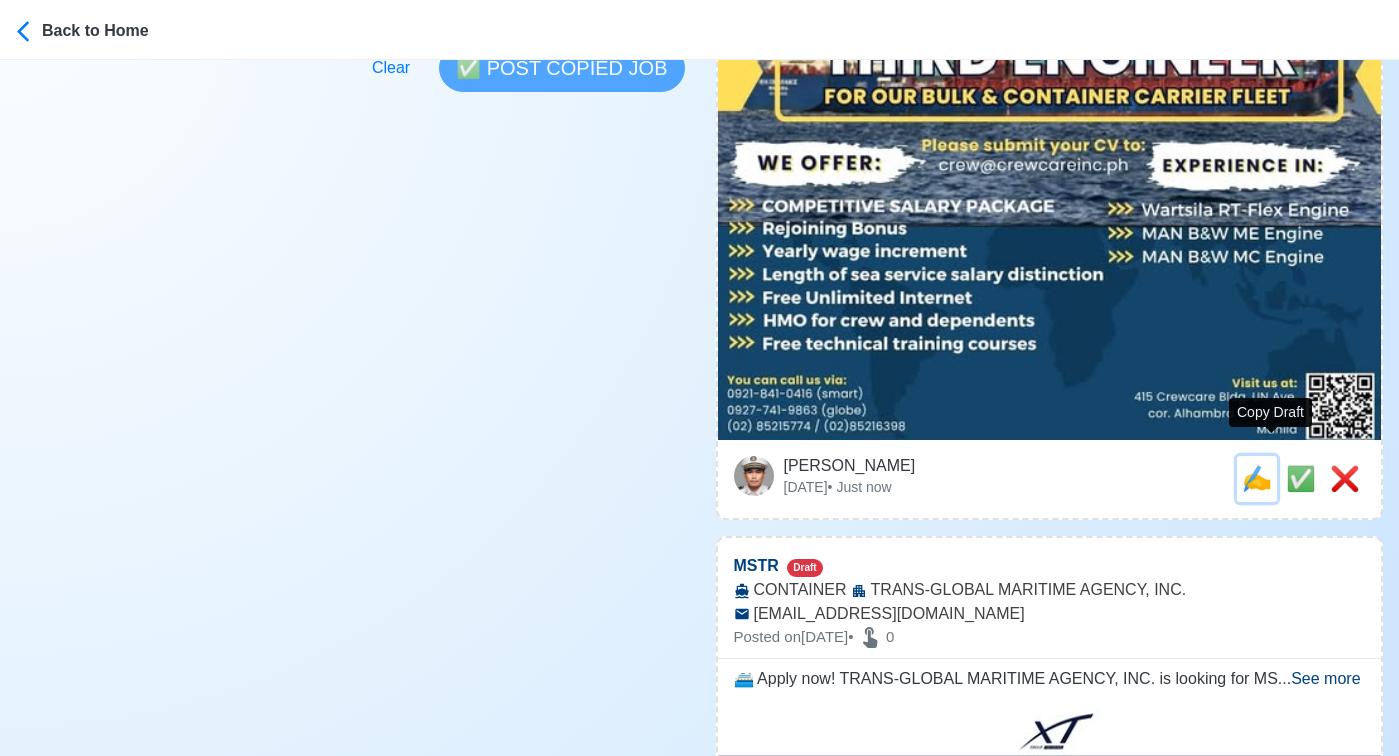 click on "✍️" at bounding box center (1257, 478) 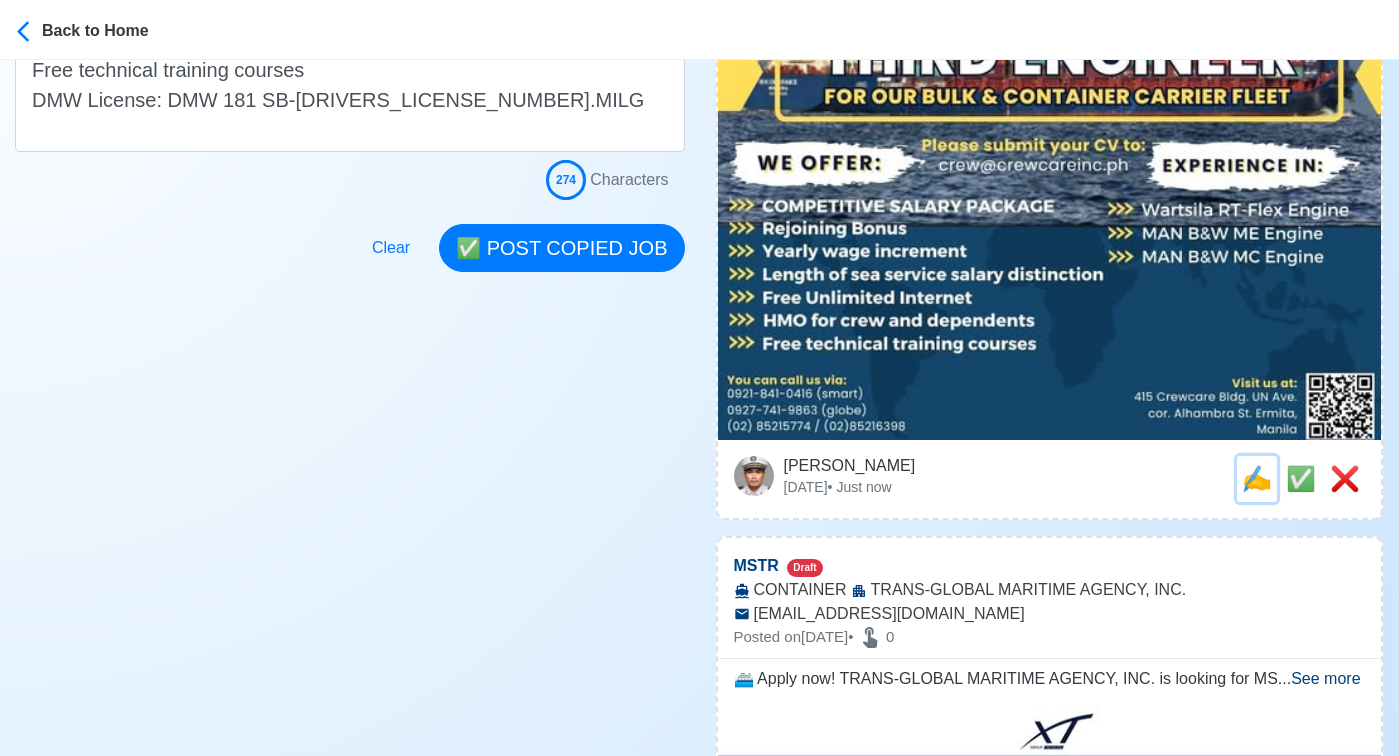 scroll, scrollTop: 0, scrollLeft: 0, axis: both 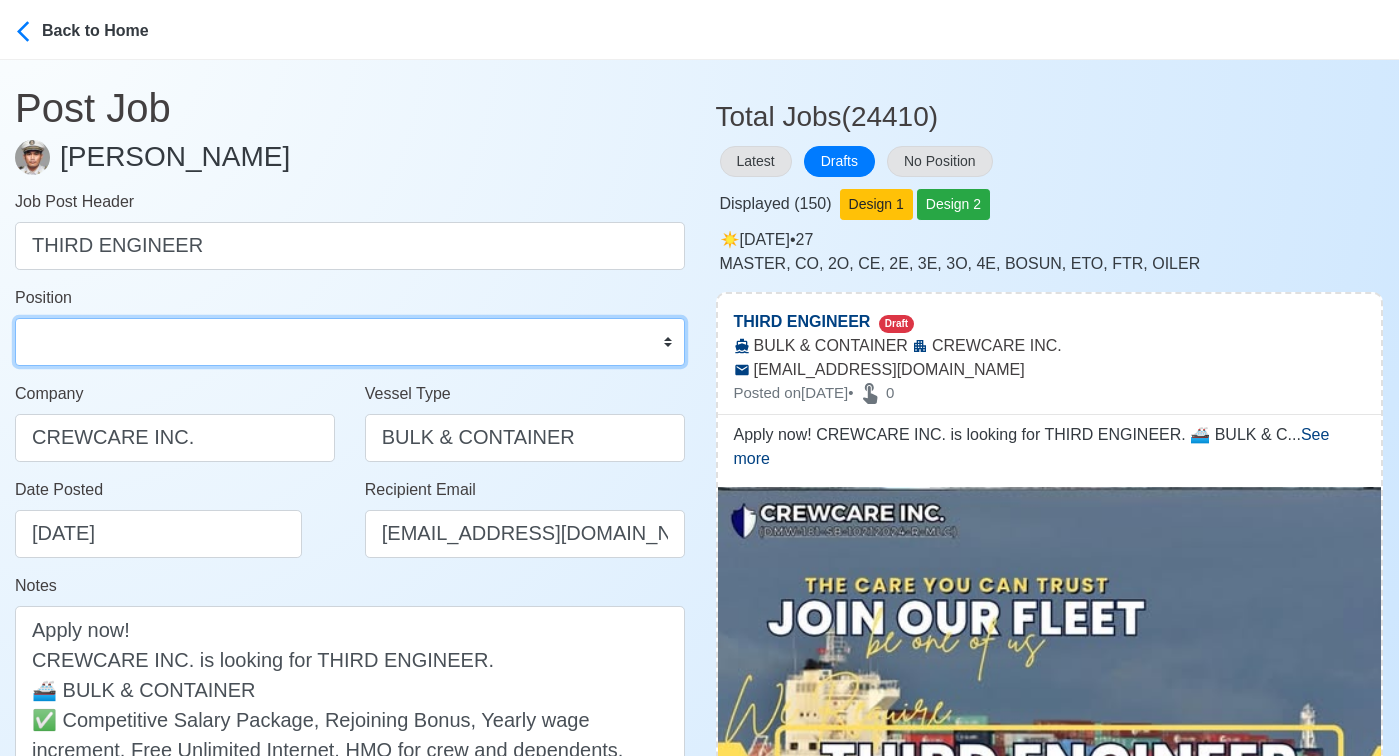 click on "Master Chief Officer 2nd Officer 3rd Officer Junior Officer Chief Engineer 2nd Engineer 3rd Engineer 4th Engineer Gas Engineer Junior Engineer 1st Assistant Engineer 2nd Assistant Engineer 3rd Assistant Engineer ETO/ETR Electrician Electrical Engineer Oiler Fitter Welder Chief Cook Chef Cook Messman Wiper Rigger Ordinary Seaman Able Seaman Motorman Pumpman Bosun Cadet Reefer Mechanic Operator Repairman Painter Steward Waiter Others" at bounding box center [350, 342] 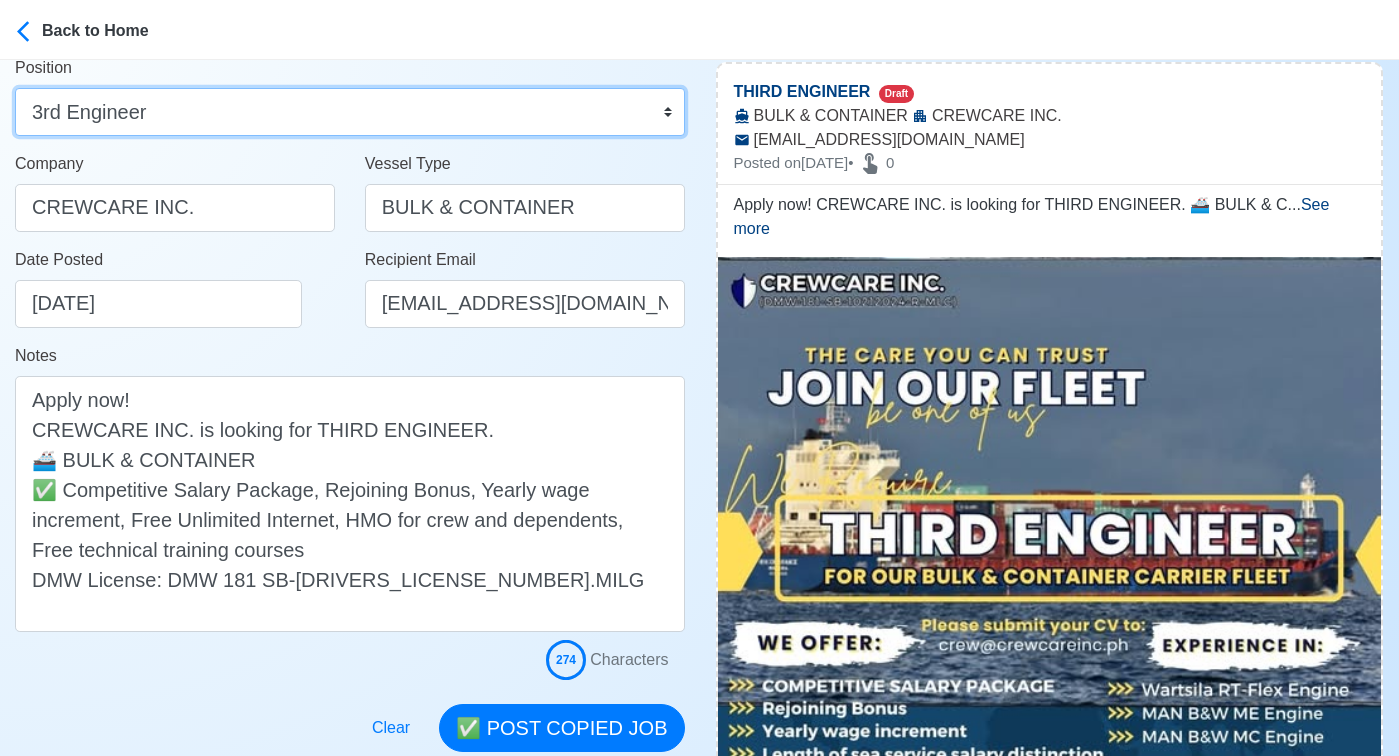 scroll, scrollTop: 249, scrollLeft: 0, axis: vertical 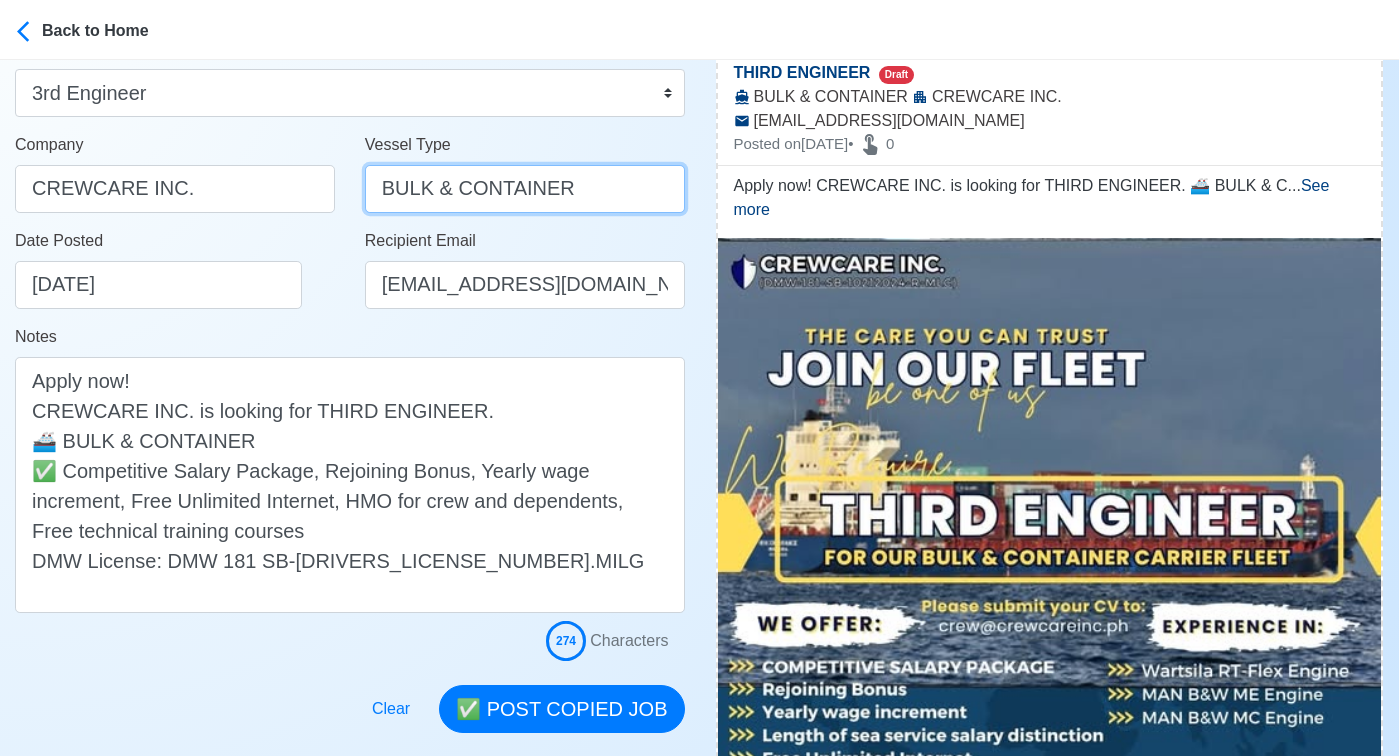 click on "BULK & CONTAINER" at bounding box center (525, 189) 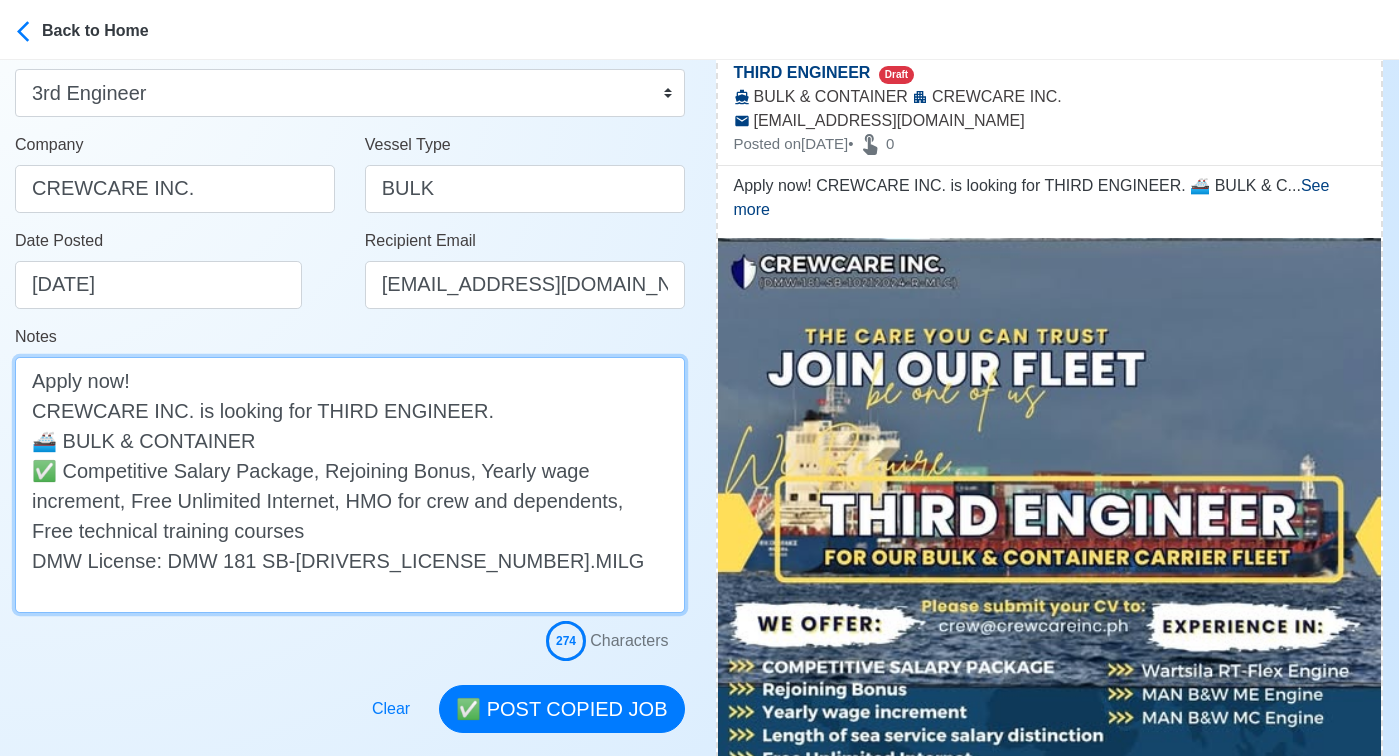 click on "Apply now!
CREWCARE INC. is looking for THIRD ENGINEER.
🚢 BULK & CONTAINER
✅ Competitive Salary Package, Rejoining Bonus, Yearly wage increment, Free Unlimited Internet, HMO for crew and dependents, Free technical training courses
DMW License: DMW 181 SB-10212024 R.MILG" at bounding box center [350, 485] 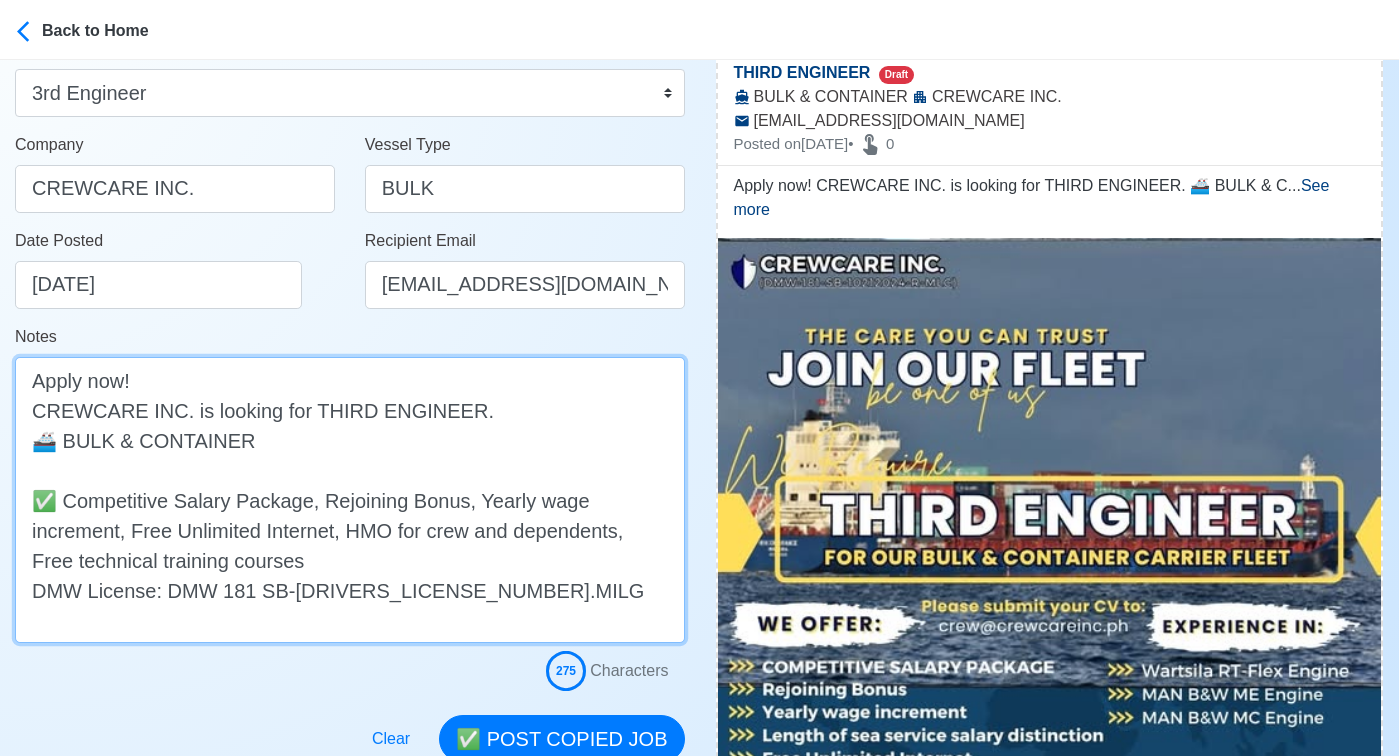 paste on "✅ Wartsila RT-Flex Engine, MAN B&W ME Engine, MAN B&W MC Engine" 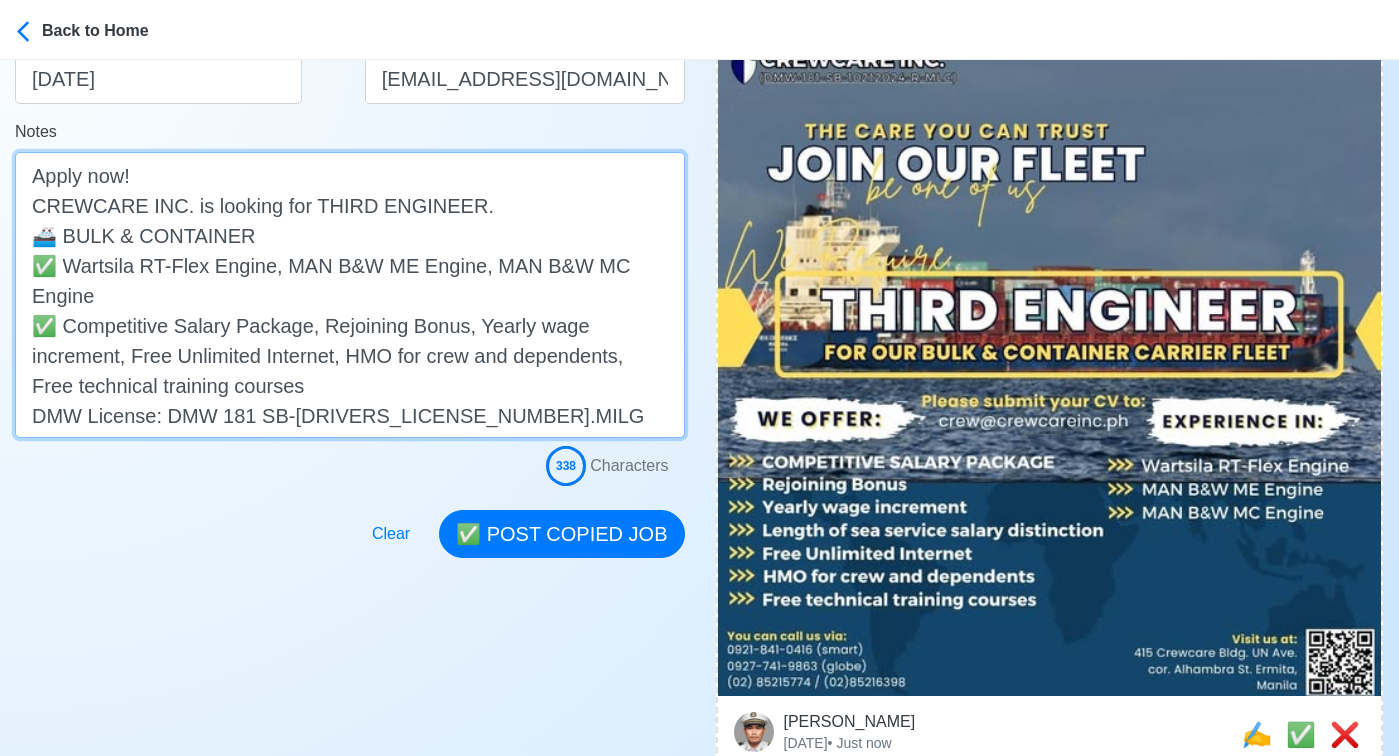 scroll, scrollTop: 530, scrollLeft: 0, axis: vertical 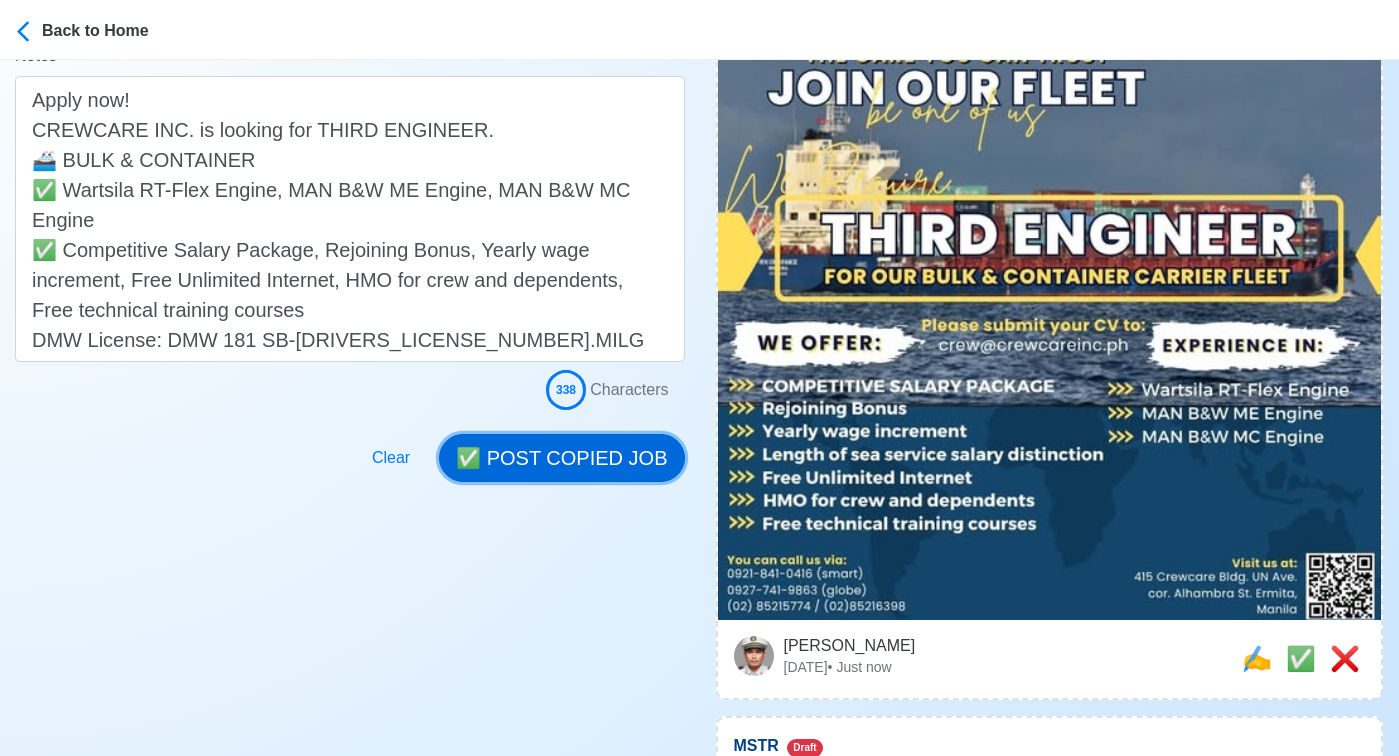 click on "✅ POST COPIED JOB" at bounding box center [561, 458] 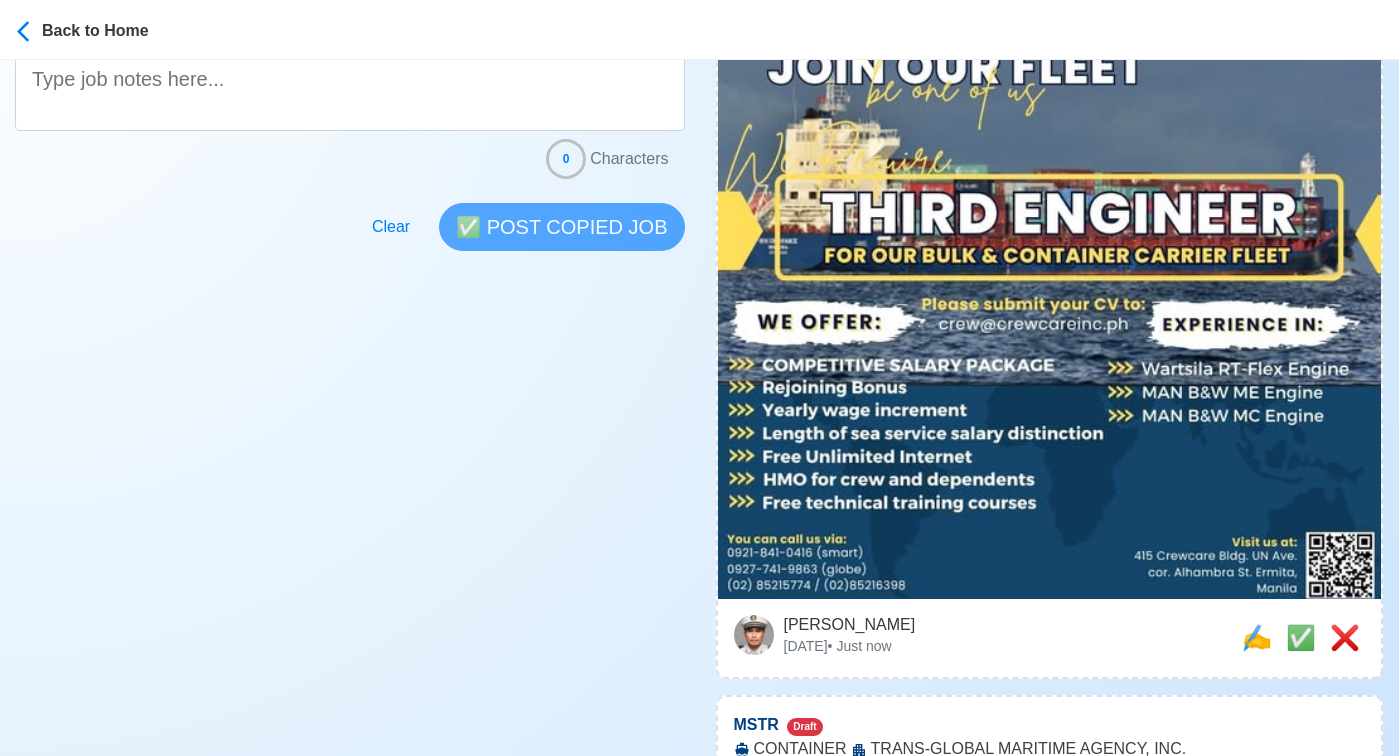 scroll, scrollTop: 695, scrollLeft: 0, axis: vertical 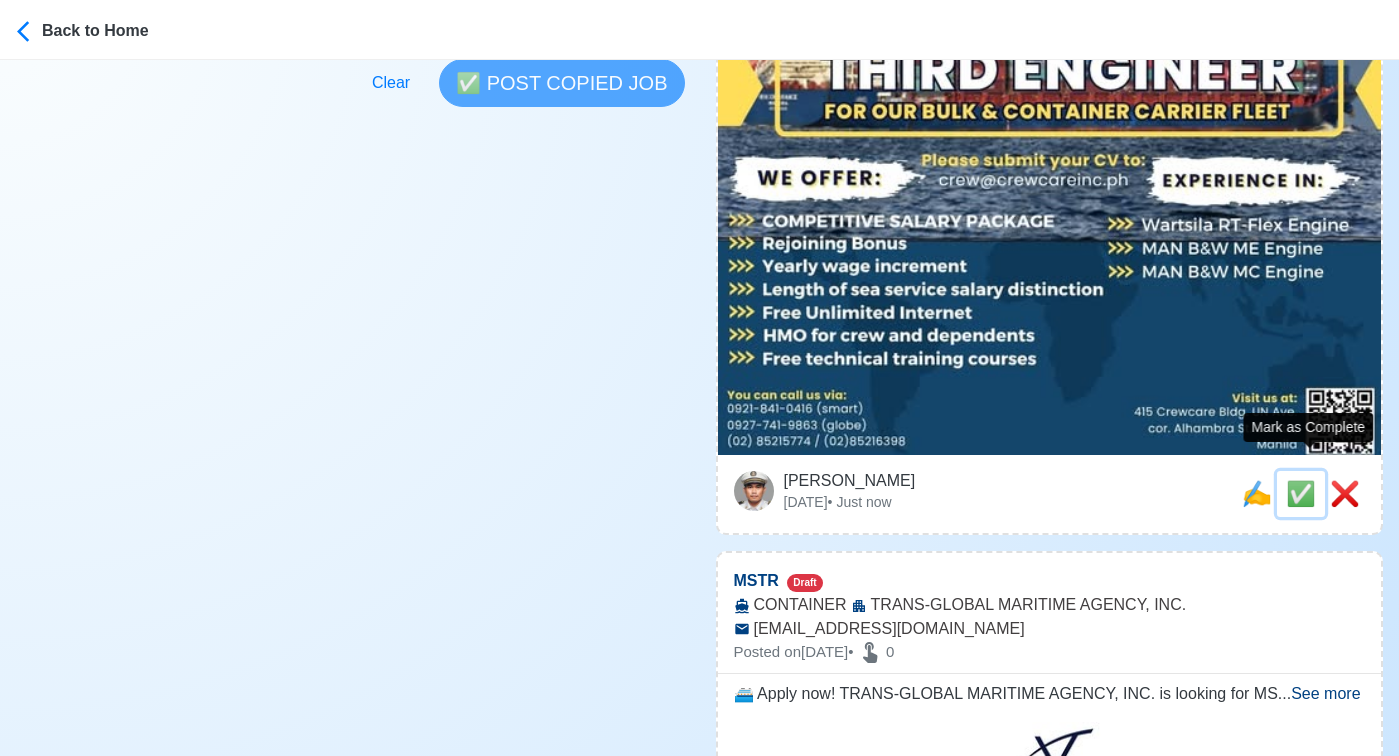 click on "✅" at bounding box center [1301, 493] 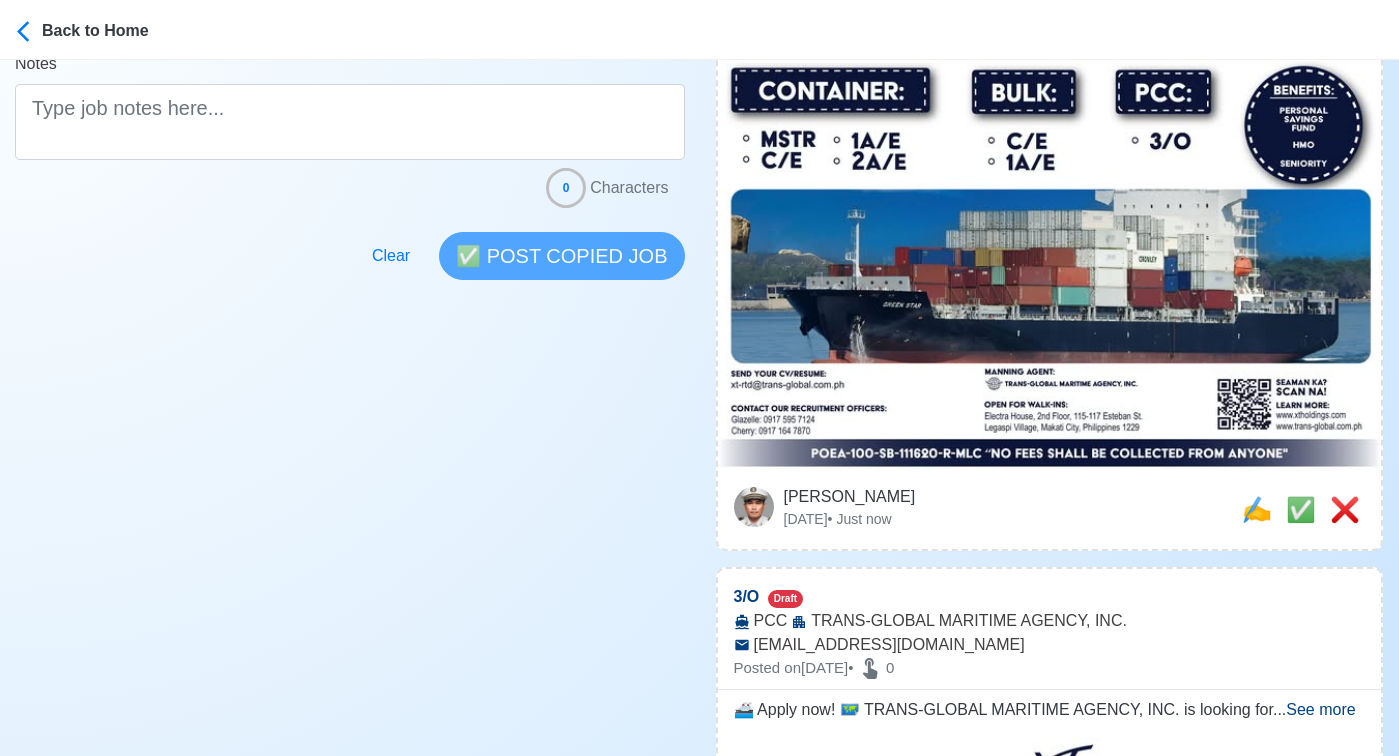 scroll, scrollTop: 542, scrollLeft: 0, axis: vertical 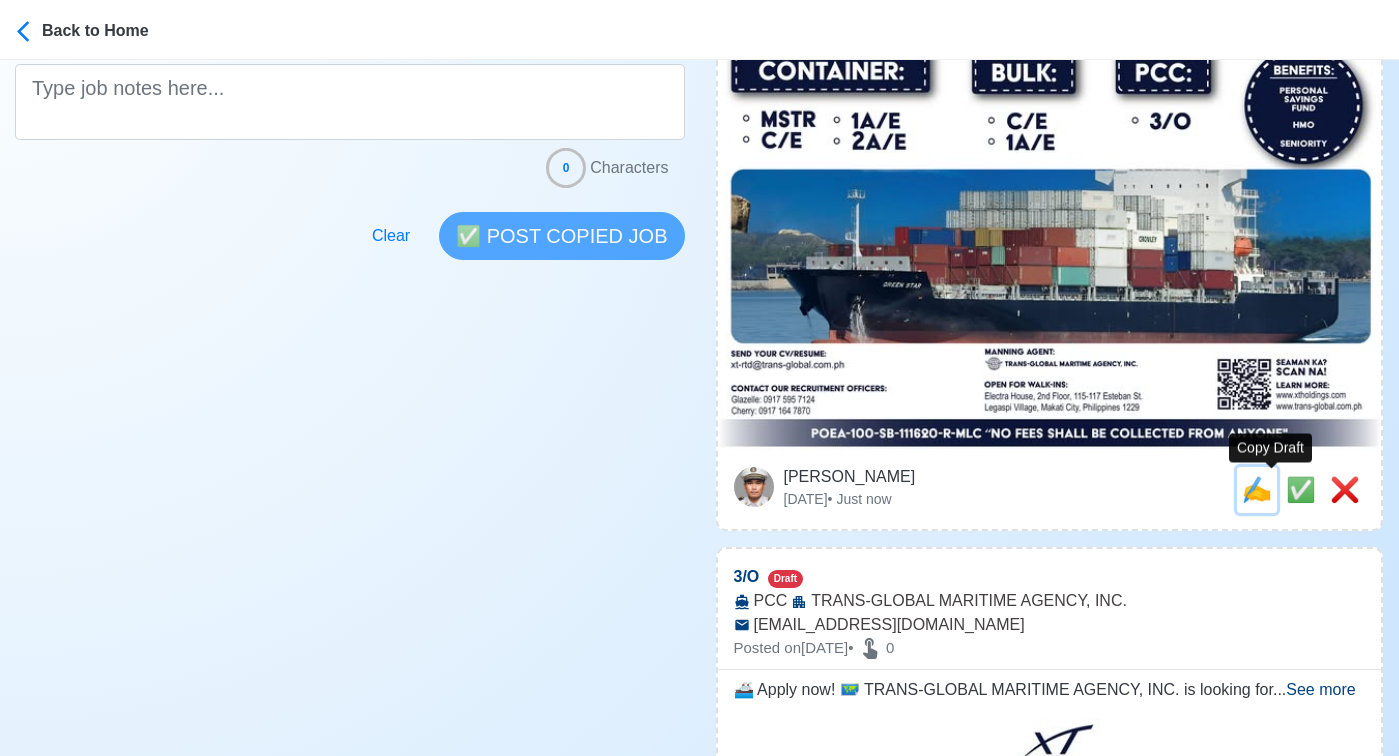 click on "✍️" at bounding box center [1257, 489] 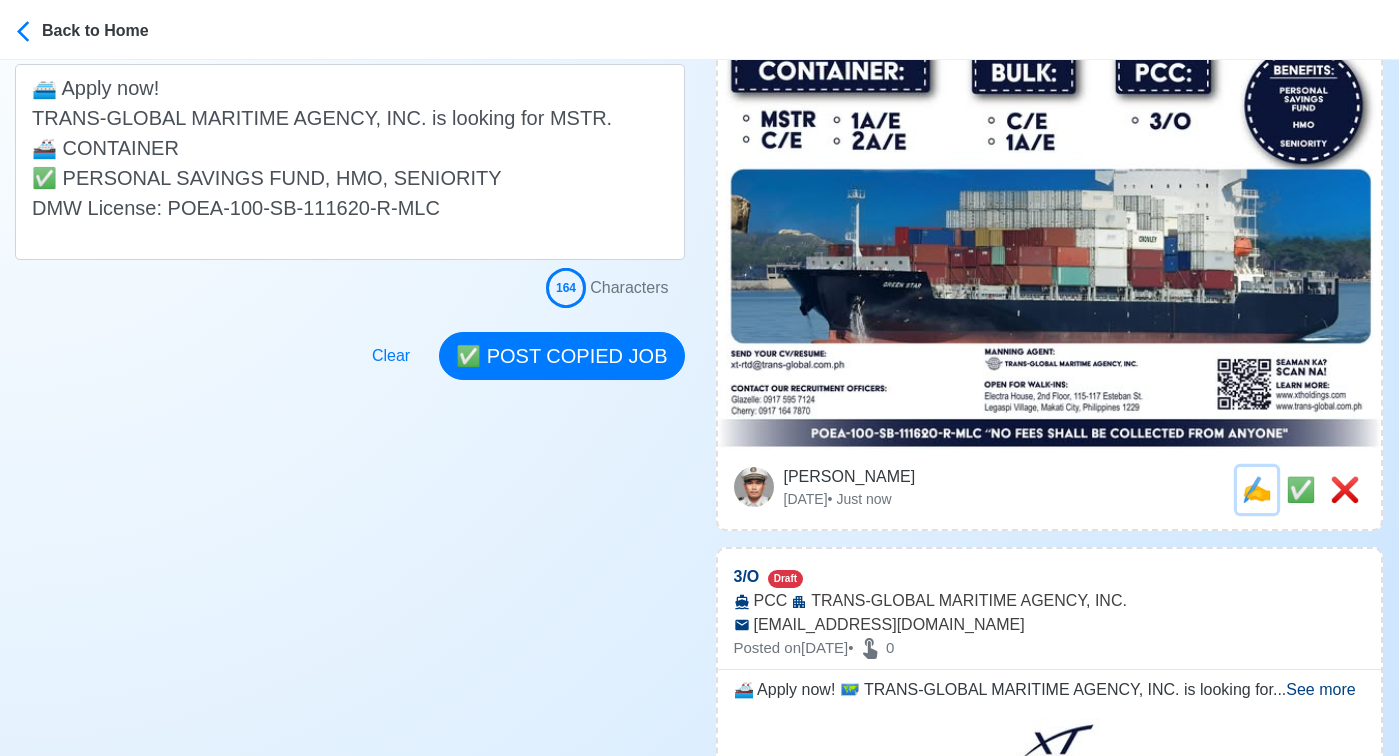 scroll, scrollTop: 0, scrollLeft: 0, axis: both 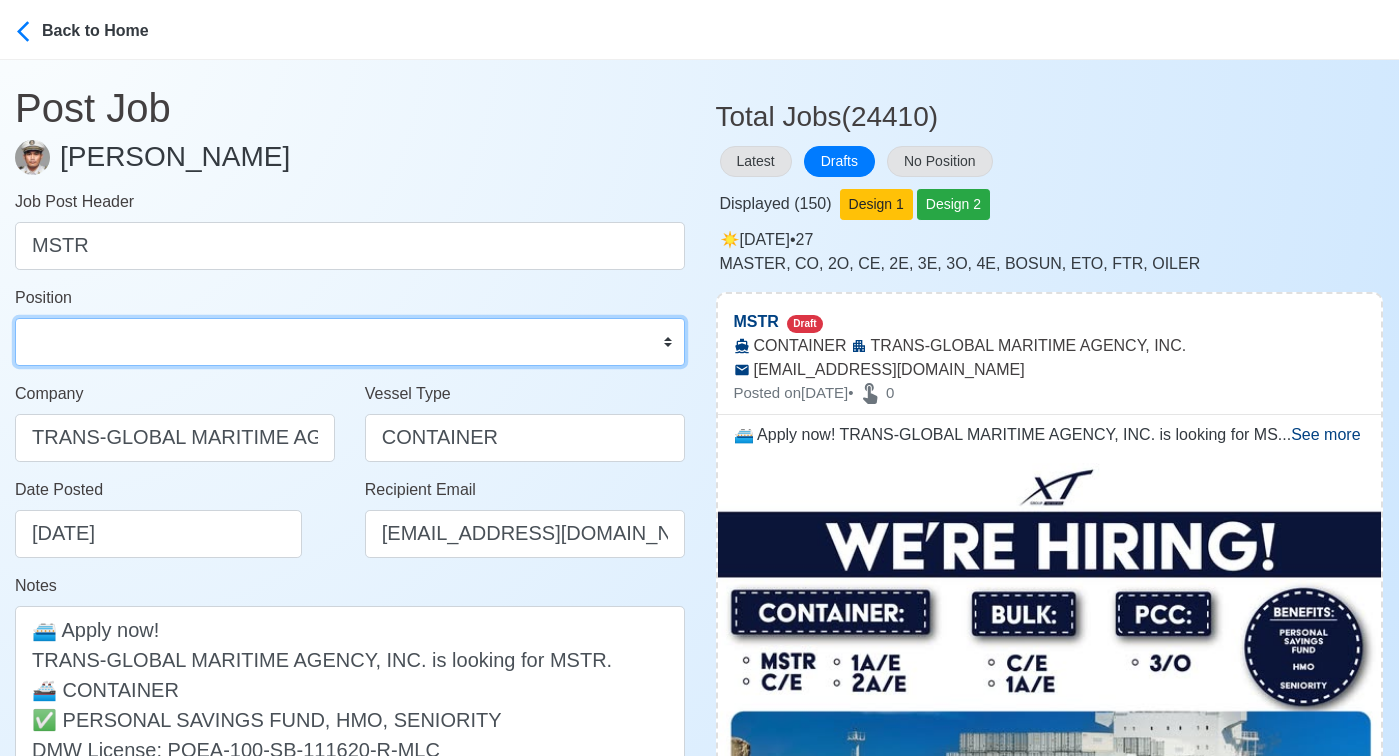 click on "Master Chief Officer 2nd Officer 3rd Officer Junior Officer Chief Engineer 2nd Engineer 3rd Engineer 4th Engineer Gas Engineer Junior Engineer 1st Assistant Engineer 2nd Assistant Engineer 3rd Assistant Engineer ETO/ETR Electrician Electrical Engineer Oiler Fitter Welder Chief Cook Chef Cook Messman Wiper Rigger Ordinary Seaman Able Seaman Motorman Pumpman Bosun Cadet Reefer Mechanic Operator Repairman Painter Steward Waiter Others" at bounding box center [350, 342] 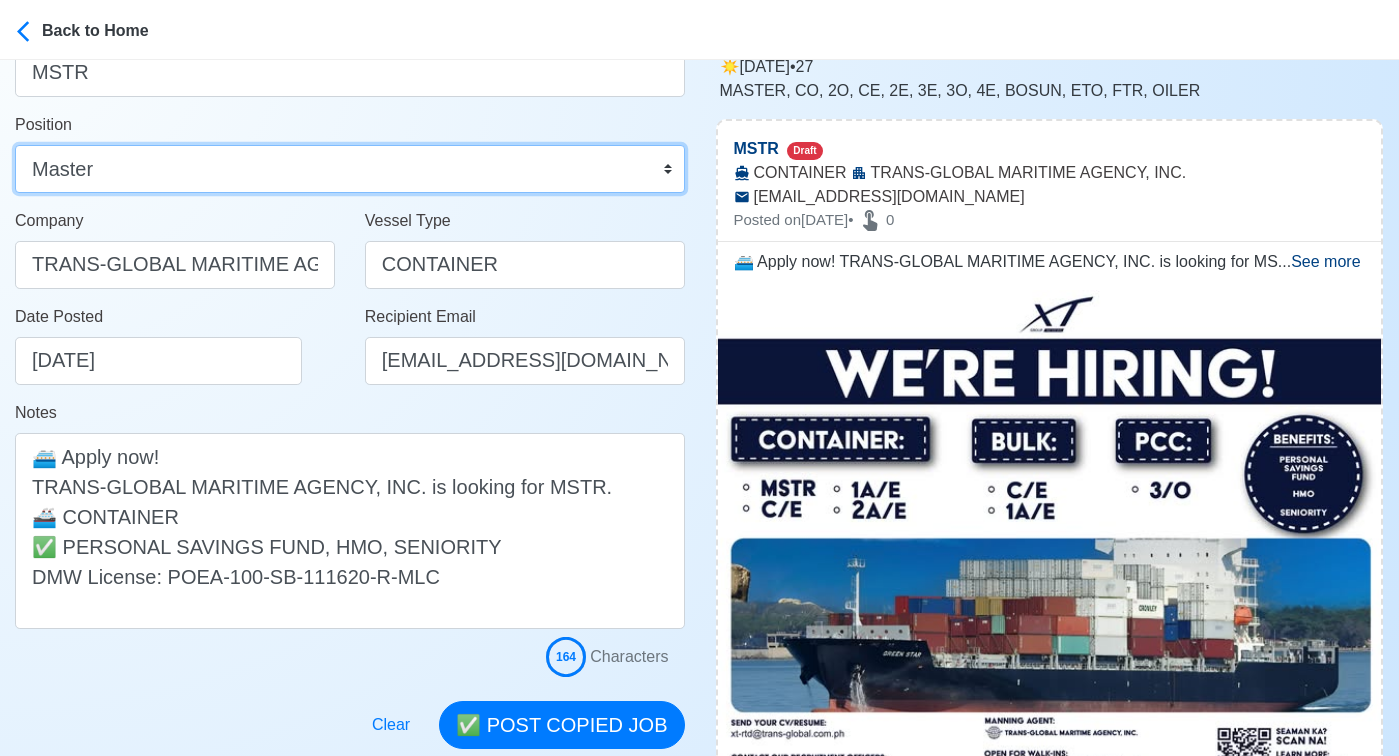 scroll, scrollTop: 299, scrollLeft: 0, axis: vertical 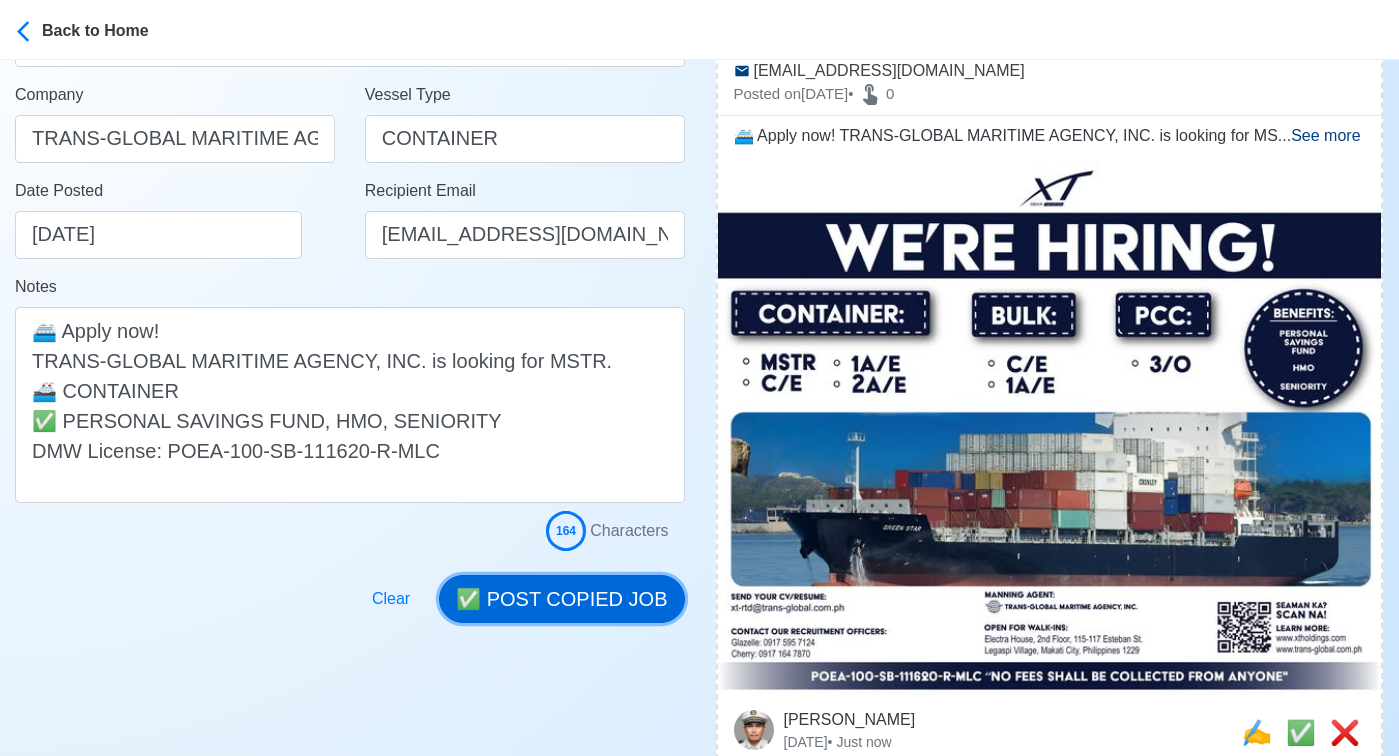 click on "✅ POST COPIED JOB" at bounding box center [561, 599] 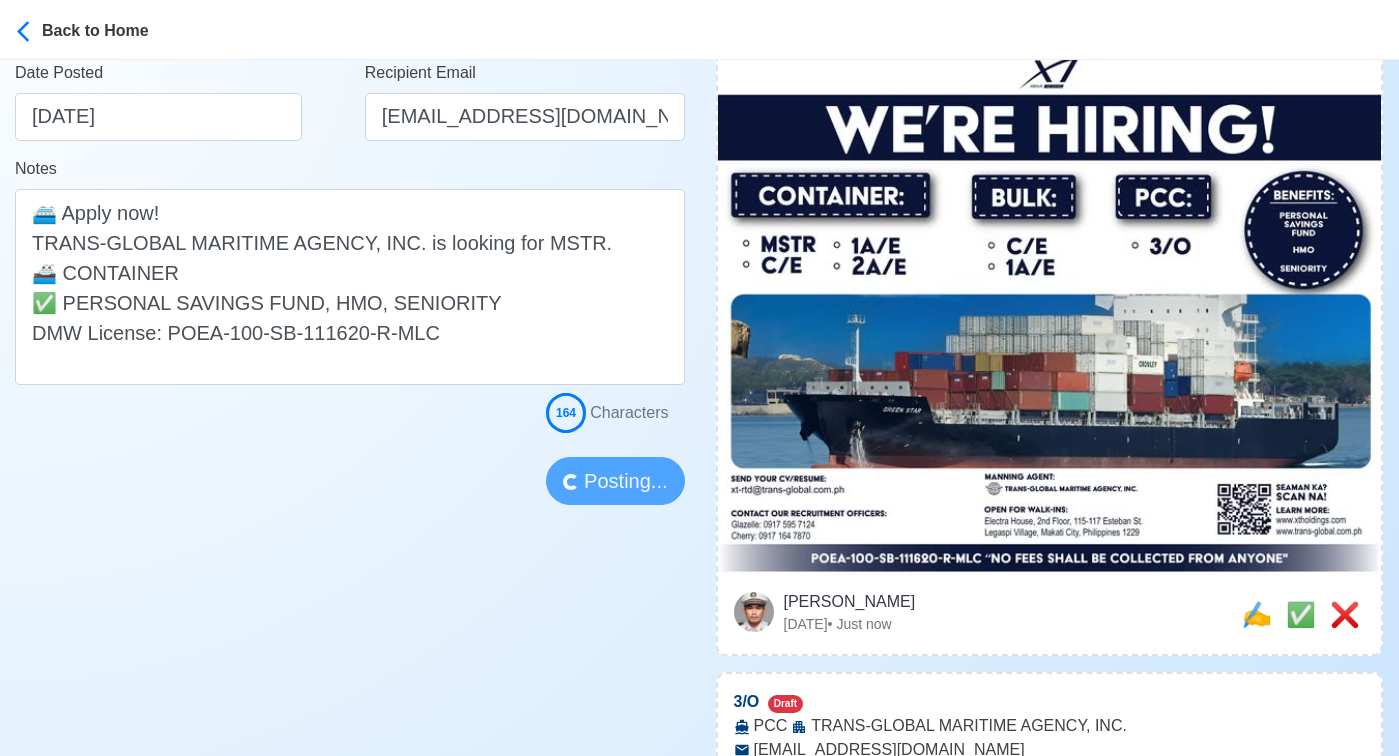 scroll, scrollTop: 418, scrollLeft: 0, axis: vertical 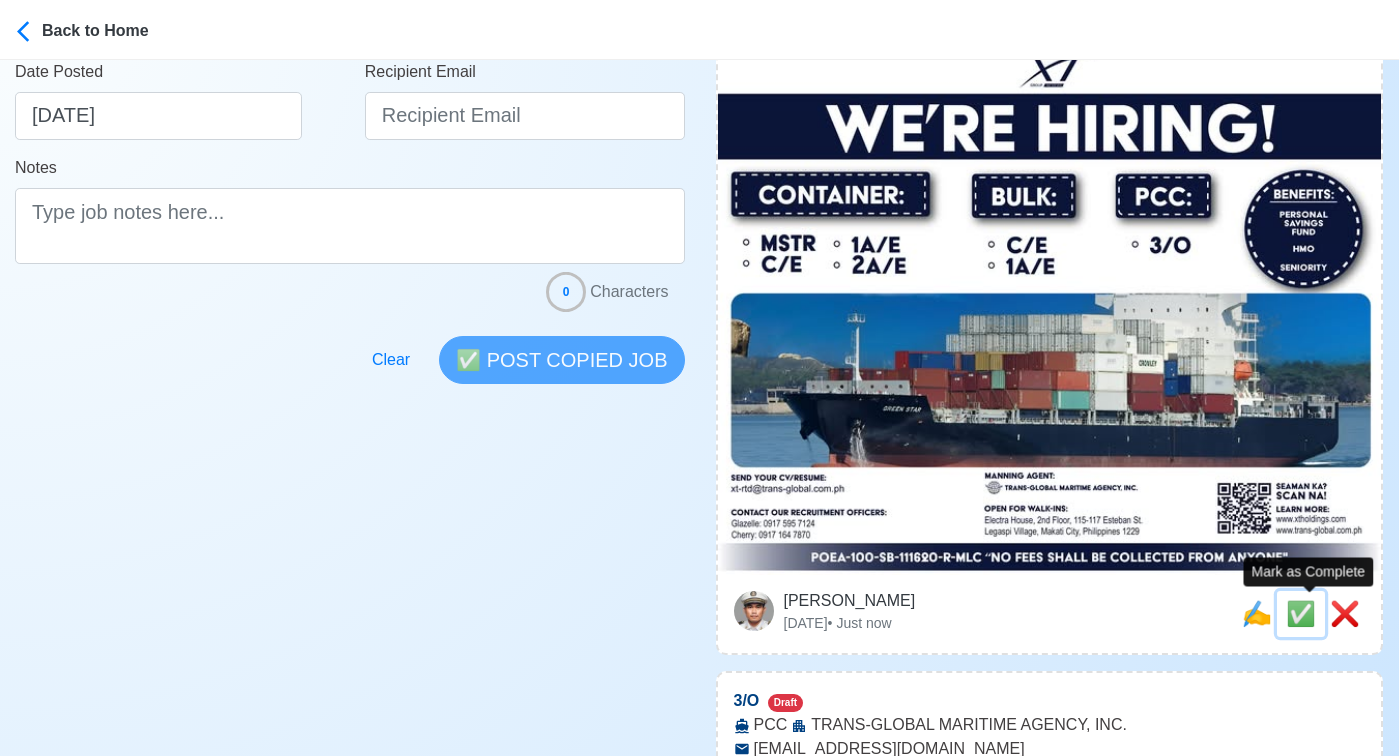 click on "✅" at bounding box center [1301, 613] 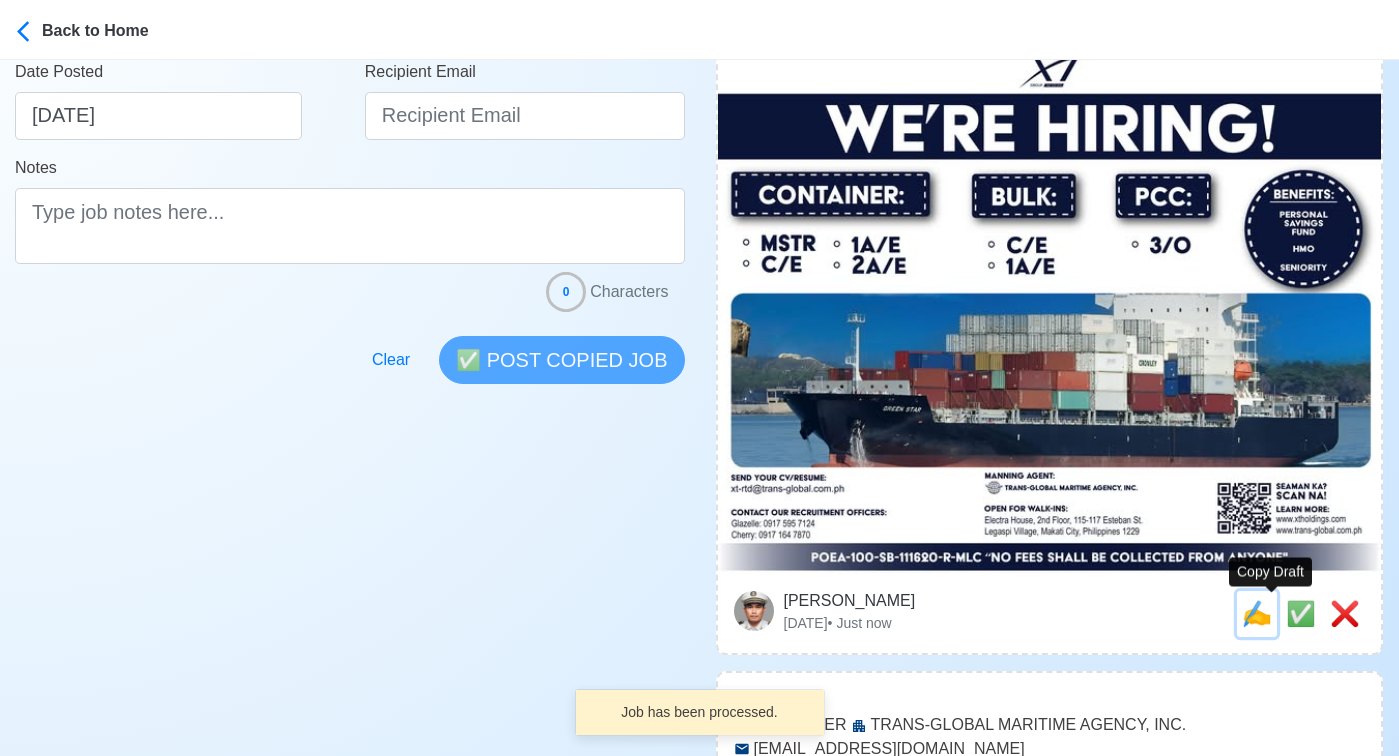 click on "✍️" at bounding box center [1257, 613] 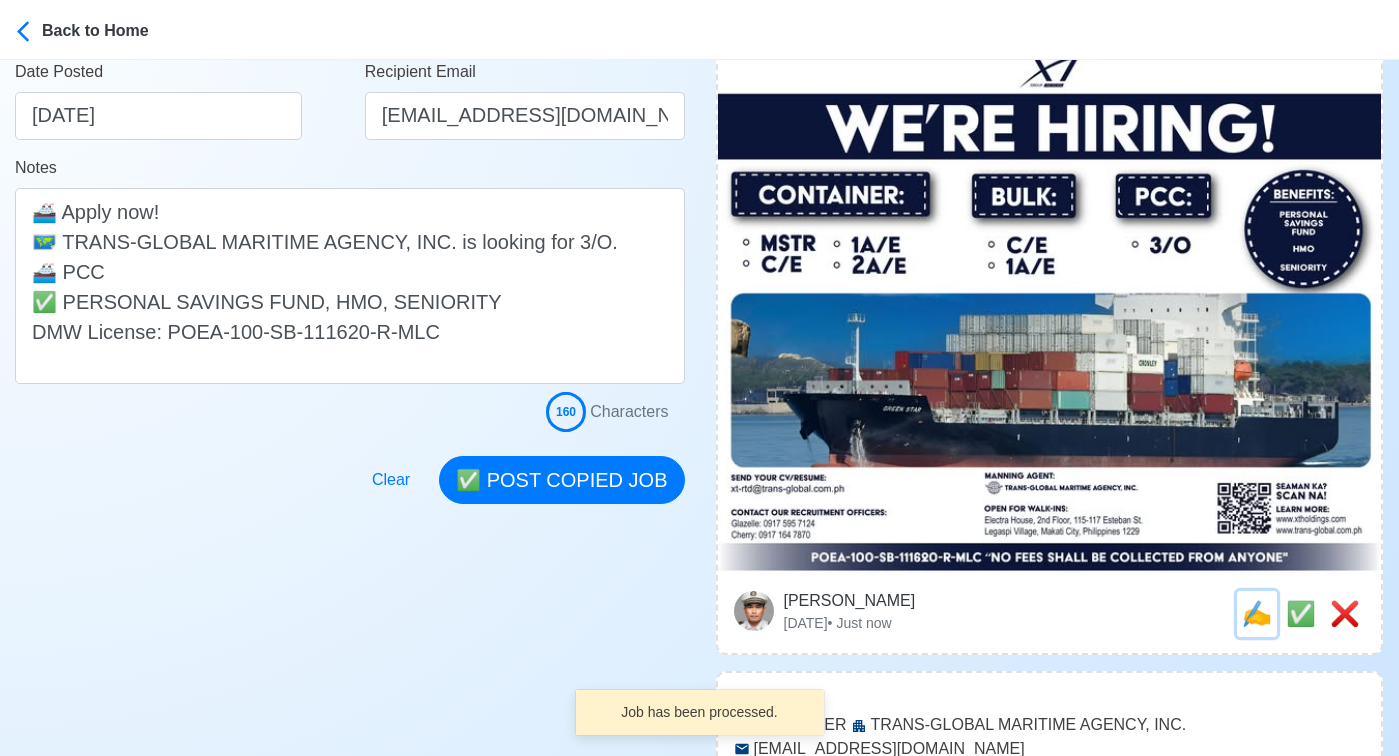 scroll, scrollTop: 0, scrollLeft: 0, axis: both 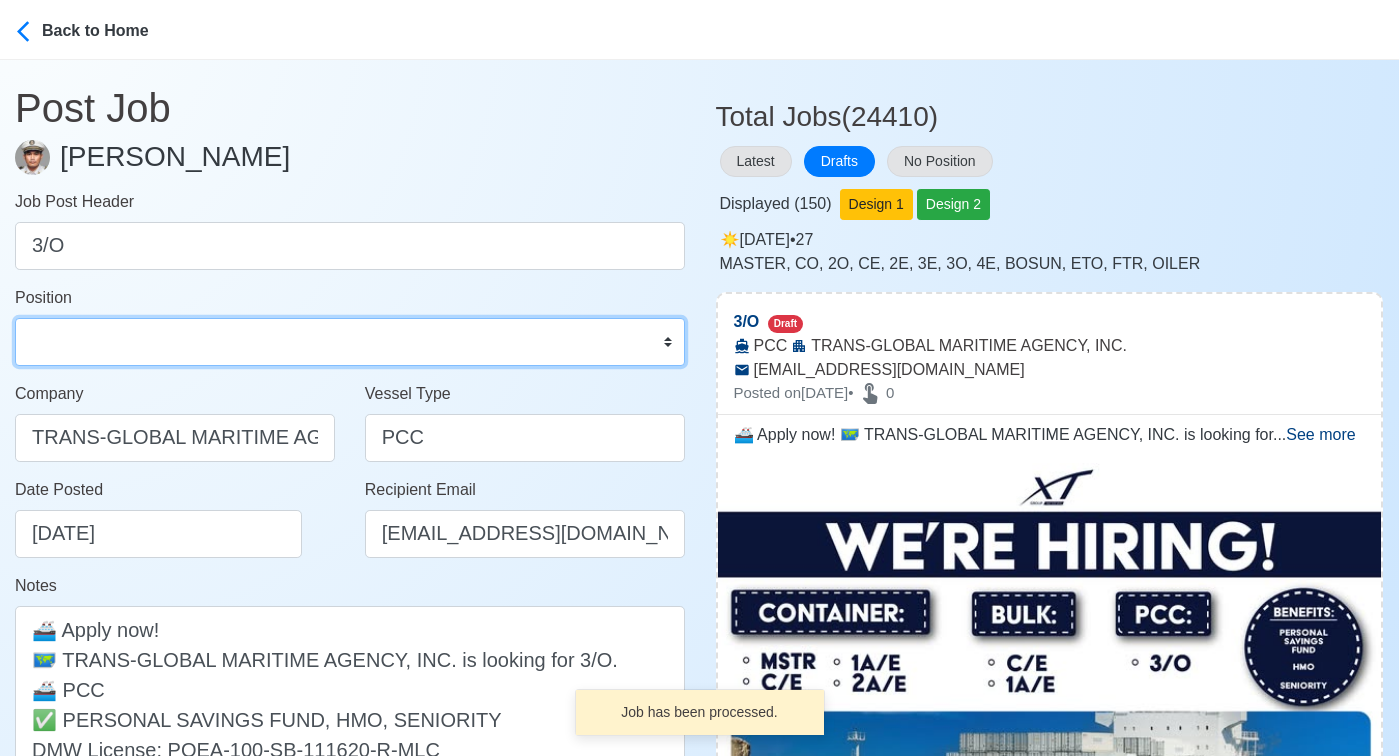 click on "Master Chief Officer 2nd Officer 3rd Officer Junior Officer Chief Engineer 2nd Engineer 3rd Engineer 4th Engineer Gas Engineer Junior Engineer 1st Assistant Engineer 2nd Assistant Engineer 3rd Assistant Engineer ETO/ETR Electrician Electrical Engineer Oiler Fitter Welder Chief Cook Chef Cook Messman Wiper Rigger Ordinary Seaman Able Seaman Motorman Pumpman Bosun Cadet Reefer Mechanic Operator Repairman Painter Steward Waiter Others" at bounding box center [350, 342] 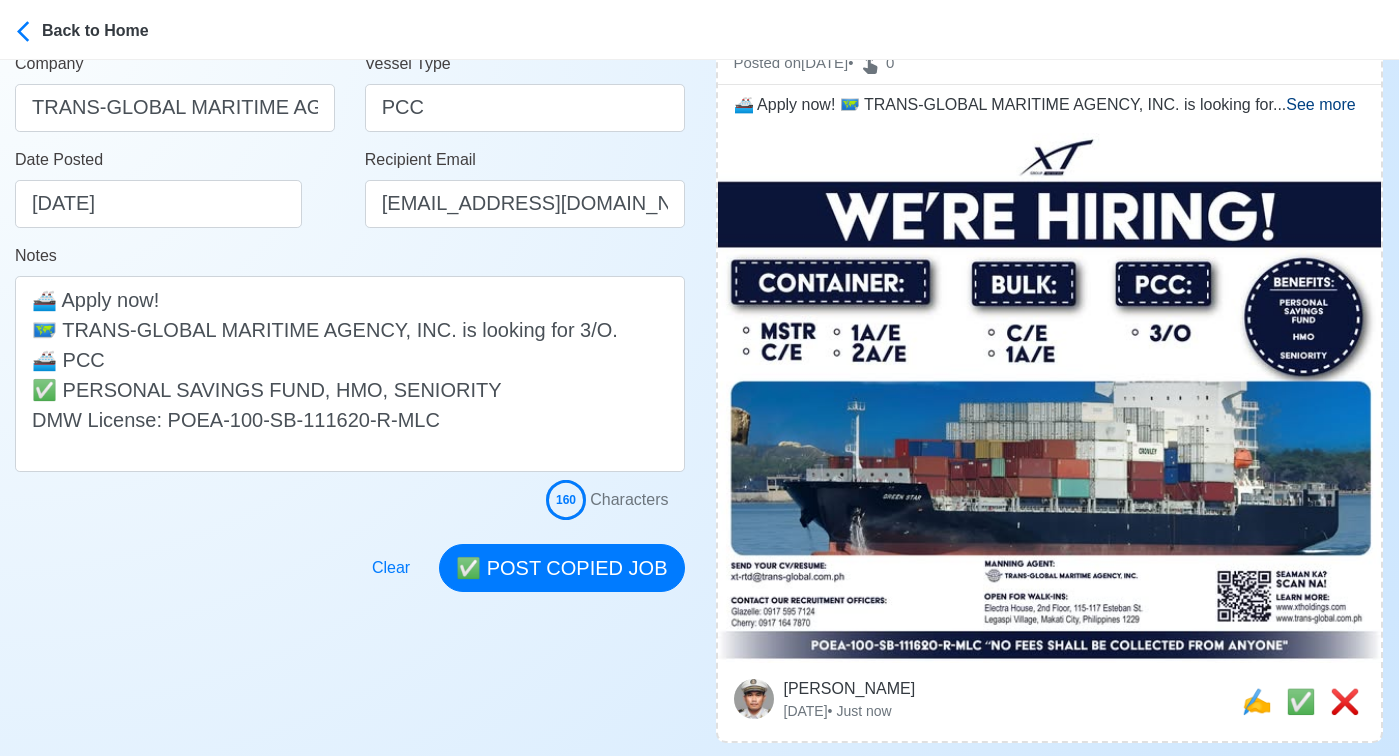 scroll, scrollTop: 363, scrollLeft: 0, axis: vertical 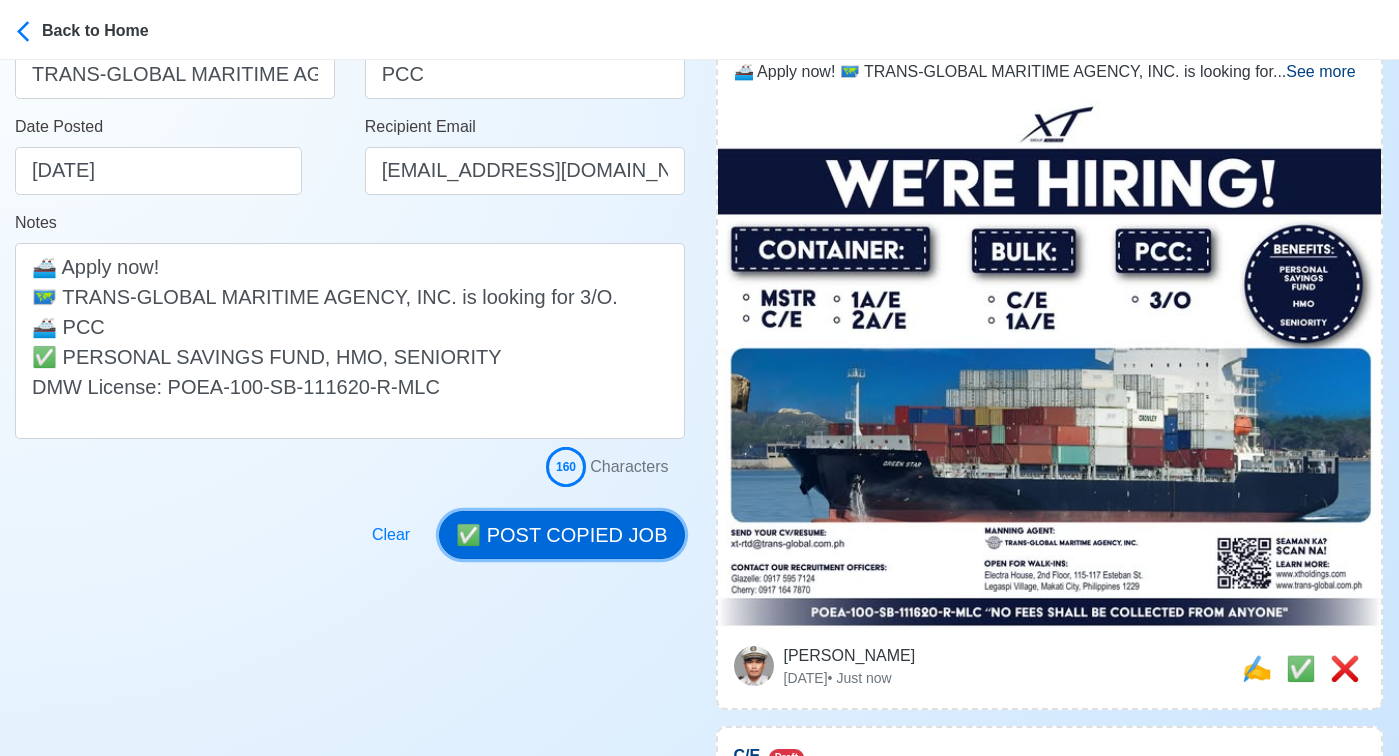 click on "✅ POST COPIED JOB" at bounding box center [561, 535] 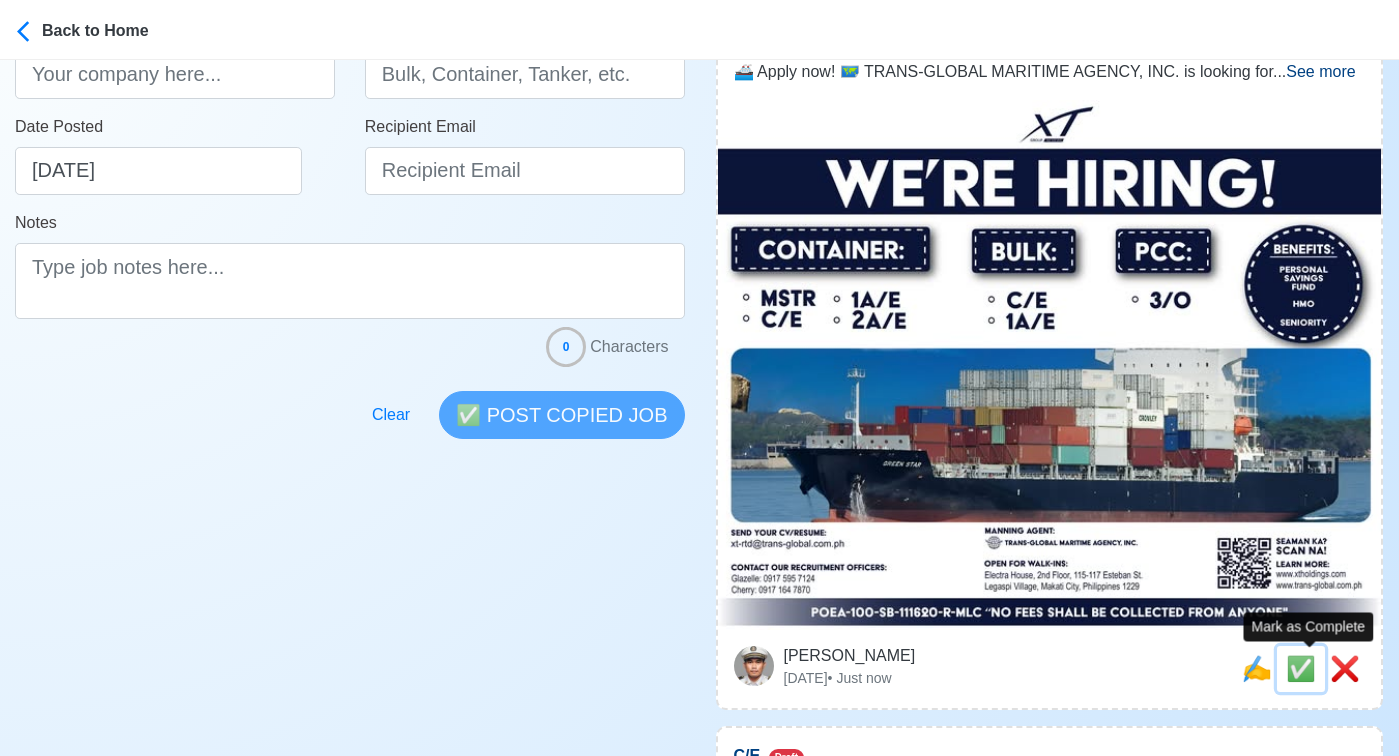 click on "✅" at bounding box center (1301, 668) 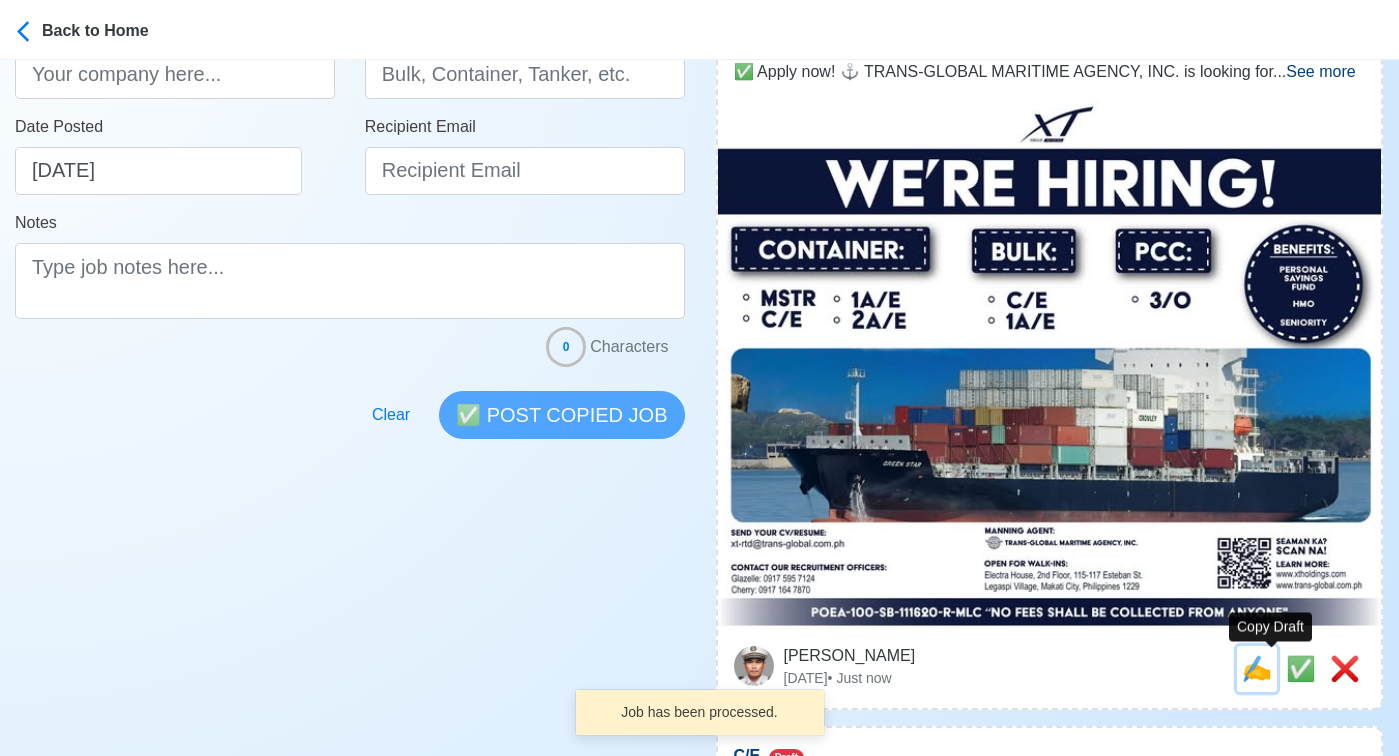 click on "✍️" at bounding box center [1257, 668] 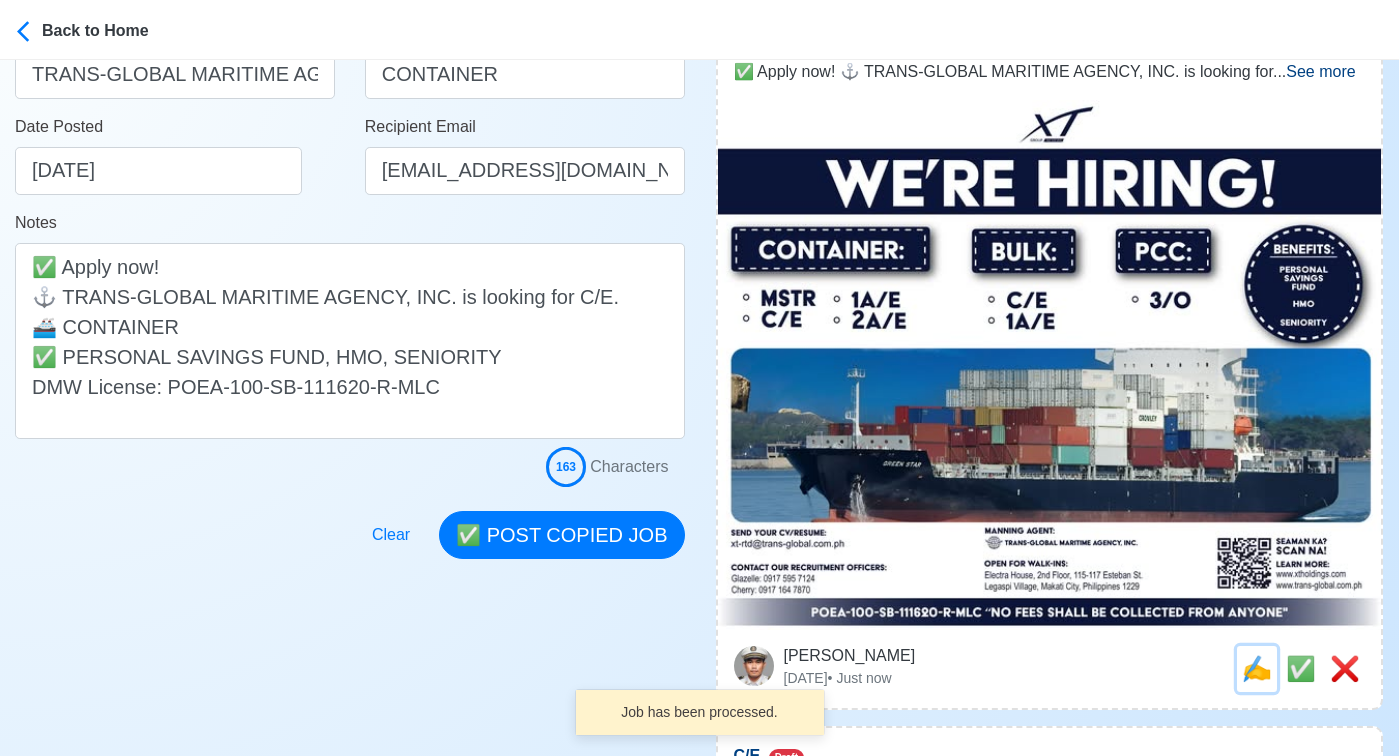 scroll, scrollTop: 0, scrollLeft: 0, axis: both 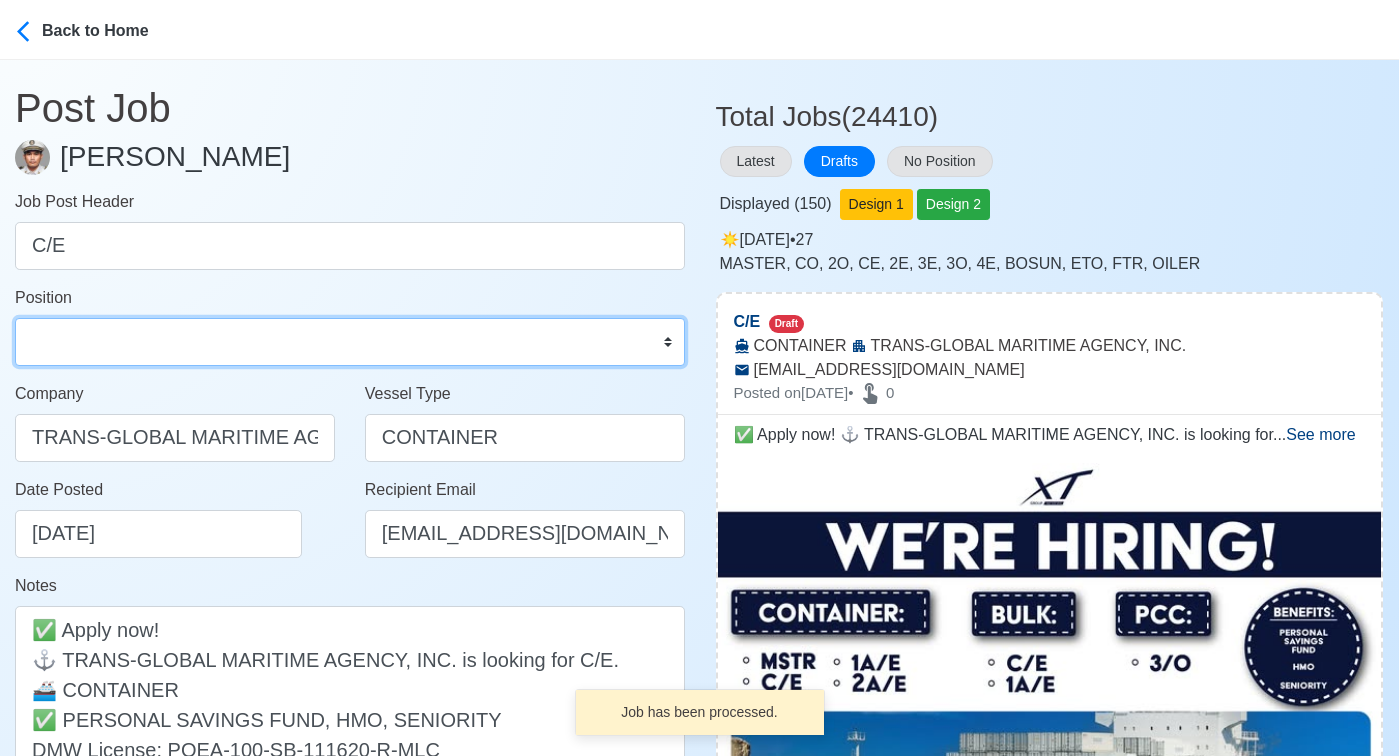 click on "Master Chief Officer 2nd Officer 3rd Officer Junior Officer Chief Engineer 2nd Engineer 3rd Engineer 4th Engineer Gas Engineer Junior Engineer 1st Assistant Engineer 2nd Assistant Engineer 3rd Assistant Engineer ETO/ETR Electrician Electrical Engineer Oiler Fitter Welder Chief Cook Chef Cook Messman Wiper Rigger Ordinary Seaman Able Seaman Motorman Pumpman Bosun Cadet Reefer Mechanic Operator Repairman Painter Steward Waiter Others" at bounding box center (350, 342) 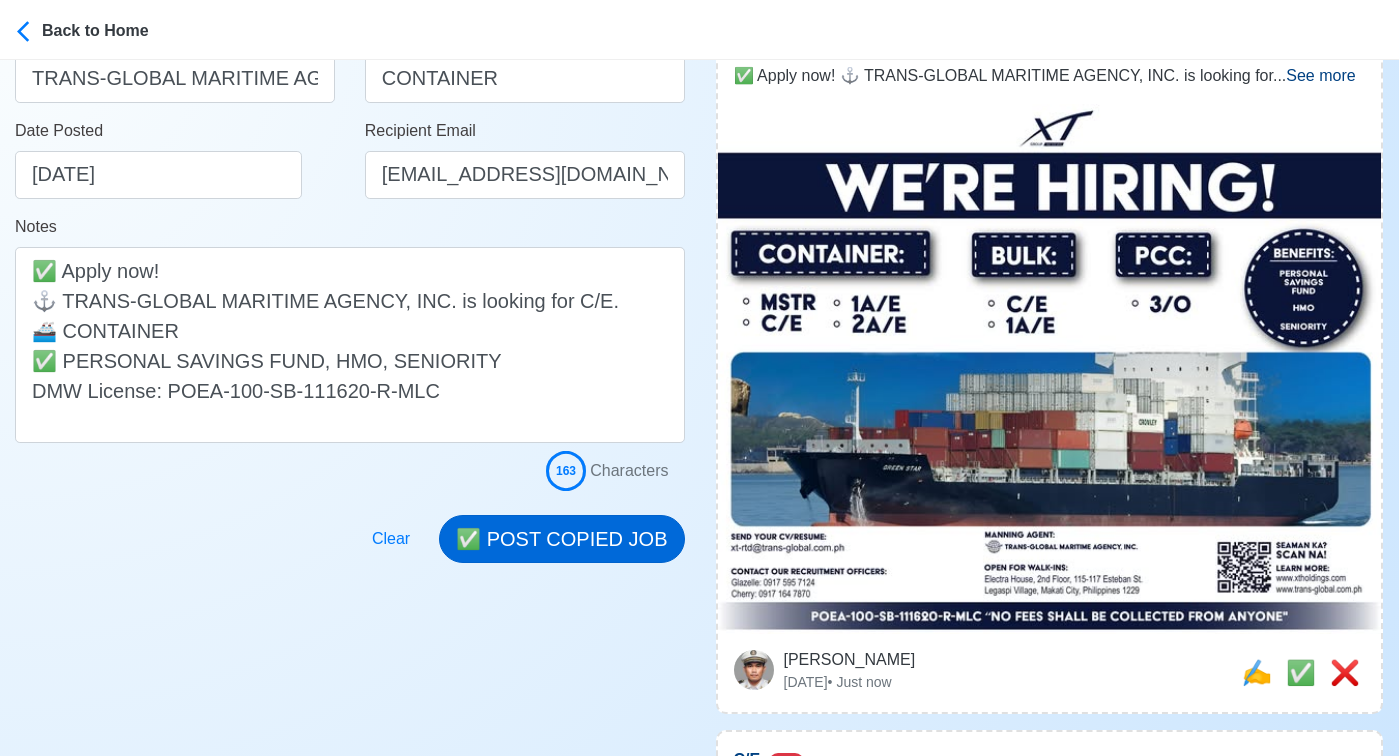 scroll, scrollTop: 414, scrollLeft: 0, axis: vertical 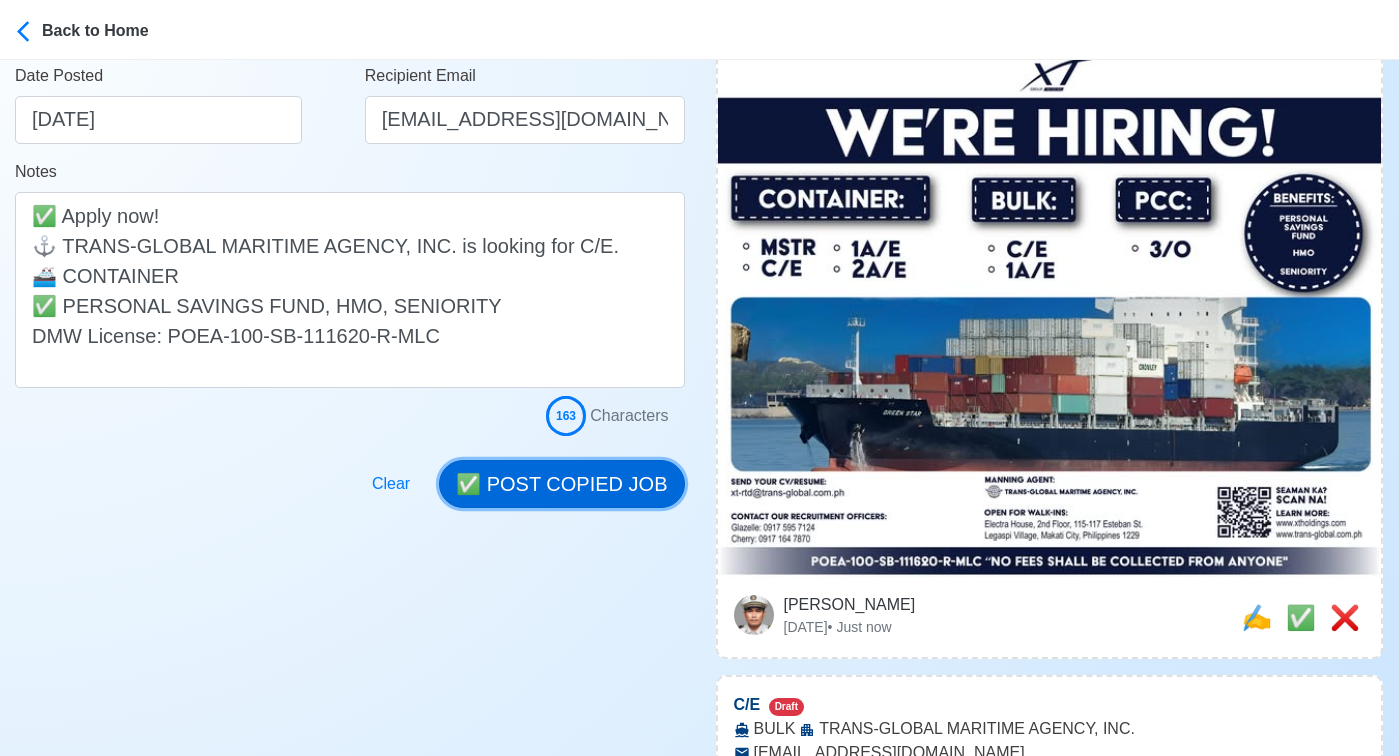 click on "✅ POST COPIED JOB" at bounding box center (561, 484) 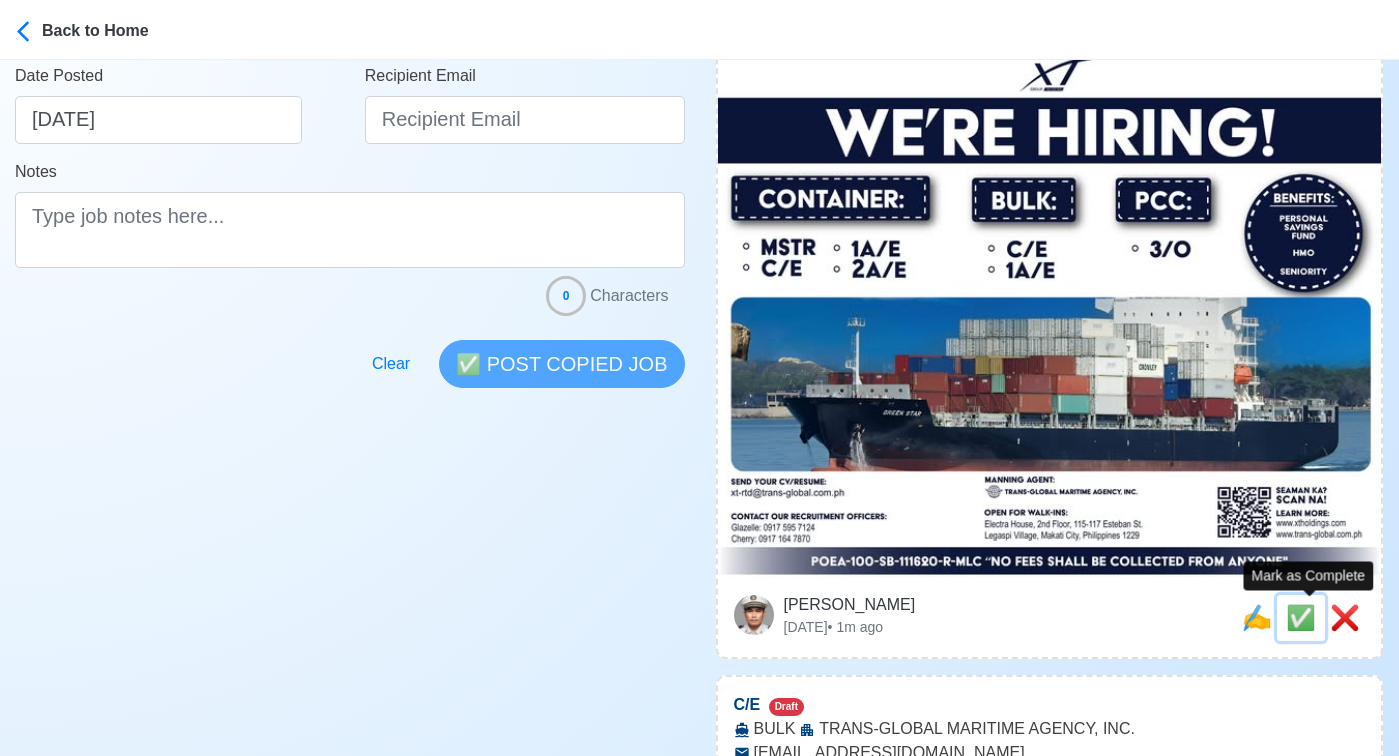 click on "✅" at bounding box center (1301, 617) 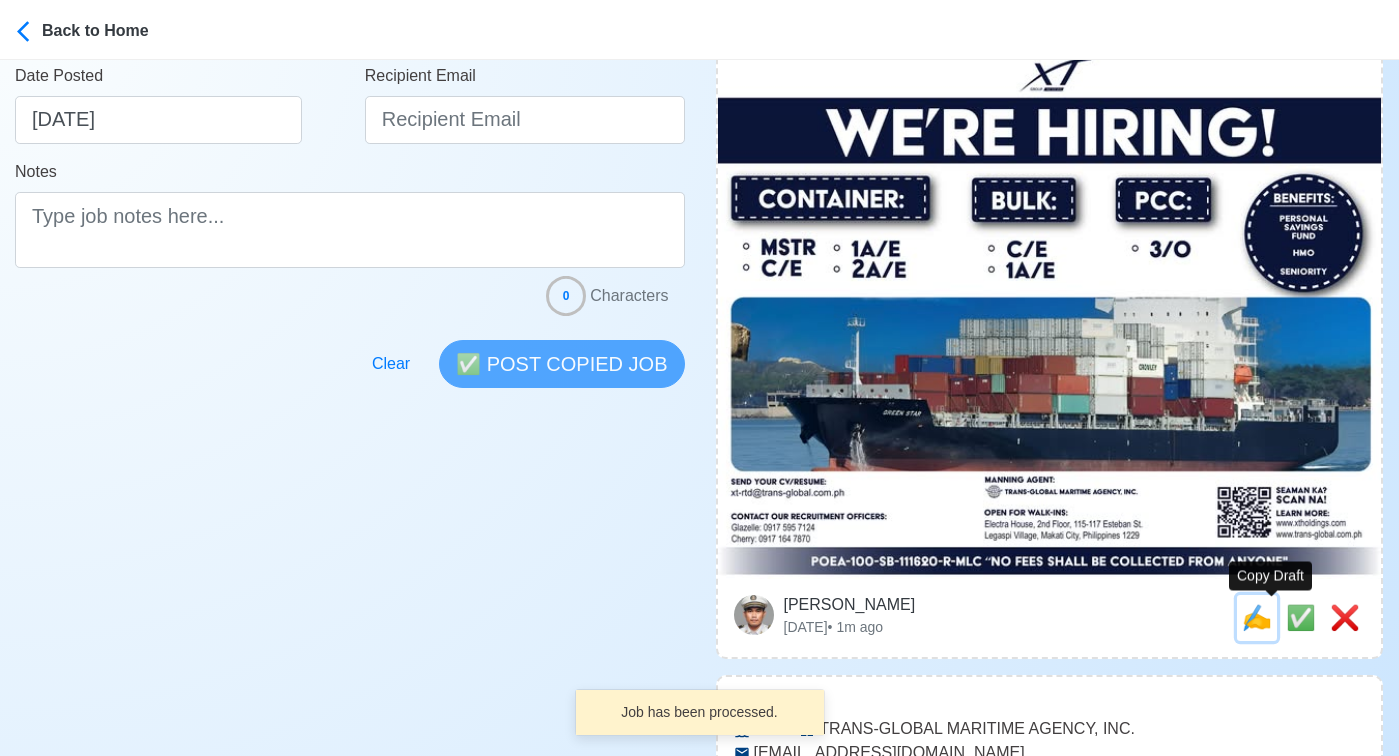 click on "✍️" at bounding box center [1257, 617] 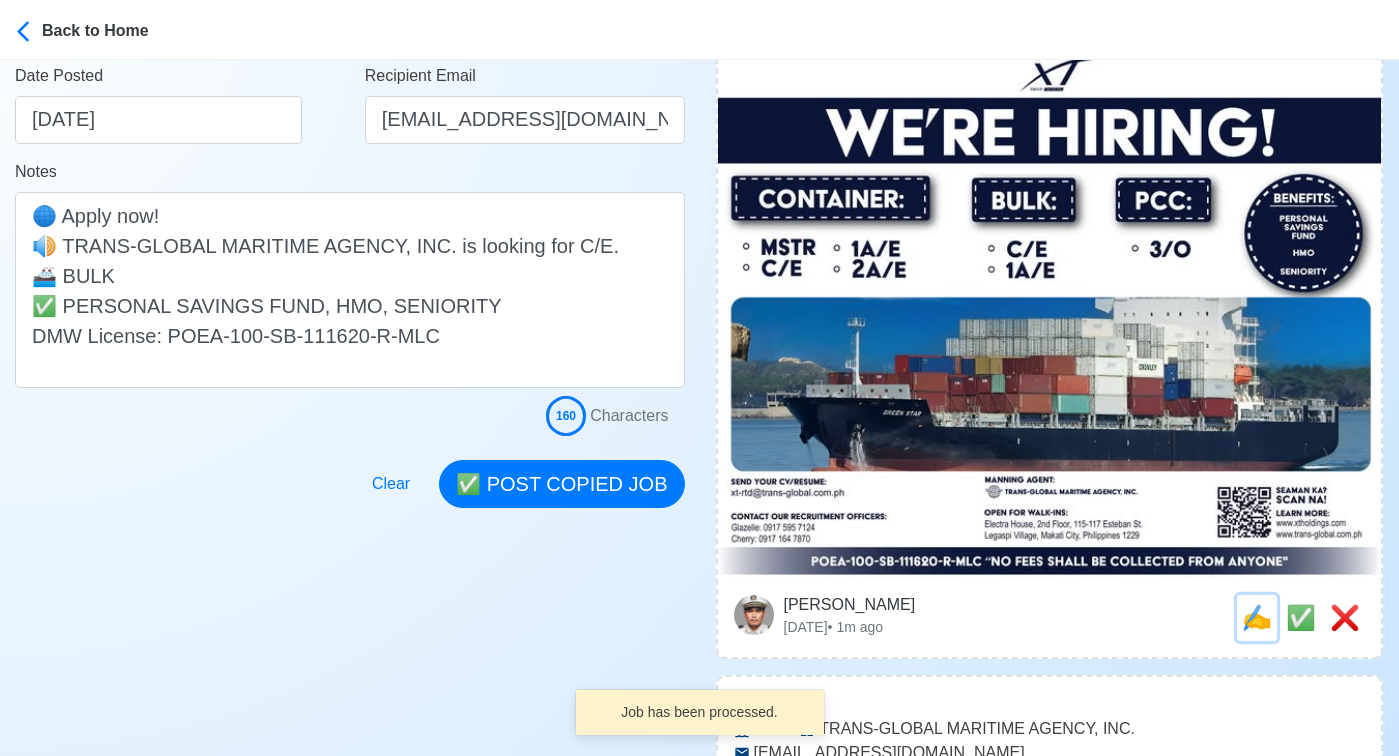 scroll, scrollTop: 0, scrollLeft: 0, axis: both 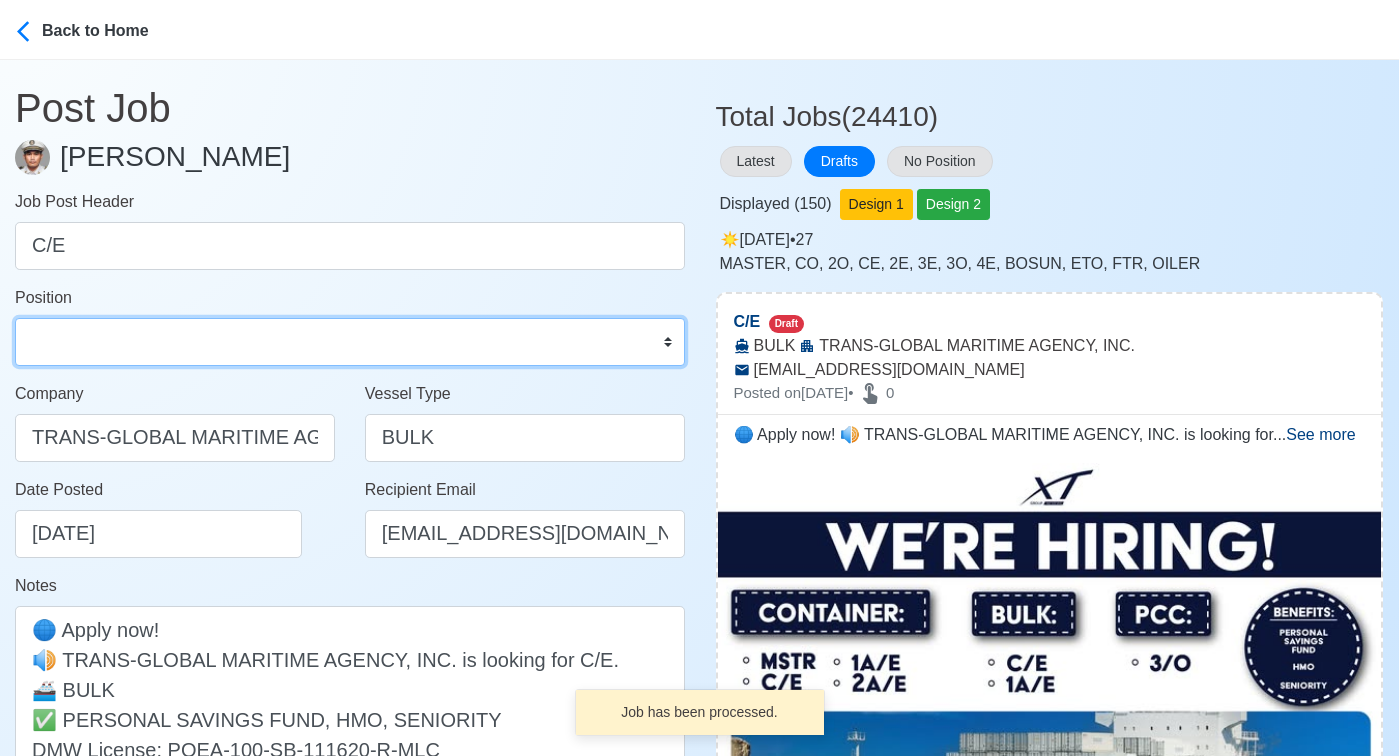 click on "Master Chief Officer 2nd Officer 3rd Officer Junior Officer Chief Engineer 2nd Engineer 3rd Engineer 4th Engineer Gas Engineer Junior Engineer 1st Assistant Engineer 2nd Assistant Engineer 3rd Assistant Engineer ETO/ETR Electrician Electrical Engineer Oiler Fitter Welder Chief Cook Chef Cook Messman Wiper Rigger Ordinary Seaman Able Seaman Motorman Pumpman Bosun Cadet Reefer Mechanic Operator Repairman Painter Steward Waiter Others" at bounding box center [350, 342] 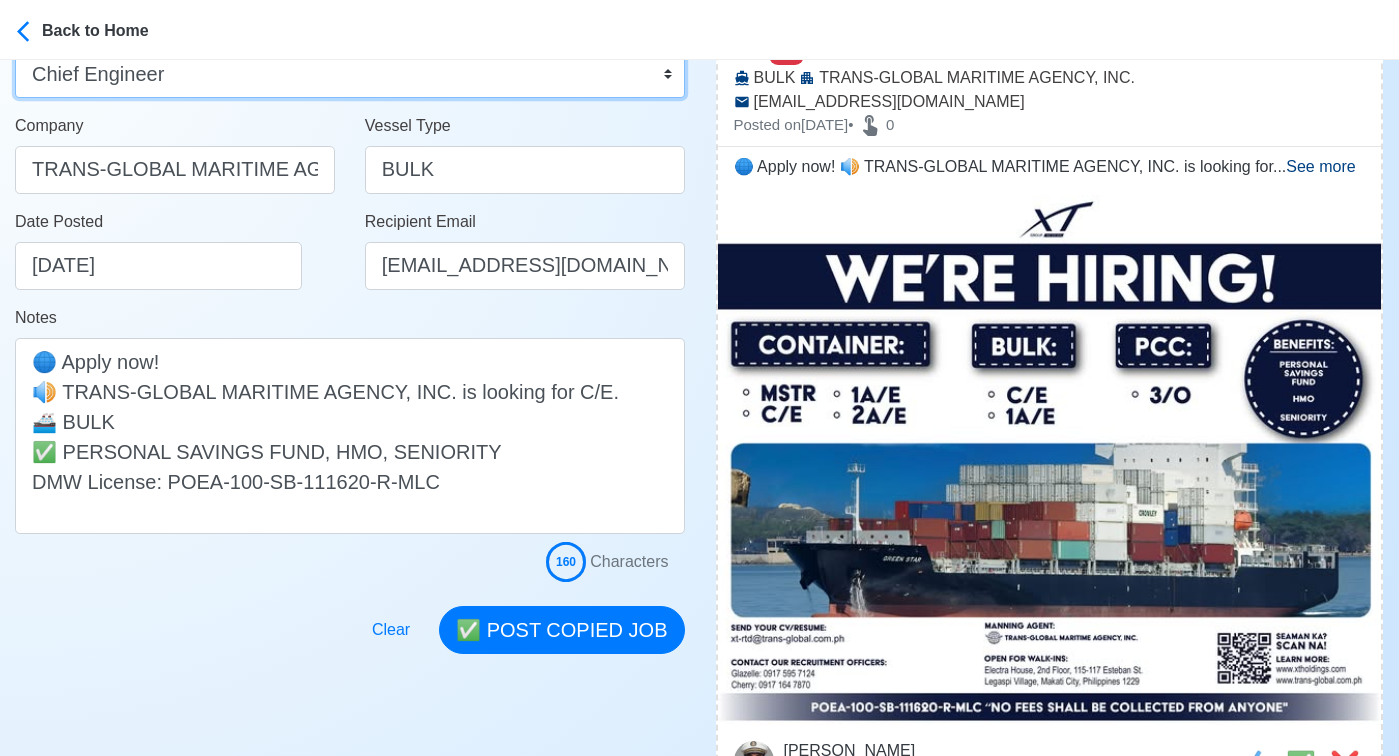 scroll, scrollTop: 289, scrollLeft: 0, axis: vertical 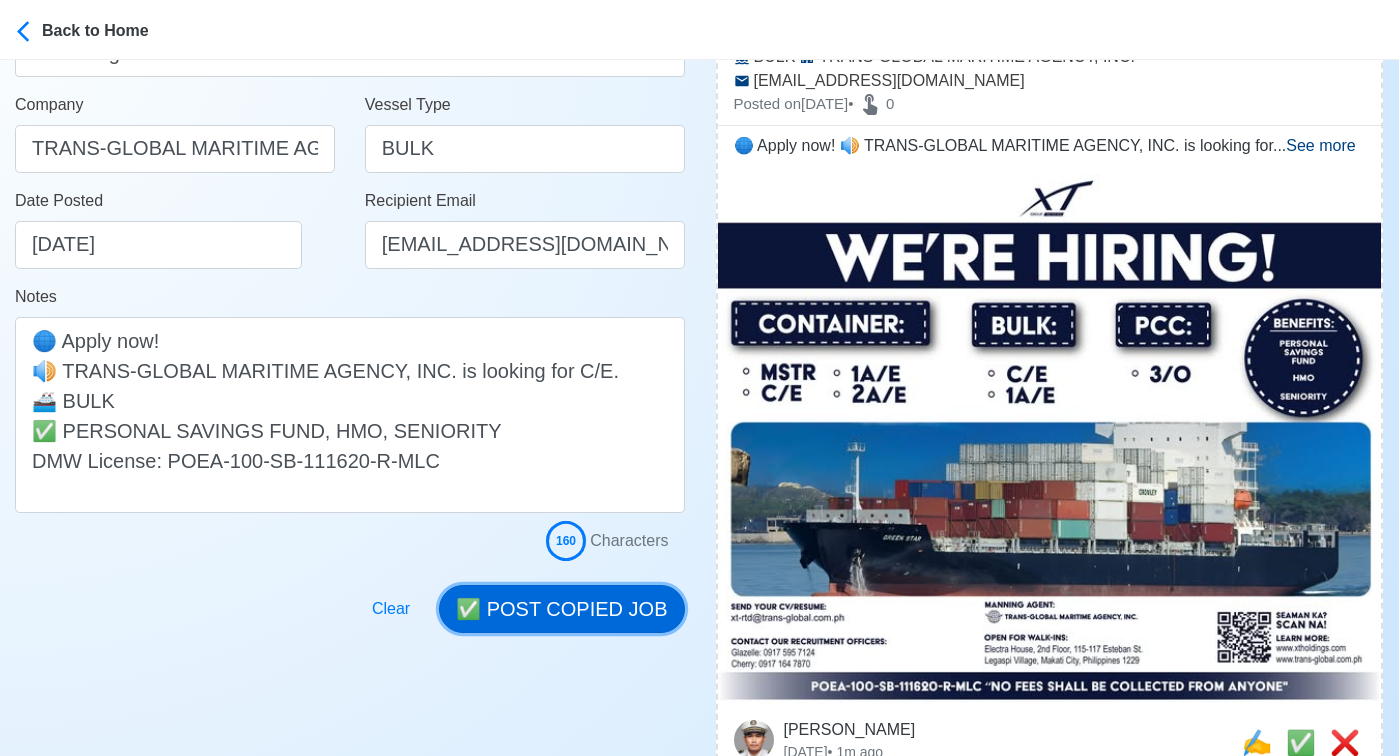 click on "✅ POST COPIED JOB" at bounding box center [561, 609] 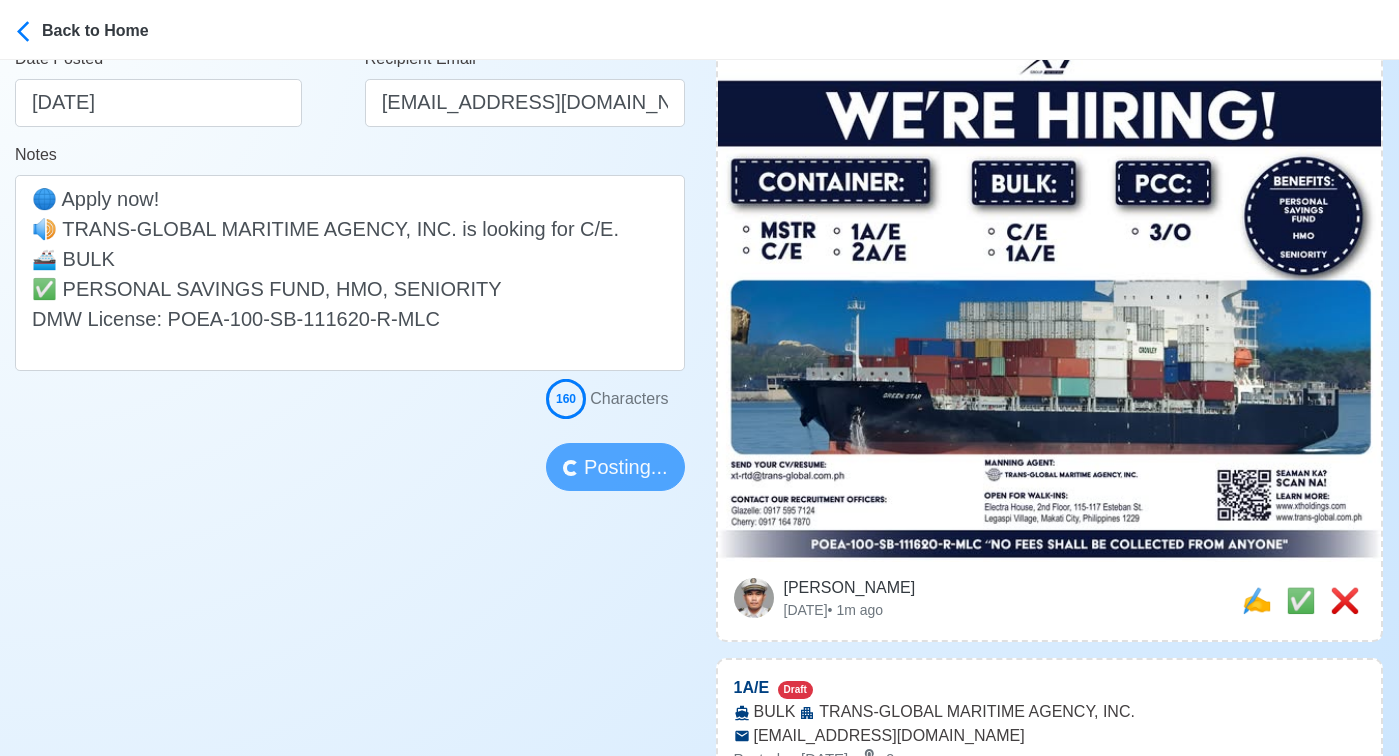 scroll, scrollTop: 442, scrollLeft: 0, axis: vertical 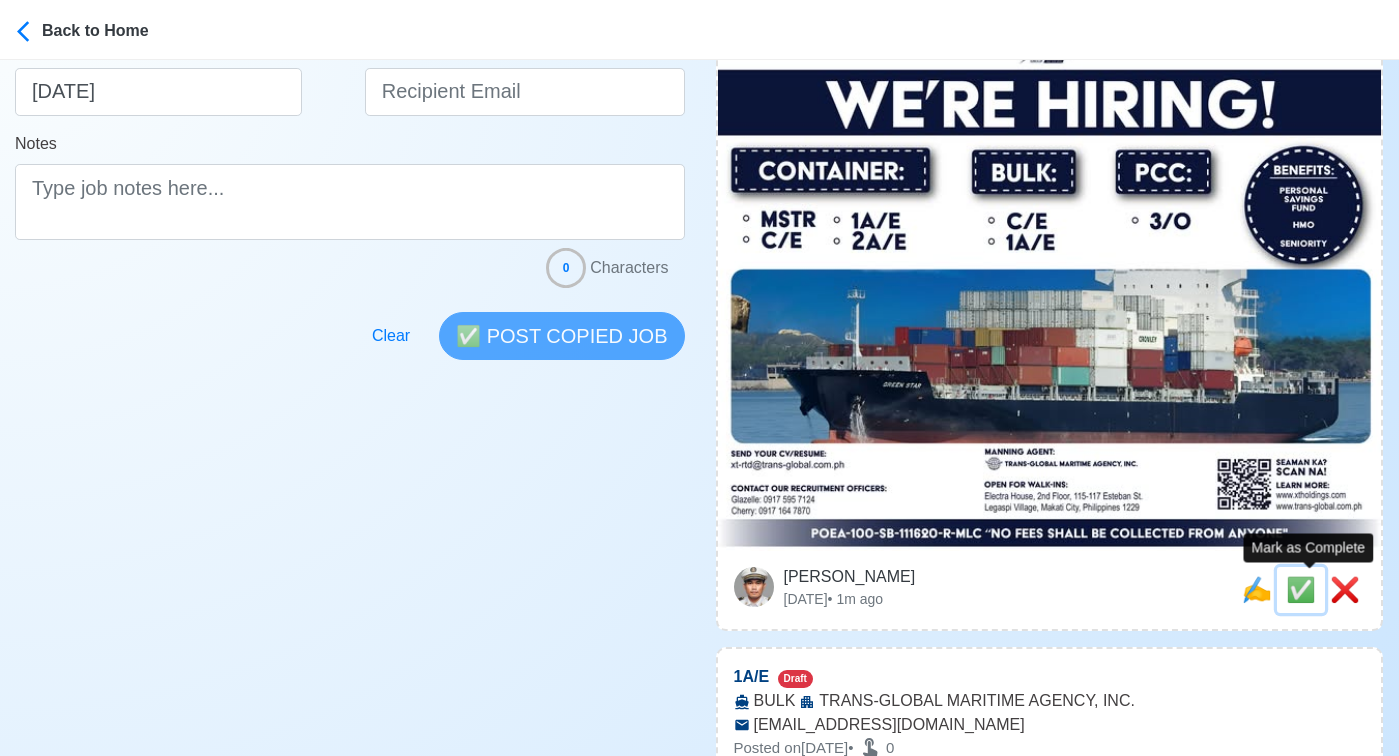 click on "✅" at bounding box center [1301, 589] 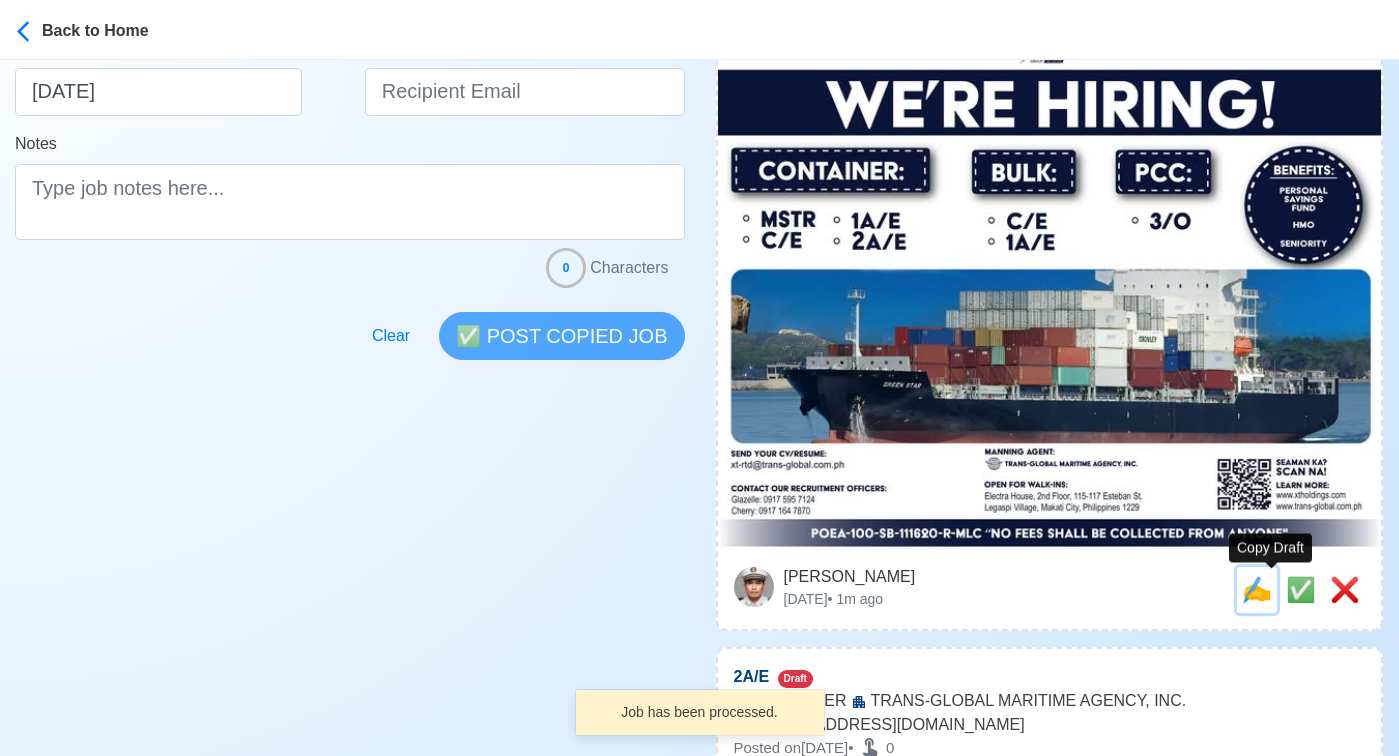 click on "✍️" at bounding box center (1257, 589) 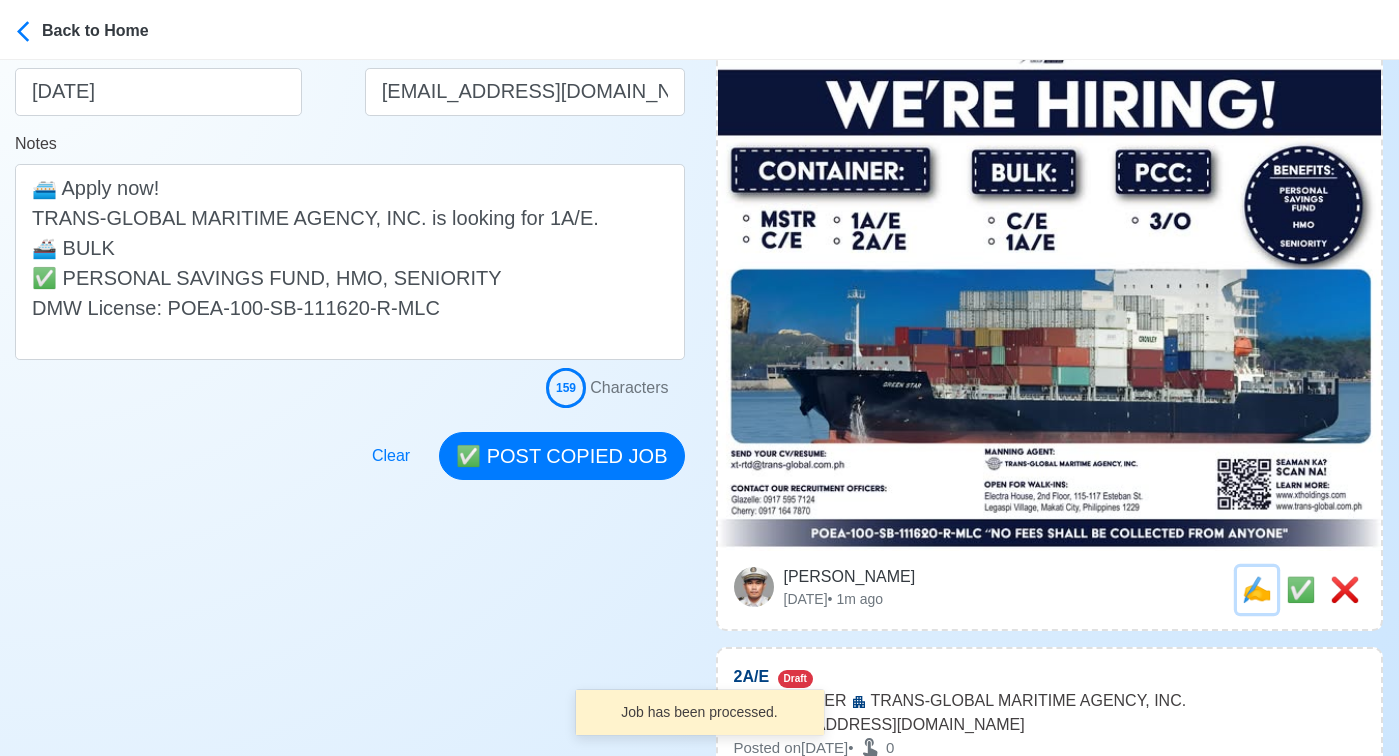 scroll, scrollTop: 0, scrollLeft: 0, axis: both 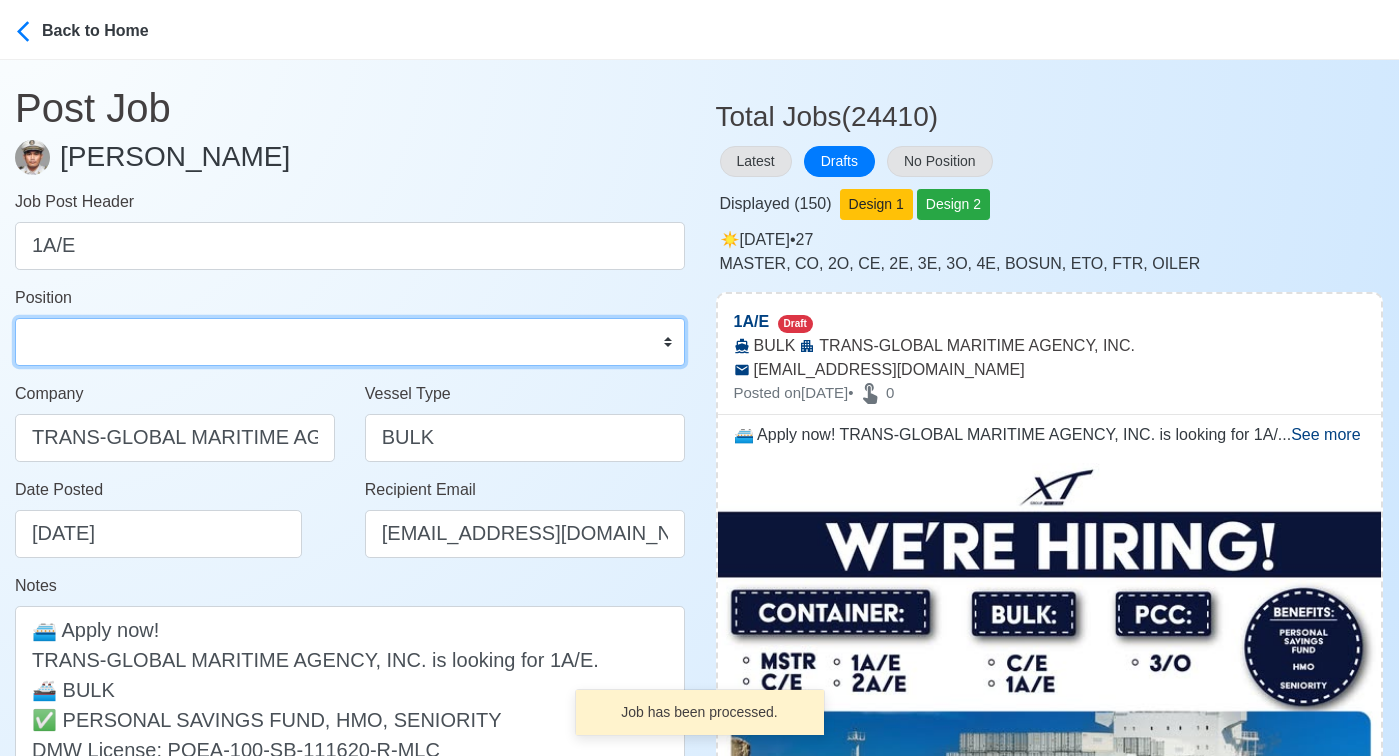 click on "Master Chief Officer 2nd Officer 3rd Officer Junior Officer Chief Engineer 2nd Engineer 3rd Engineer 4th Engineer Gas Engineer Junior Engineer 1st Assistant Engineer 2nd Assistant Engineer 3rd Assistant Engineer ETO/ETR Electrician Electrical Engineer Oiler Fitter Welder Chief Cook Chef Cook Messman Wiper Rigger Ordinary Seaman Able Seaman Motorman Pumpman Bosun Cadet Reefer Mechanic Operator Repairman Painter Steward Waiter Others" at bounding box center (350, 342) 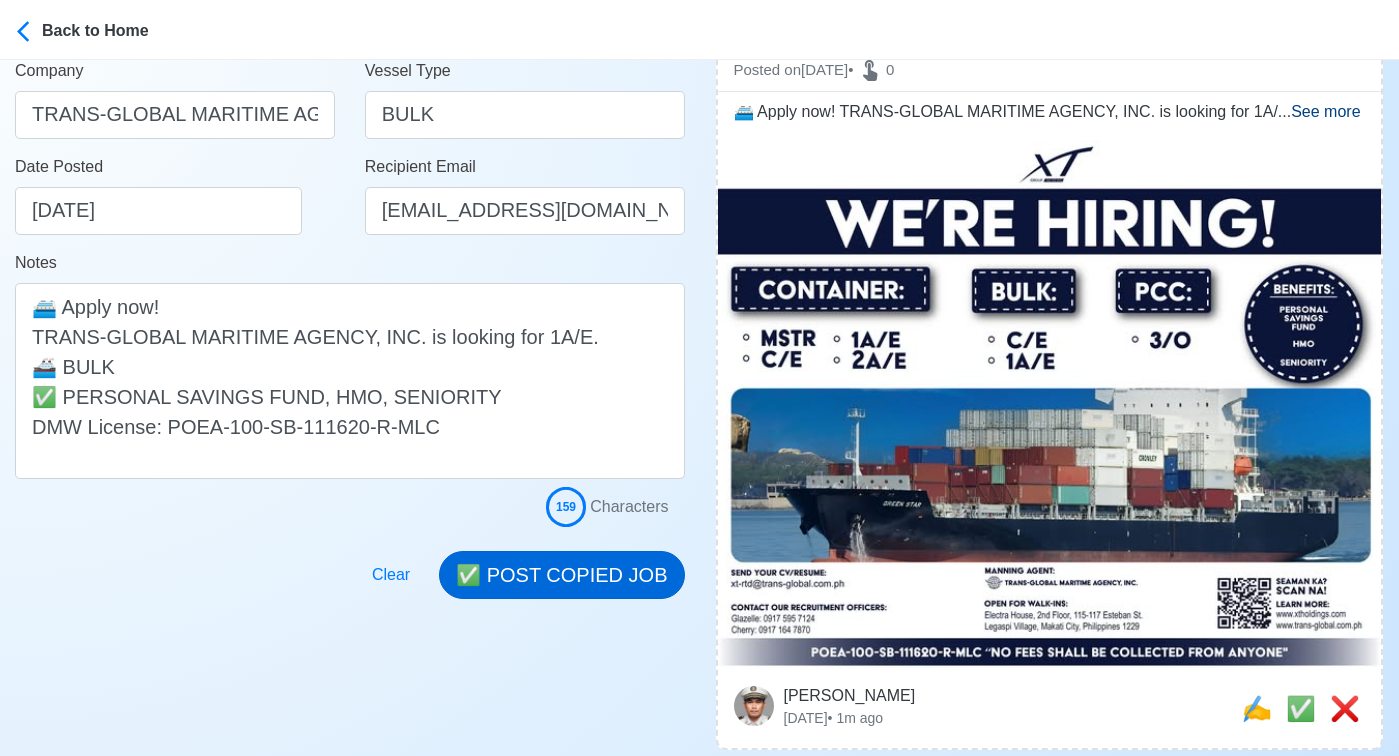 scroll, scrollTop: 330, scrollLeft: 0, axis: vertical 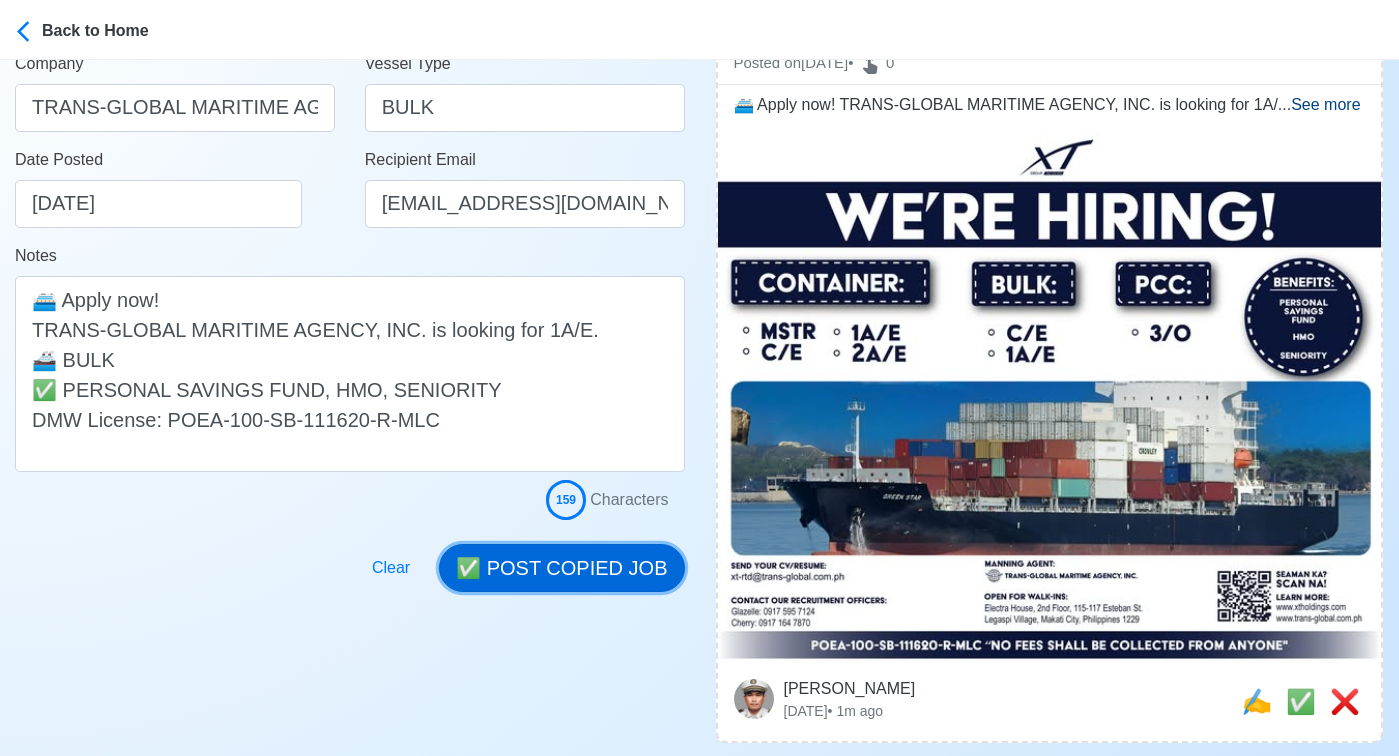 click on "✅ POST COPIED JOB" at bounding box center [561, 568] 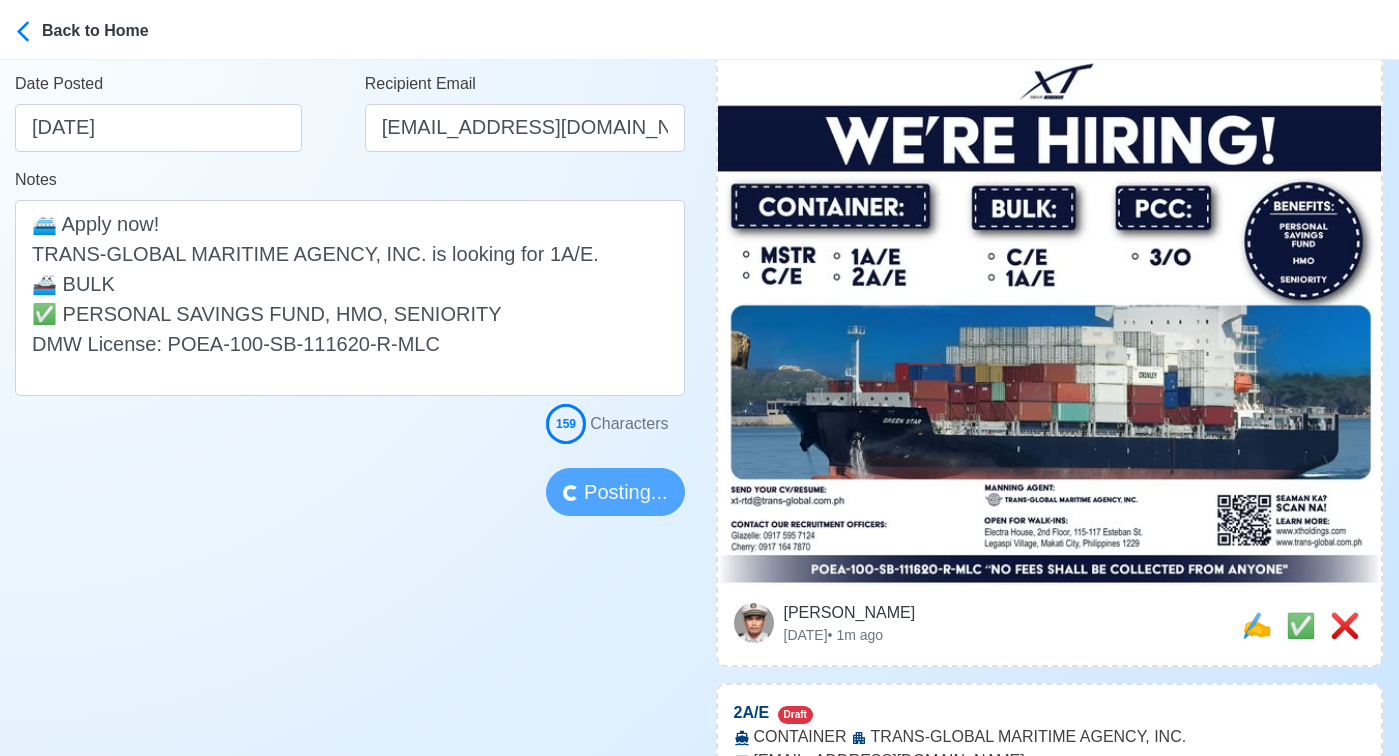 scroll, scrollTop: 407, scrollLeft: 0, axis: vertical 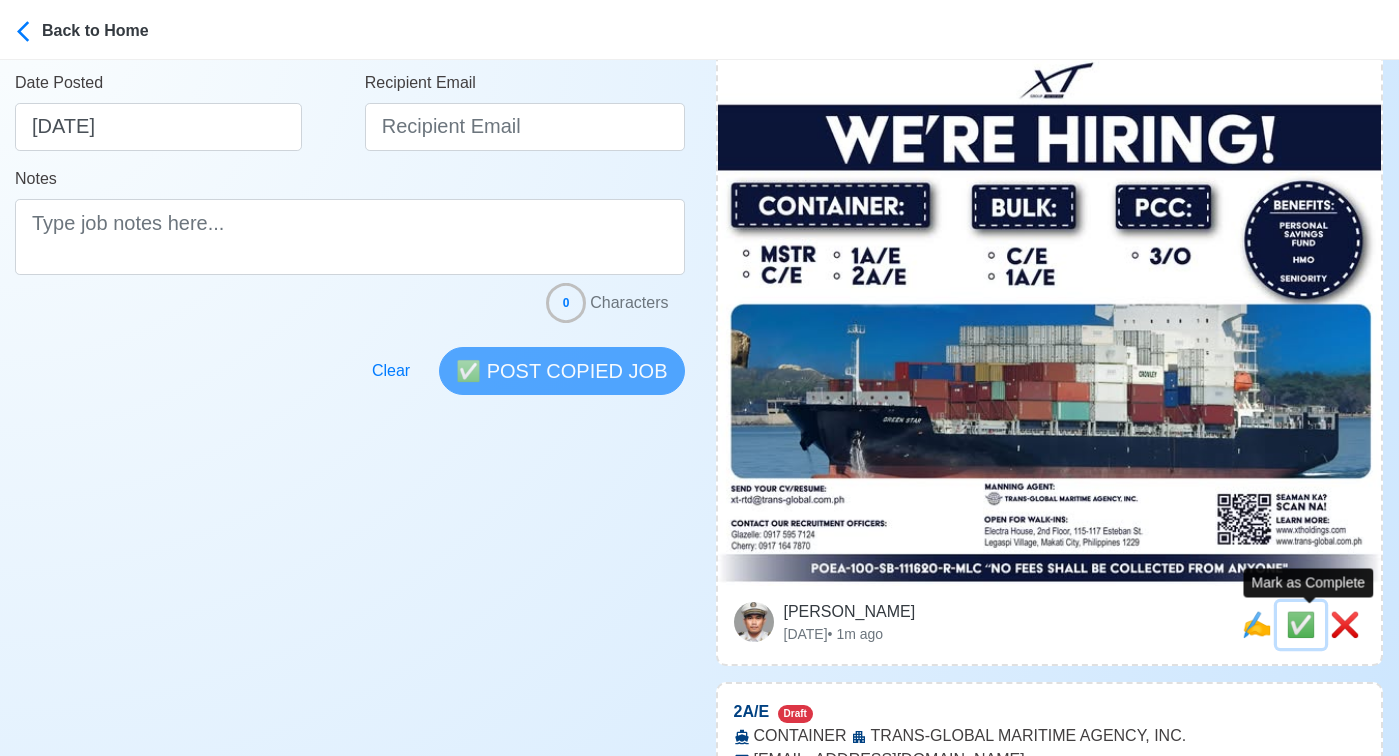 click on "✅" at bounding box center (1301, 624) 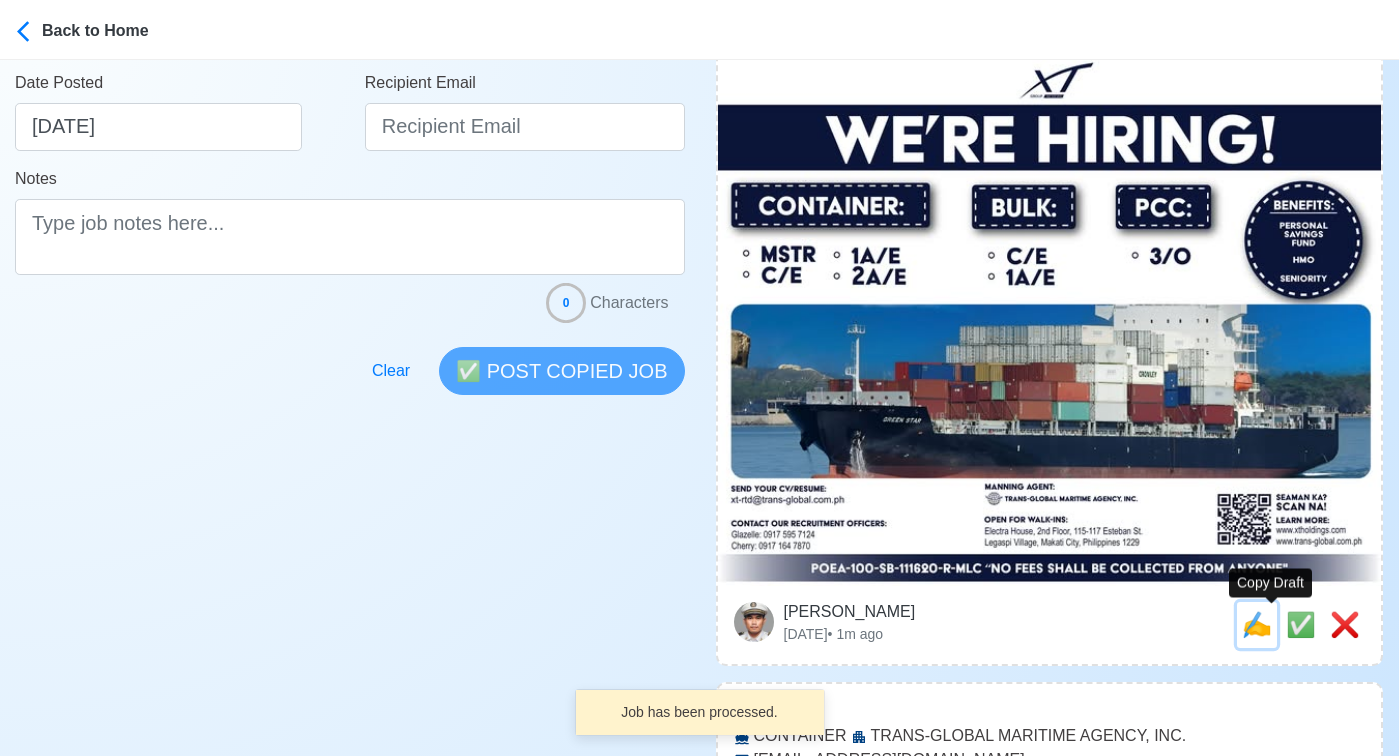 click on "✍️" at bounding box center (1257, 624) 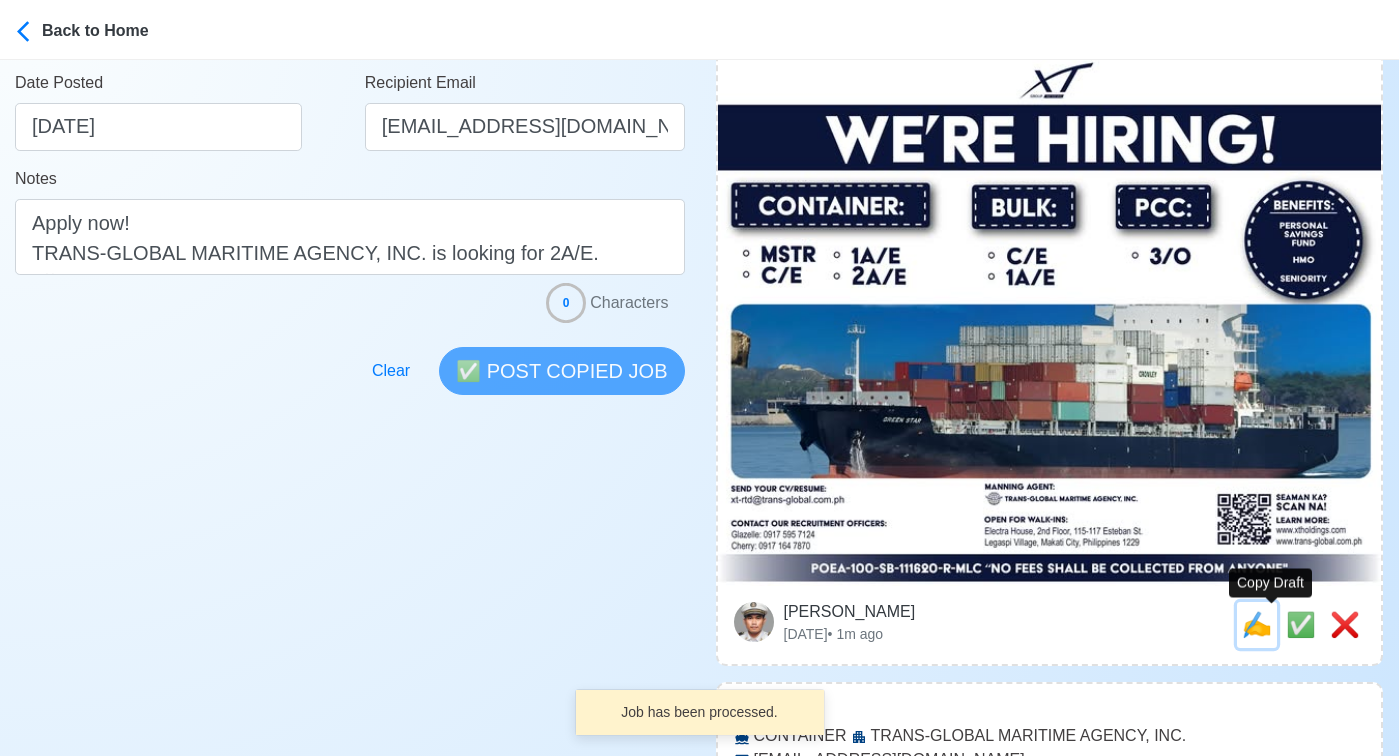 scroll, scrollTop: 0, scrollLeft: 0, axis: both 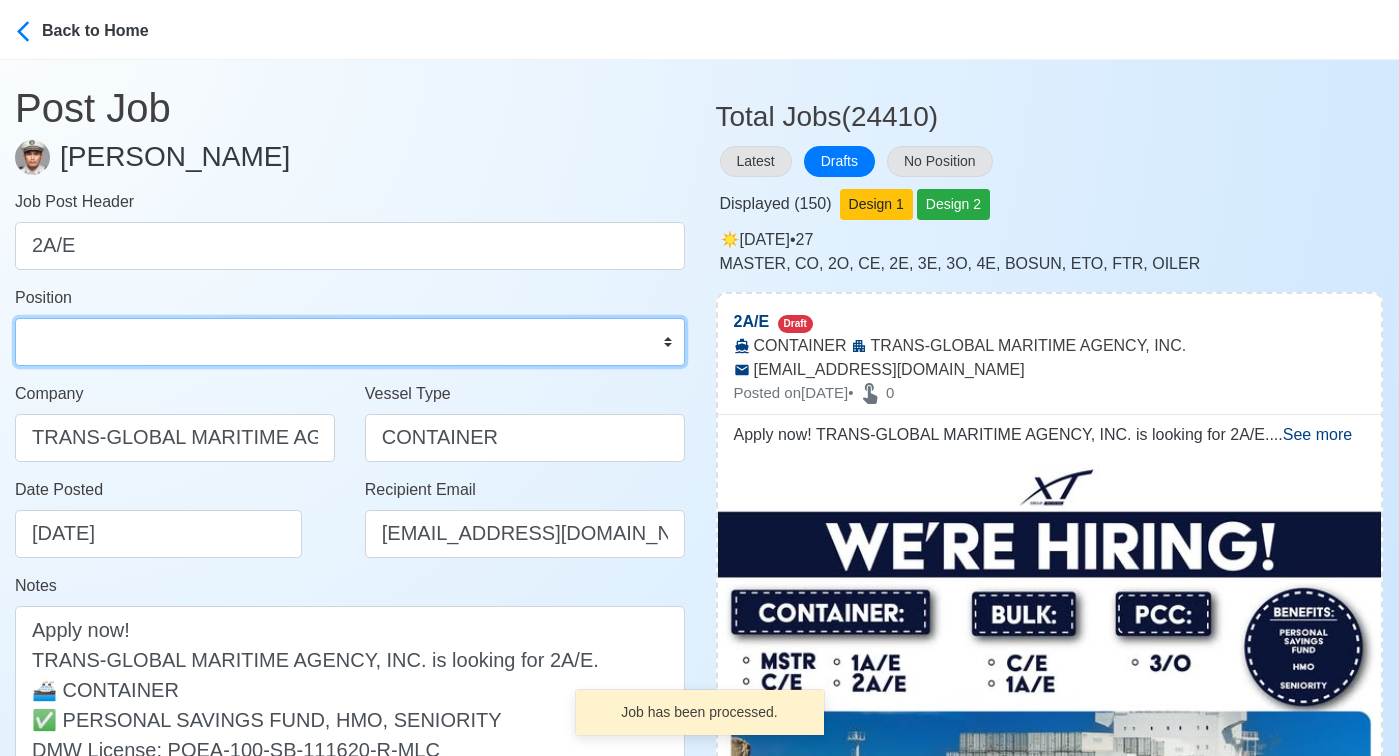 click on "Master Chief Officer 2nd Officer 3rd Officer Junior Officer Chief Engineer 2nd Engineer 3rd Engineer 4th Engineer Gas Engineer Junior Engineer 1st Assistant Engineer 2nd Assistant Engineer 3rd Assistant Engineer ETO/ETR Electrician Electrical Engineer Oiler Fitter Welder Chief Cook Chef Cook Messman Wiper Rigger Ordinary Seaman Able Seaman Motorman Pumpman Bosun Cadet Reefer Mechanic Operator Repairman Painter Steward Waiter Others" at bounding box center [350, 342] 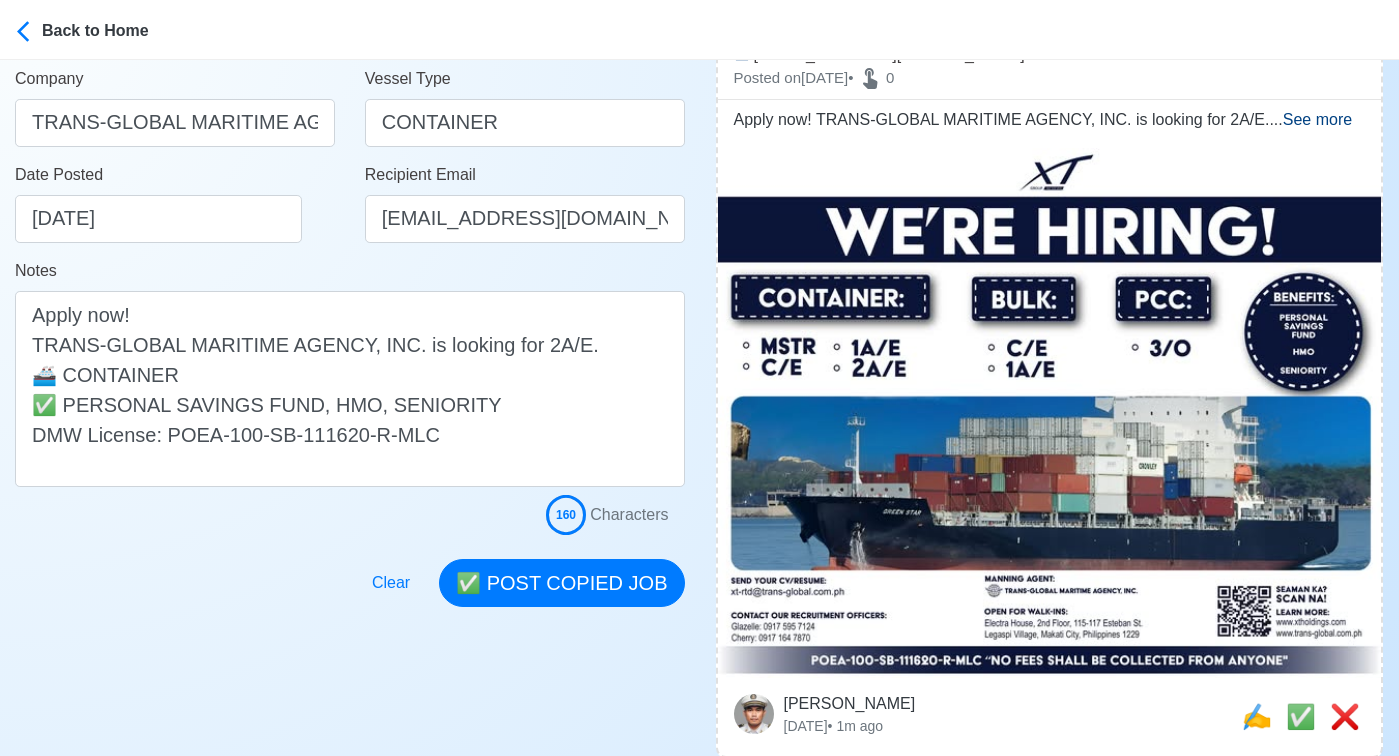 scroll, scrollTop: 523, scrollLeft: 0, axis: vertical 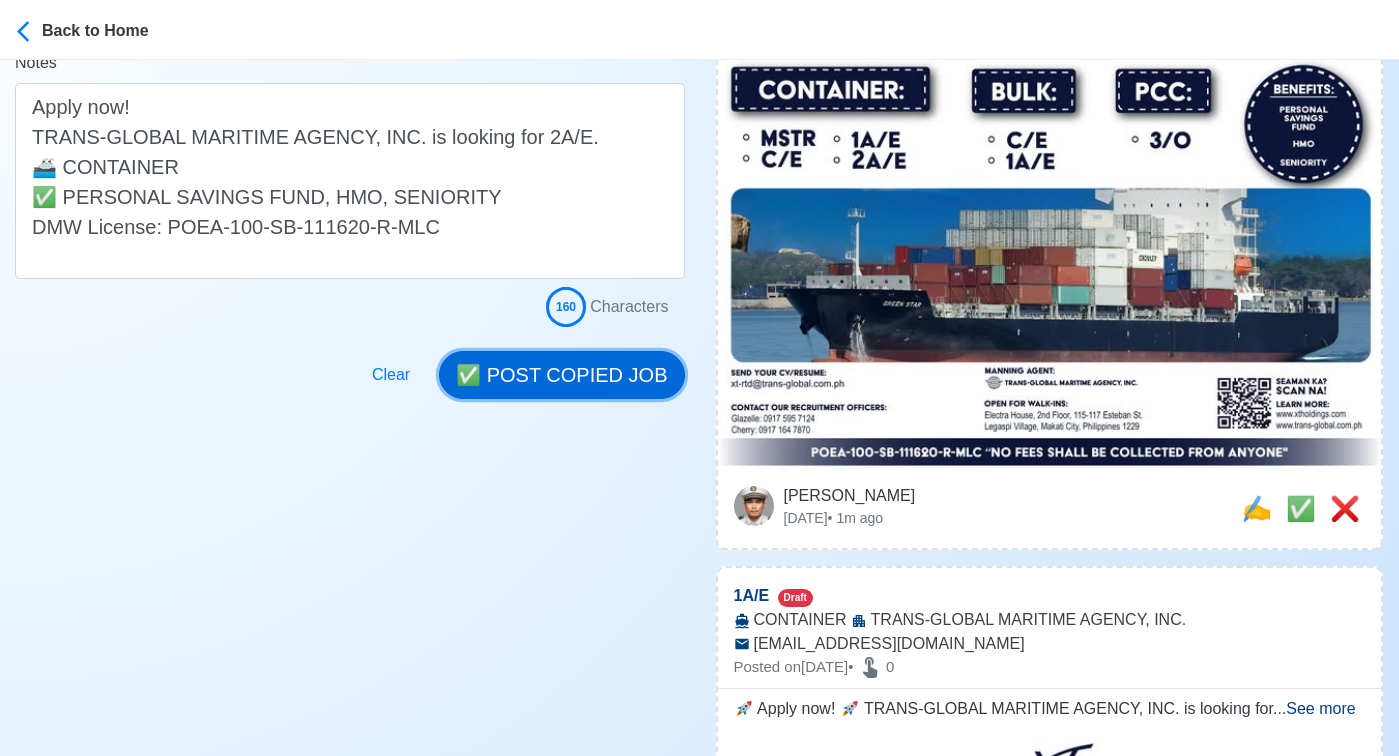 click on "✅ POST COPIED JOB" at bounding box center (561, 375) 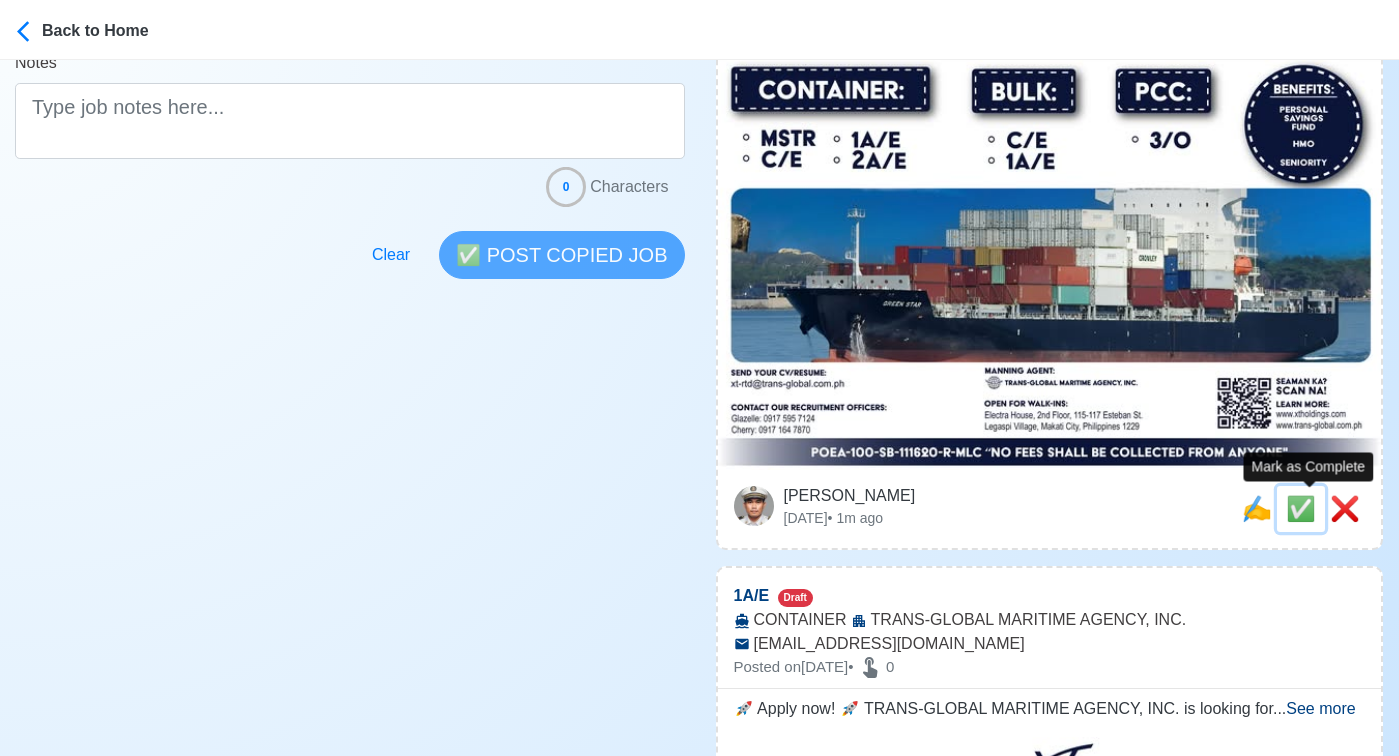 click on "✅" at bounding box center [1301, 508] 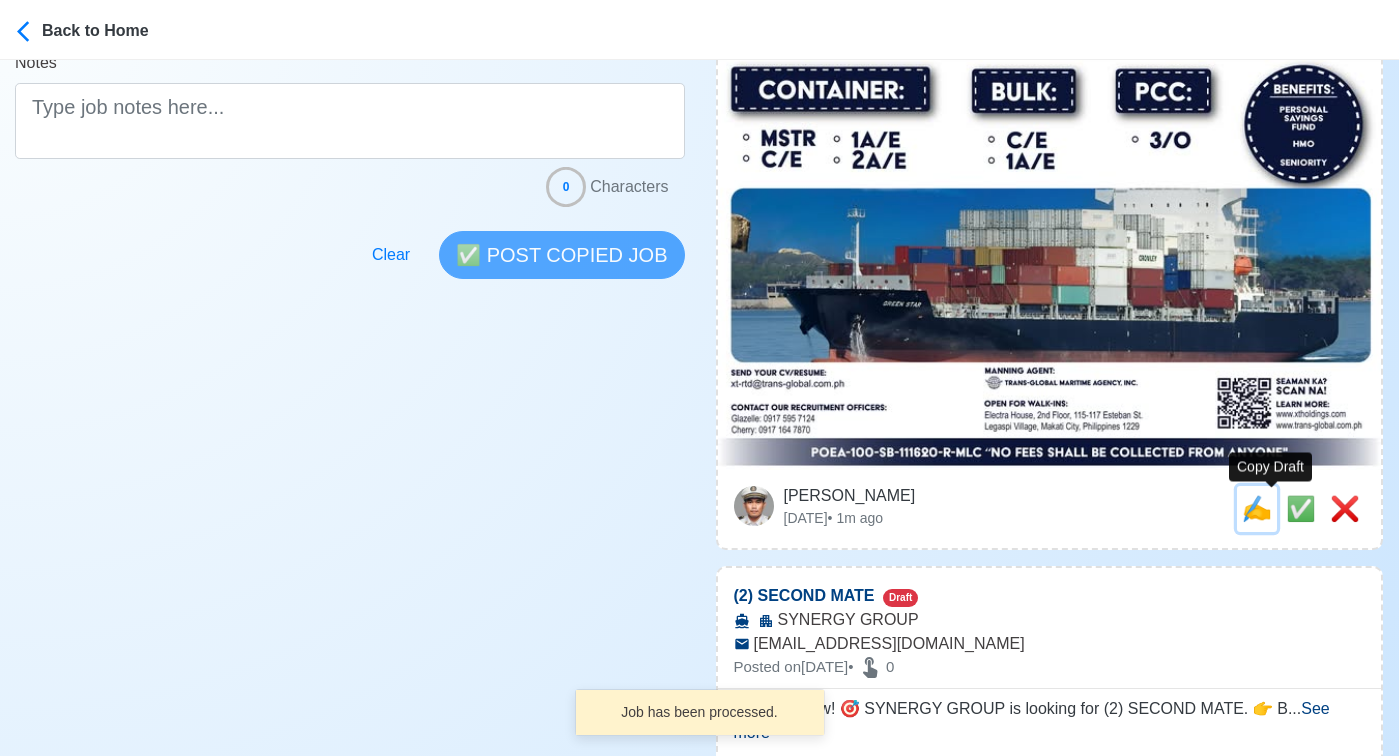 click on "✍️" at bounding box center (1257, 508) 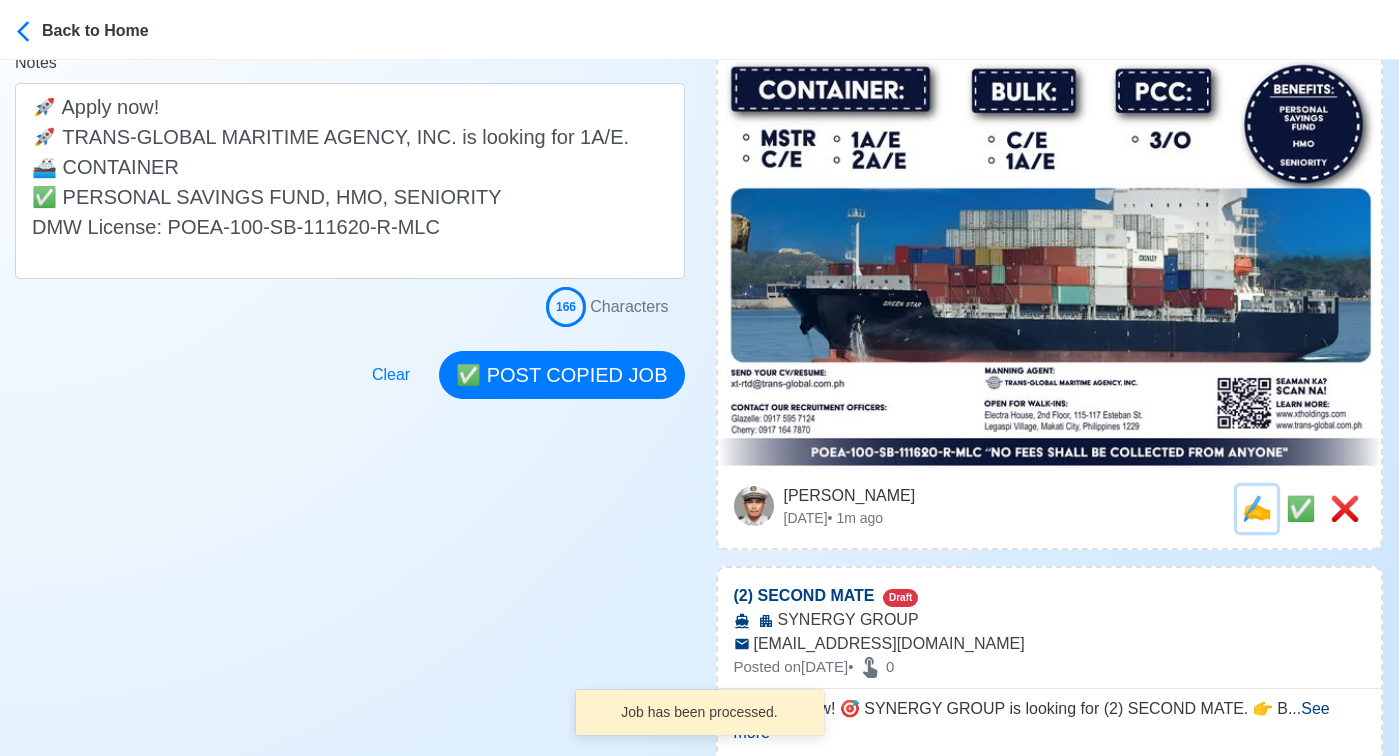 scroll, scrollTop: 0, scrollLeft: 0, axis: both 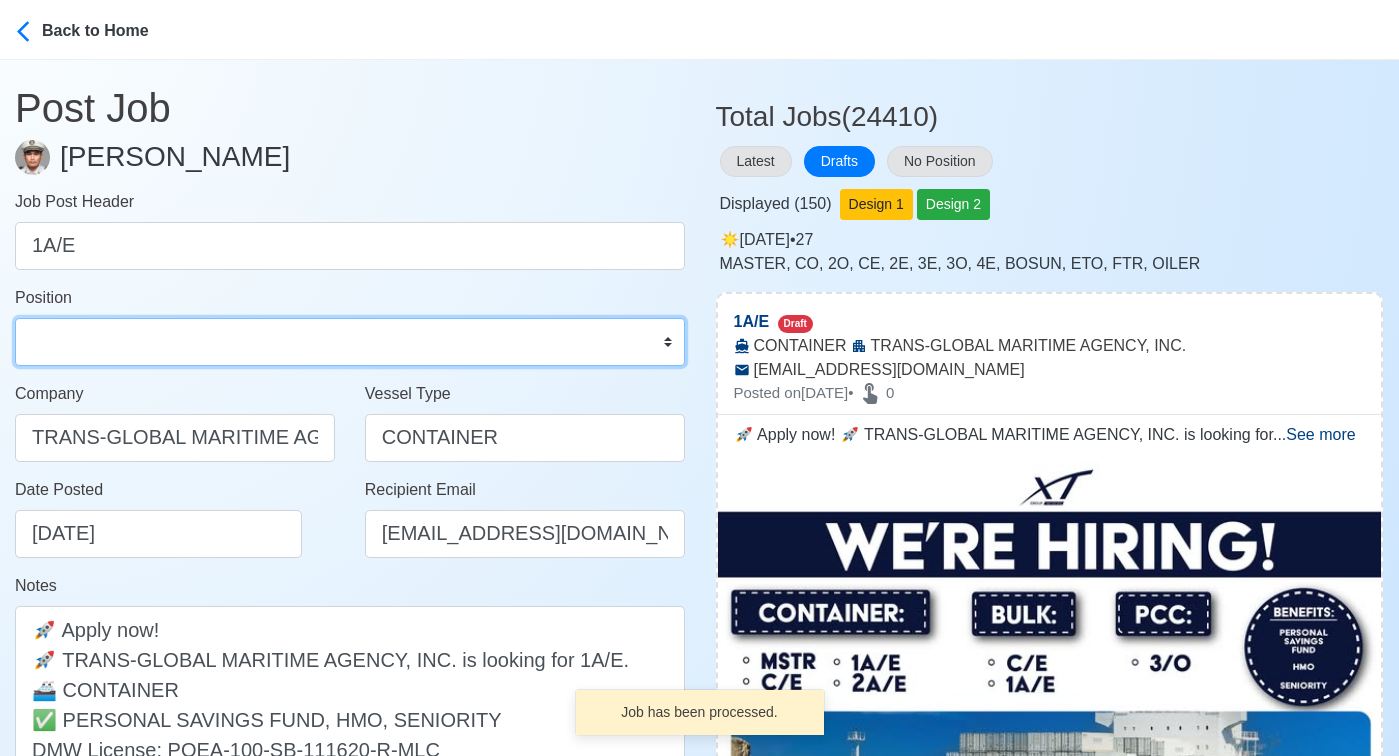 click on "Master Chief Officer 2nd Officer 3rd Officer Junior Officer Chief Engineer 2nd Engineer 3rd Engineer 4th Engineer Gas Engineer Junior Engineer 1st Assistant Engineer 2nd Assistant Engineer 3rd Assistant Engineer ETO/ETR Electrician Electrical Engineer Oiler Fitter Welder Chief Cook Chef Cook Messman Wiper Rigger Ordinary Seaman Able Seaman Motorman Pumpman Bosun Cadet Reefer Mechanic Operator Repairman Painter Steward Waiter Others" at bounding box center (350, 342) 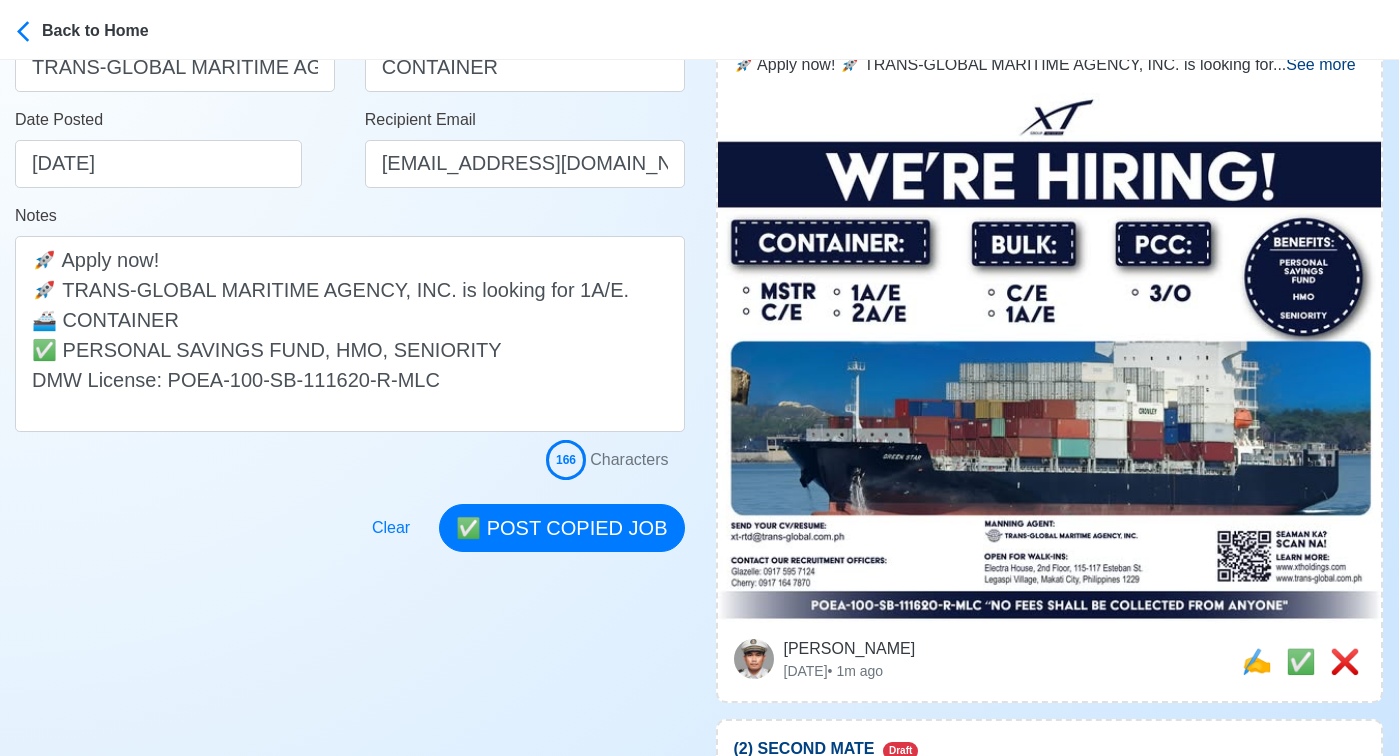 scroll, scrollTop: 373, scrollLeft: 0, axis: vertical 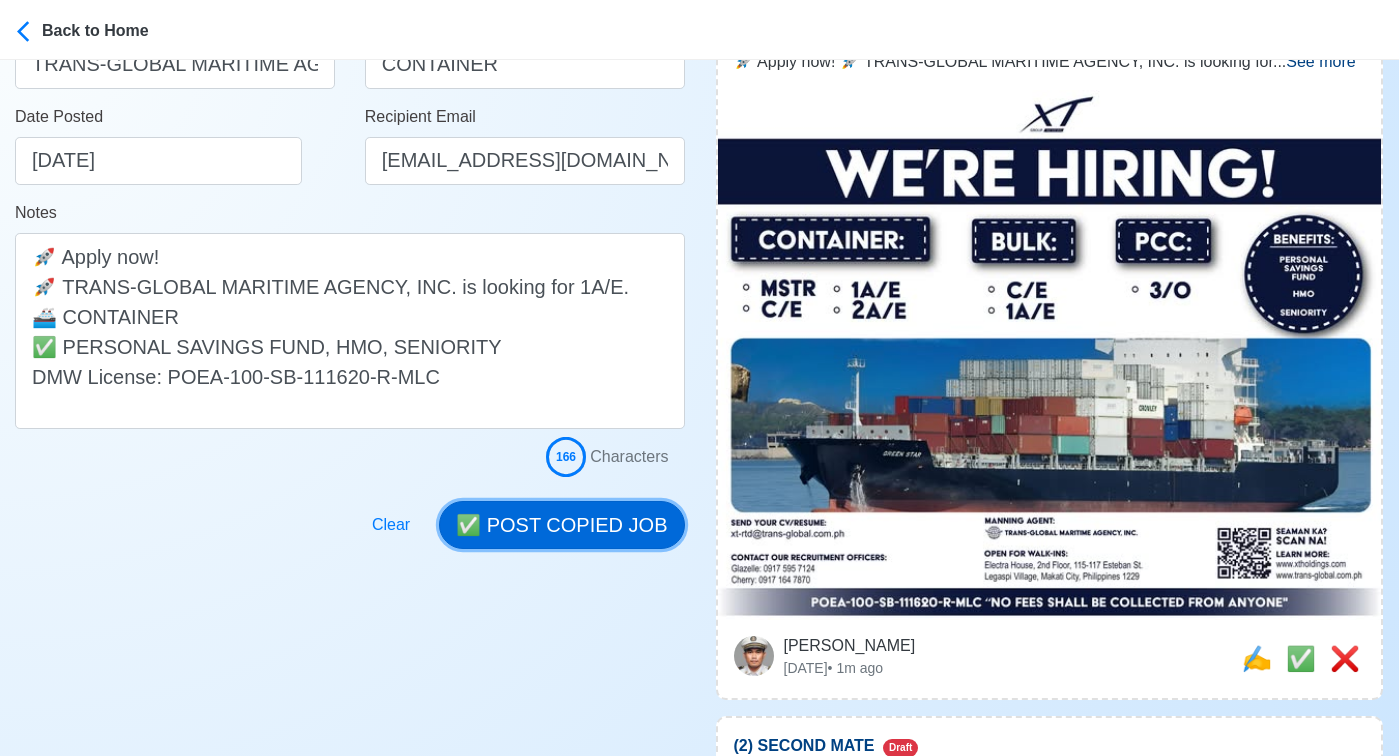 click on "✅ POST COPIED JOB" at bounding box center [561, 525] 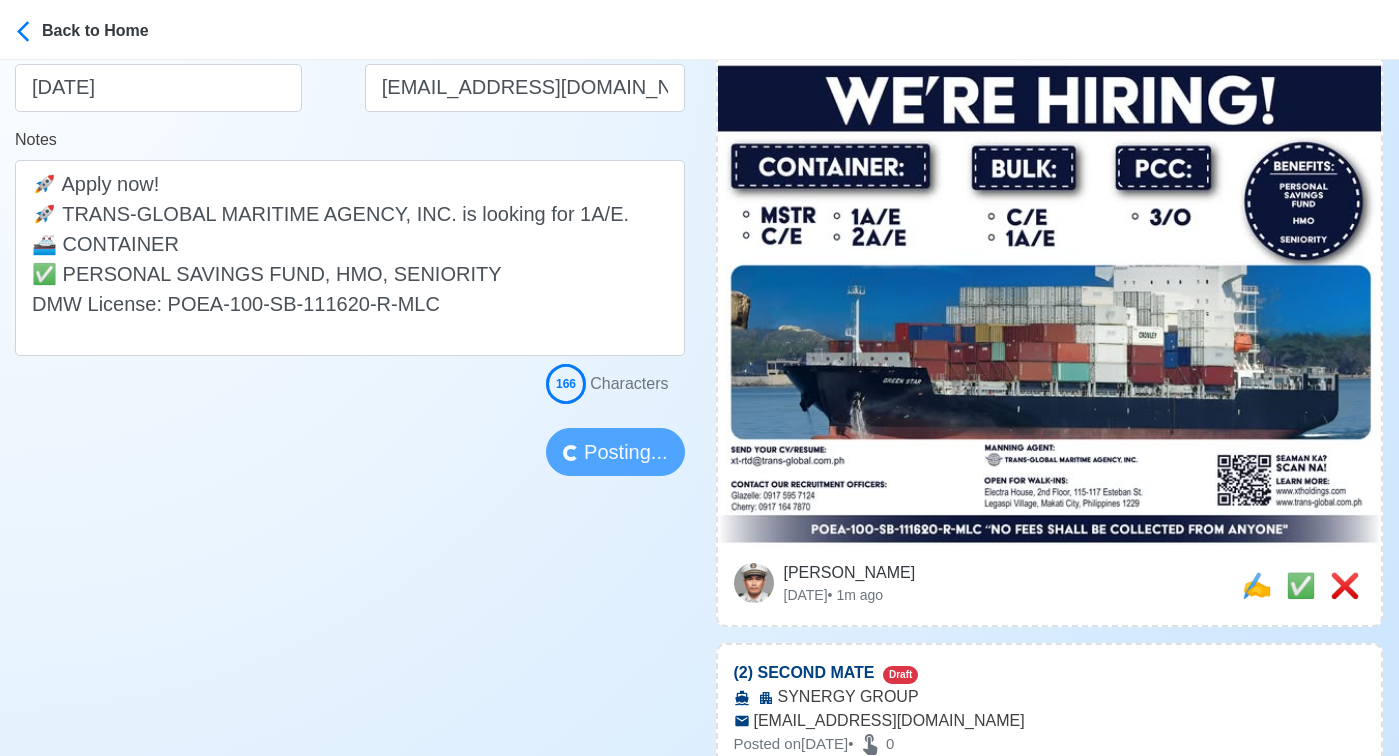 scroll, scrollTop: 454, scrollLeft: 0, axis: vertical 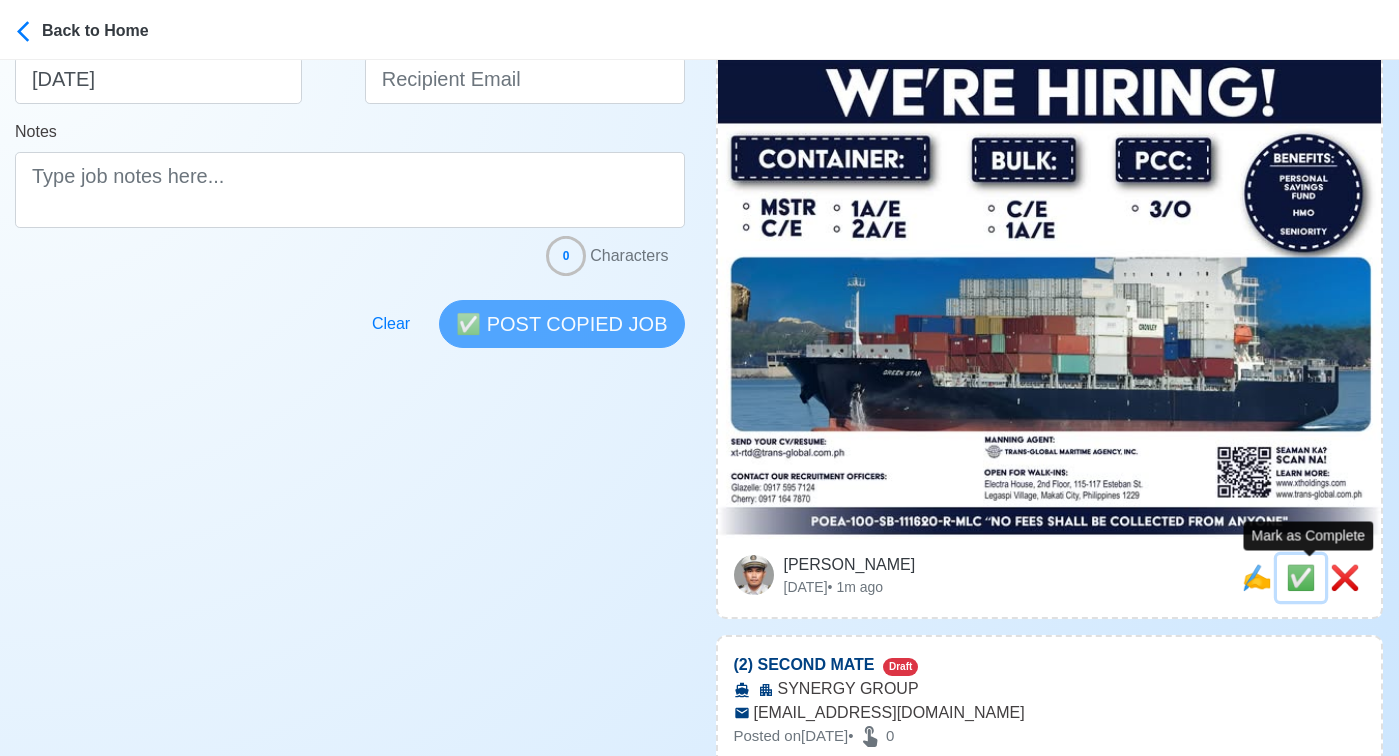 click on "✅" at bounding box center [1301, 577] 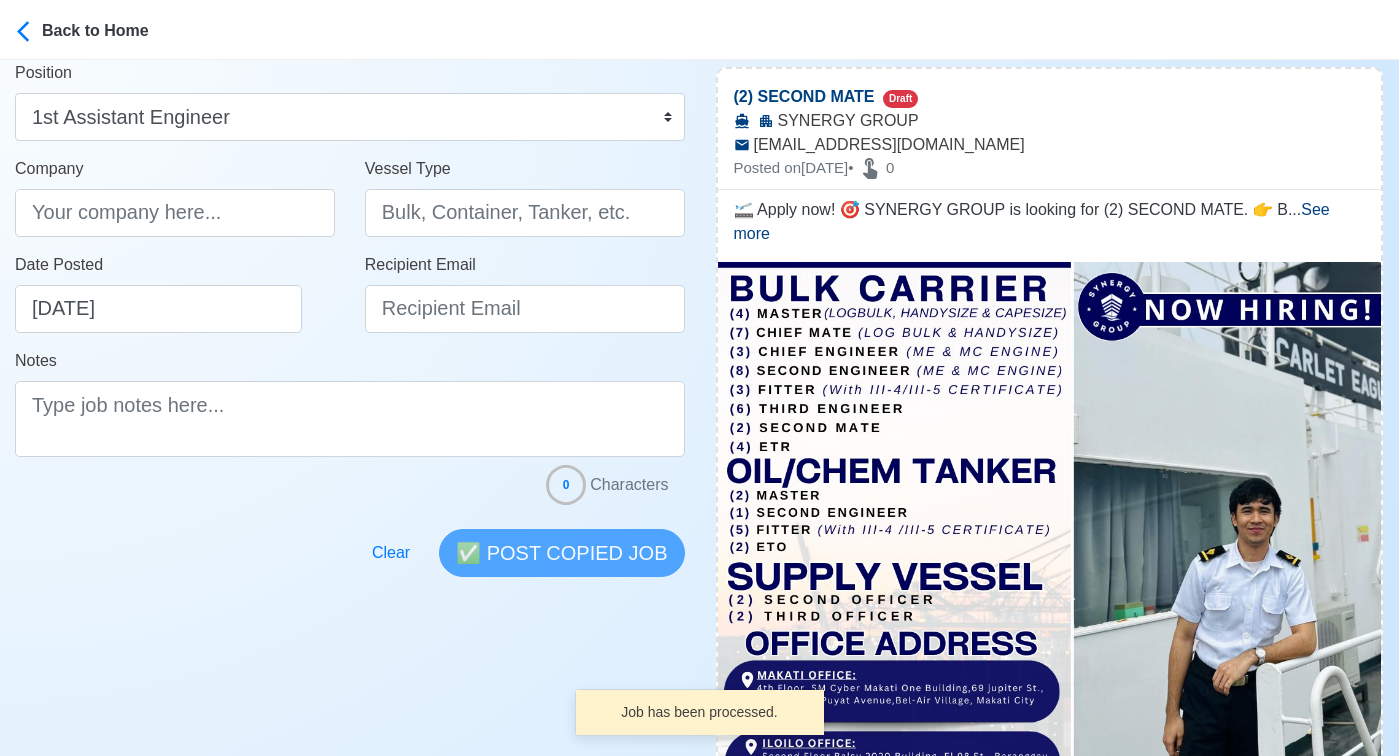 scroll, scrollTop: 0, scrollLeft: 0, axis: both 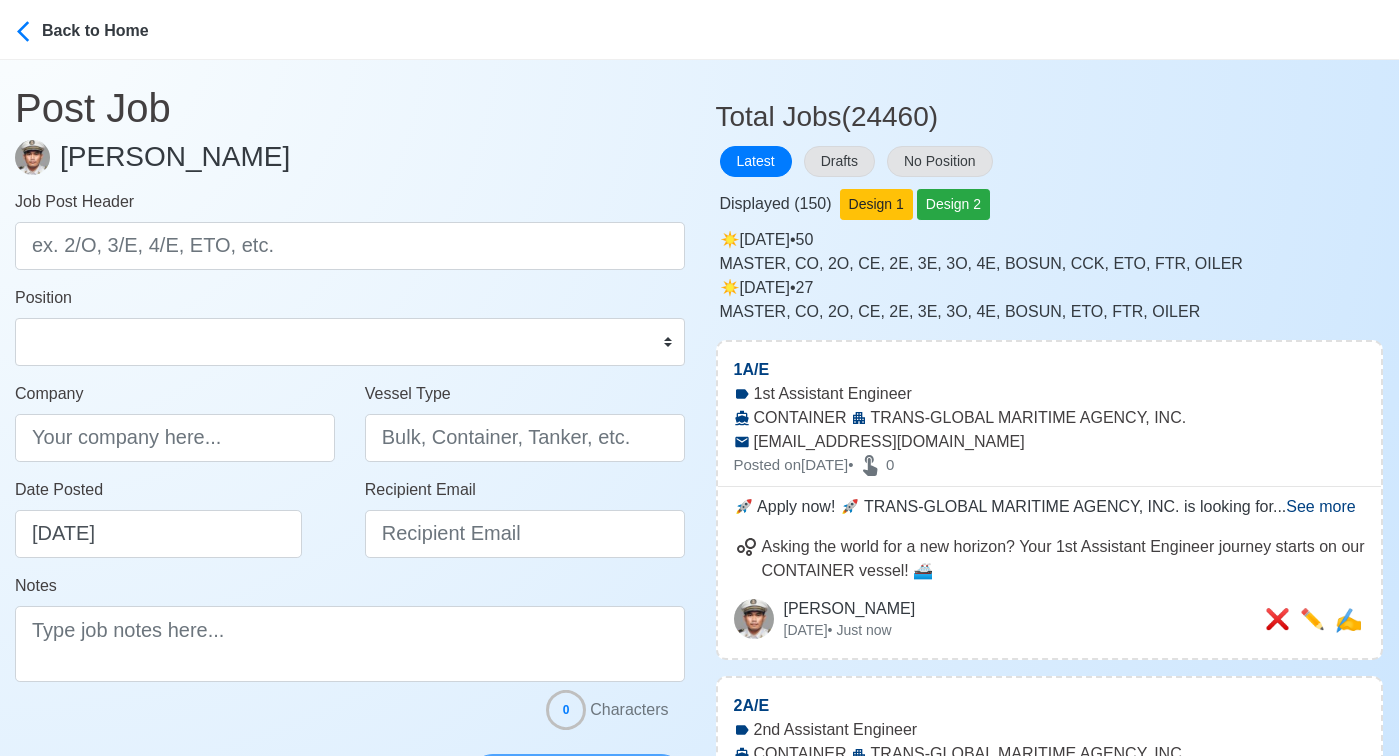 click on "Latest Drafts No Position" at bounding box center [1050, 161] 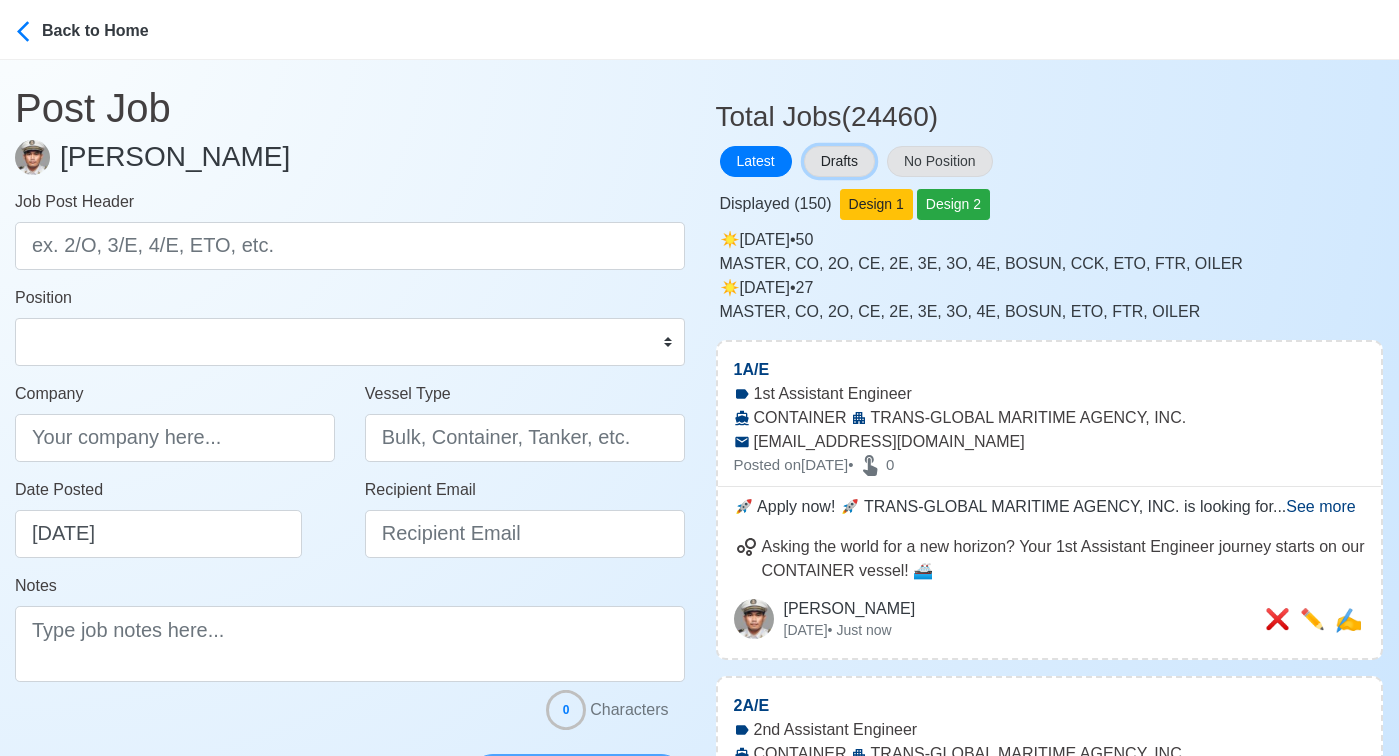 click on "Drafts" at bounding box center [839, 161] 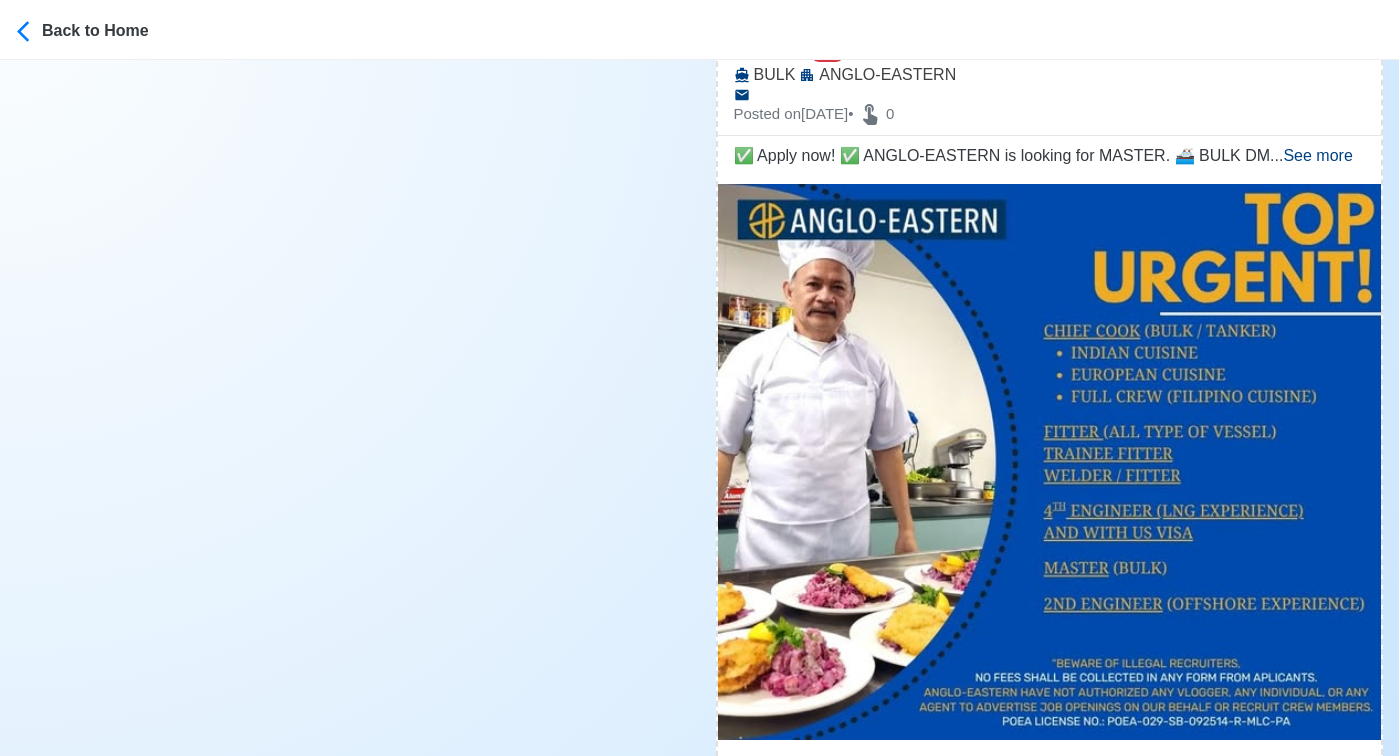 scroll, scrollTop: 14683, scrollLeft: 0, axis: vertical 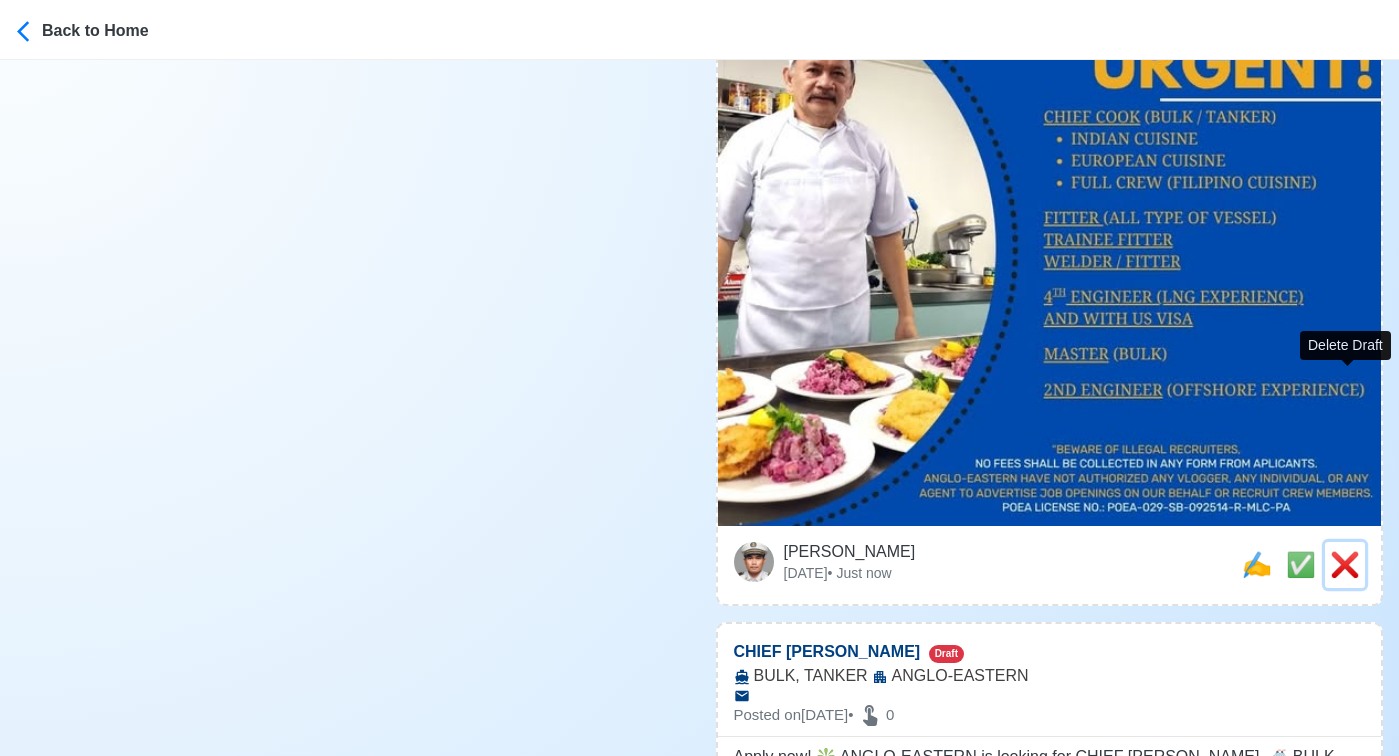click on "❌" at bounding box center (1345, 564) 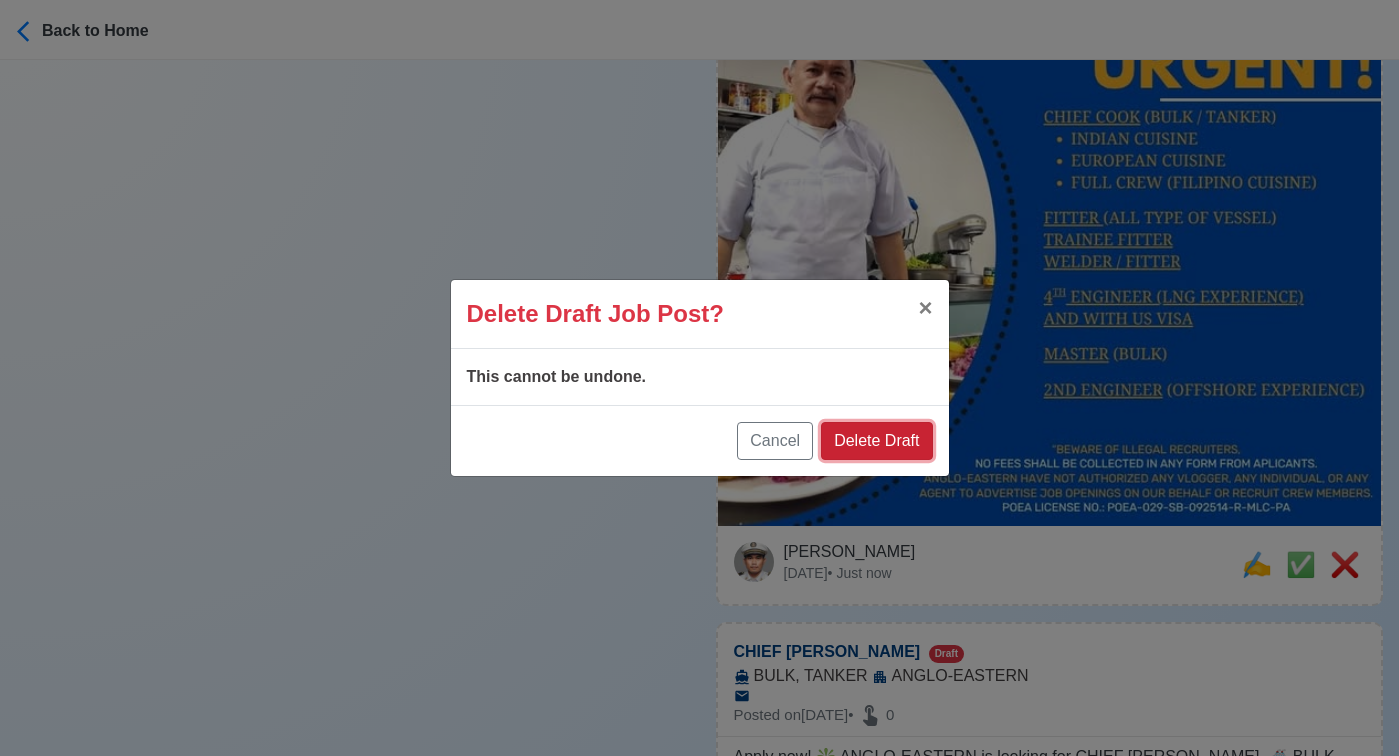 click on "Delete Draft" at bounding box center (876, 441) 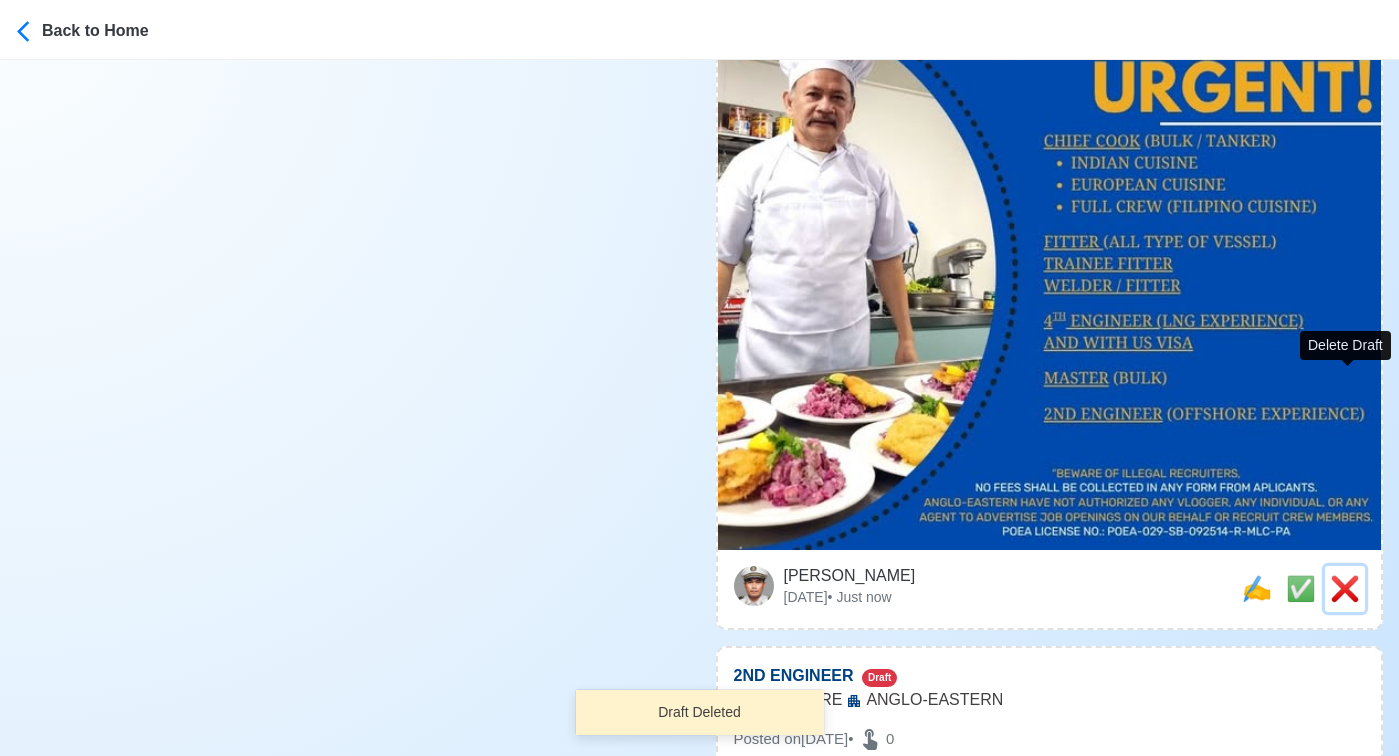 click on "❌" at bounding box center [1345, 588] 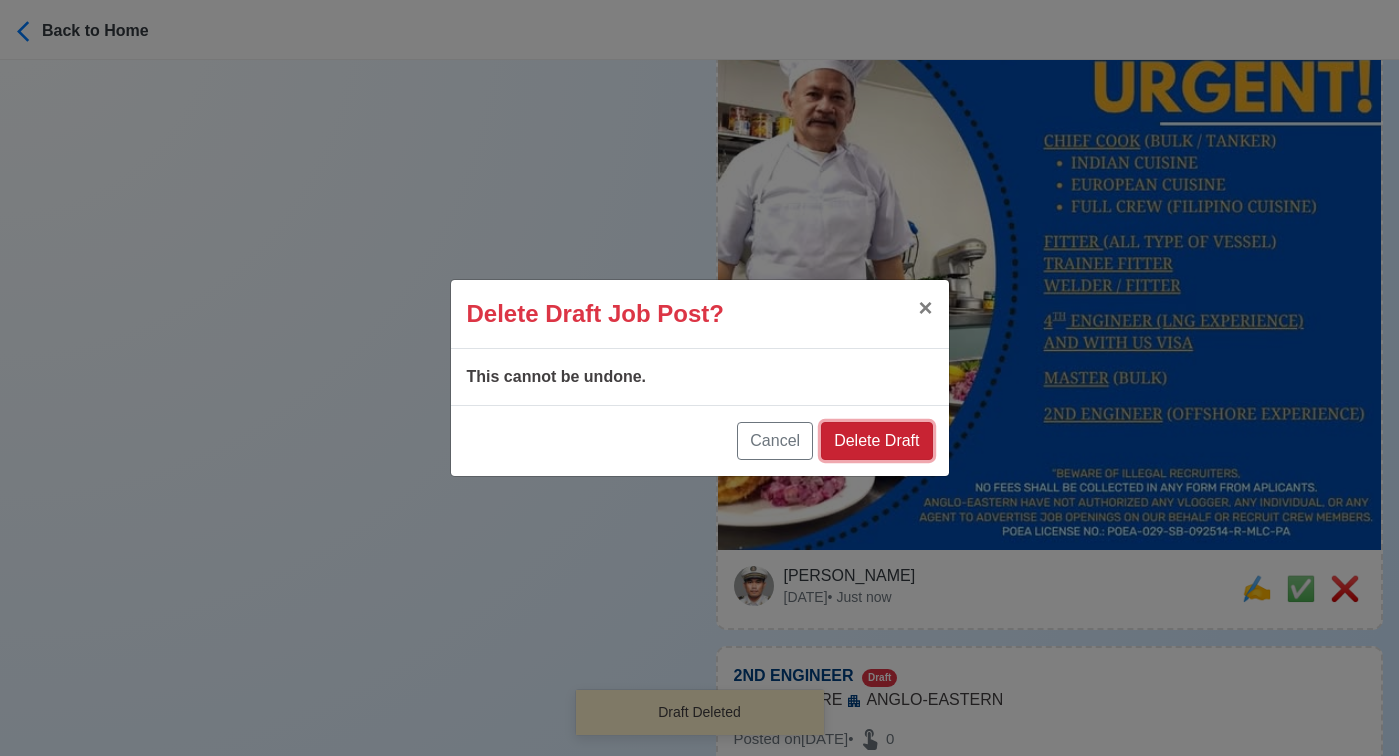 click on "Delete Draft" at bounding box center [876, 441] 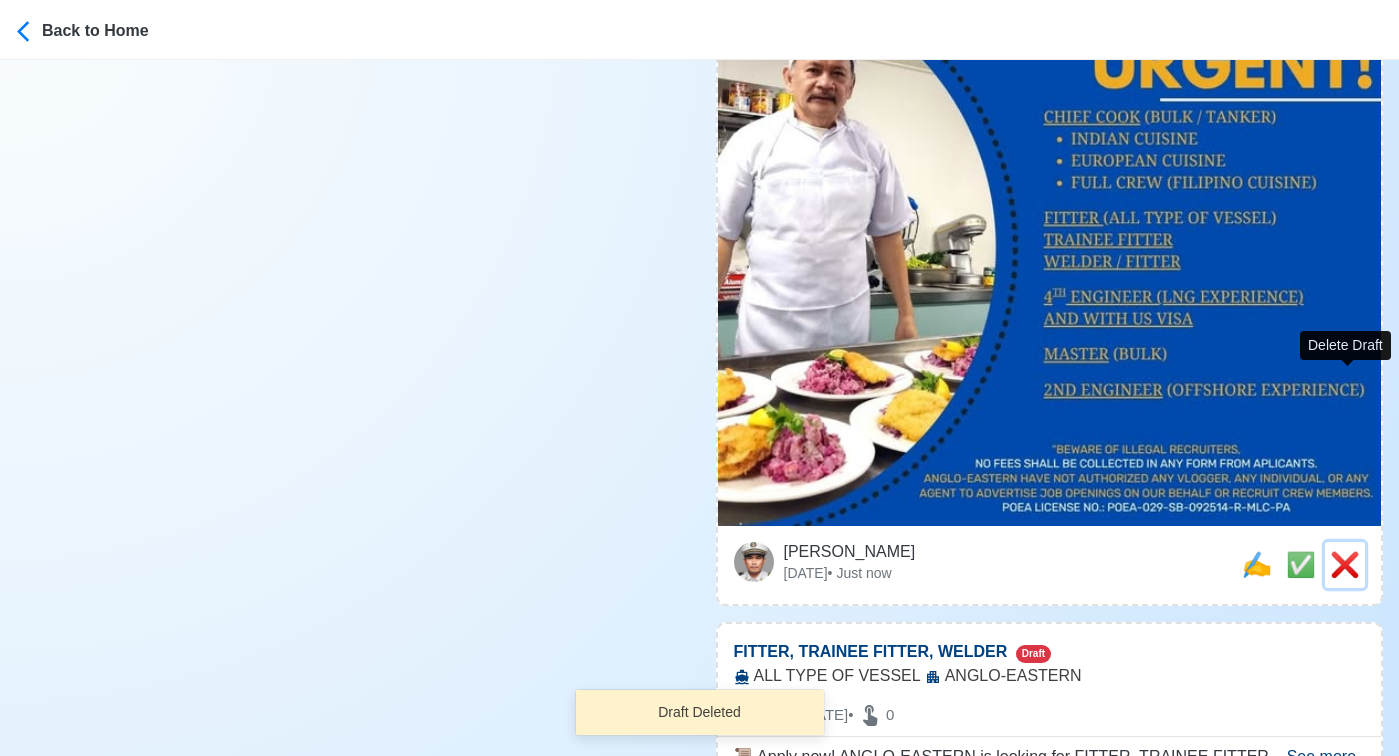 click on "❌" at bounding box center (1345, 564) 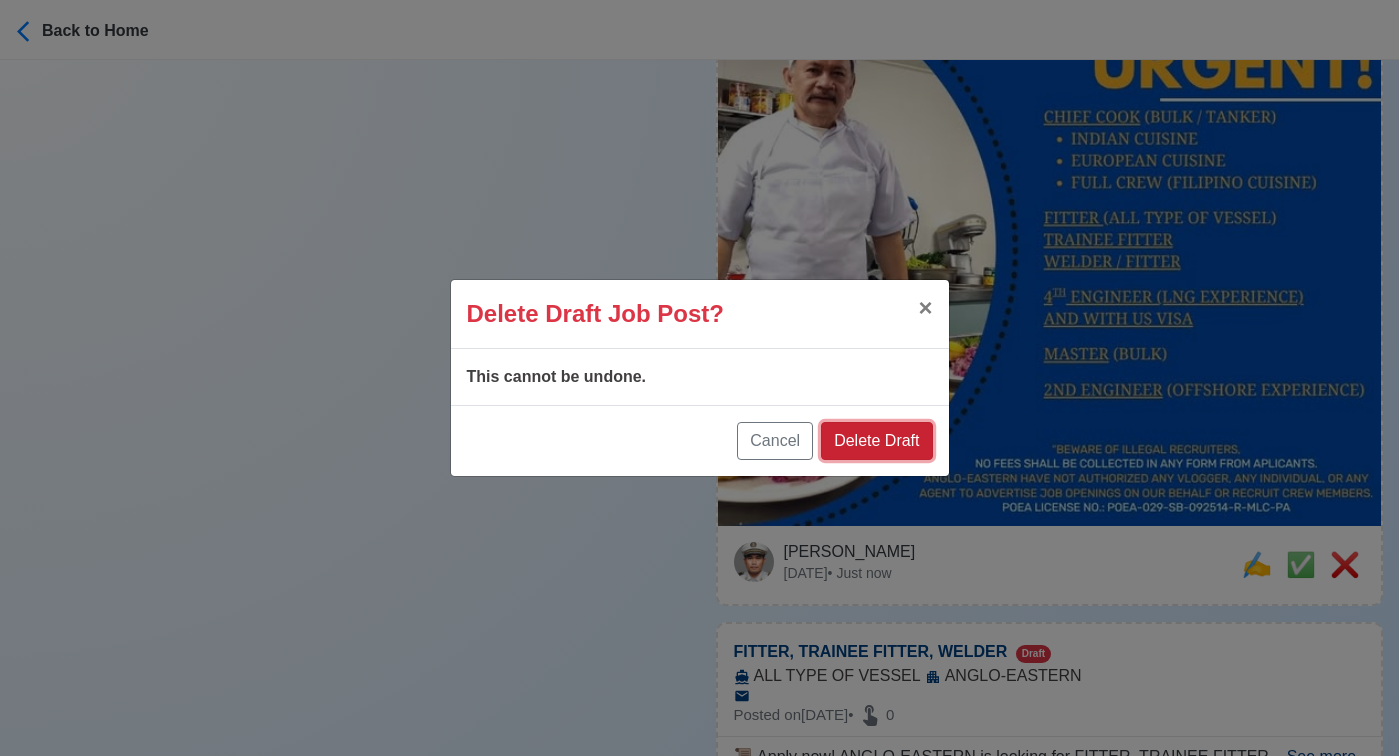 click on "Delete Draft" at bounding box center (876, 441) 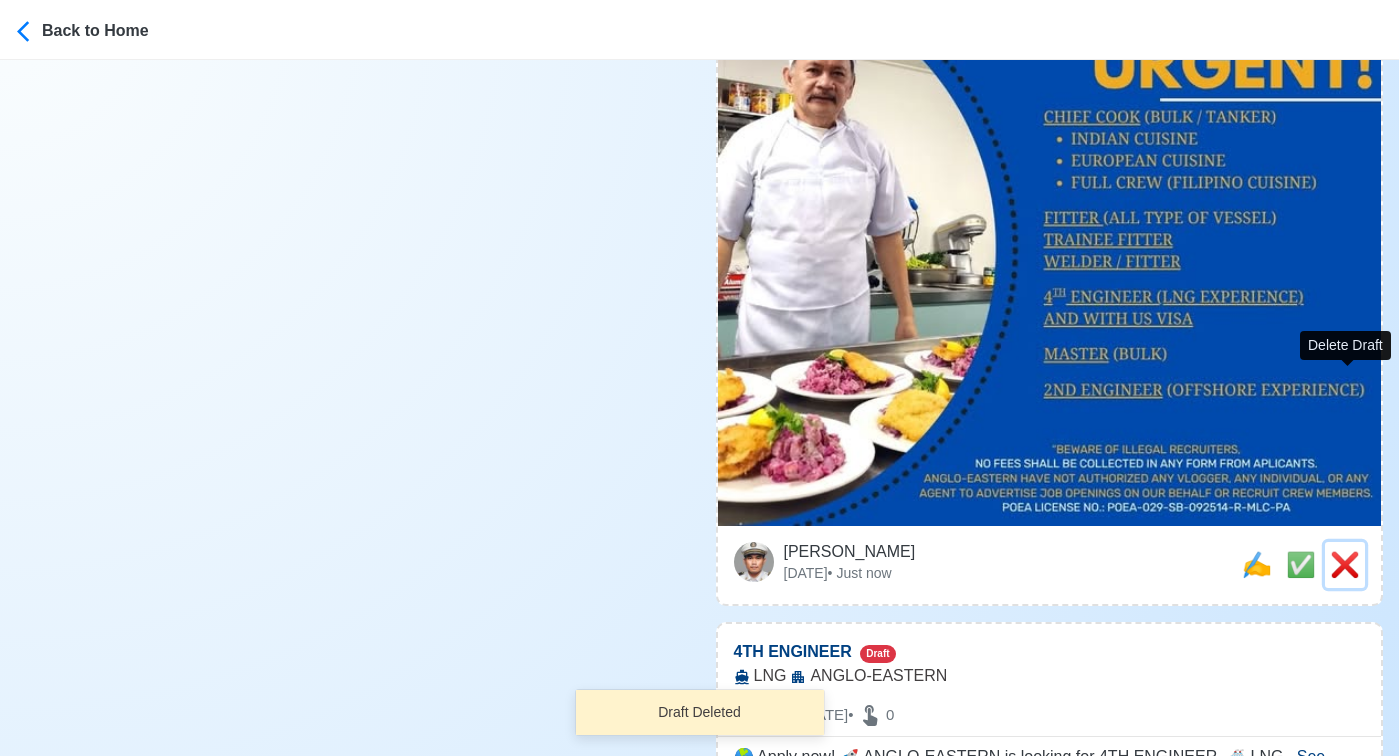 click on "❌" at bounding box center [1345, 564] 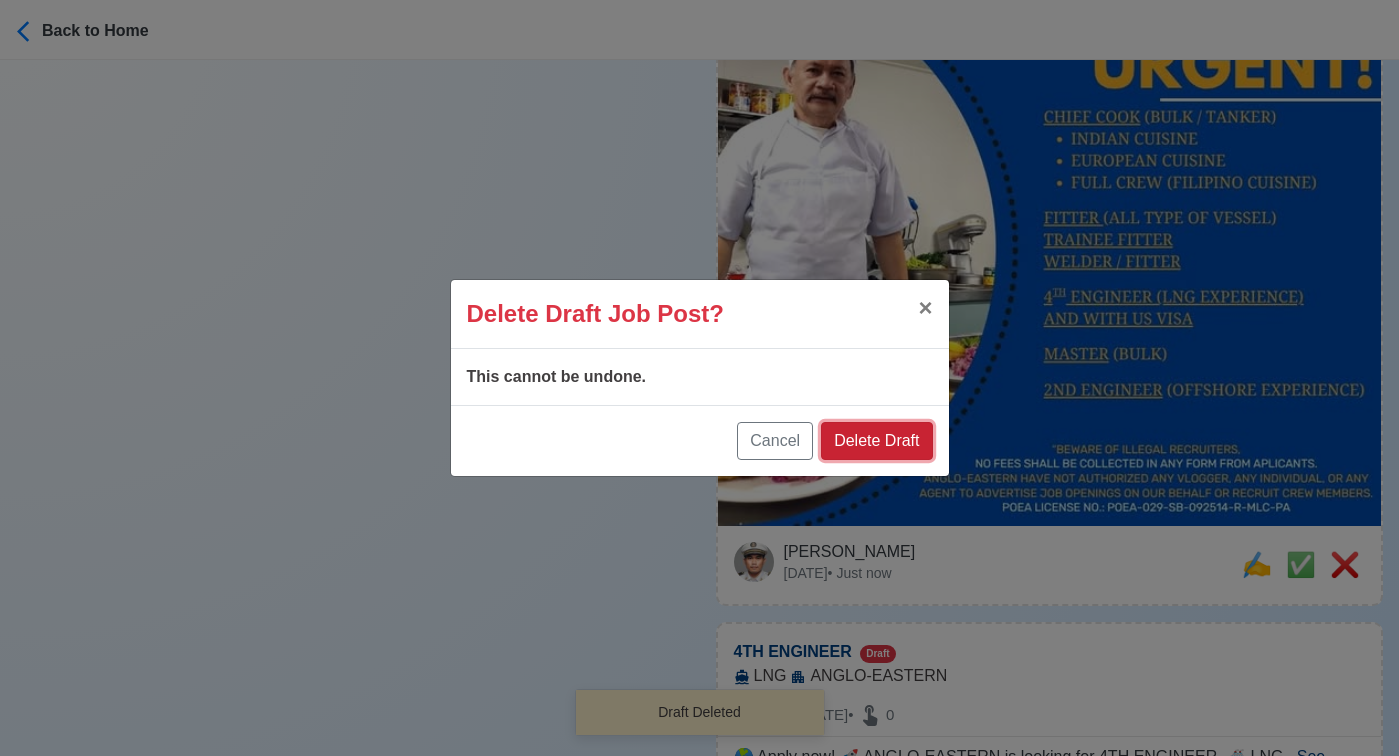 click on "Delete Draft" at bounding box center (876, 441) 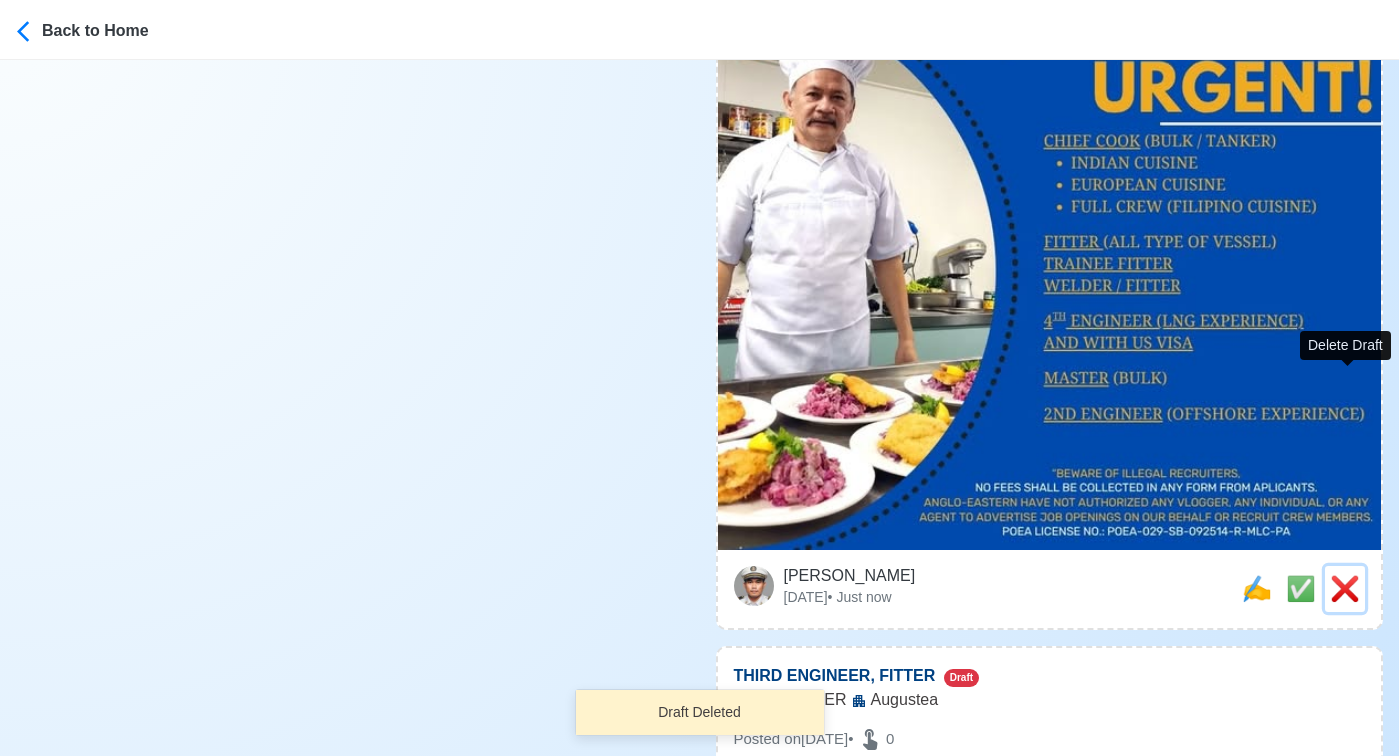 click on "❌" at bounding box center (1345, 588) 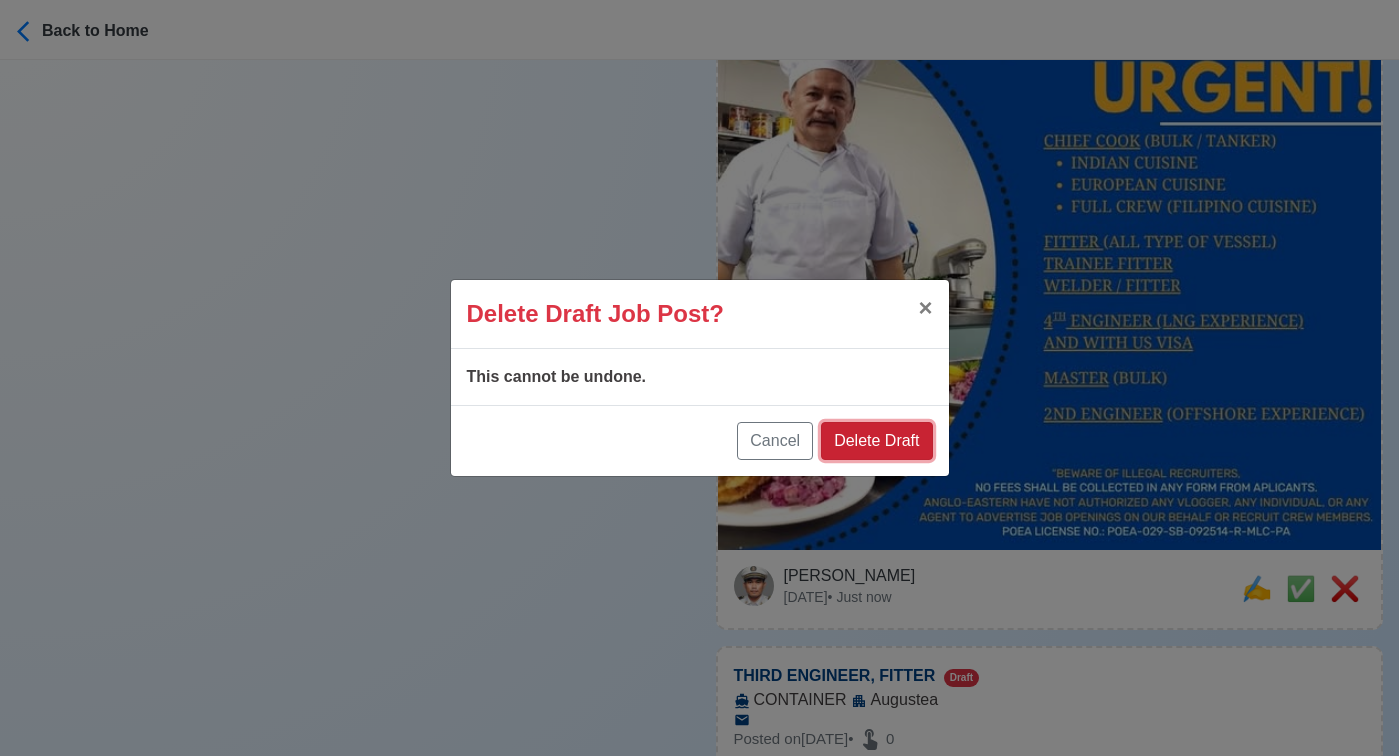 click on "Delete Draft" at bounding box center (876, 441) 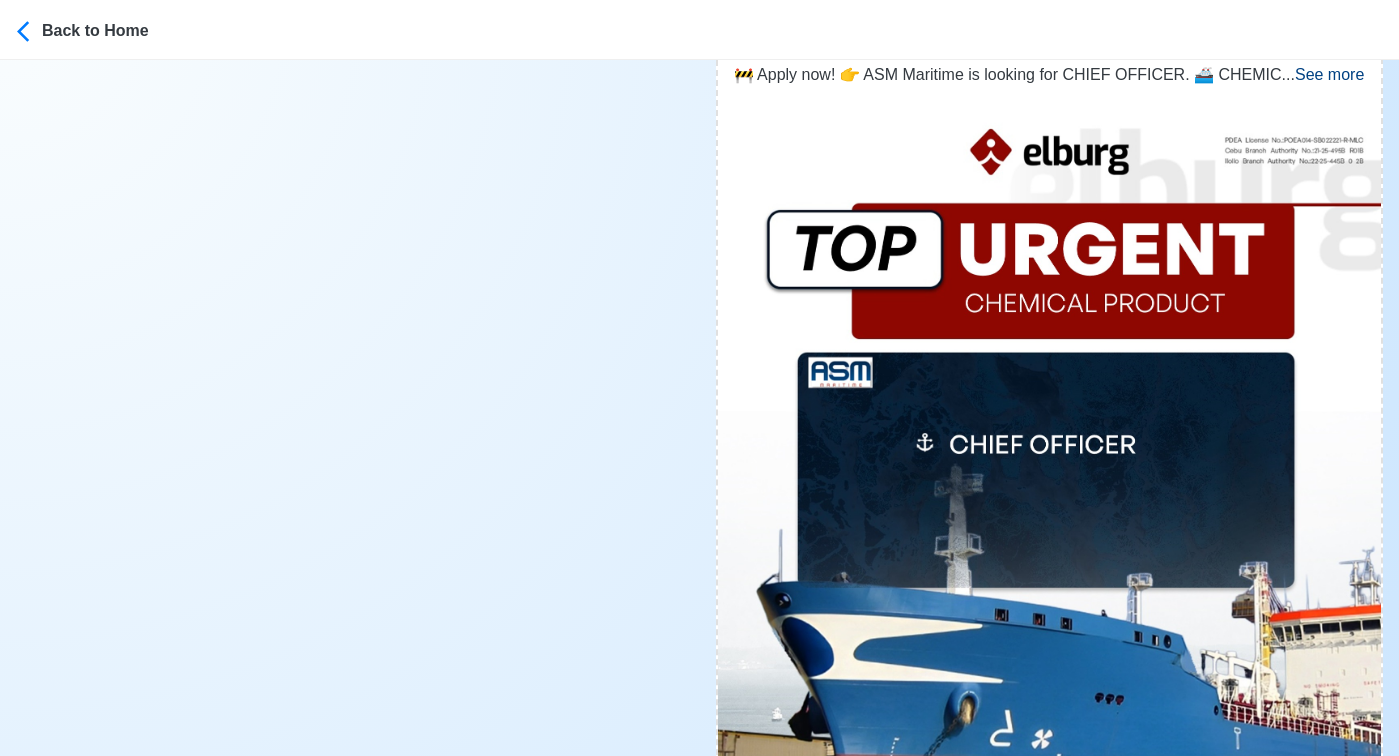 scroll, scrollTop: 23531, scrollLeft: 0, axis: vertical 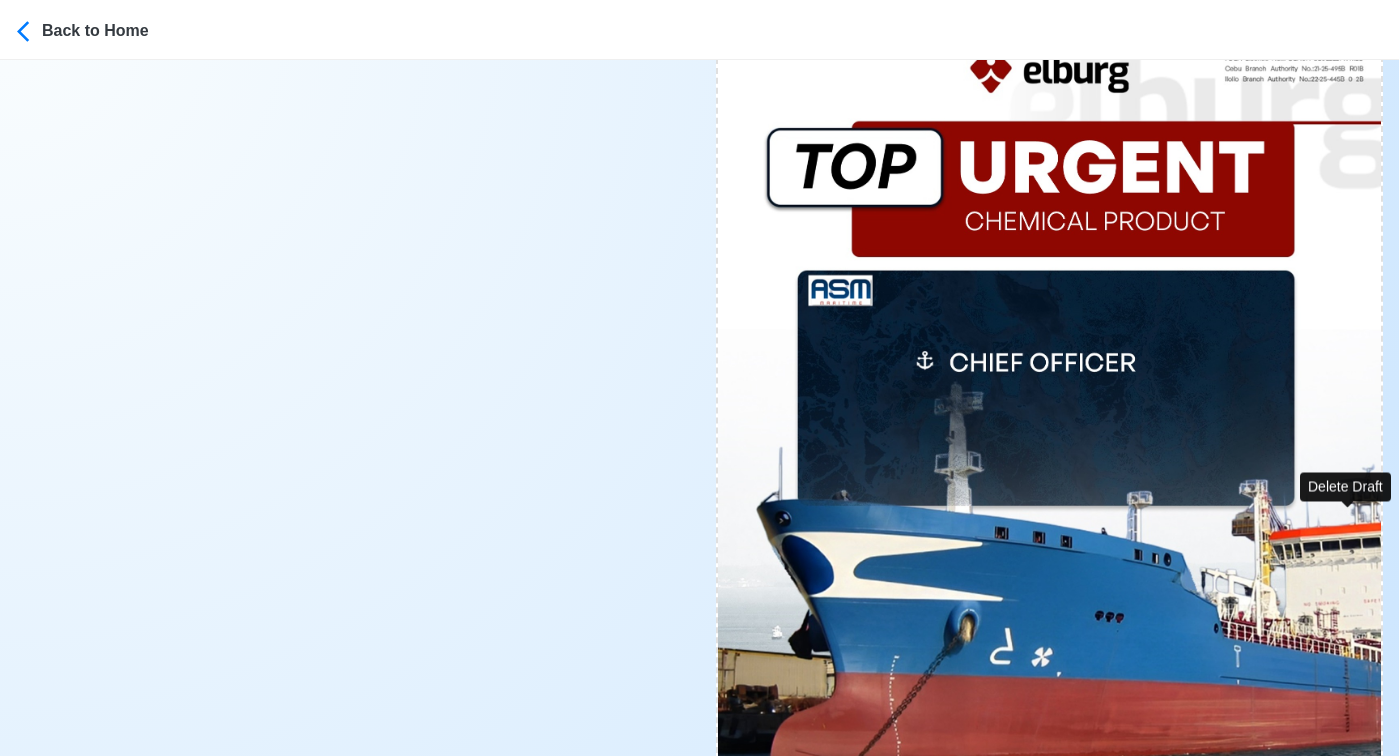 click on "❌" at bounding box center (1345, 889) 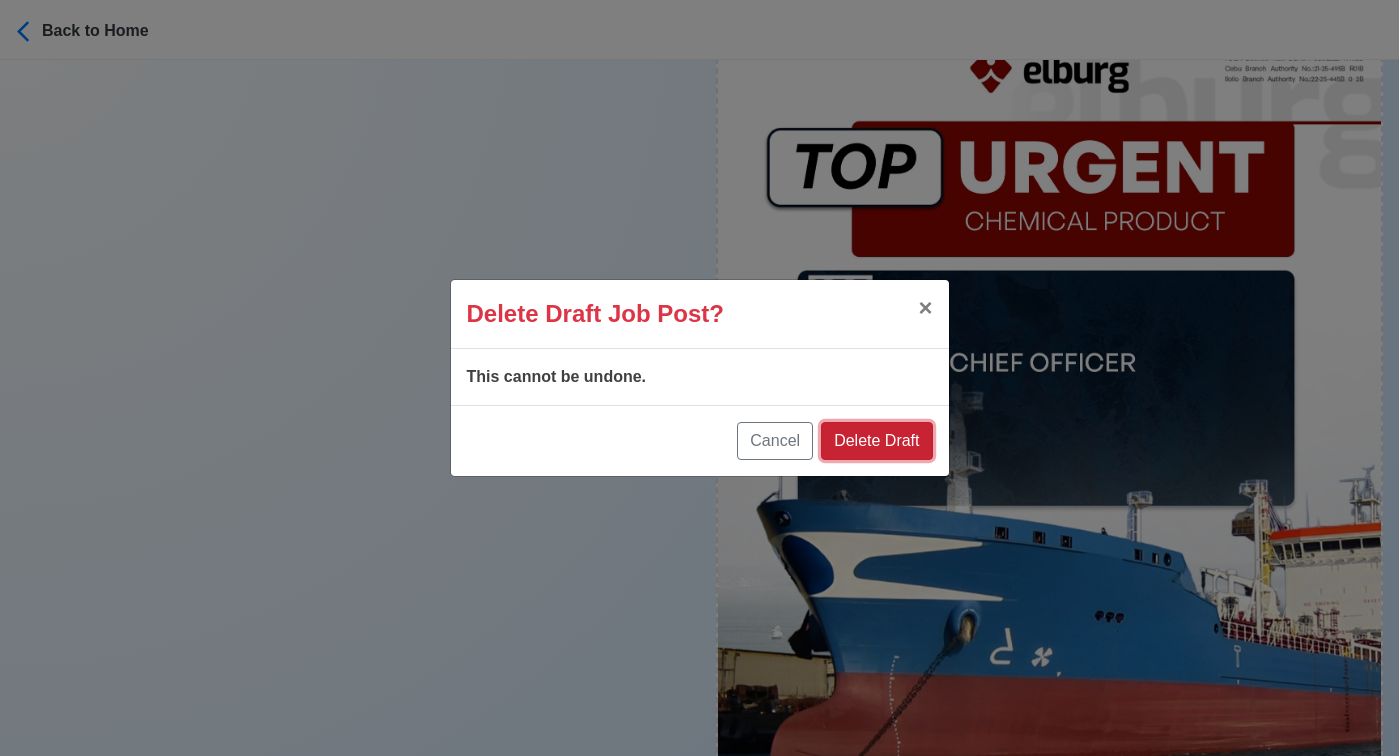 click on "Delete Draft" at bounding box center [876, 441] 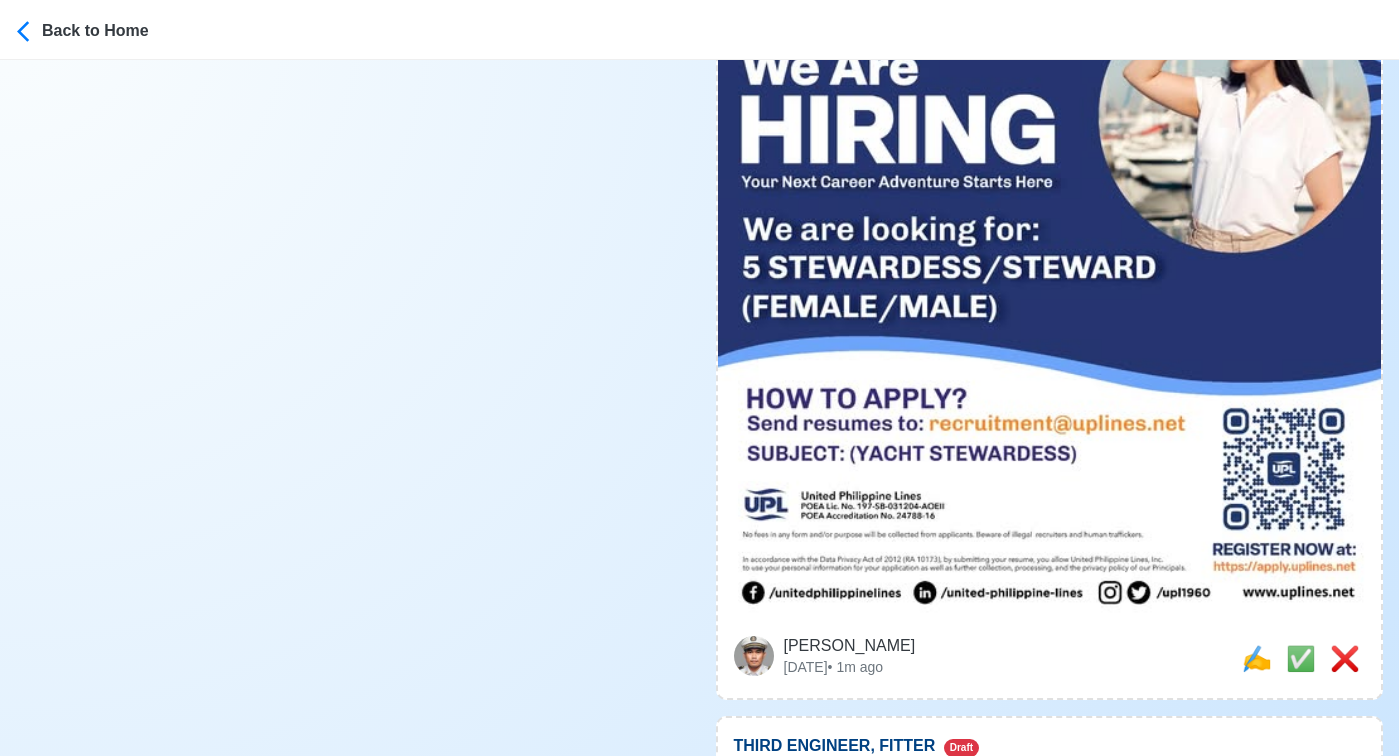 scroll, scrollTop: 13775, scrollLeft: 0, axis: vertical 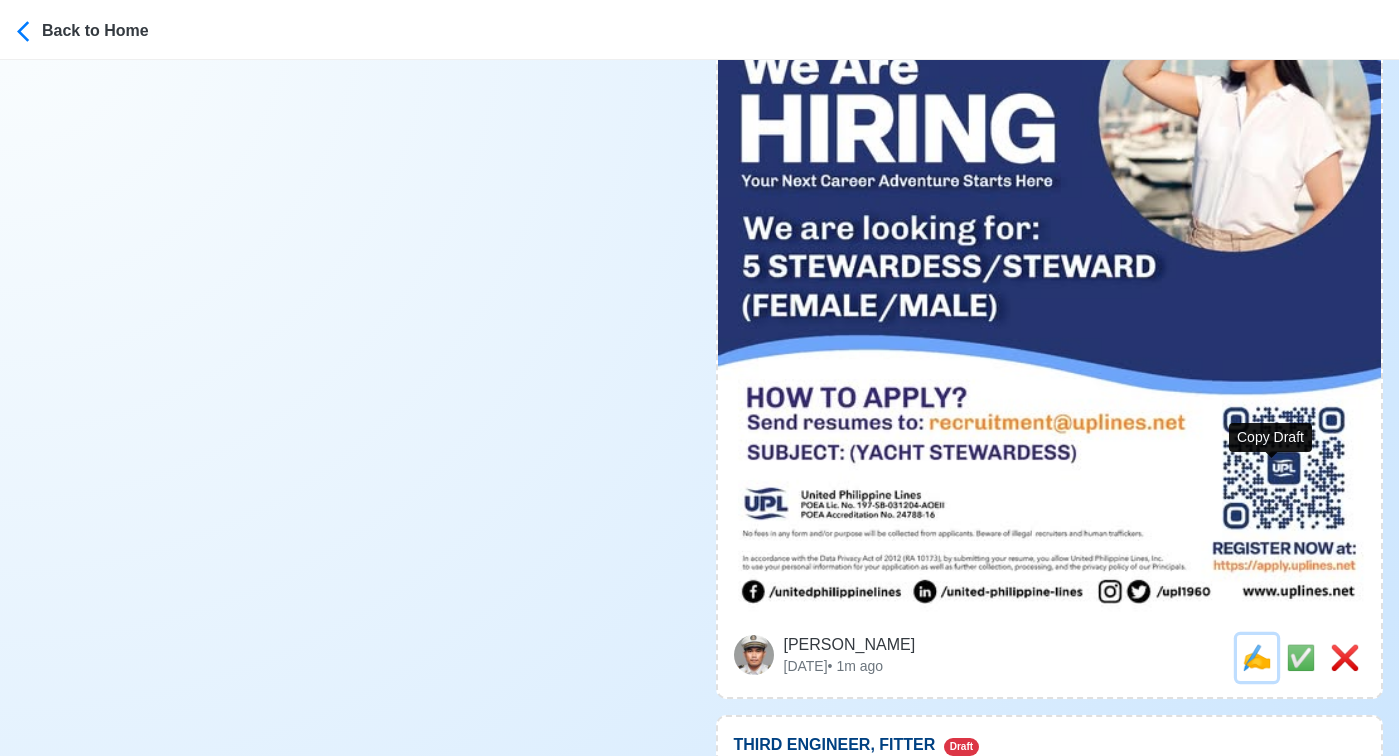 click on "✍️" at bounding box center [1257, 657] 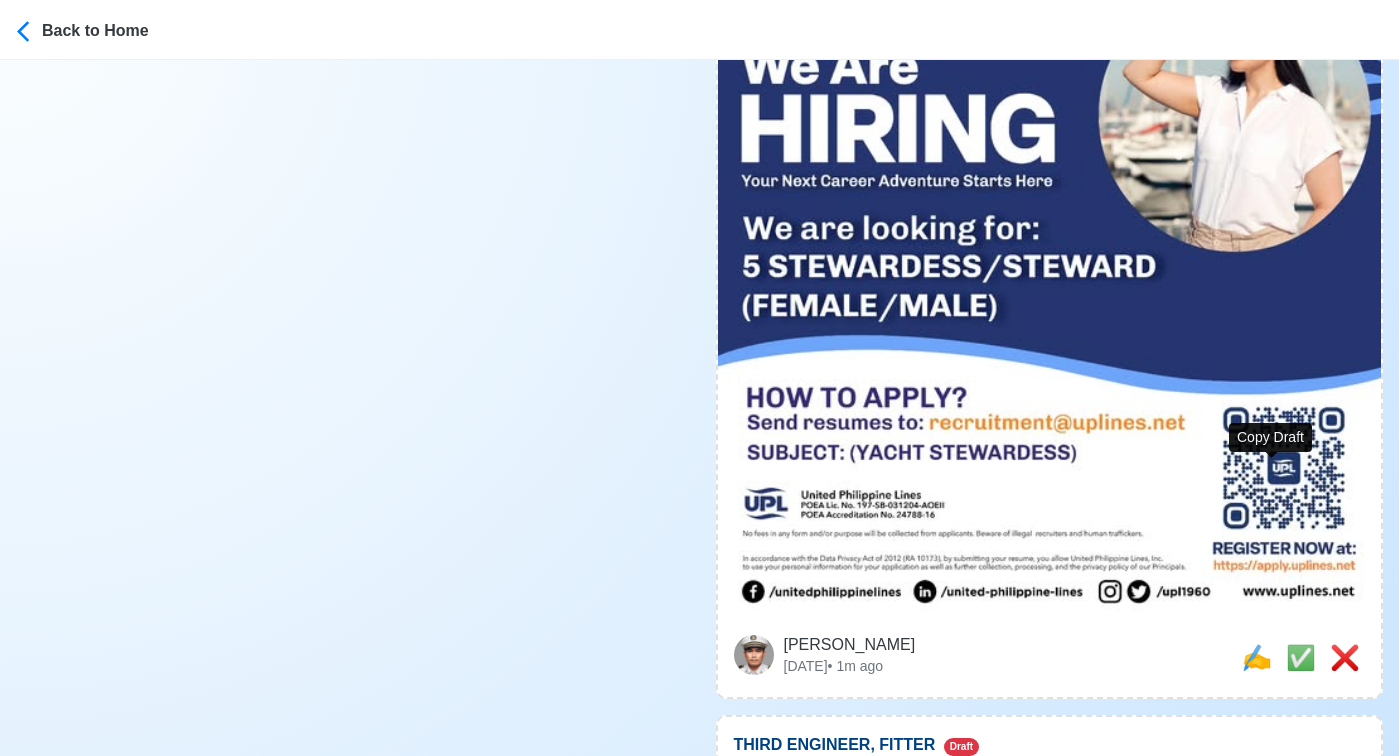 click on "...  See more" at bounding box center (1032, -13281) 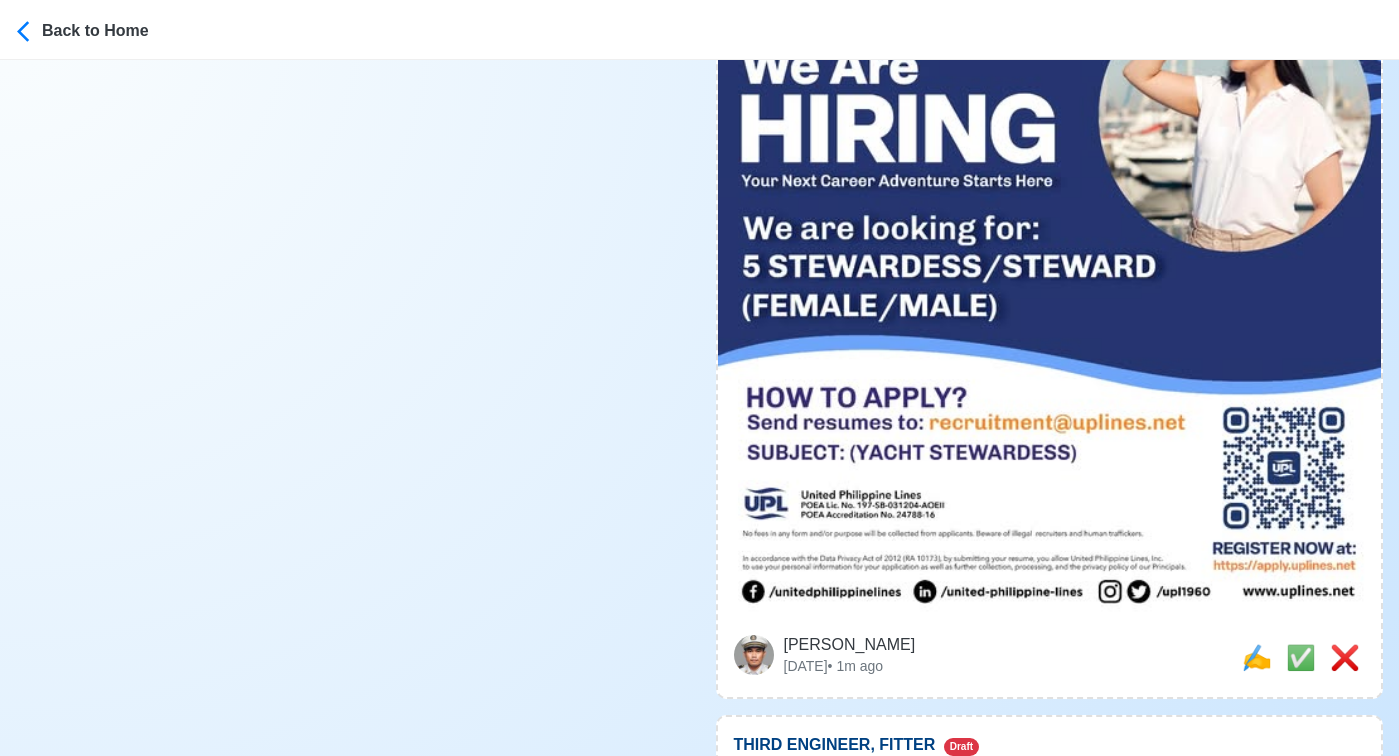 scroll, scrollTop: 0, scrollLeft: 0, axis: both 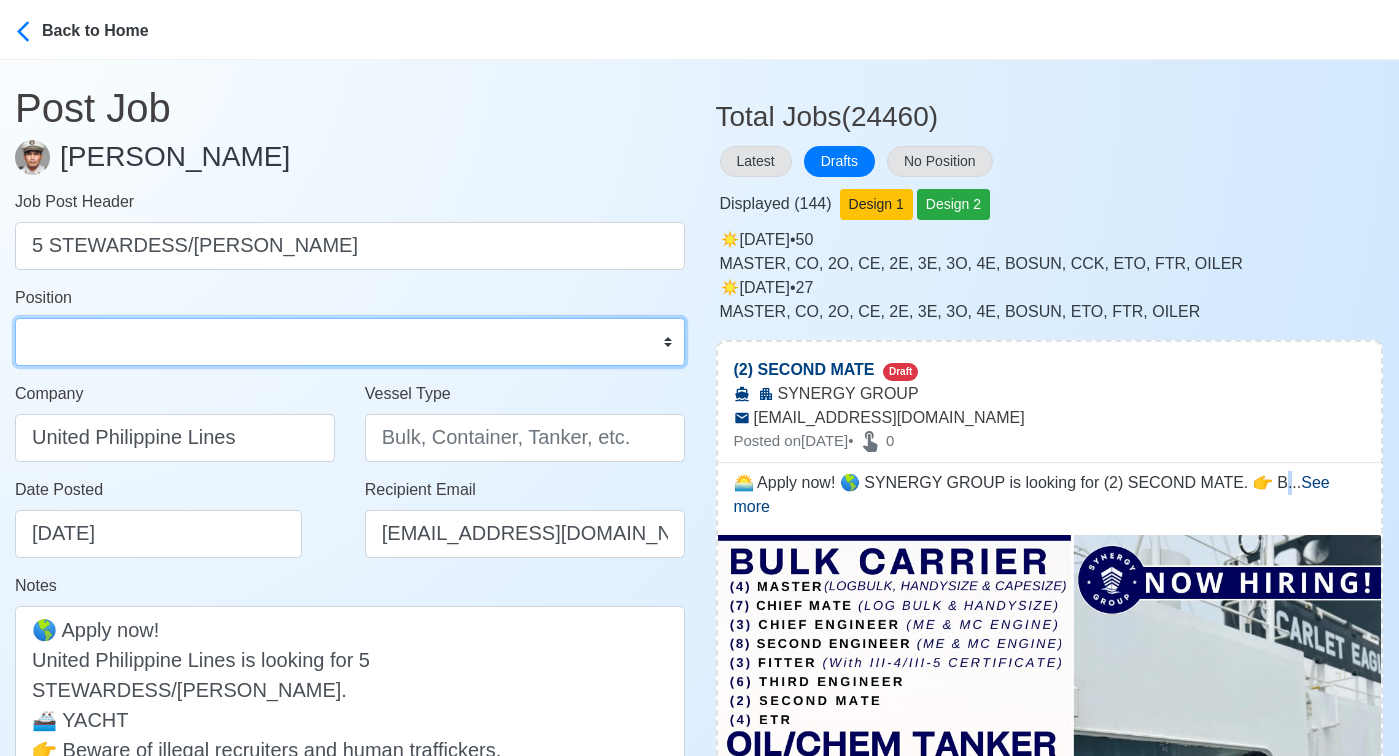 click on "Master Chief Officer 2nd Officer 3rd Officer Junior Officer Chief Engineer 2nd Engineer 3rd Engineer 4th Engineer Gas Engineer Junior Engineer 1st Assistant Engineer 2nd Assistant Engineer 3rd Assistant Engineer ETO/ETR Electrician Electrical Engineer Oiler Fitter Welder Chief Cook Chef Cook Messman Wiper Rigger Ordinary Seaman Able Seaman Motorman Pumpman Bosun Cadet Reefer Mechanic Operator Repairman Painter Steward Waiter Others" at bounding box center (350, 342) 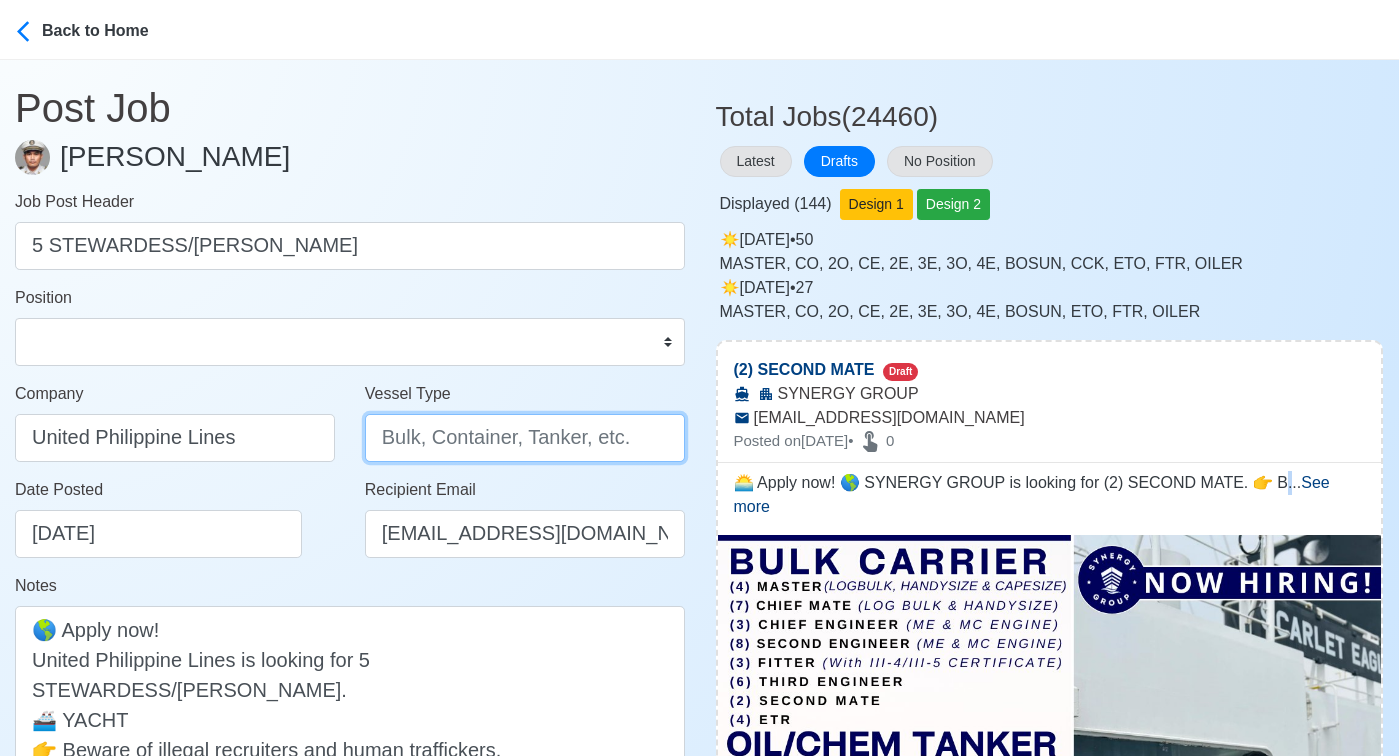 click on "Vessel Type" at bounding box center [525, 438] 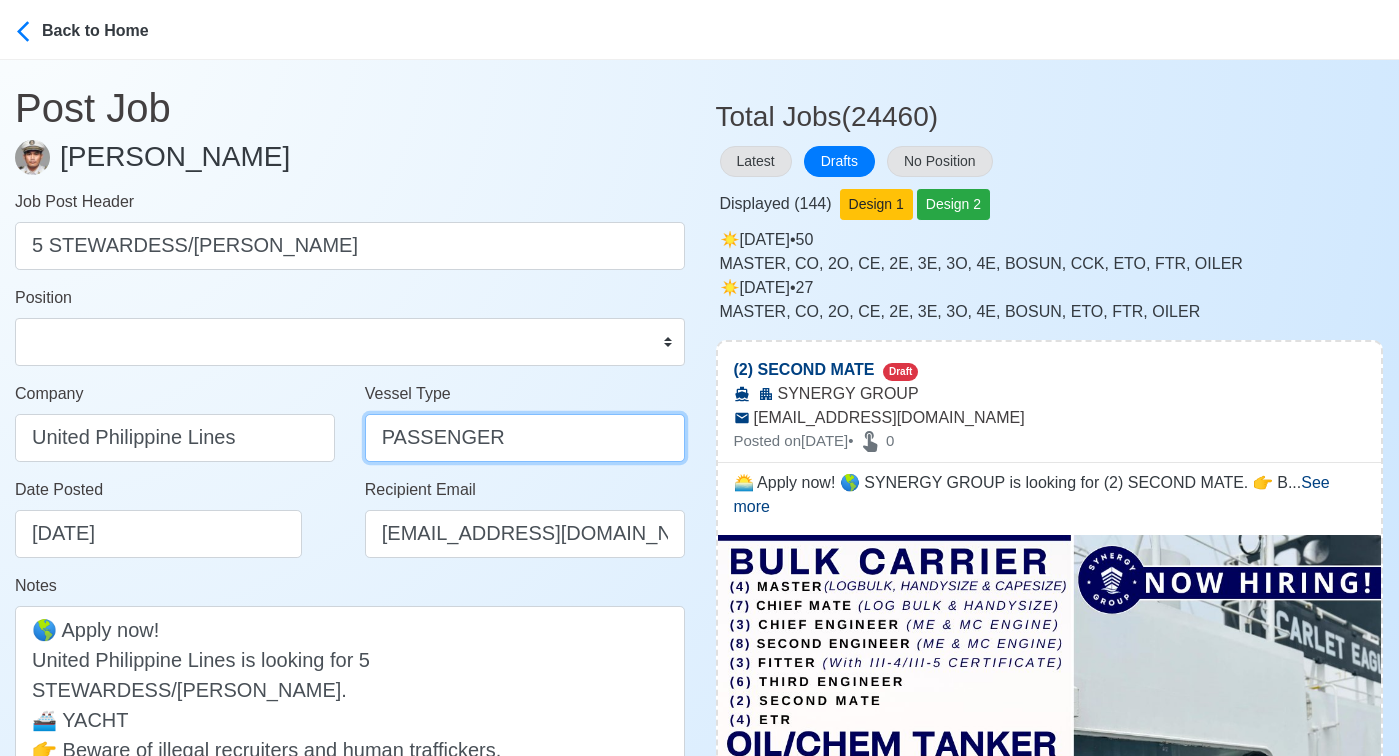 click on "PASSENGER" at bounding box center (525, 438) 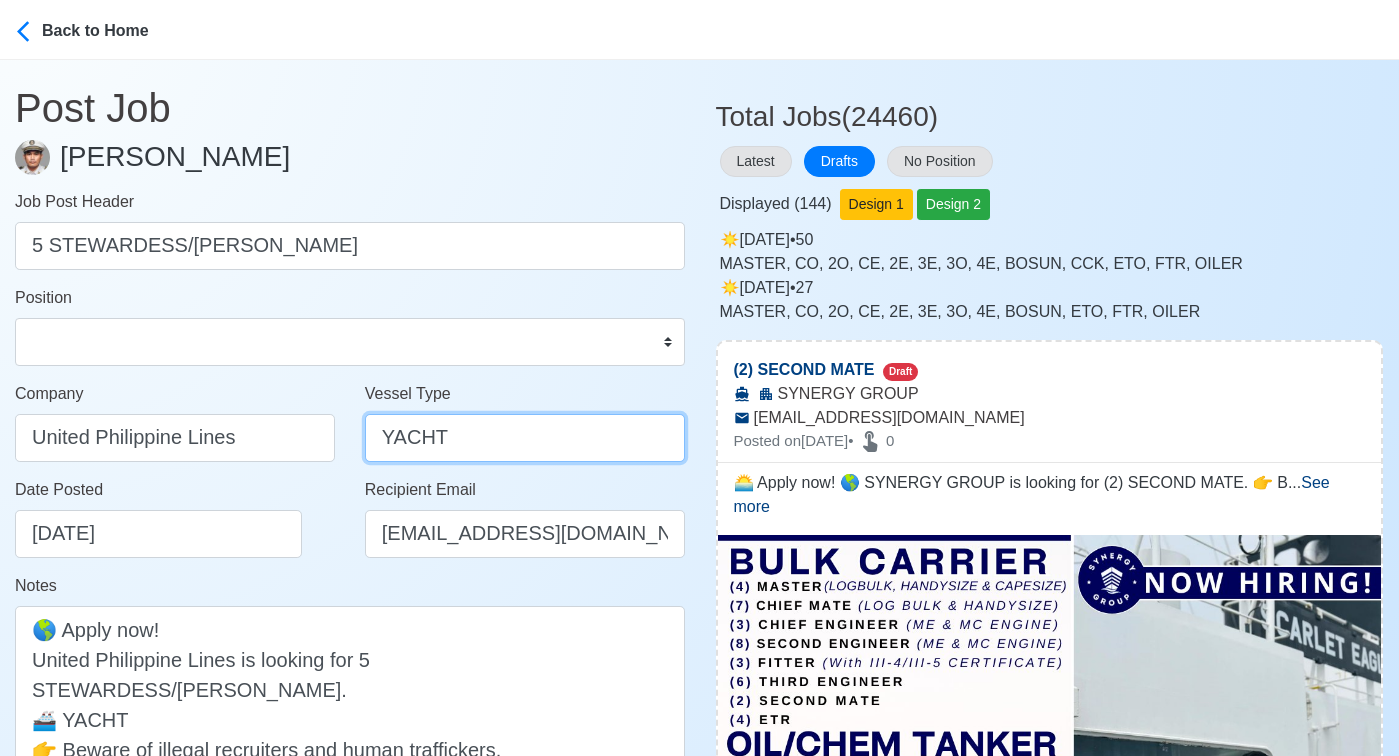 type on "YACHT" 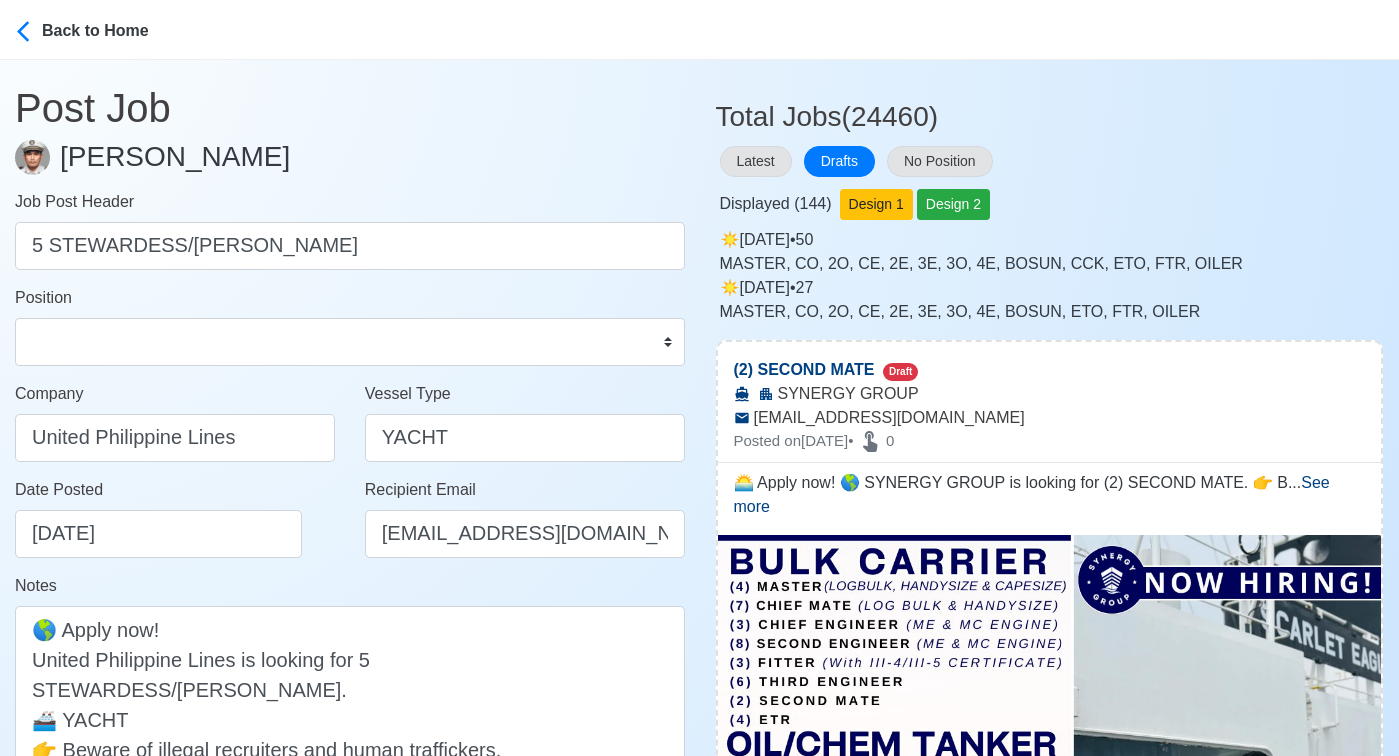 click on "Date Posted       07/22/2025" at bounding box center [175, 526] 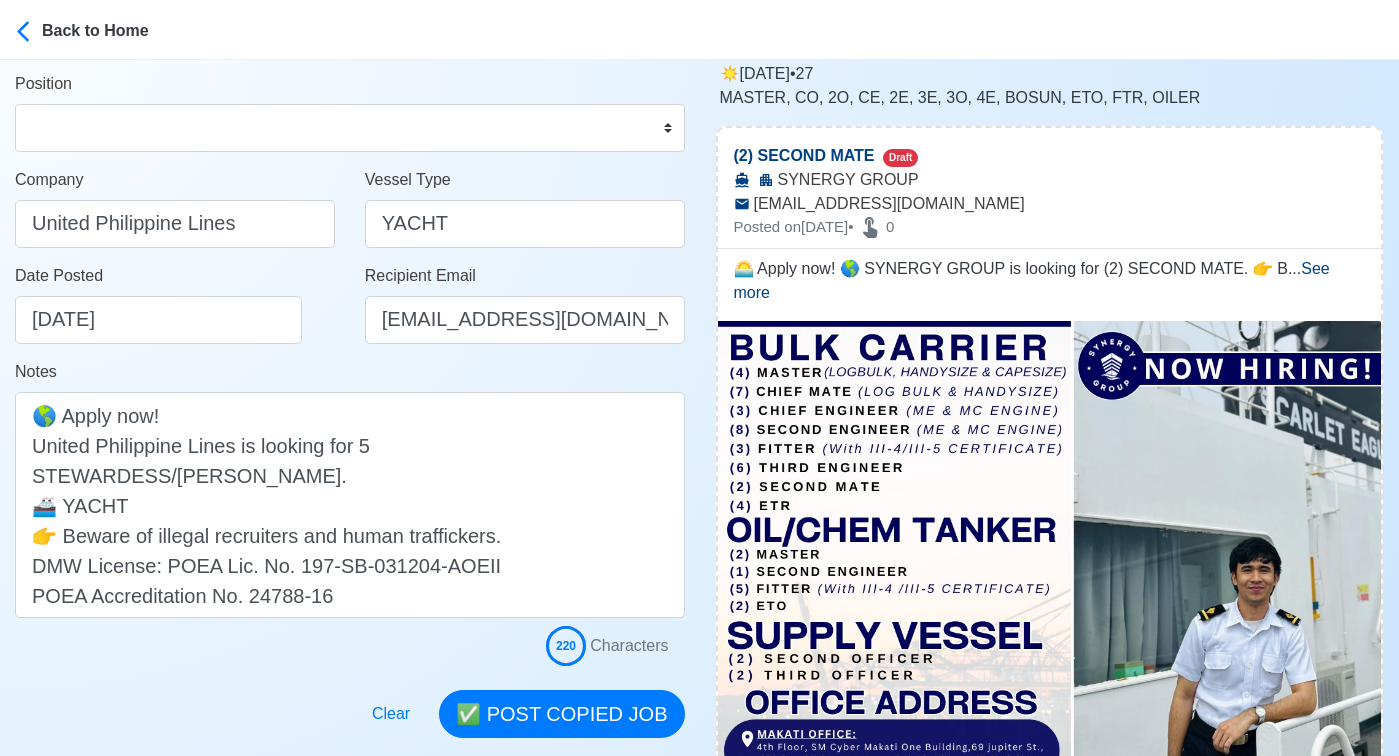 scroll, scrollTop: 434, scrollLeft: 0, axis: vertical 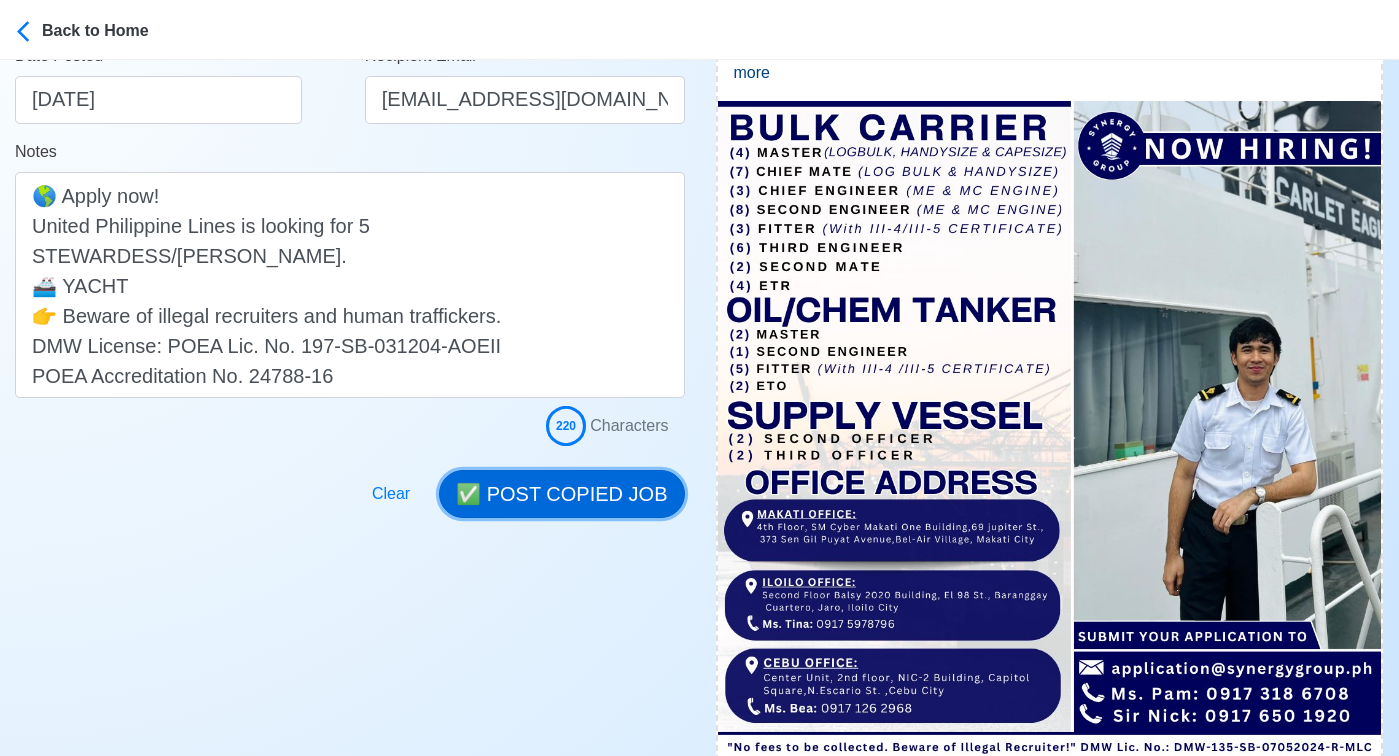 click on "✅ POST COPIED JOB" at bounding box center [561, 494] 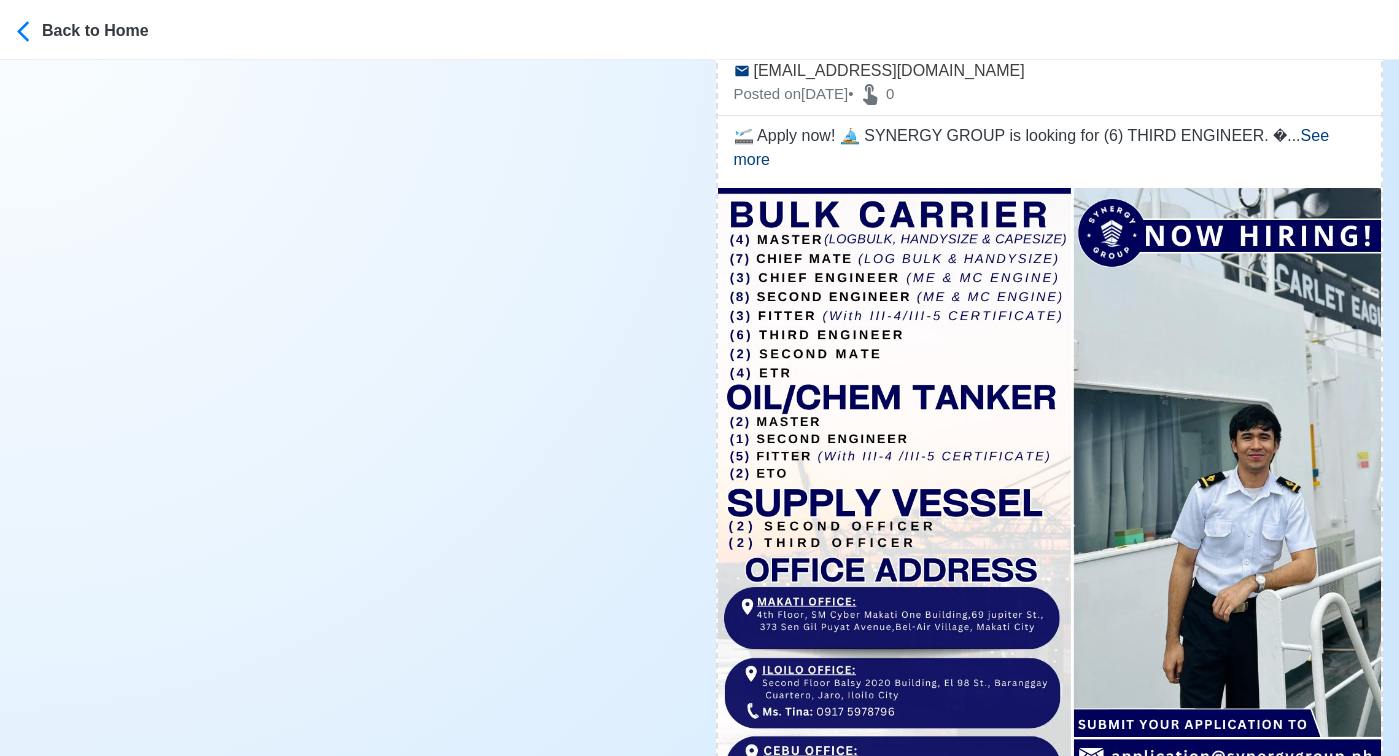 type 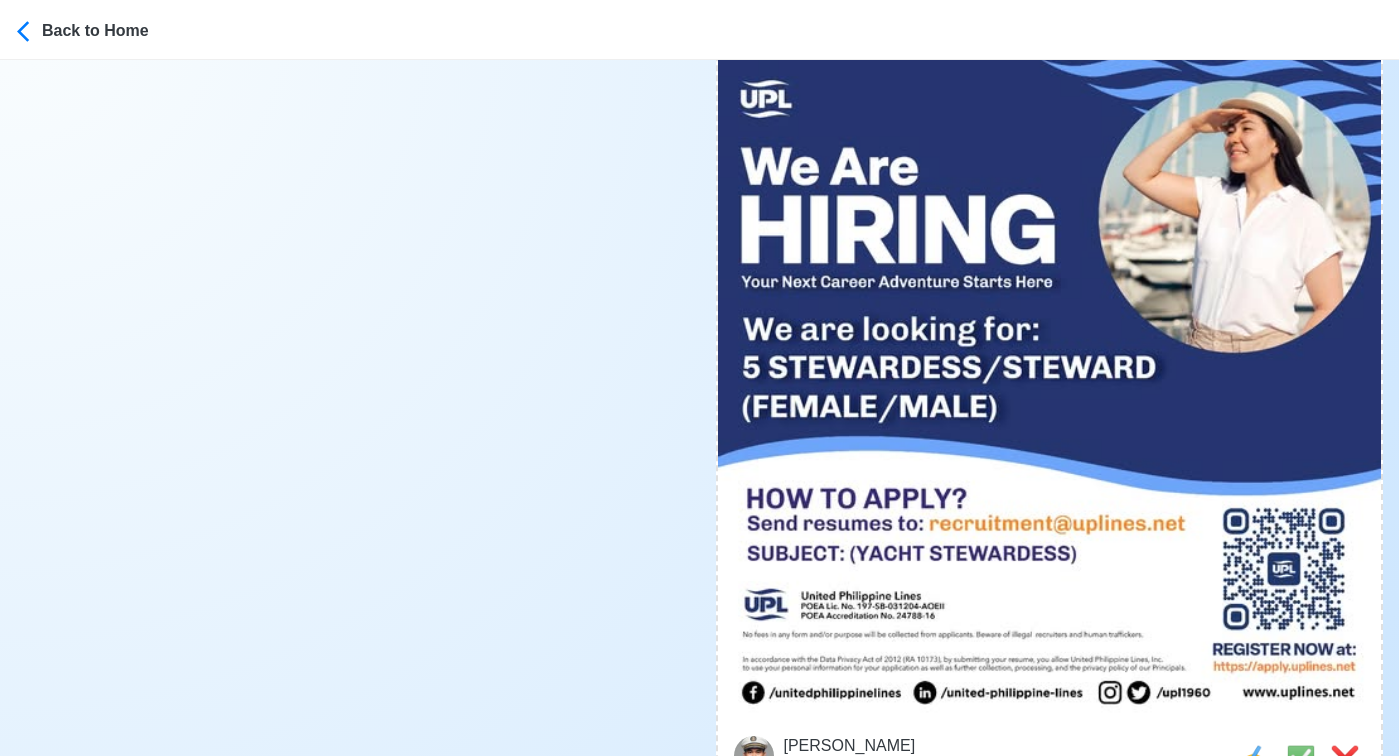scroll, scrollTop: 13688, scrollLeft: 0, axis: vertical 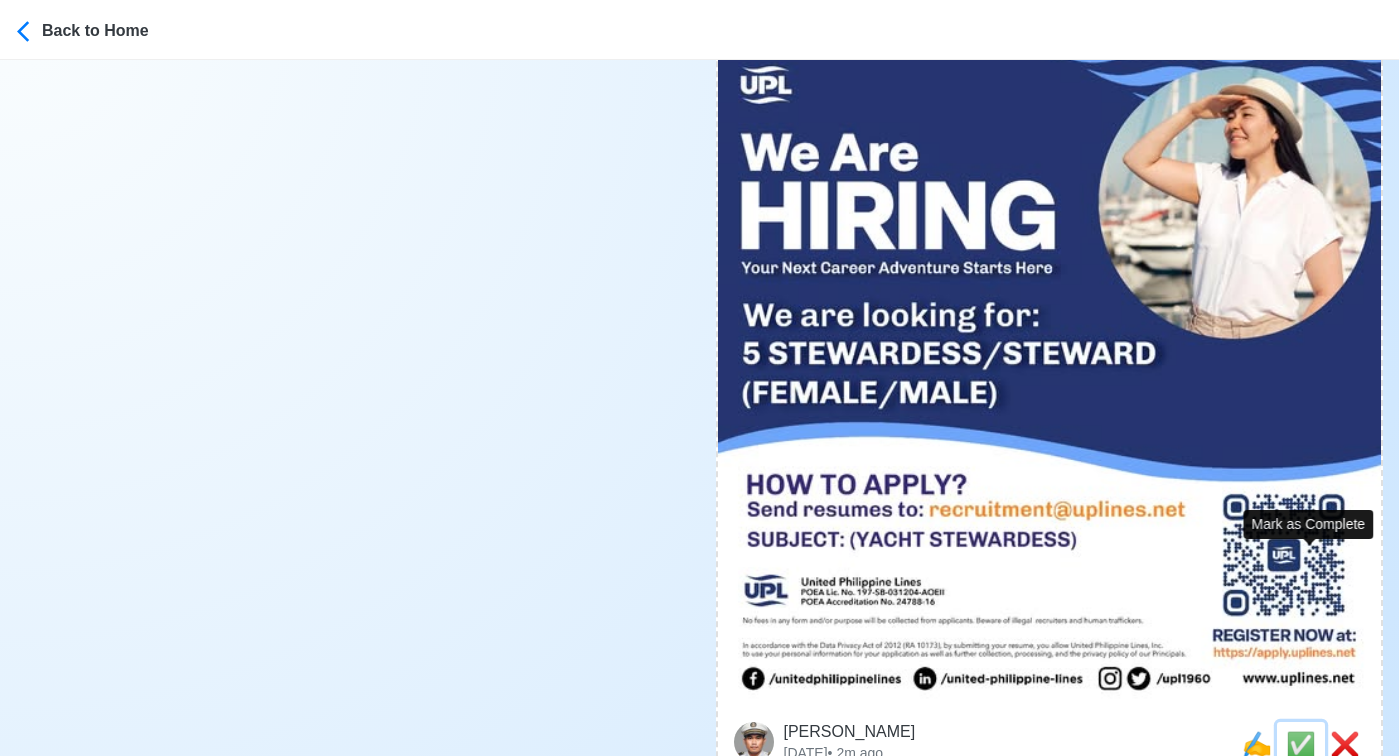 click on "✅" at bounding box center (1301, 744) 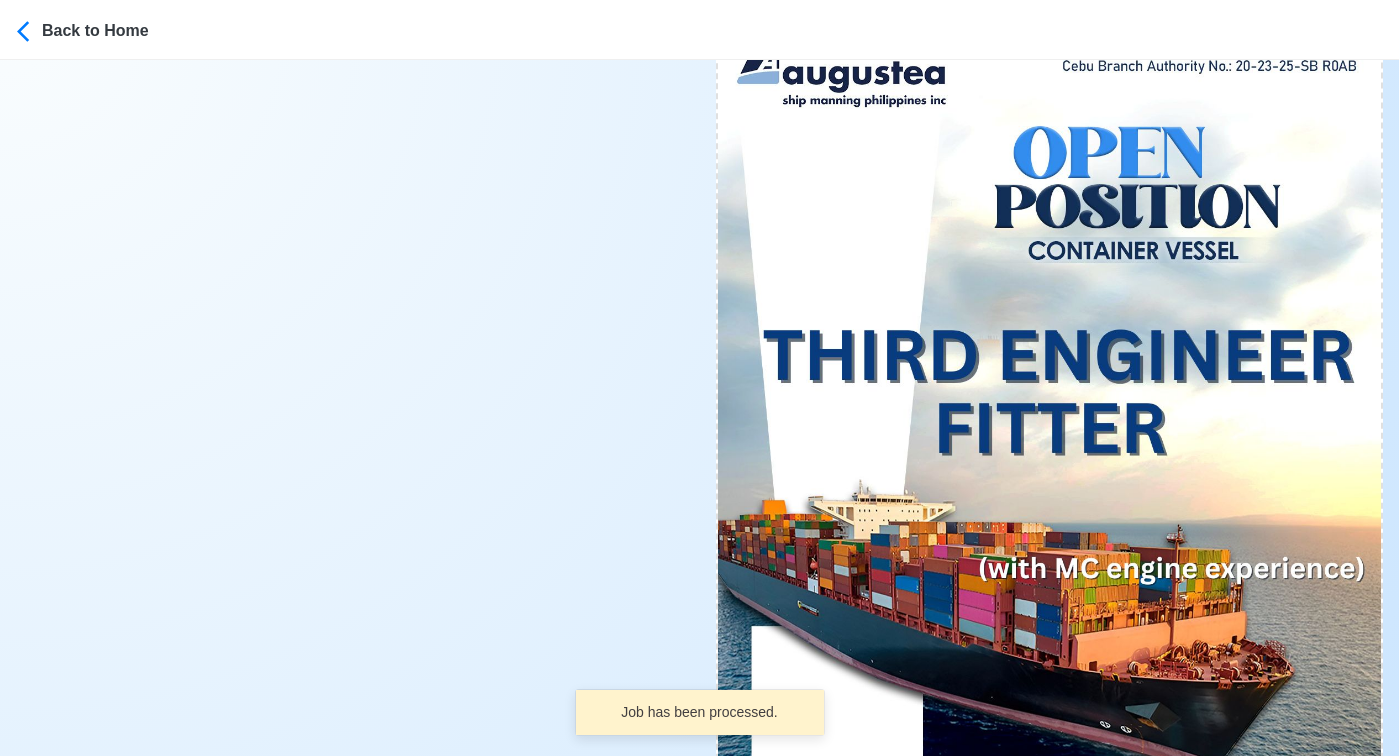 scroll, scrollTop: 13914, scrollLeft: 0, axis: vertical 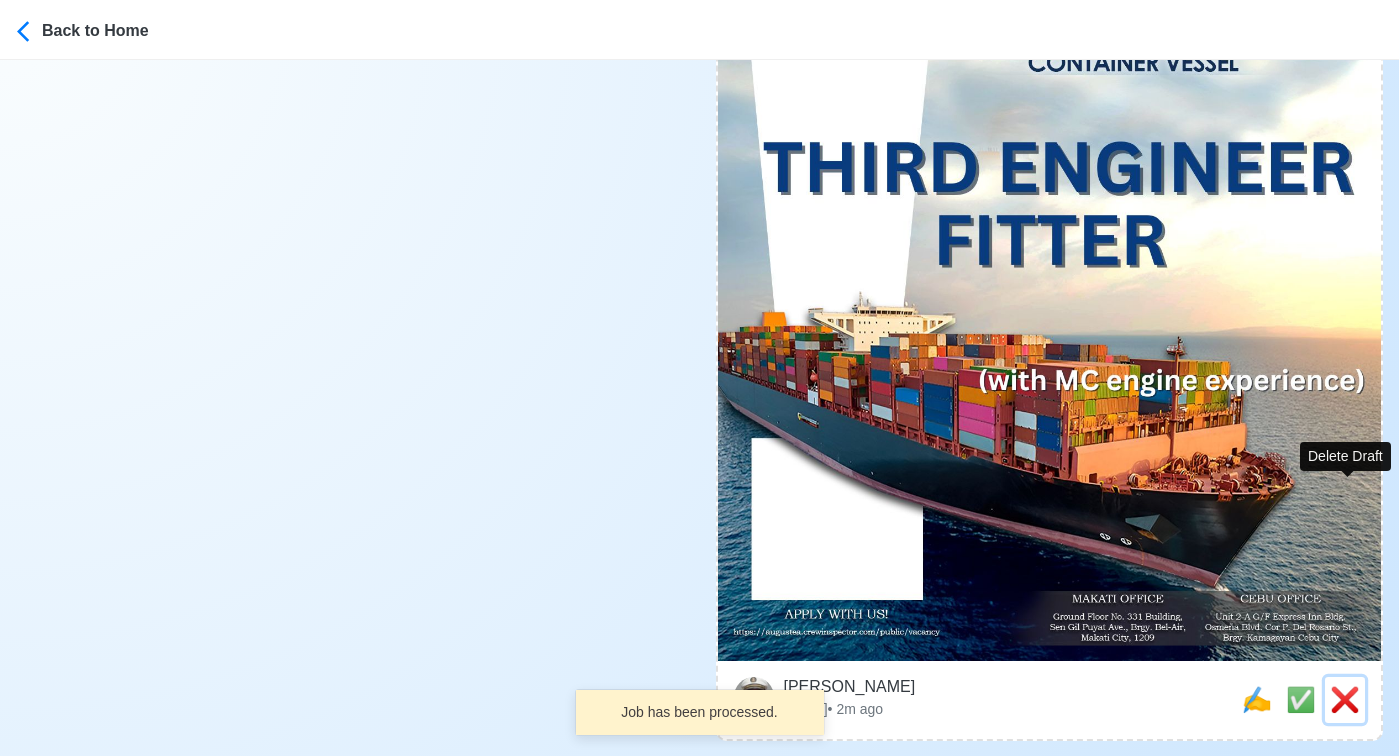 click on "❌" at bounding box center [1345, 699] 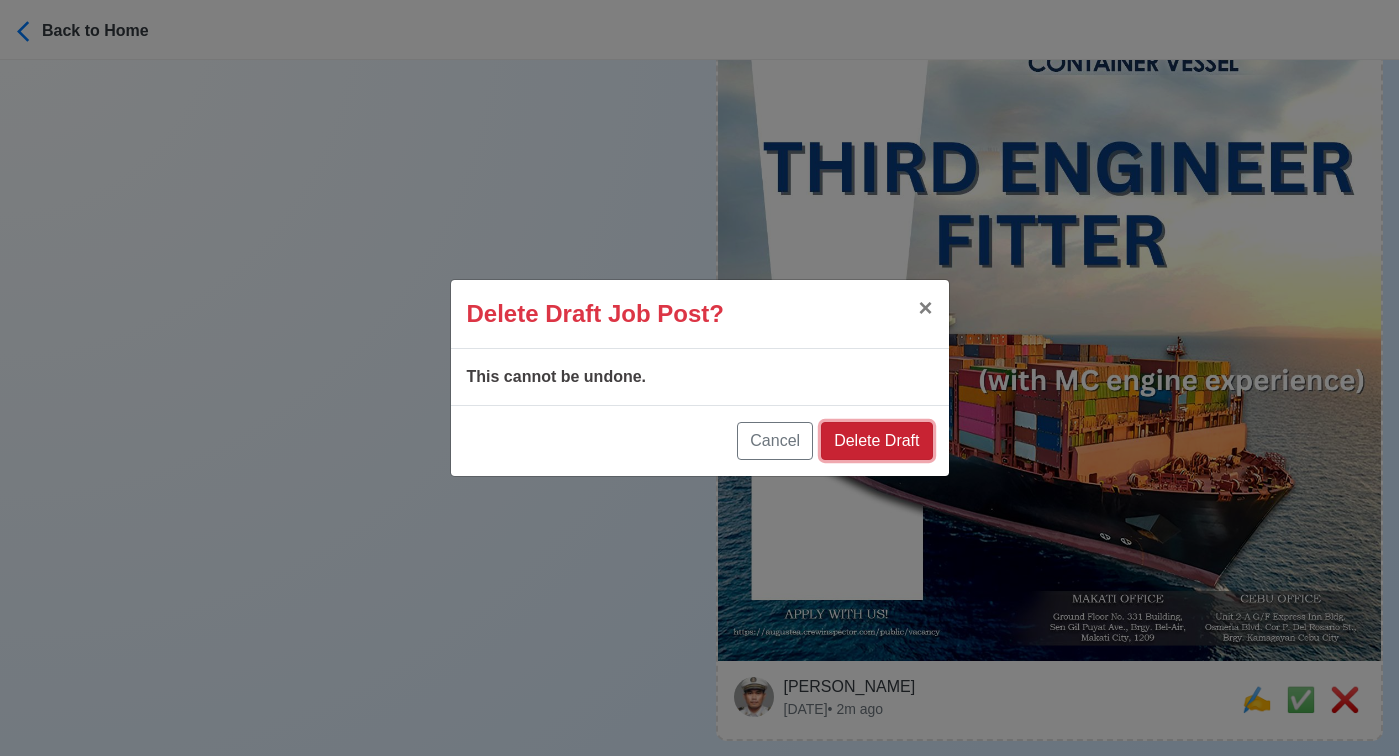 click on "Delete Draft" at bounding box center (876, 441) 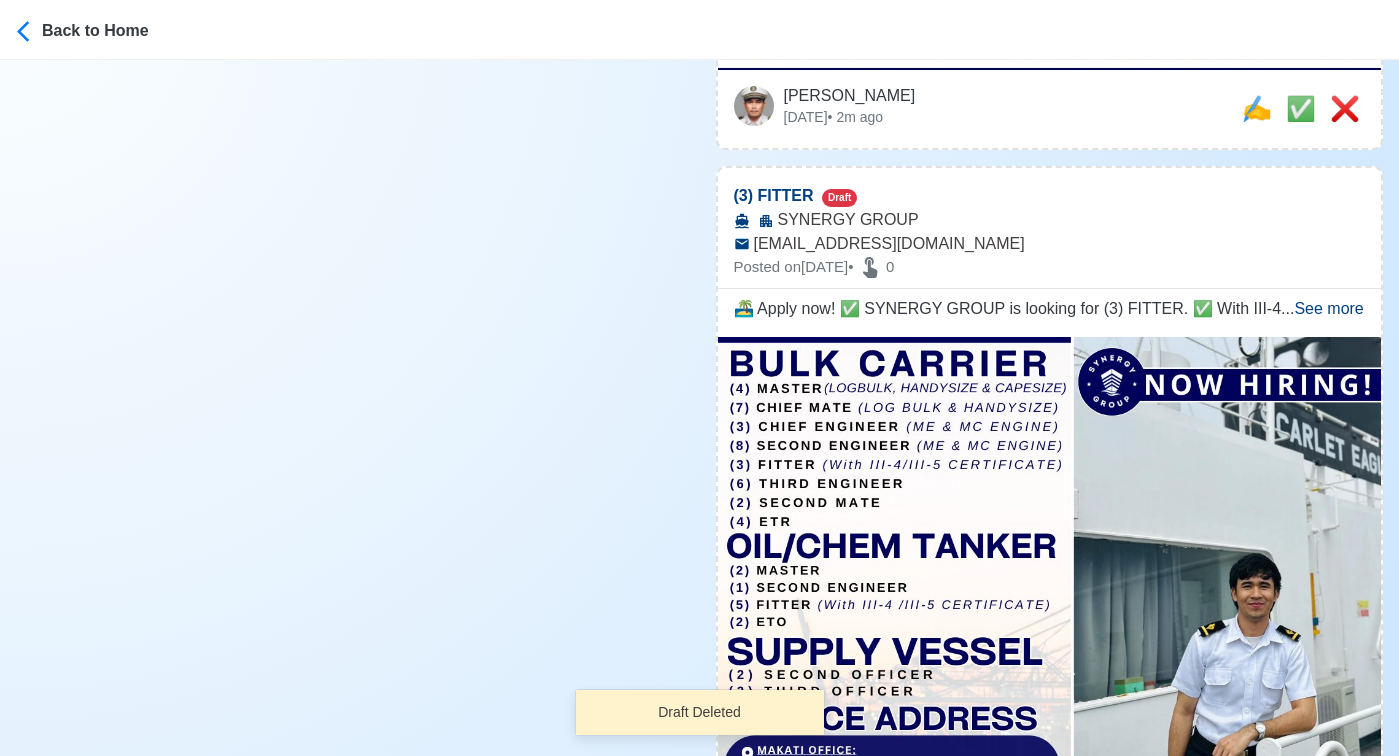scroll, scrollTop: 9037, scrollLeft: 0, axis: vertical 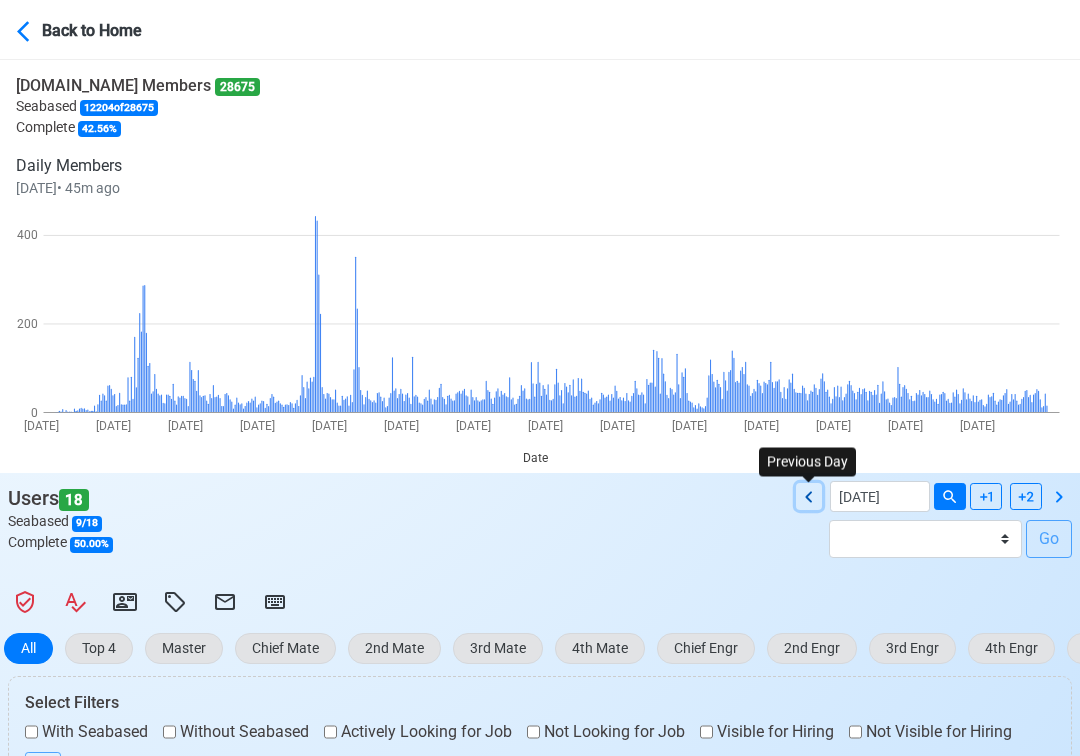 click 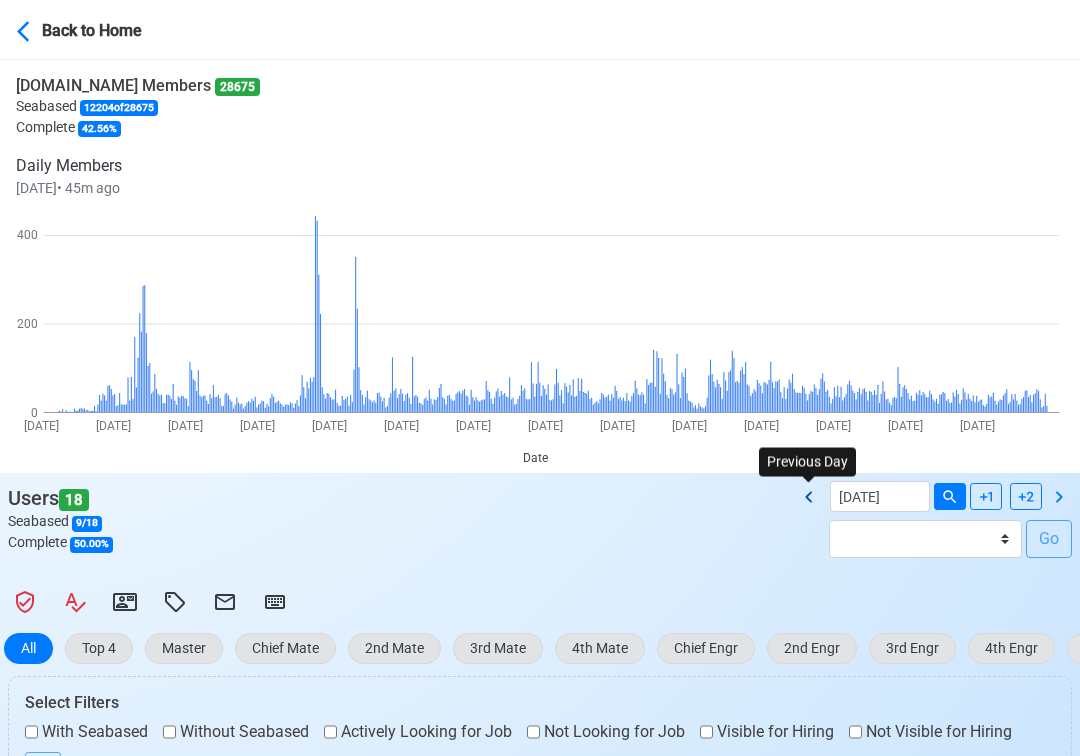 type on "[DATE]" 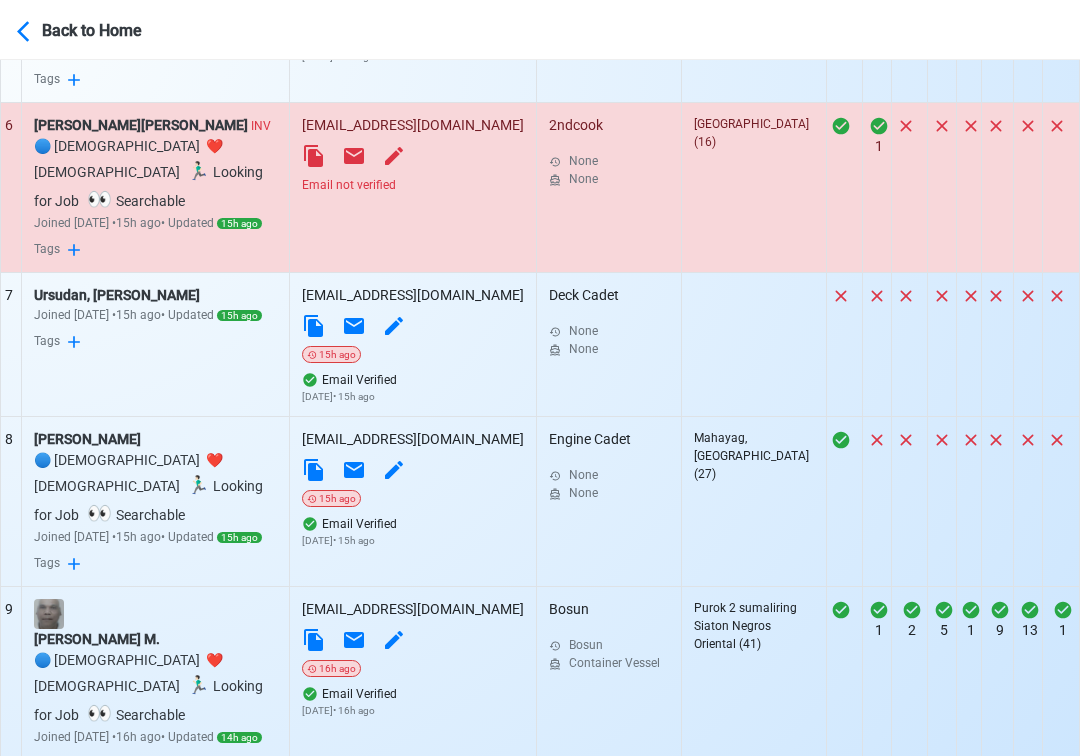scroll, scrollTop: 2085, scrollLeft: 0, axis: vertical 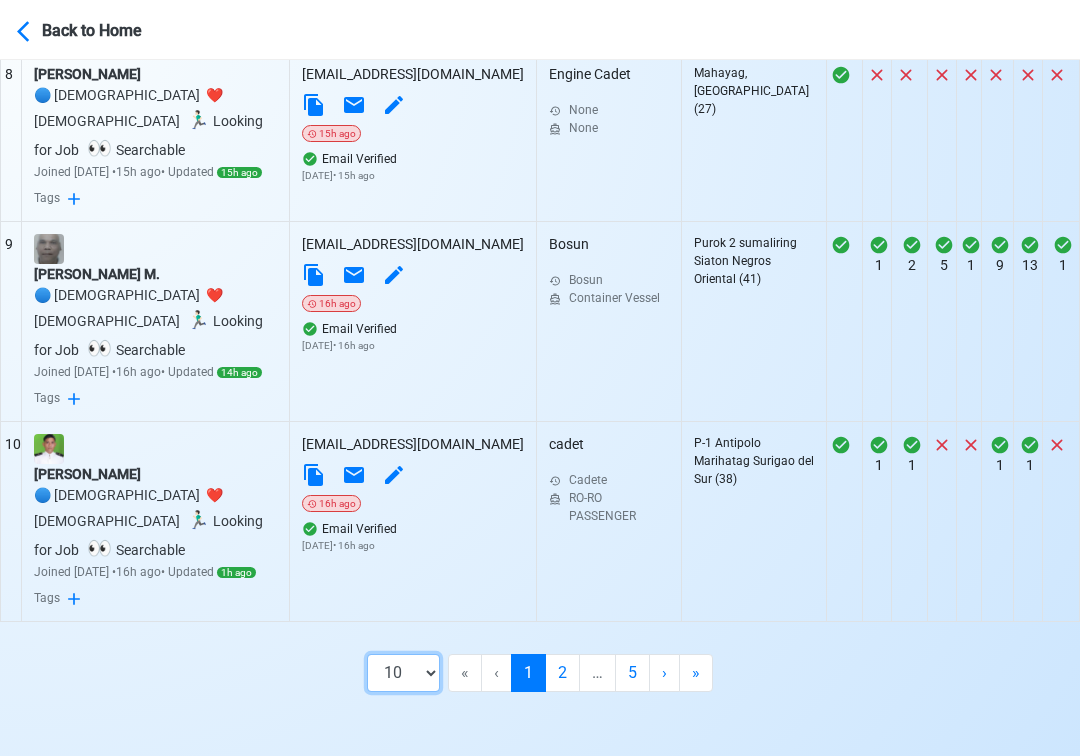 click on "10 50 100 200" at bounding box center [403, 673] 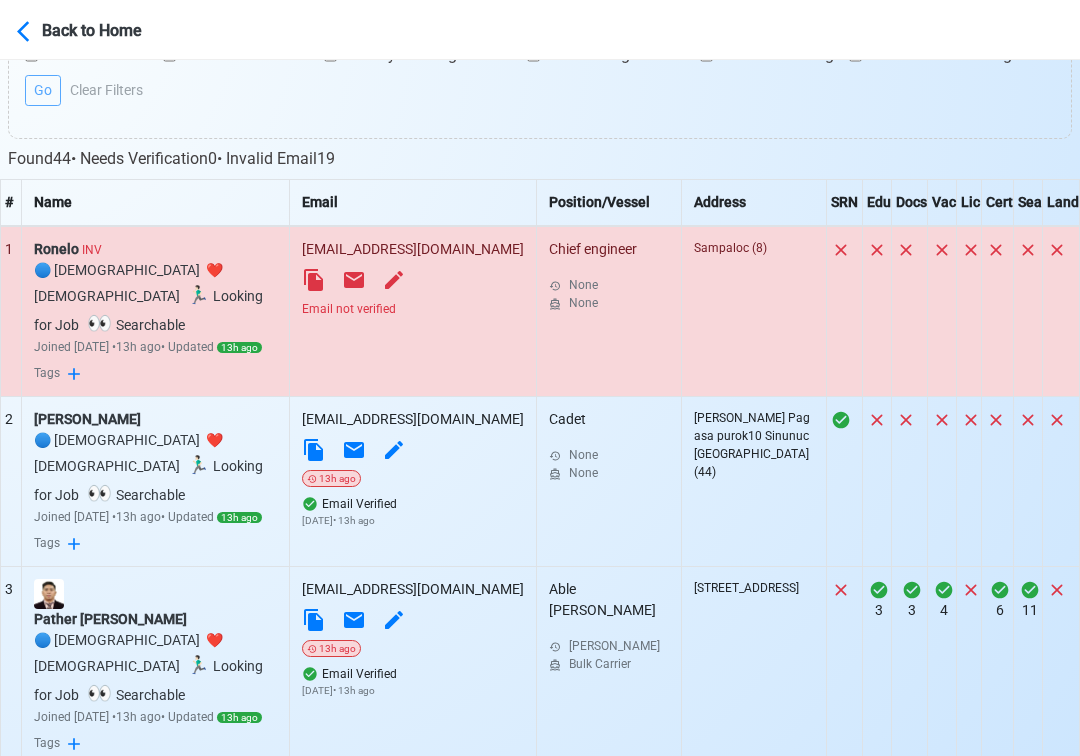scroll, scrollTop: 682, scrollLeft: 0, axis: vertical 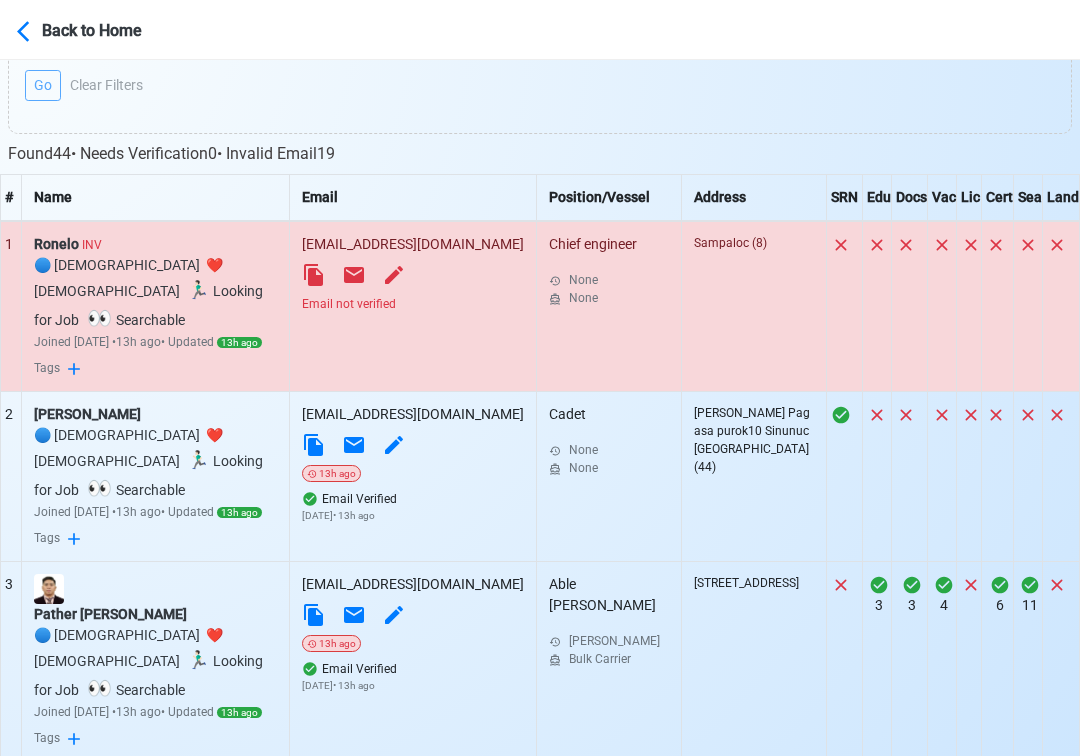 click on "Email not verified" at bounding box center (413, 304) 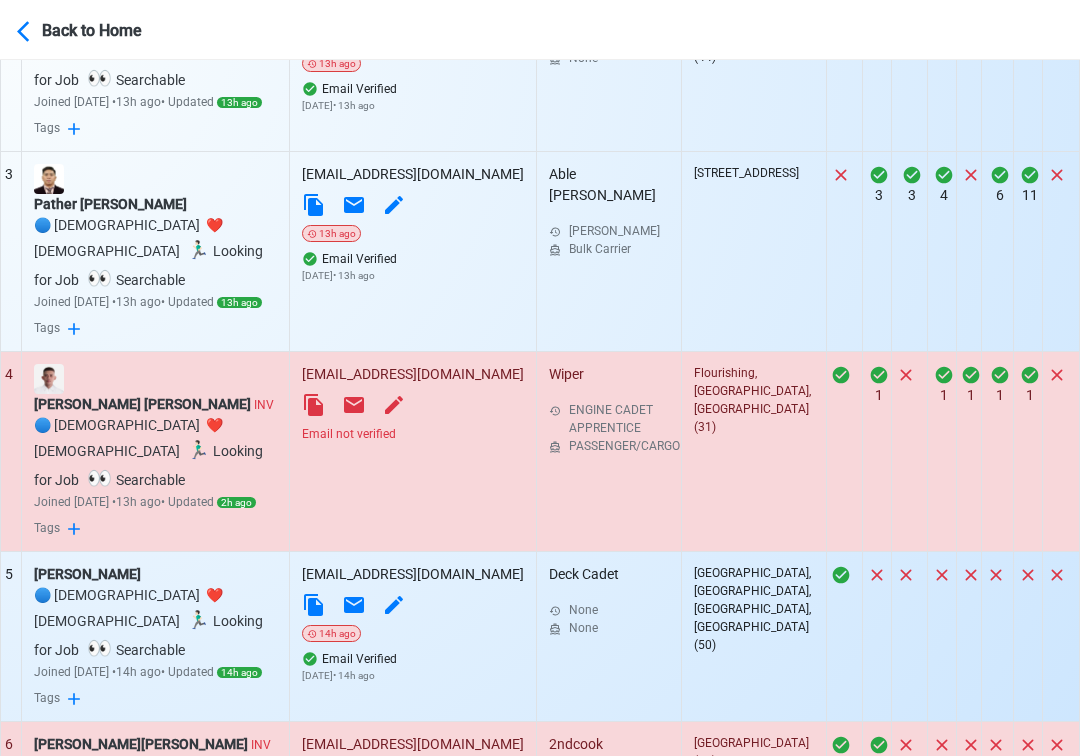 scroll, scrollTop: 1156, scrollLeft: 0, axis: vertical 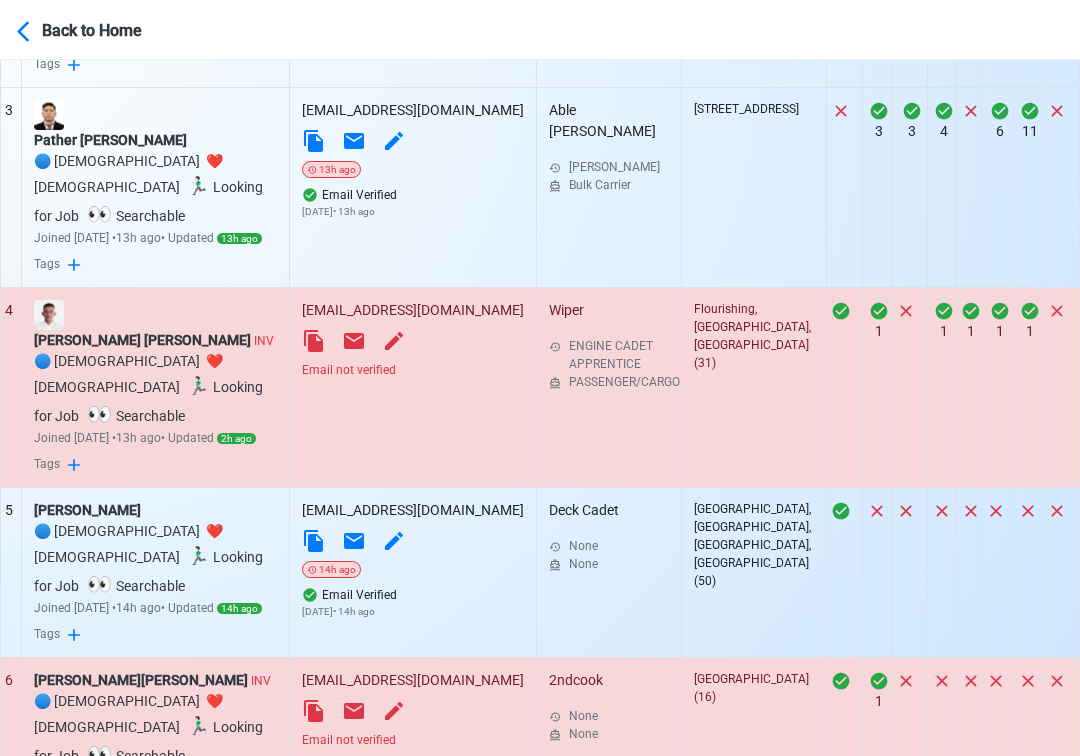 click on "Email not verified" at bounding box center [413, 370] 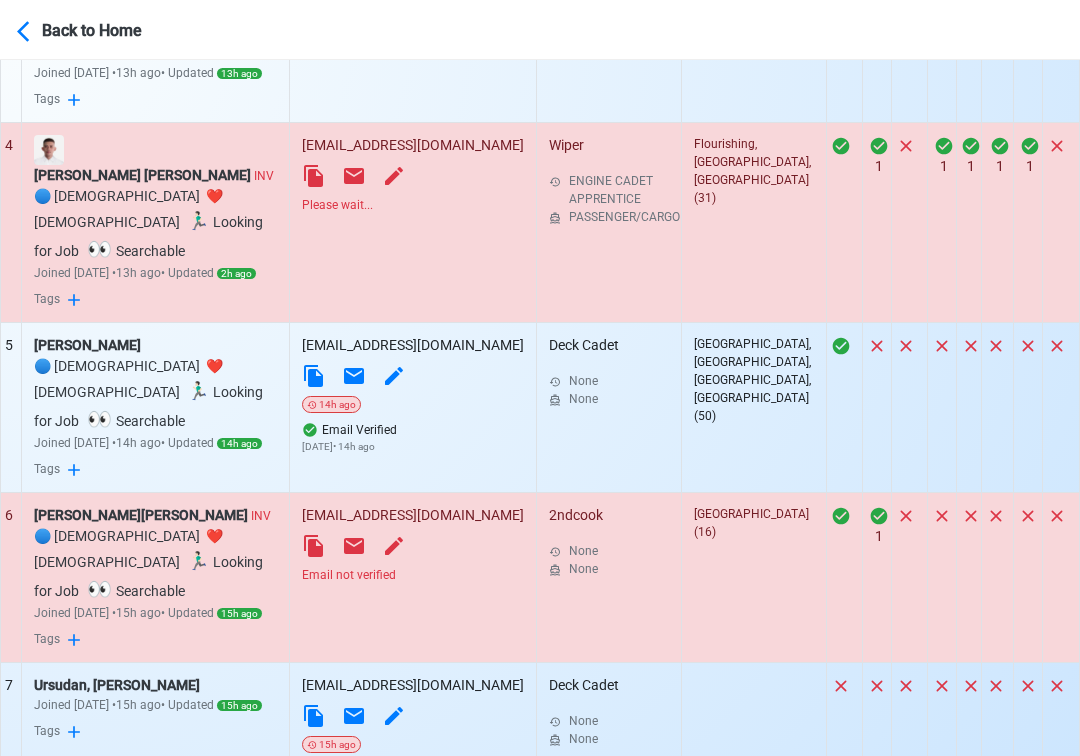 scroll, scrollTop: 1346, scrollLeft: 0, axis: vertical 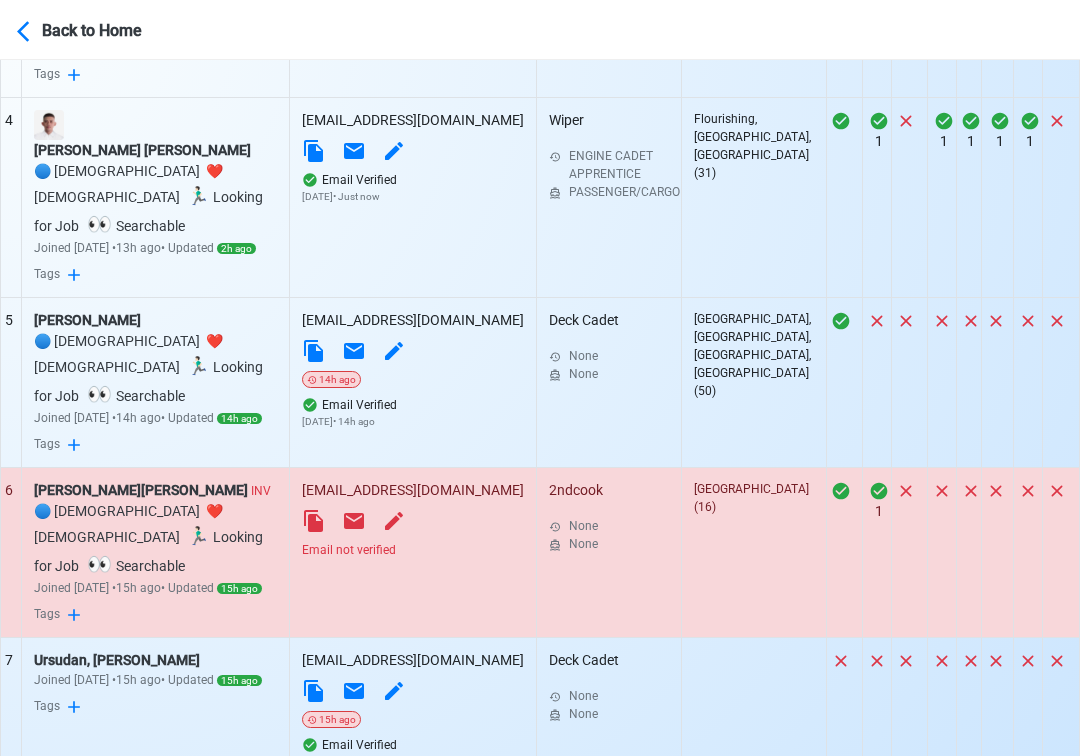 click on "Email not verified" at bounding box center [413, 550] 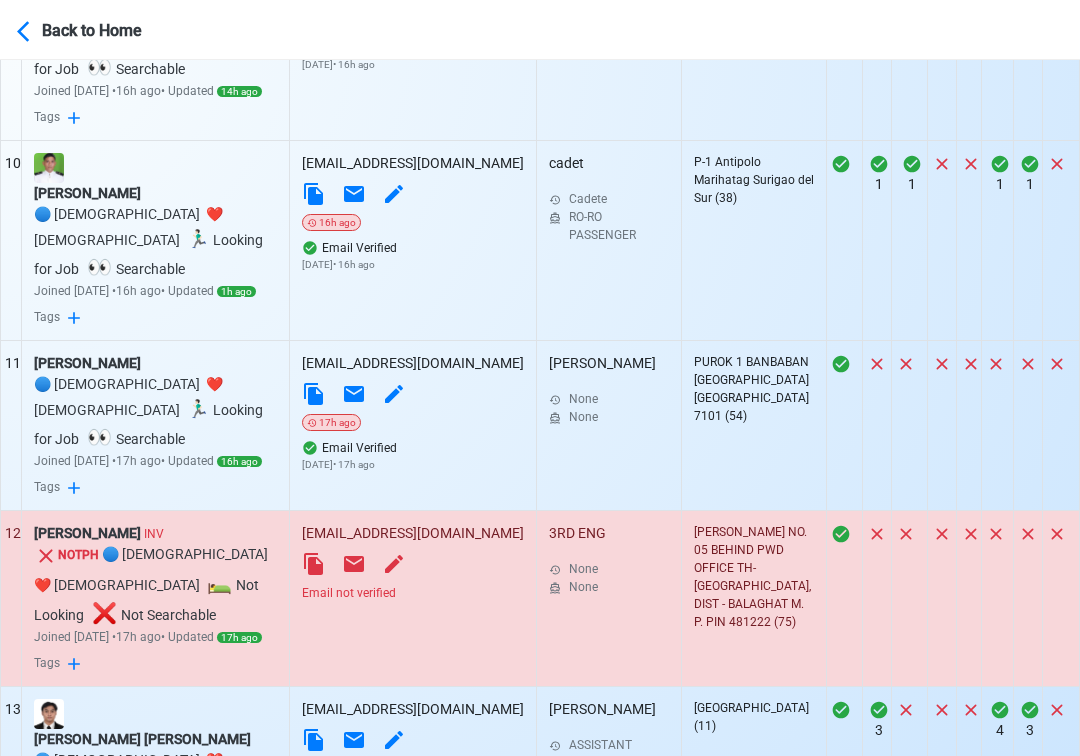 scroll, scrollTop: 2403, scrollLeft: 0, axis: vertical 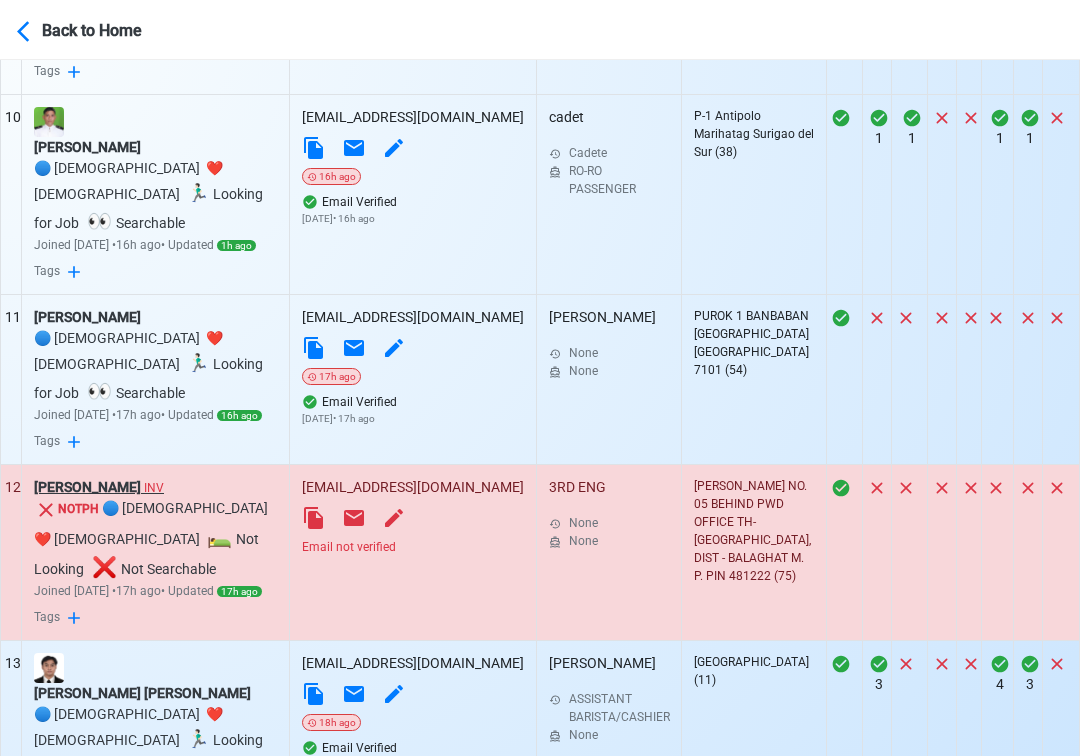 click on "[PERSON_NAME]   INV" at bounding box center (155, 487) 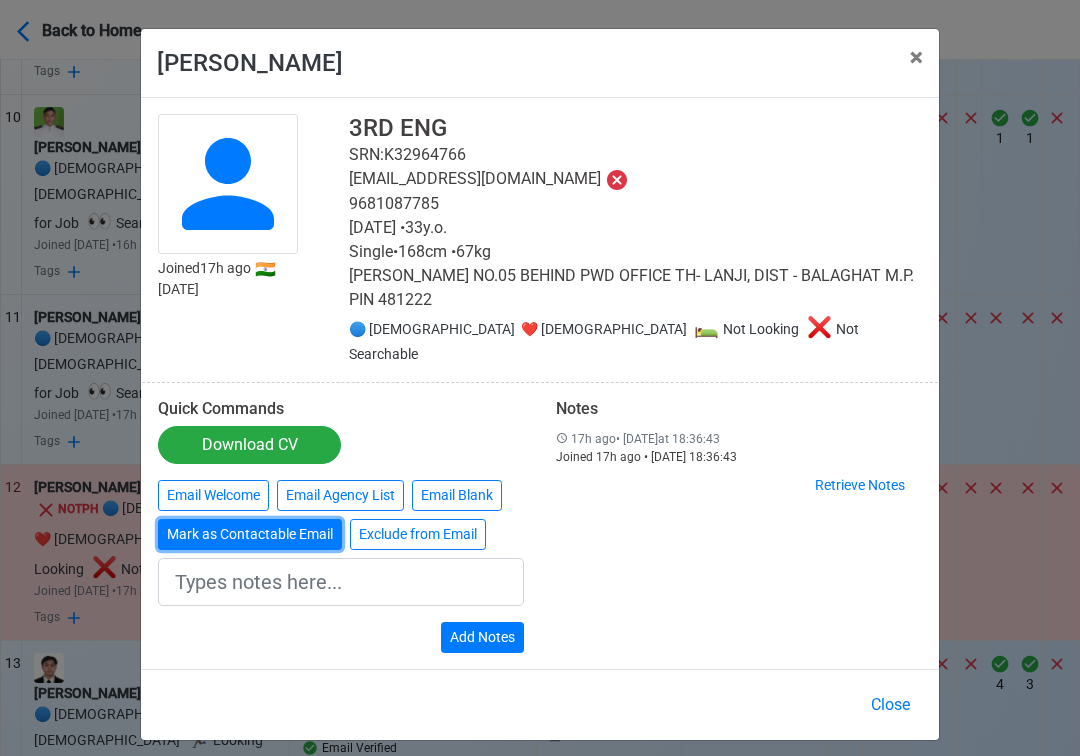 click on "Mark as   Contactable Email" at bounding box center (250, 534) 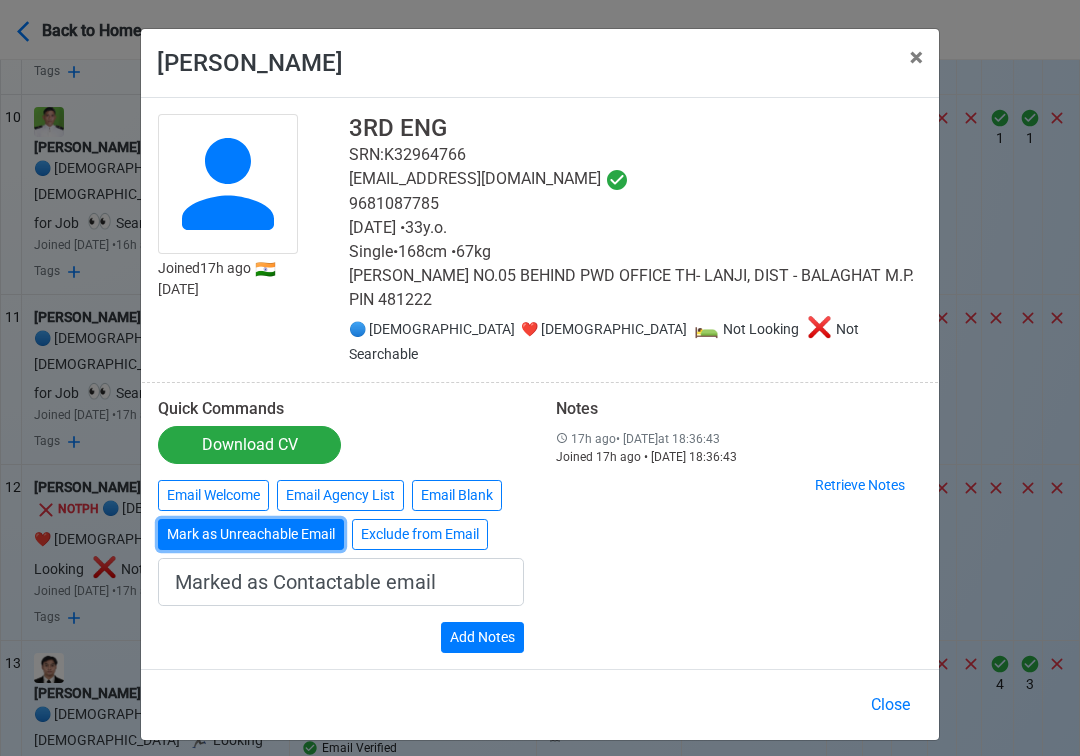 click on "Mark as   Unreachable Email" at bounding box center (251, 534) 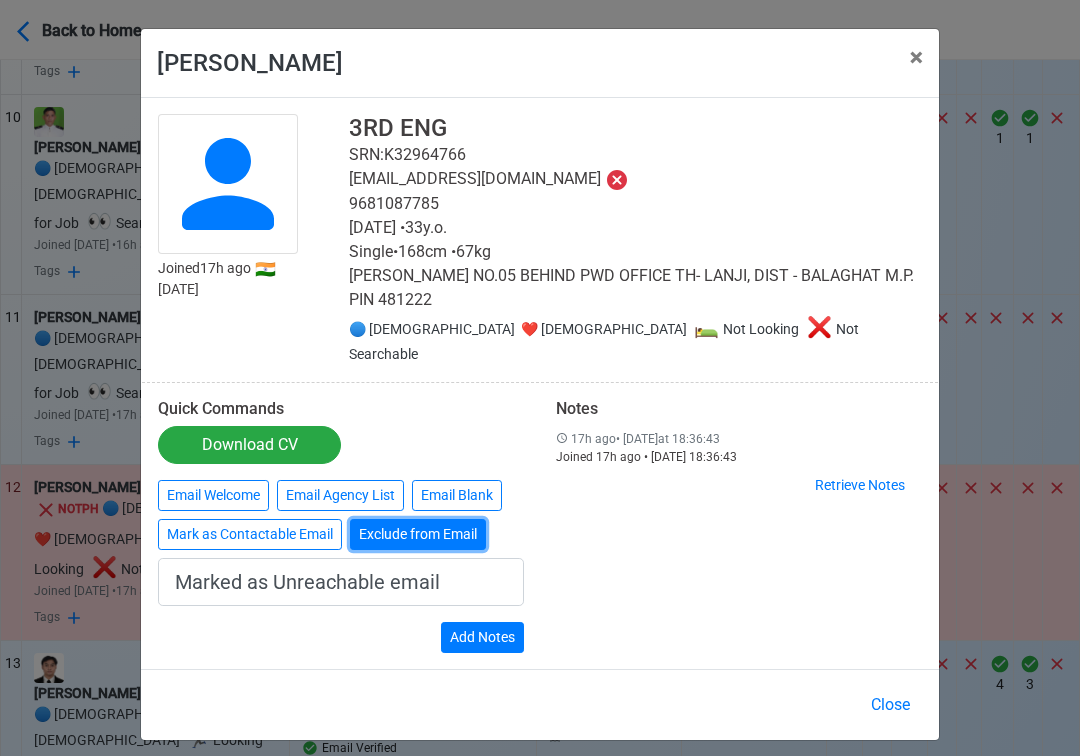click on "Exclude from Email" at bounding box center [418, 534] 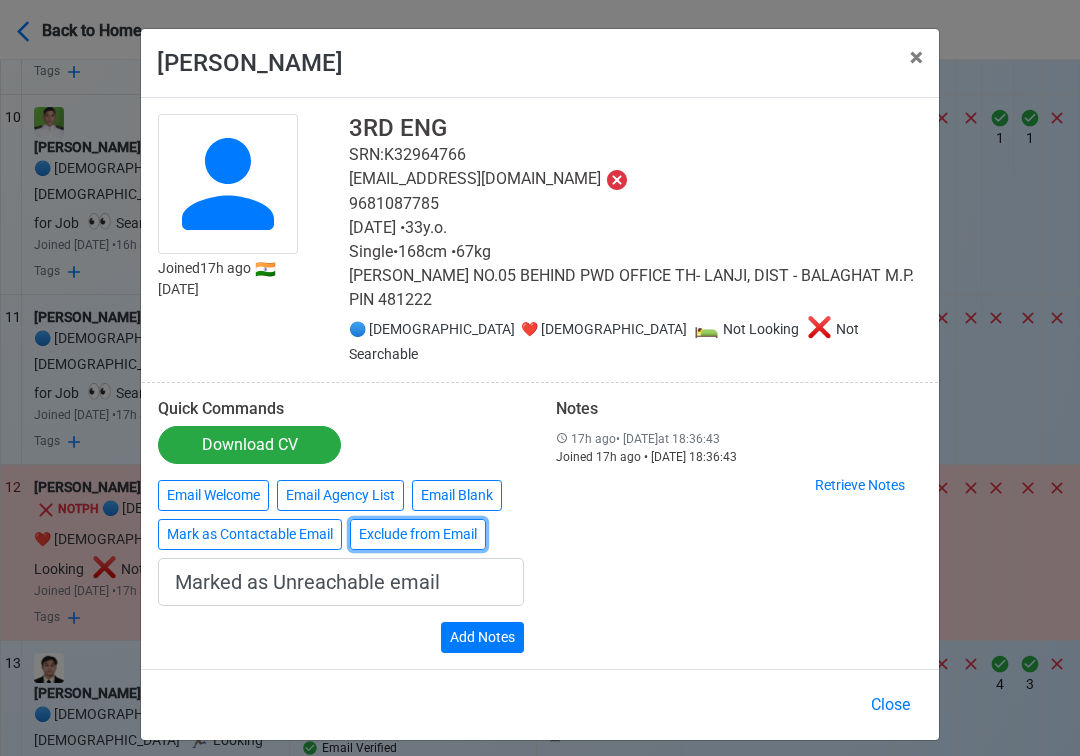 type on "Exclude from Email" 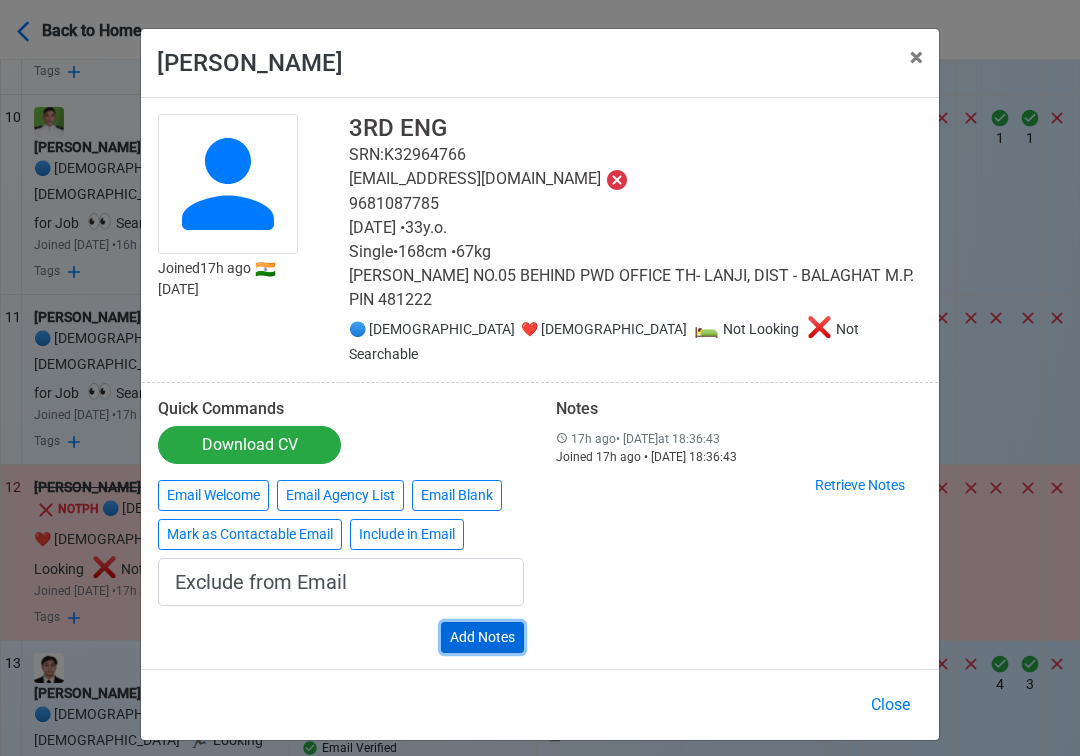 click on "Add Notes" at bounding box center [482, 637] 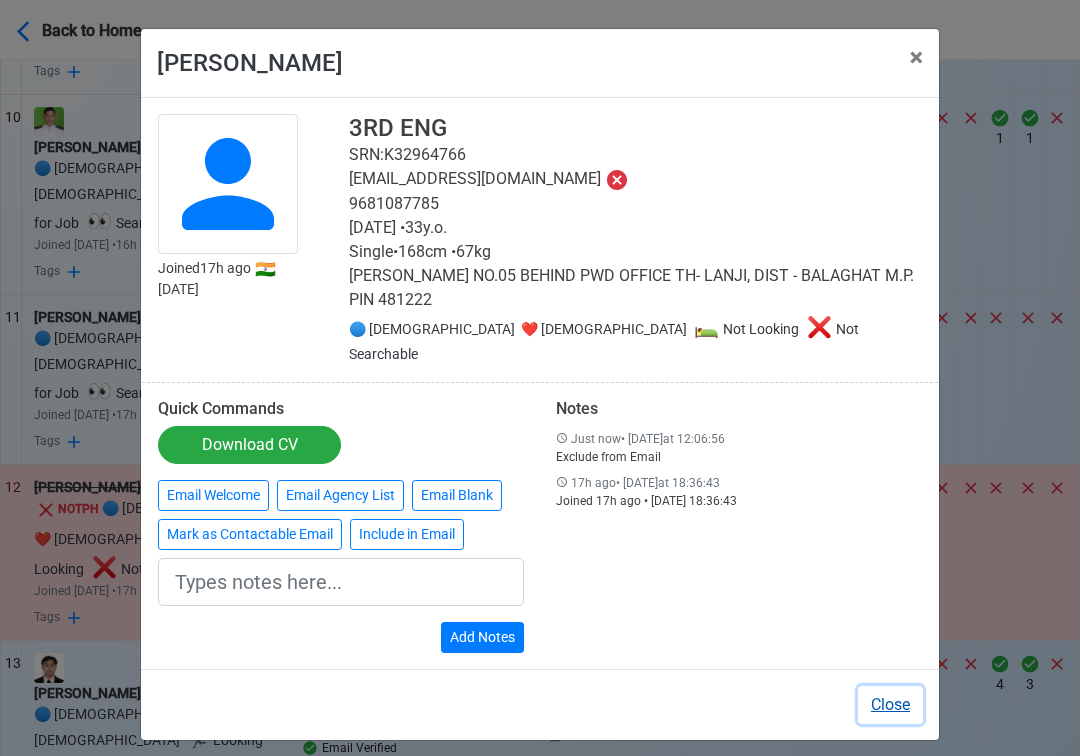 click on "Close" at bounding box center (890, 705) 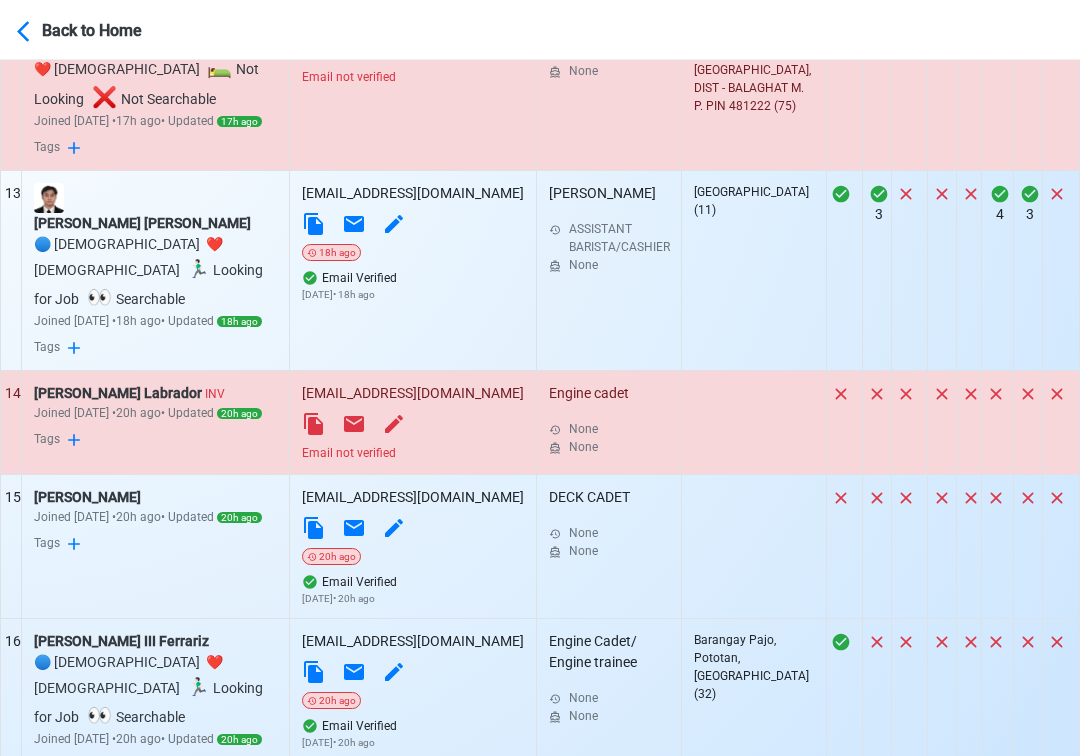 scroll, scrollTop: 2892, scrollLeft: 0, axis: vertical 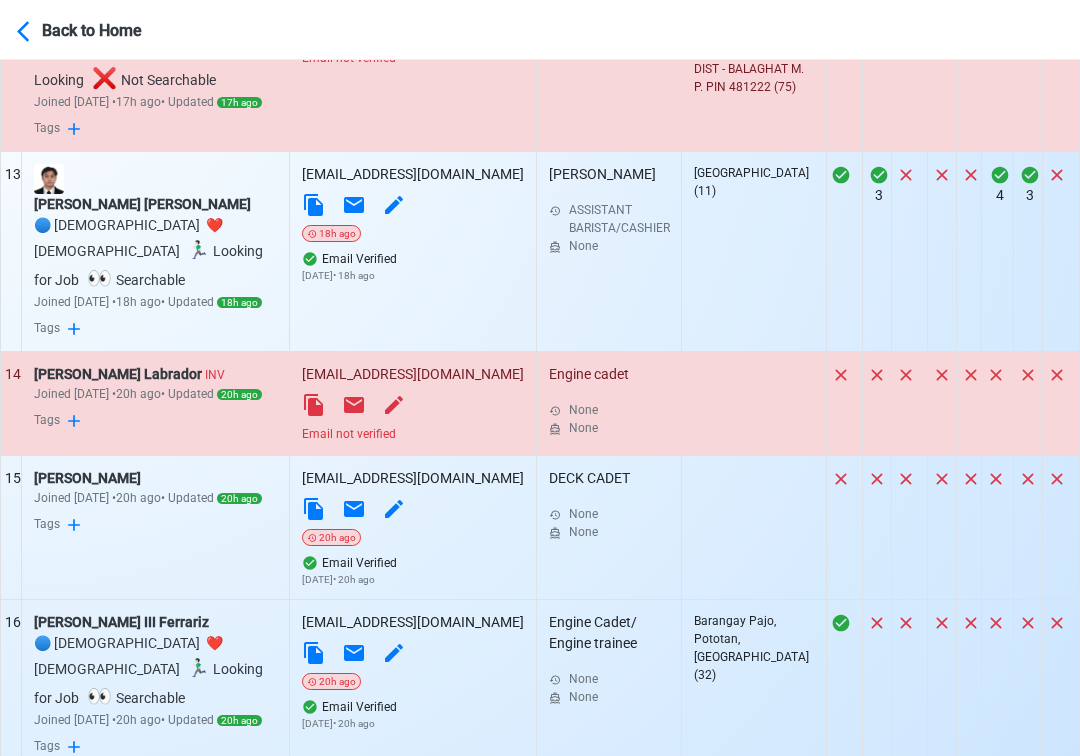 click on "Email not verified" at bounding box center (413, 434) 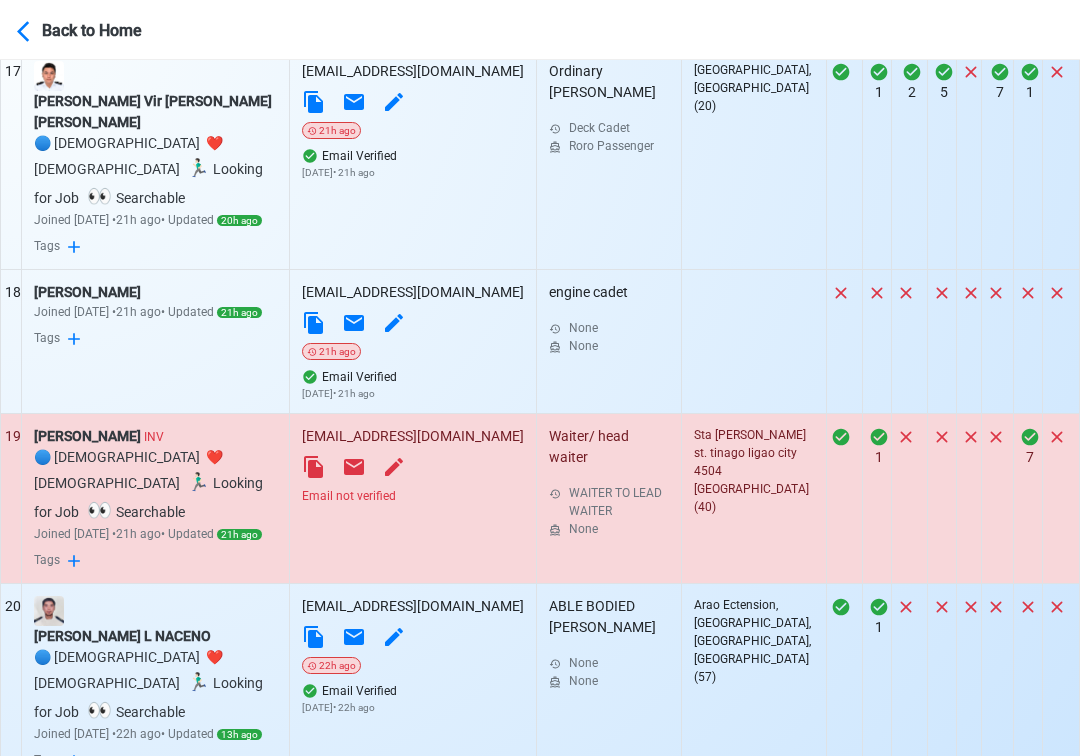 scroll, scrollTop: 3641, scrollLeft: 0, axis: vertical 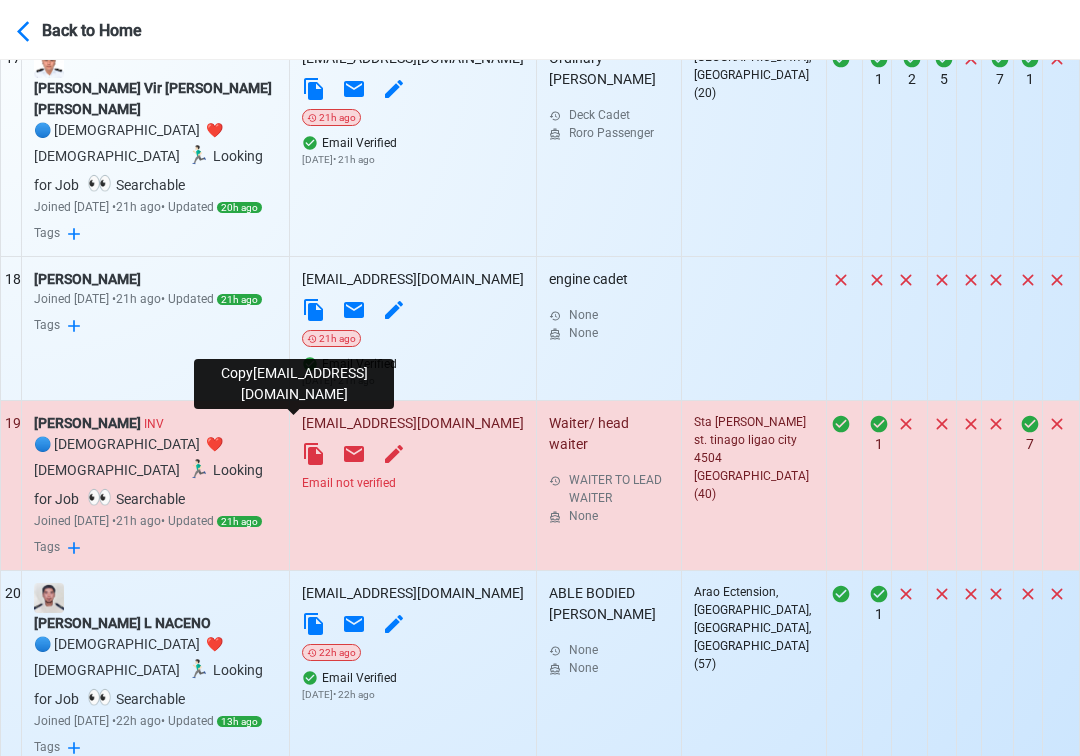 click 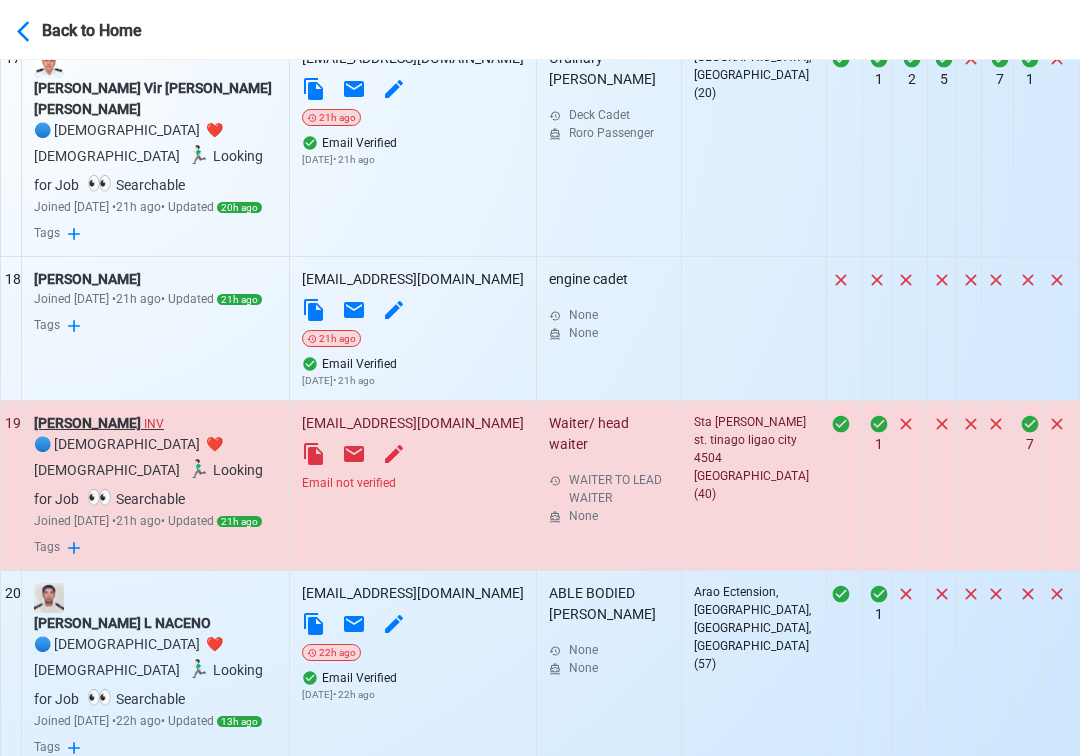 click on "[PERSON_NAME]   INV" at bounding box center (155, 423) 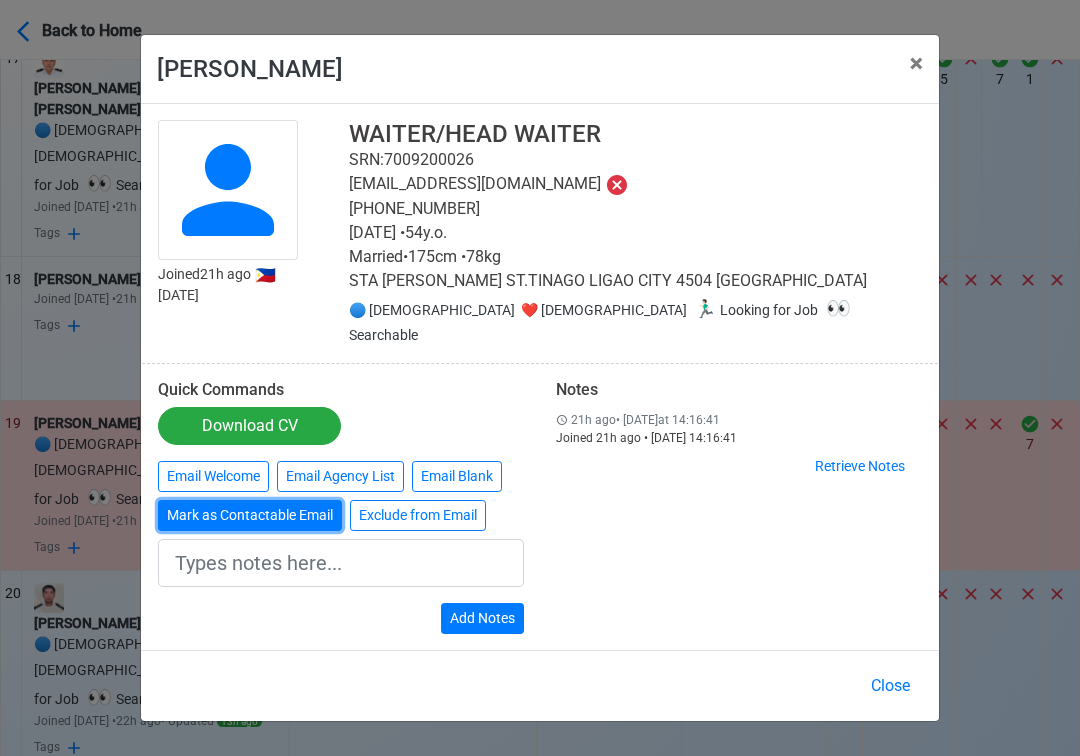 click on "Mark as   Contactable Email" at bounding box center (250, 515) 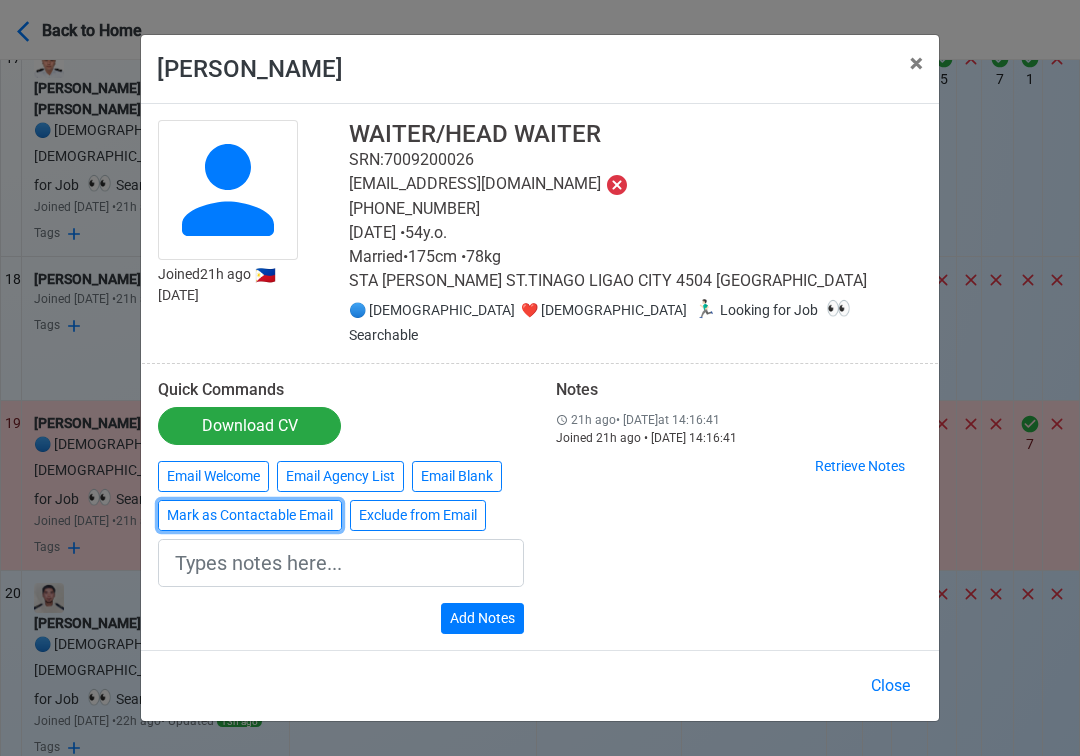 type on "Marked as Contactable email" 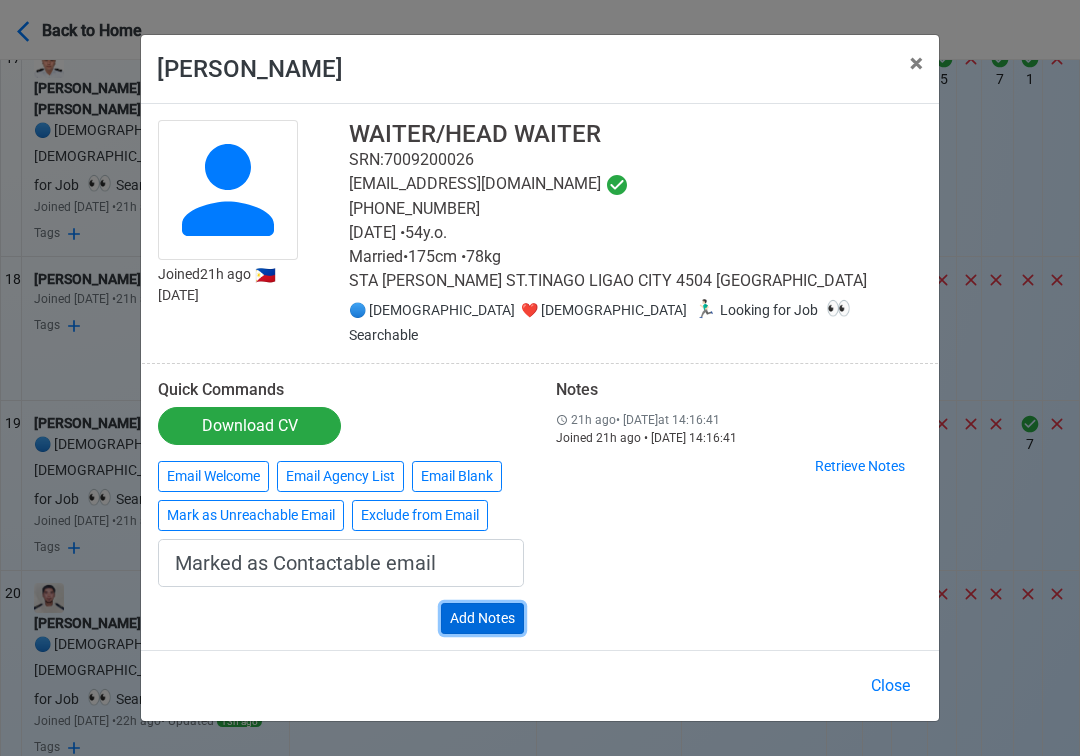 click on "Add Notes" at bounding box center (482, 618) 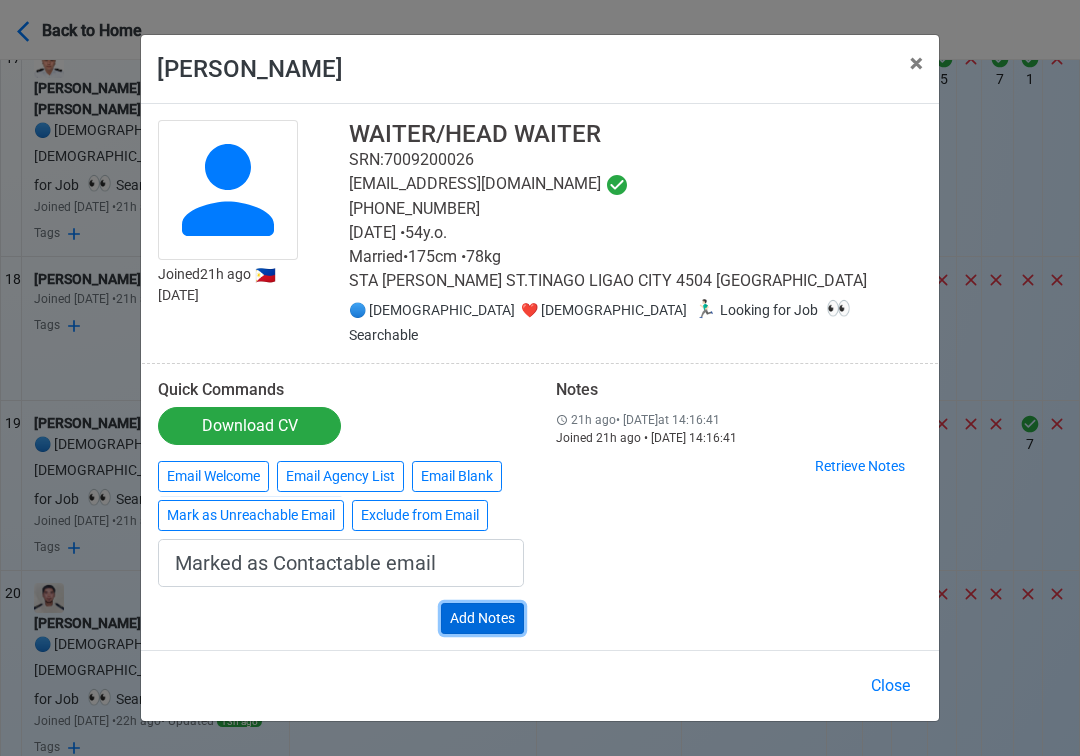 type 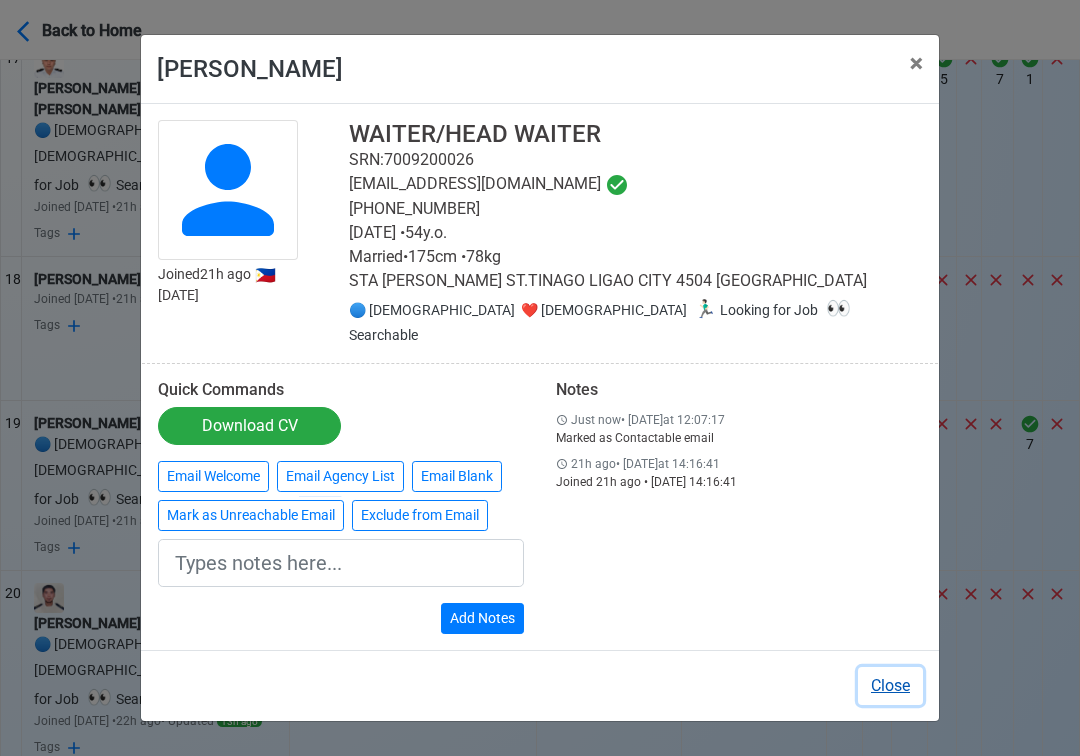 click on "Close" at bounding box center [890, 686] 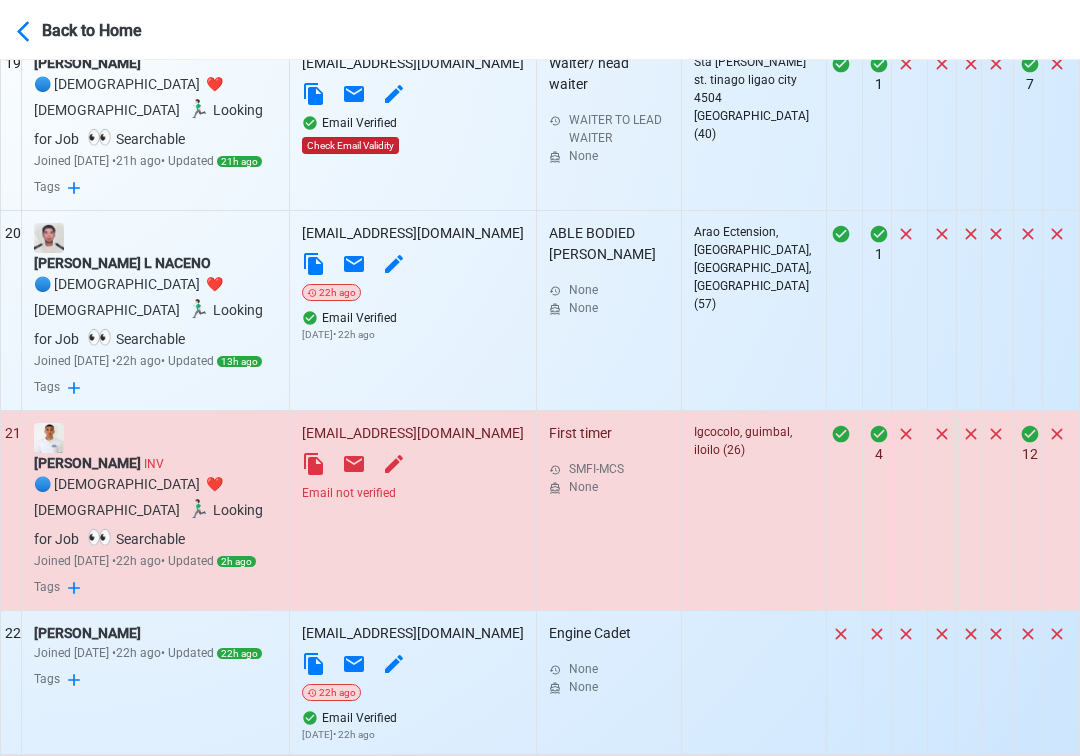 scroll, scrollTop: 4067, scrollLeft: 0, axis: vertical 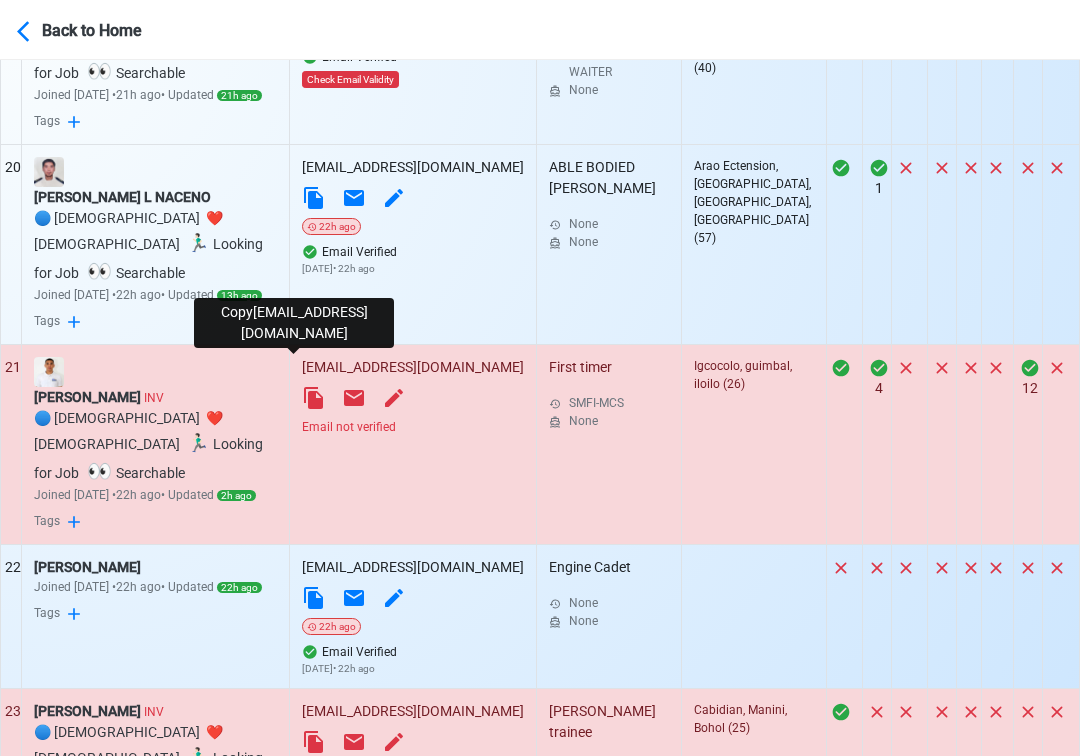 click 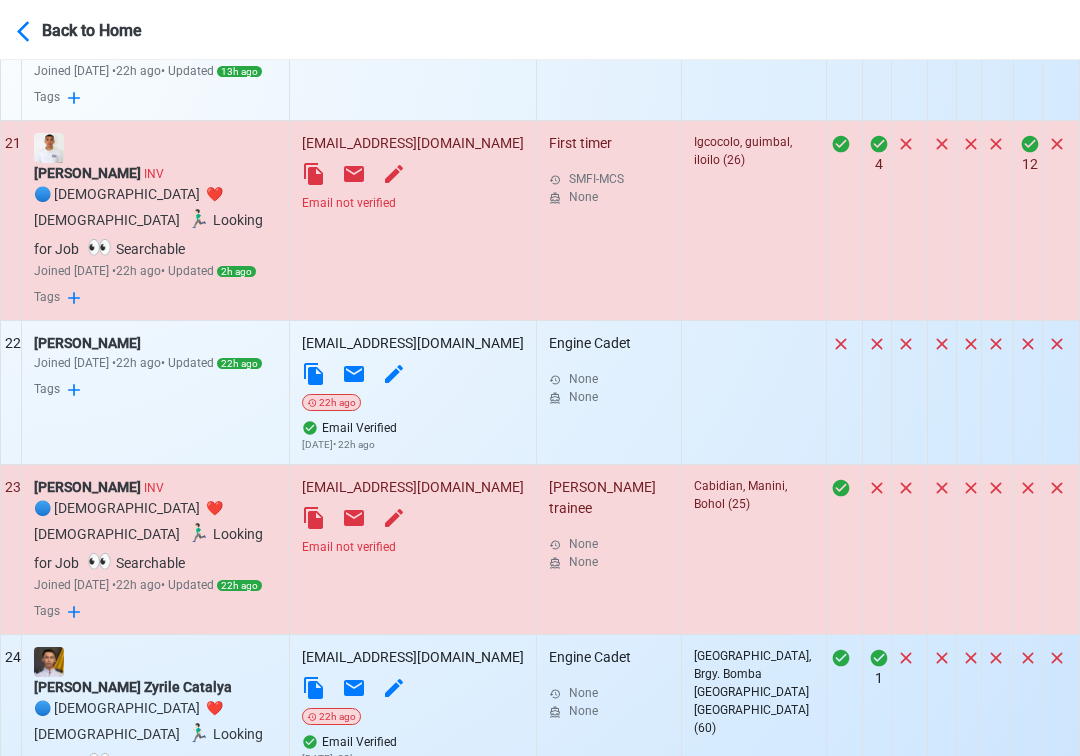 scroll, scrollTop: 4302, scrollLeft: 0, axis: vertical 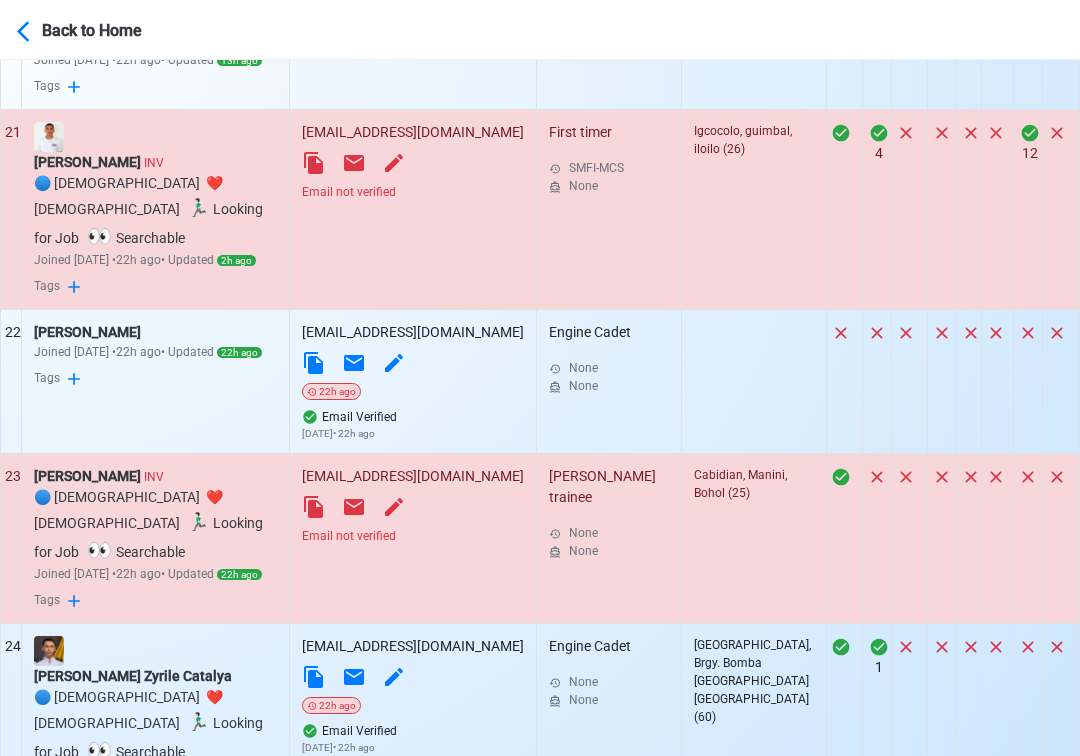 click on "Email not verified" at bounding box center [413, 536] 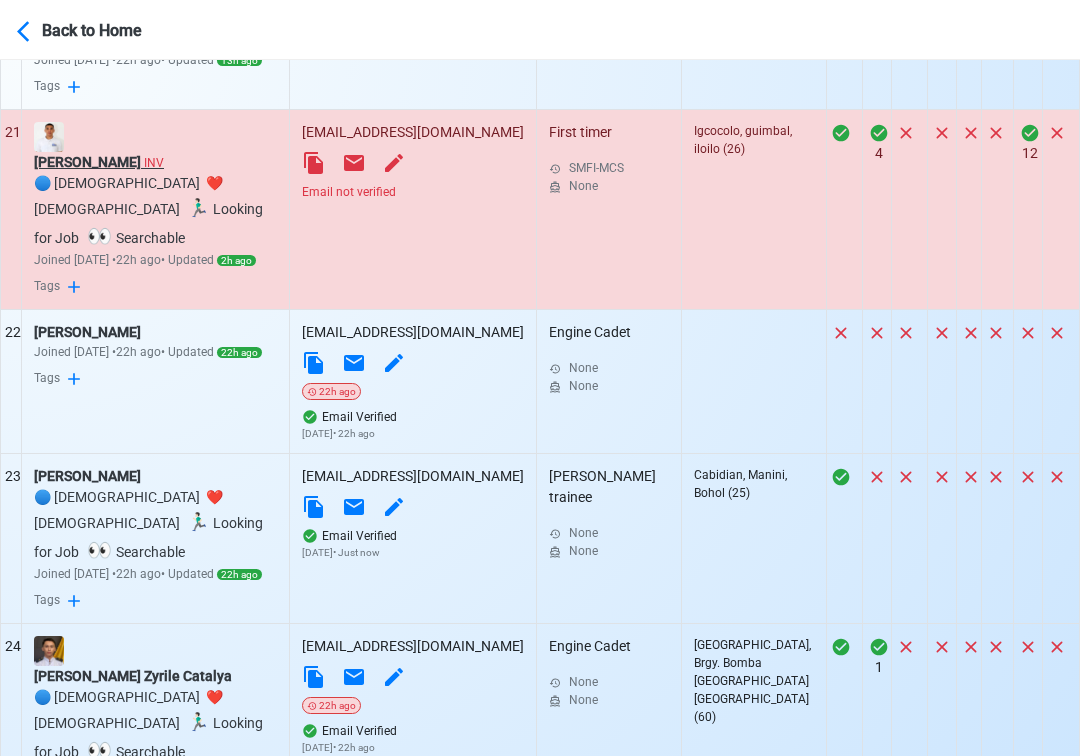 click on "[PERSON_NAME]   INV" at bounding box center (155, 162) 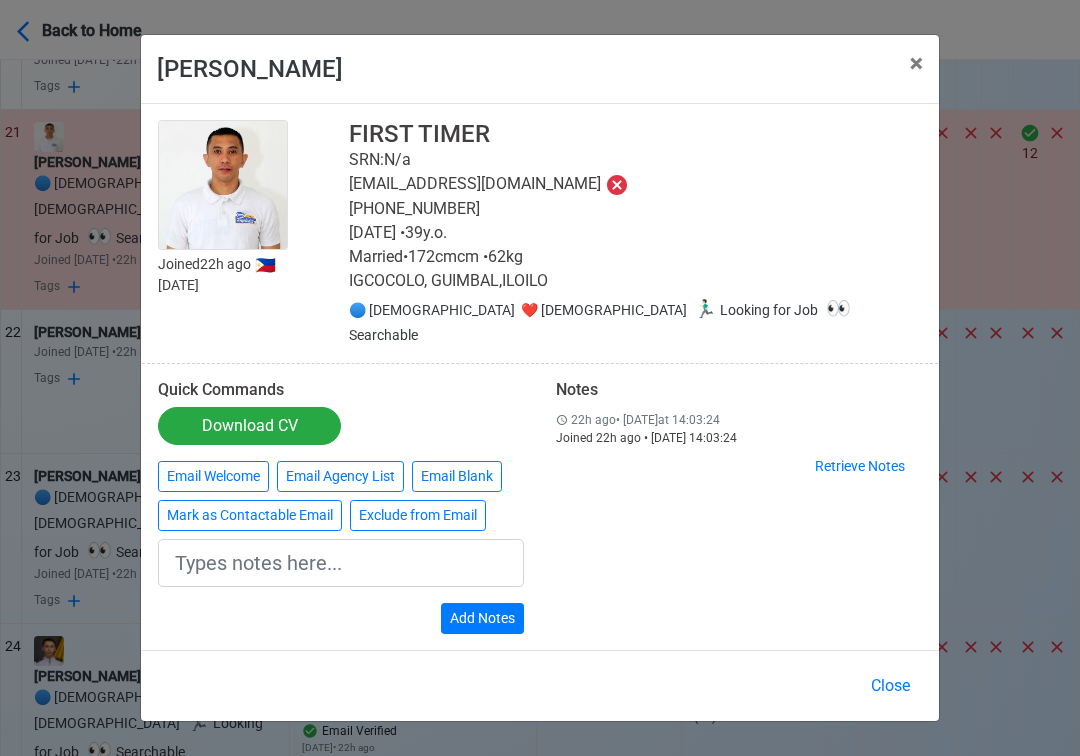 click on "Email Welcome Email Agency List Email [PERSON_NAME] as   Contactable Email Exclude from Email" at bounding box center [341, 500] 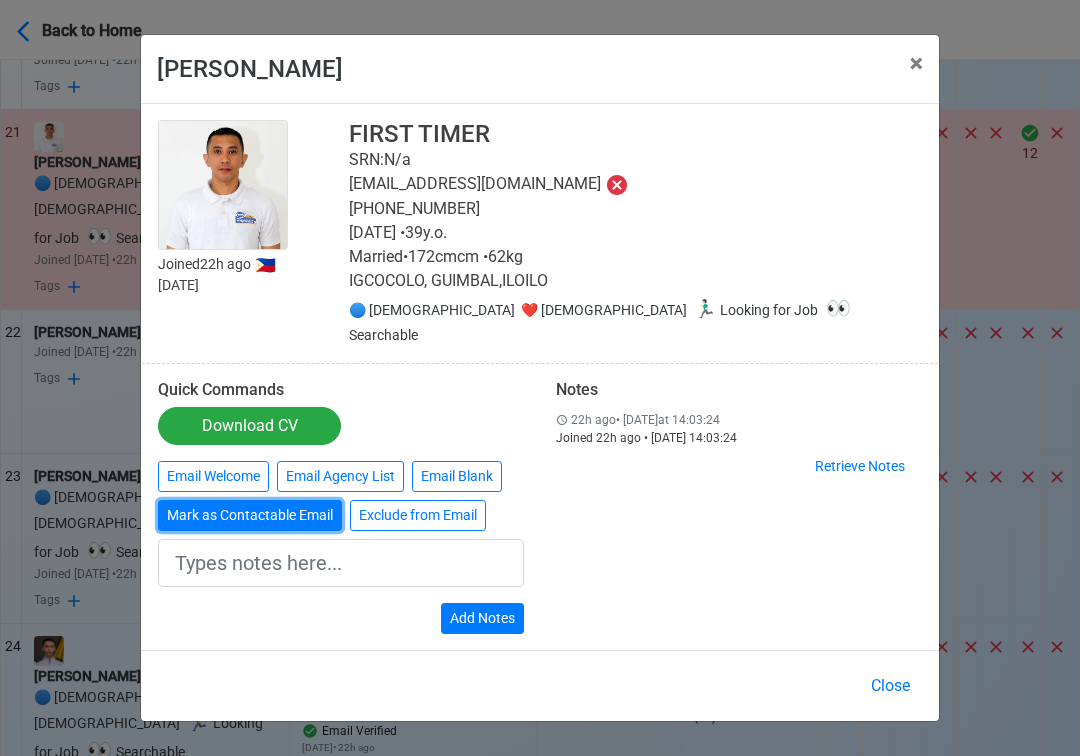 click on "Mark as   Contactable Email" at bounding box center (250, 515) 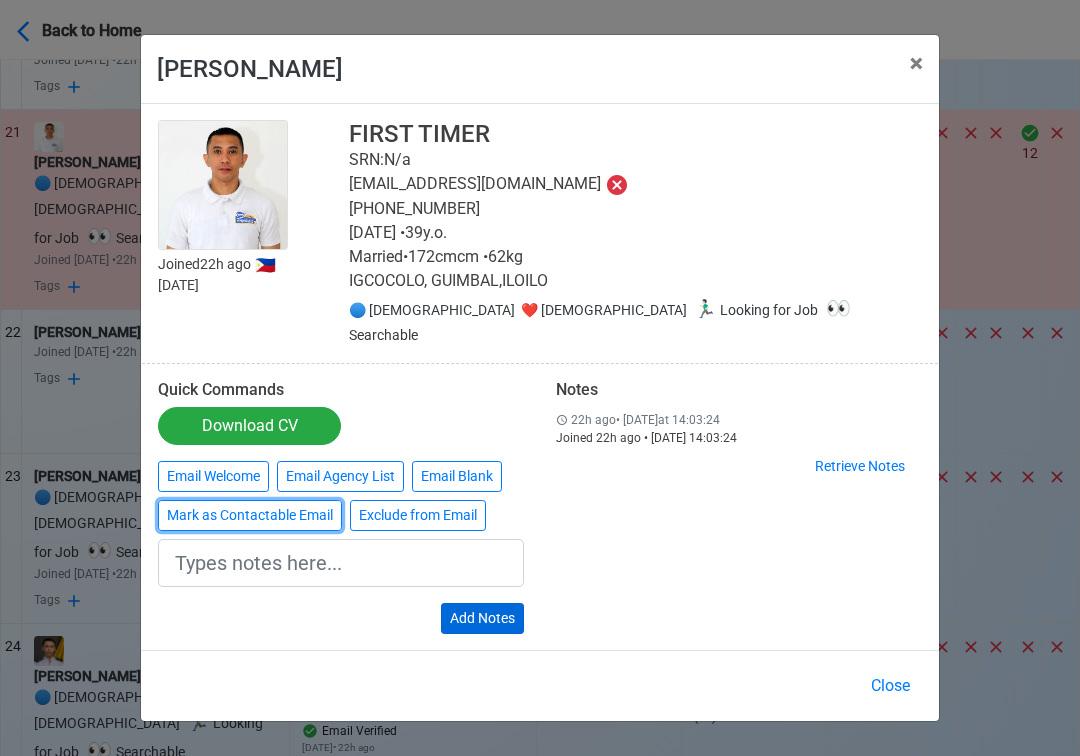type on "Marked as Contactable email" 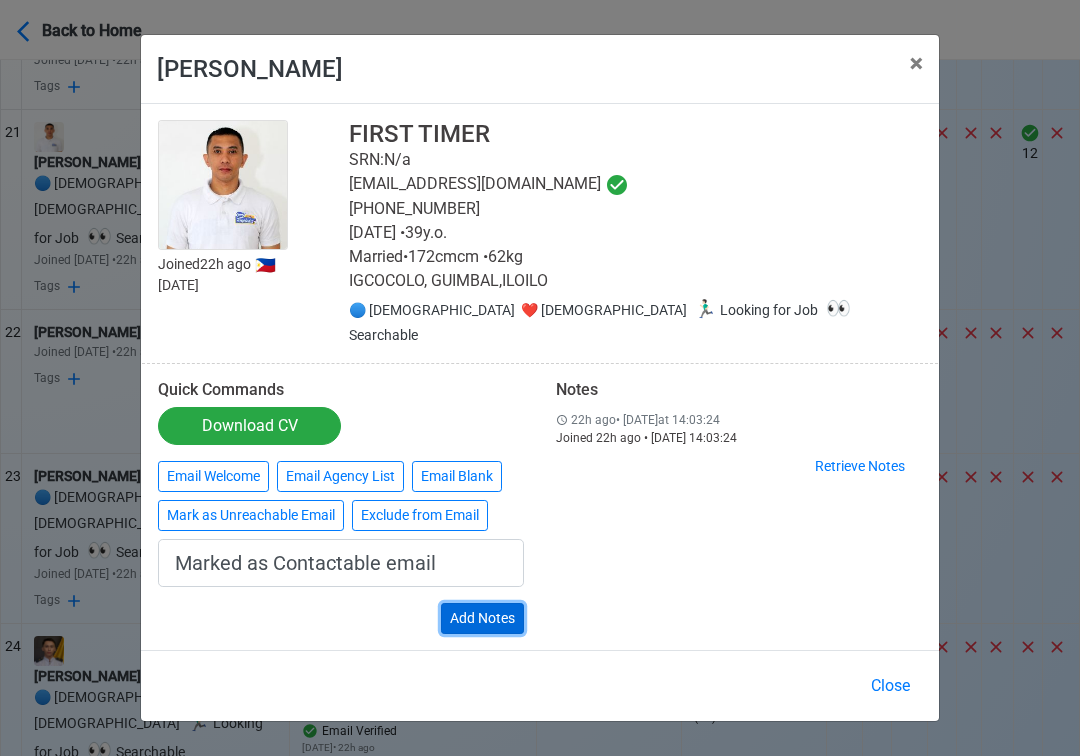 click on "Add Notes" at bounding box center (482, 618) 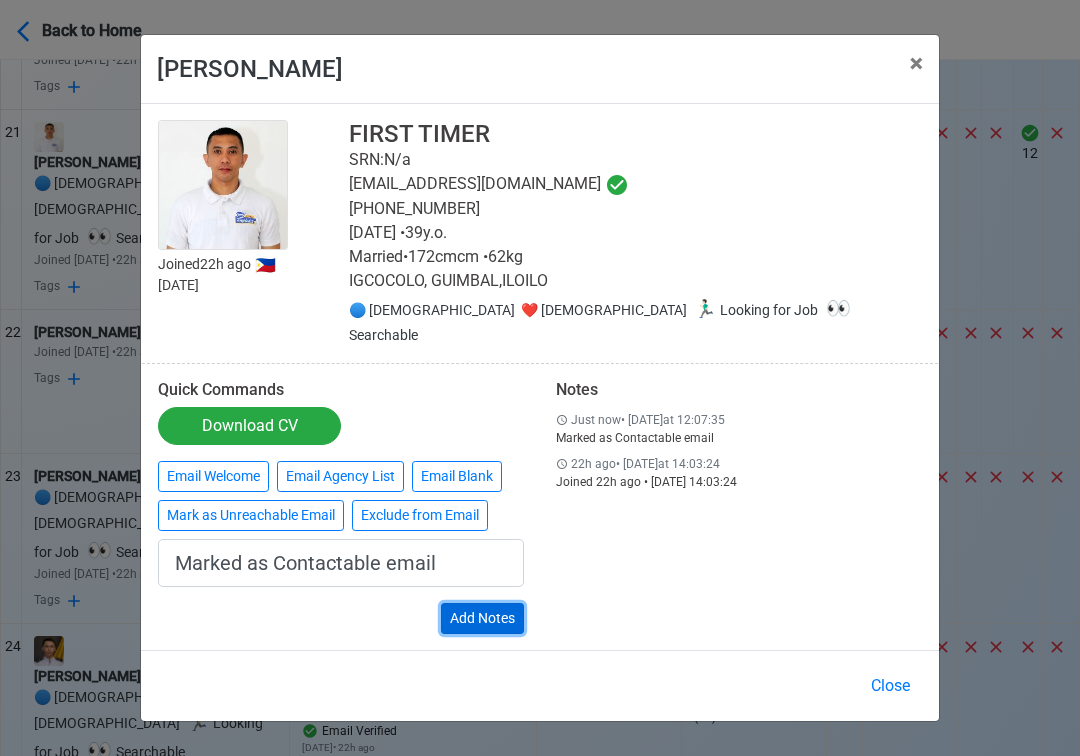 type 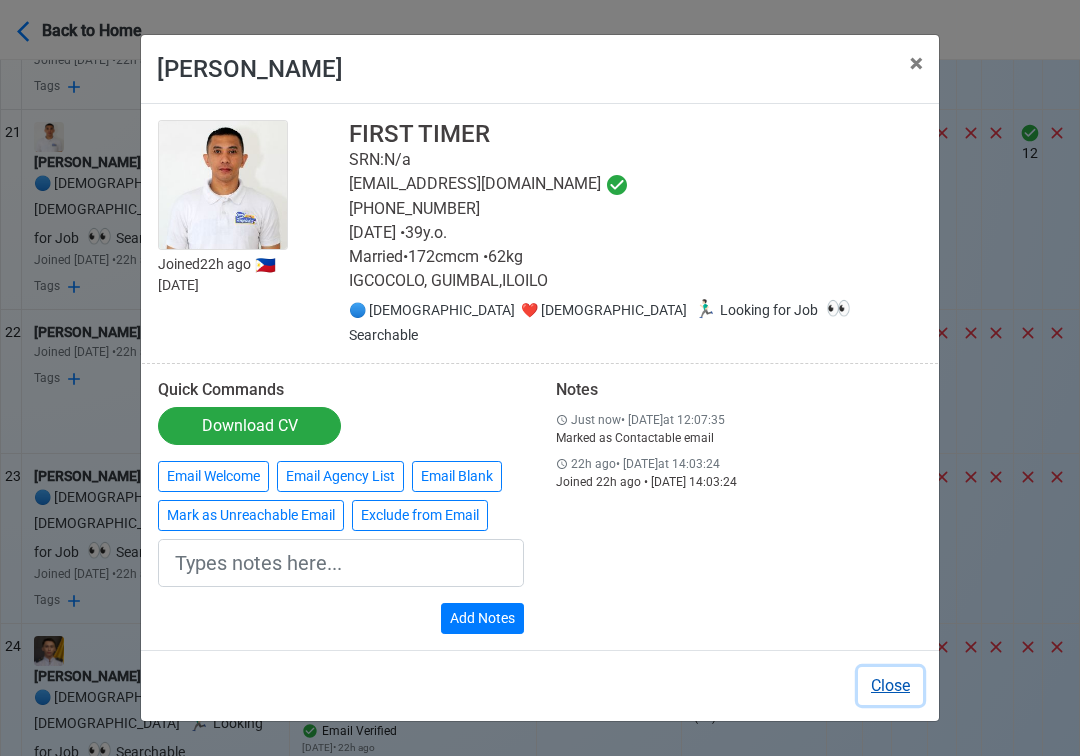 click on "Close" at bounding box center (890, 686) 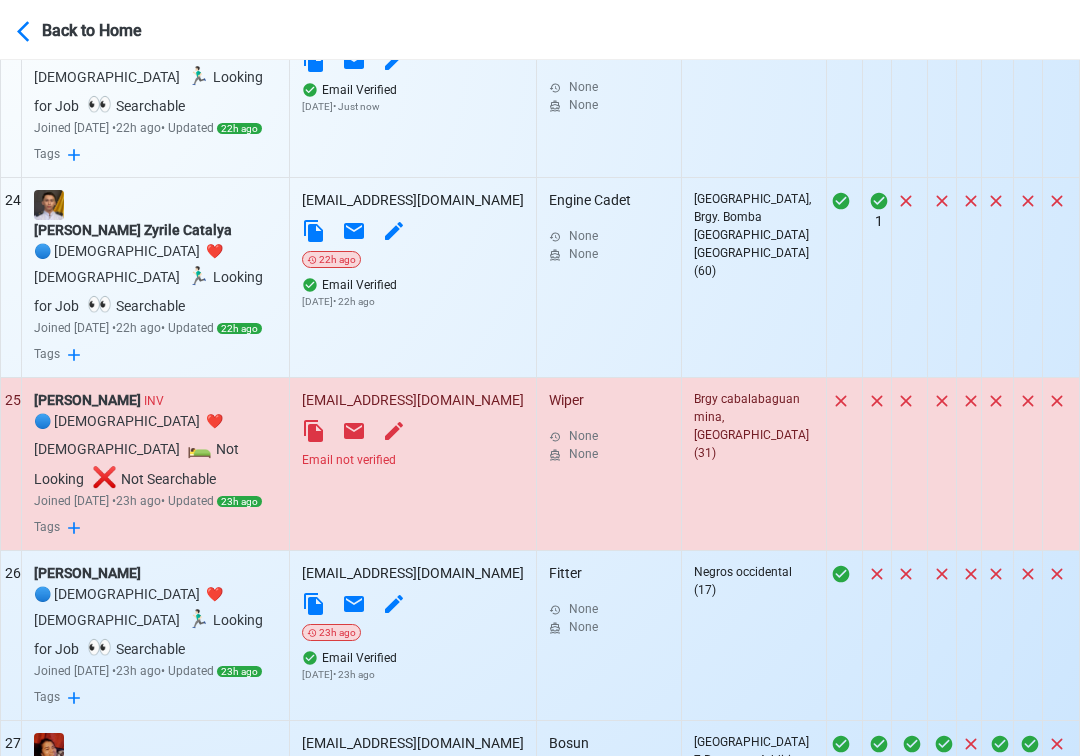 scroll, scrollTop: 4762, scrollLeft: 0, axis: vertical 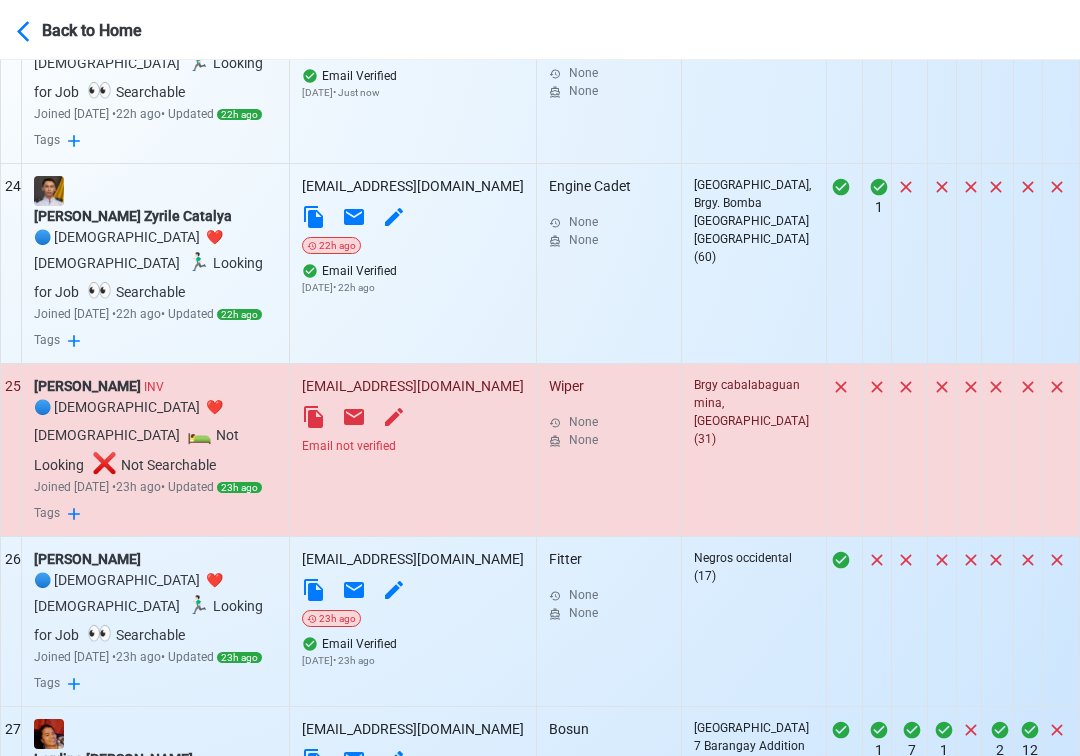 click on "Email not verified" at bounding box center [413, 446] 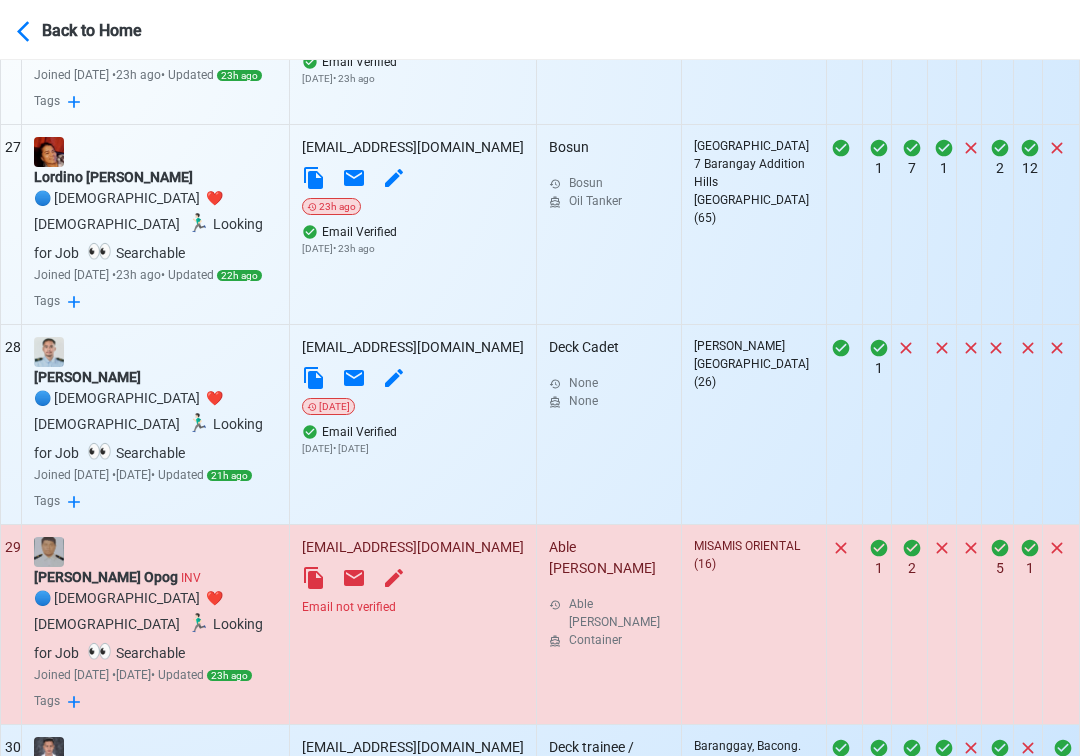 scroll, scrollTop: 5377, scrollLeft: 0, axis: vertical 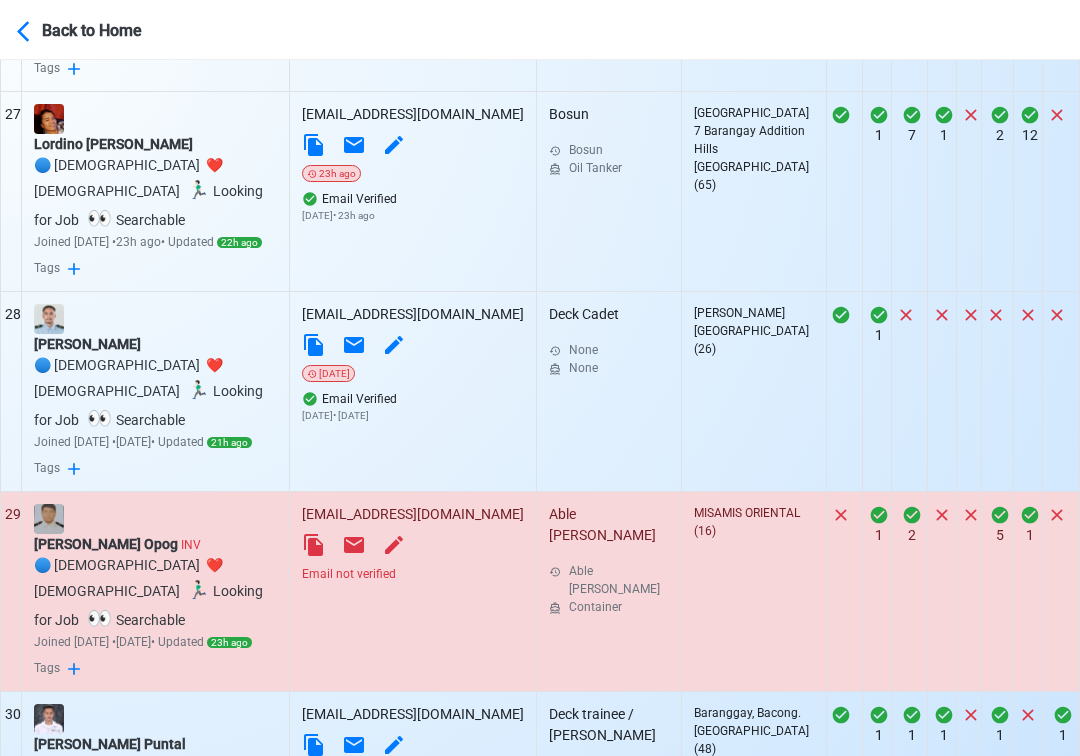 click on "Email not verified" at bounding box center (413, 574) 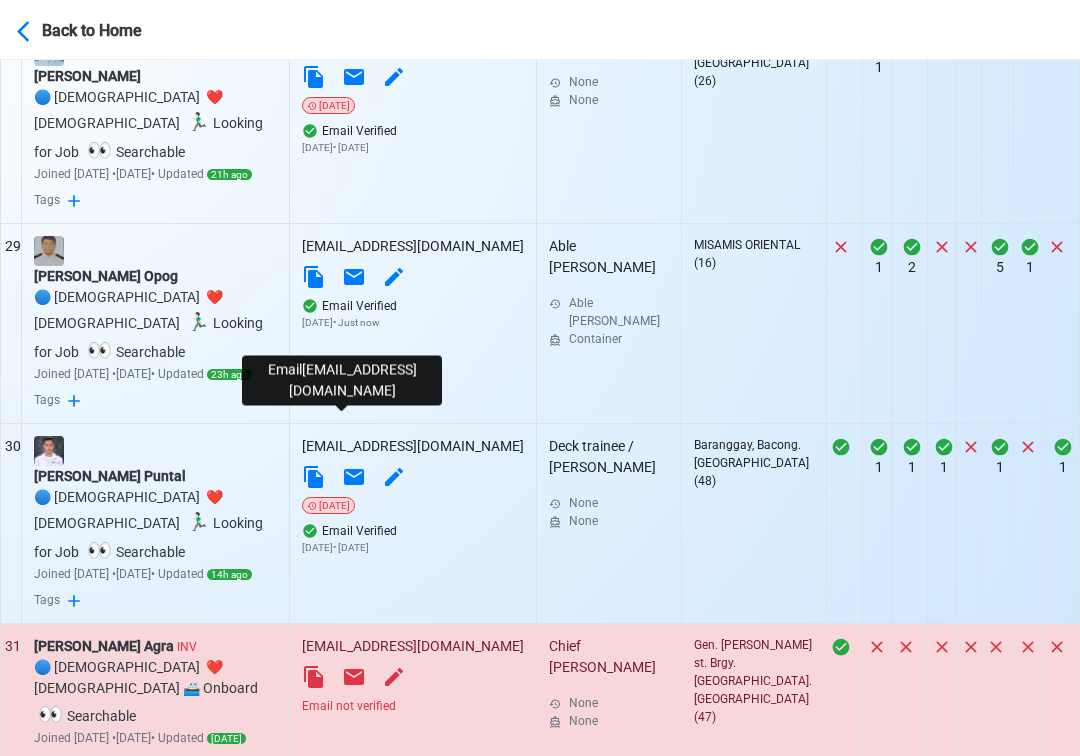 scroll, scrollTop: 5727, scrollLeft: 0, axis: vertical 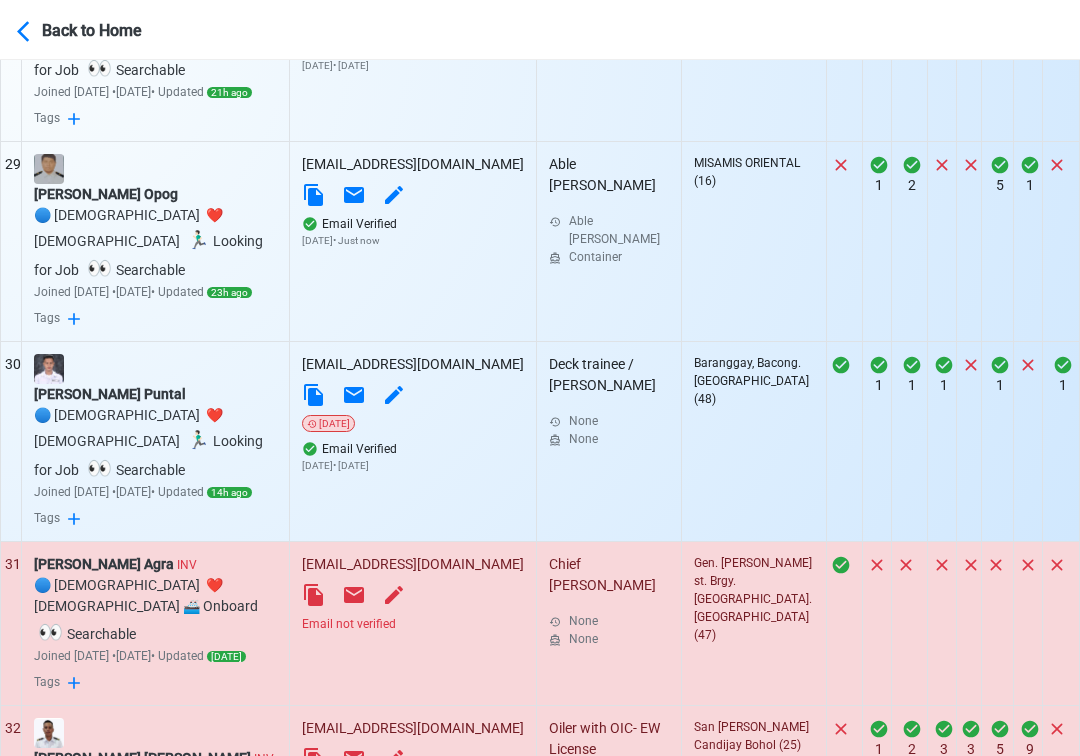 click on "Email not verified" at bounding box center [413, 624] 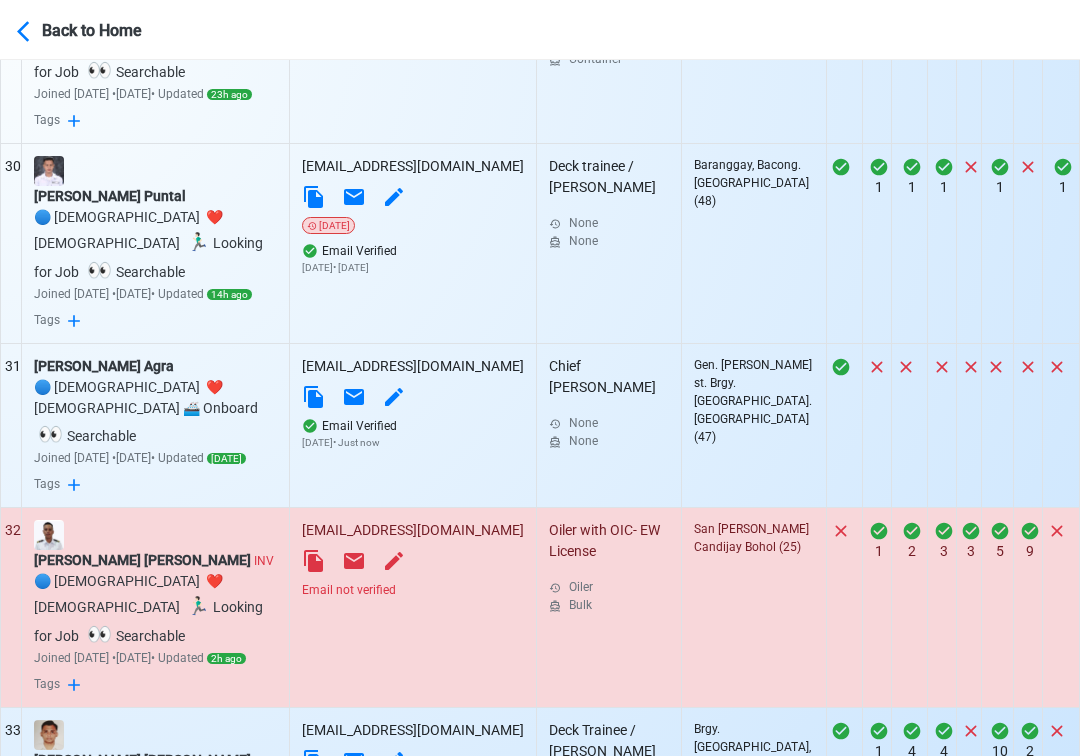 scroll, scrollTop: 5967, scrollLeft: 0, axis: vertical 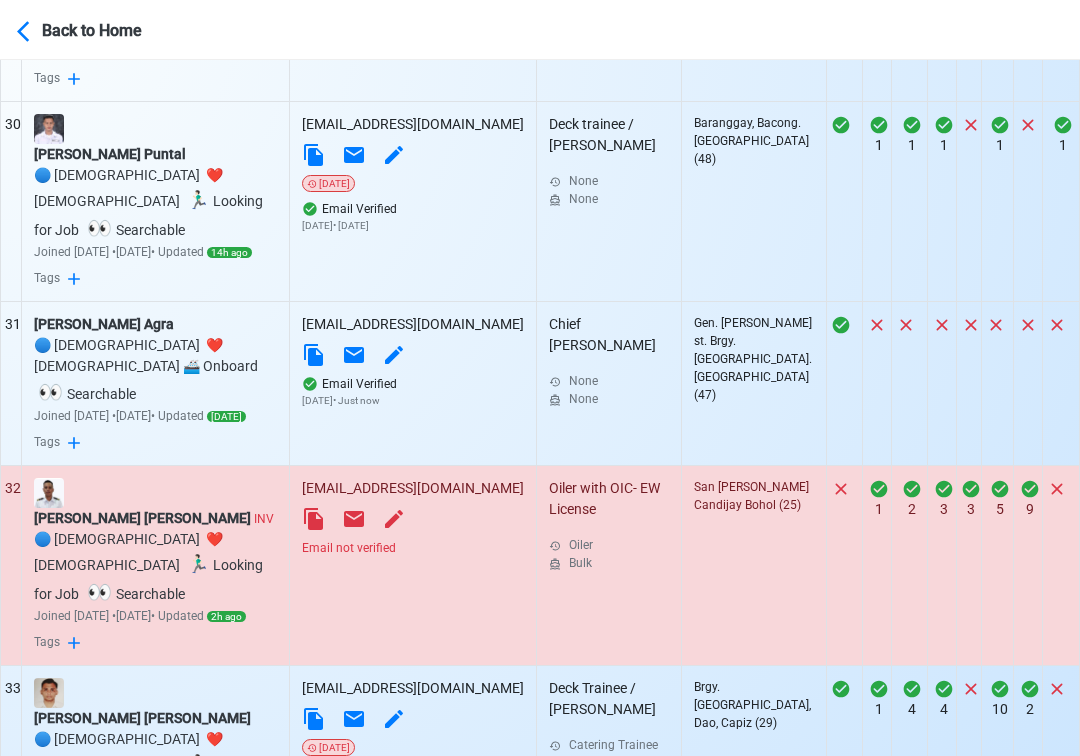 click on "Email not verified" at bounding box center (413, 548) 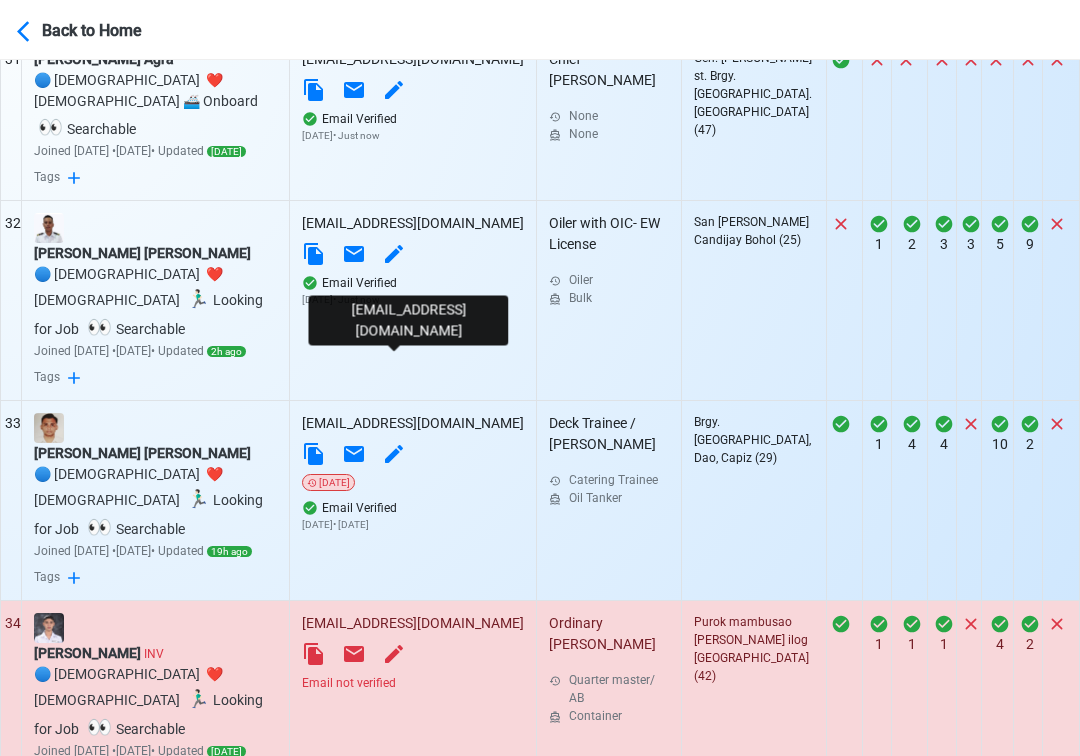 scroll, scrollTop: 6353, scrollLeft: 0, axis: vertical 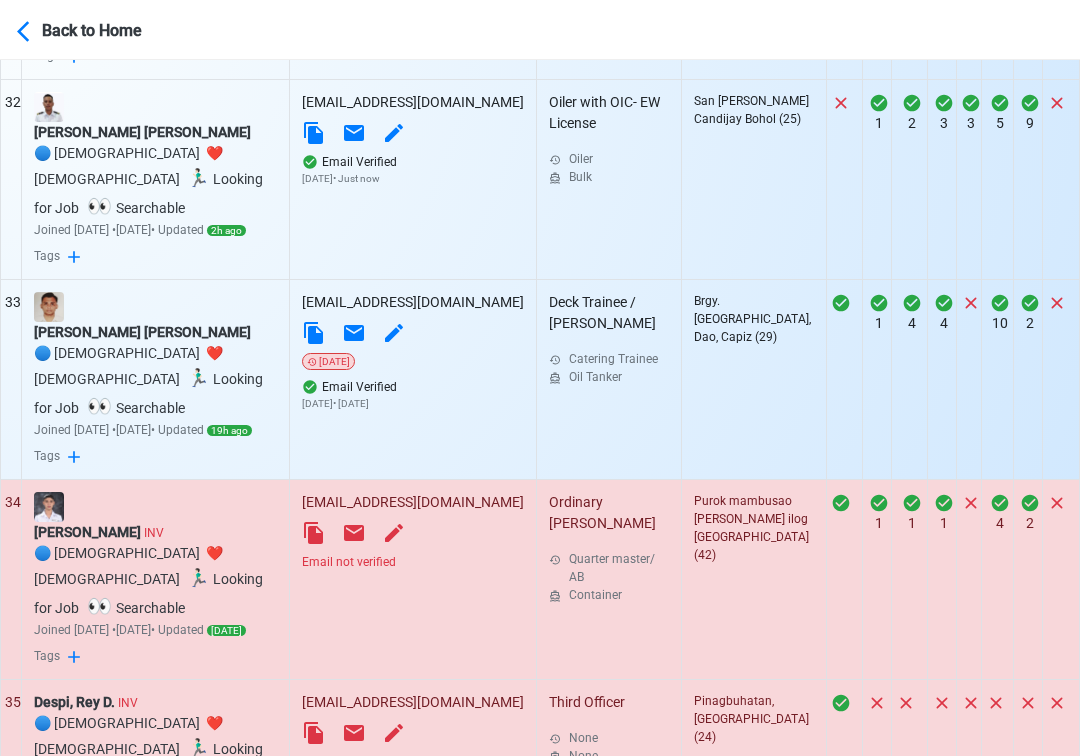 click on "Email not verified" at bounding box center [413, 562] 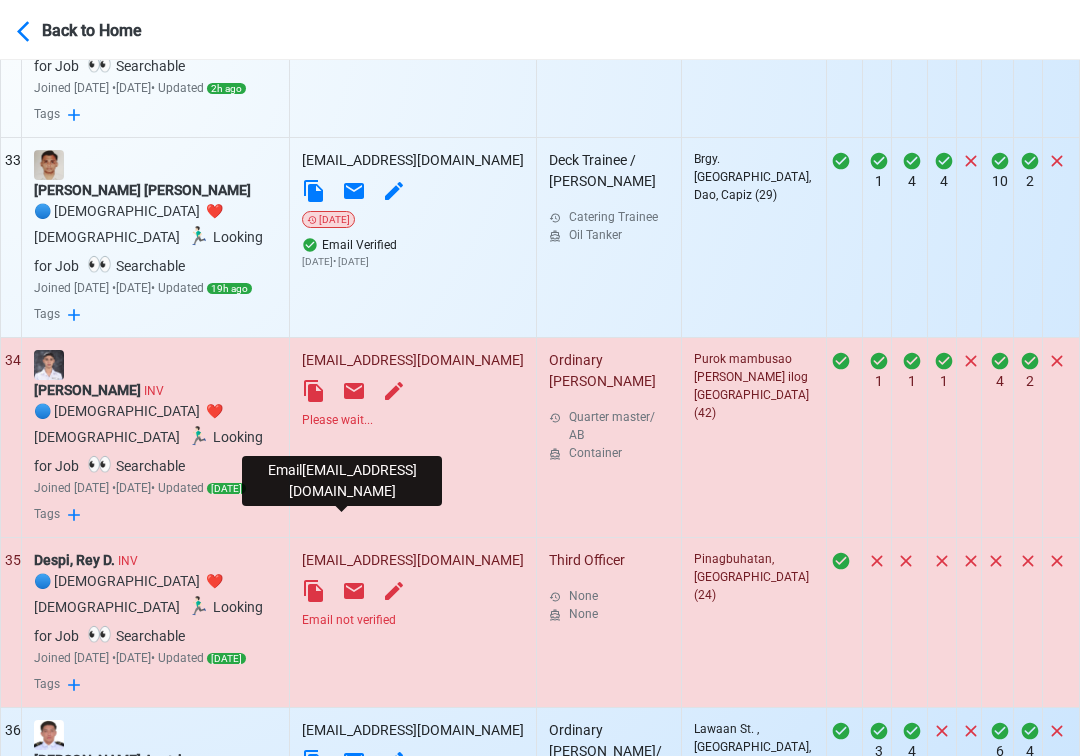 scroll, scrollTop: 6522, scrollLeft: 0, axis: vertical 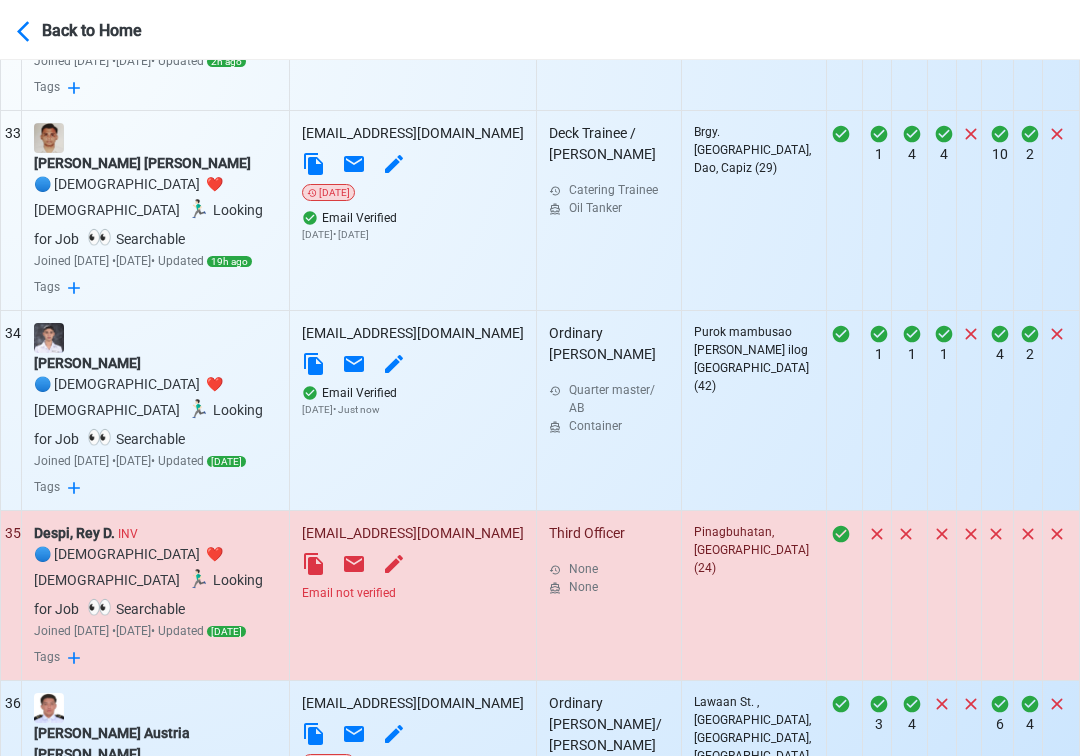 click on "Email not verified" at bounding box center [413, 593] 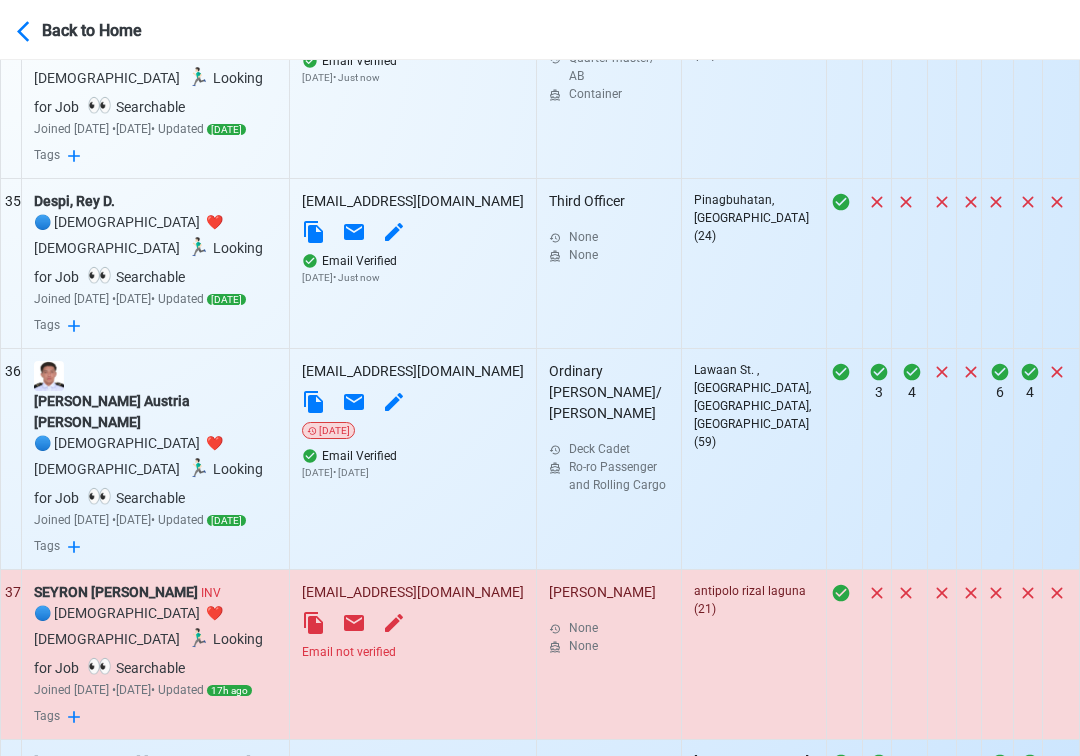 scroll, scrollTop: 6871, scrollLeft: 0, axis: vertical 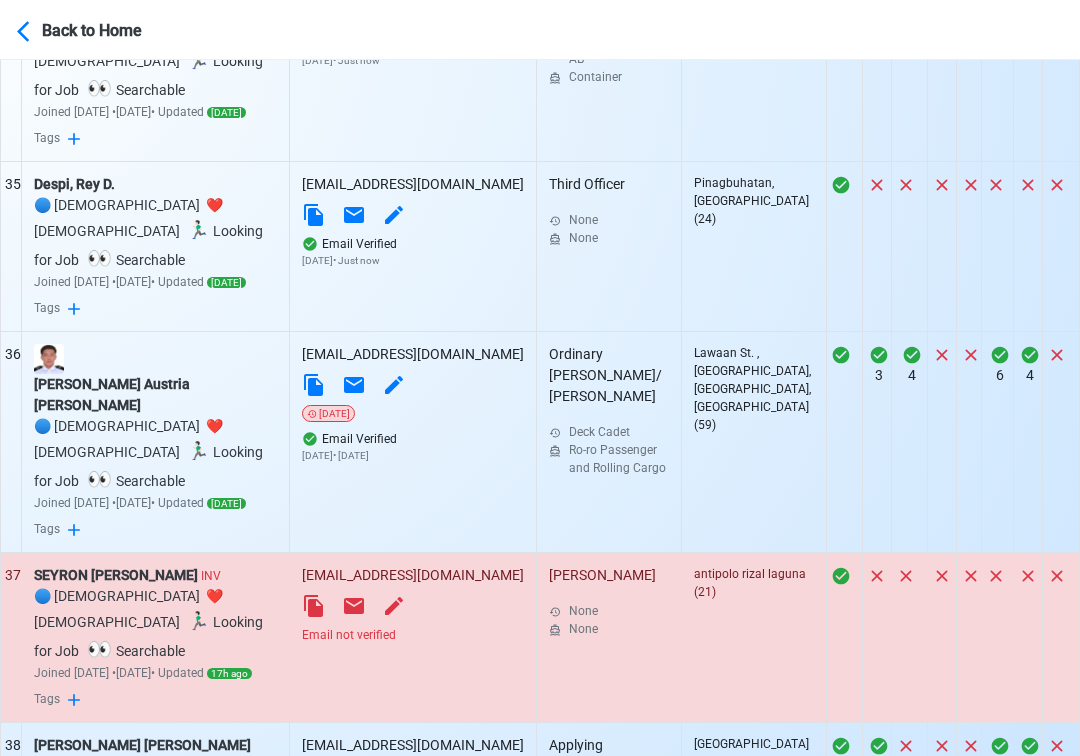 click on "Email not verified" at bounding box center (413, 635) 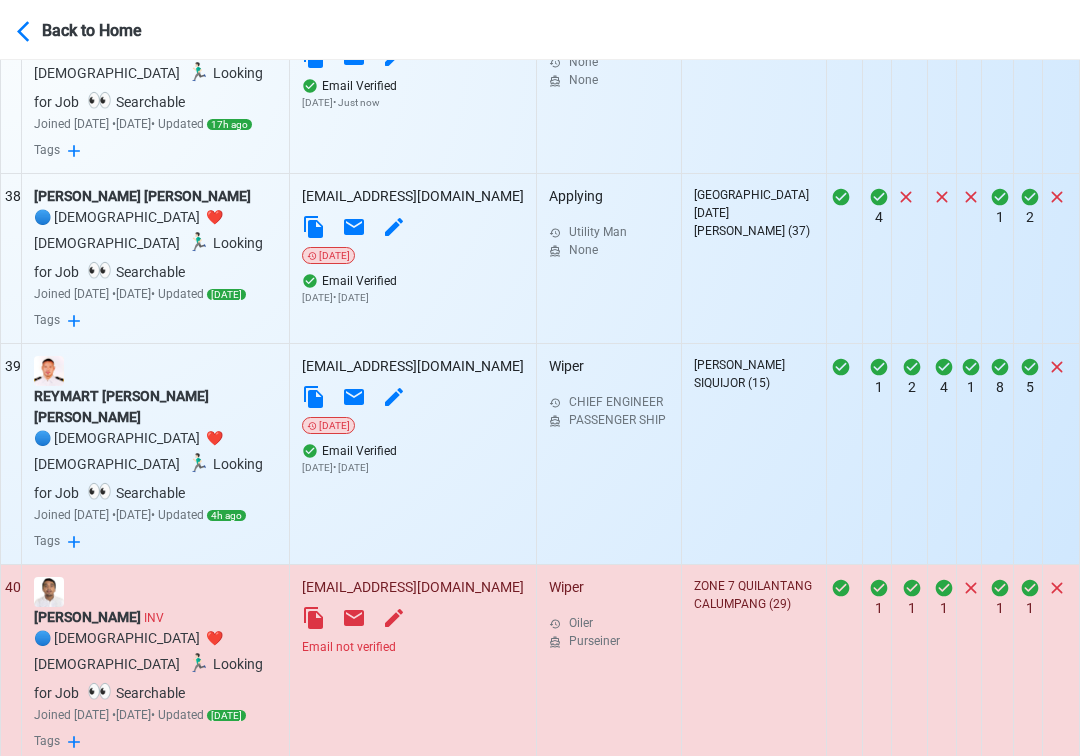 scroll, scrollTop: 7429, scrollLeft: 0, axis: vertical 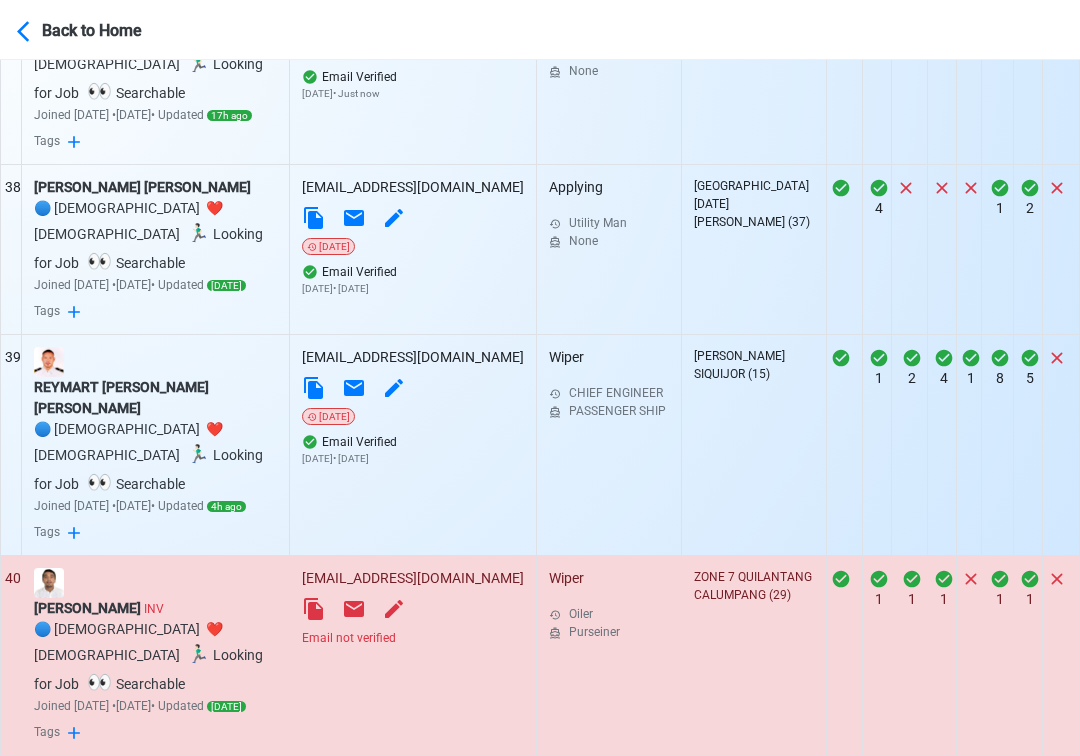 click on "Email not verified" at bounding box center (413, 638) 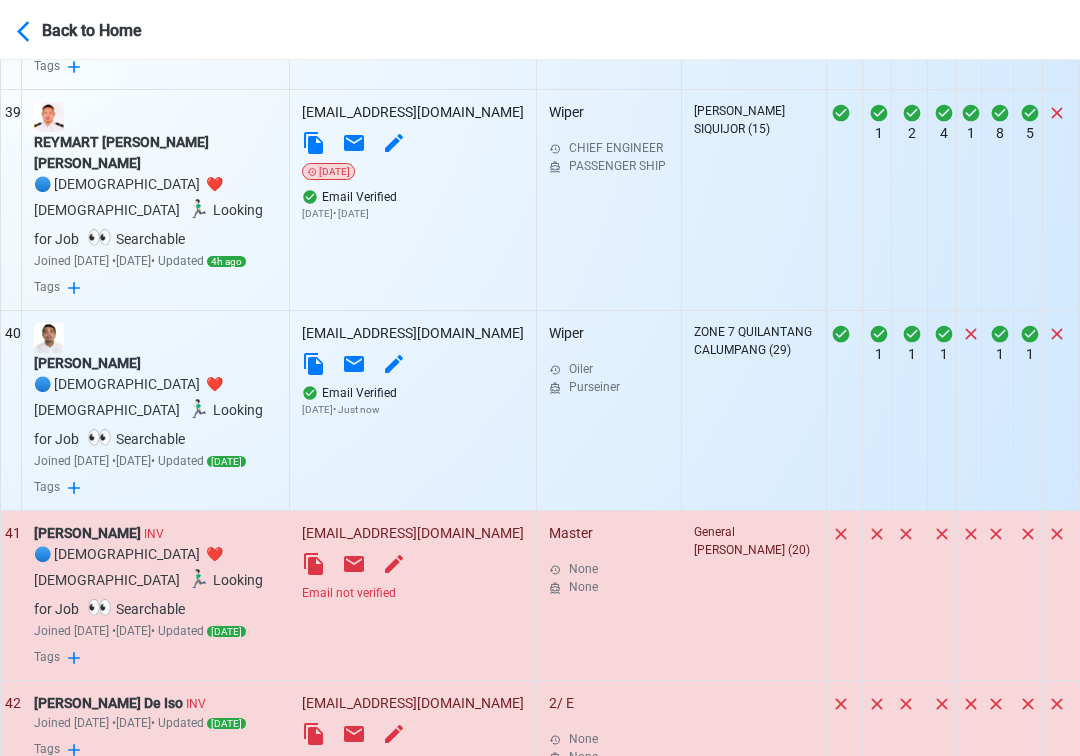 scroll, scrollTop: 7740, scrollLeft: 0, axis: vertical 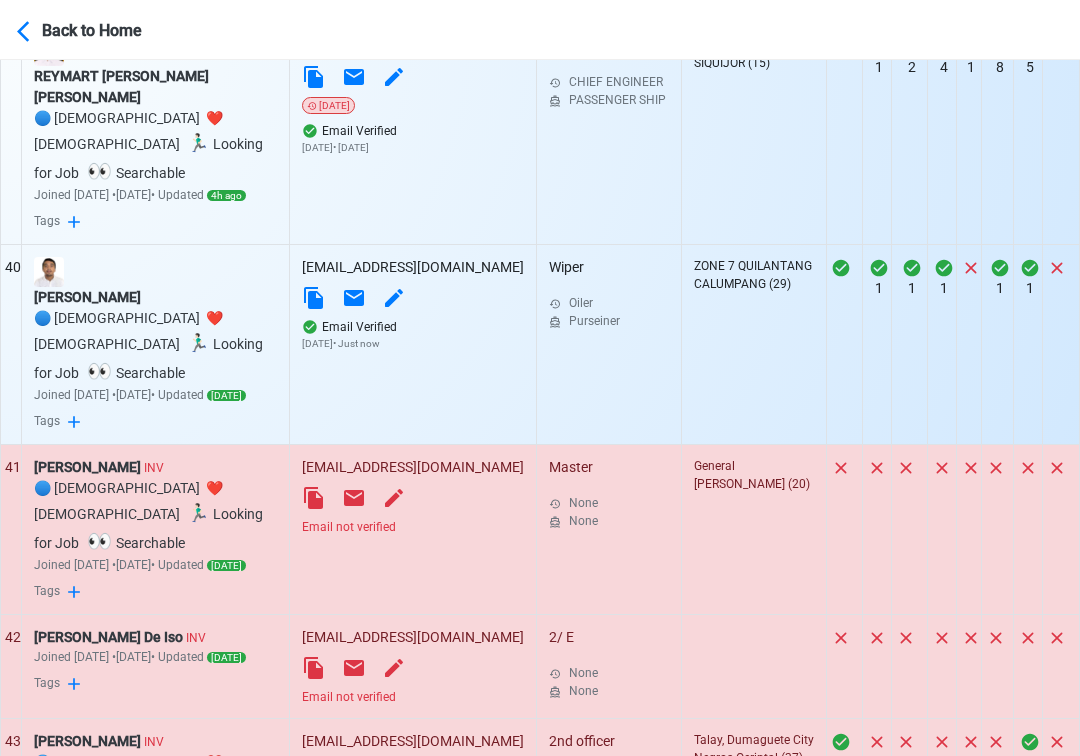 click on "Email not verified" at bounding box center (413, 527) 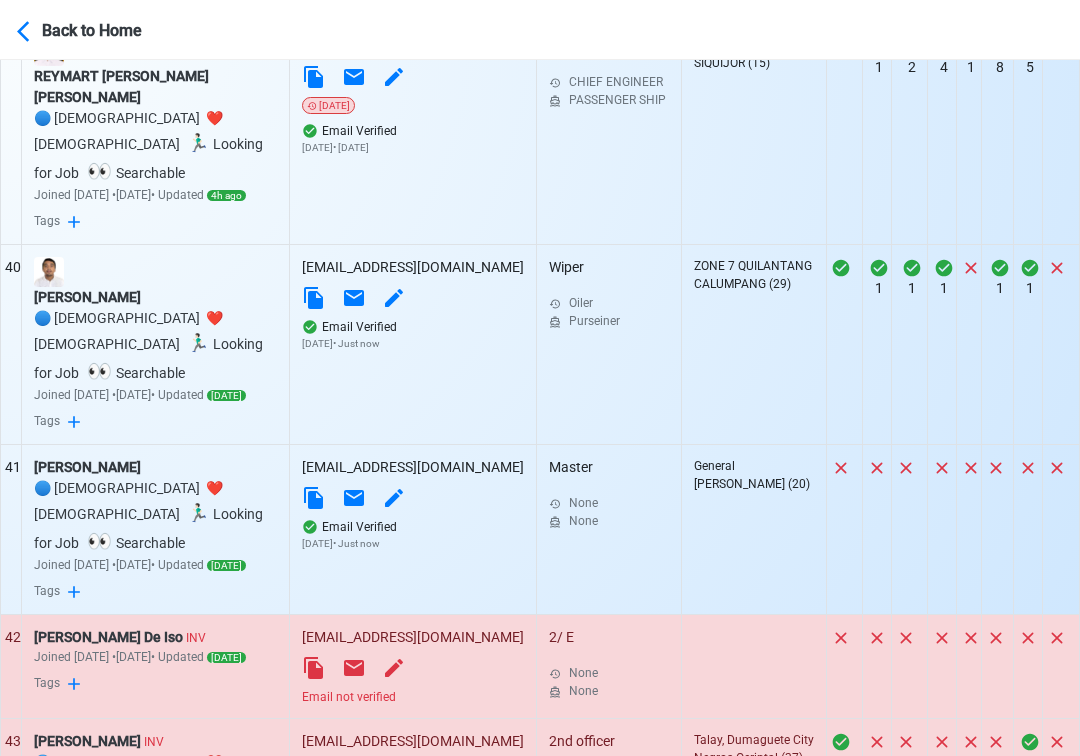 click on "Email not verified" at bounding box center (413, 697) 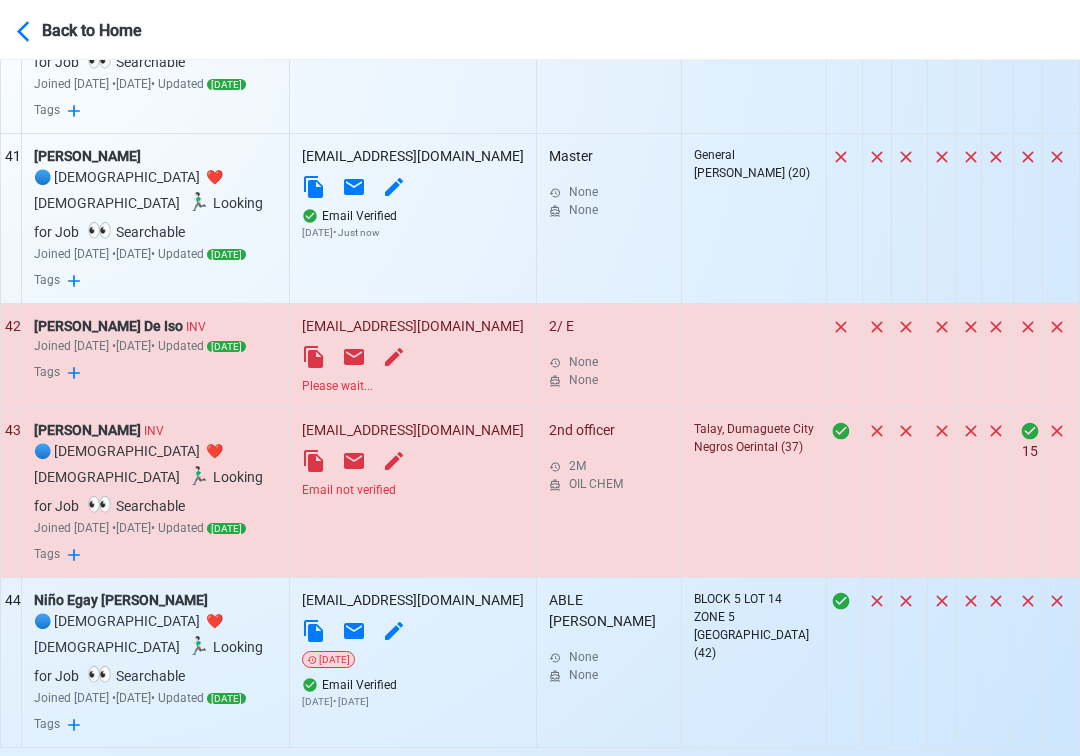 scroll, scrollTop: 8071, scrollLeft: 0, axis: vertical 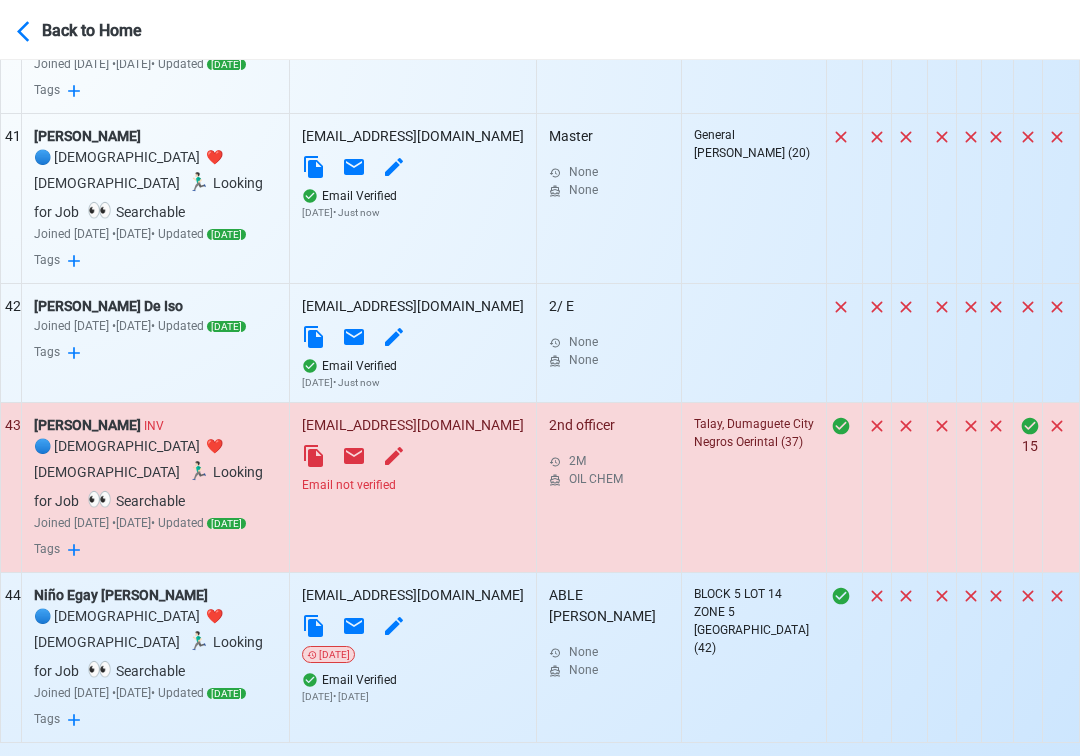 click on "Email not verified" at bounding box center (413, 485) 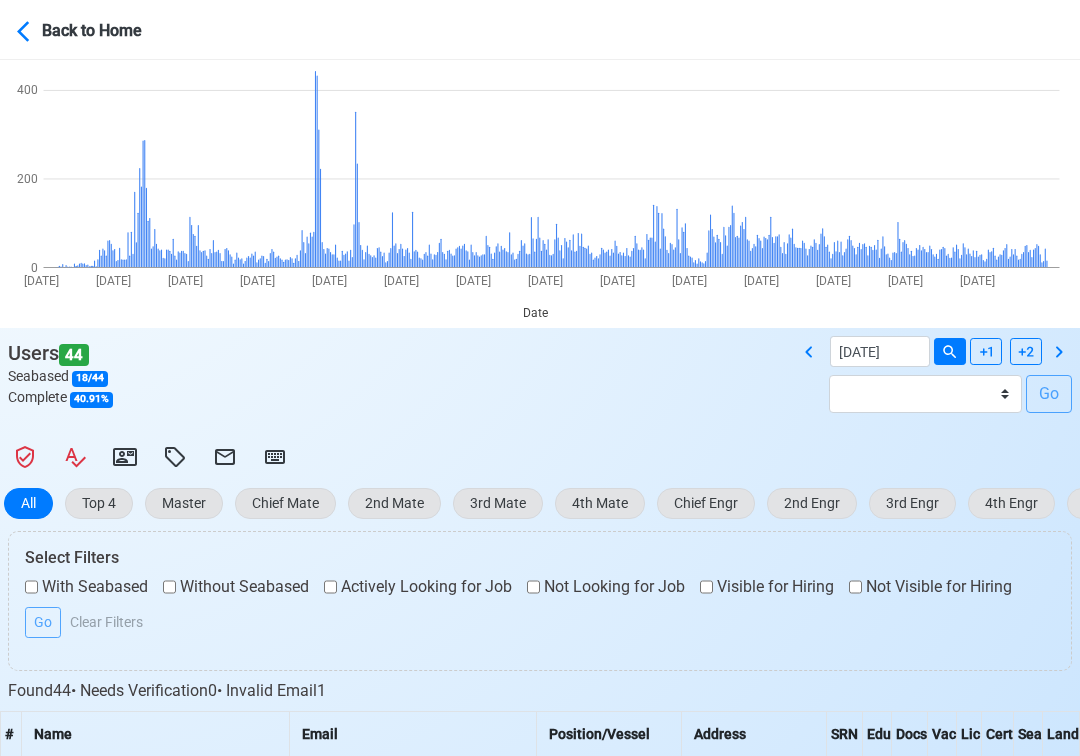 scroll, scrollTop: 166, scrollLeft: 0, axis: vertical 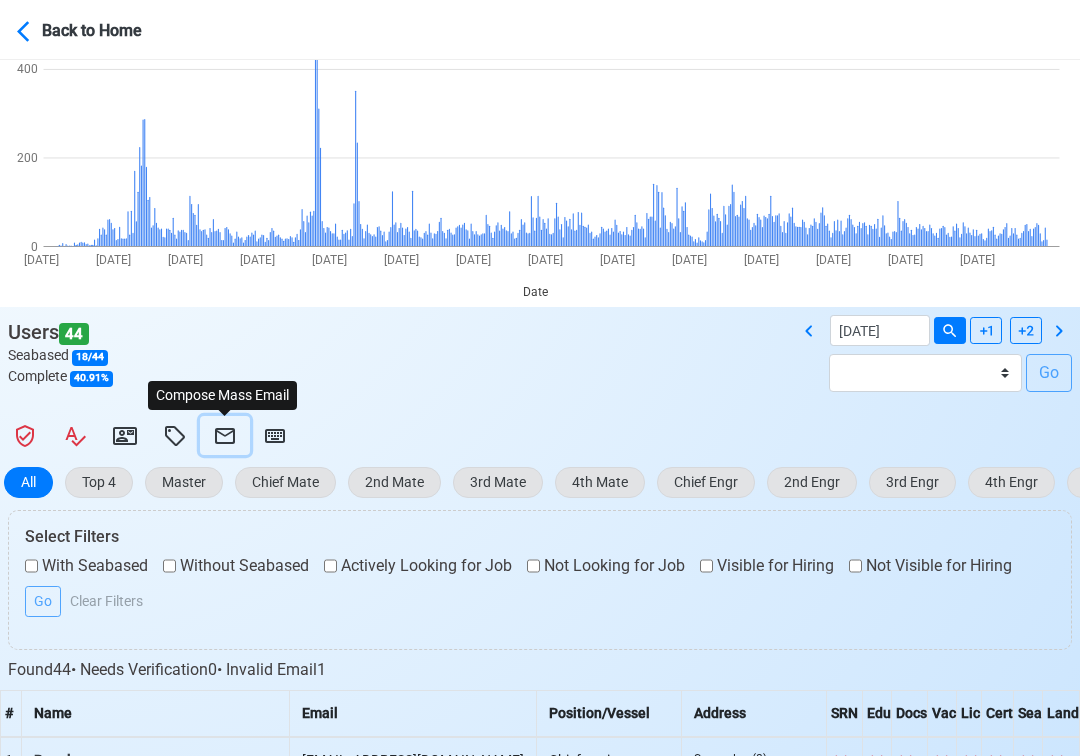 click 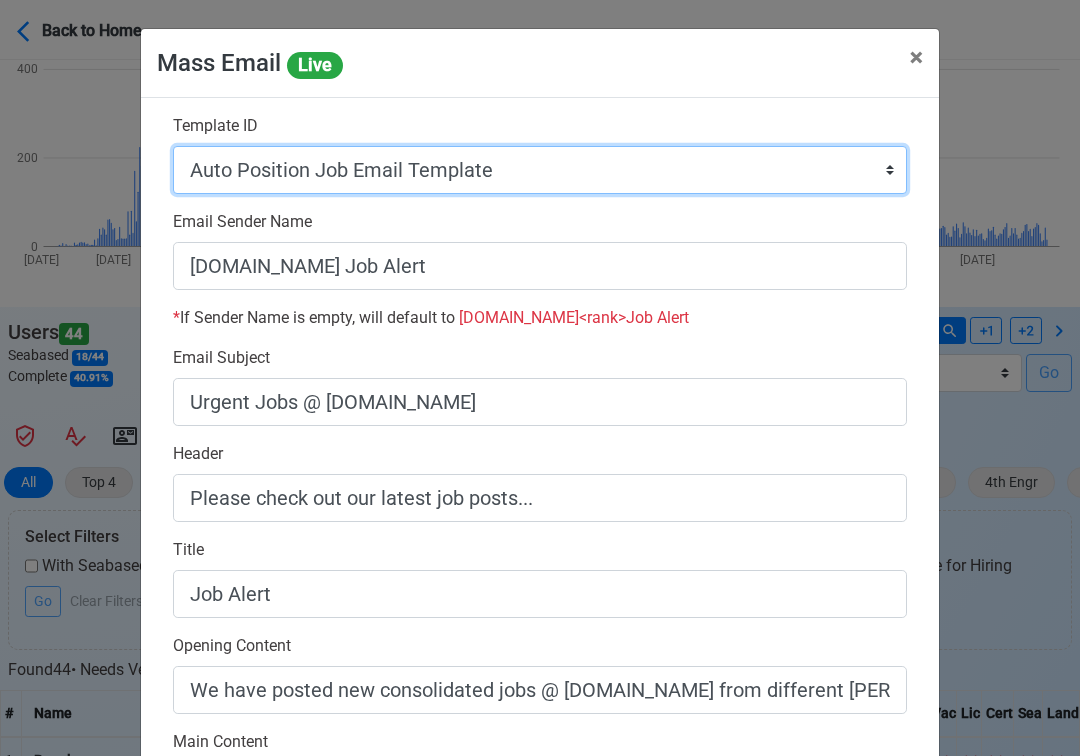 click on "Auto Position Job Email Template Incomplete CV Email Template ETO/ETR Job Email Template 4th Engr Job Email Template 3rd Engr Job Email Template 2nd Engr Job Email Template Chief Engr Job Email Template 3rd Officer Job Email Template 2nd Officer Job Email Template Chief Officer Job Email Template Master Job Email Template Upload CV Announcement Email Template Welcome Sendgrid Email Template Urgent Hiring Sendgrid Email Template Magsaysay Hiring Sendgrid Email Template [PERSON_NAME] Hiring Sendgrid Email Template Magsaysay + [PERSON_NAME] Hiring Email Template Invitation Practice Chat 2nd Off Template Invitation Practice Chat 3rd Off Template Document Expiry Email Template" at bounding box center (540, 170) 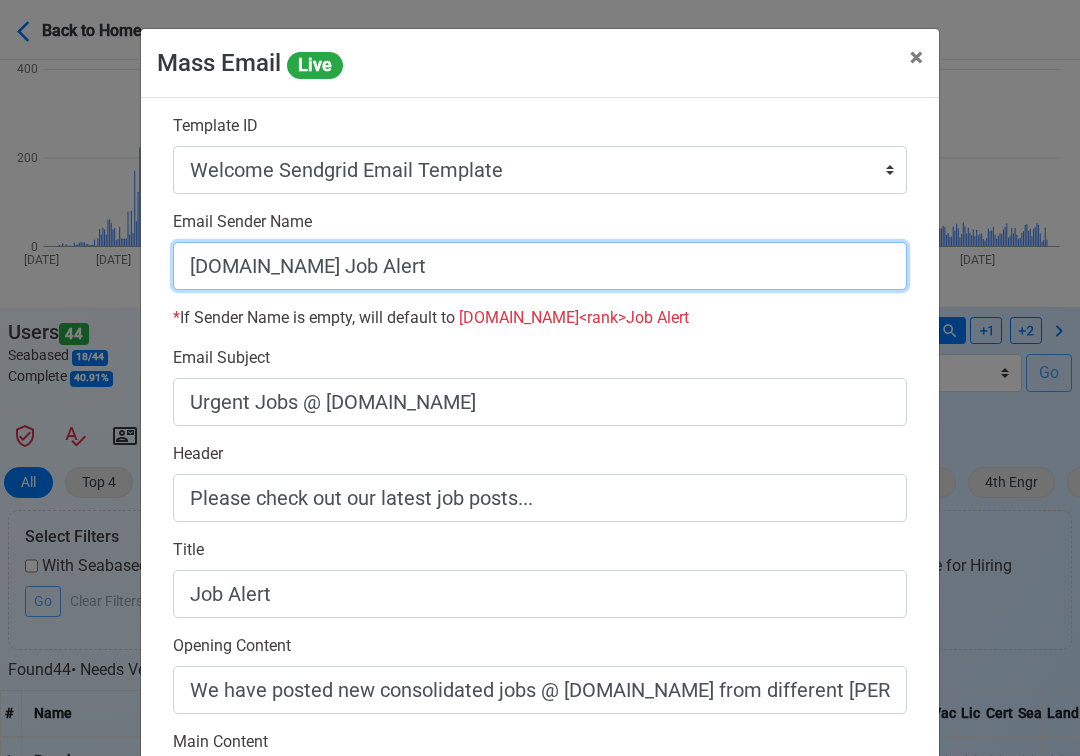 click on "[DOMAIN_NAME] Job Alert" at bounding box center (540, 266) 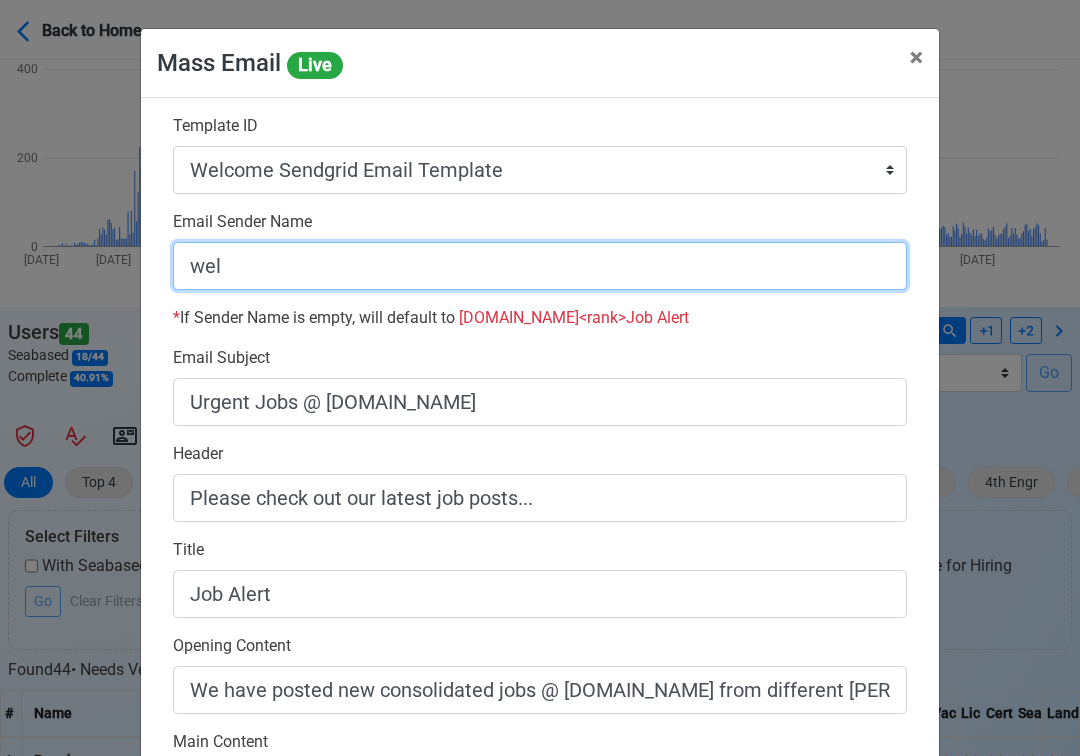 type on "Welcome to [DOMAIN_NAME]" 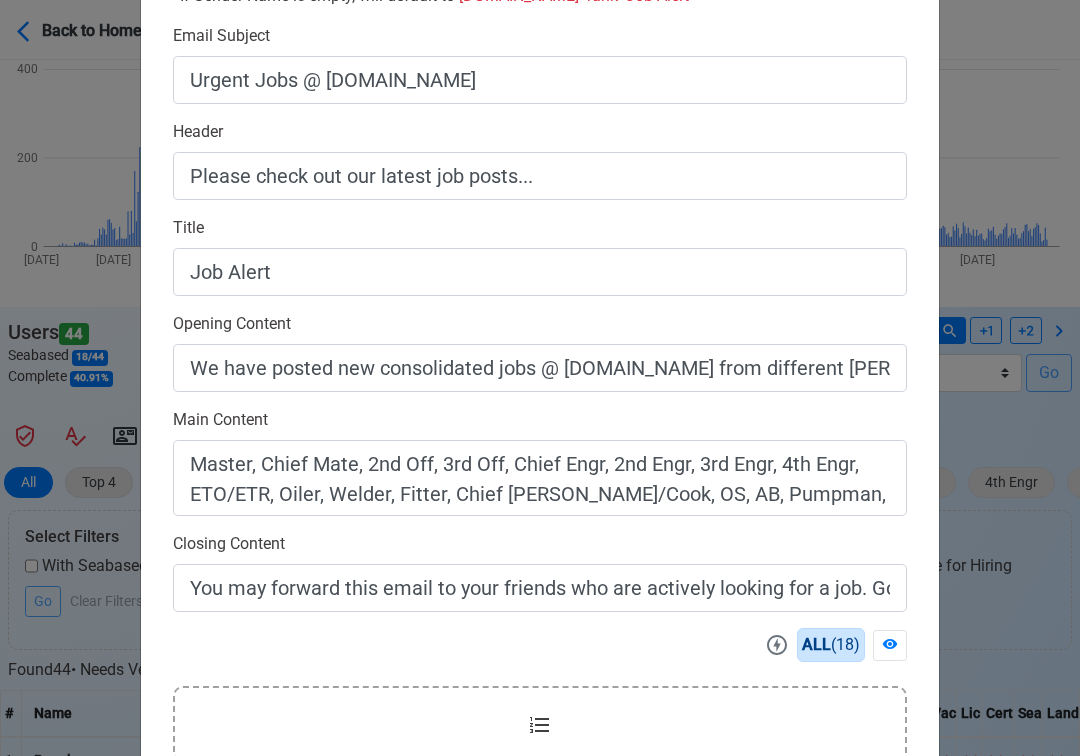 scroll, scrollTop: 527, scrollLeft: 0, axis: vertical 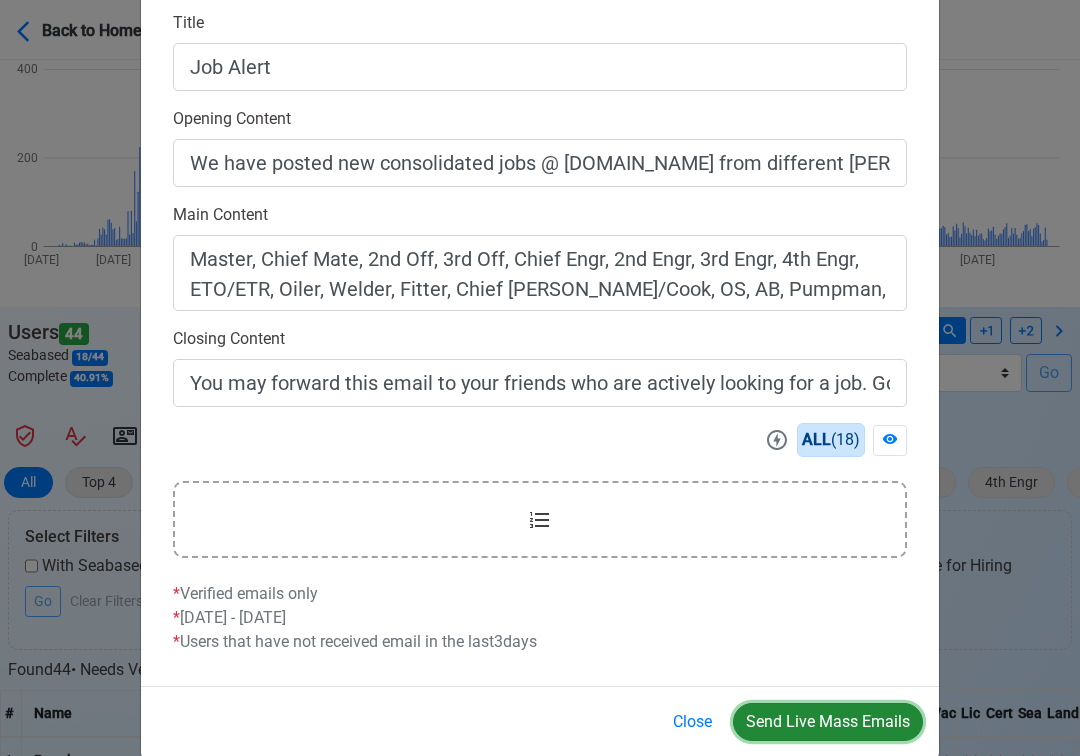 click on "Send Live Mass Emails" at bounding box center (828, 722) 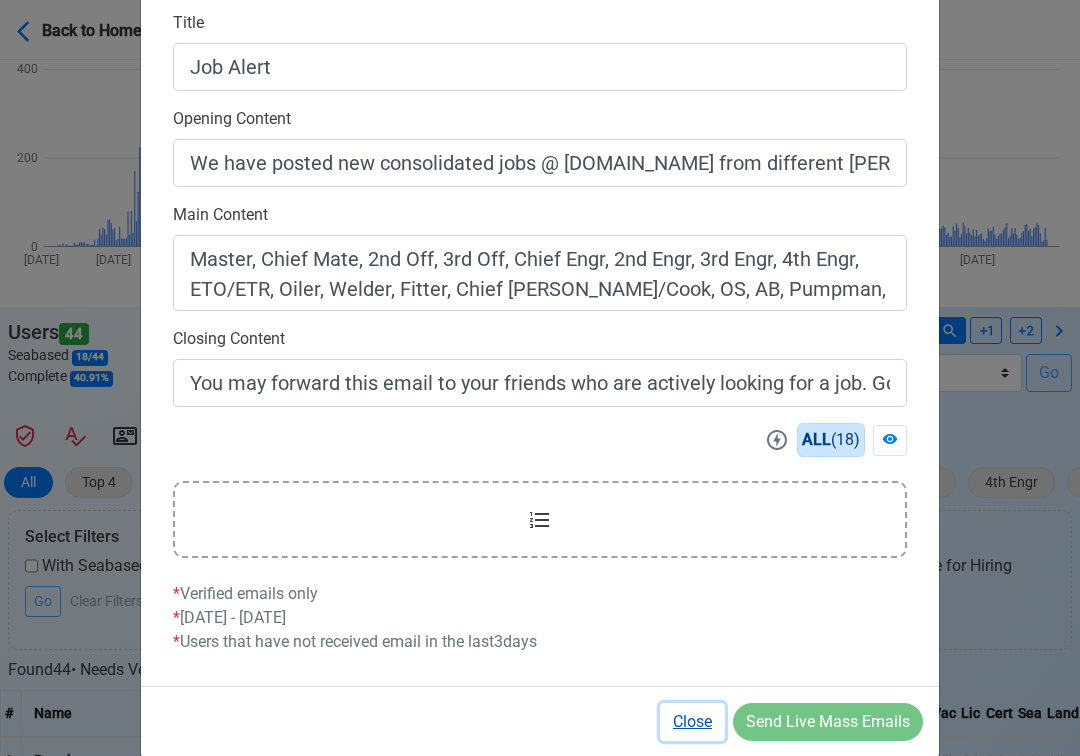click on "Close" at bounding box center [692, 722] 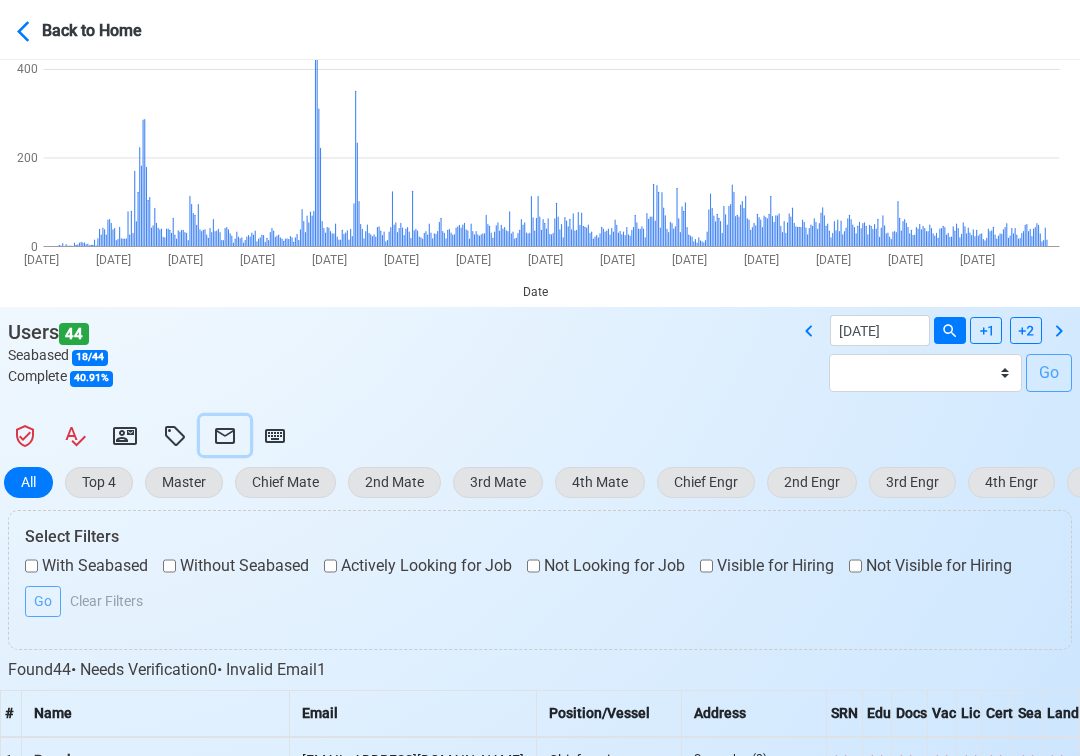 scroll, scrollTop: 0, scrollLeft: 0, axis: both 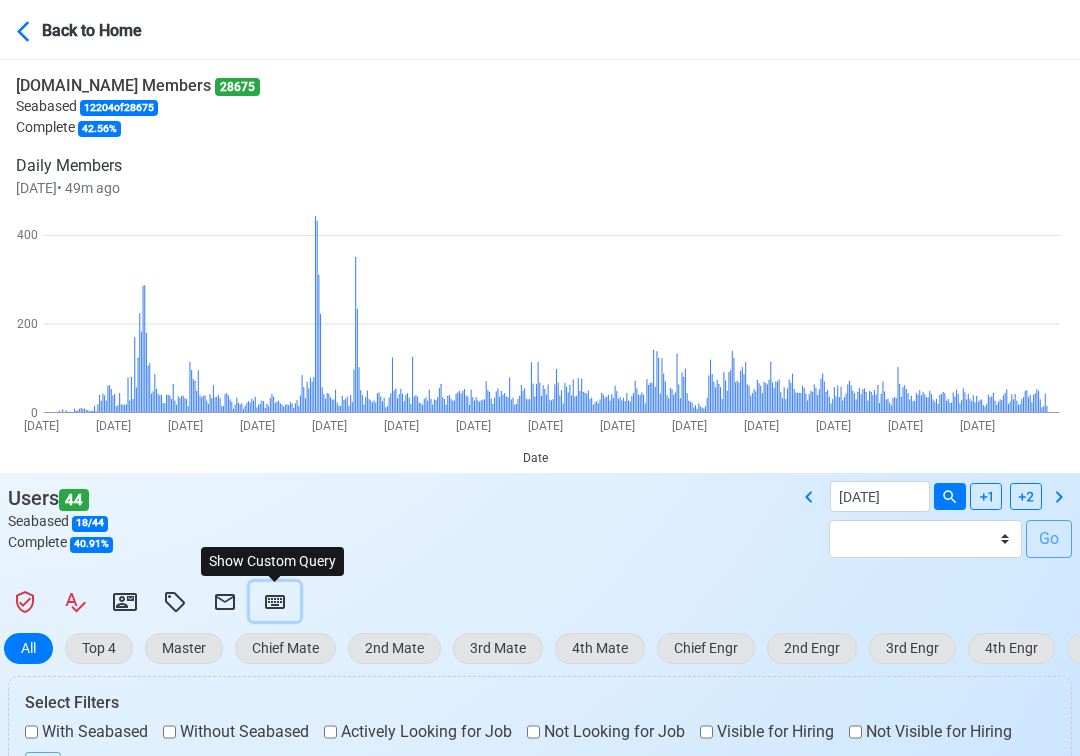 click 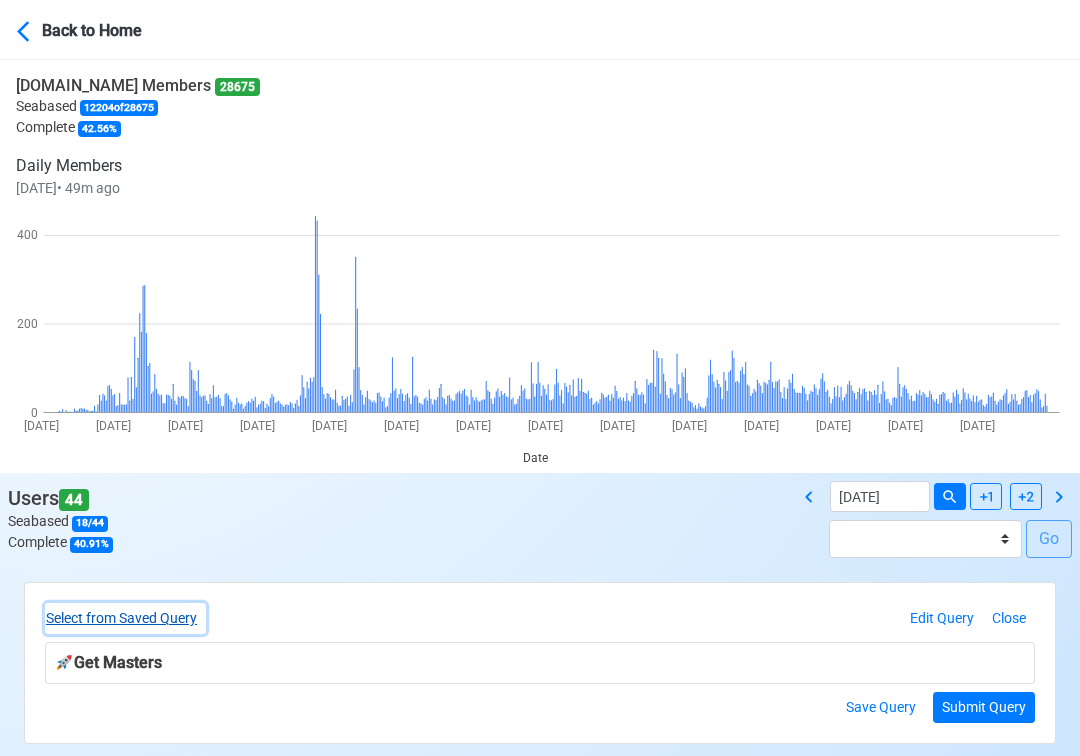 click on "Select from Saved Query" at bounding box center [125, 618] 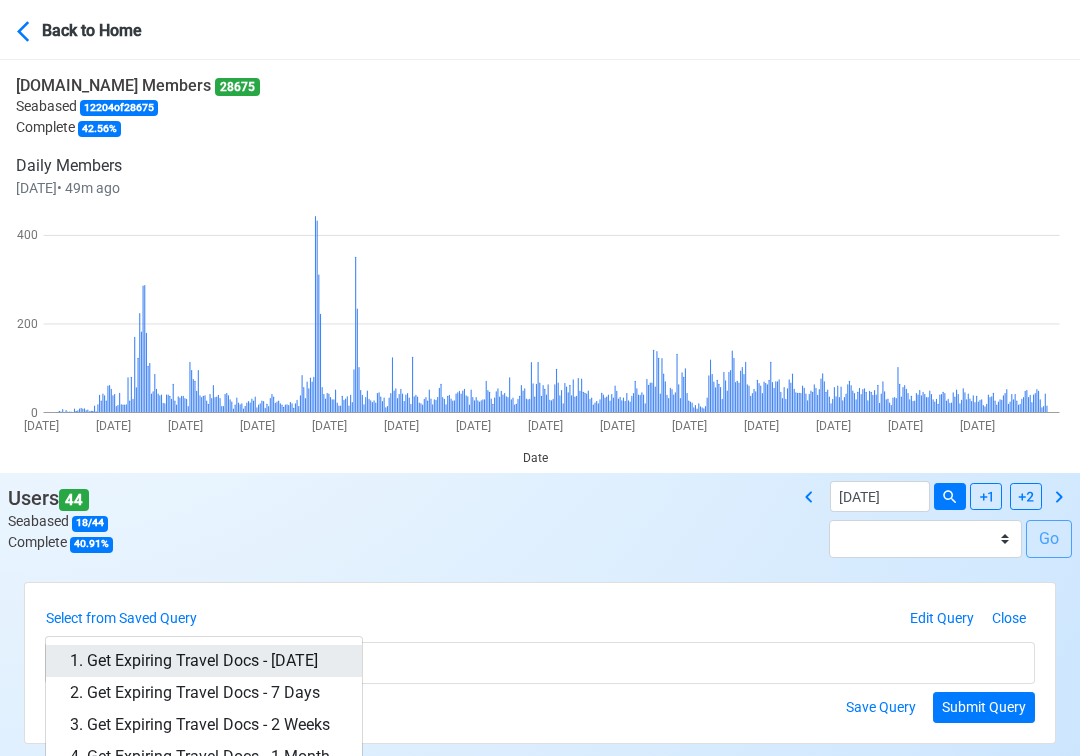 click on "1. Get Expiring Travel Docs - [DATE]" at bounding box center (204, 661) 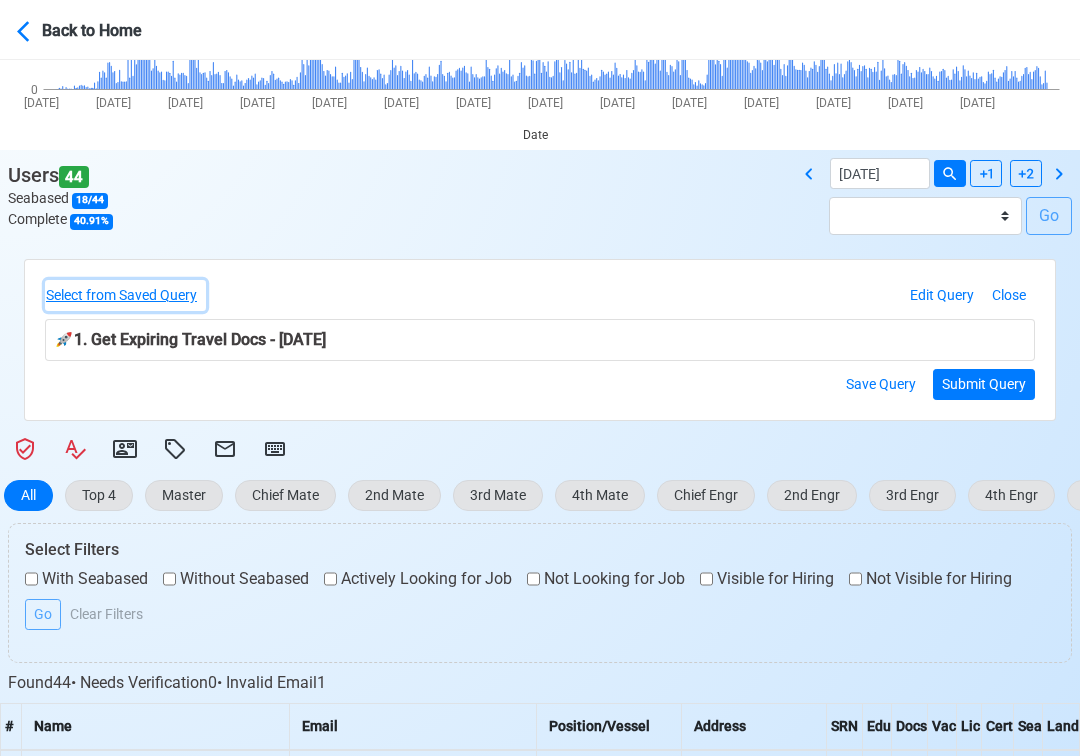scroll, scrollTop: 336, scrollLeft: 0, axis: vertical 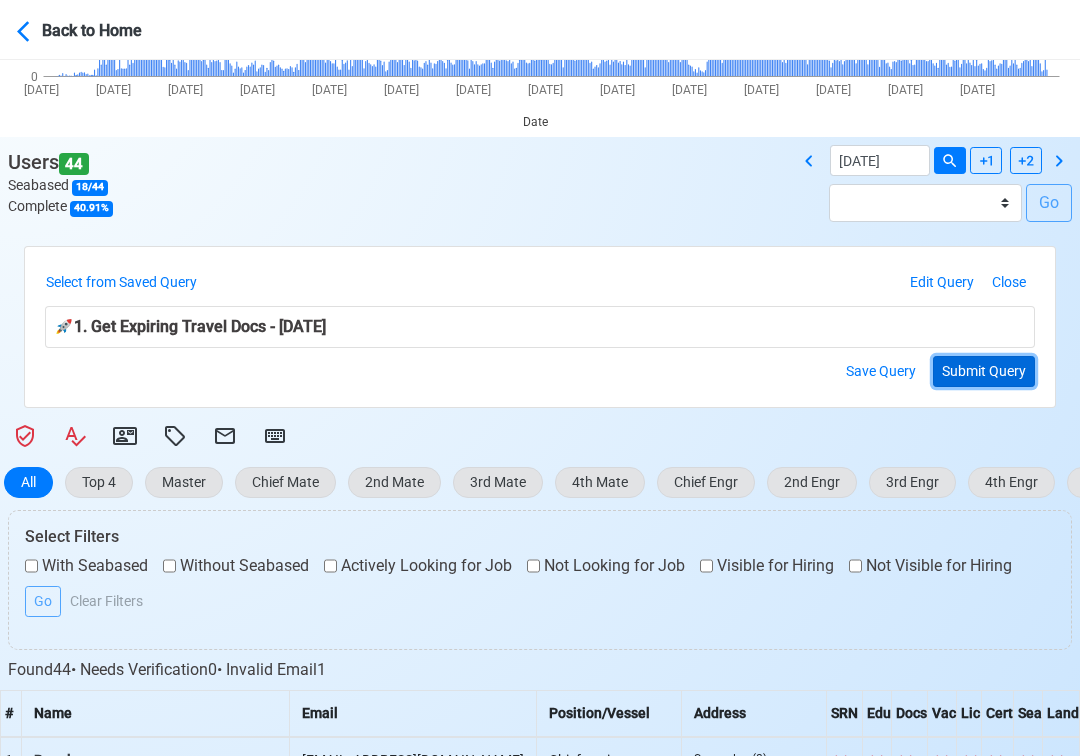 click on "Submit Query" at bounding box center [984, 371] 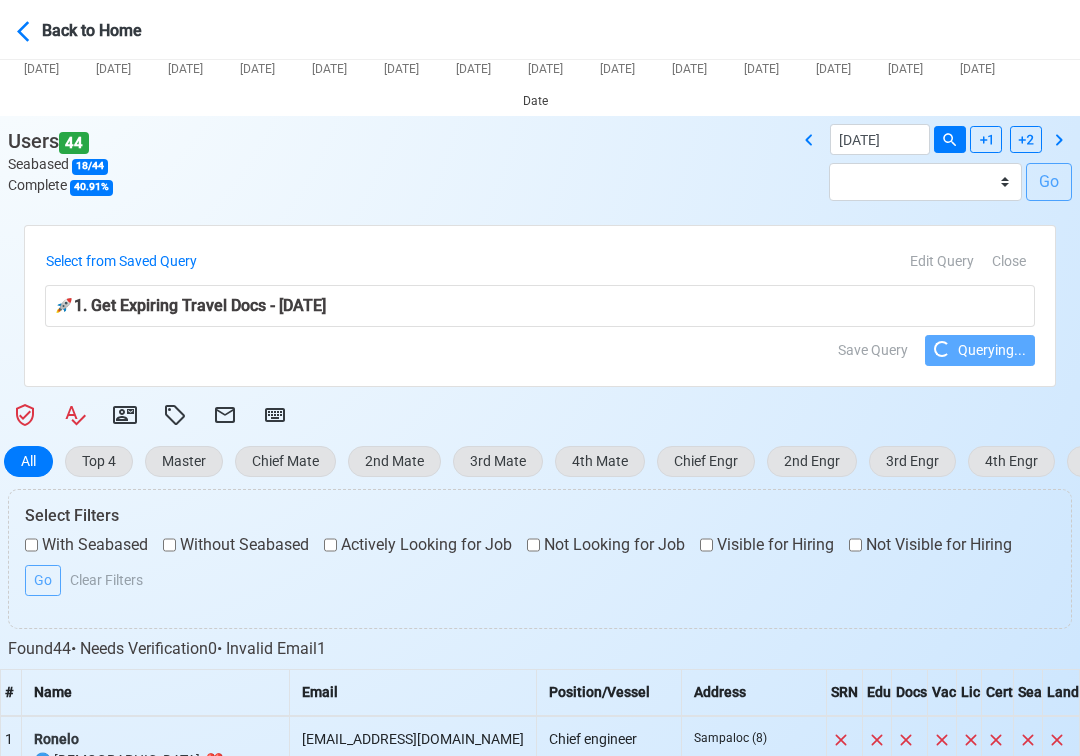 scroll, scrollTop: 364, scrollLeft: 0, axis: vertical 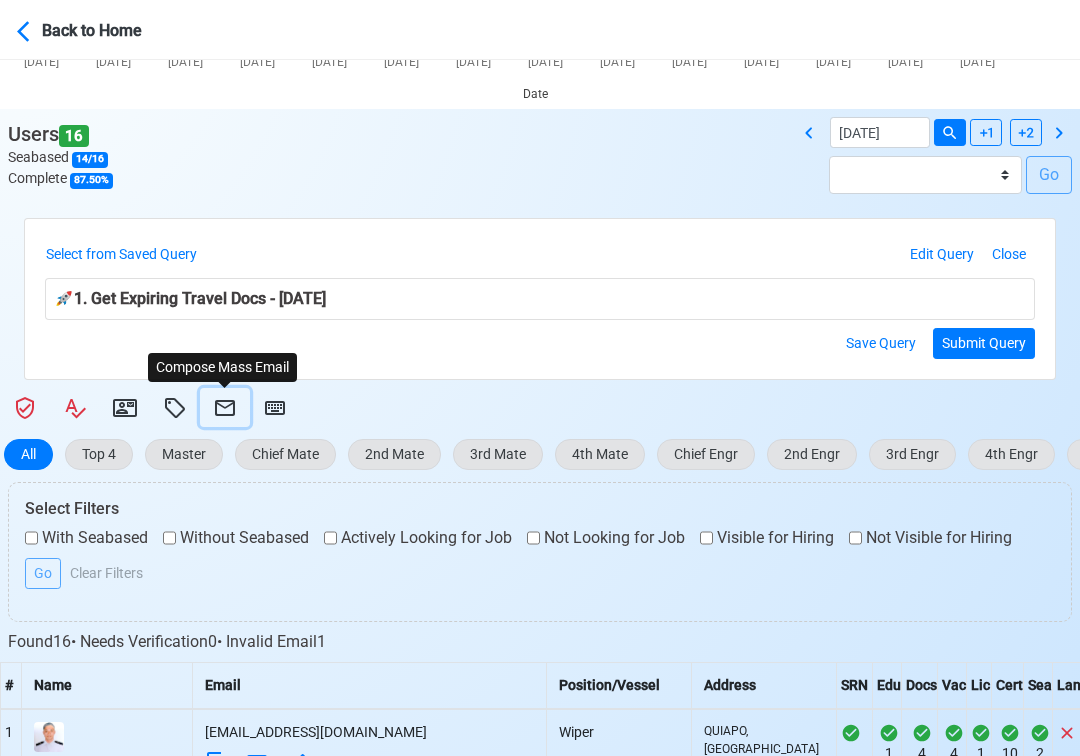 click 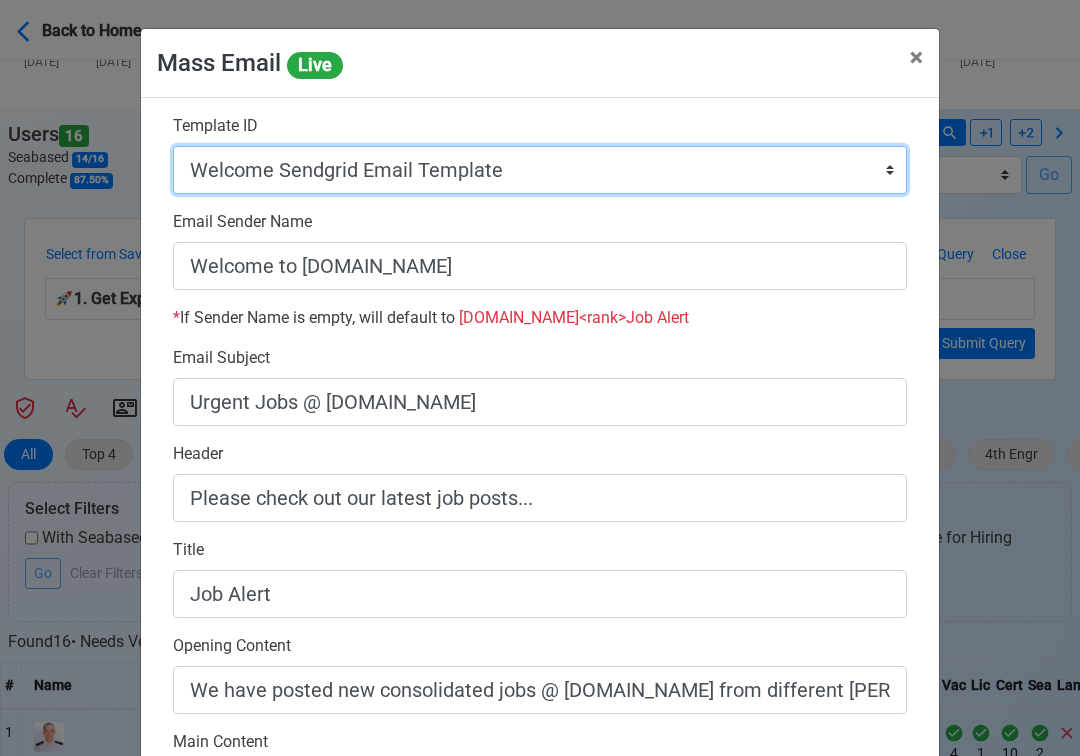click on "Auto Position Job Email Template Incomplete CV Email Template ETO/ETR Job Email Template 4th Engr Job Email Template 3rd Engr Job Email Template 2nd Engr Job Email Template Chief Engr Job Email Template 3rd Officer Job Email Template 2nd Officer Job Email Template Chief Officer Job Email Template Master Job Email Template Upload CV Announcement Email Template Welcome Sendgrid Email Template Urgent Hiring Sendgrid Email Template Magsaysay Hiring Sendgrid Email Template [PERSON_NAME] Hiring Sendgrid Email Template Magsaysay + [PERSON_NAME] Hiring Email Template Invitation Practice Chat 2nd Off Template Invitation Practice Chat 3rd Off Template Document Expiry Email Template" at bounding box center (540, 170) 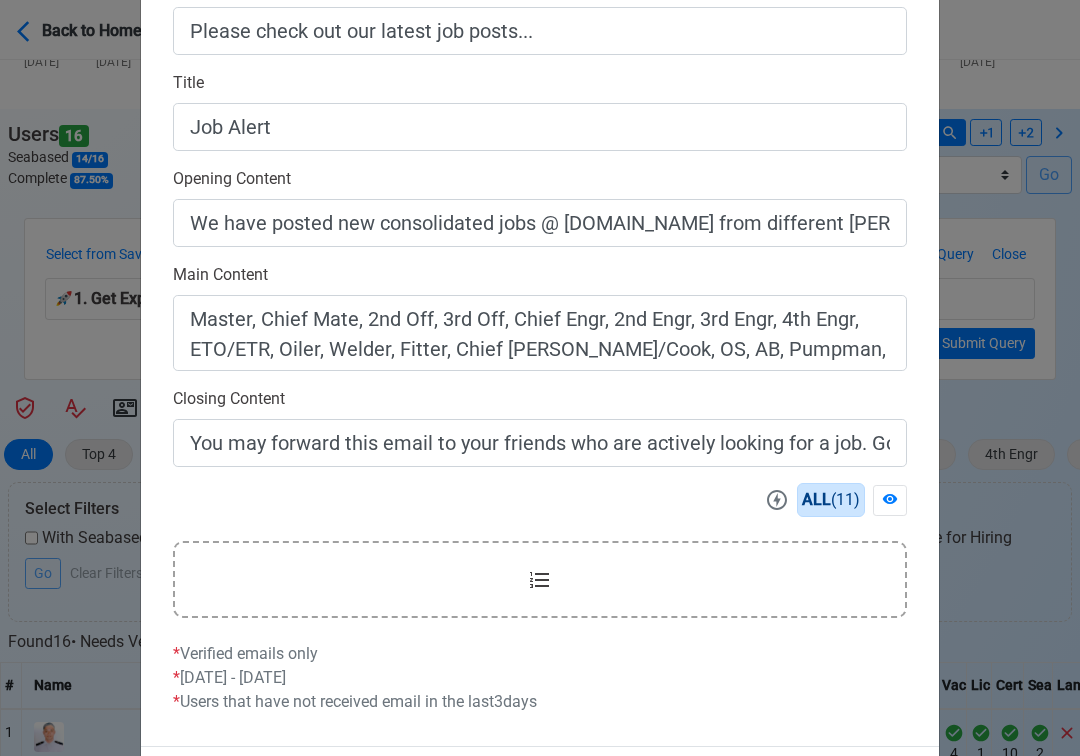 scroll, scrollTop: 558, scrollLeft: 0, axis: vertical 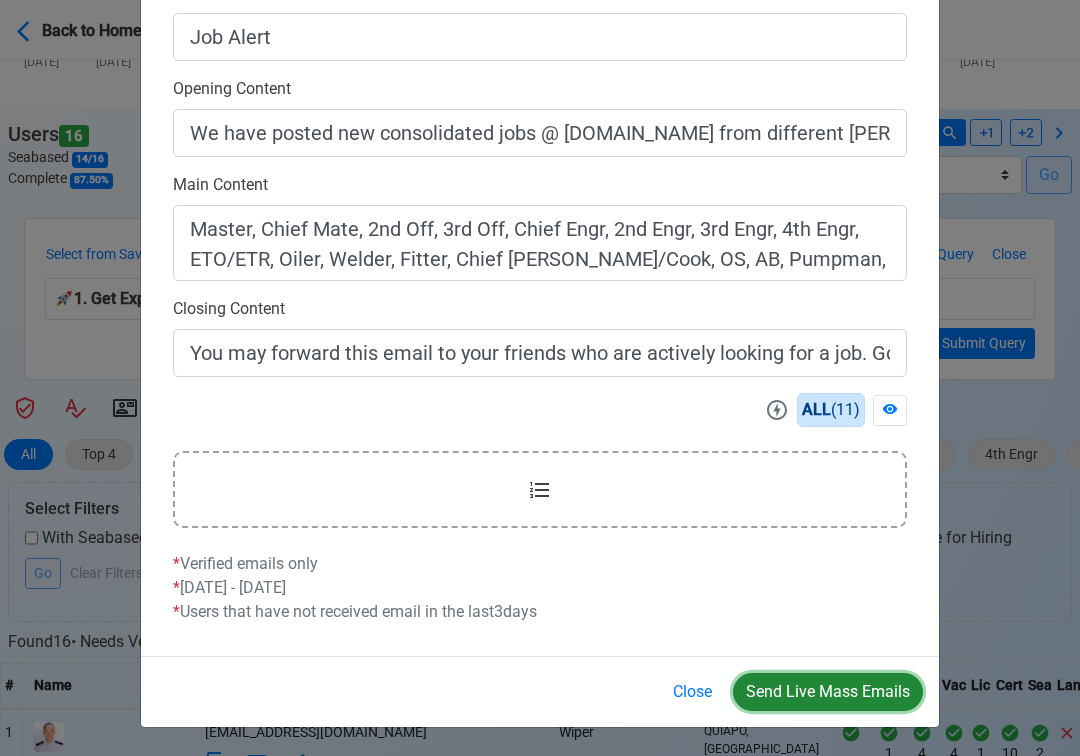 click on "Send Live Mass Emails" at bounding box center [828, 692] 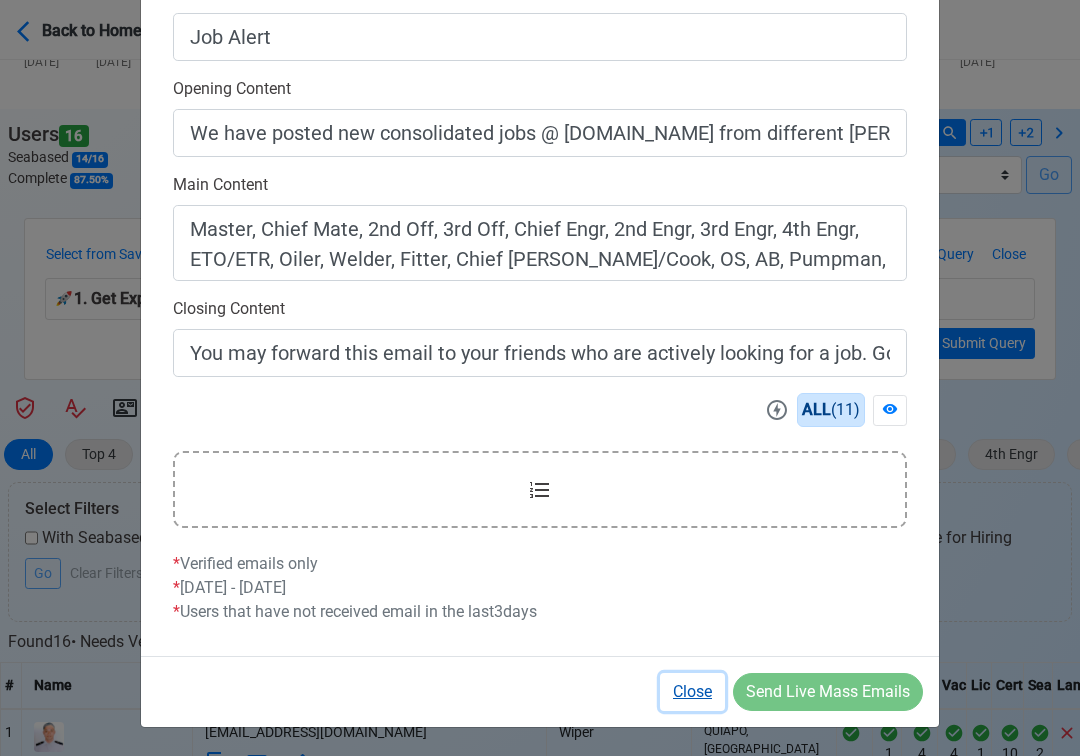 click on "Close" at bounding box center (692, 692) 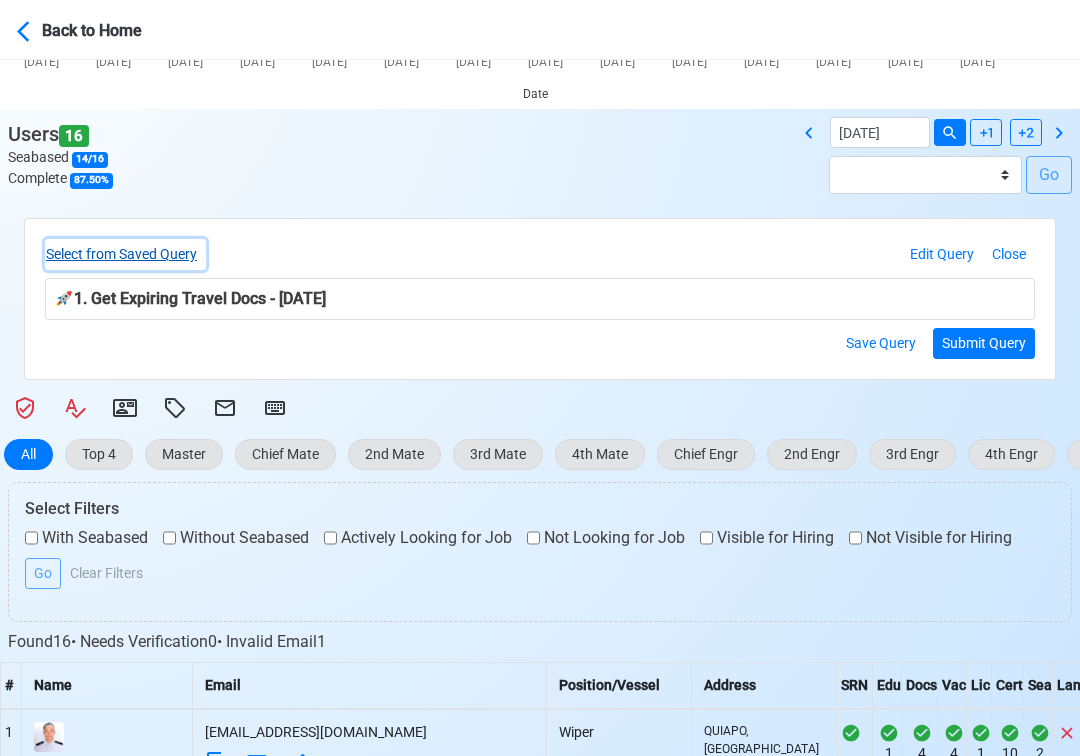 click on "Select from Saved Query" at bounding box center (125, 254) 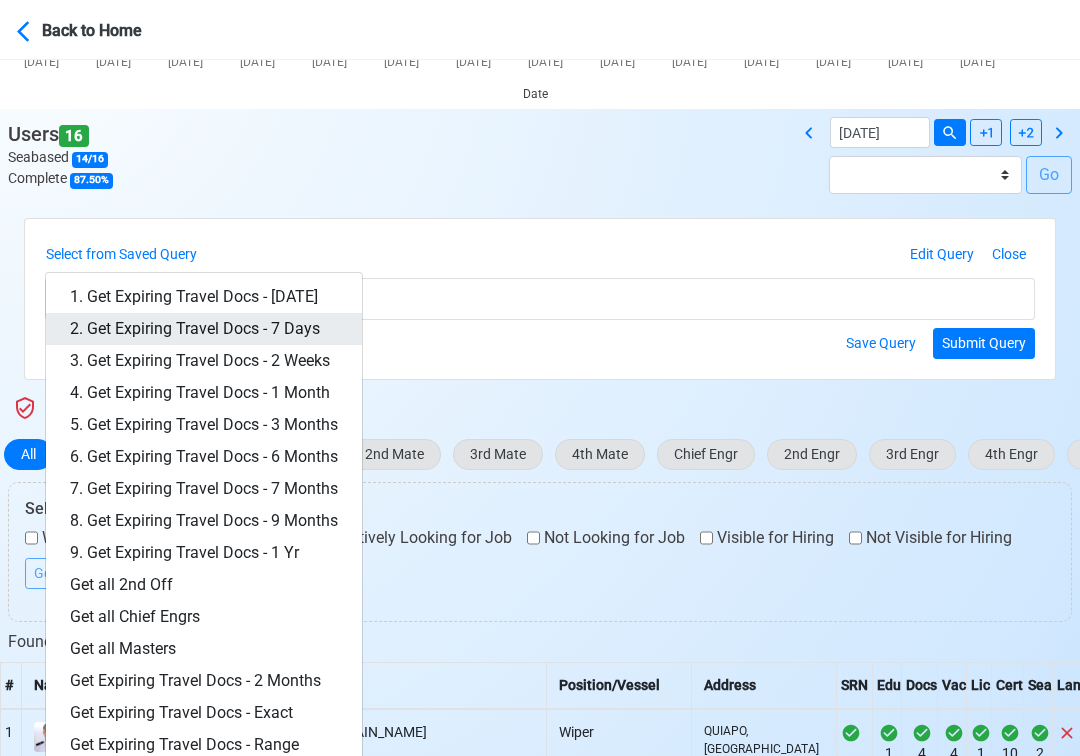 click on "2. Get Expiring Travel Docs - 7 Days" at bounding box center [204, 329] 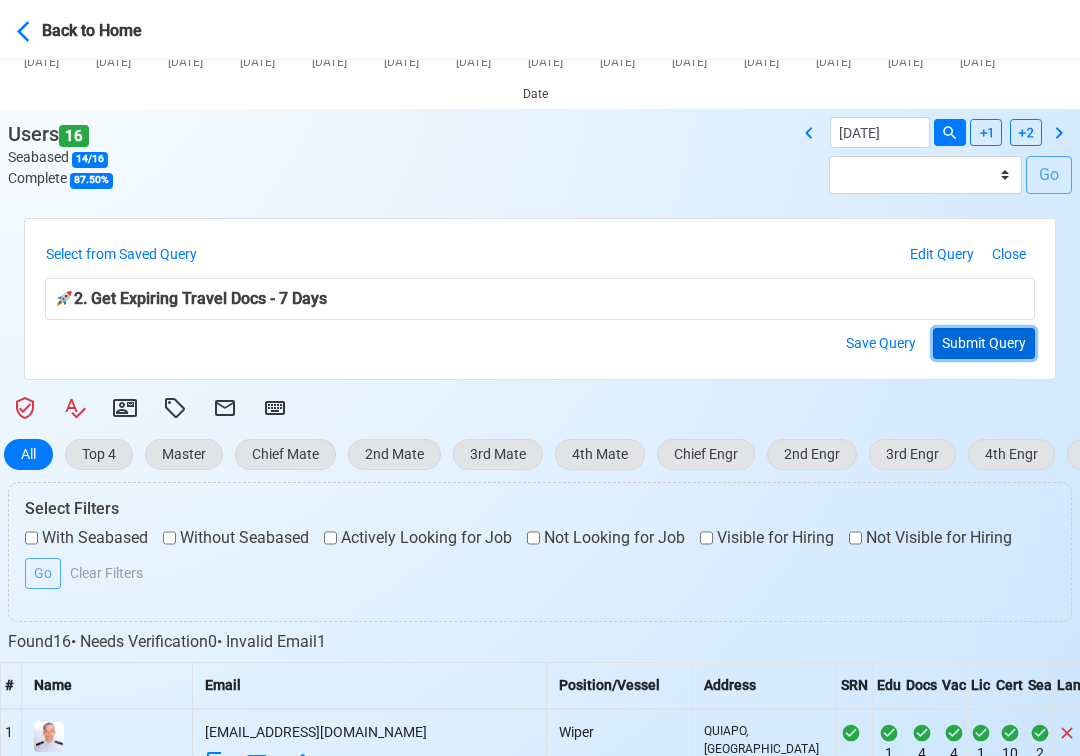 click on "Submit Query" at bounding box center (984, 343) 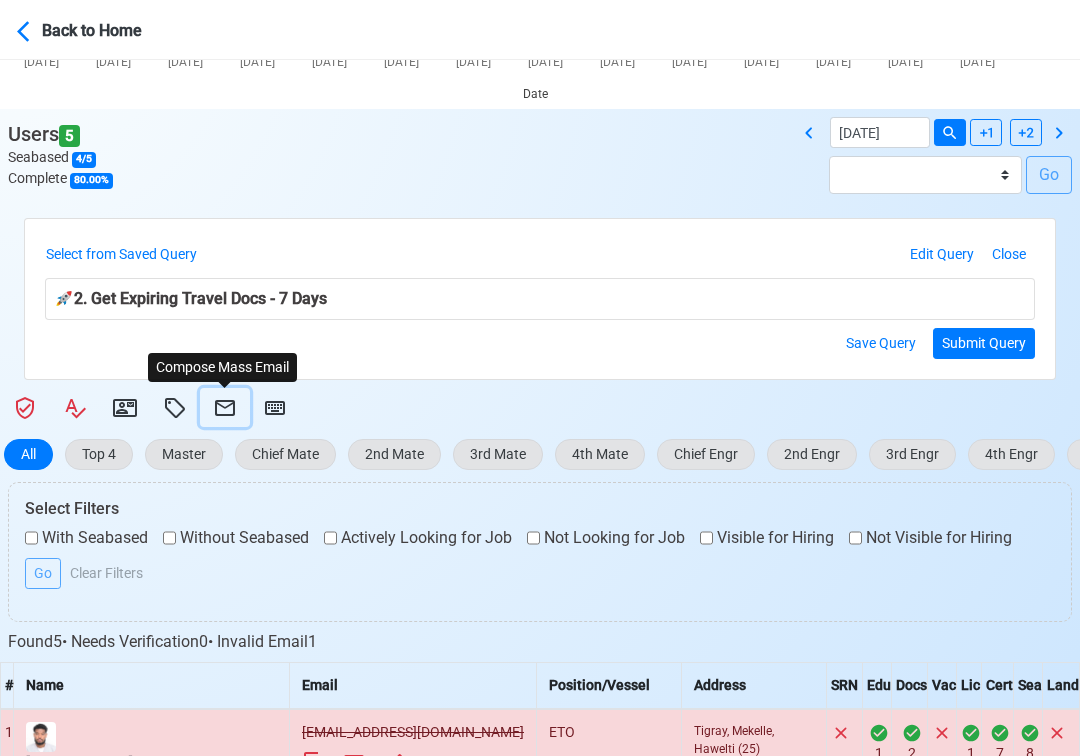 click 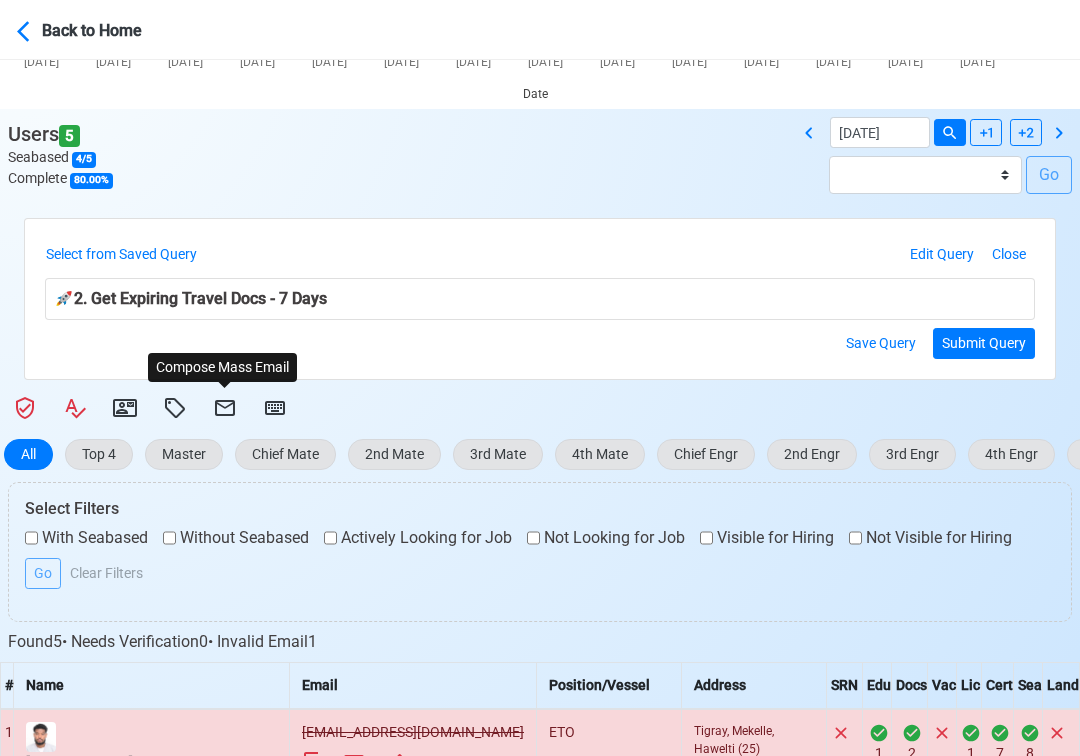 select on "d-3e71907ffd064a39999872a824aaf79a" 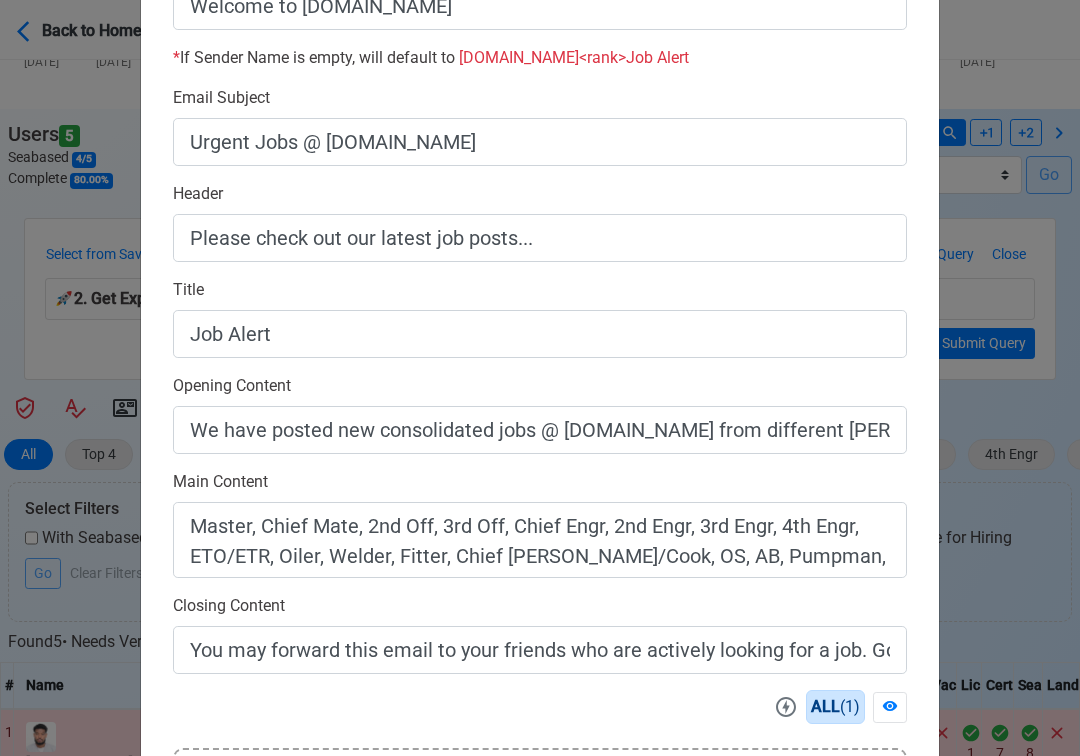 scroll, scrollTop: 558, scrollLeft: 0, axis: vertical 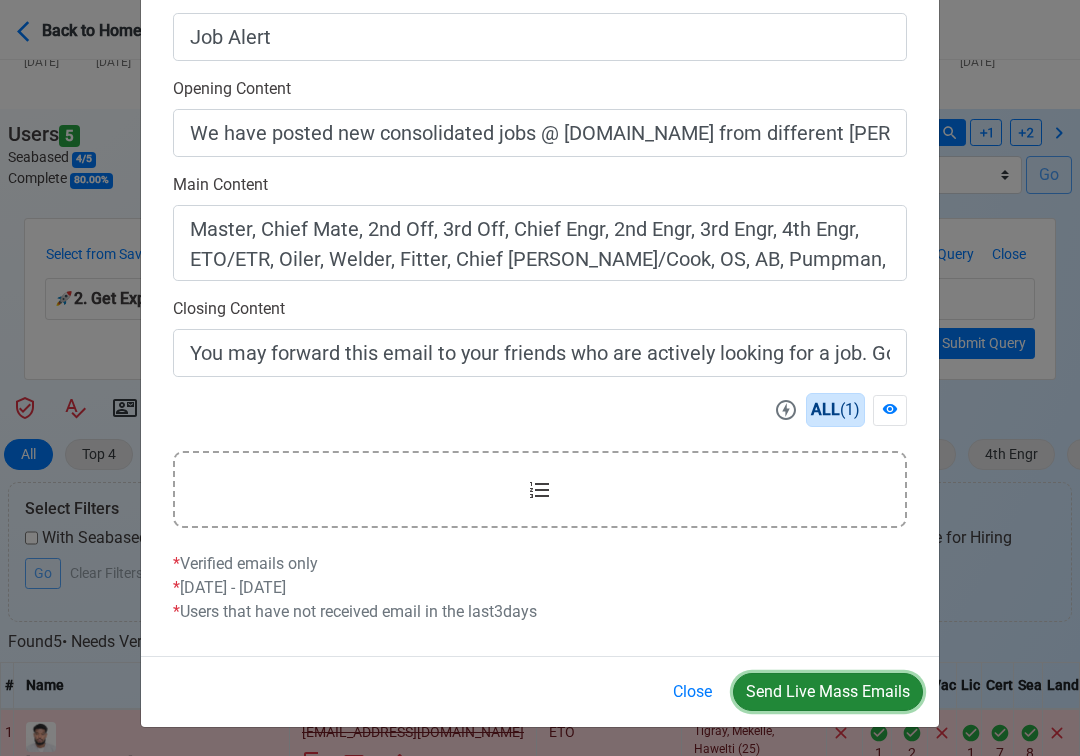 click on "Send Live Mass Emails" at bounding box center (828, 692) 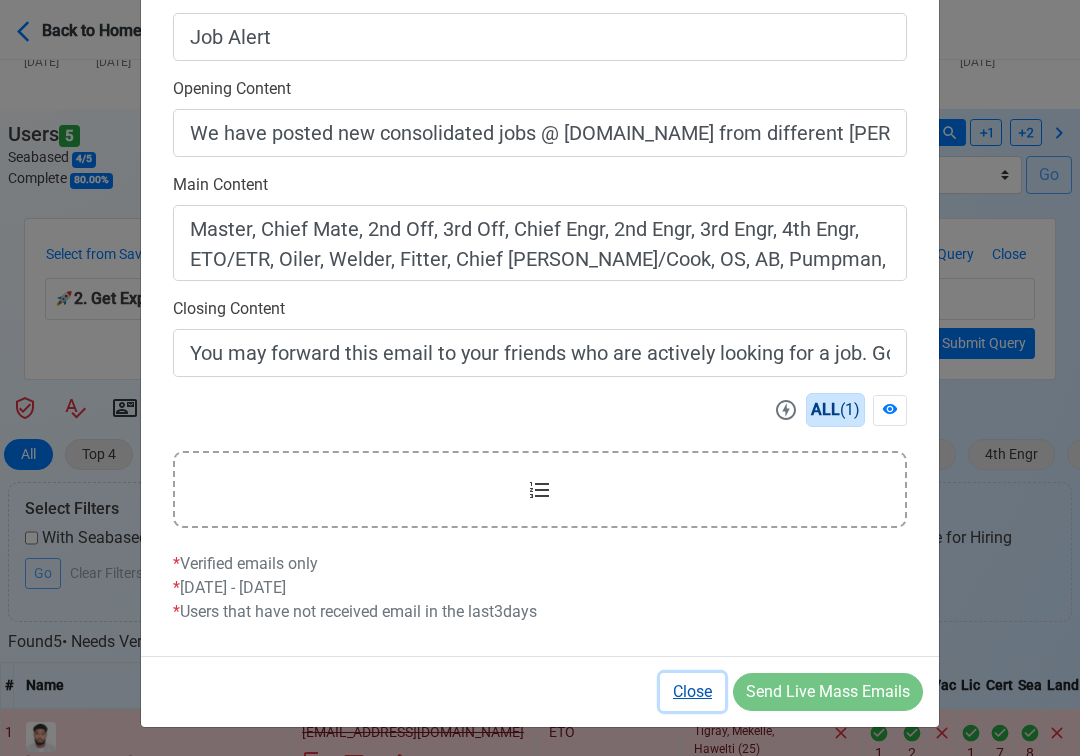 click on "Close" at bounding box center [692, 692] 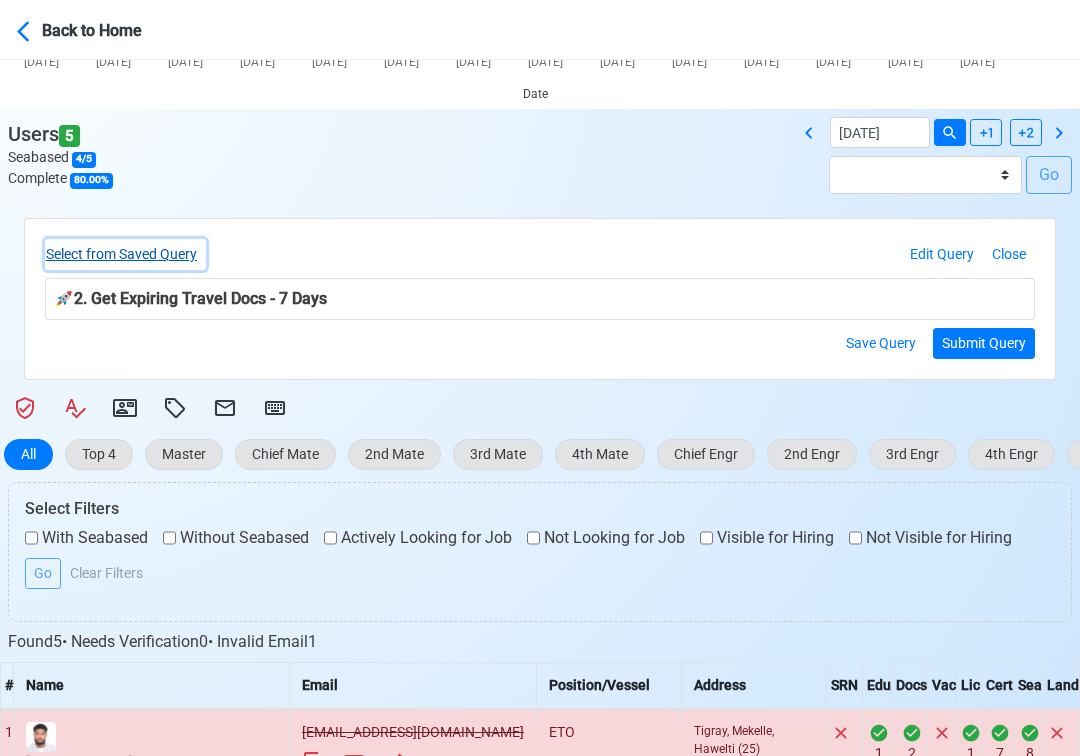 click on "Select from Saved Query" at bounding box center [125, 254] 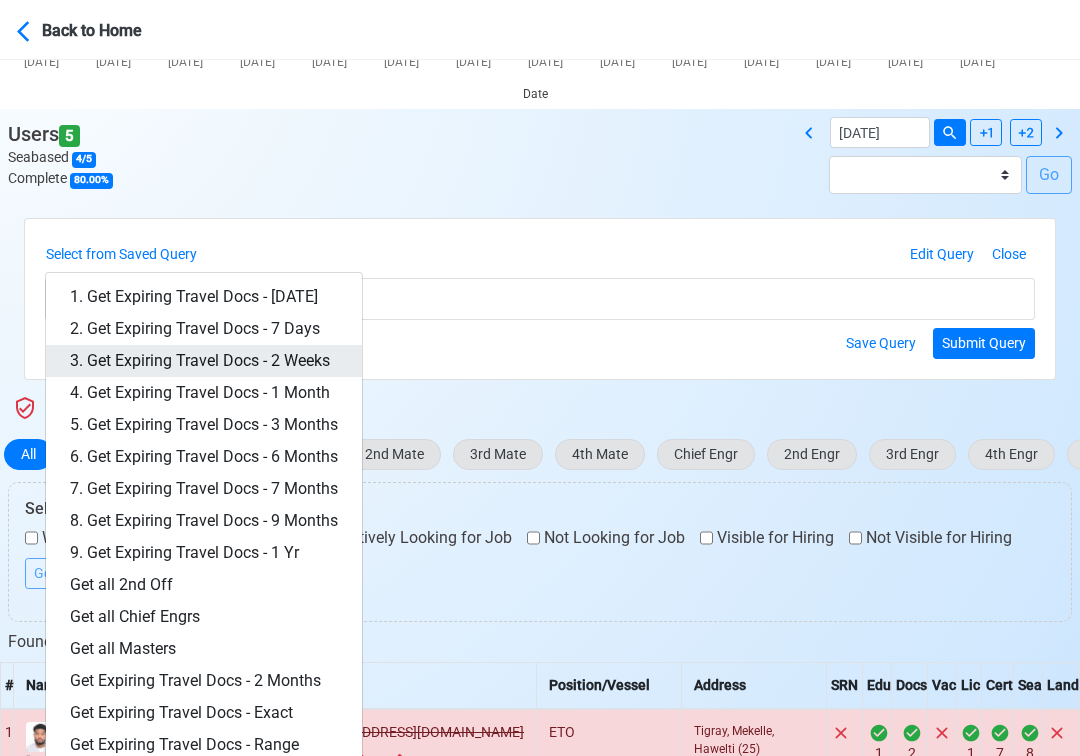 click on "3. Get Expiring Travel Docs - 2 Weeks" at bounding box center (204, 361) 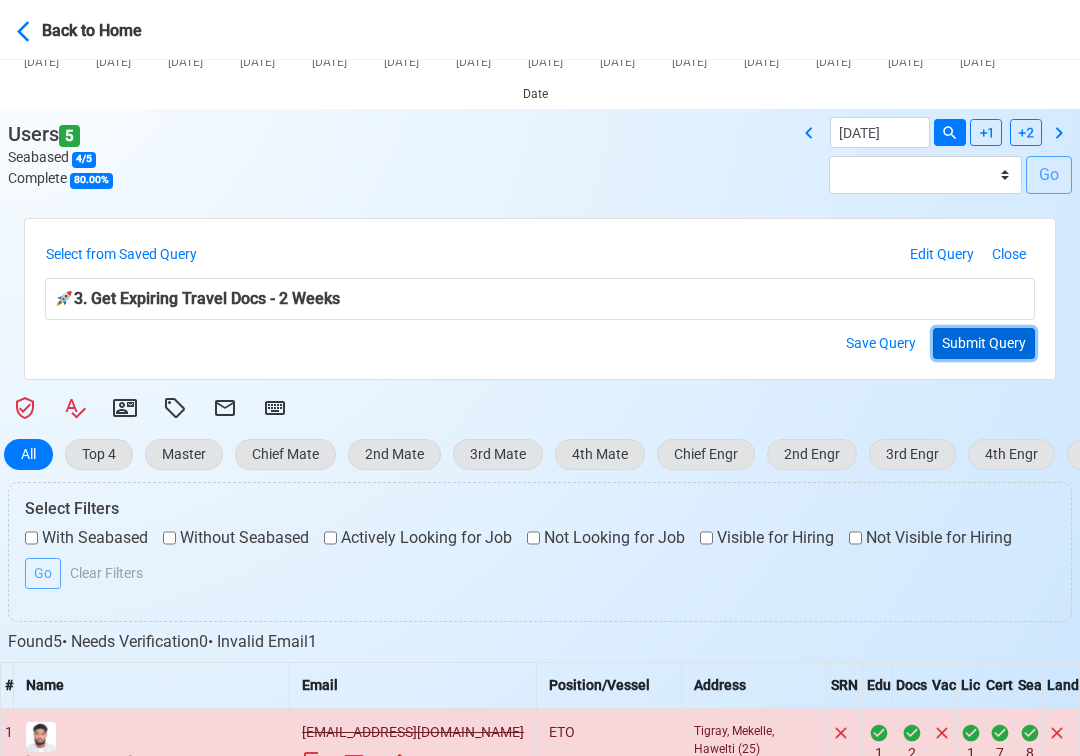 click on "Submit Query" at bounding box center (984, 343) 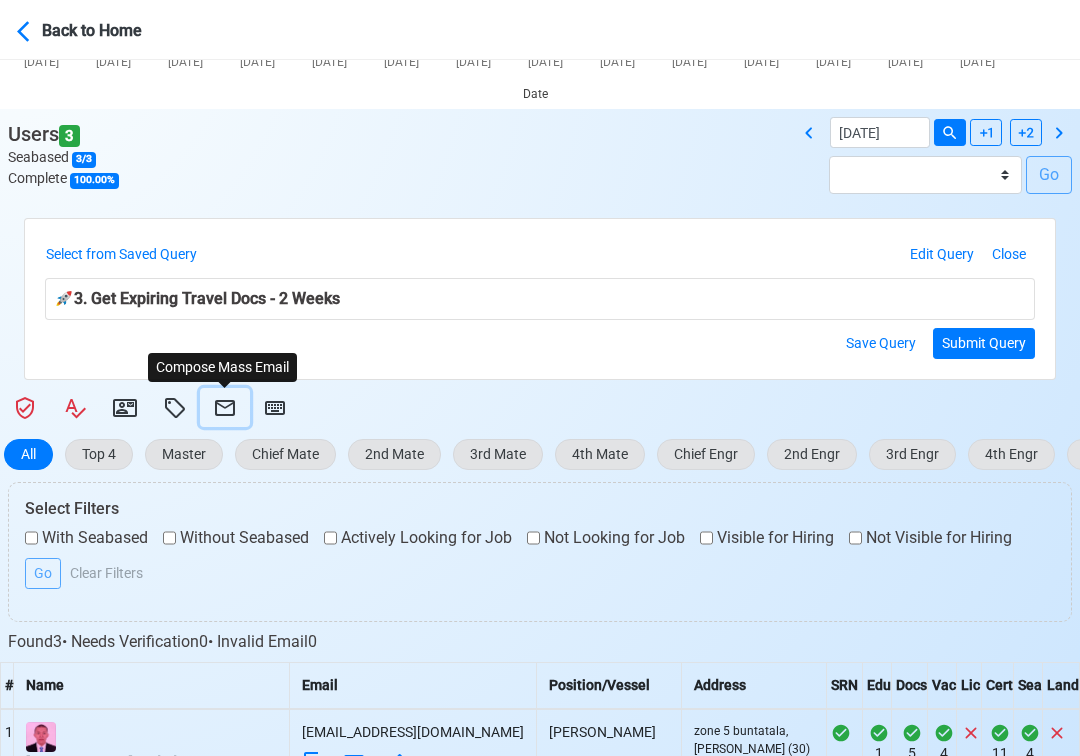 click 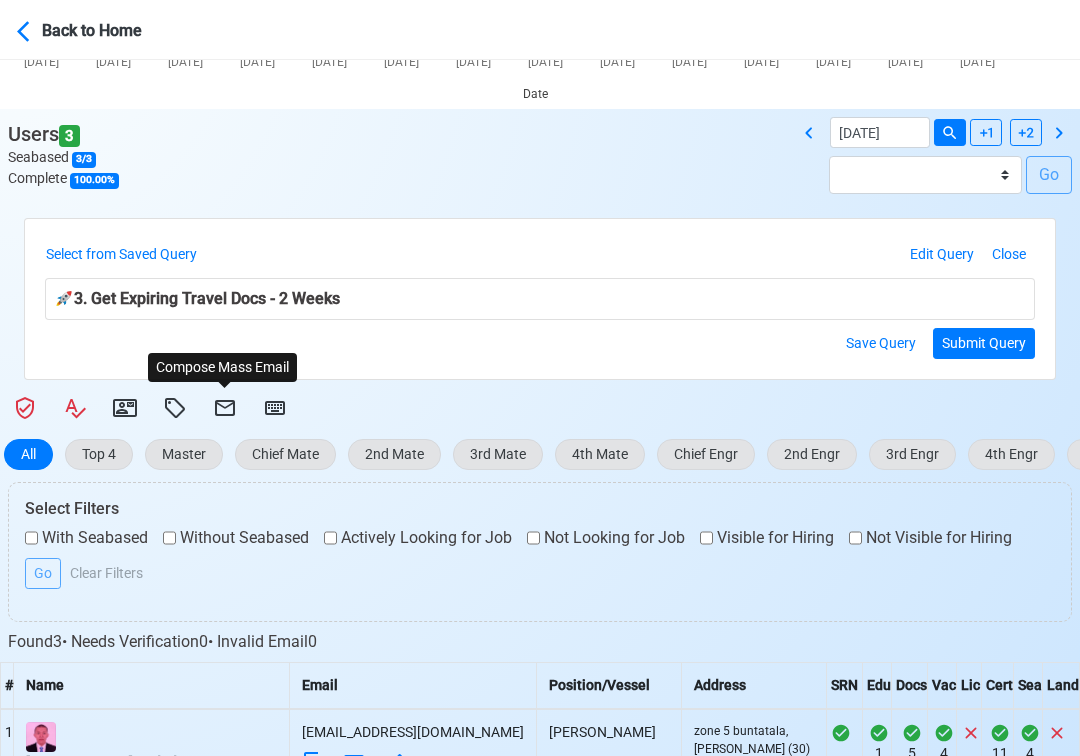 select on "d-3e71907ffd064a39999872a824aaf79a" 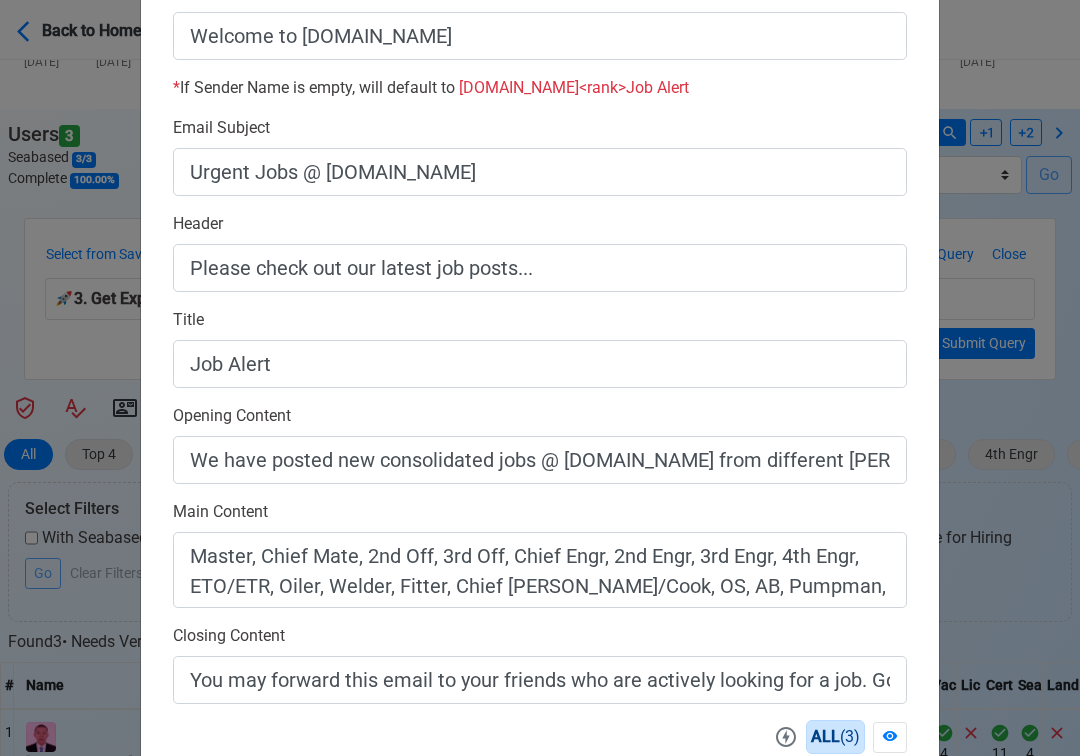 scroll, scrollTop: 558, scrollLeft: 0, axis: vertical 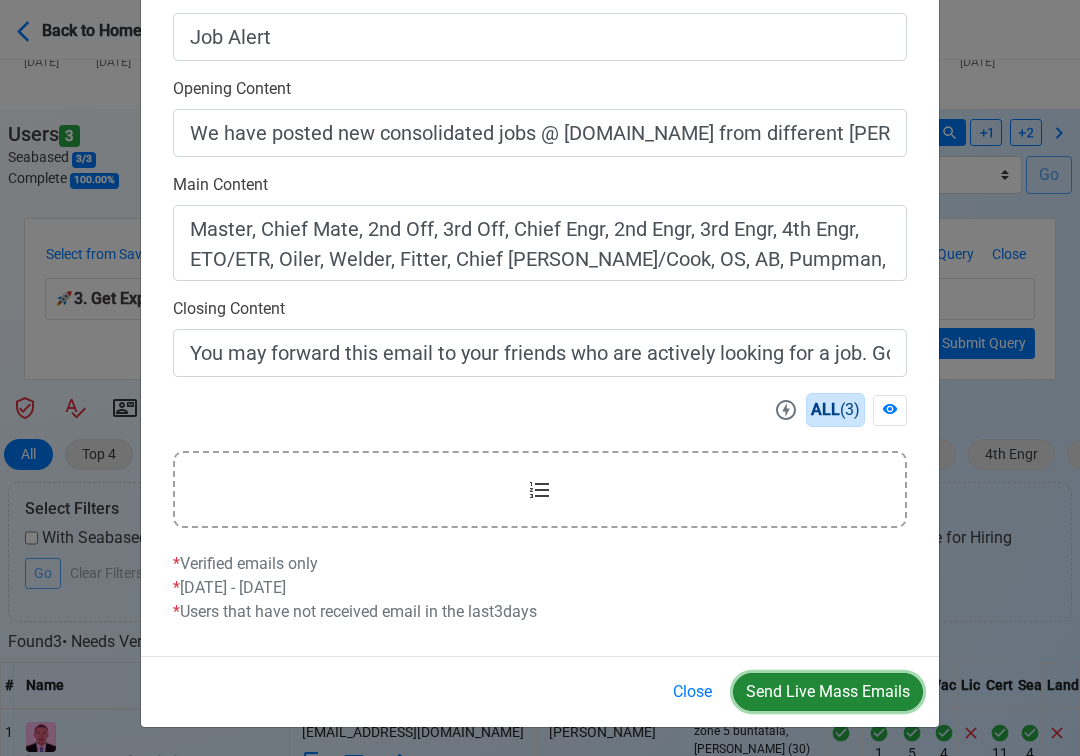 click on "Send Live Mass Emails" at bounding box center [828, 692] 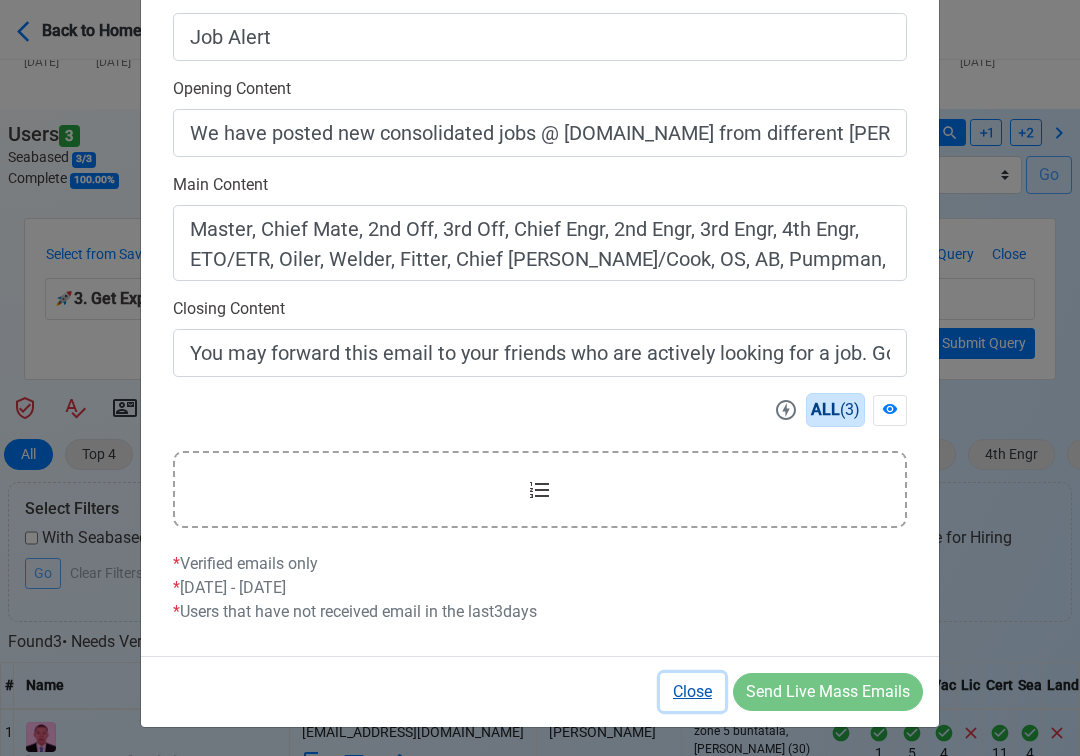 click on "Close" at bounding box center [692, 692] 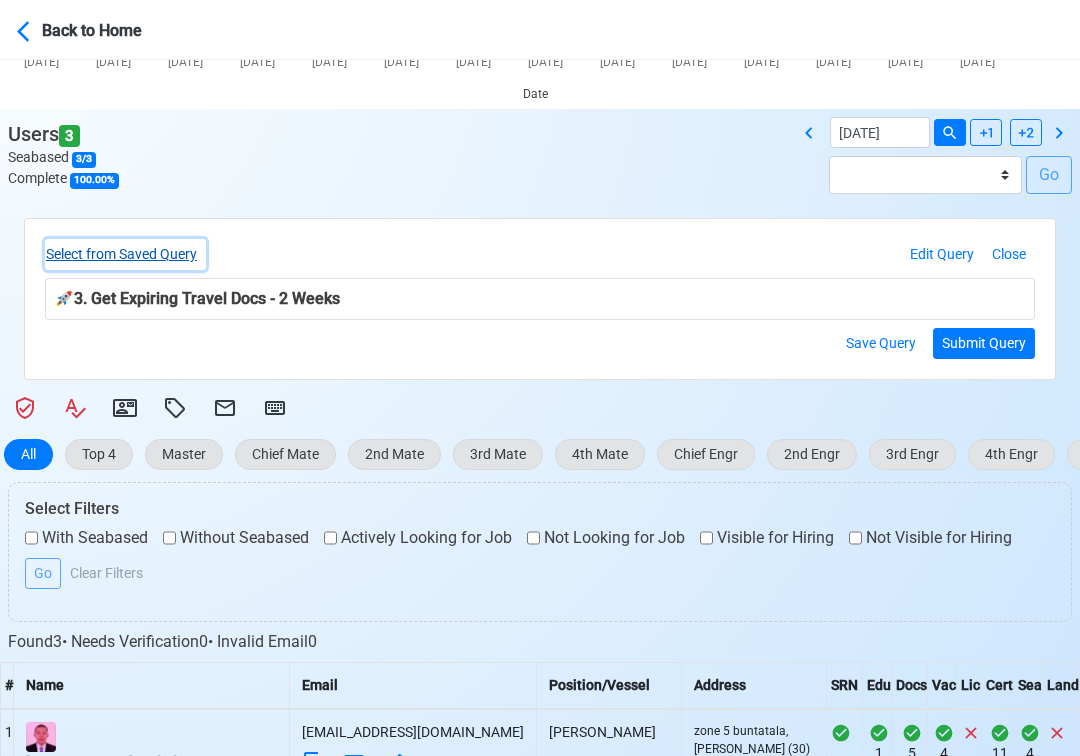 click on "Select from Saved Query" at bounding box center (125, 254) 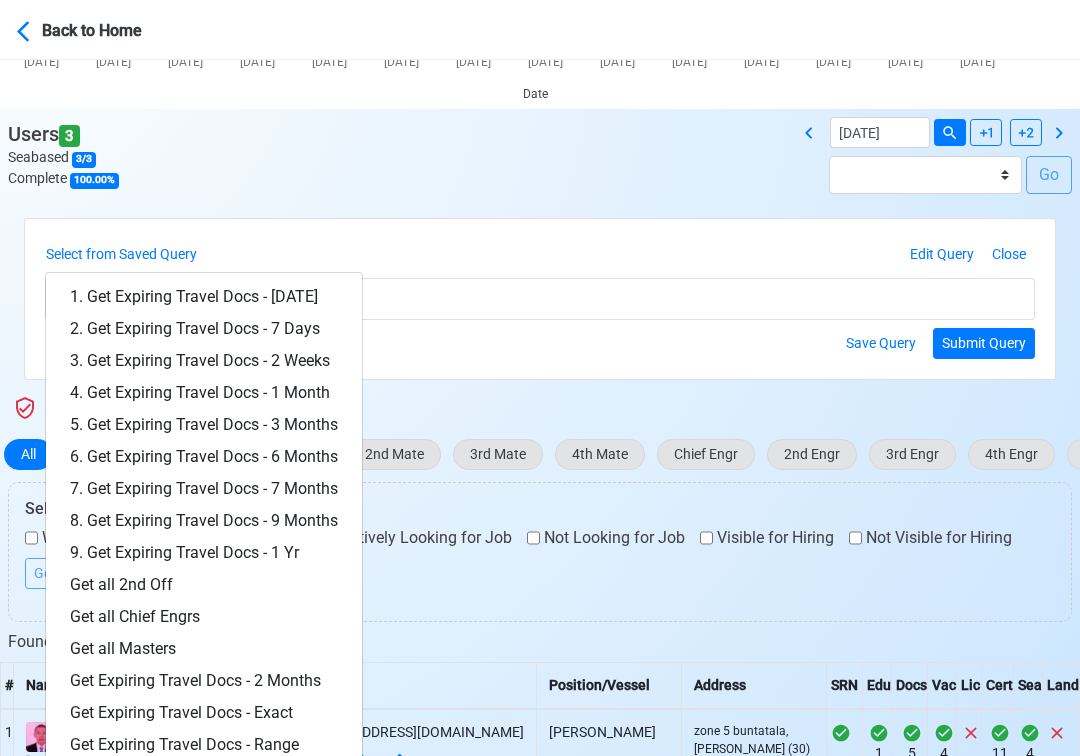 click on "Users  3 Seabased   3  /  3 Complete   100.00 % [DATE] Batch [DATE] - [DATE] Batch [DATE] - [DATE] Batch [DATE] - [DATE] Batch [DATE] - [DATE] Batch [DATE] - [DATE] Batch [DATE] - [DATE] Batch [DATE] - [DATE] Batch [DATE] - [DATE] Batch [DATE] - [DATE] Batch [DATE] - [DATE] Batch [DATE] - [DATE] Batch [DATE] - [DATE] Batch [DATE] - [DATE] Batch [DATE] - [DATE] Batch [DATE] - [DATE] Batch [DATE] - [DATE] Batch [DATE] - [DATE] Batch [DATE] - [DATE] Batch [DATE] - [DATE] Batch [DATE] - [DATE] Go" at bounding box center [540, 163] 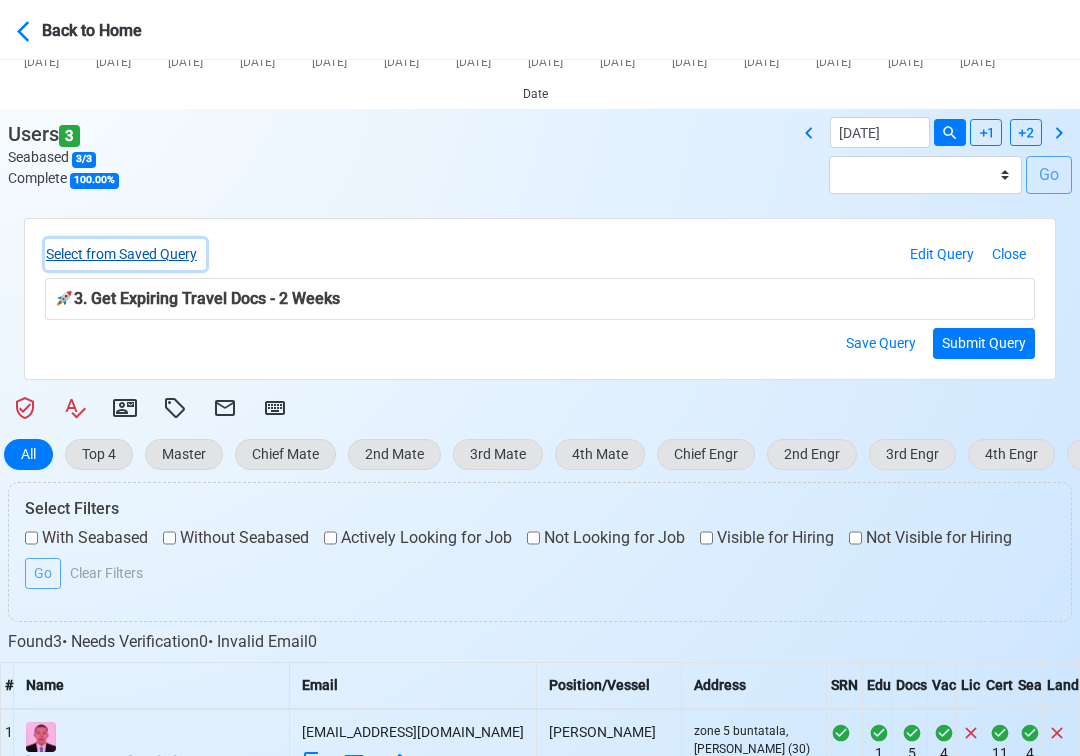 click on "Select from Saved Query" at bounding box center [125, 254] 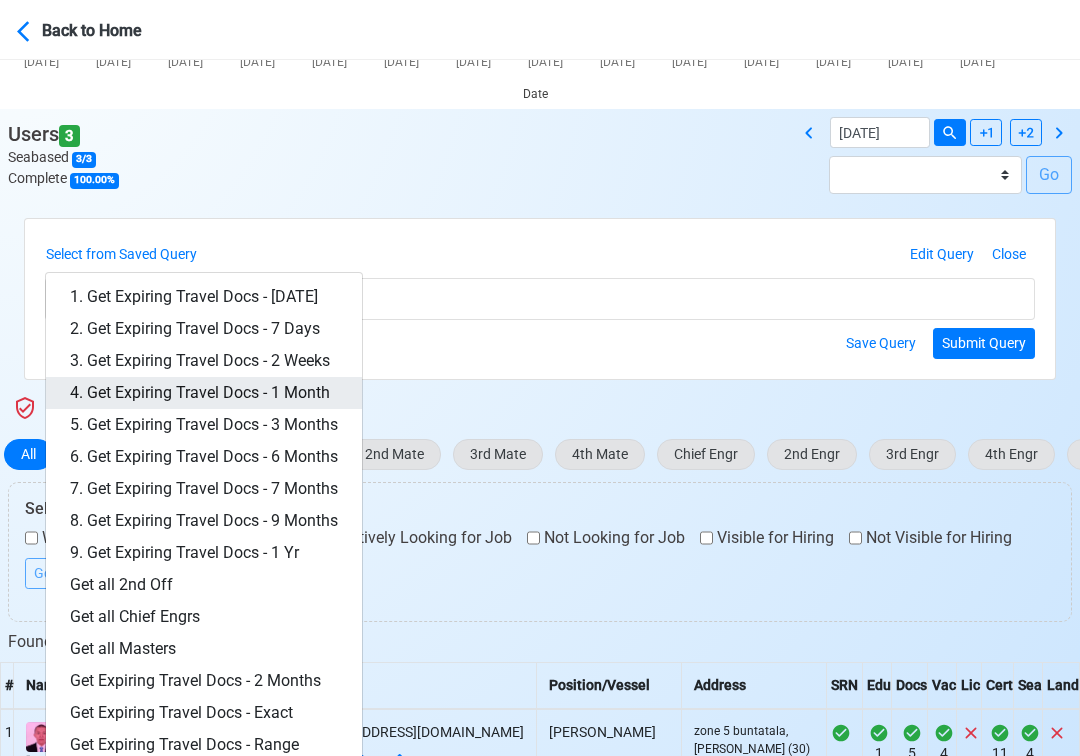 click on "4. Get Expiring Travel Docs - 1 Month" at bounding box center [204, 393] 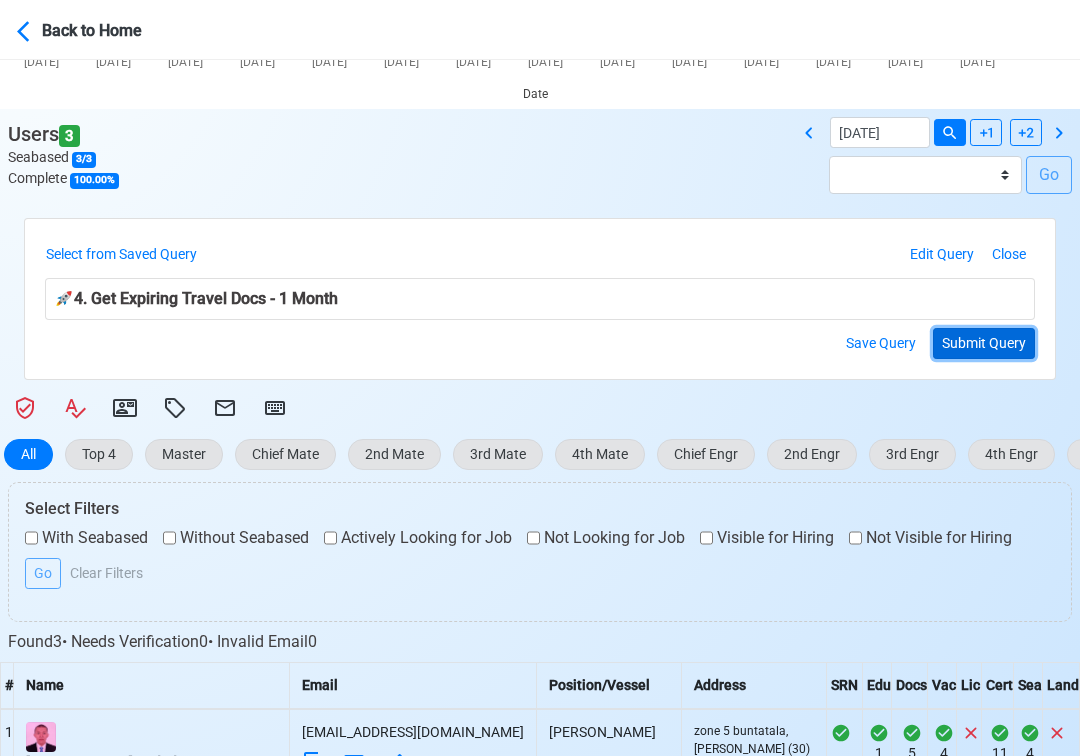 click on "Submit Query" at bounding box center [984, 343] 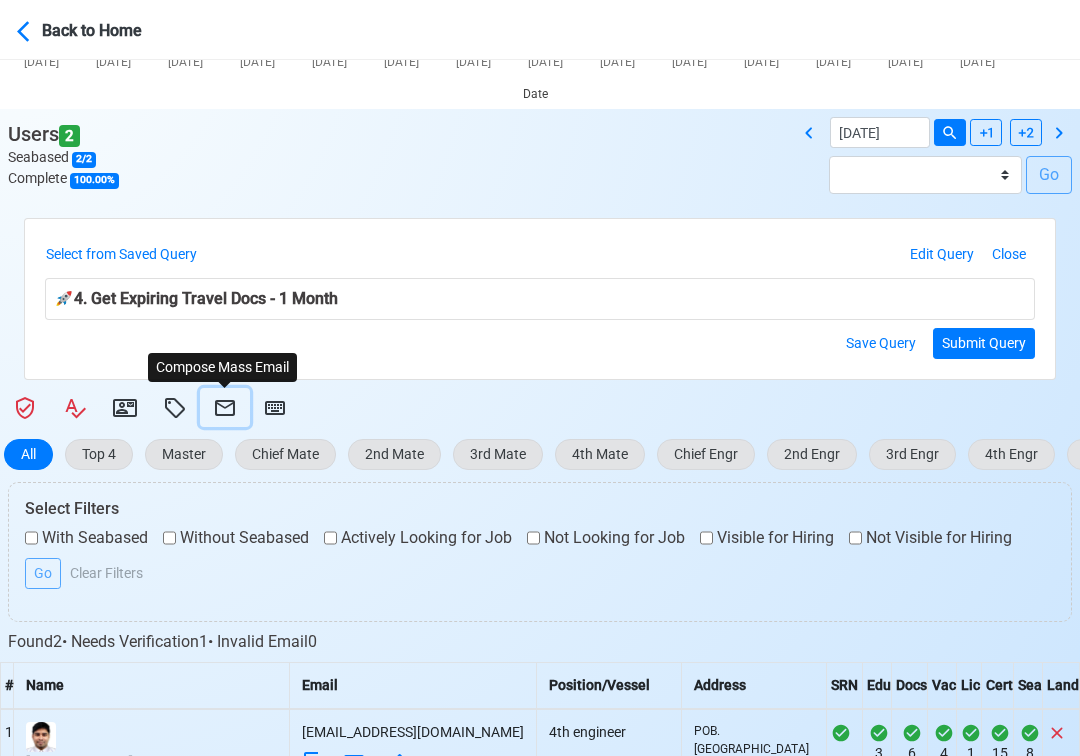click 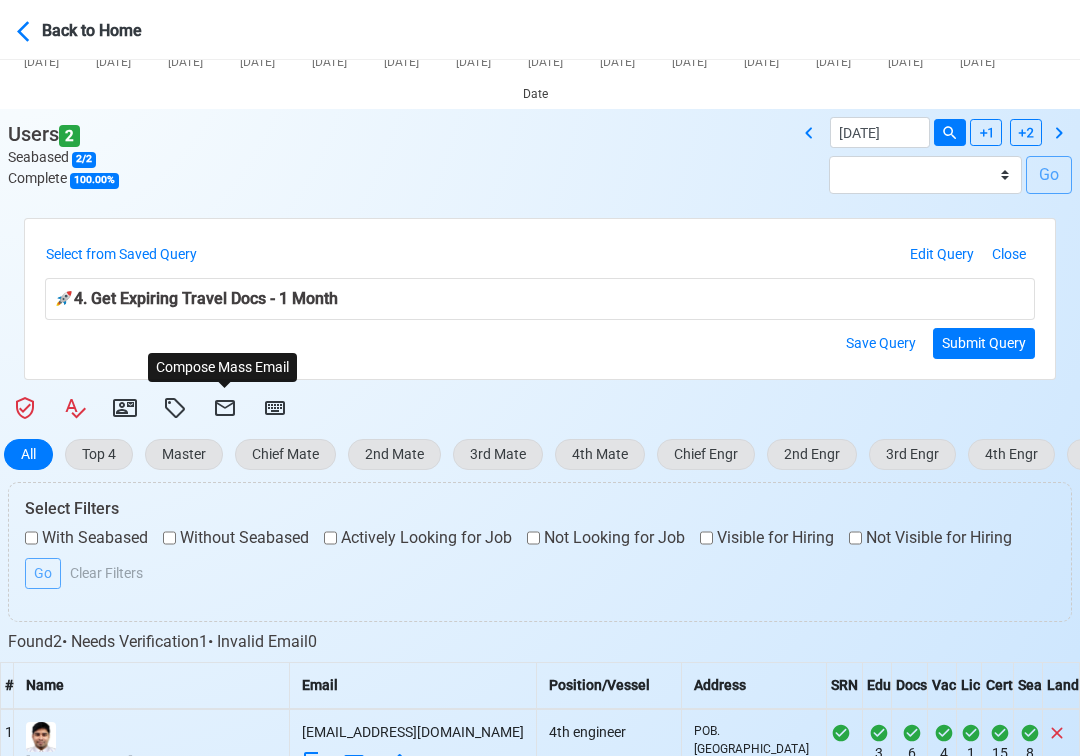 select on "d-3e71907ffd064a39999872a824aaf79a" 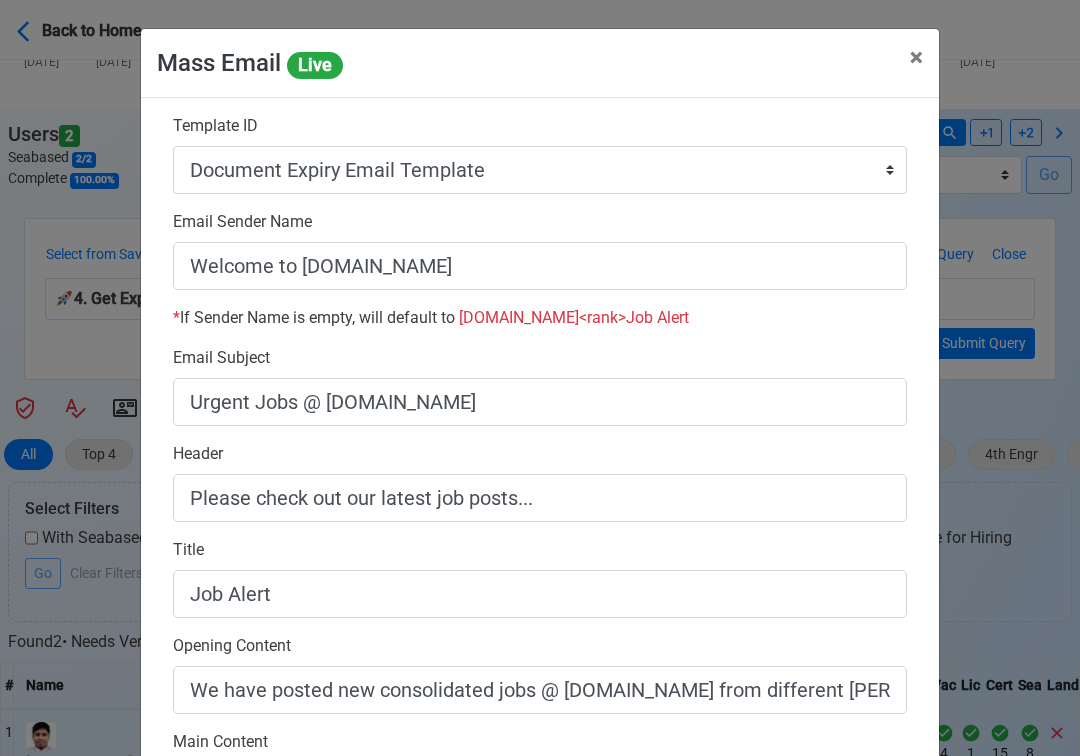 scroll, scrollTop: 558, scrollLeft: 0, axis: vertical 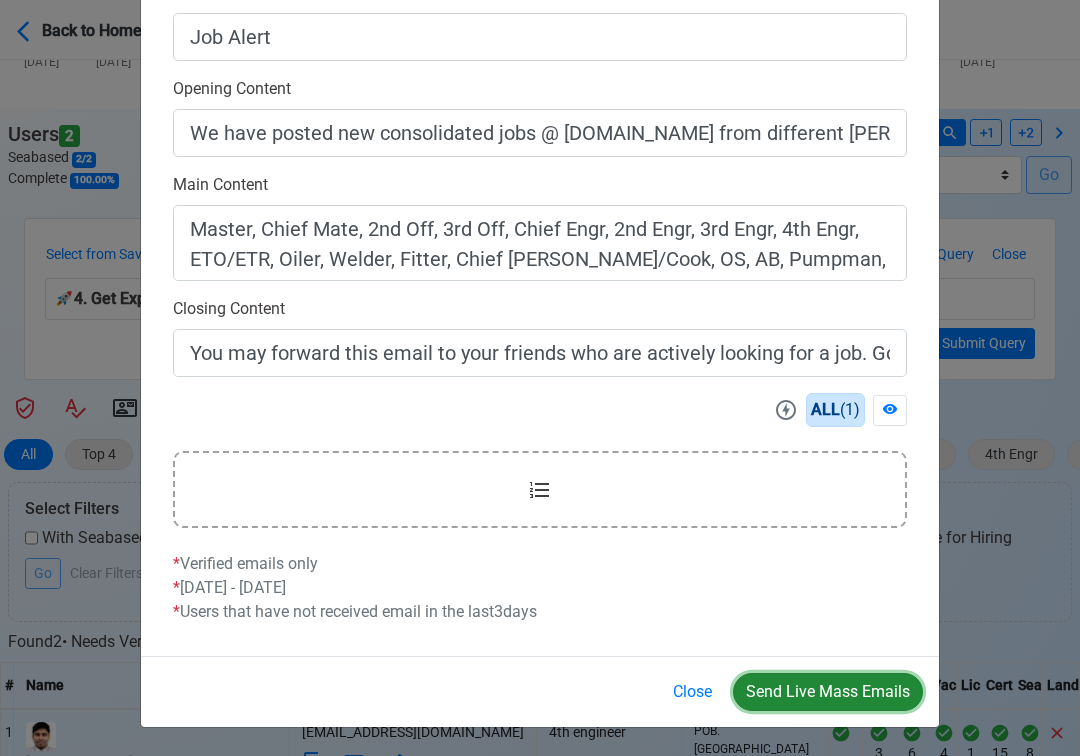 click on "Send Live Mass Emails" at bounding box center (828, 692) 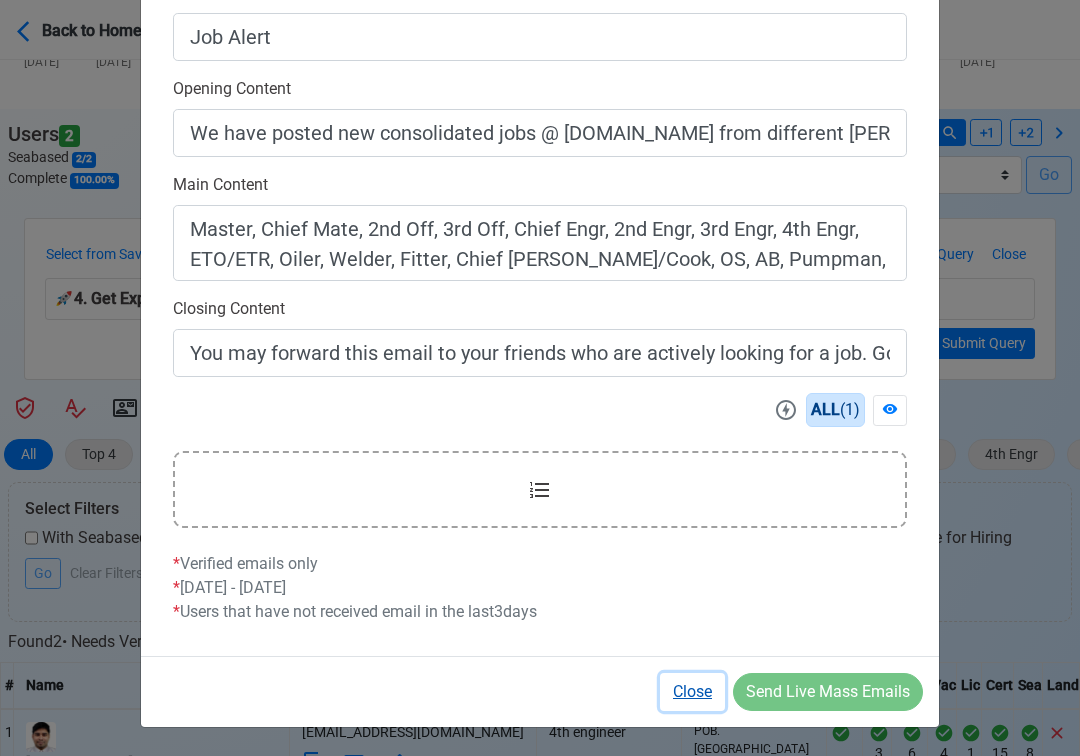 click on "Close" at bounding box center (692, 692) 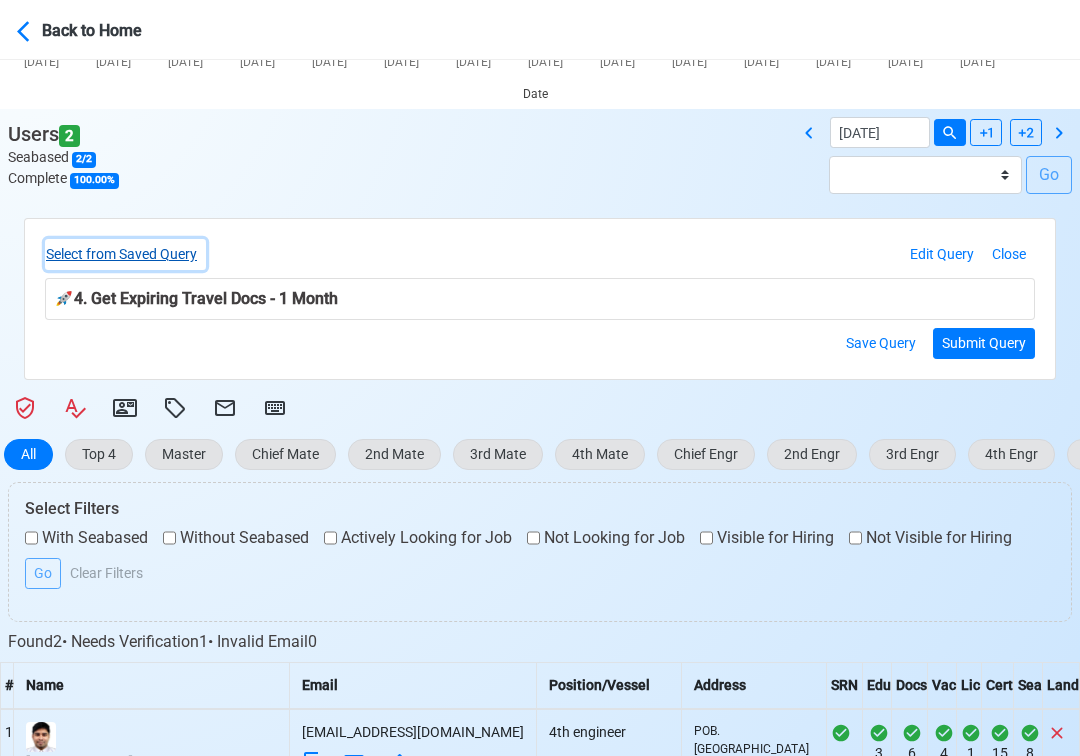 click on "Select from Saved Query" at bounding box center (125, 254) 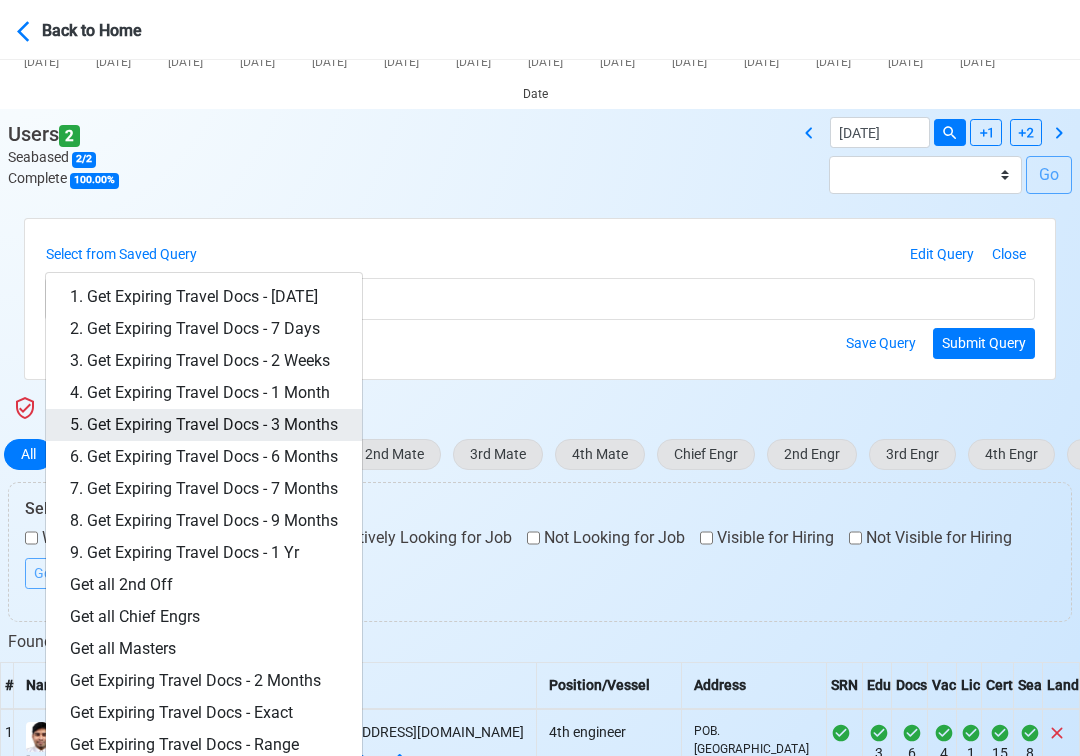 click on "5. Get Expiring Travel Docs - 3 Months" at bounding box center (204, 425) 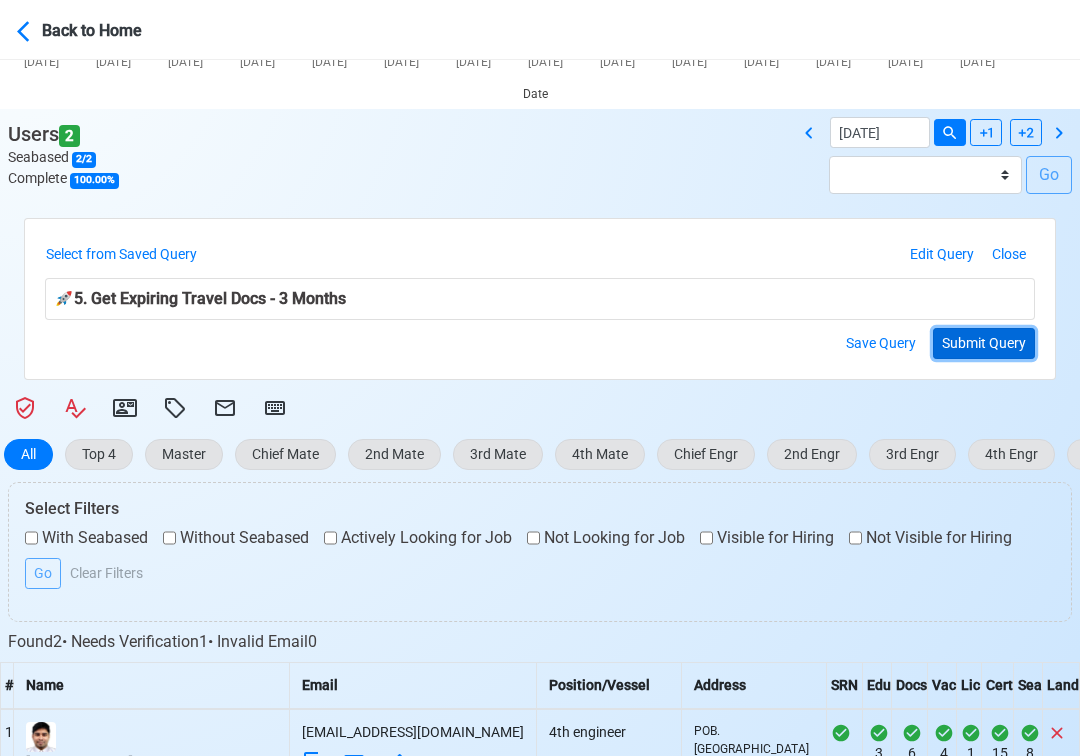 click on "Submit Query" at bounding box center [984, 343] 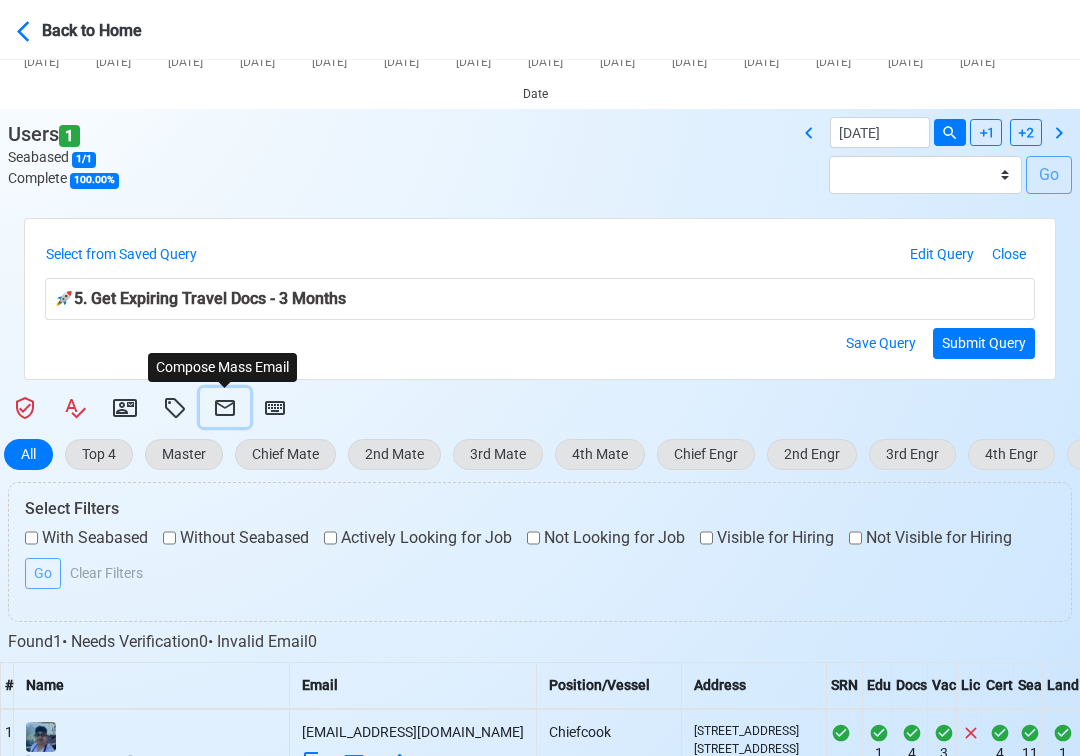 click 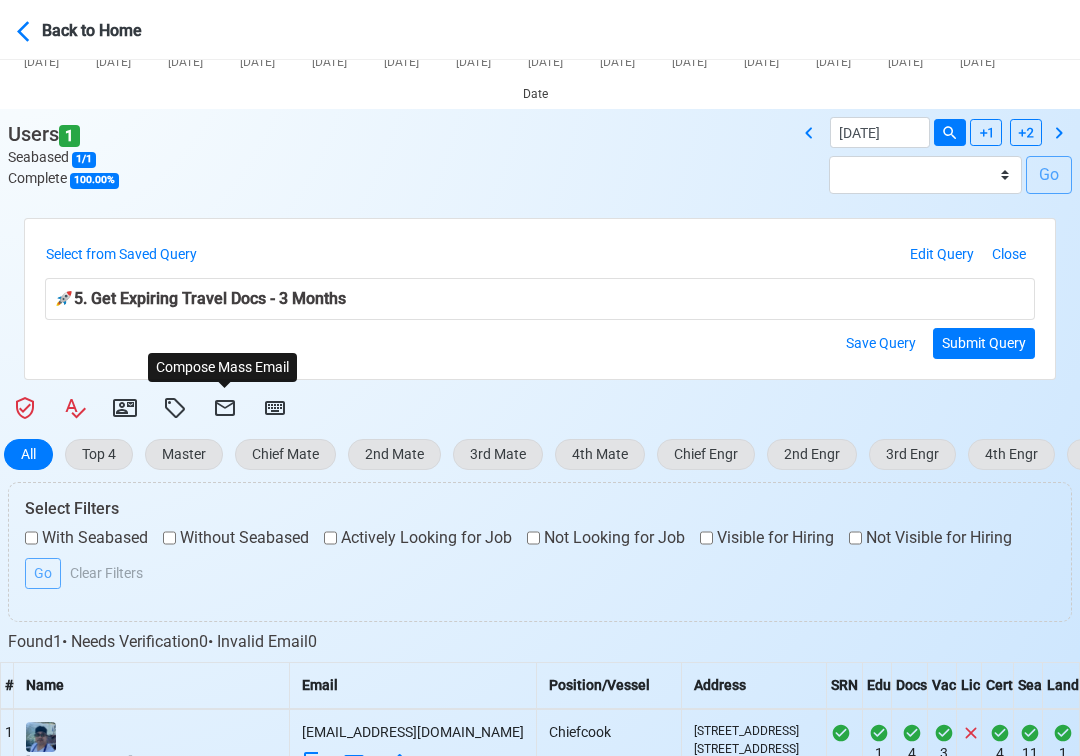 select on "d-3e71907ffd064a39999872a824aaf79a" 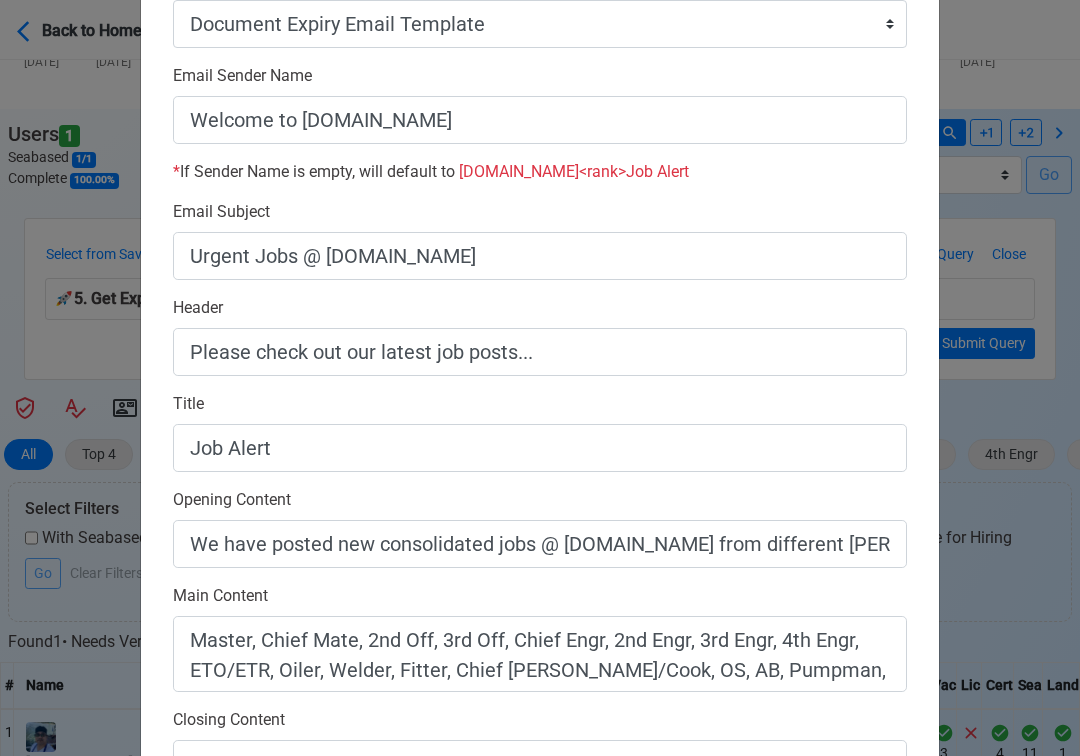 scroll, scrollTop: 558, scrollLeft: 0, axis: vertical 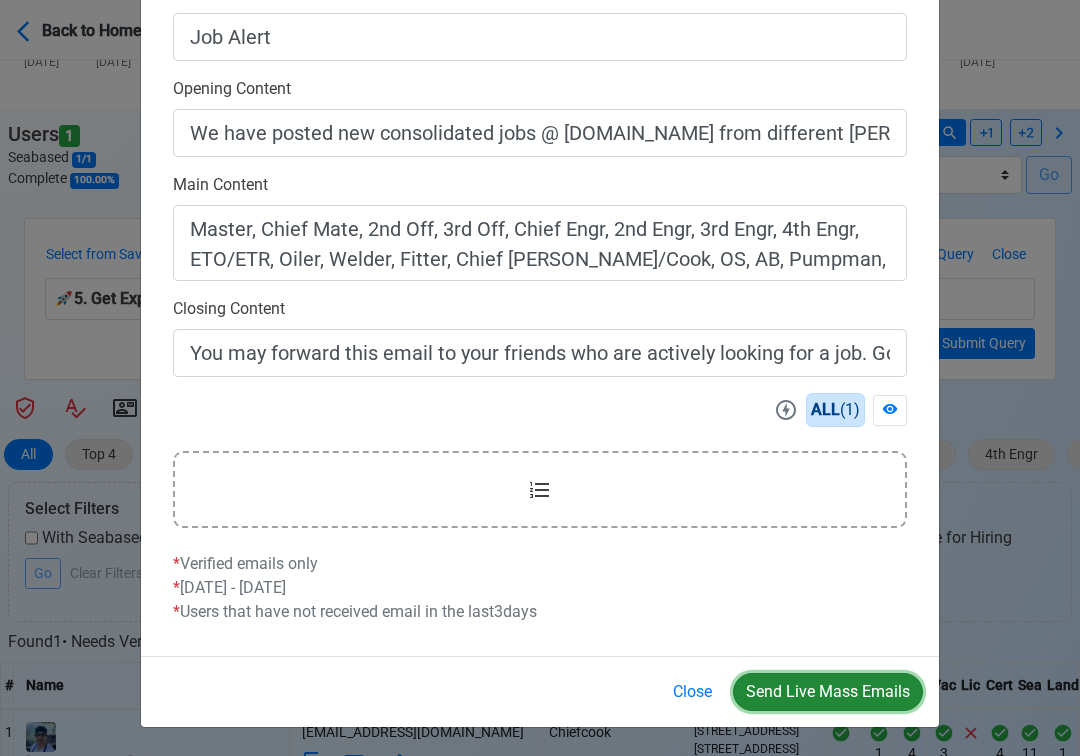 click on "Send Live Mass Emails" at bounding box center (828, 692) 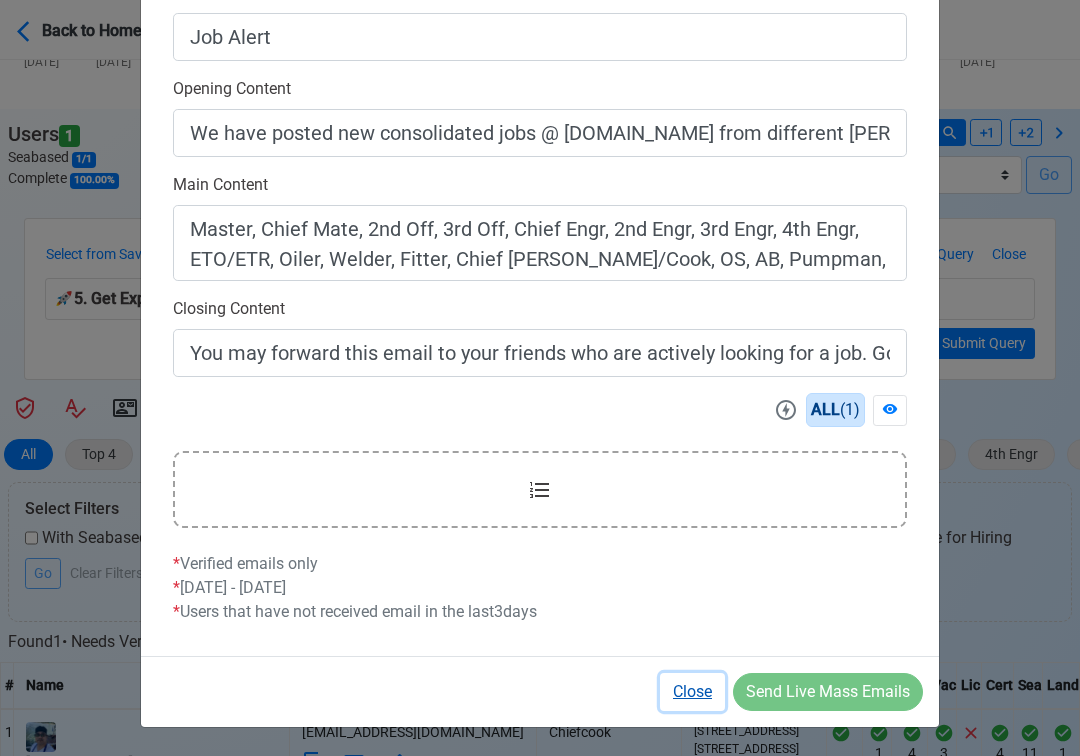 click on "Close" at bounding box center [692, 692] 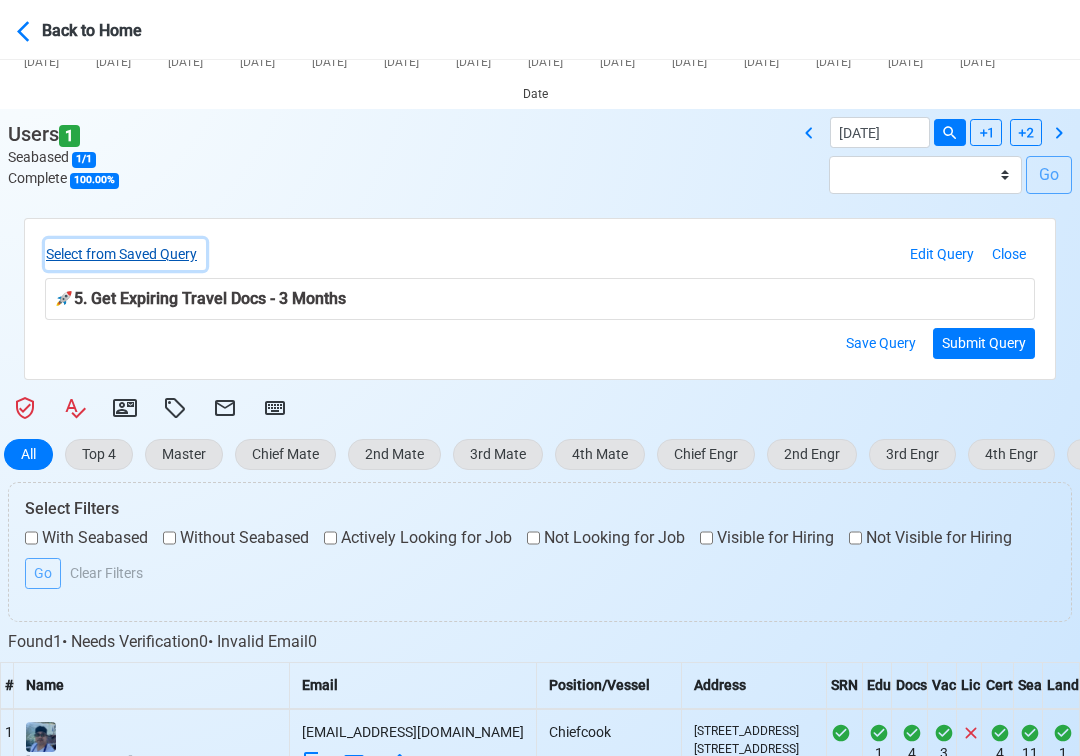 click on "Select from Saved Query" at bounding box center (125, 254) 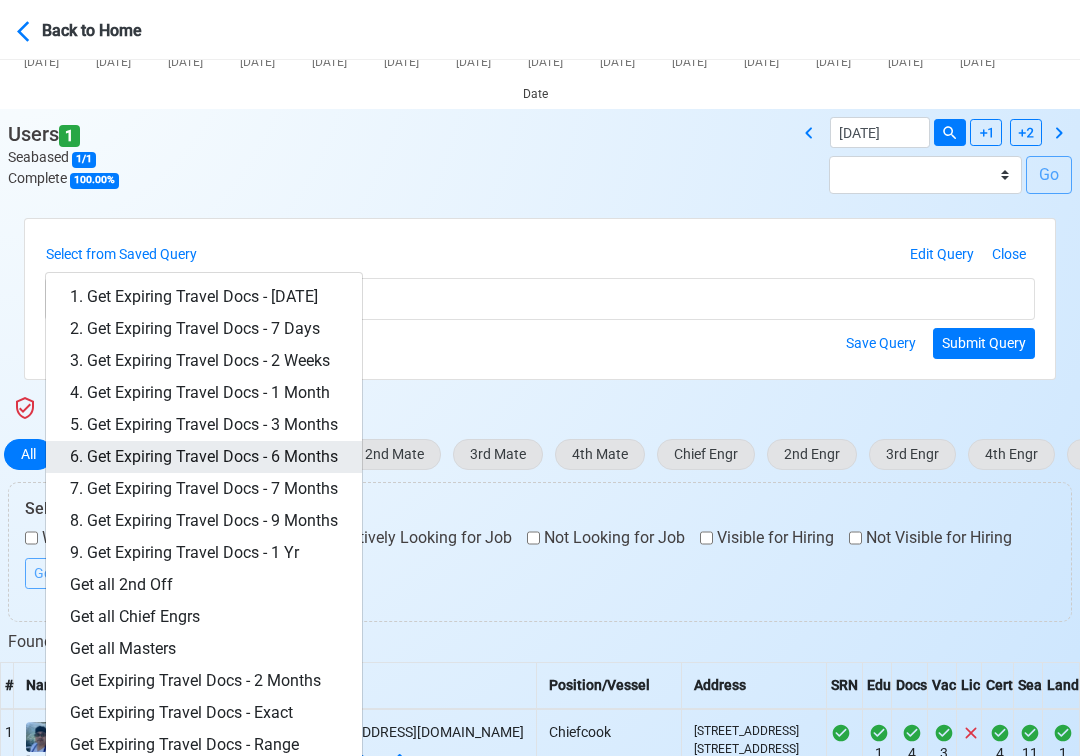 click on "6. Get Expiring Travel Docs - 6 Months" at bounding box center [204, 457] 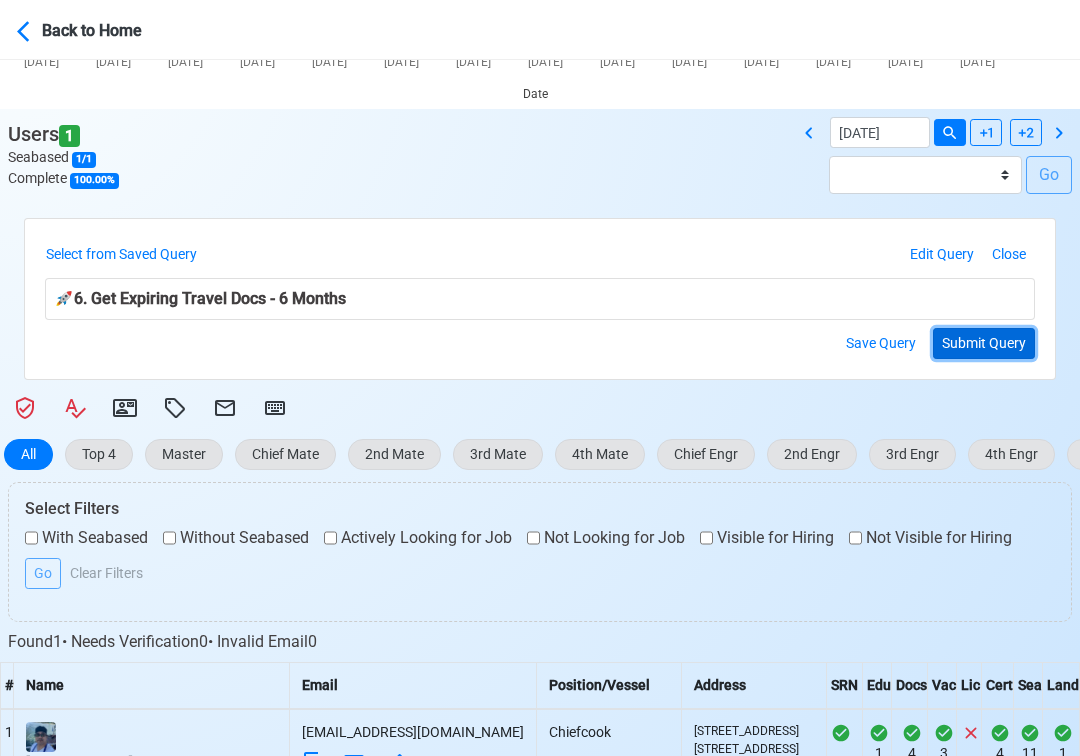 click on "Submit Query" at bounding box center [984, 343] 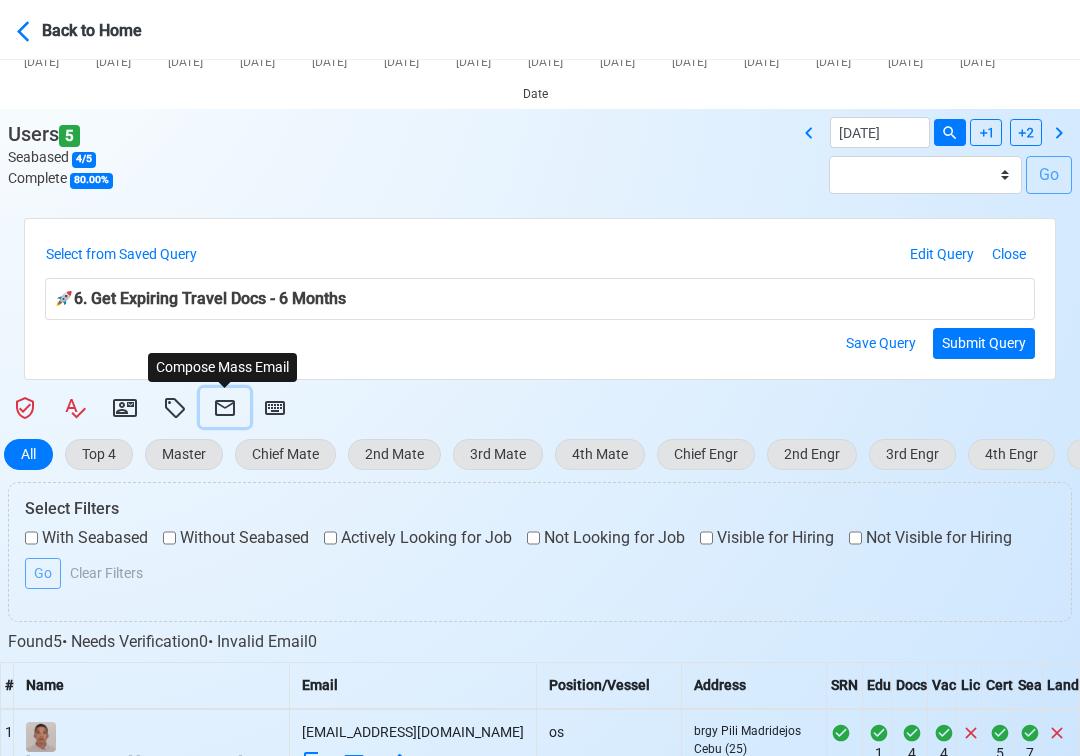 click 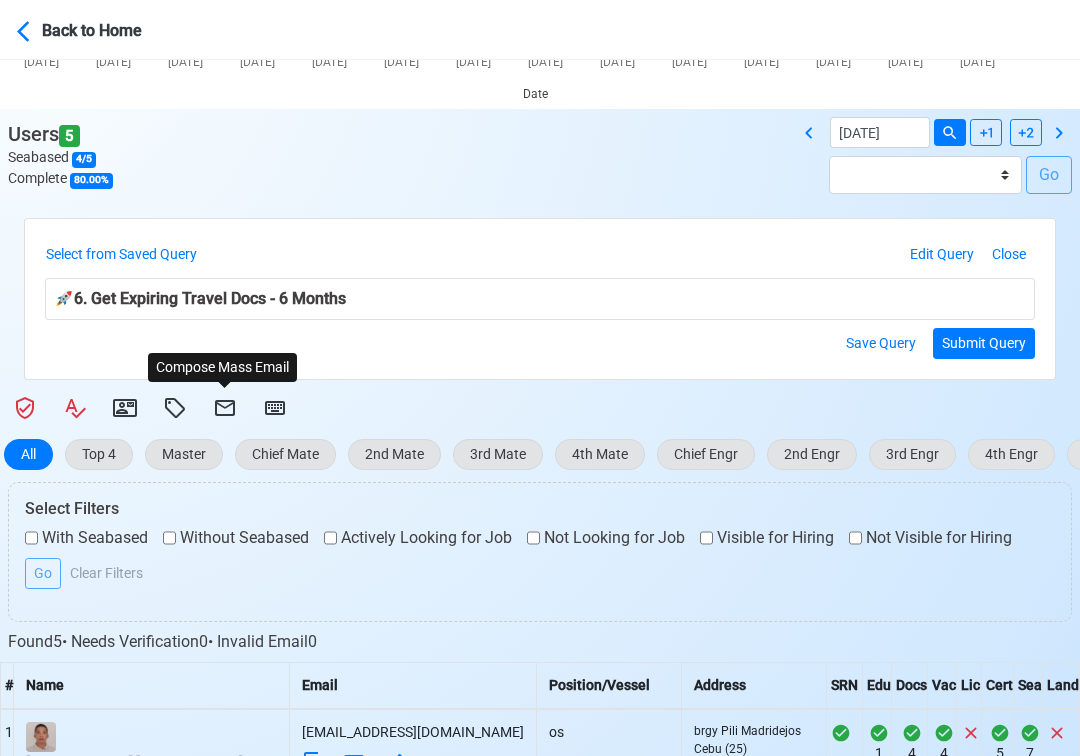 select on "d-3e71907ffd064a39999872a824aaf79a" 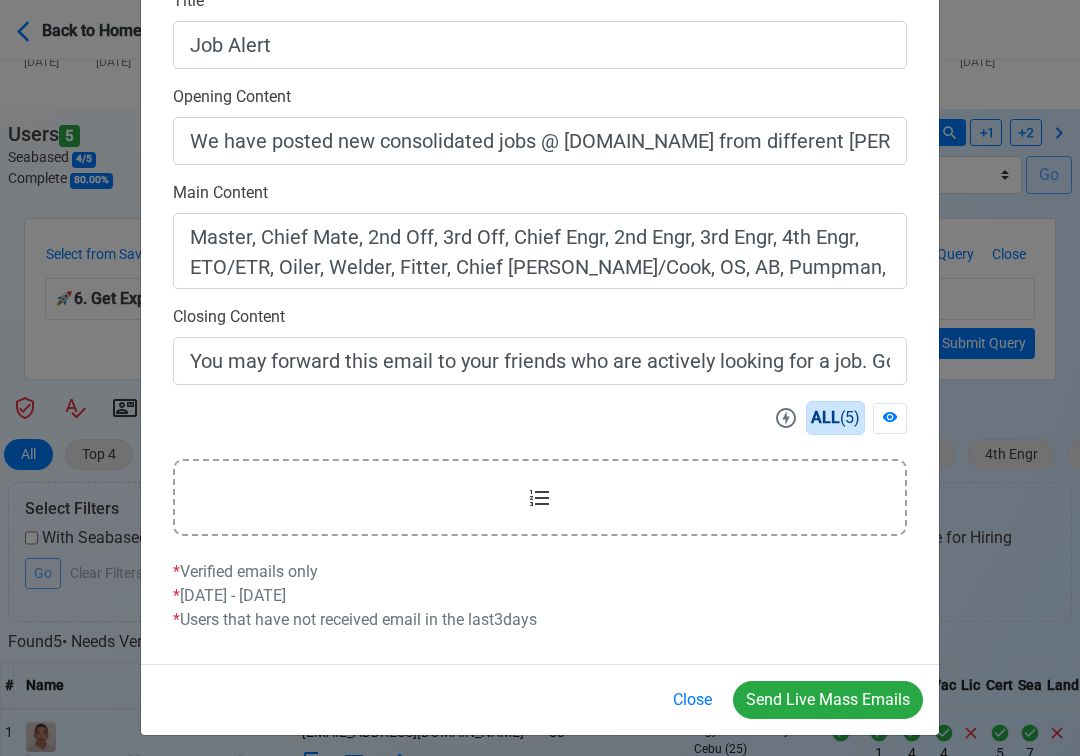 scroll, scrollTop: 558, scrollLeft: 0, axis: vertical 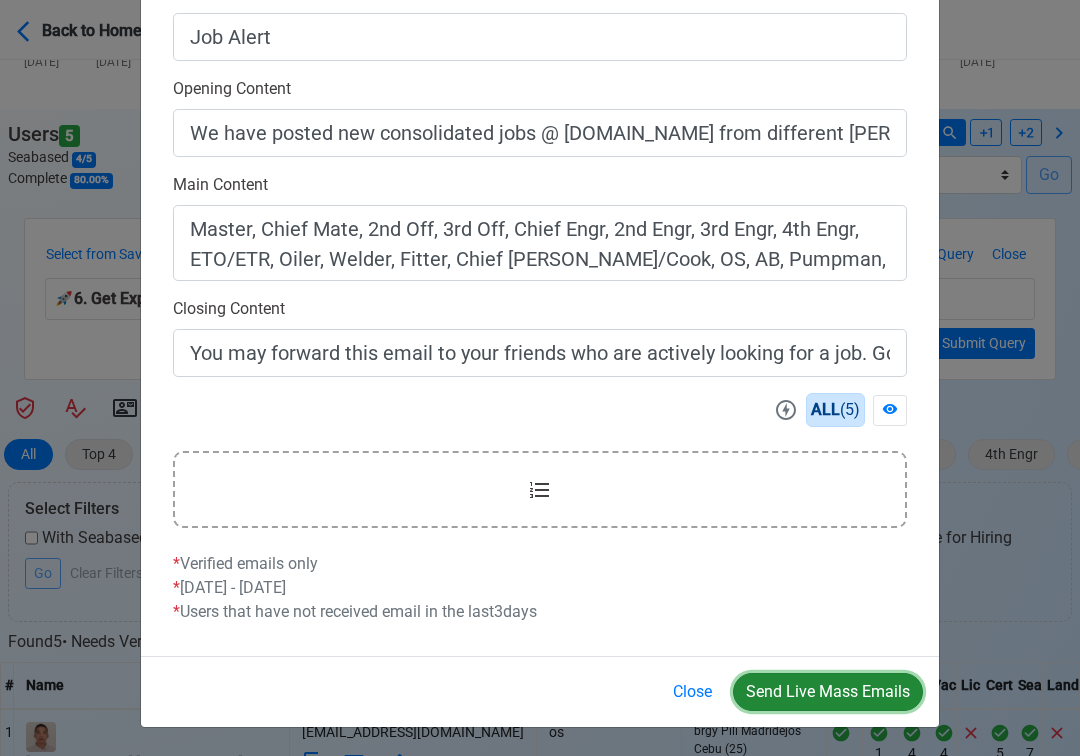 click on "Send Live Mass Emails" at bounding box center [828, 692] 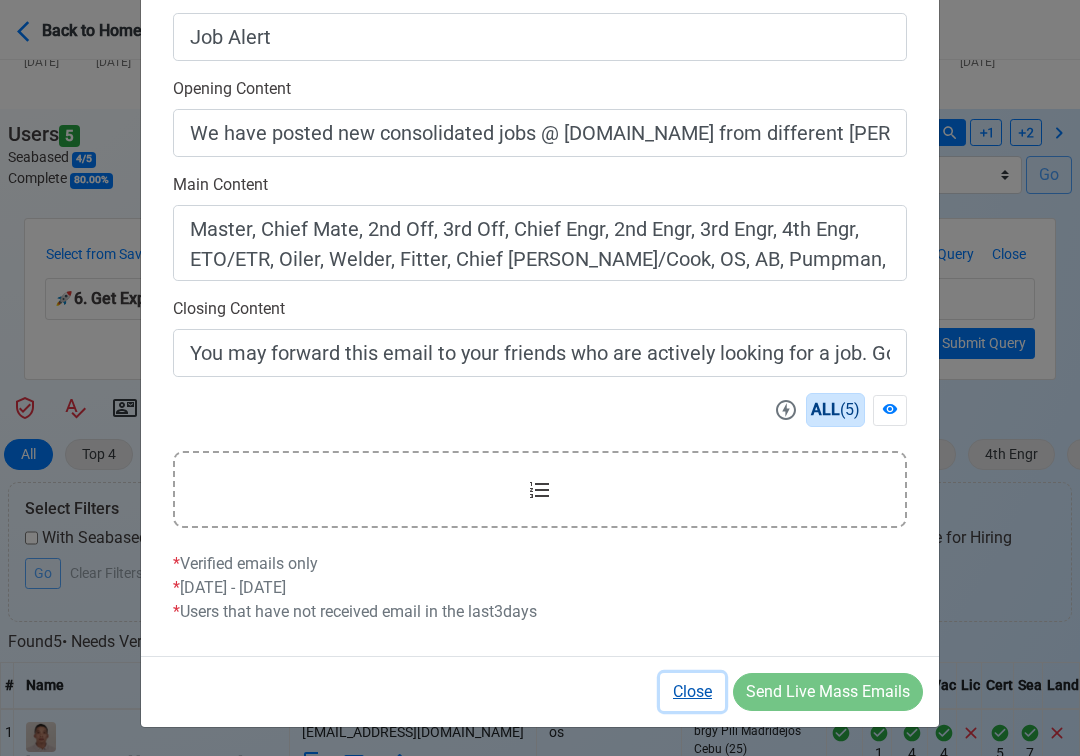 click on "Close" at bounding box center (692, 692) 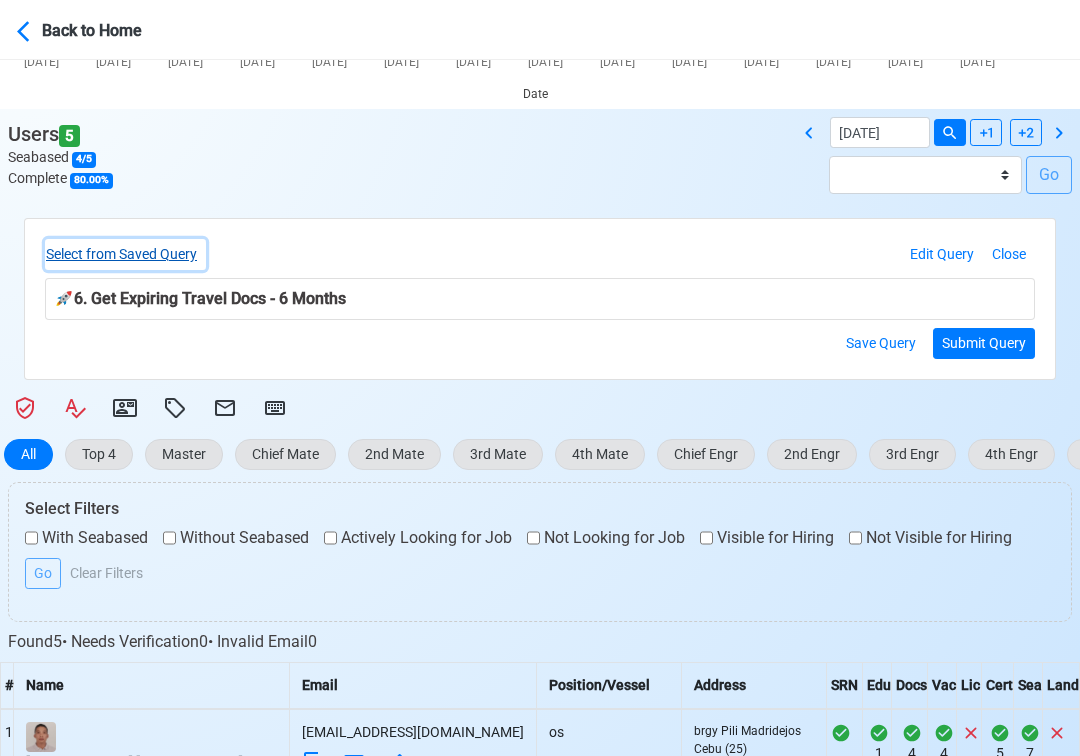 click on "Select from Saved Query" at bounding box center [125, 254] 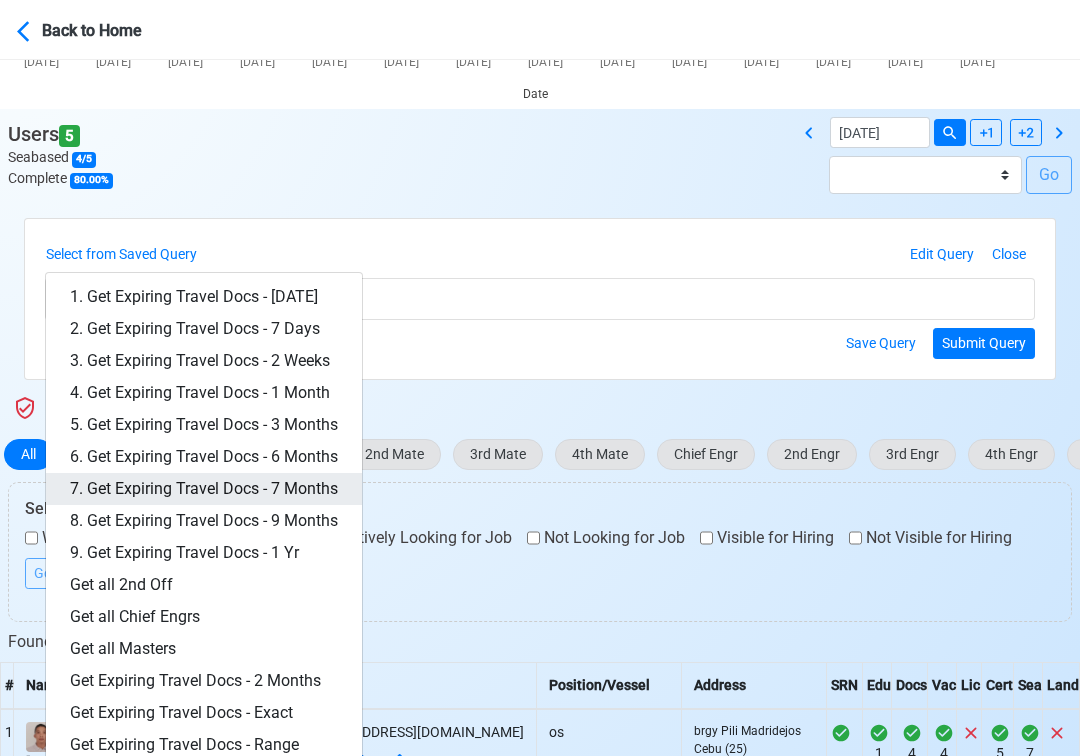 click on "7. Get Expiring Travel Docs - 7 Months" at bounding box center (204, 489) 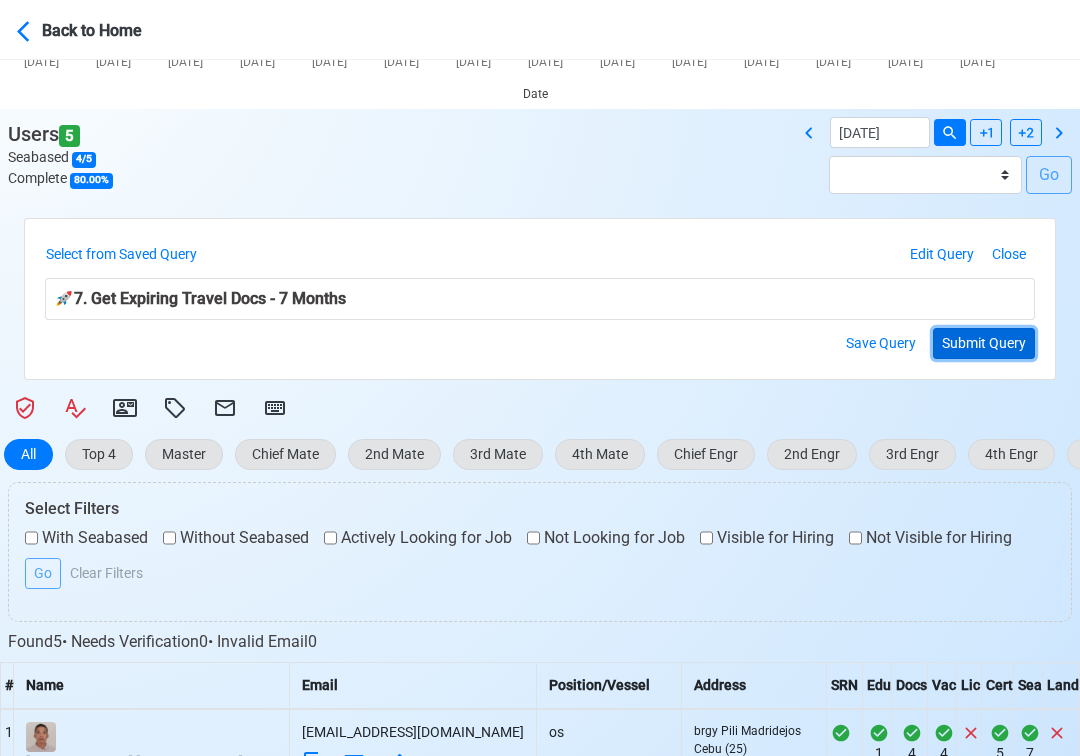 click on "Submit Query" at bounding box center [984, 343] 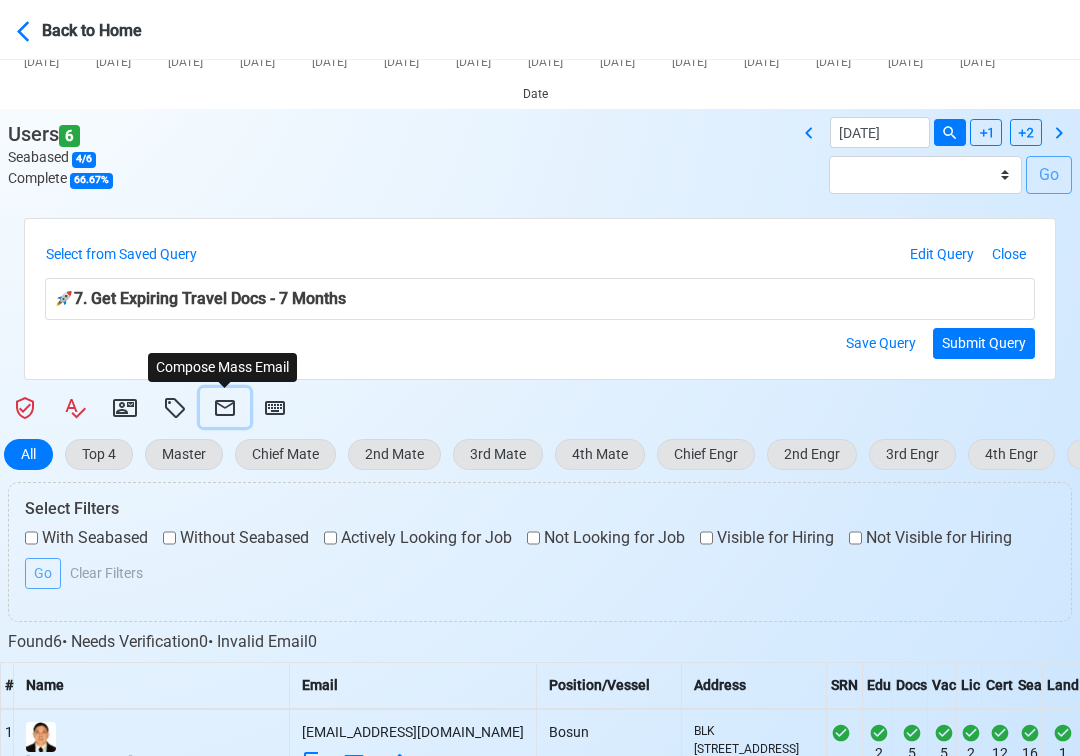 click 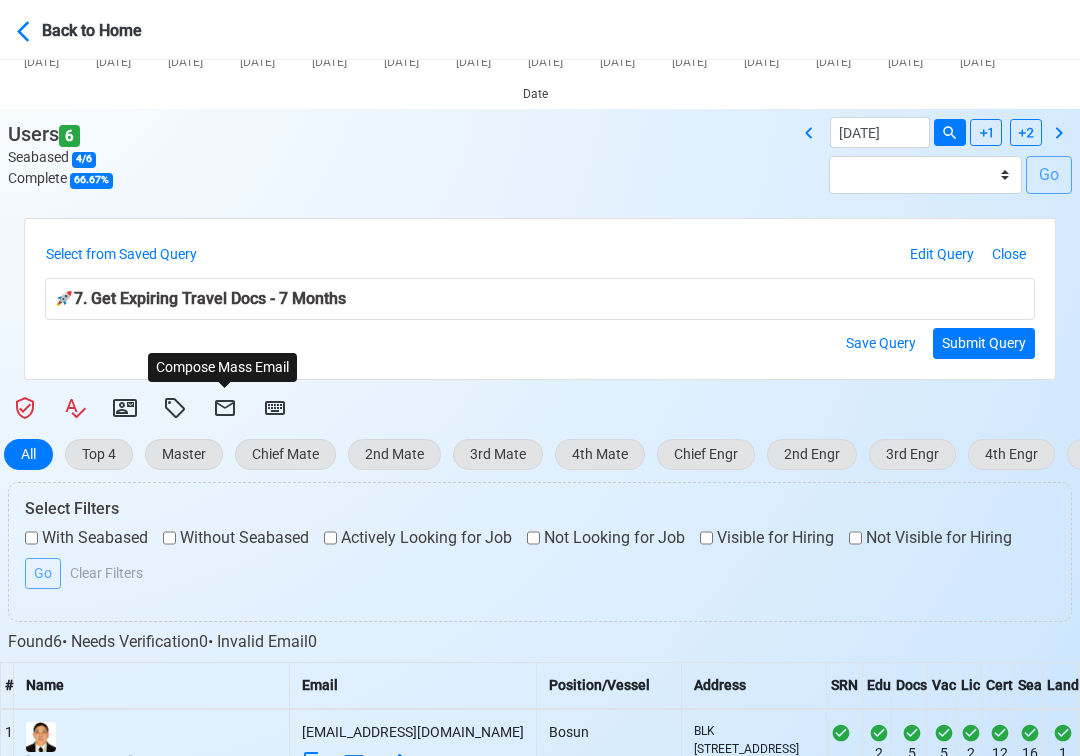 select on "d-3e71907ffd064a39999872a824aaf79a" 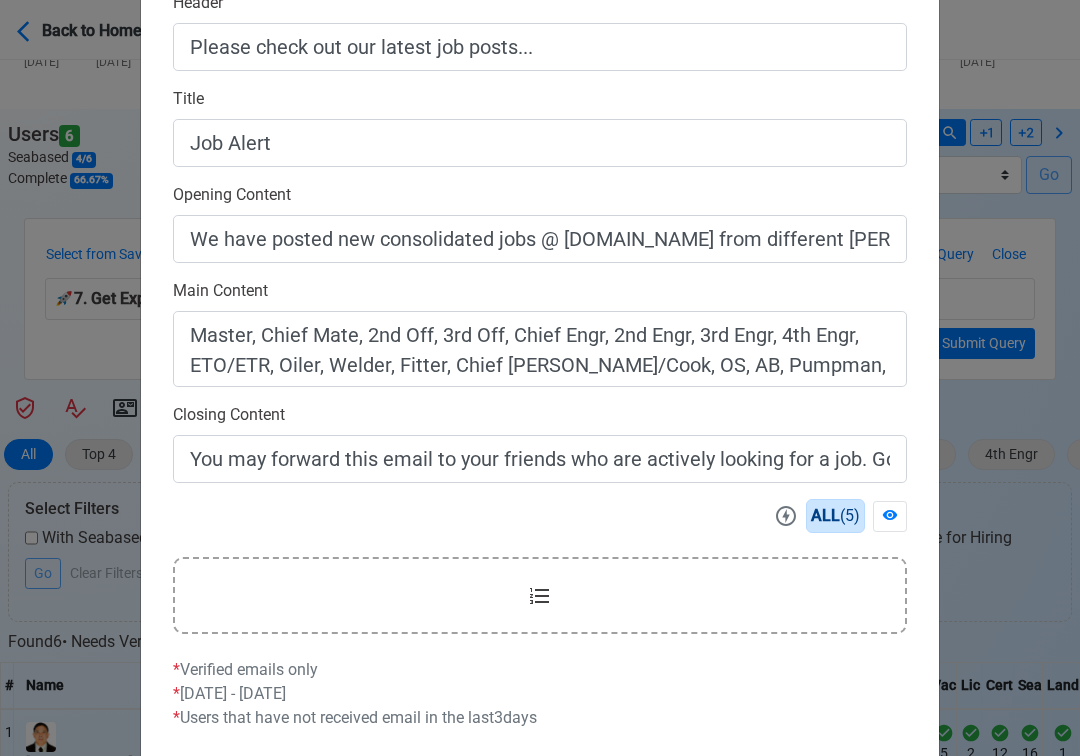 scroll, scrollTop: 558, scrollLeft: 0, axis: vertical 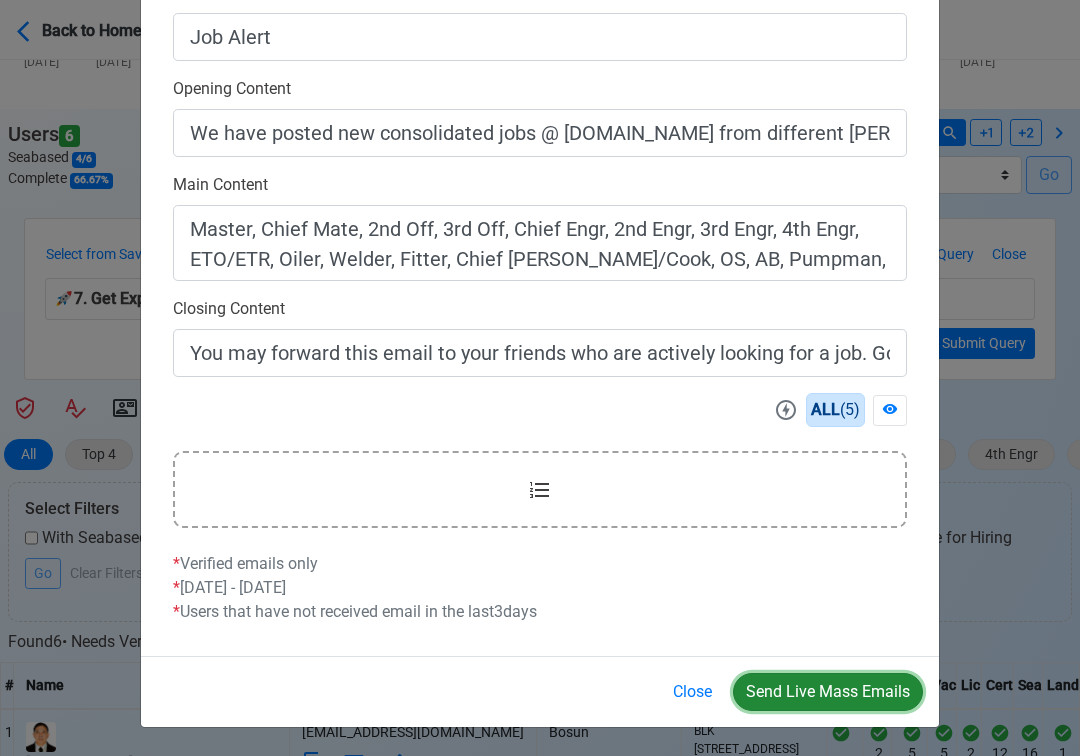 click on "Send Live Mass Emails" at bounding box center [828, 692] 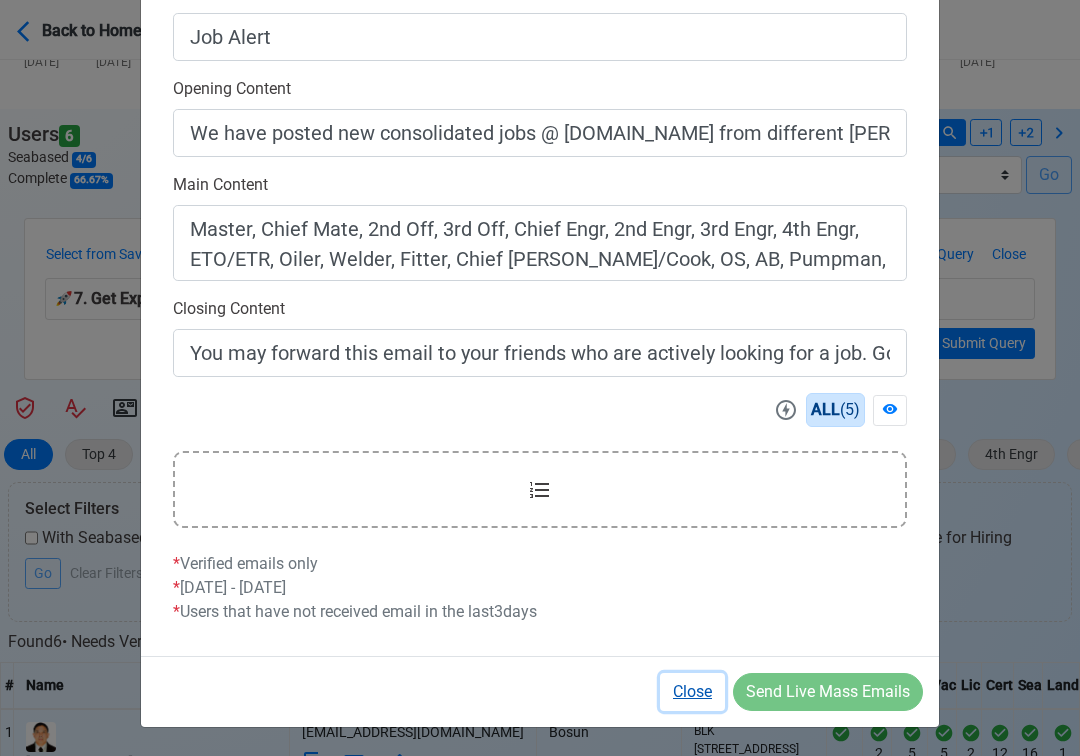 click on "Close" at bounding box center [692, 692] 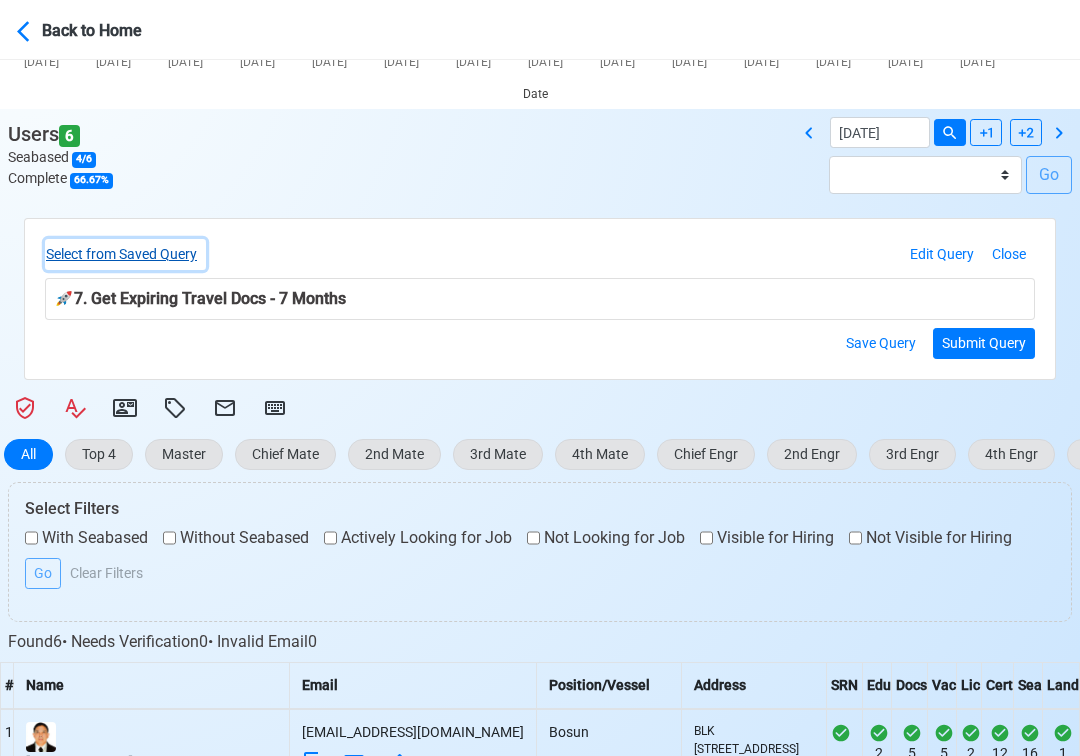 click on "Select from Saved Query" at bounding box center [125, 254] 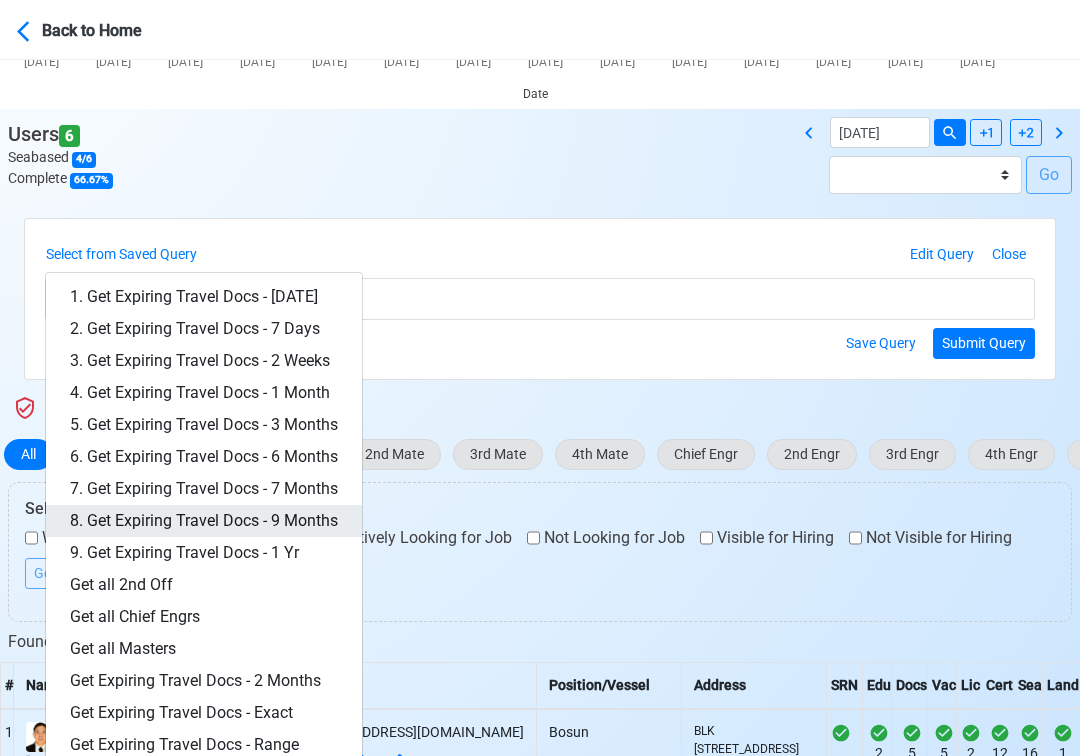 click on "8. Get Expiring Travel Docs - 9 Months" at bounding box center [204, 521] 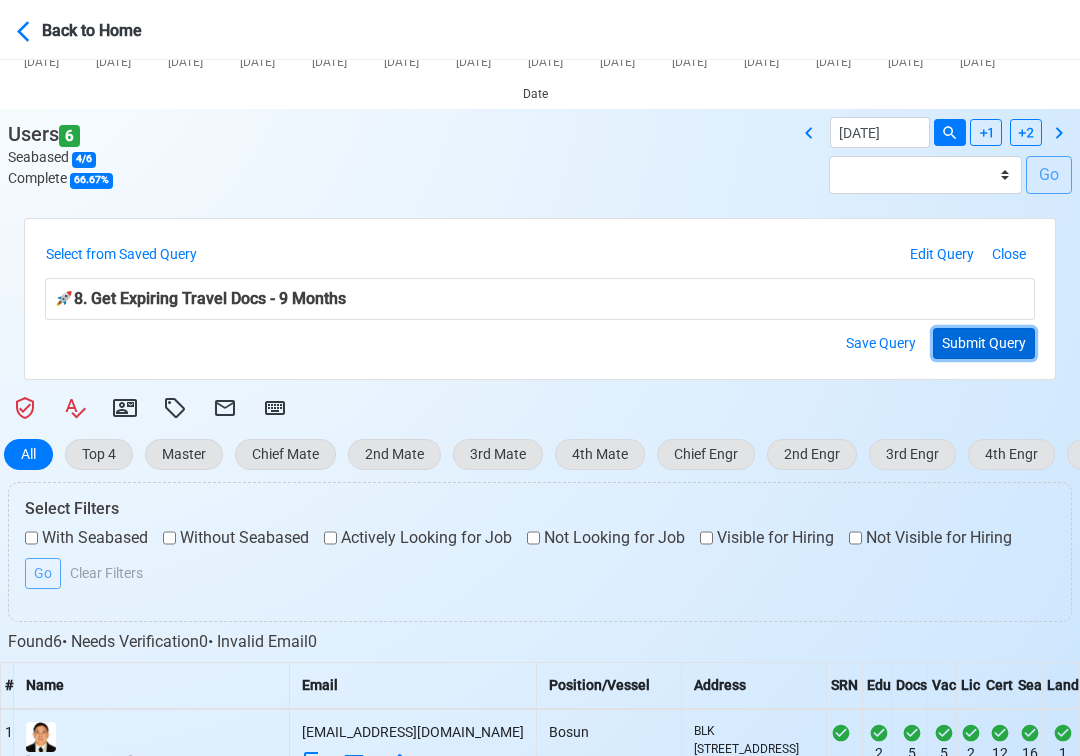 click on "Submit Query" at bounding box center [984, 343] 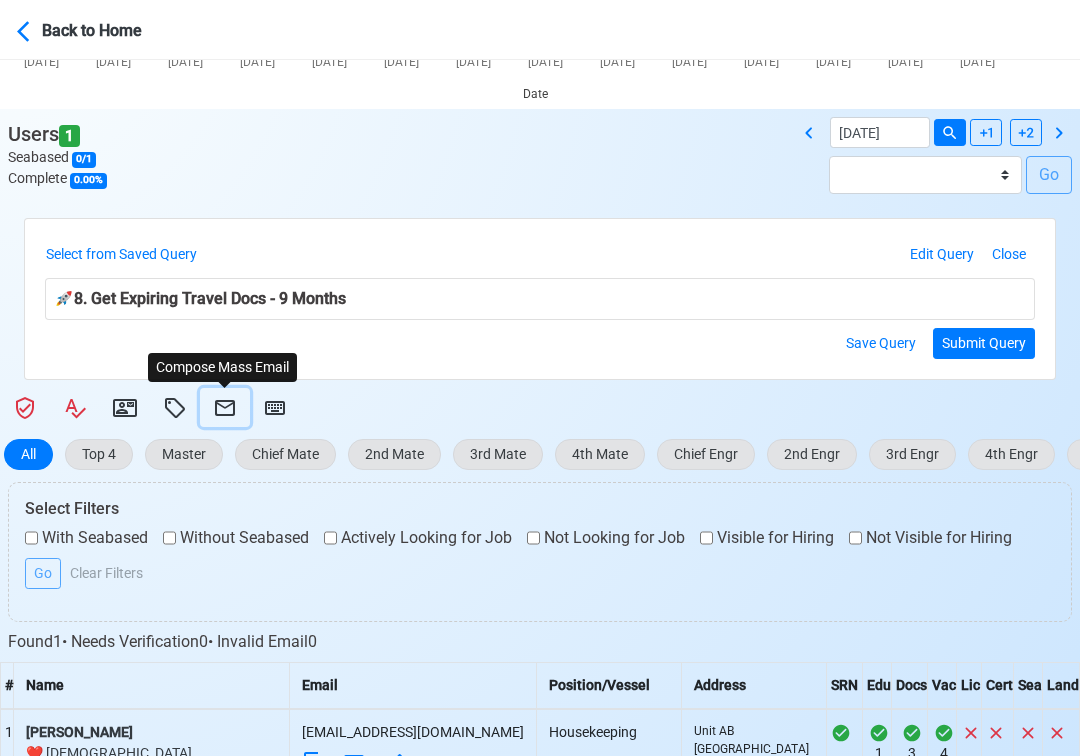 click 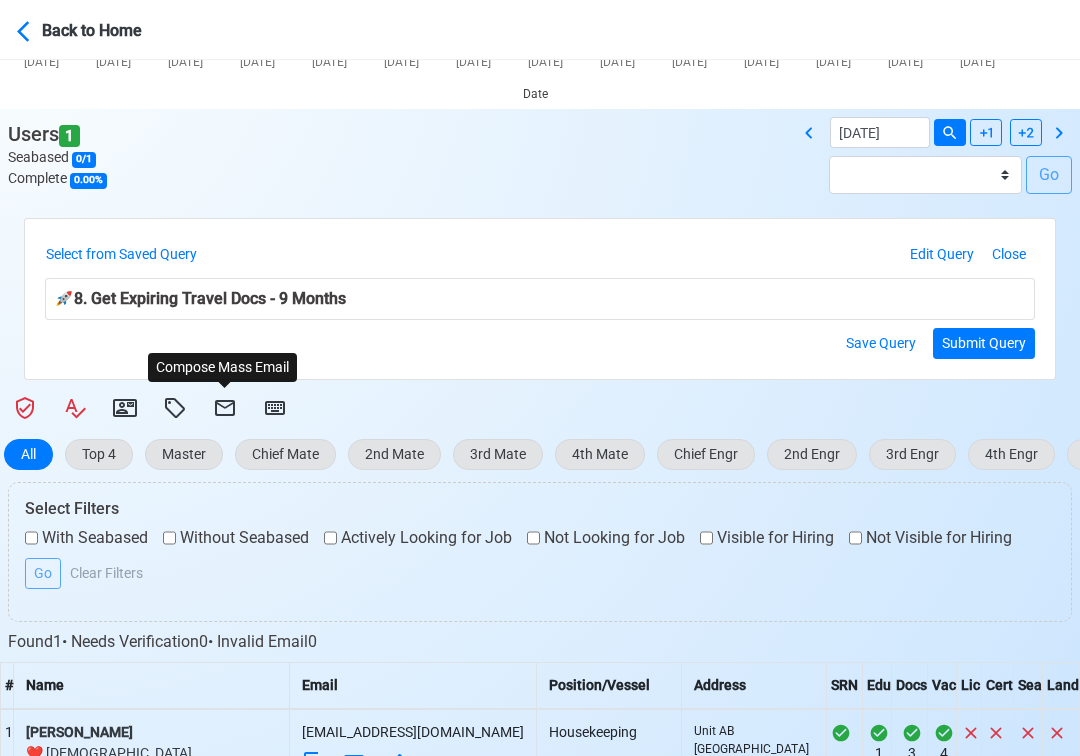 select on "d-3e71907ffd064a39999872a824aaf79a" 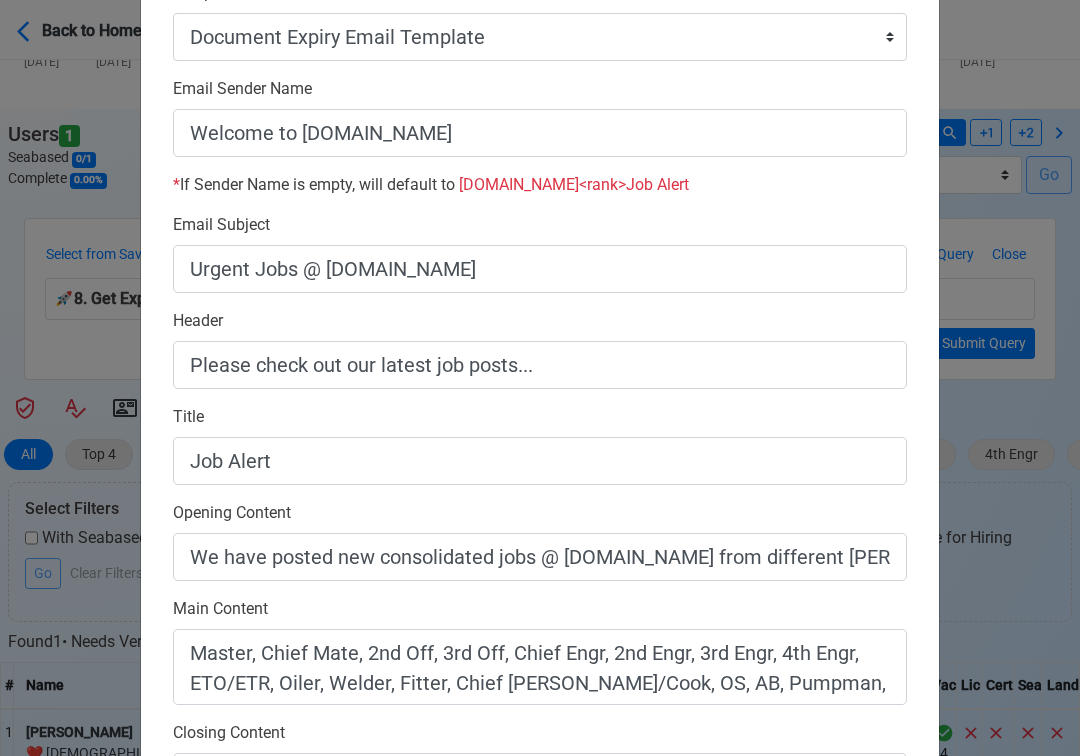 scroll, scrollTop: 558, scrollLeft: 0, axis: vertical 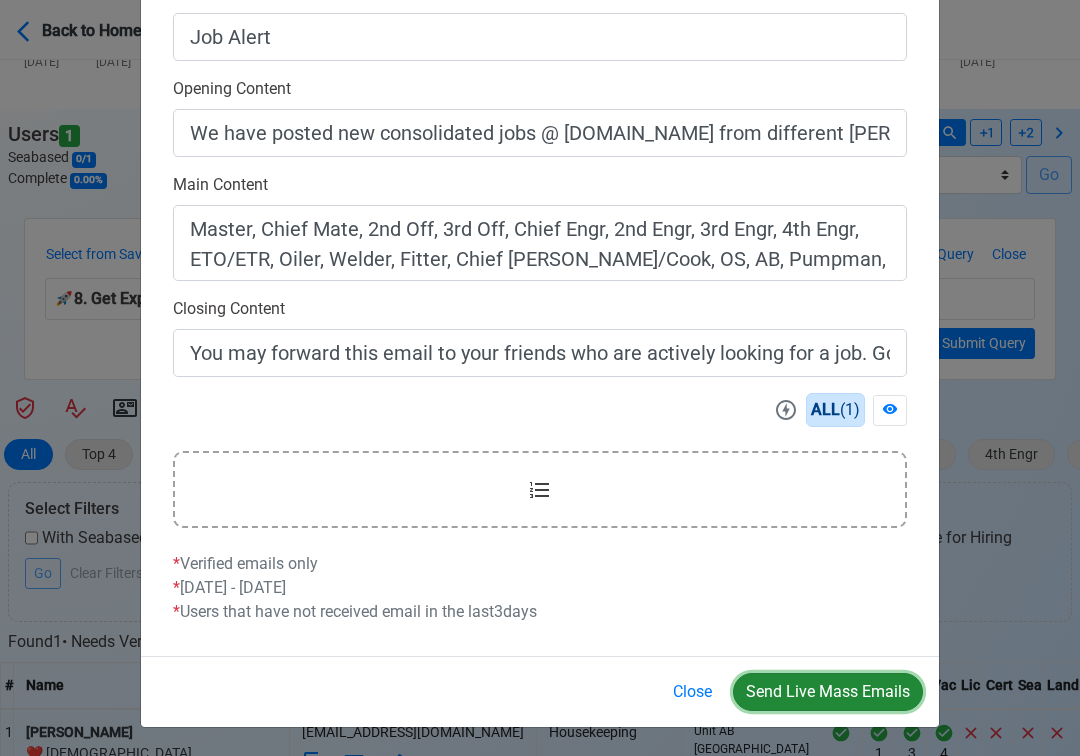 click on "Send Live Mass Emails" at bounding box center (828, 692) 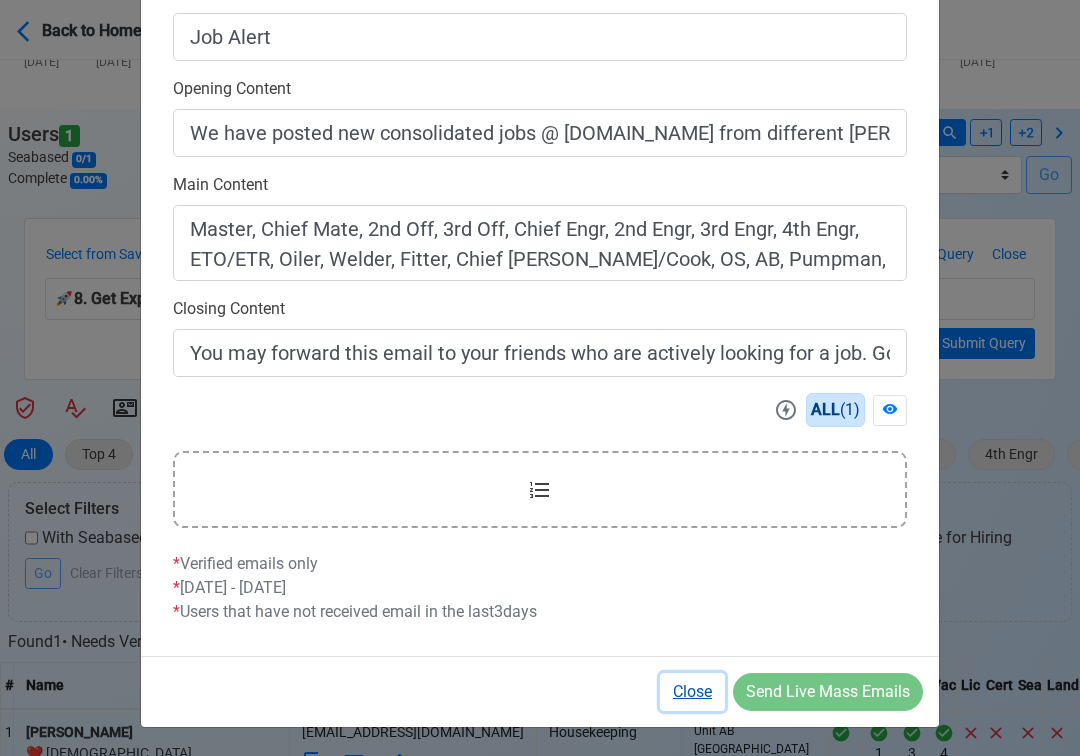 click on "Close" at bounding box center (692, 692) 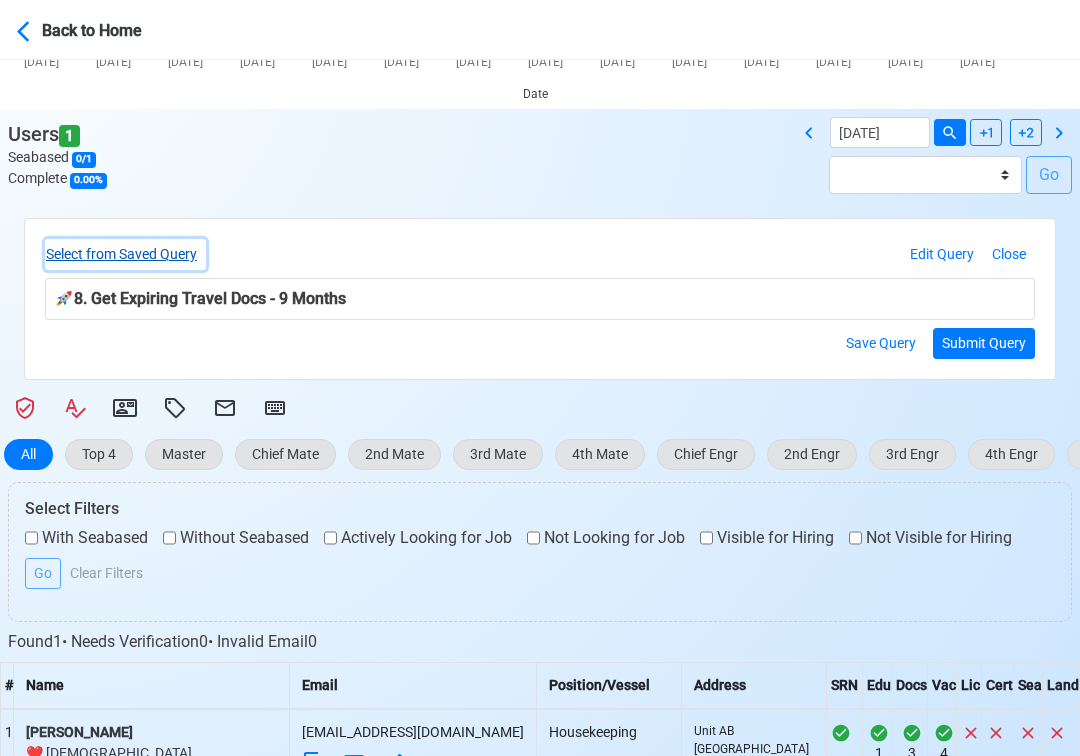 click on "Select from Saved Query" at bounding box center (125, 254) 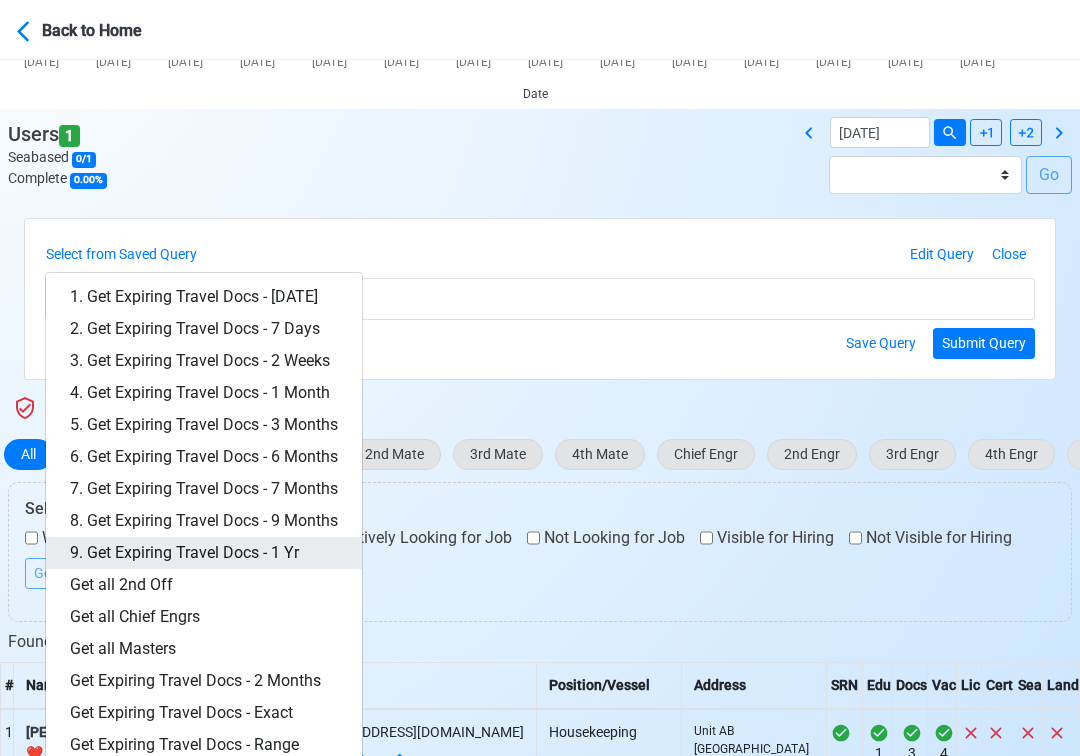 click on "9. Get Expiring Travel Docs - 1 Yr" at bounding box center (204, 553) 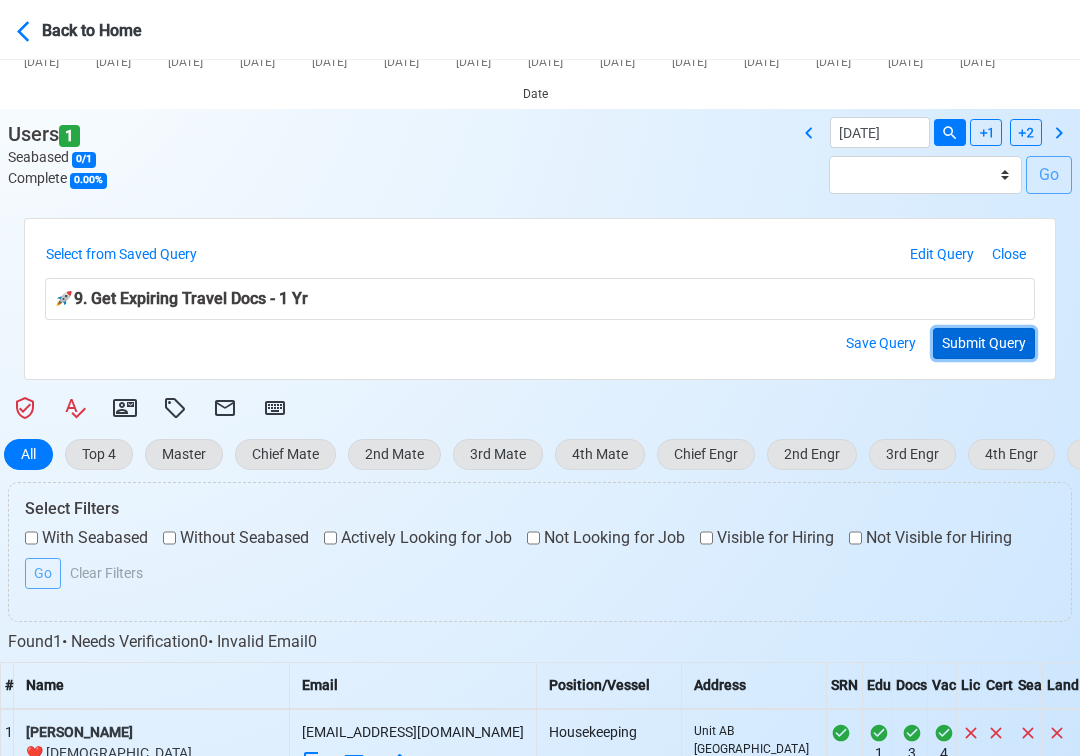 click on "Submit Query" at bounding box center (984, 343) 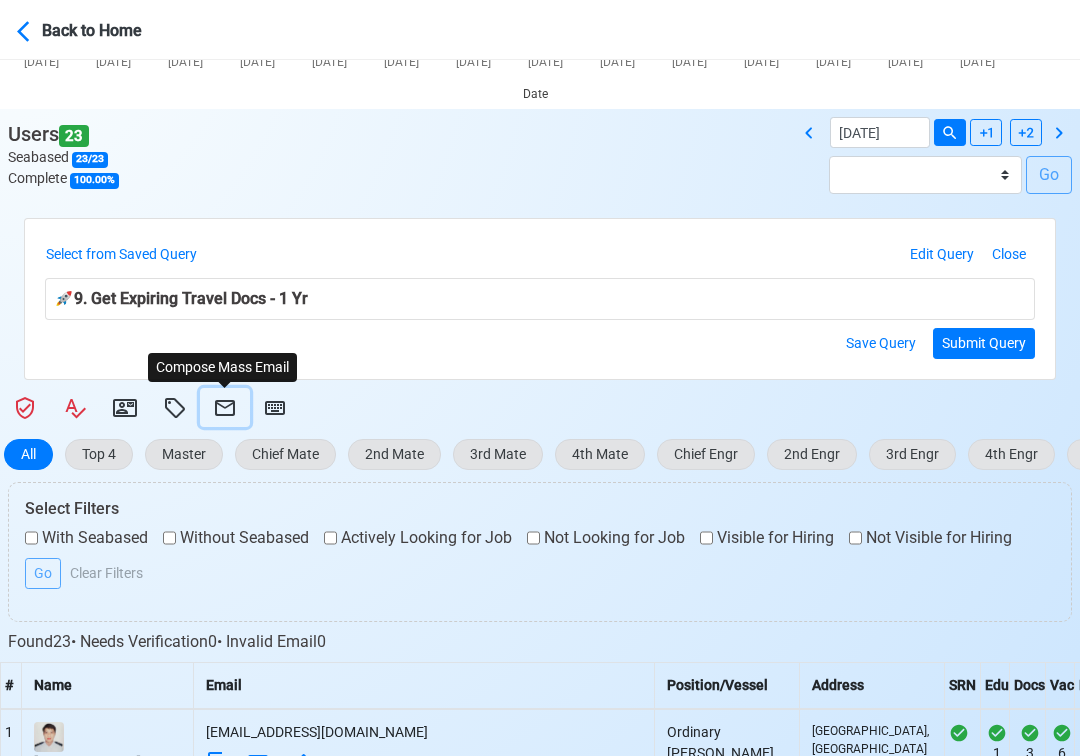 click 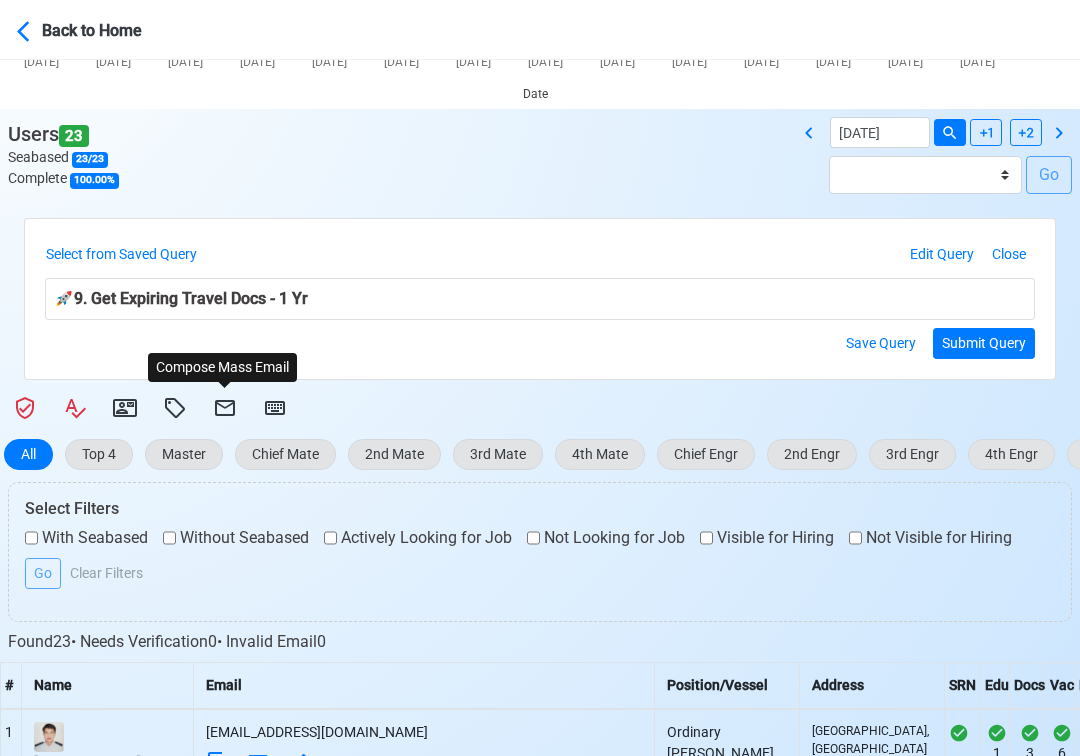 select on "d-3e71907ffd064a39999872a824aaf79a" 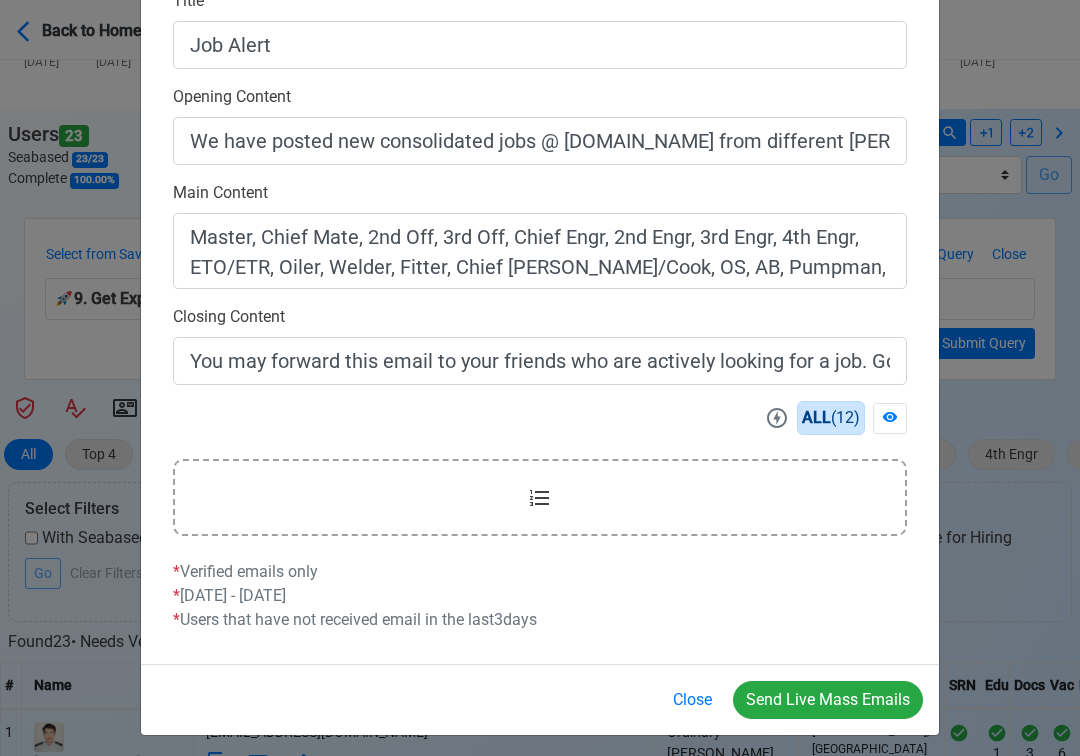 scroll, scrollTop: 558, scrollLeft: 0, axis: vertical 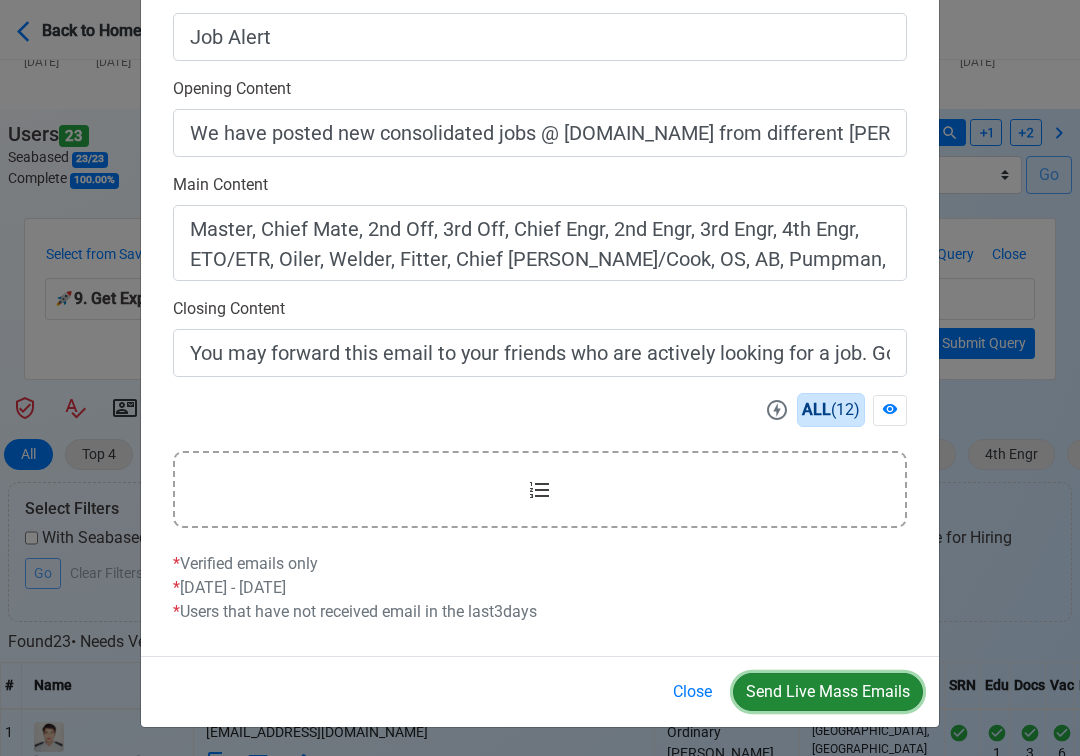 click on "Send Live Mass Emails" at bounding box center [828, 692] 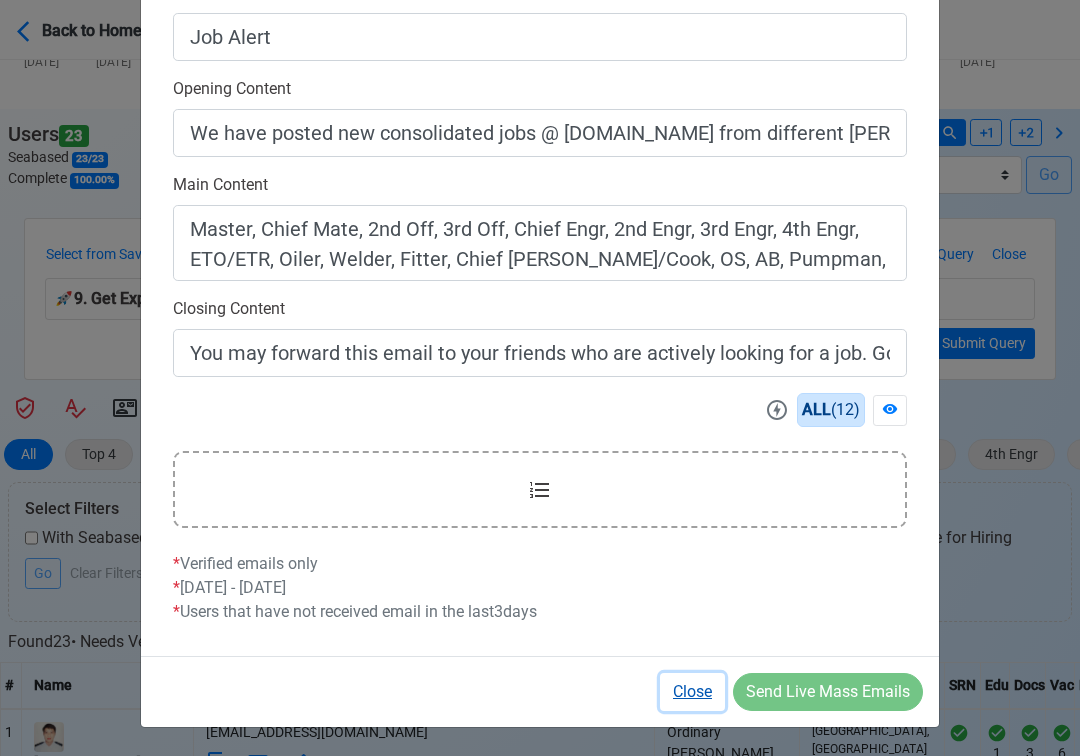 click on "Close" at bounding box center [692, 692] 